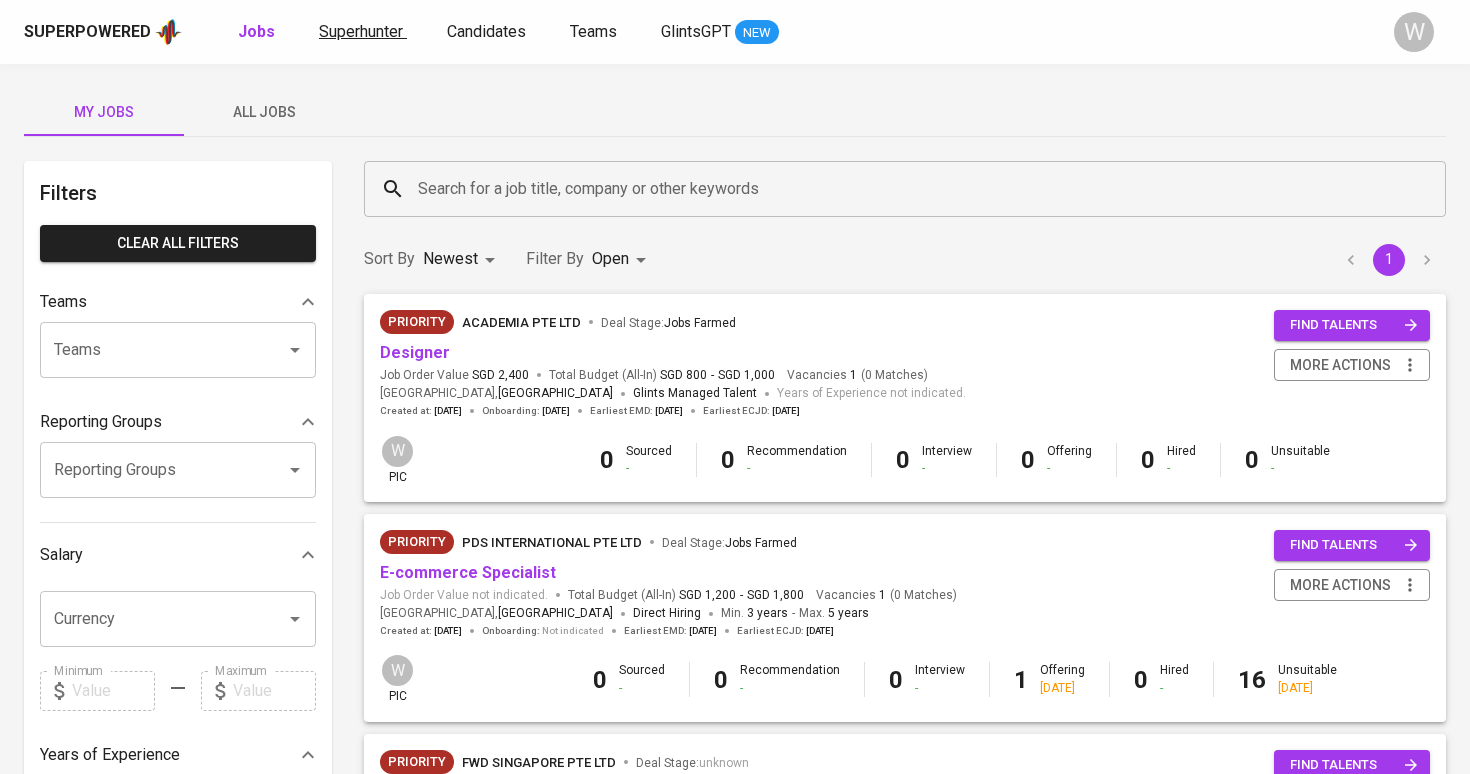 scroll, scrollTop: 0, scrollLeft: 0, axis: both 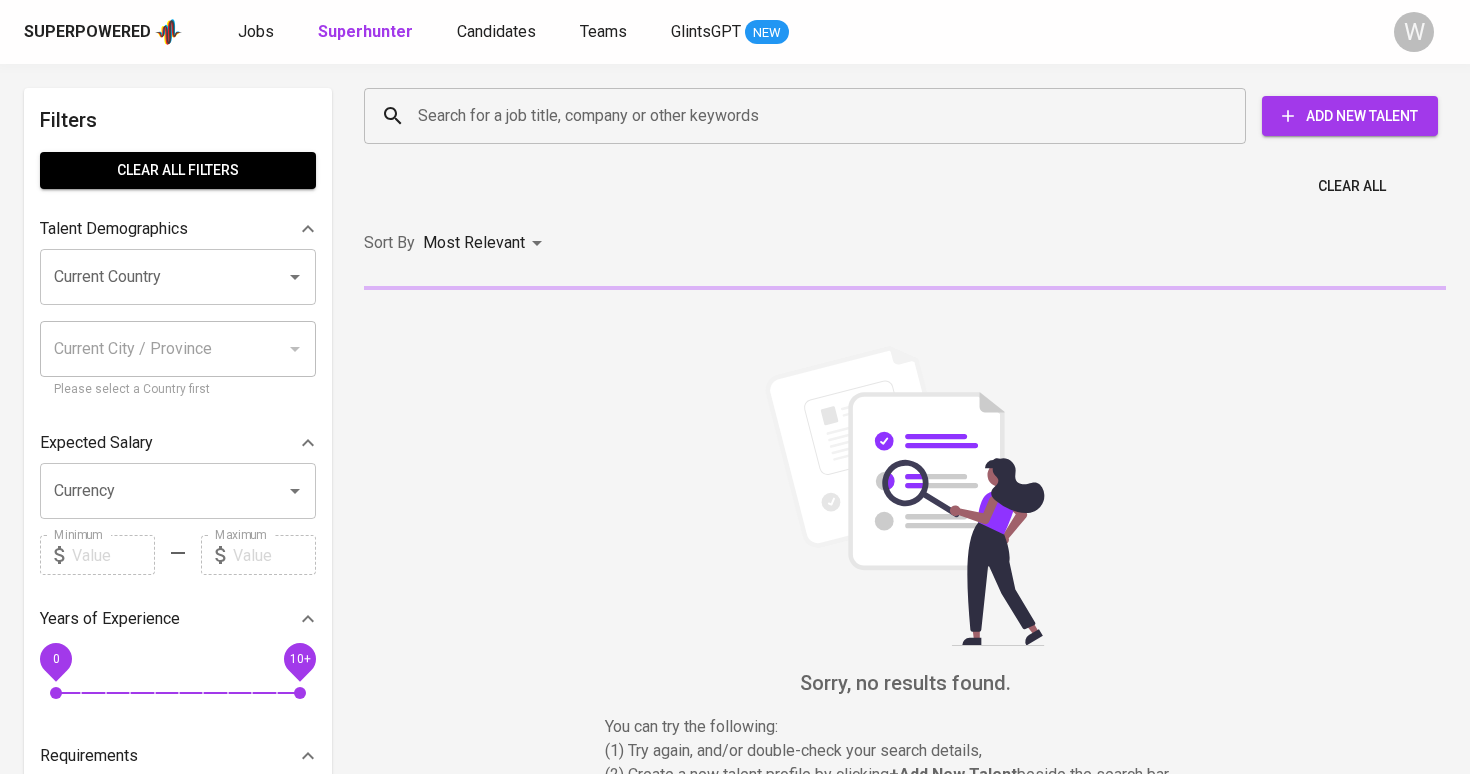 click on "Search for a job title, company or other keywords" at bounding box center (810, 116) 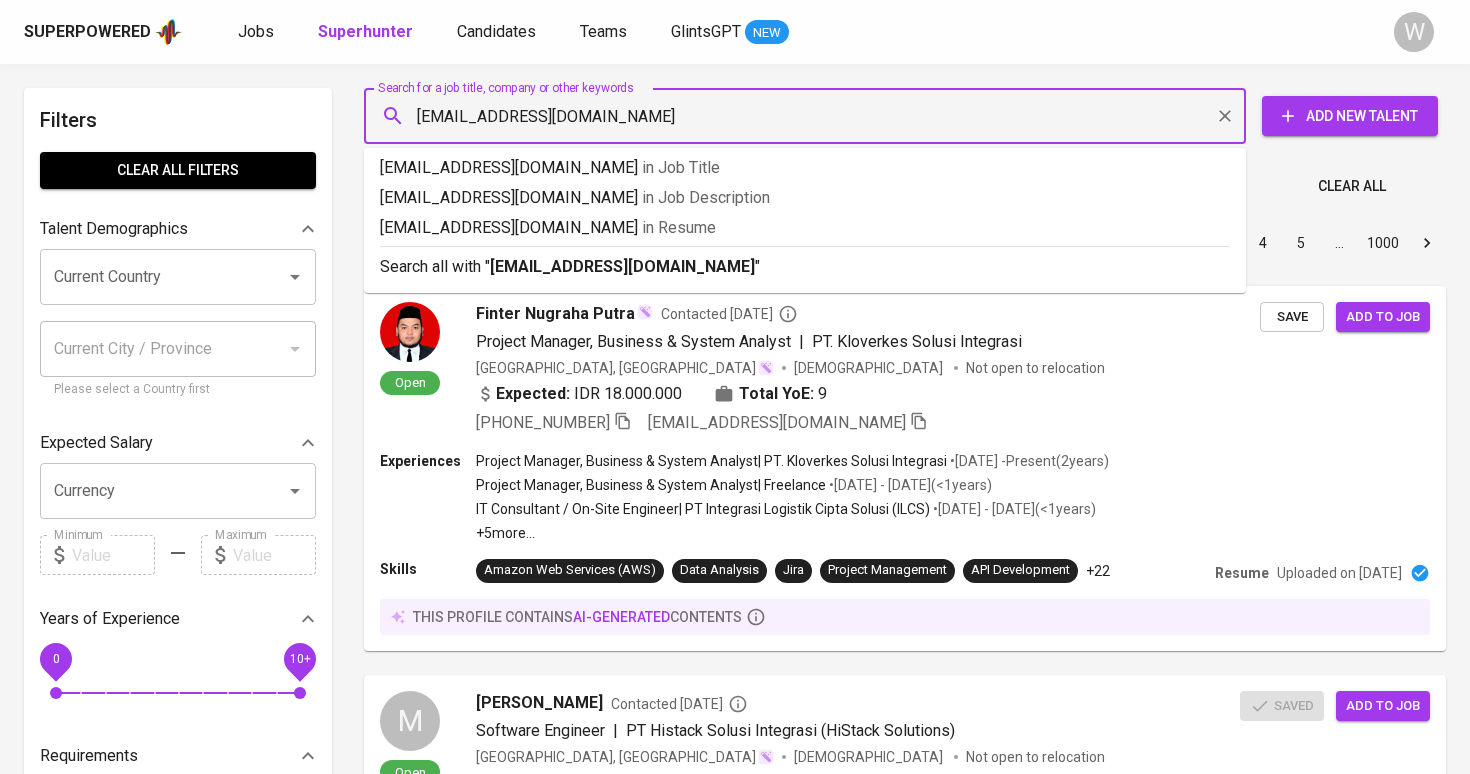 type on "[EMAIL_ADDRESS][DOMAIN_NAME]" 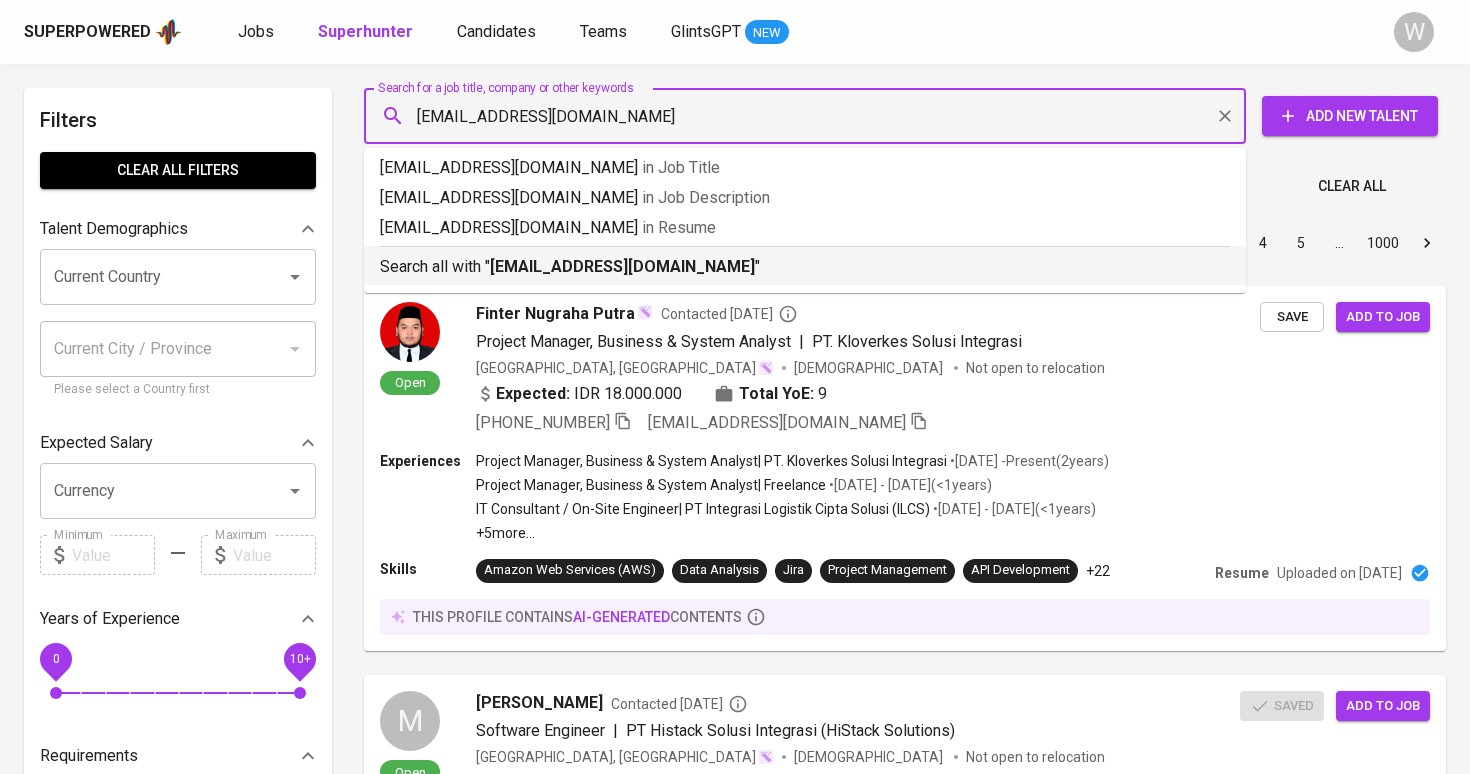 click on "Search all with " donytri86@gmail.com "" at bounding box center [805, 262] 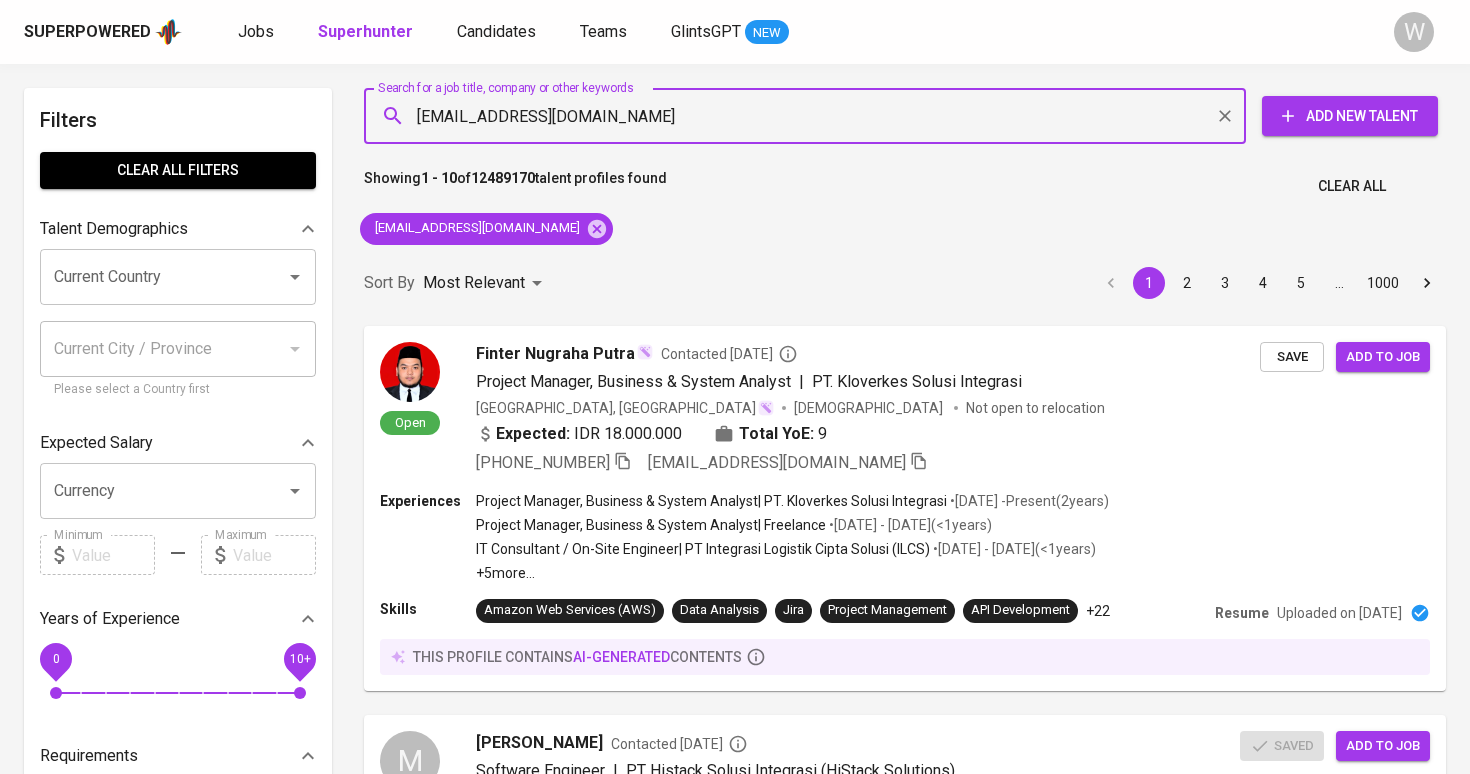 type 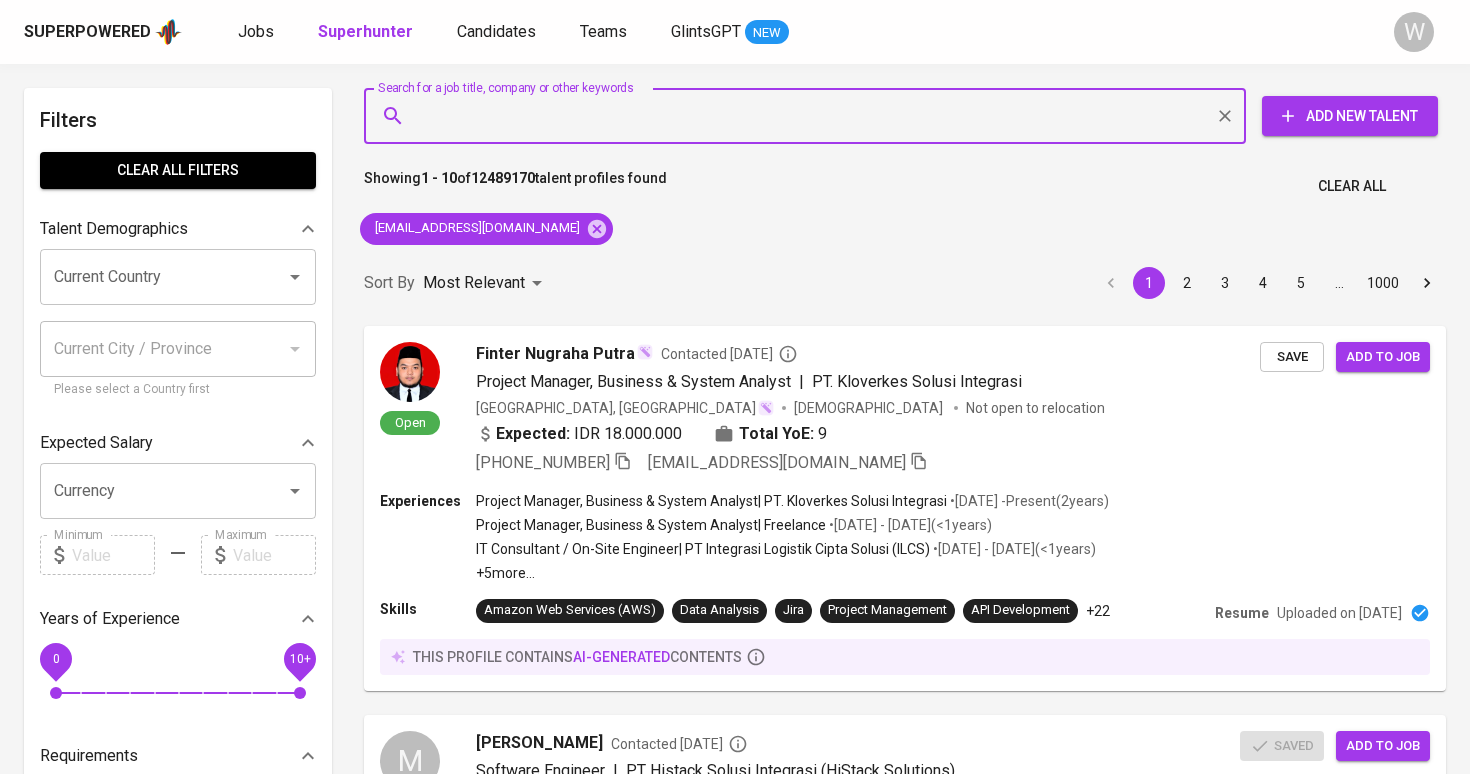 click on "Sort By Most Relevant MOST_RELEVANT 1 2 3 4 5 … 1000" at bounding box center [905, 283] 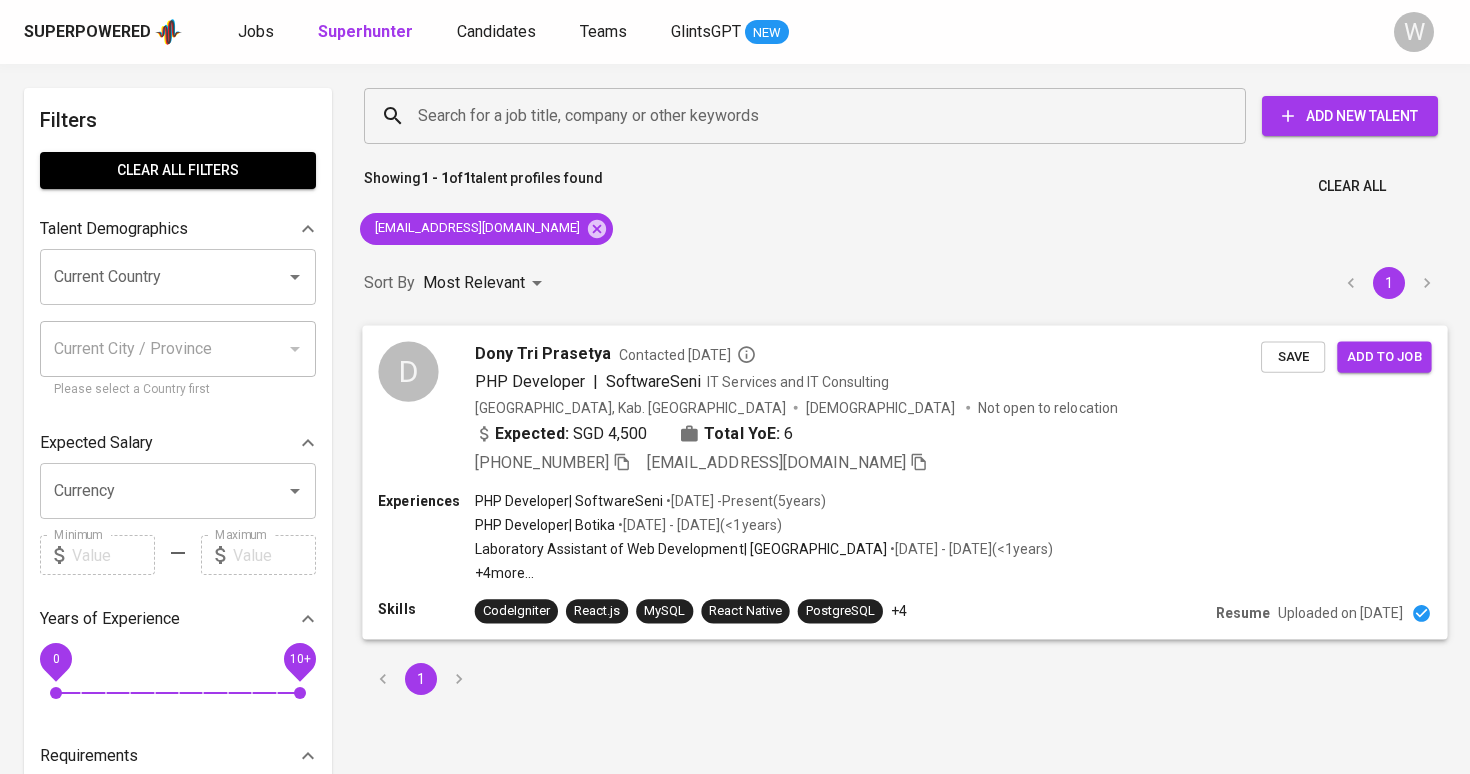 click on "Dony Tri Prasetya" at bounding box center (543, 353) 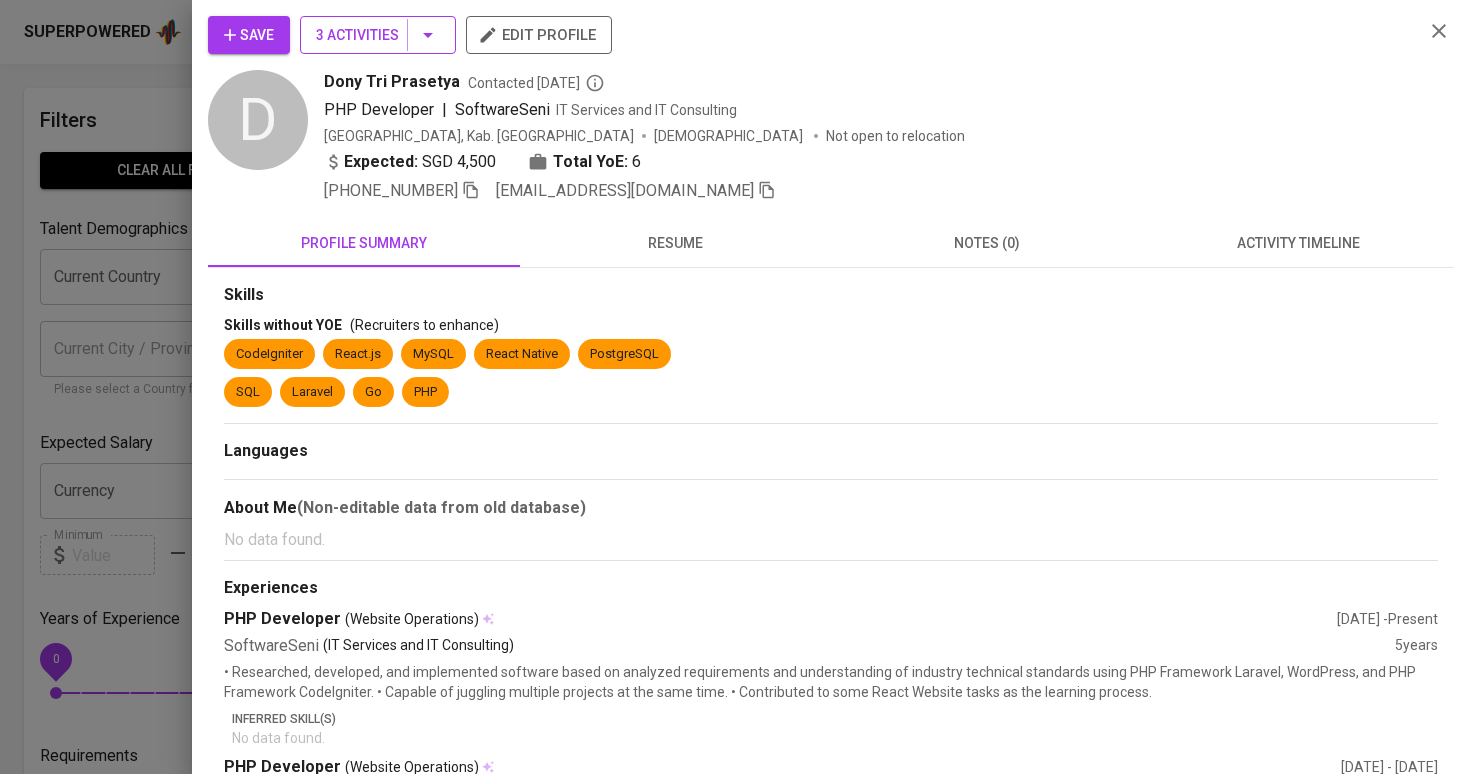 click on "3 Activities" at bounding box center [378, 35] 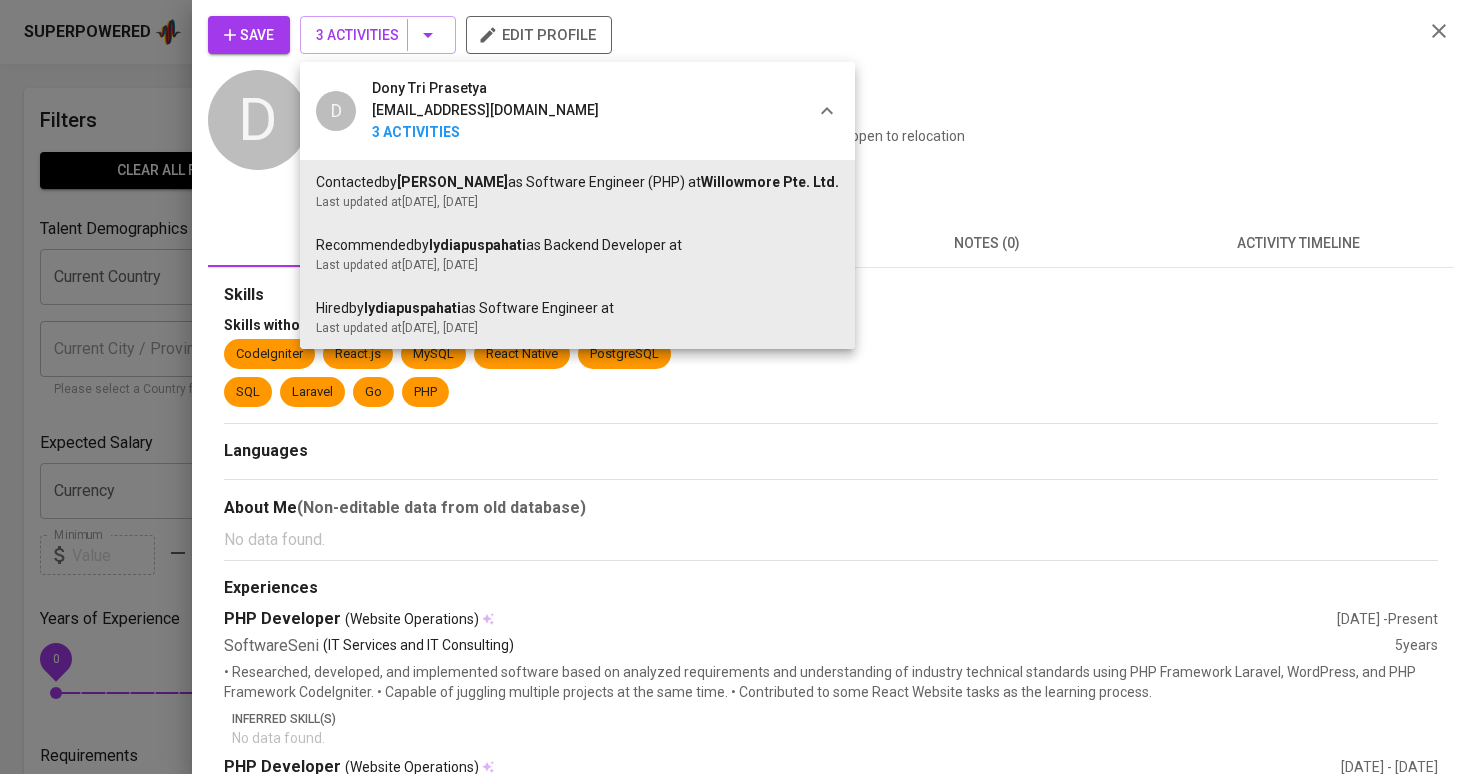 click at bounding box center (735, 387) 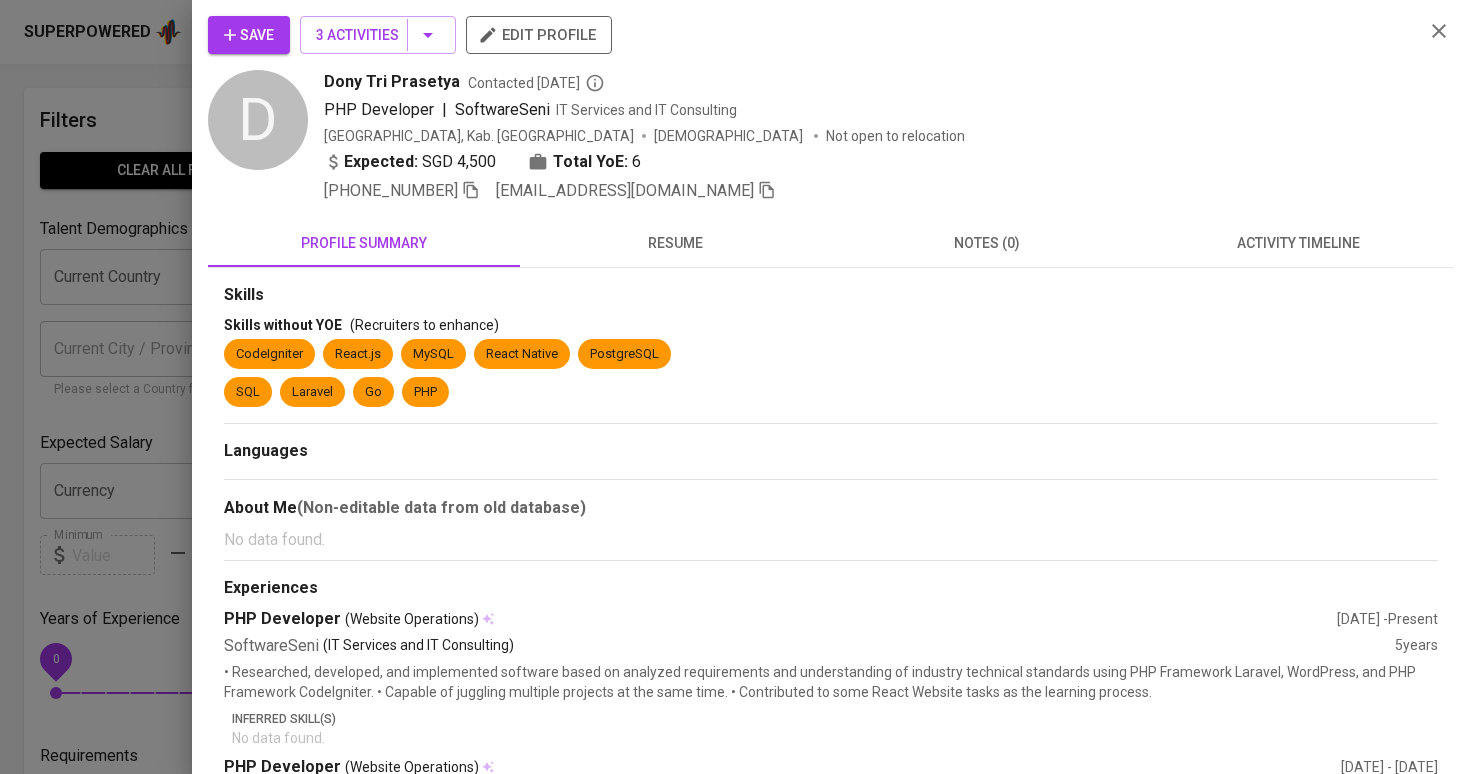 click on "Save" at bounding box center (249, 35) 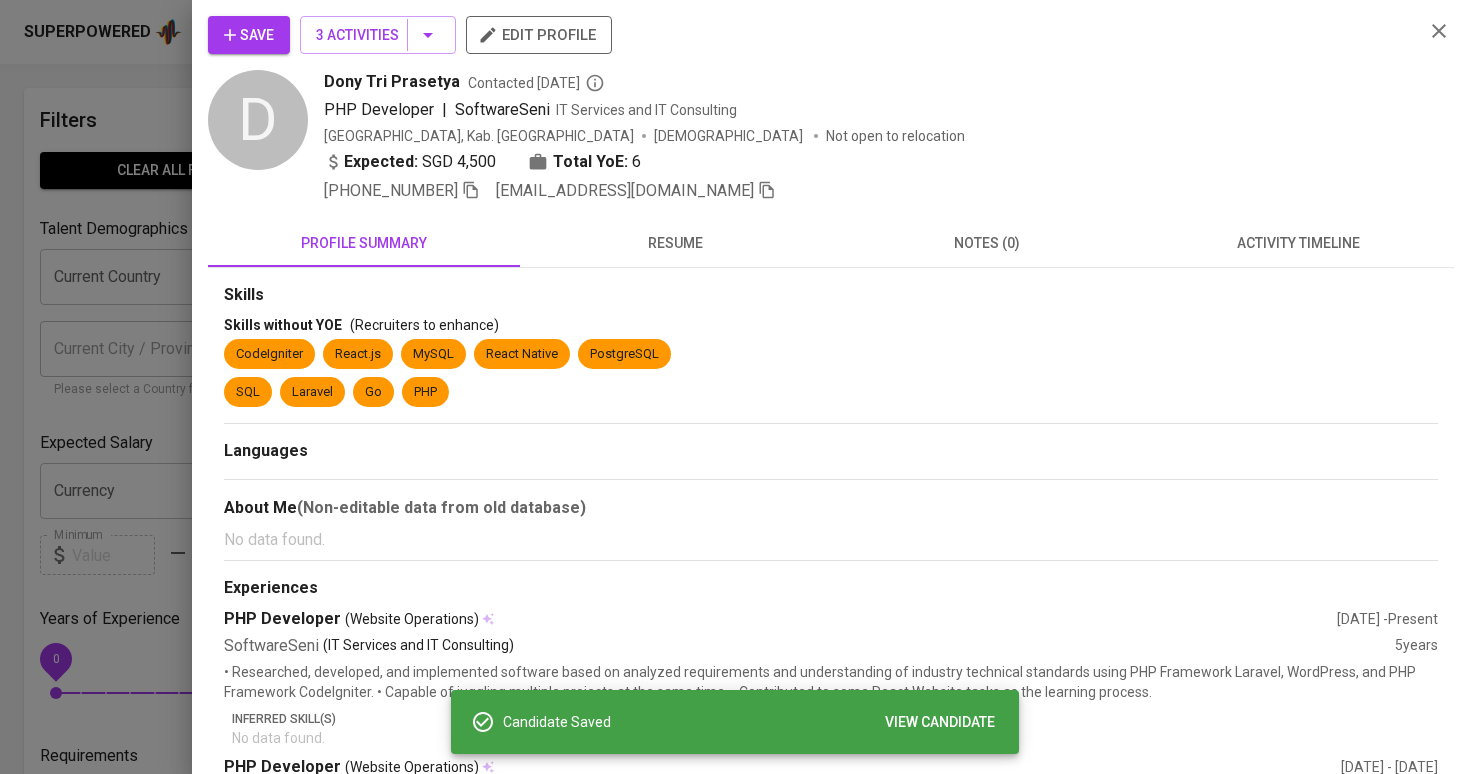 click at bounding box center [735, 387] 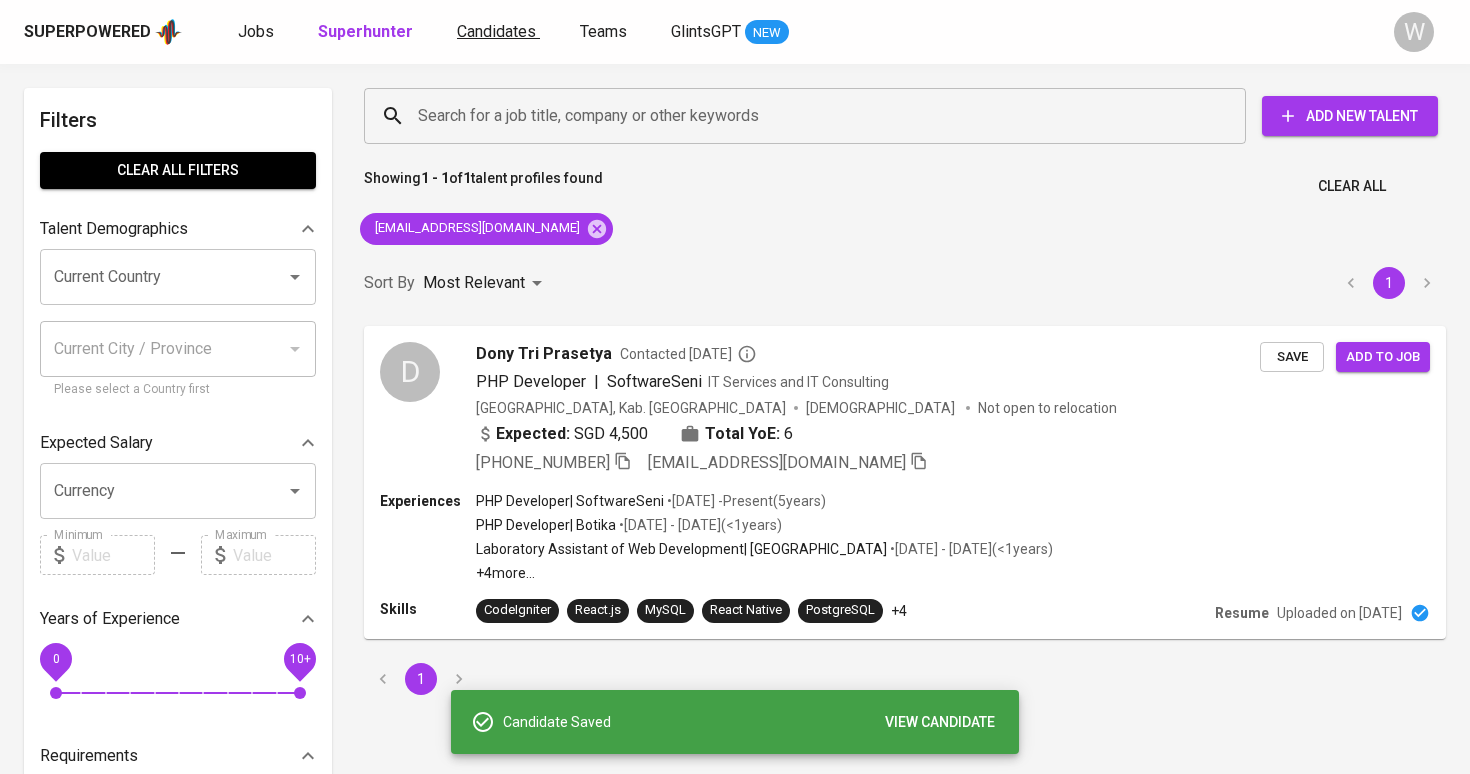 click on "Candidates" at bounding box center (498, 32) 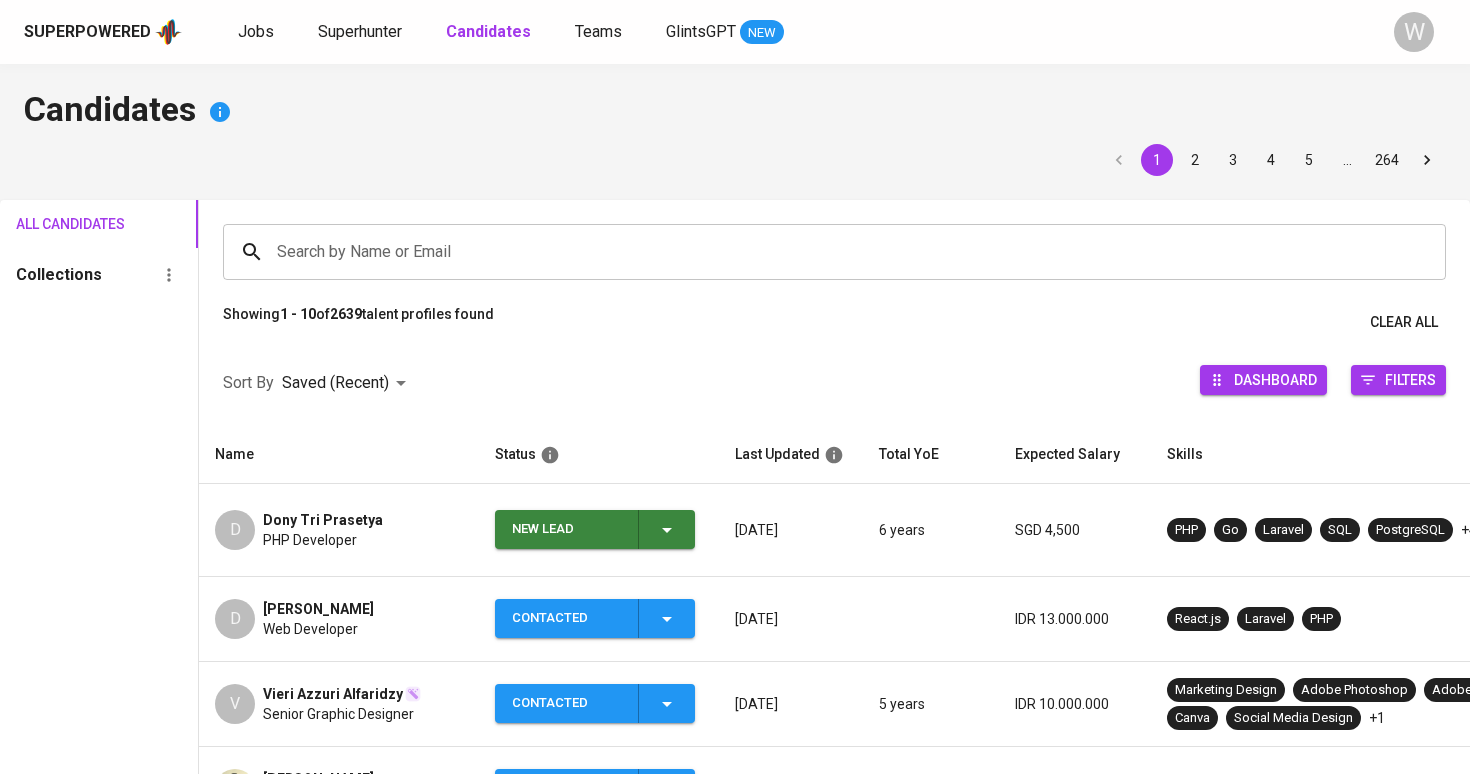 click on "New Lead" at bounding box center (599, 530) 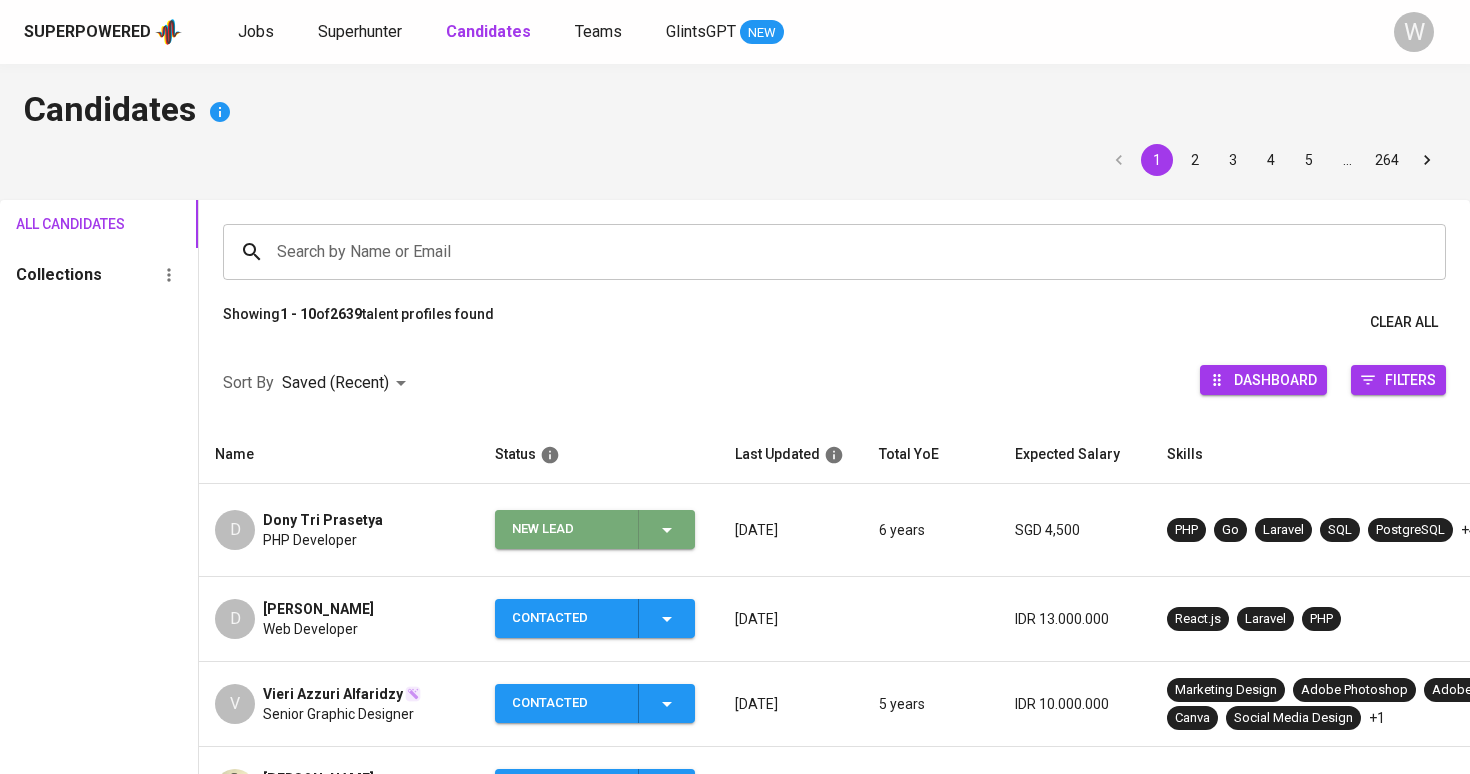 click on "New Lead" at bounding box center (595, 529) 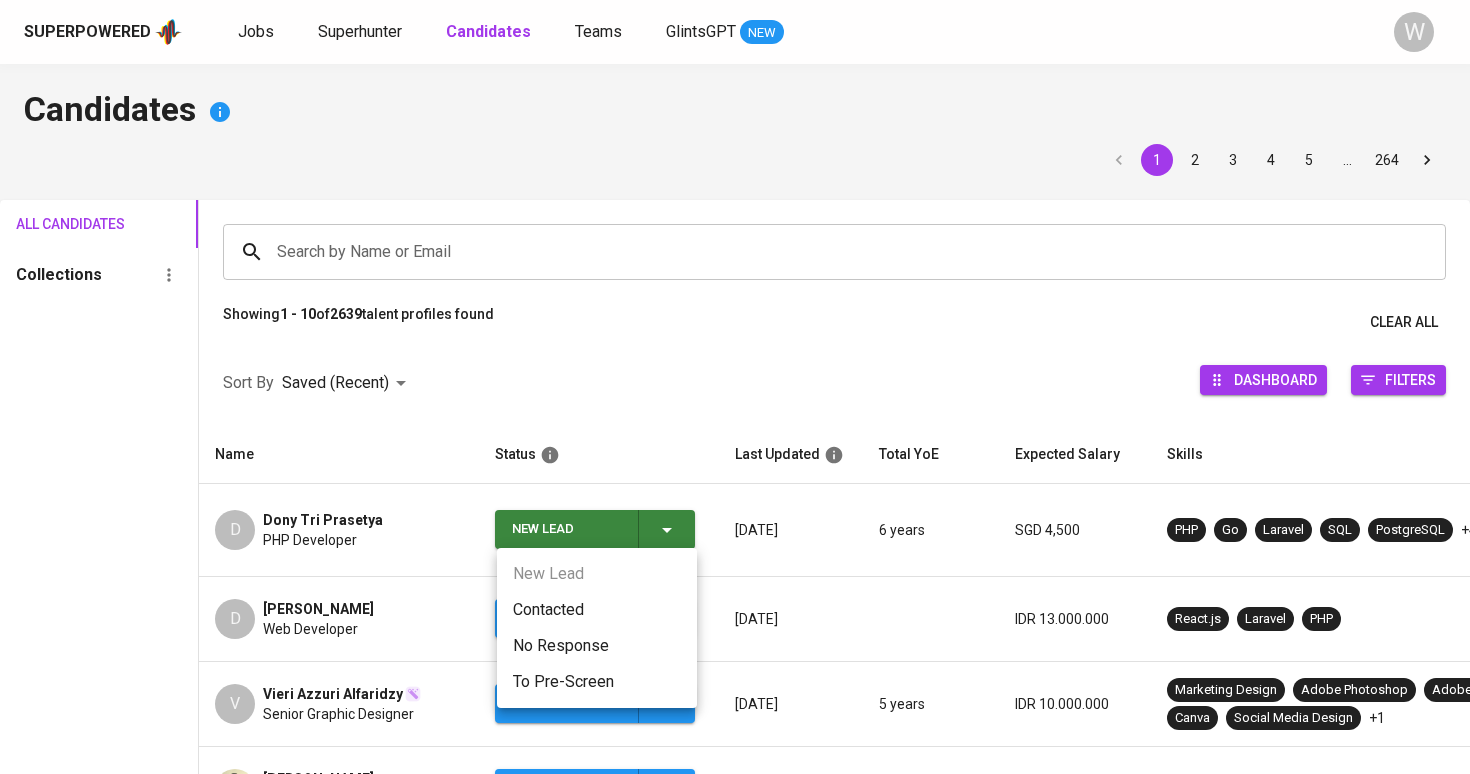 click on "Contacted" at bounding box center (597, 610) 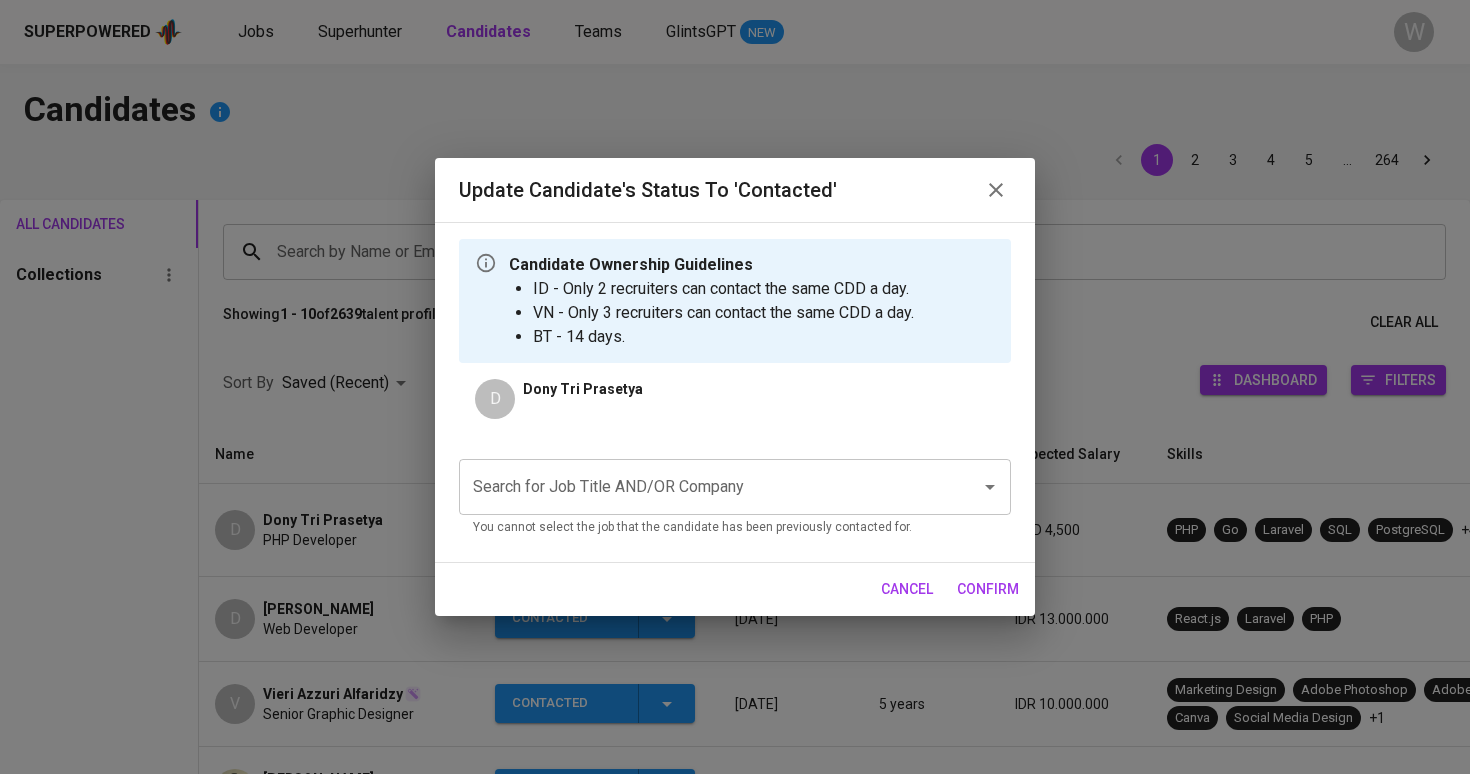 click on "You cannot select the job that the candidate has been previously contacted for." at bounding box center (735, 528) 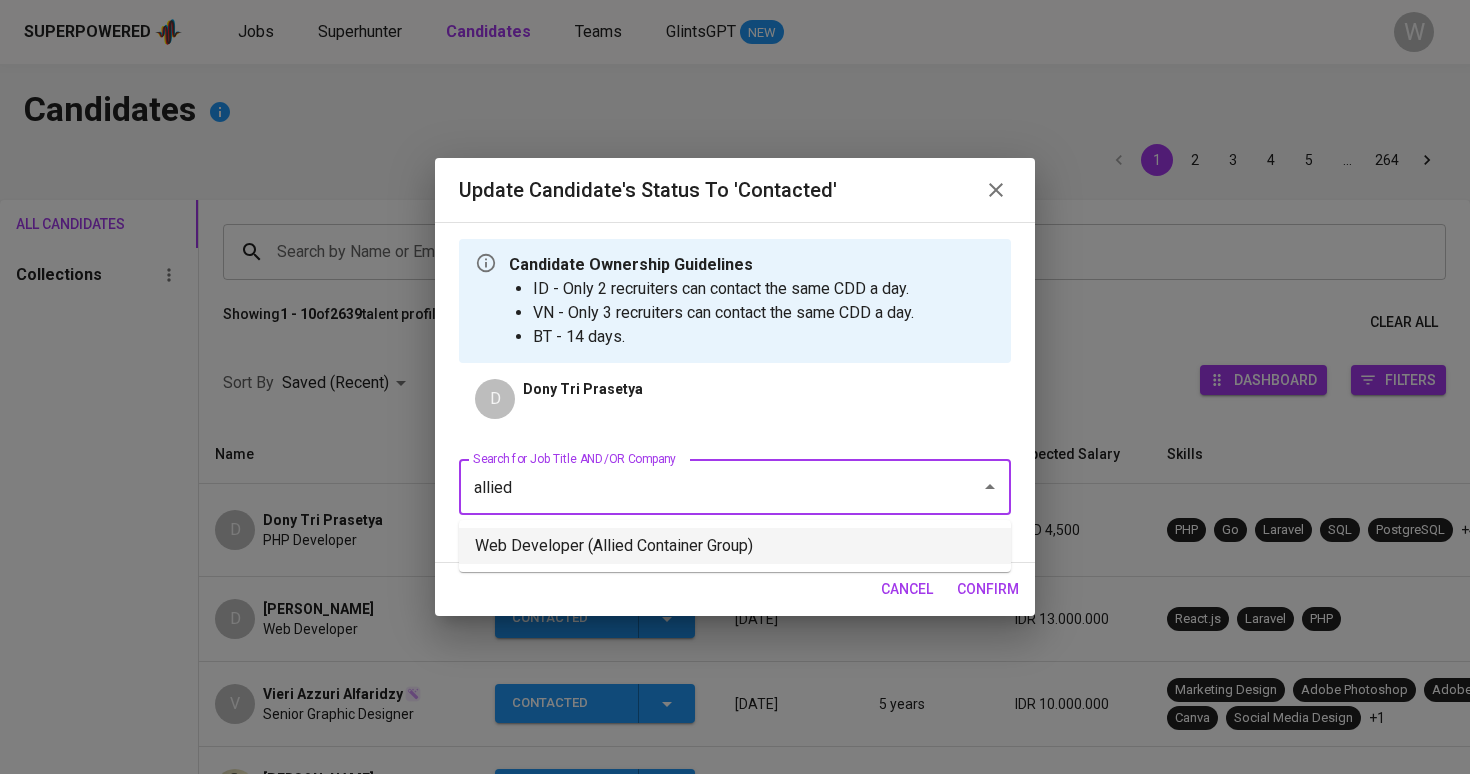 click on "Web Developer (Allied Container Group)" at bounding box center [735, 546] 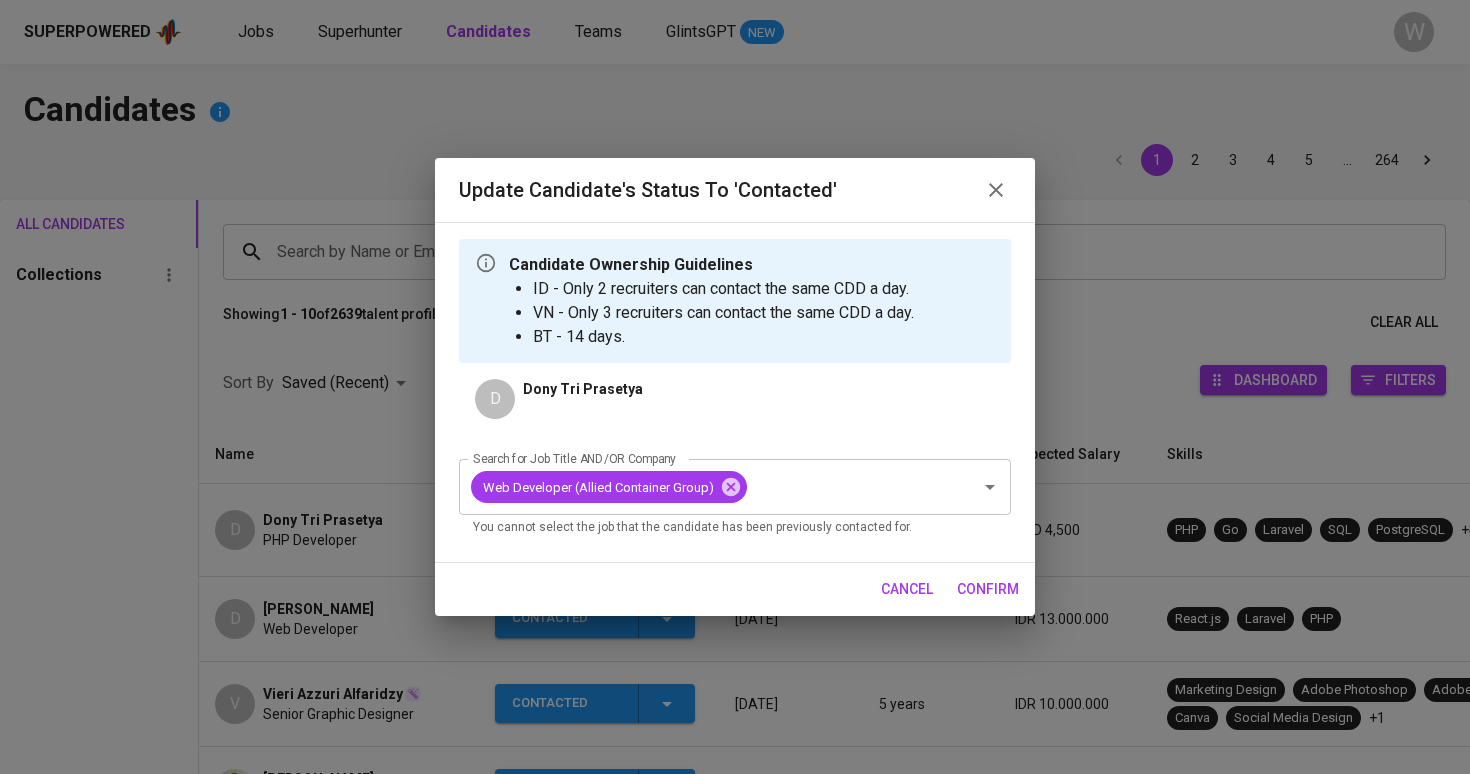 click on "confirm" at bounding box center [988, 589] 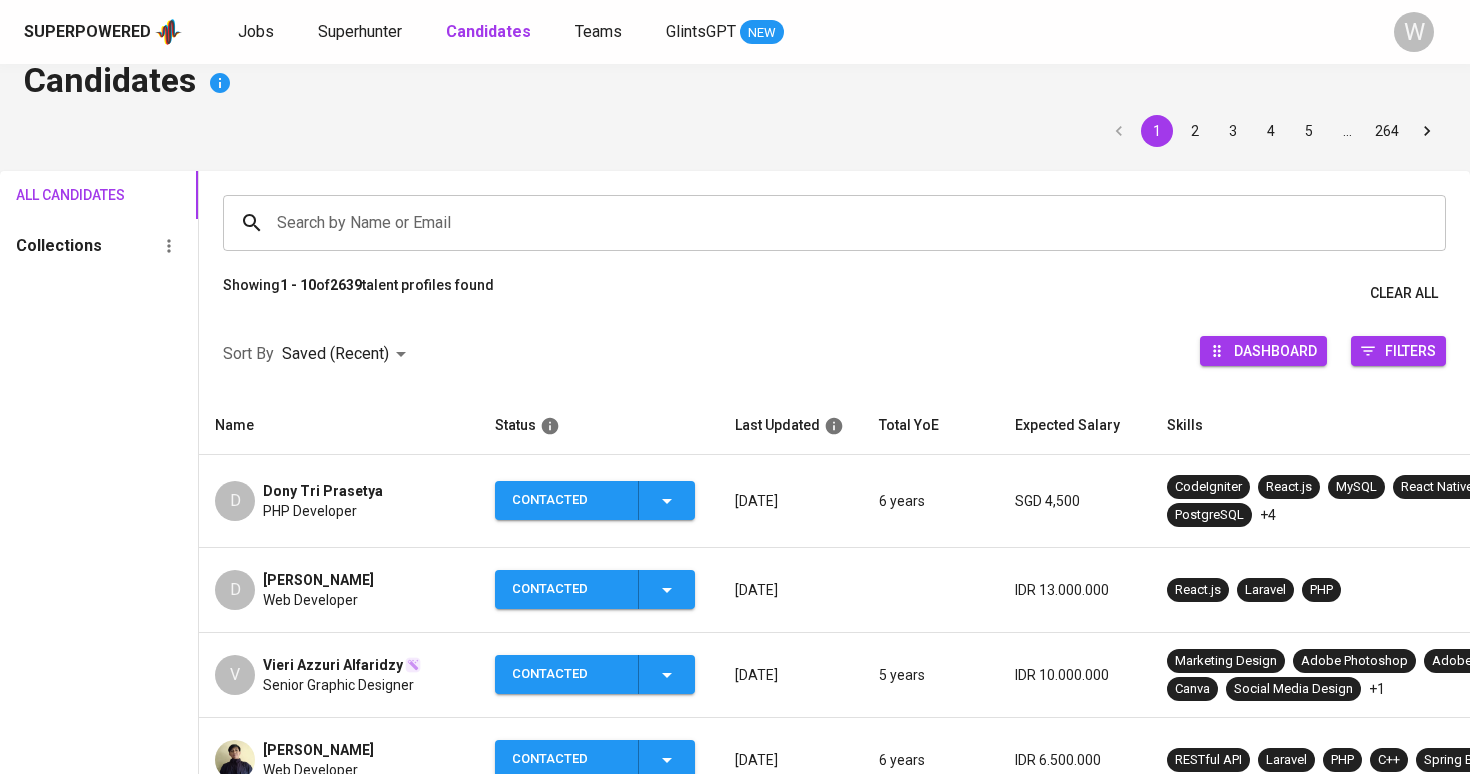 scroll, scrollTop: 29, scrollLeft: 0, axis: vertical 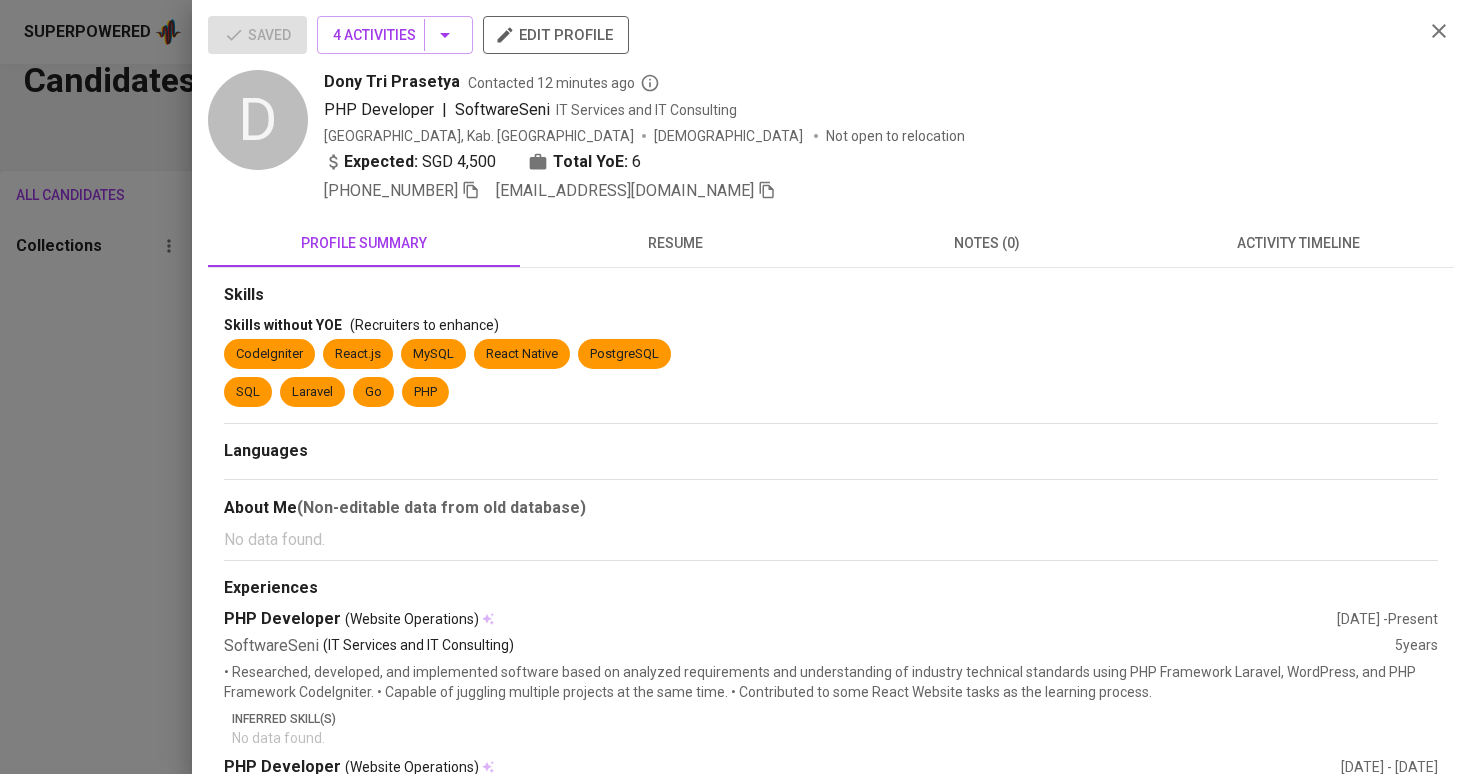 click on "activity timeline" at bounding box center [1299, 243] 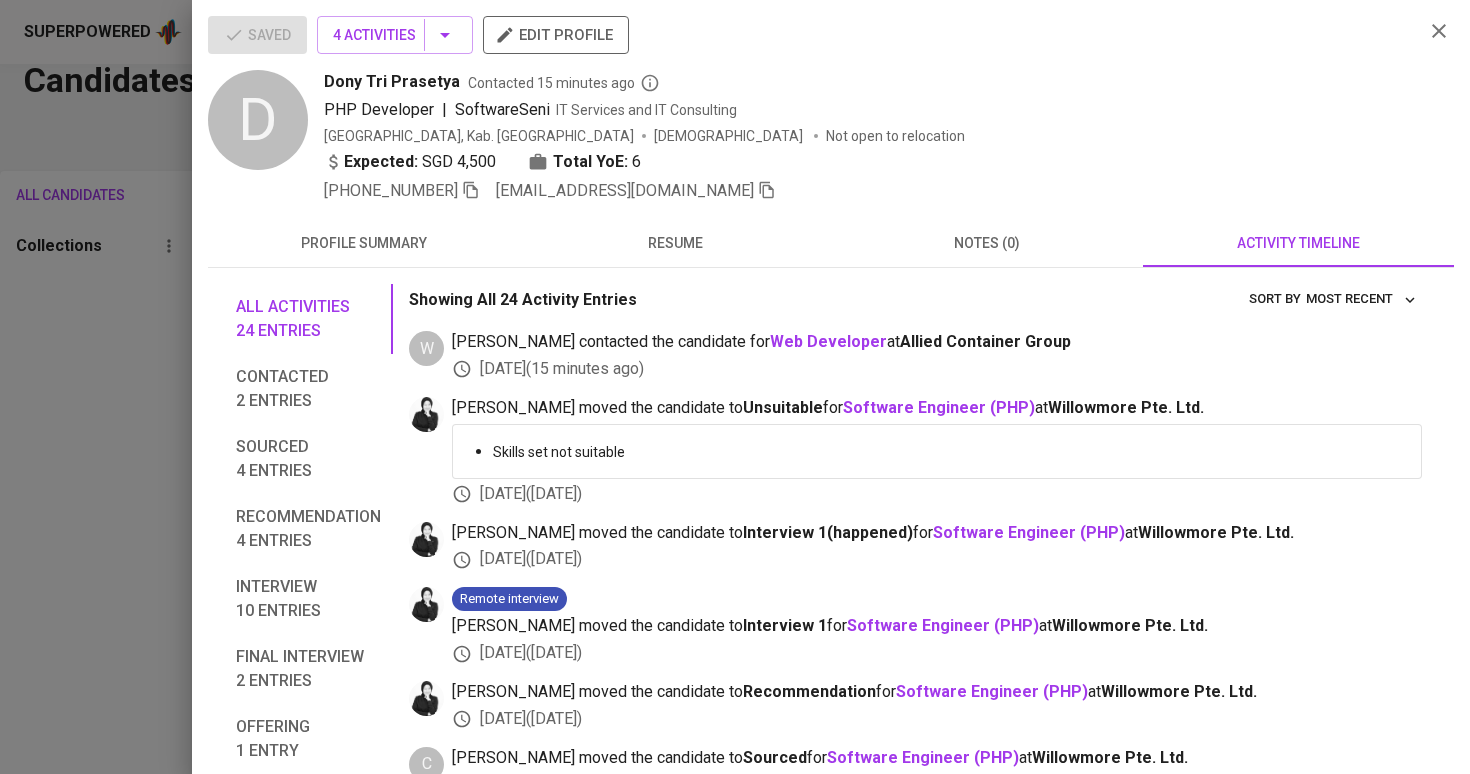 scroll, scrollTop: 0, scrollLeft: 0, axis: both 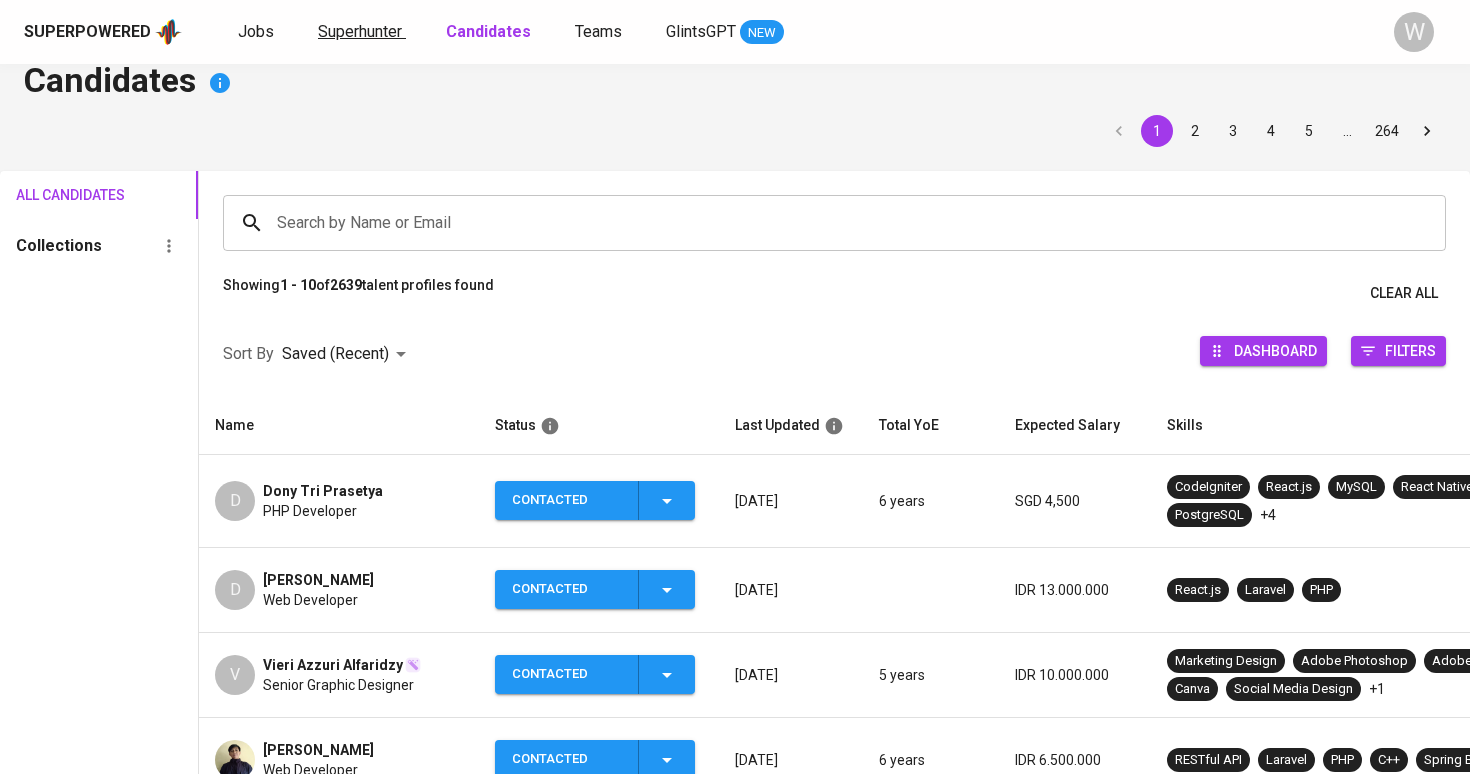 click on "Superhunter" at bounding box center [360, 31] 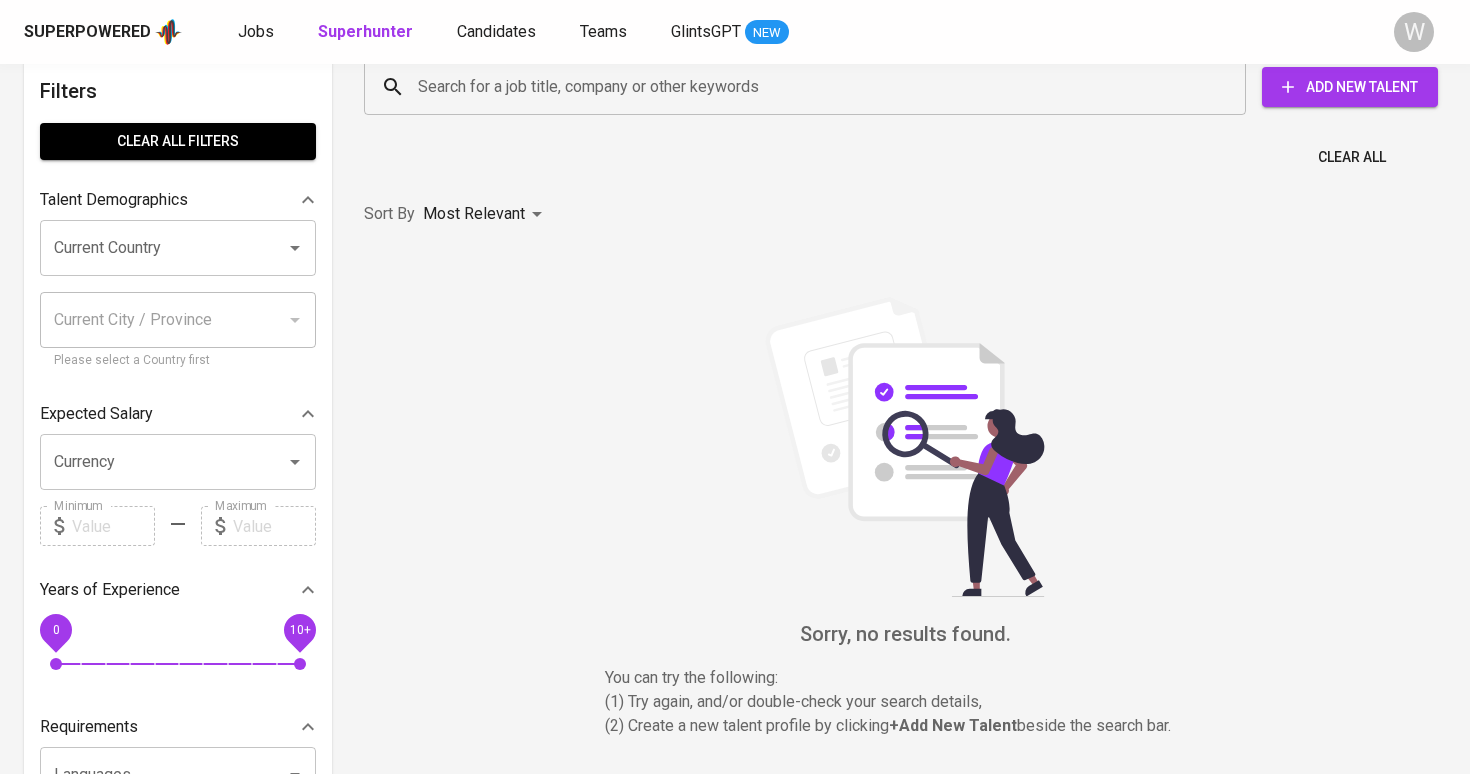 scroll, scrollTop: 0, scrollLeft: 0, axis: both 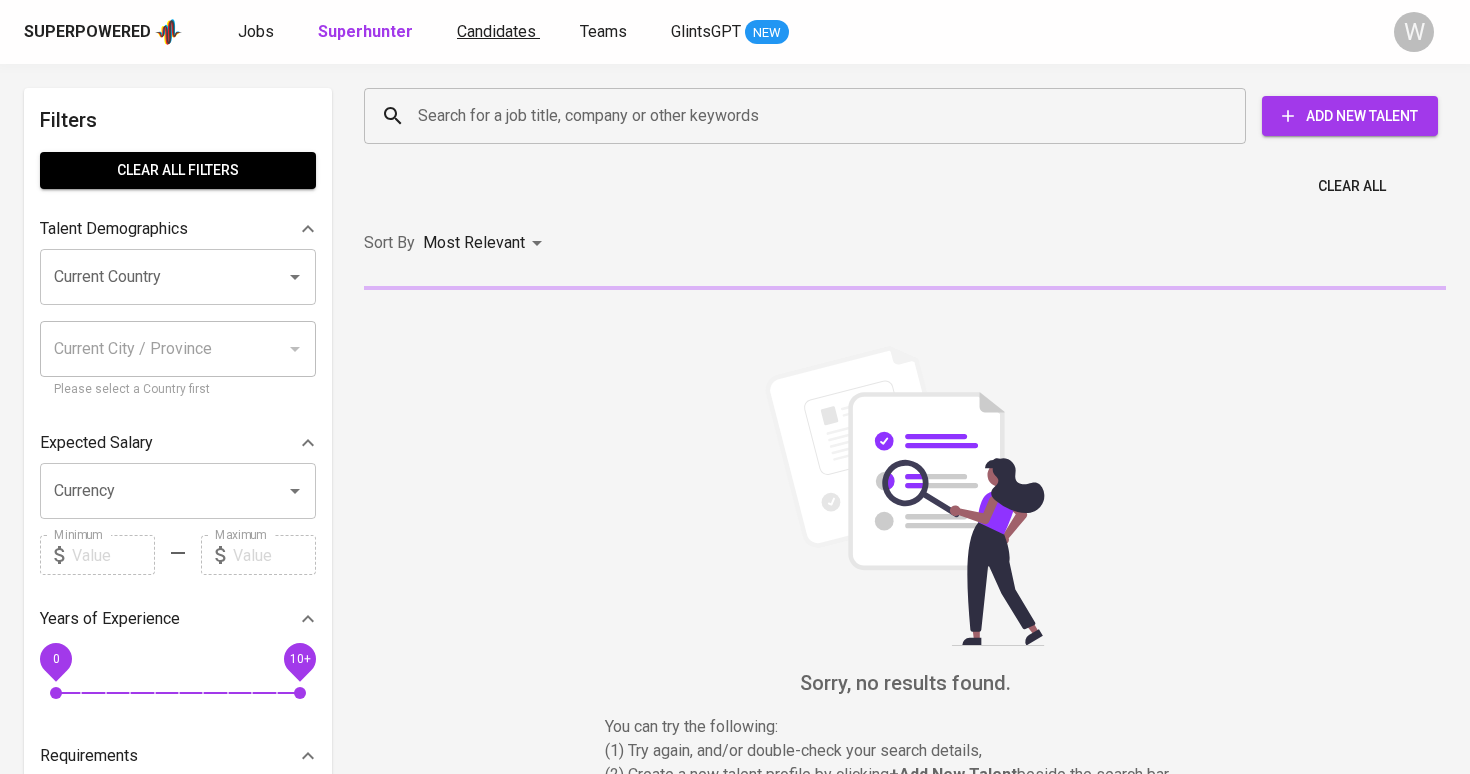 click on "Candidates" at bounding box center [496, 31] 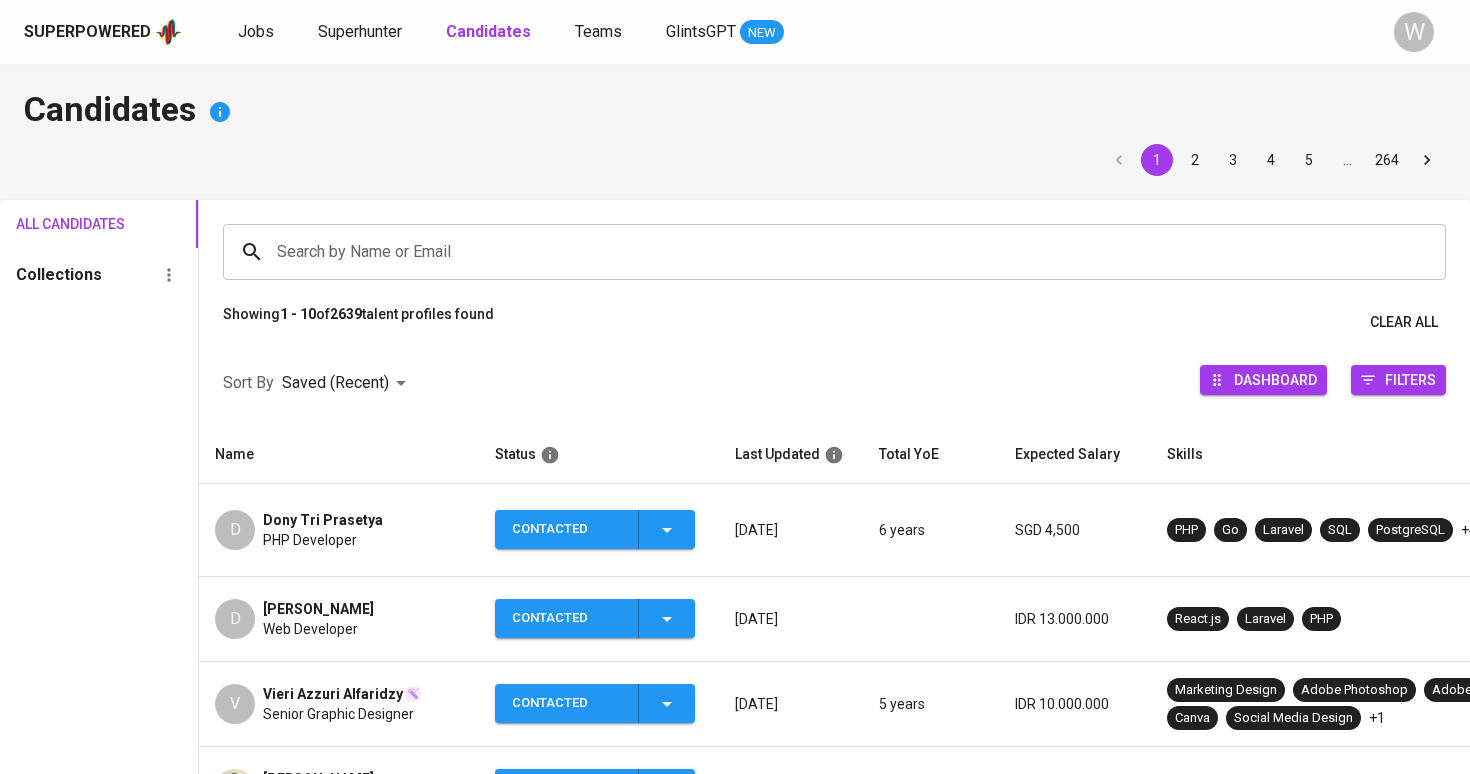 click on "D Danny Steveson Web Developer" at bounding box center [339, 619] 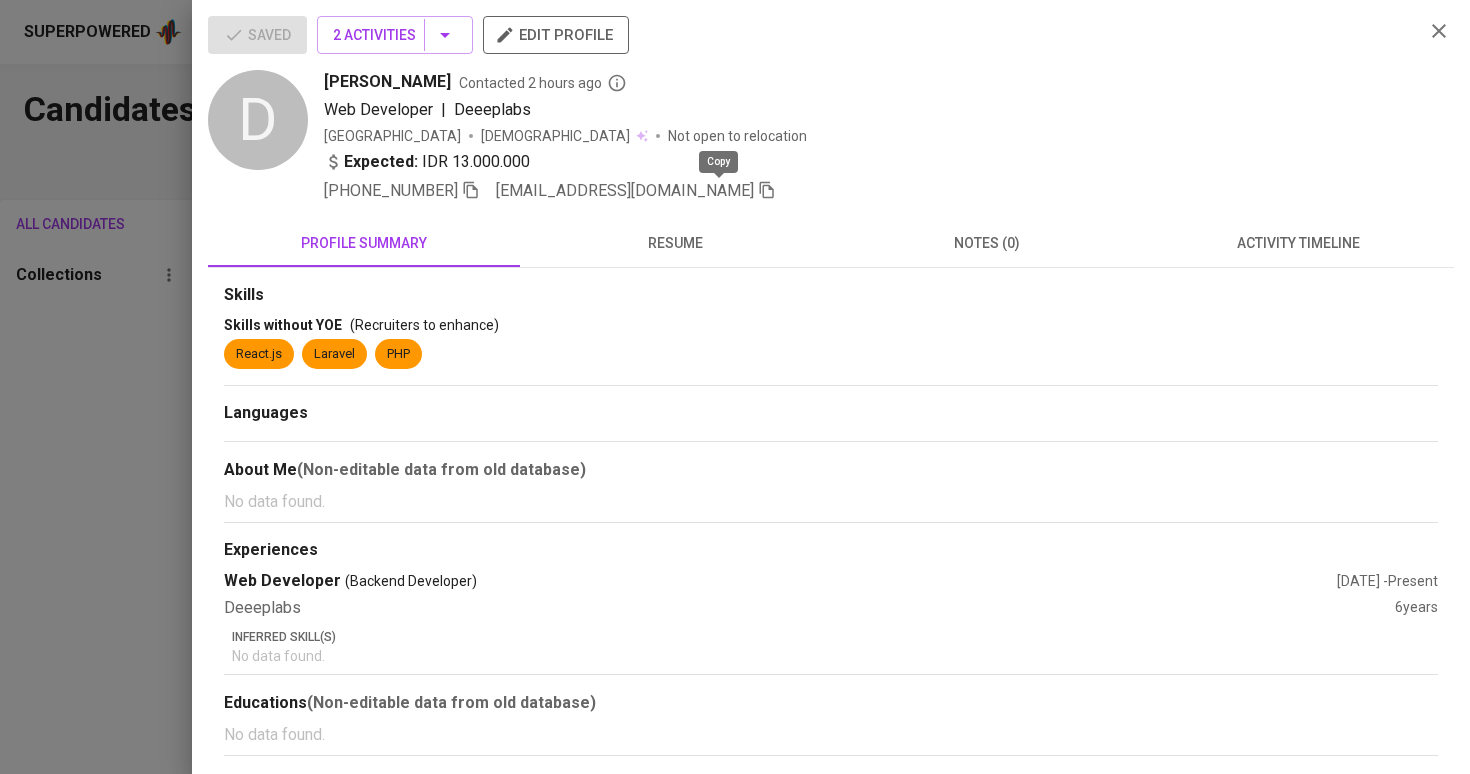 click 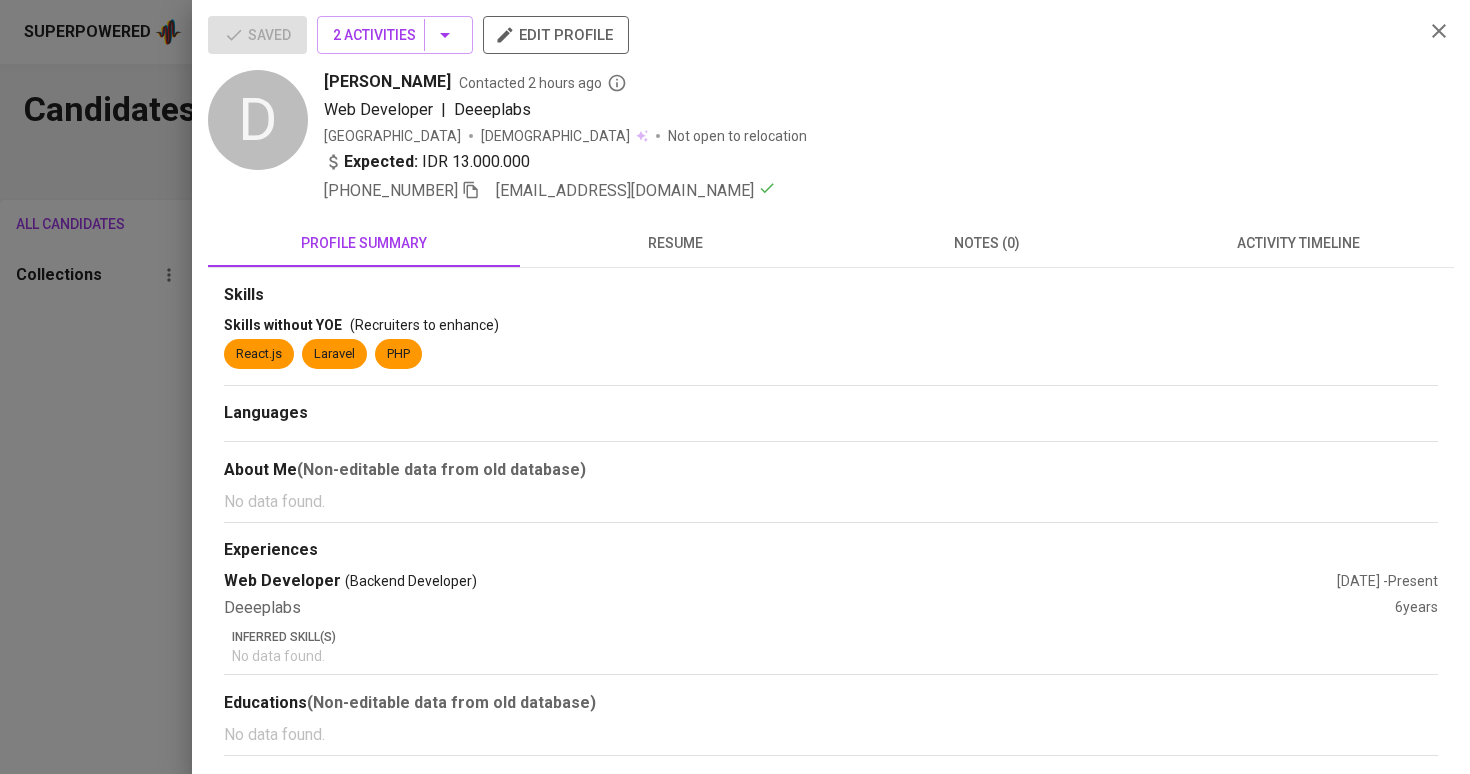 click at bounding box center (735, 387) 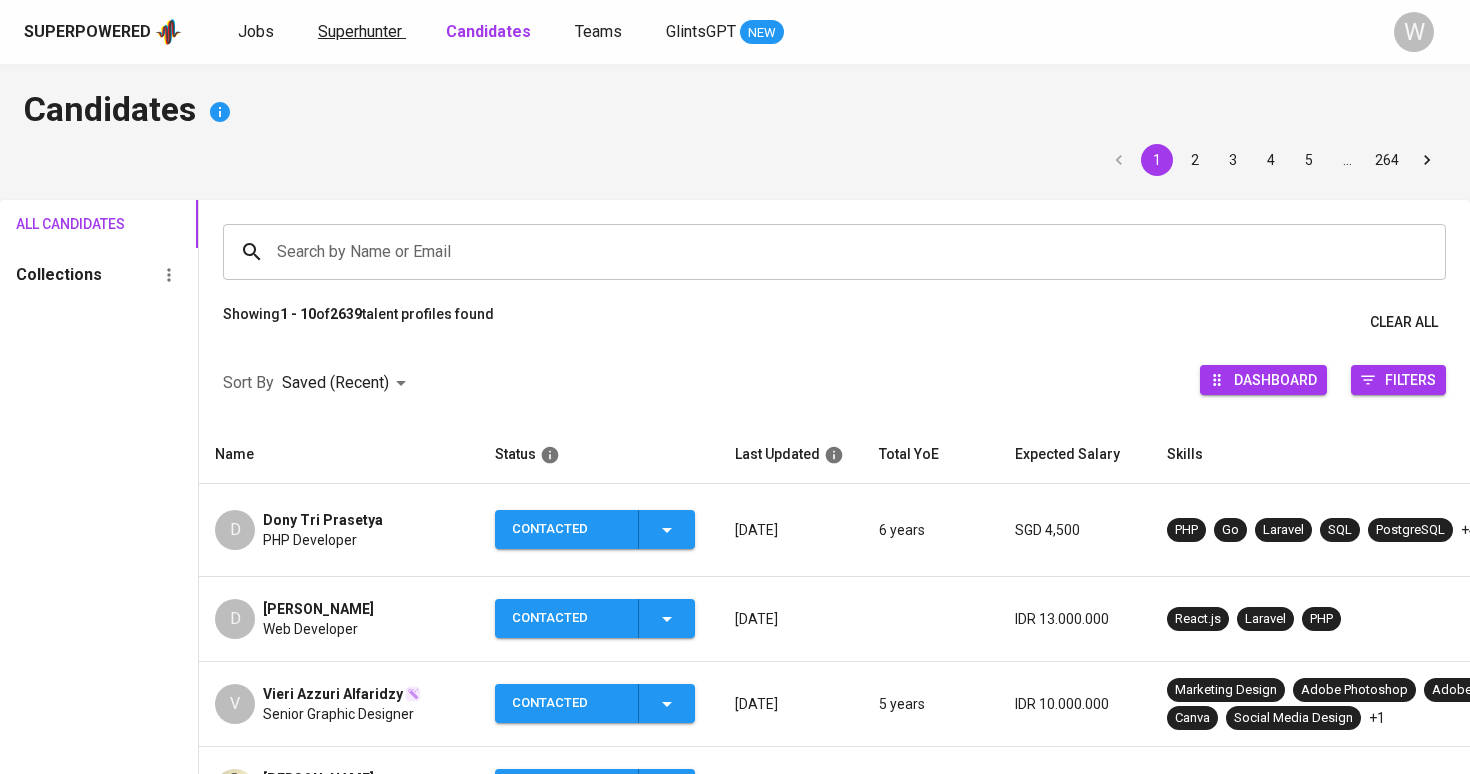 click on "Superhunter" at bounding box center [362, 32] 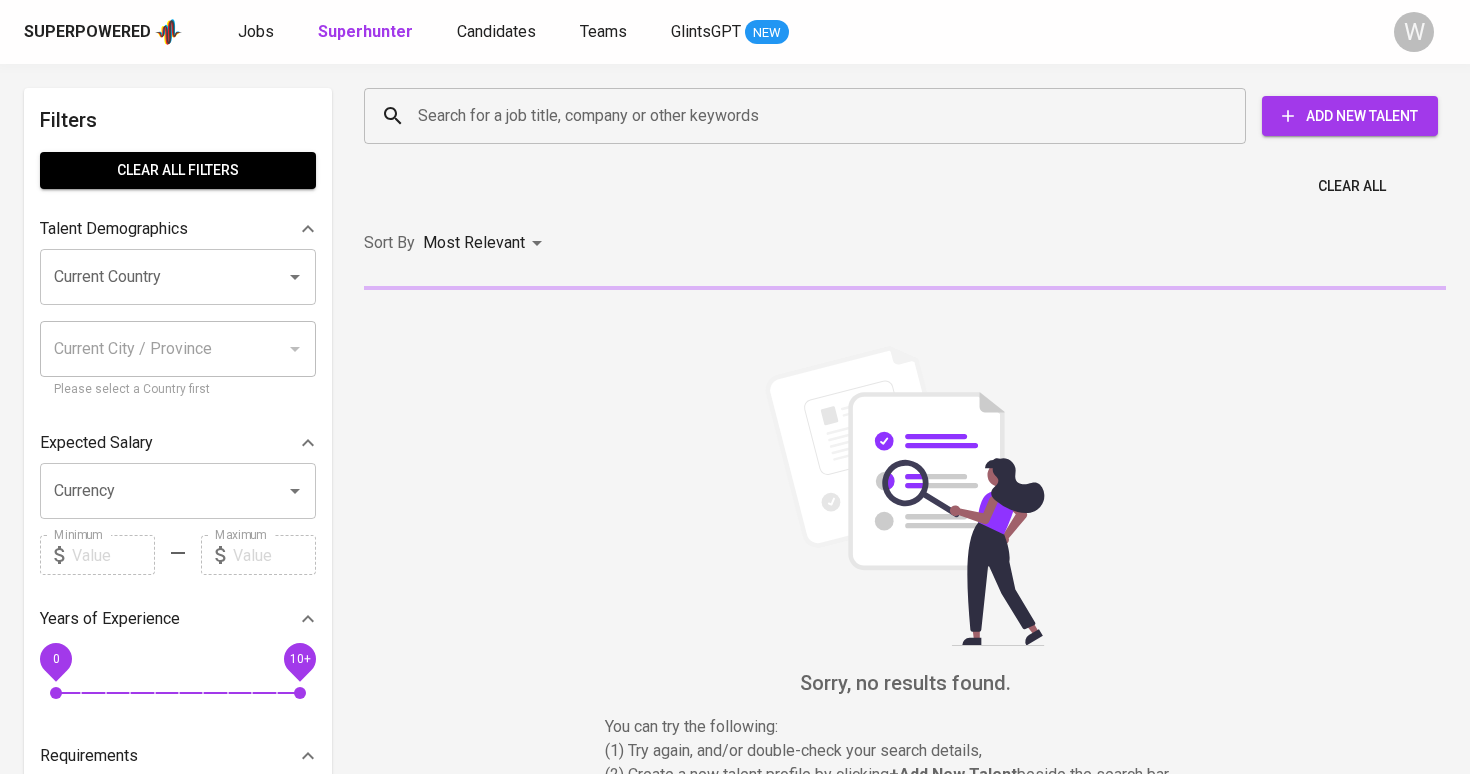 click on "Search for a job title, company or other keywords" at bounding box center [810, 116] 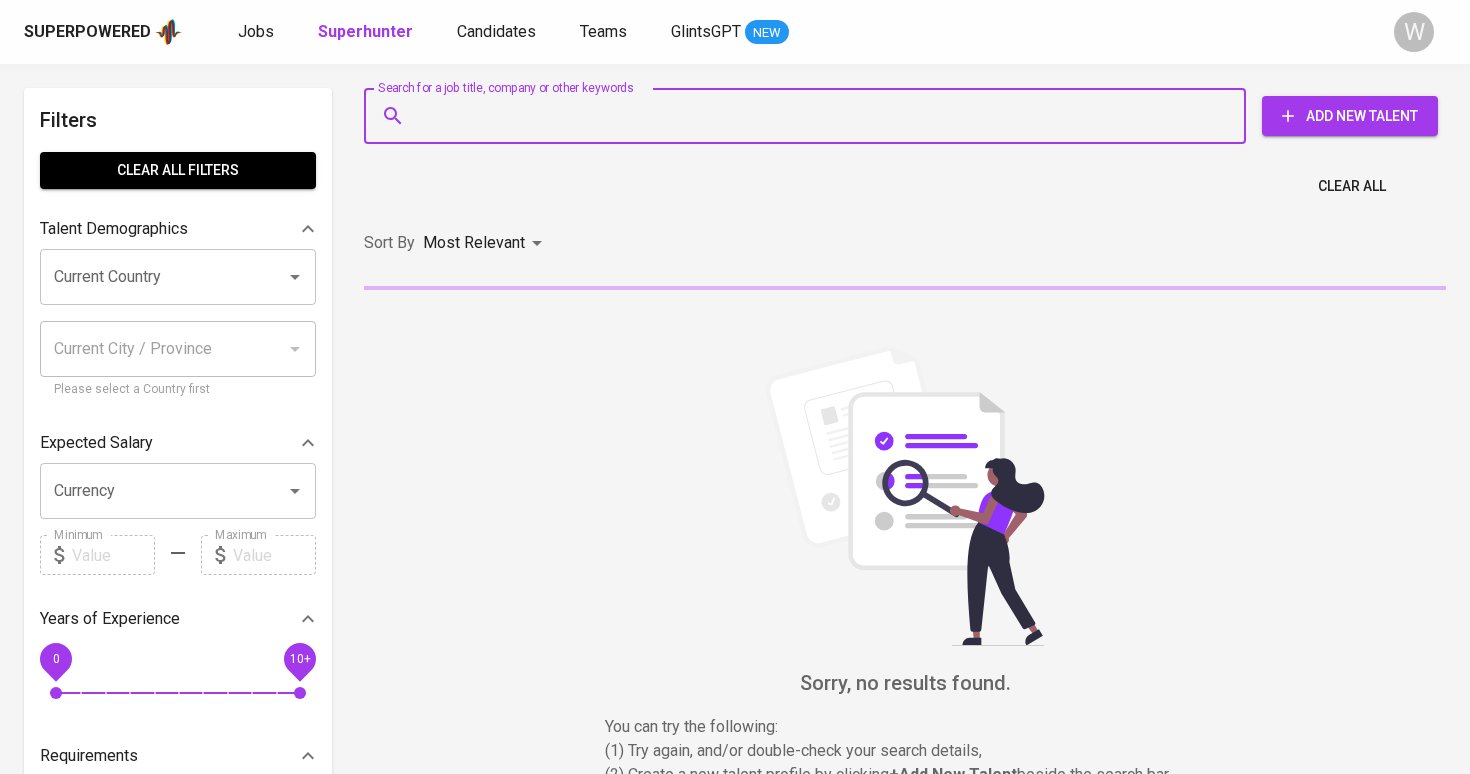 paste on "dannysteve0693@gmail.com" 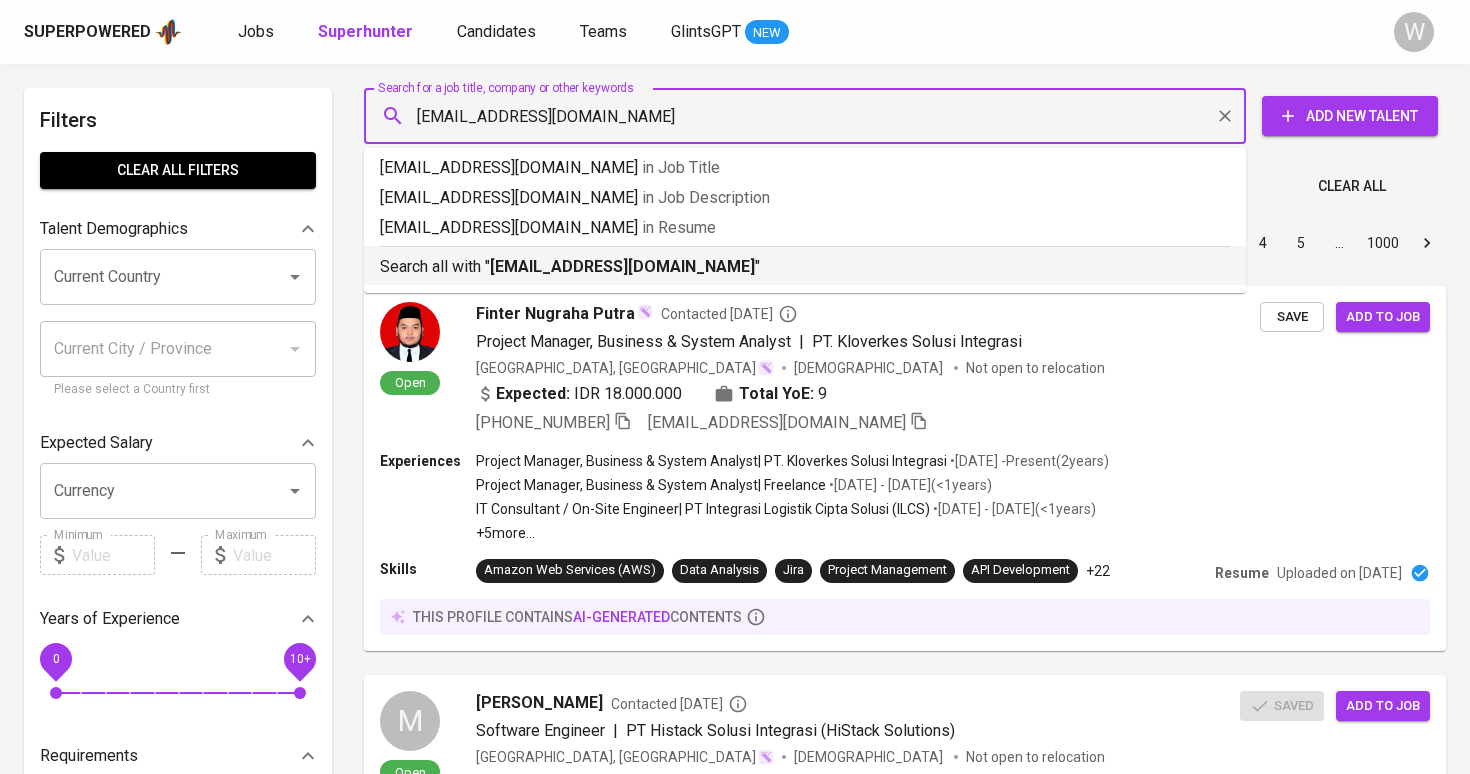 click on "dannysteve0693@gmail.com" at bounding box center [622, 266] 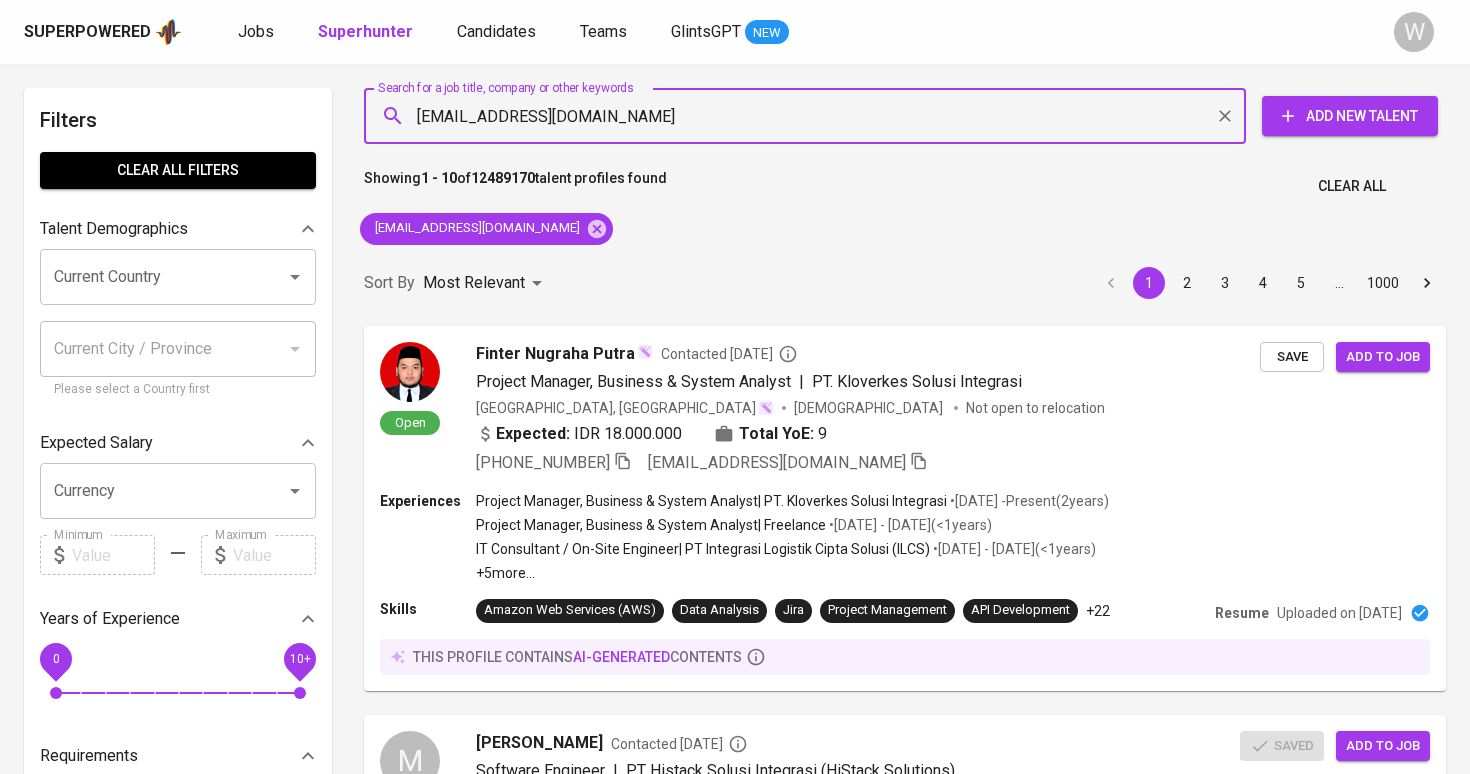 type 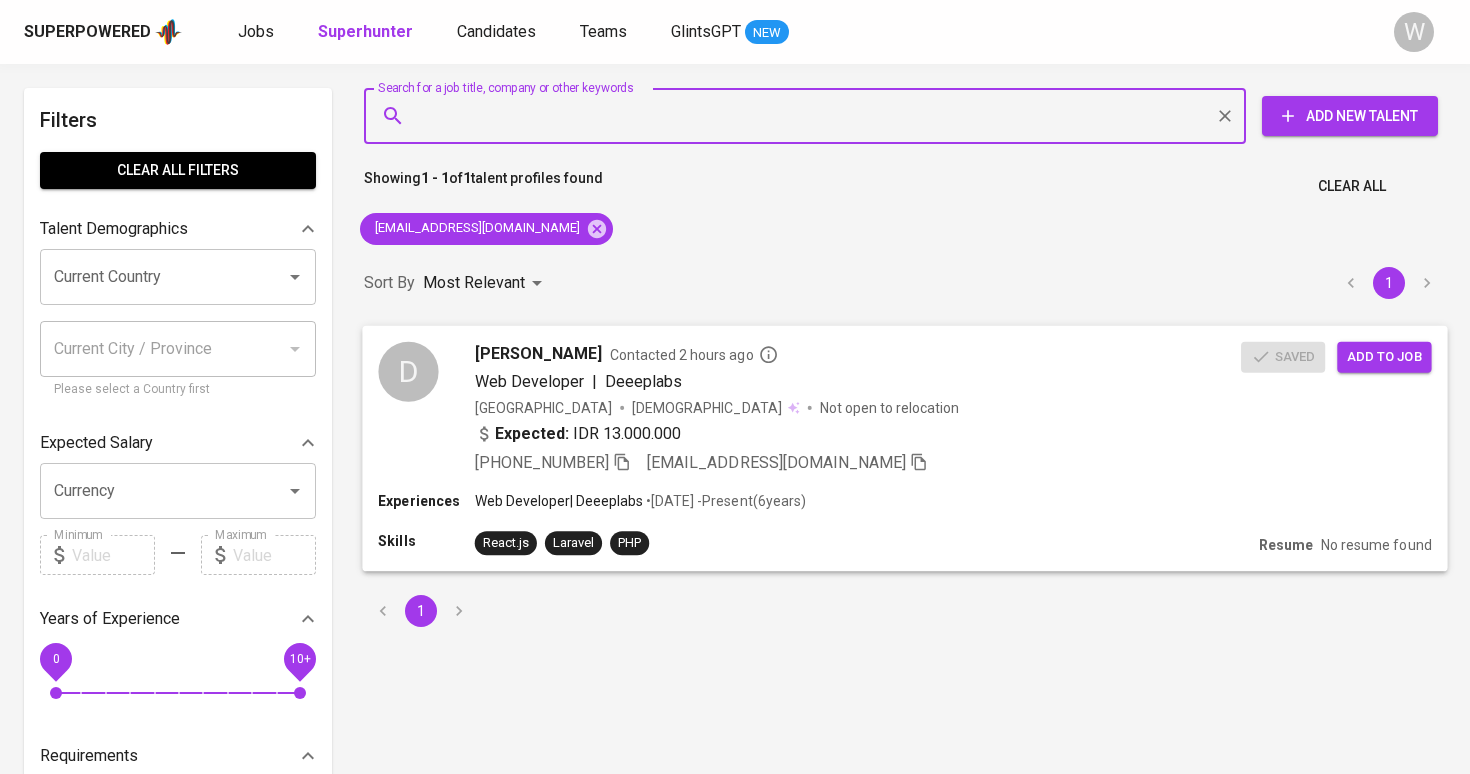 click on "Add to job" at bounding box center (1384, 356) 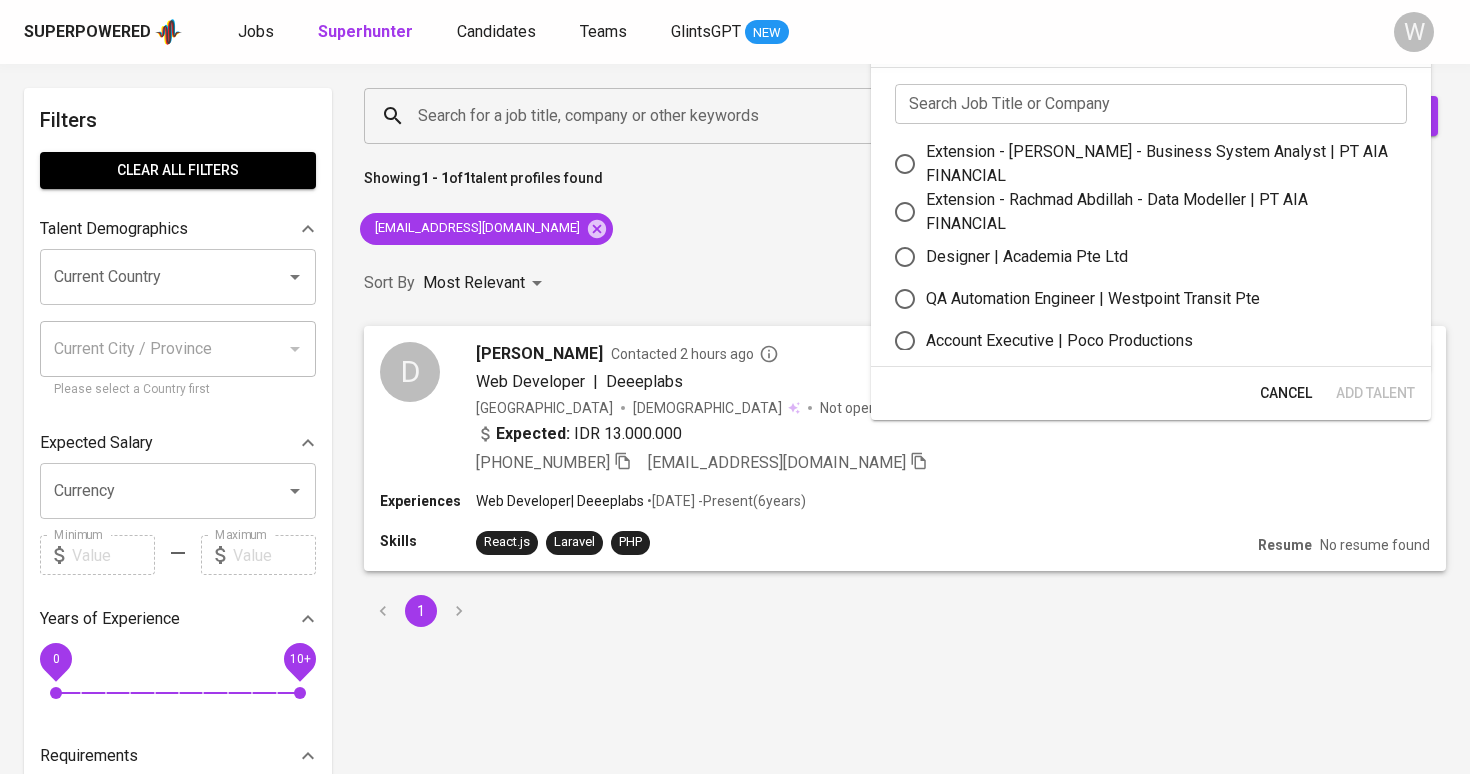 click at bounding box center (1151, 104) 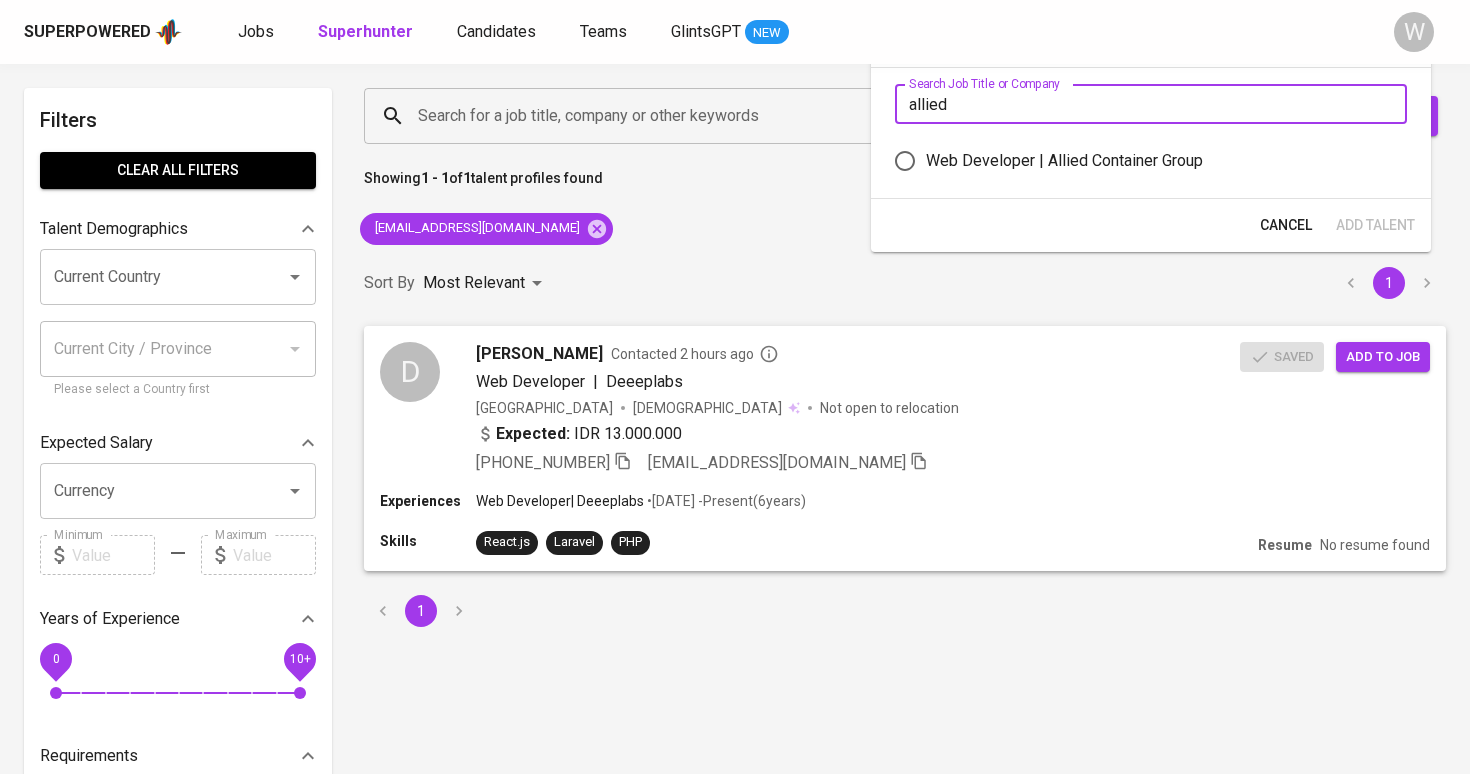 type on "allied" 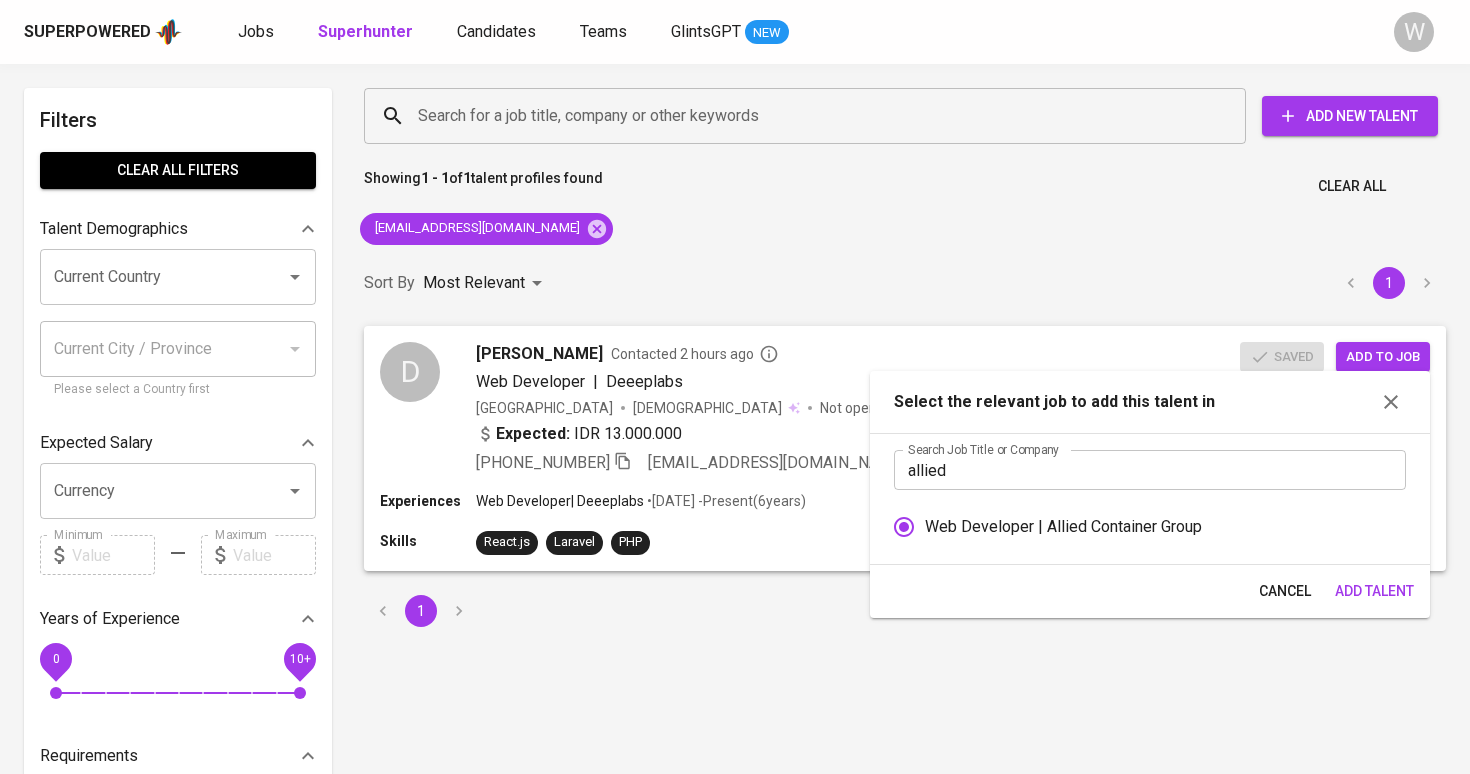 click on "Add Talent" at bounding box center (1374, 591) 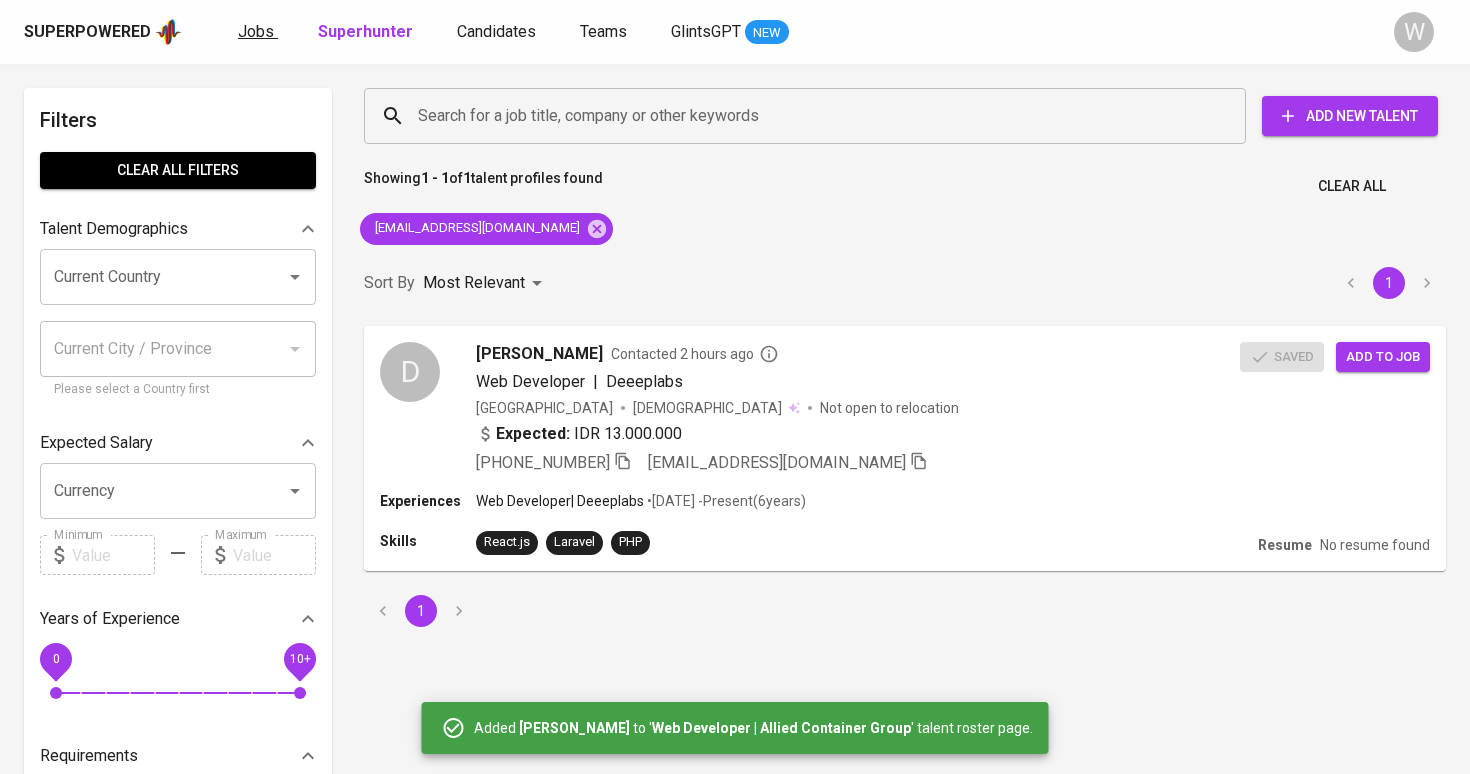 click on "Jobs" at bounding box center [256, 31] 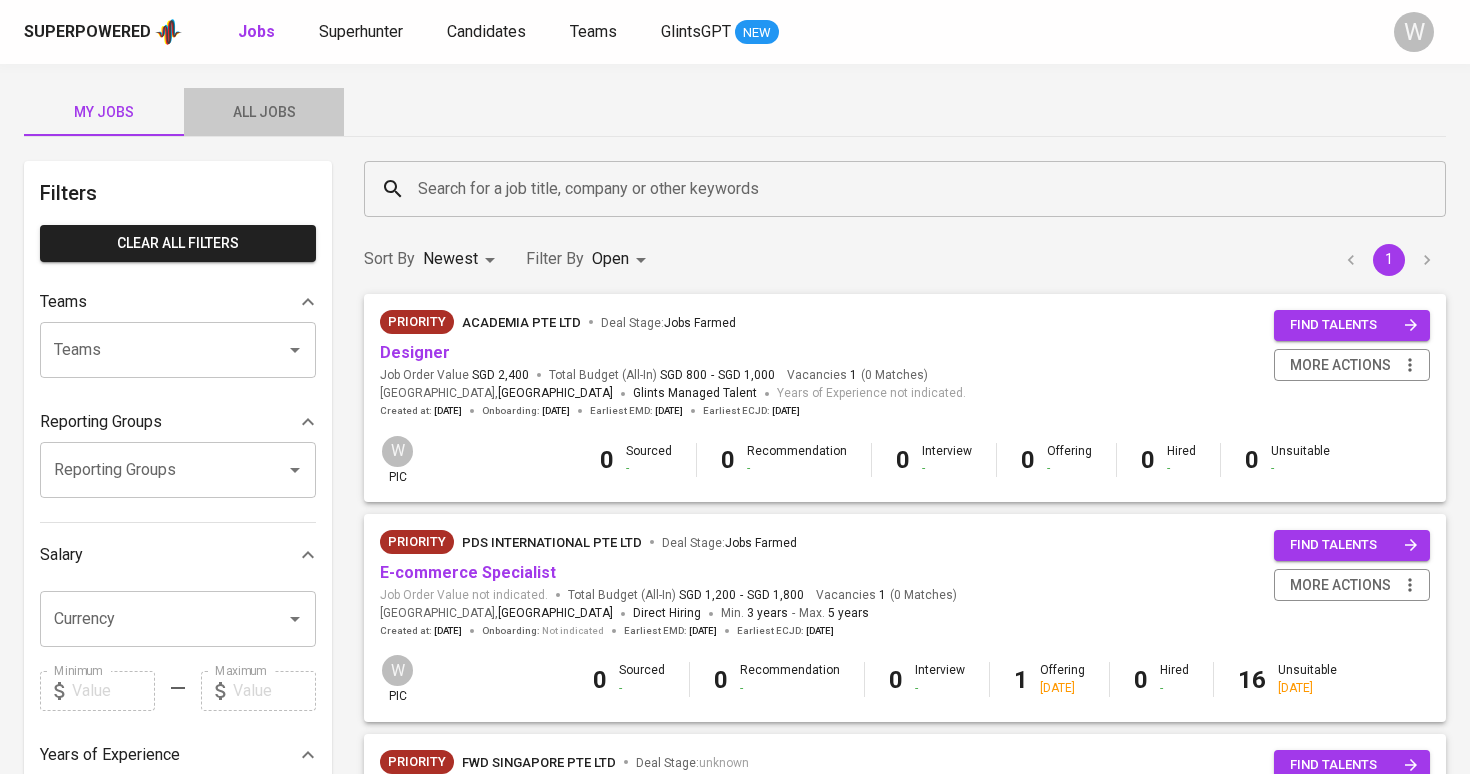 click on "All Jobs" at bounding box center (264, 112) 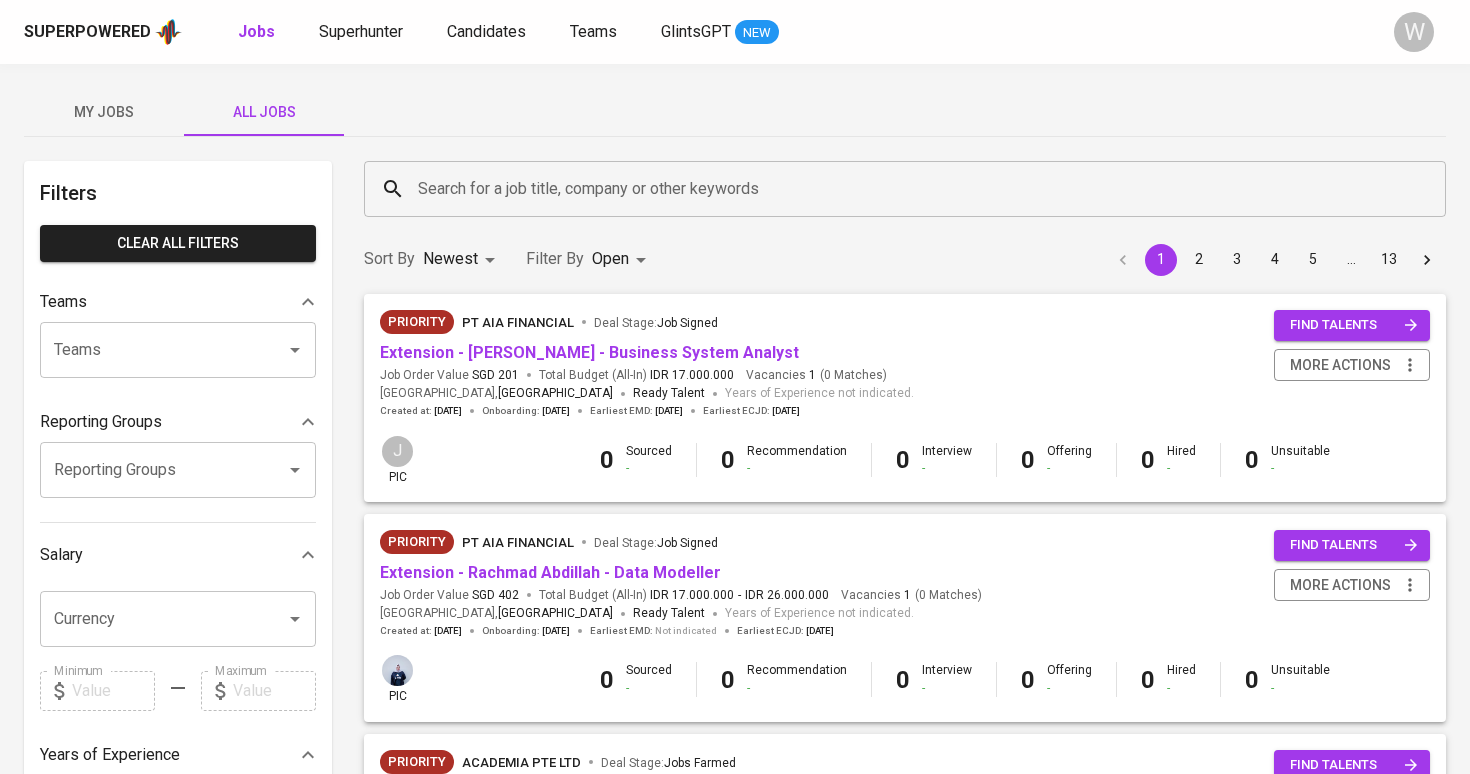 click on "Search for a job title, company or other keywords" at bounding box center (910, 189) 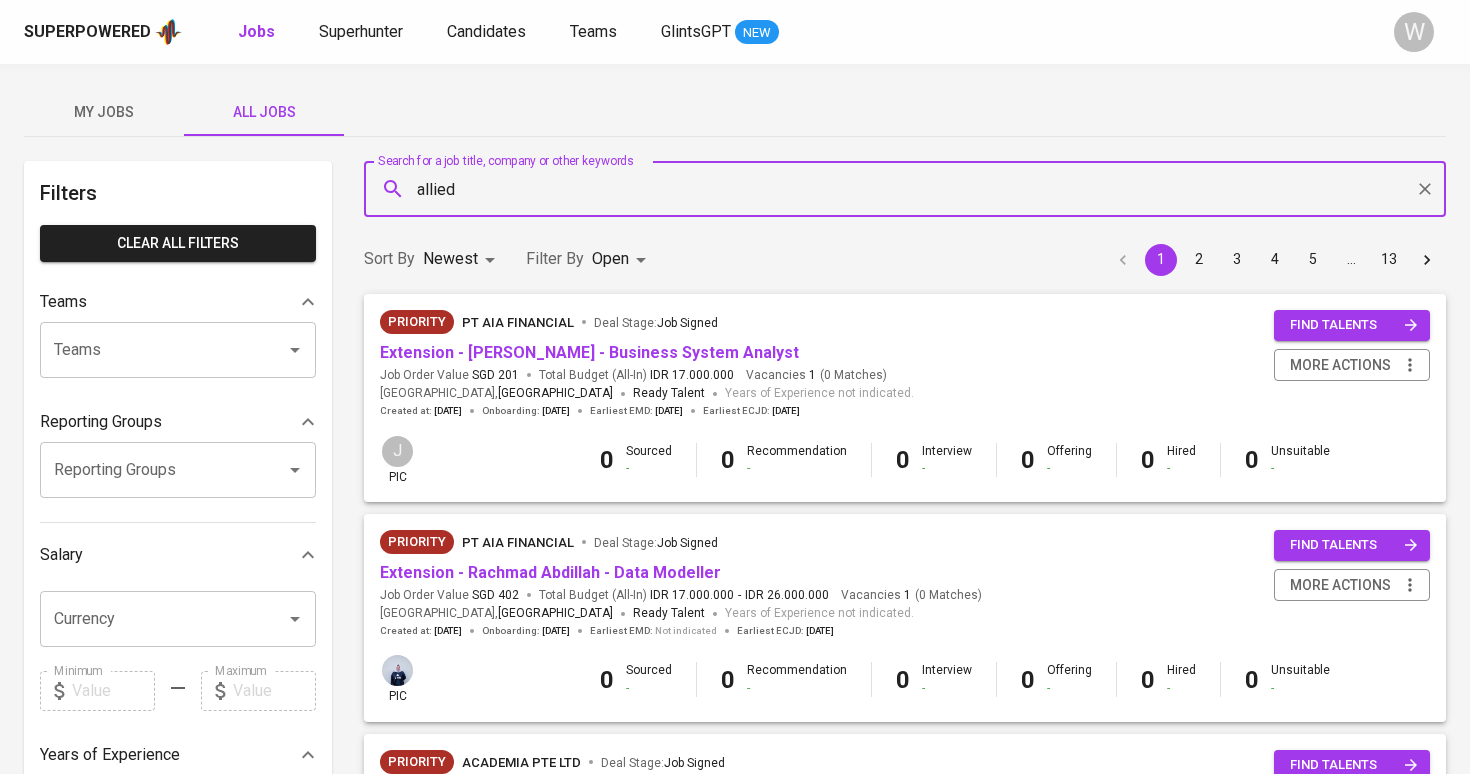 type on "allied" 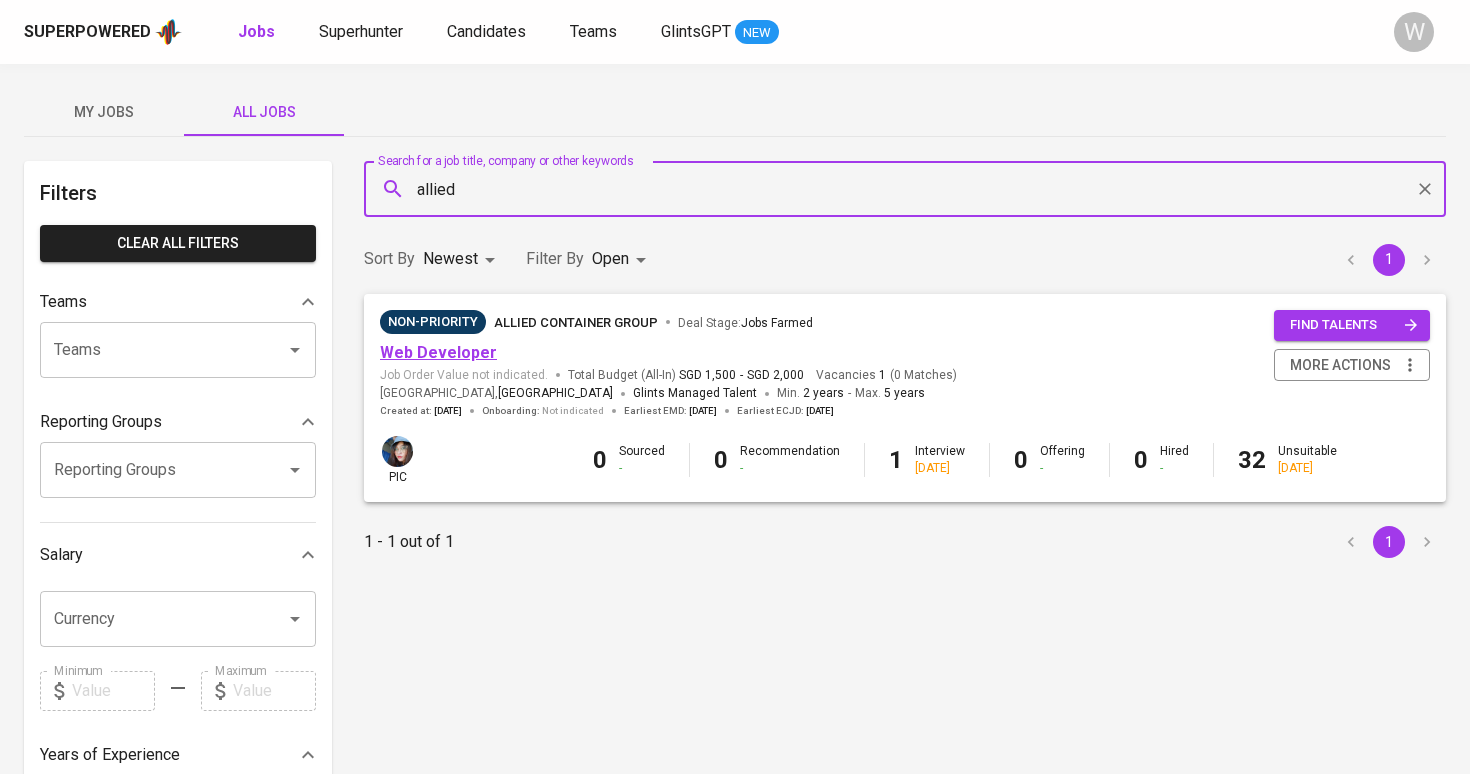 click on "Web Developer" at bounding box center (438, 352) 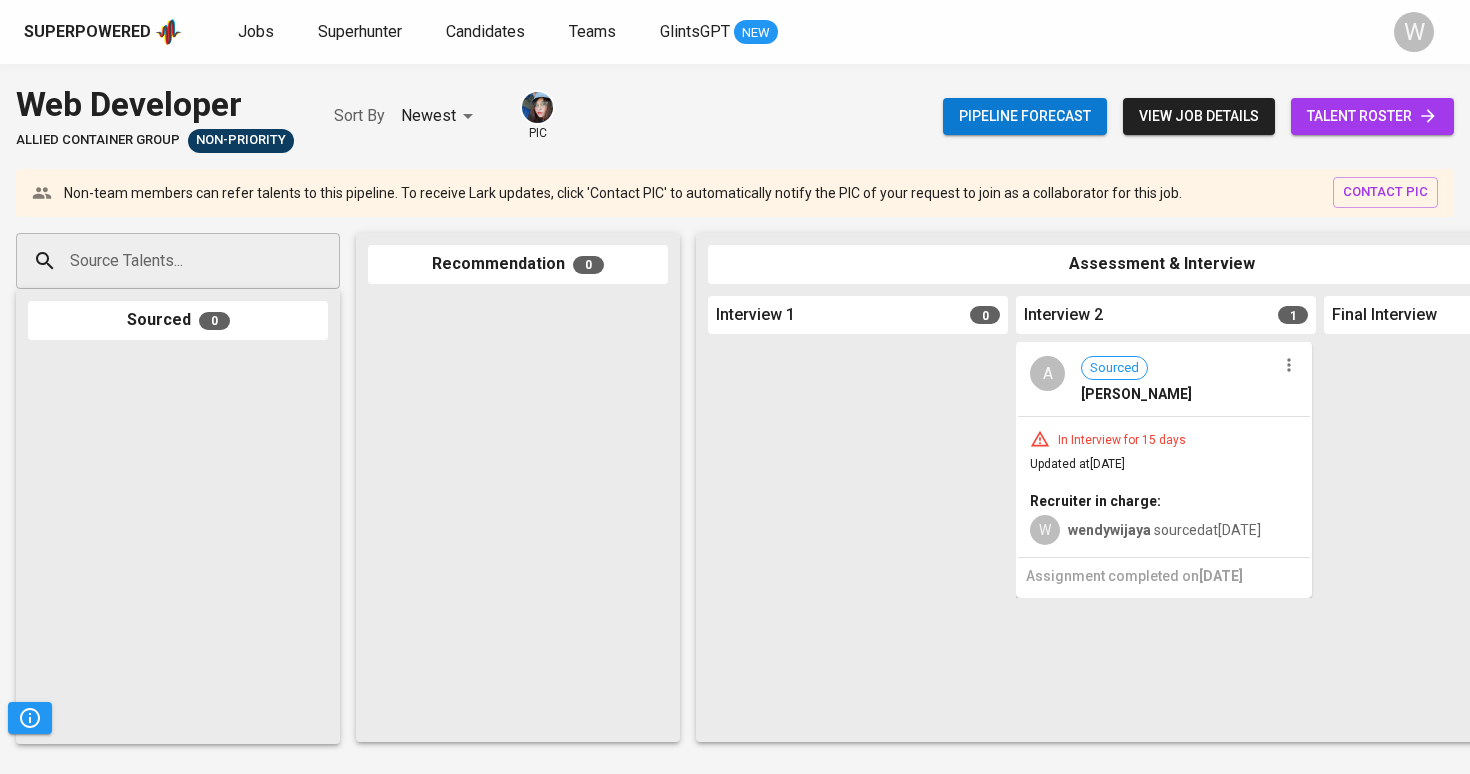 click on "talent roster" at bounding box center [1372, 116] 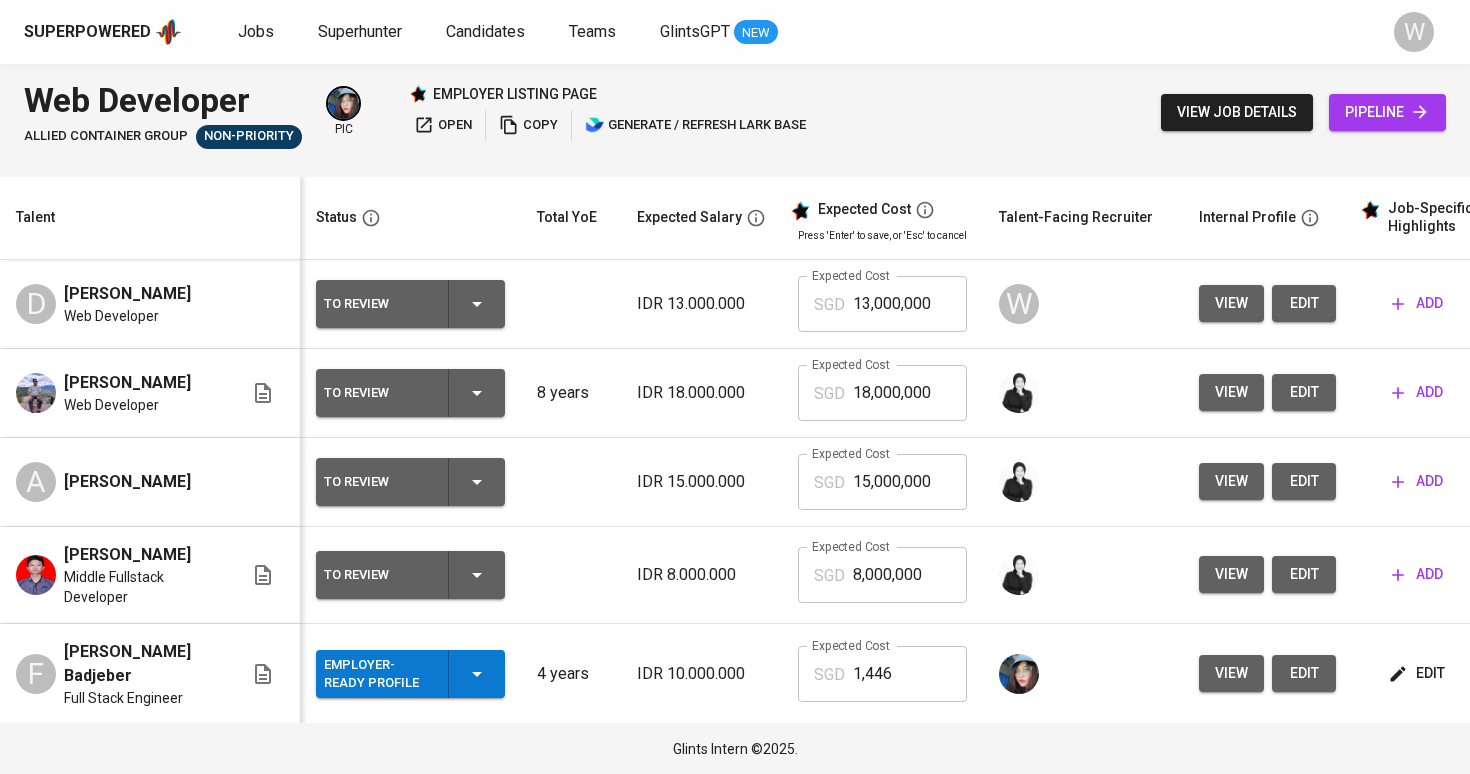 scroll, scrollTop: 0, scrollLeft: 0, axis: both 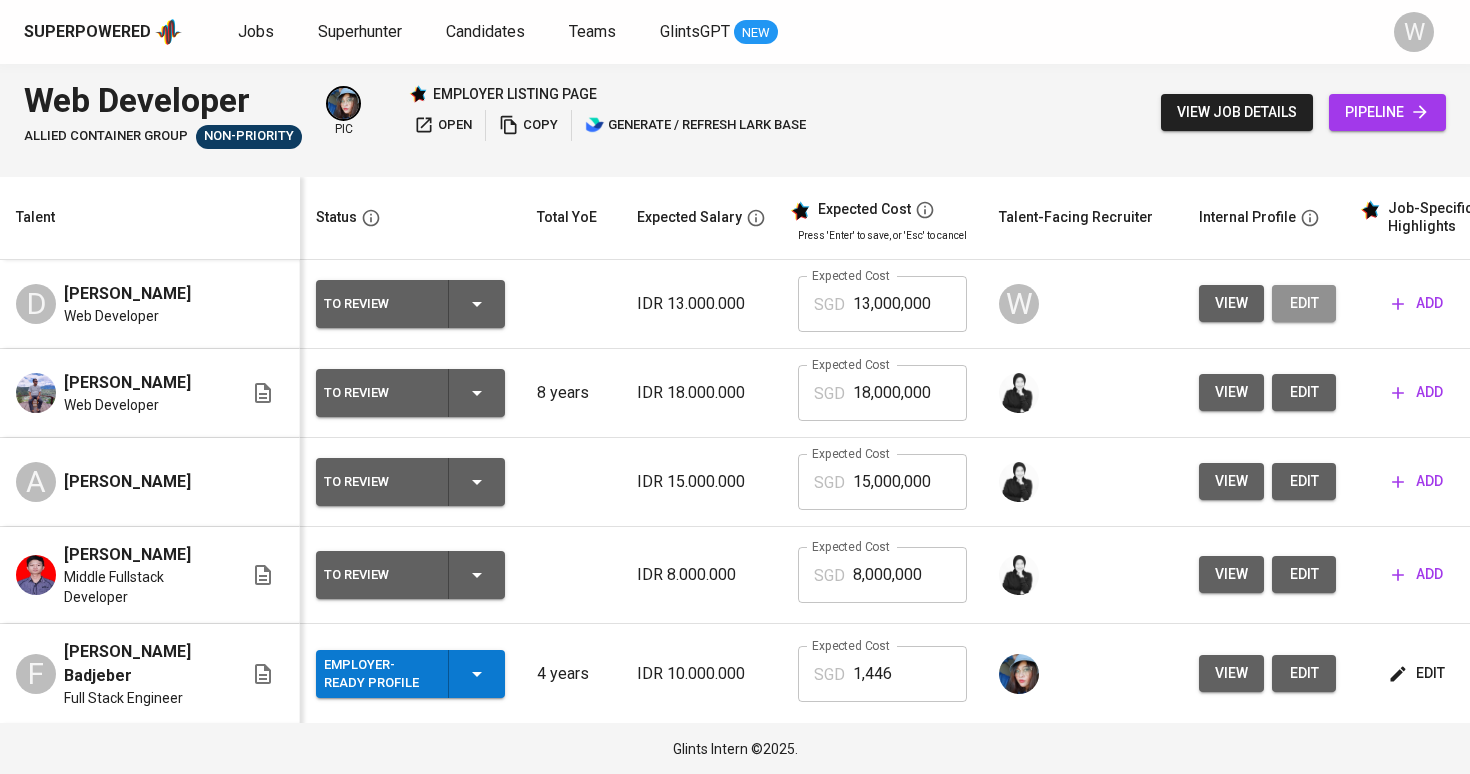 click on "edit" at bounding box center [1304, 303] 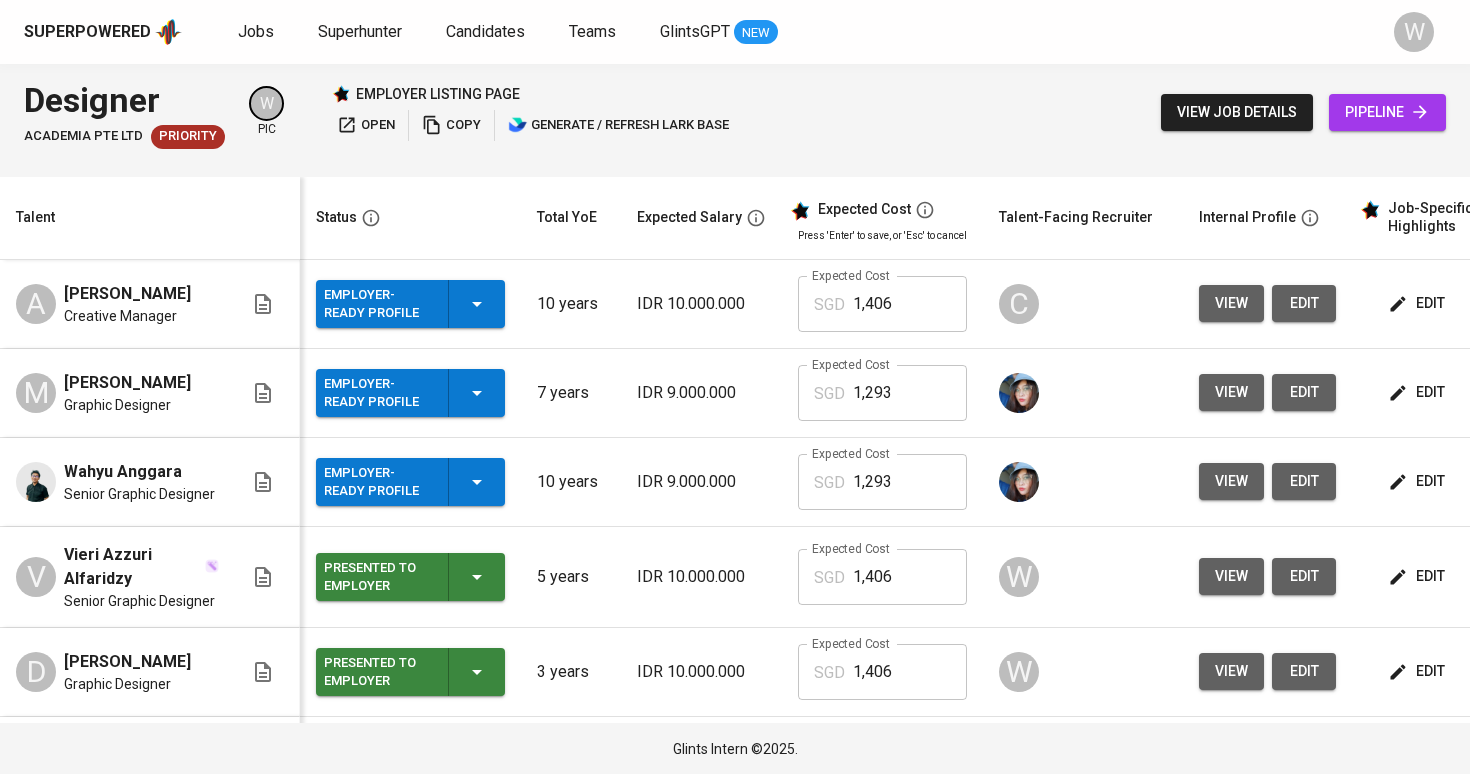 scroll, scrollTop: 0, scrollLeft: 0, axis: both 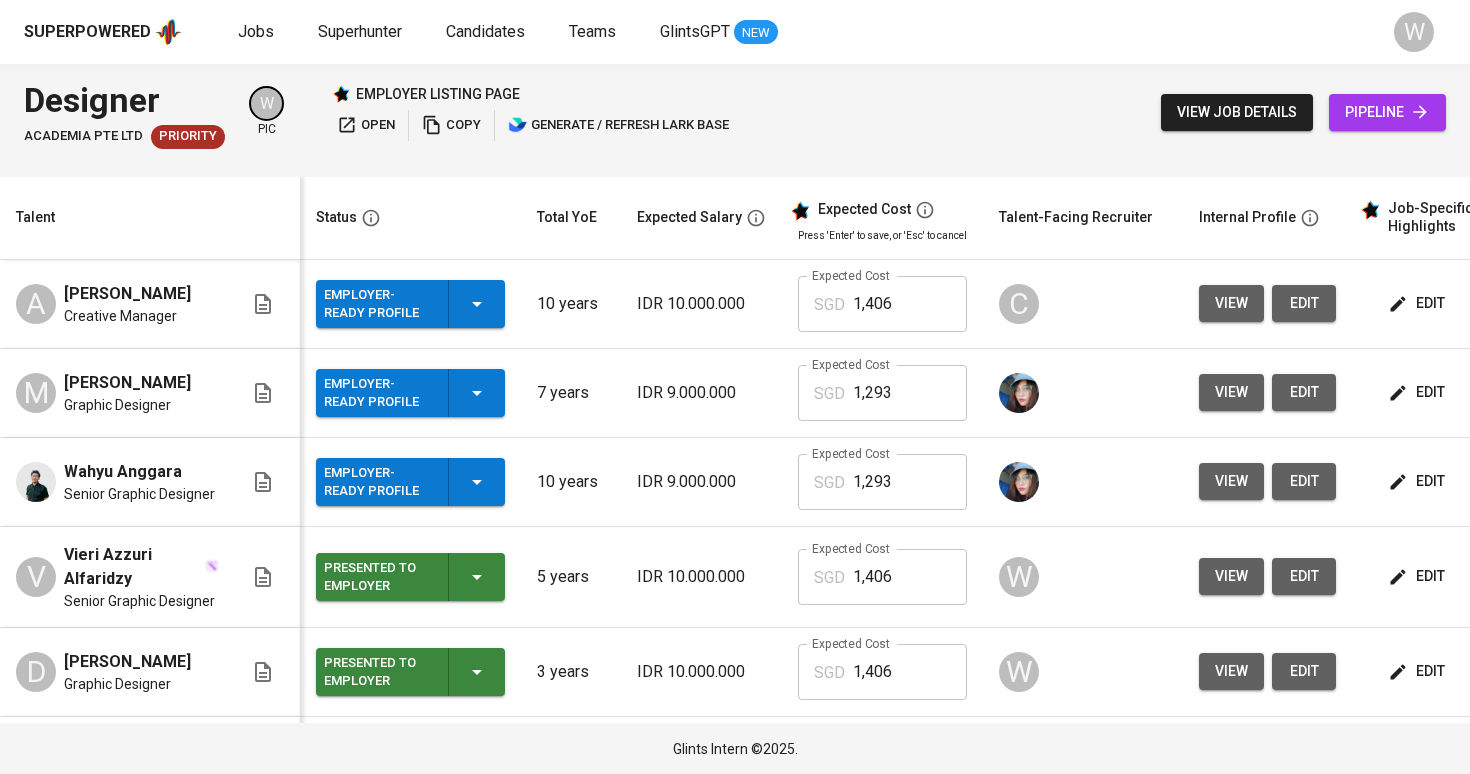 click 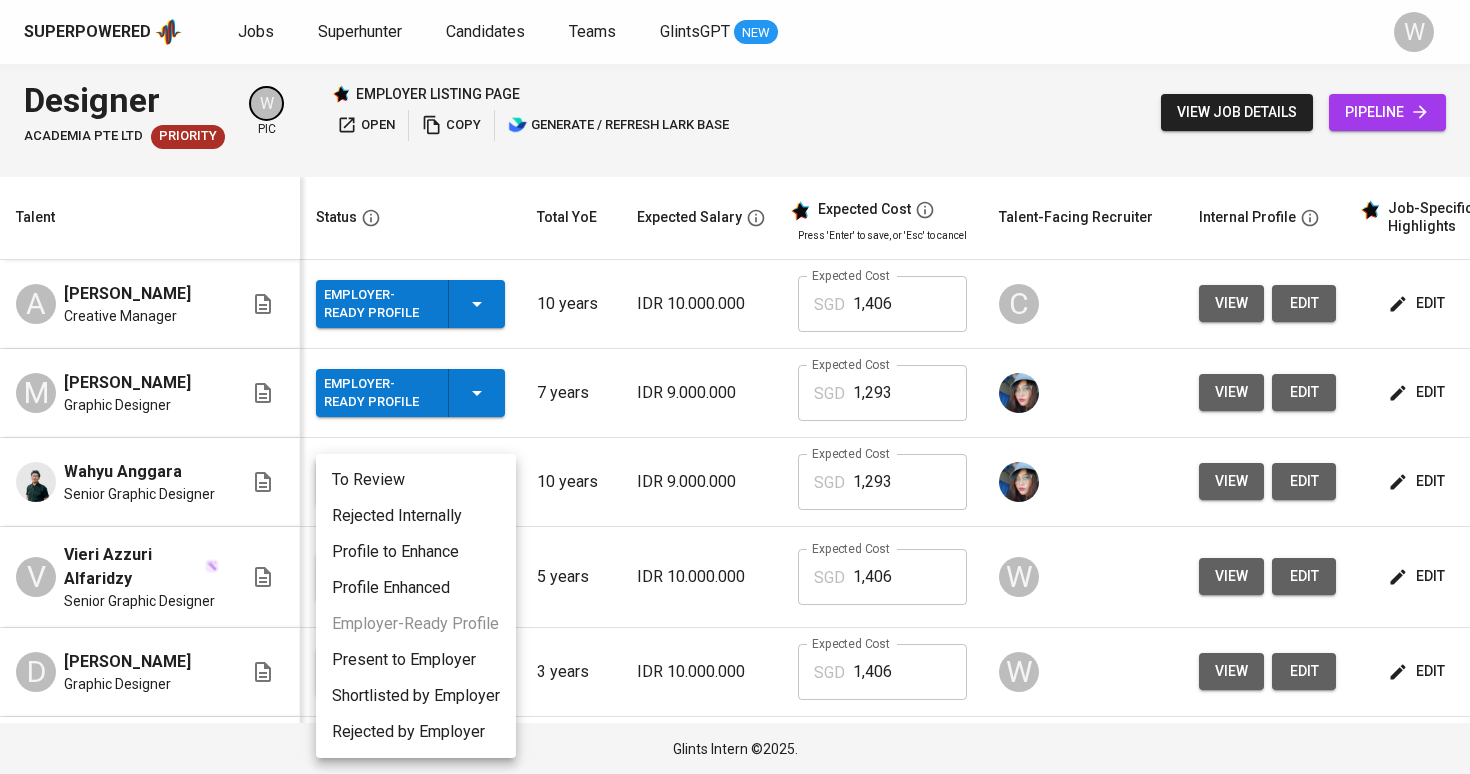 click on "Present to Employer" at bounding box center (416, 660) 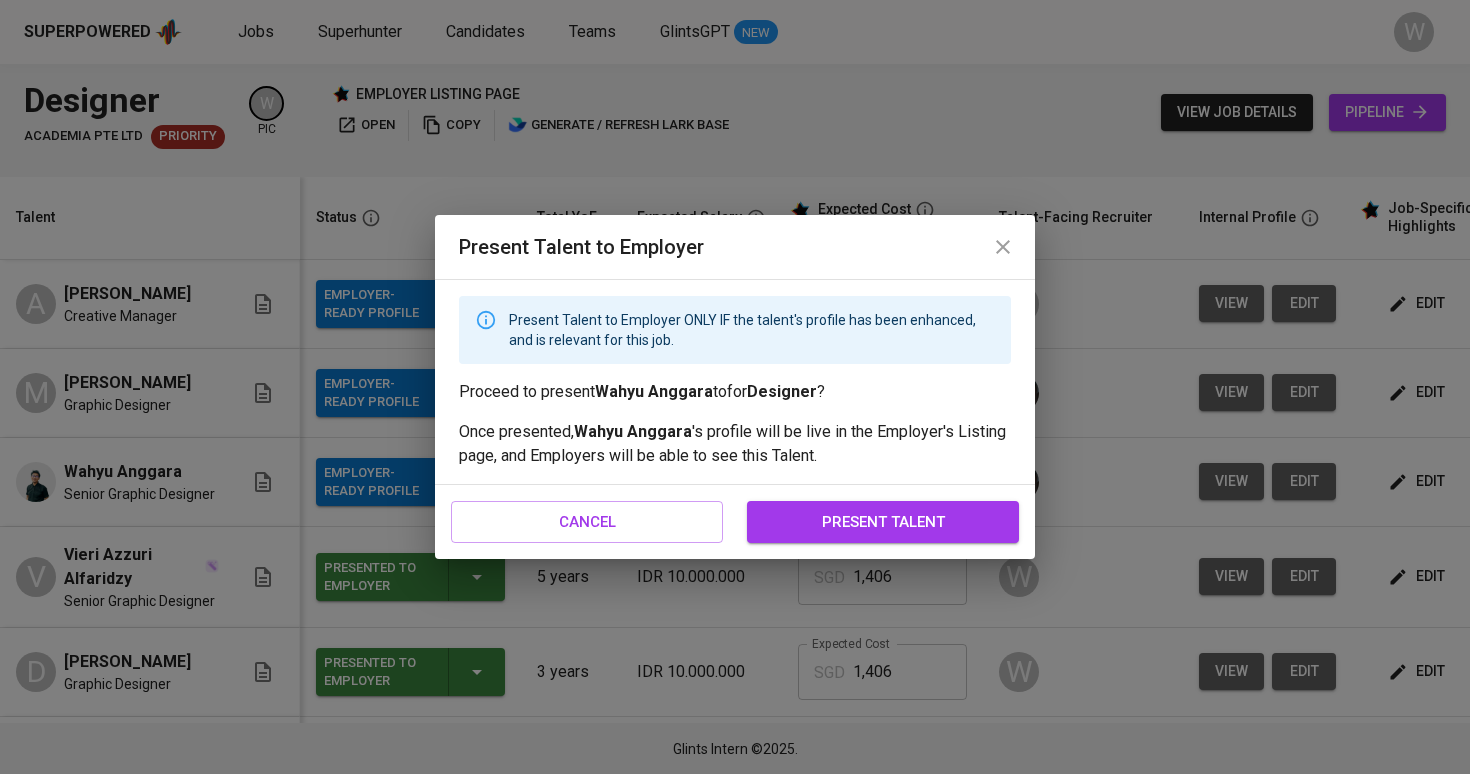 click on "cancel present talent" at bounding box center (735, 522) 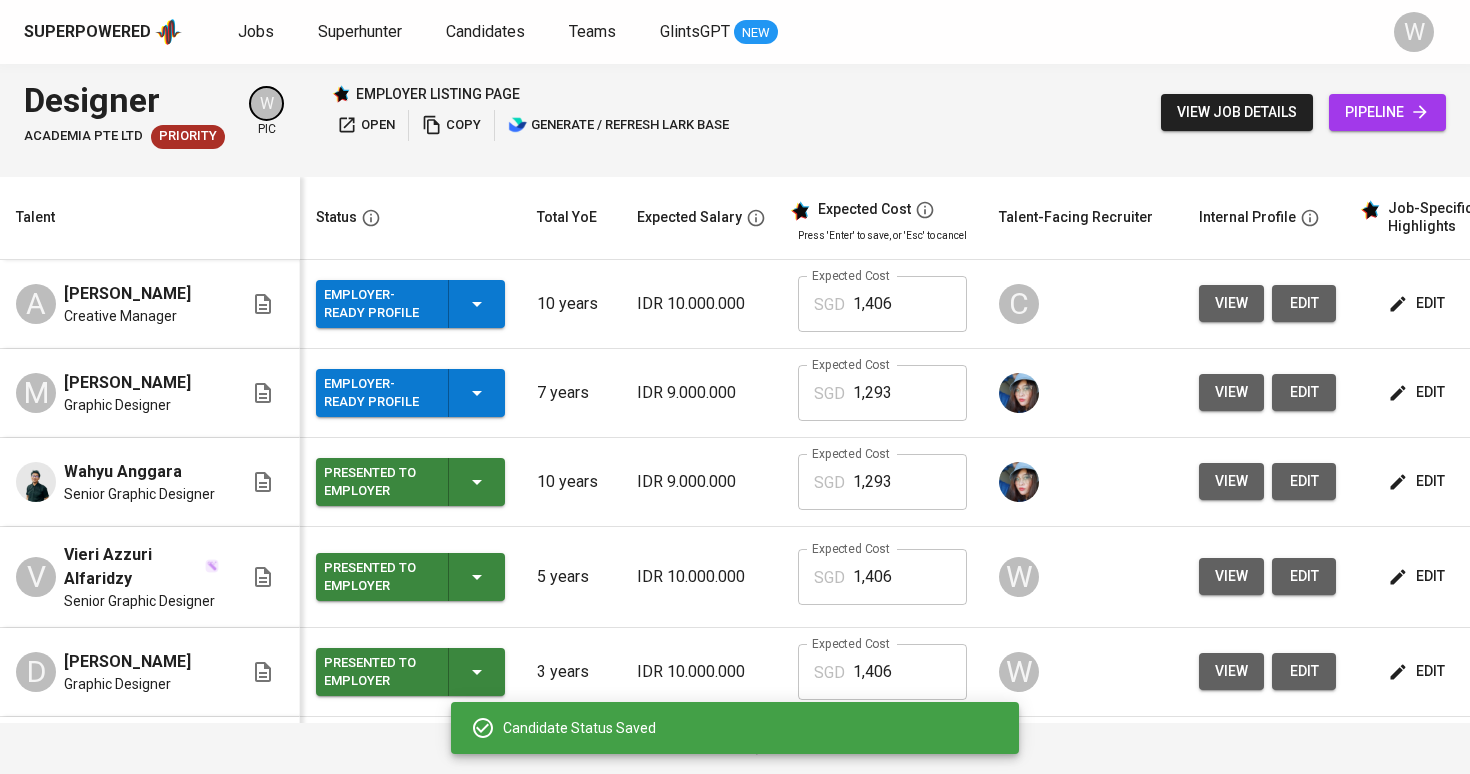 click on "Employer-Ready Profile" at bounding box center [410, 393] 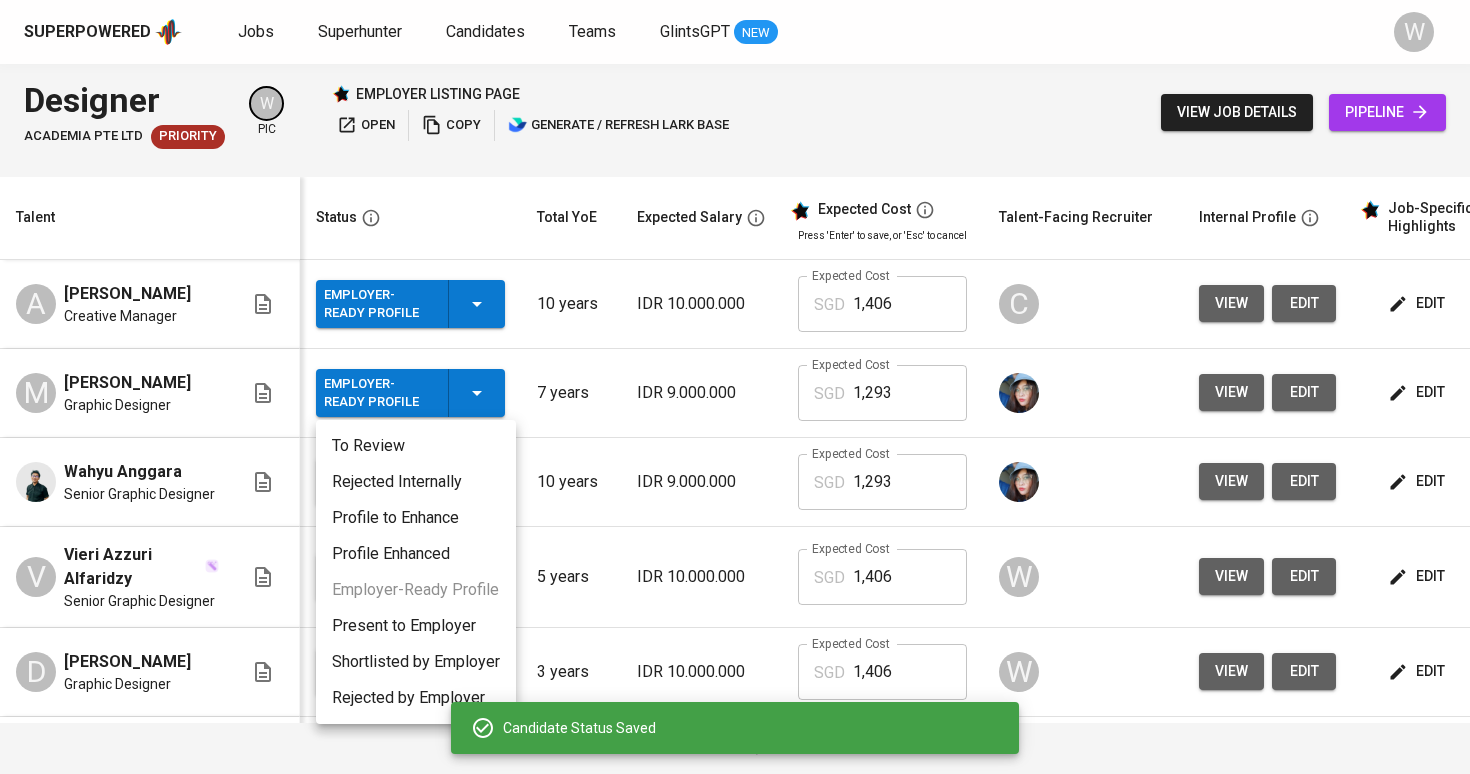 click on "Present to Employer" at bounding box center [416, 626] 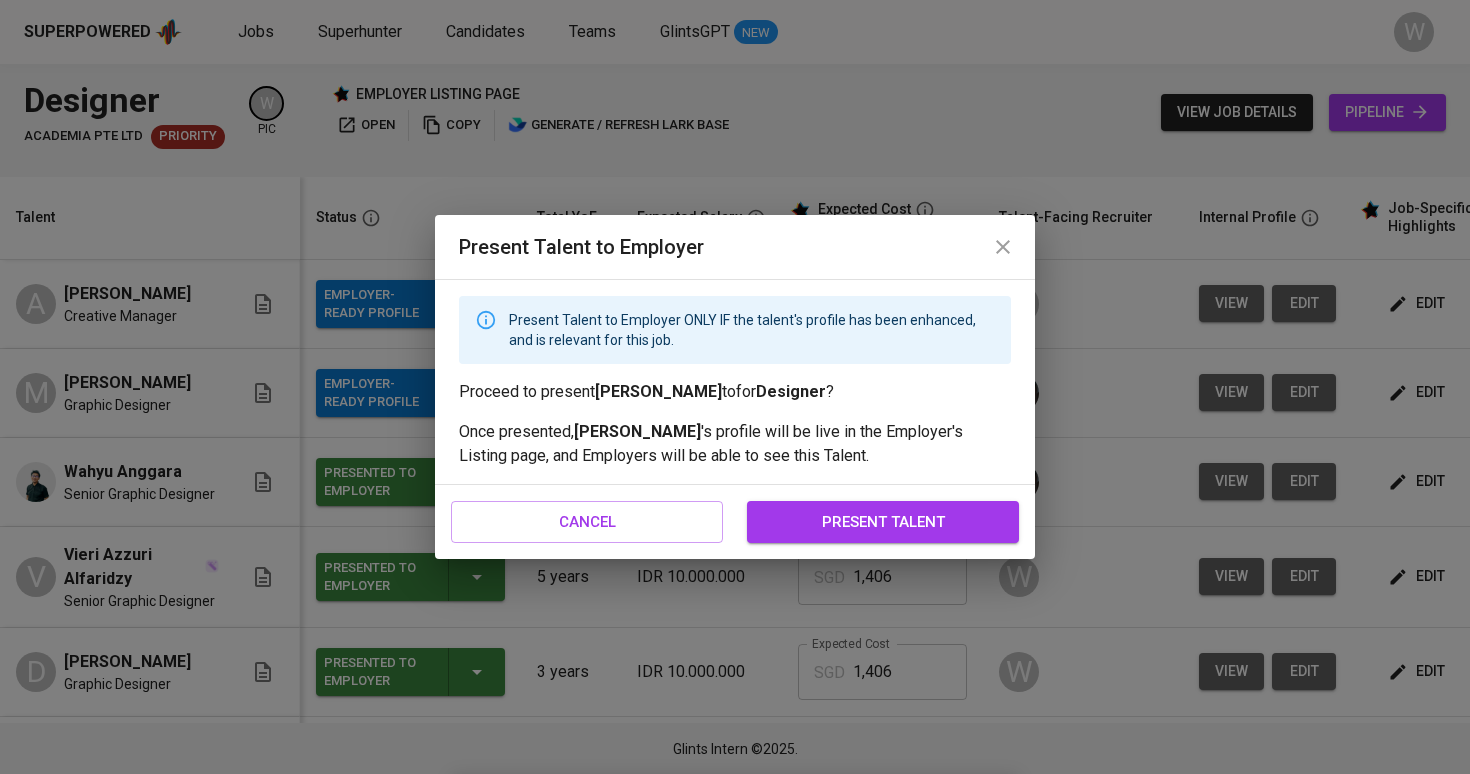 click on "present talent" at bounding box center (883, 522) 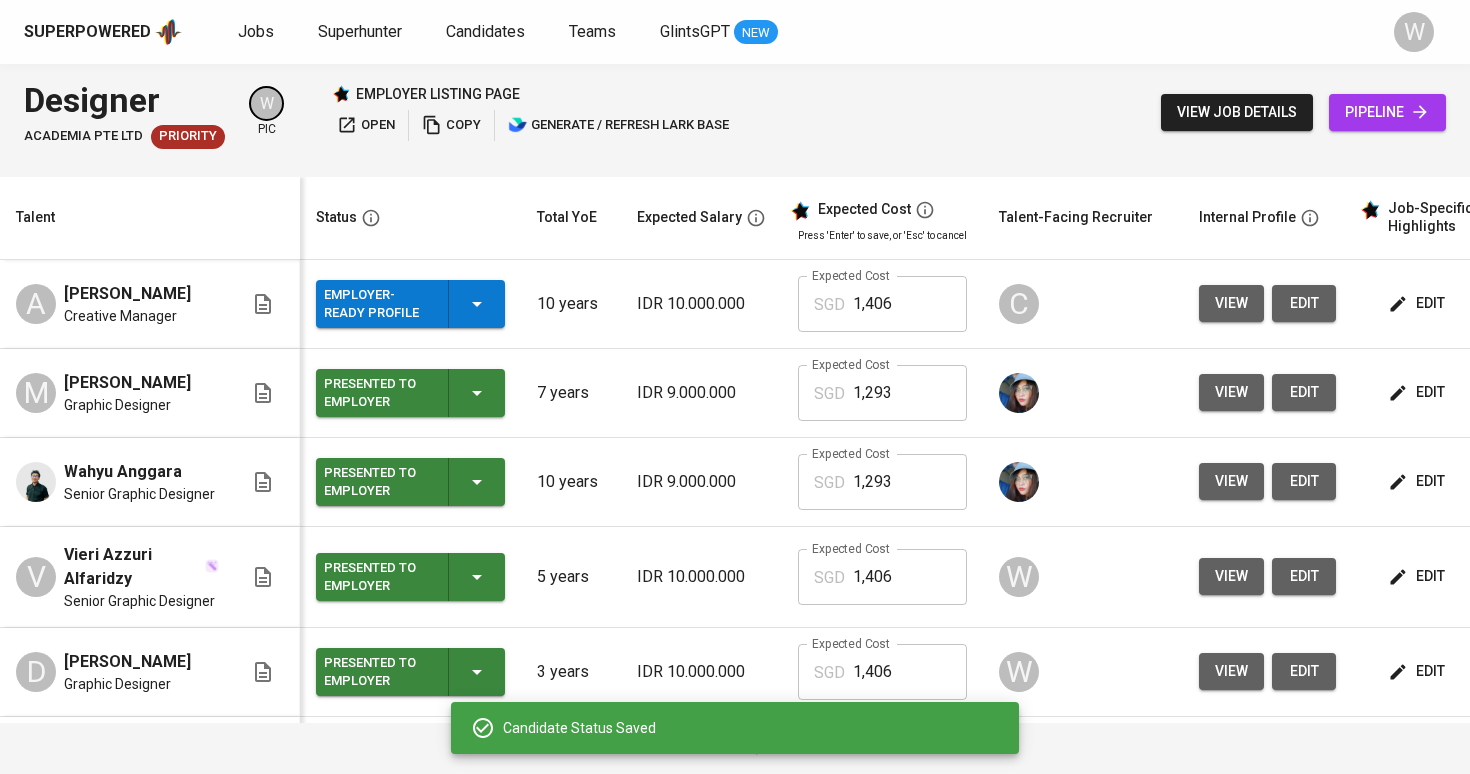 click on "Employer-Ready Profile" at bounding box center [410, 304] 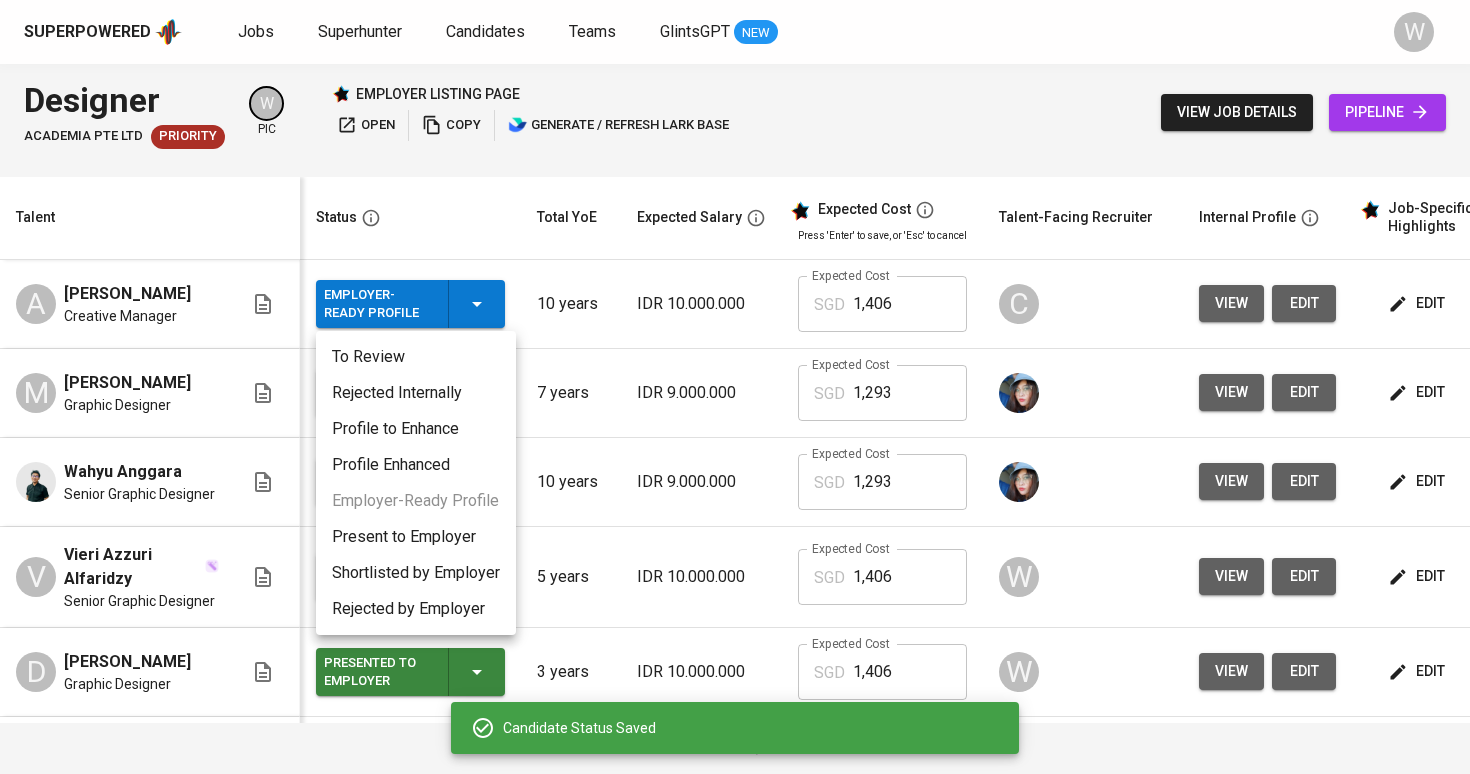 click on "Present to Employer" at bounding box center (416, 537) 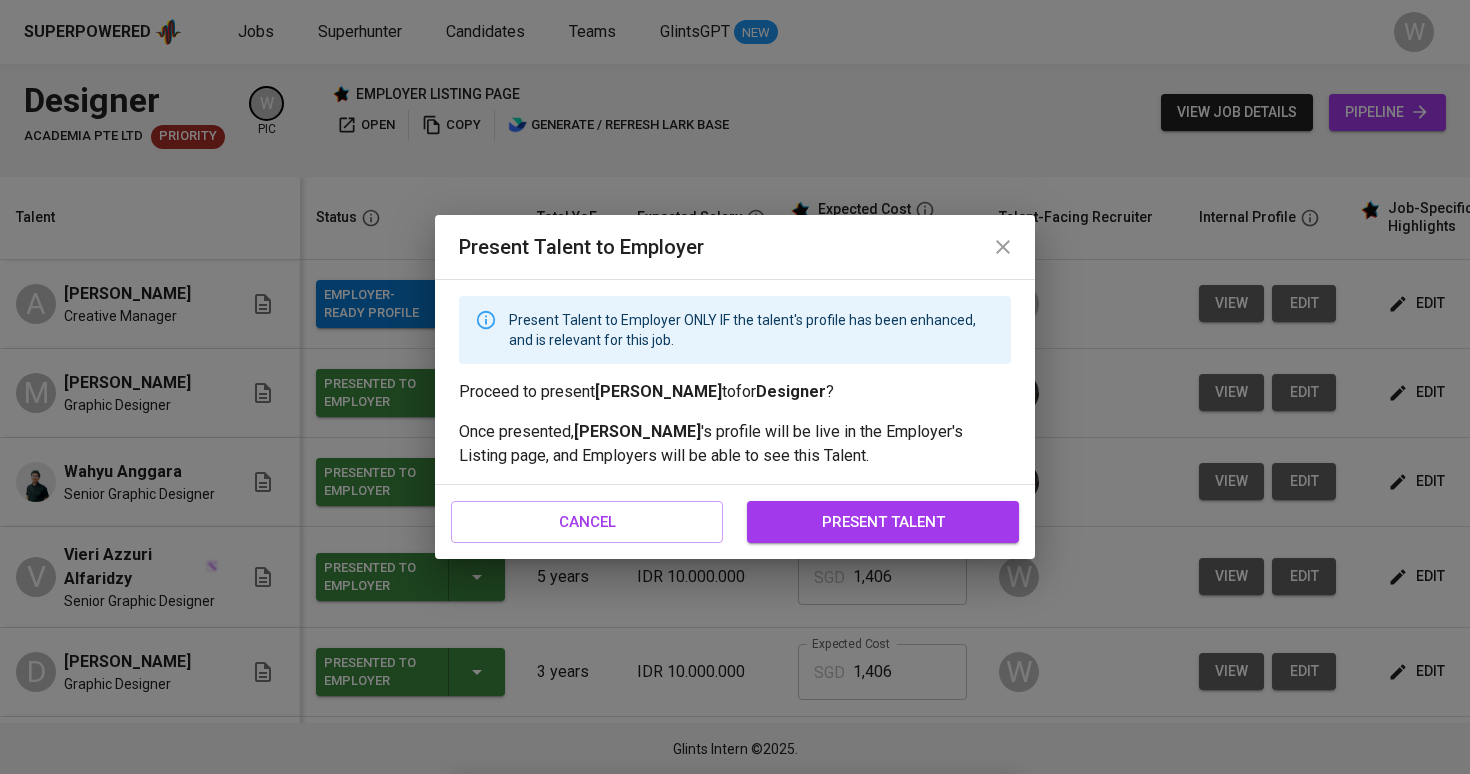 click on "present talent" at bounding box center [883, 522] 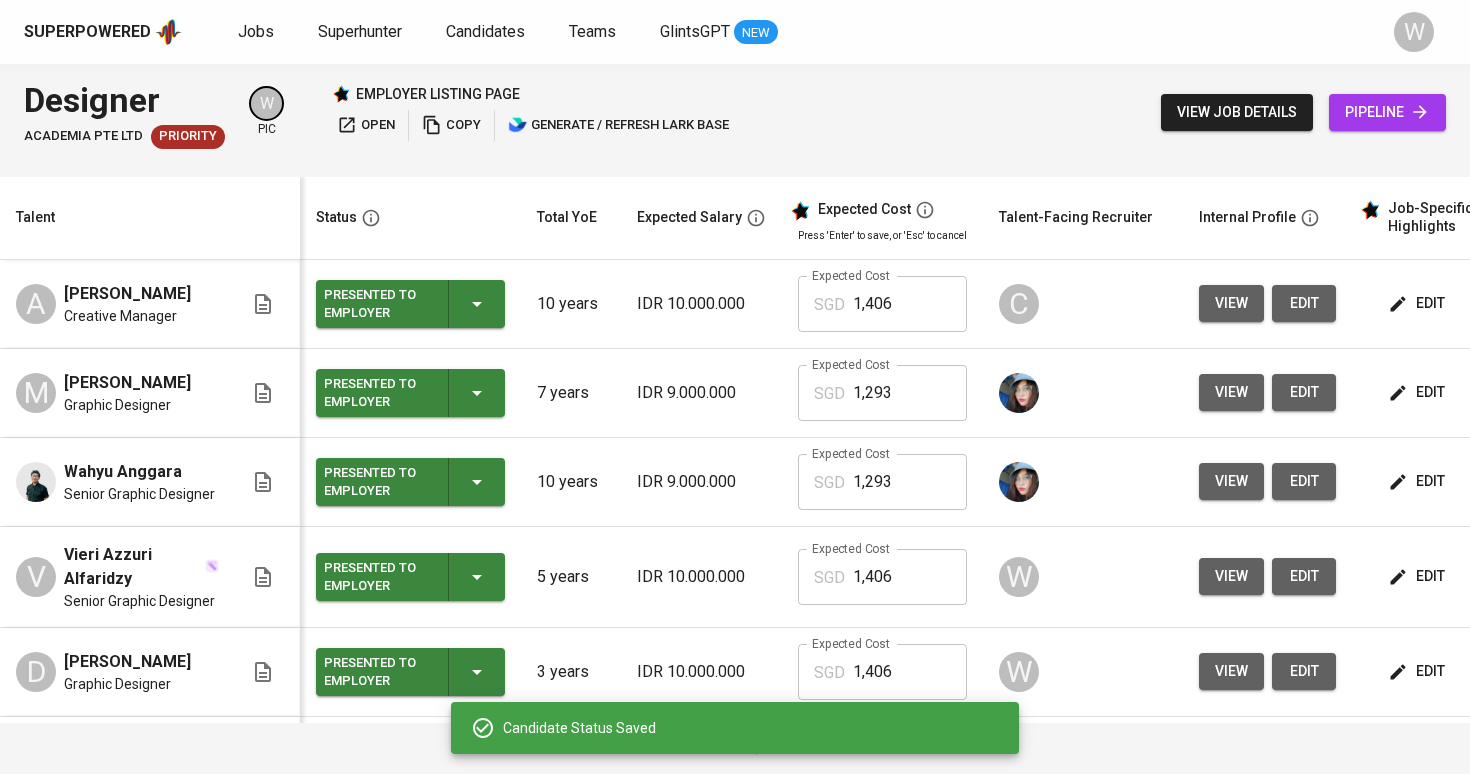 click on "open" at bounding box center [366, 125] 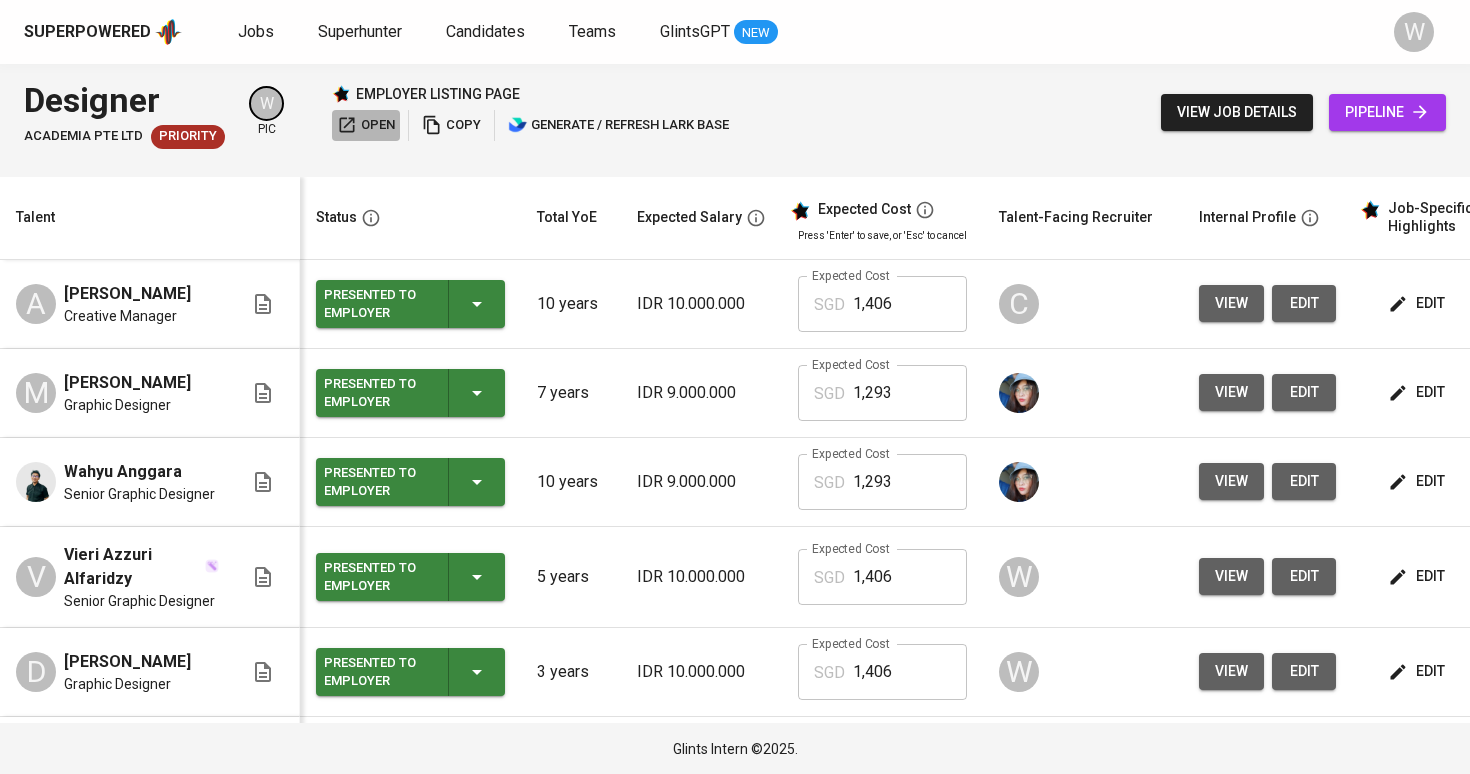 click on "open" at bounding box center [366, 125] 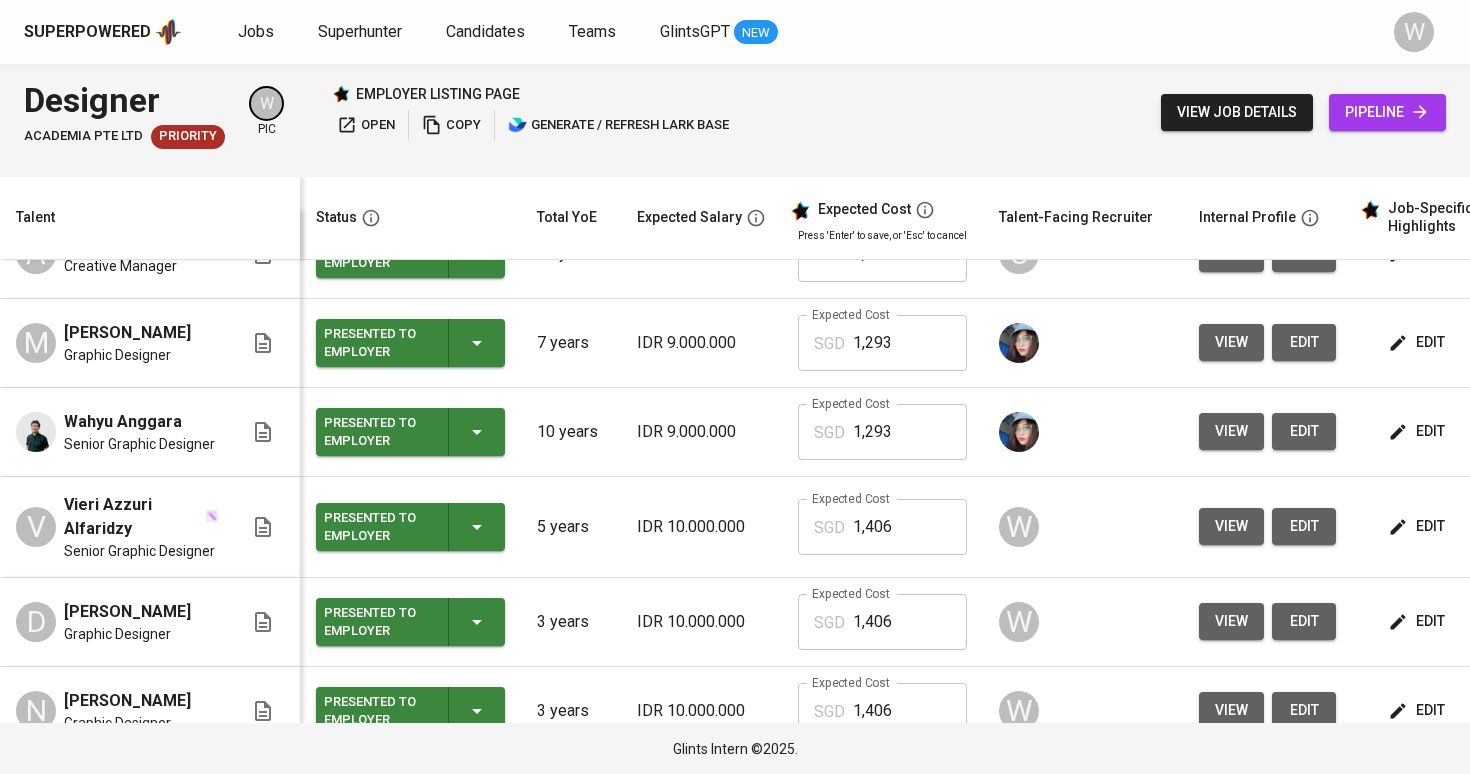 scroll, scrollTop: 57, scrollLeft: 0, axis: vertical 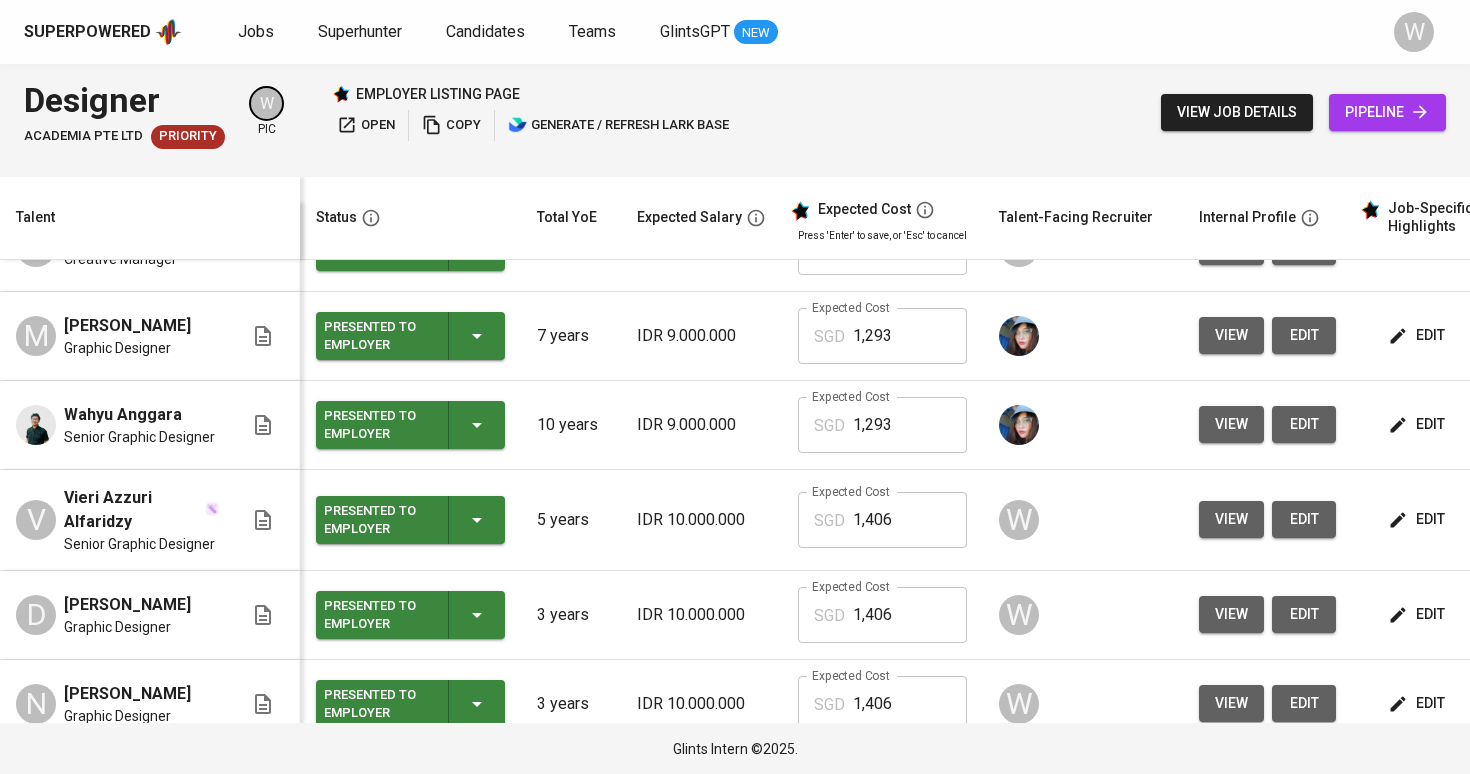 click on "edit" at bounding box center (1418, 519) 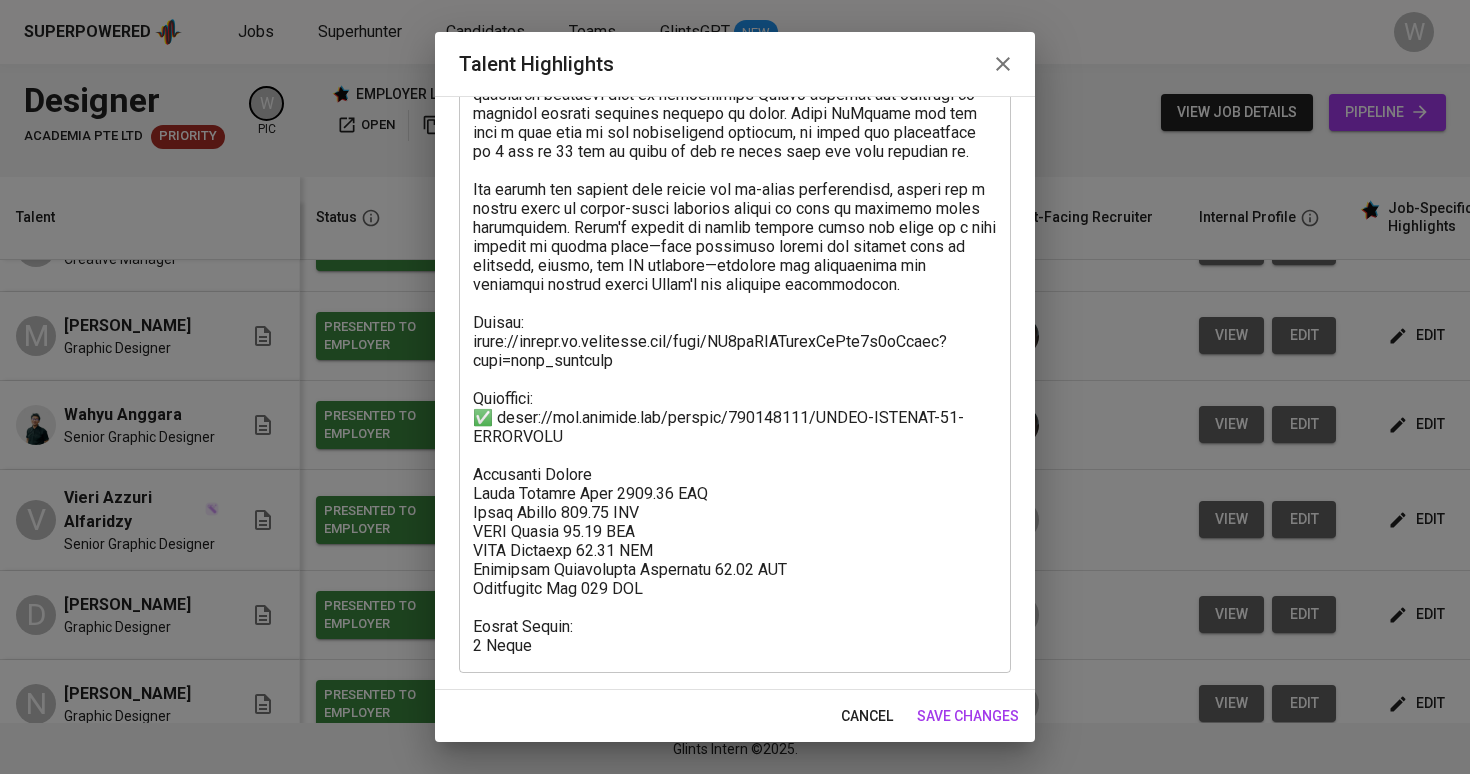 scroll, scrollTop: 542, scrollLeft: 0, axis: vertical 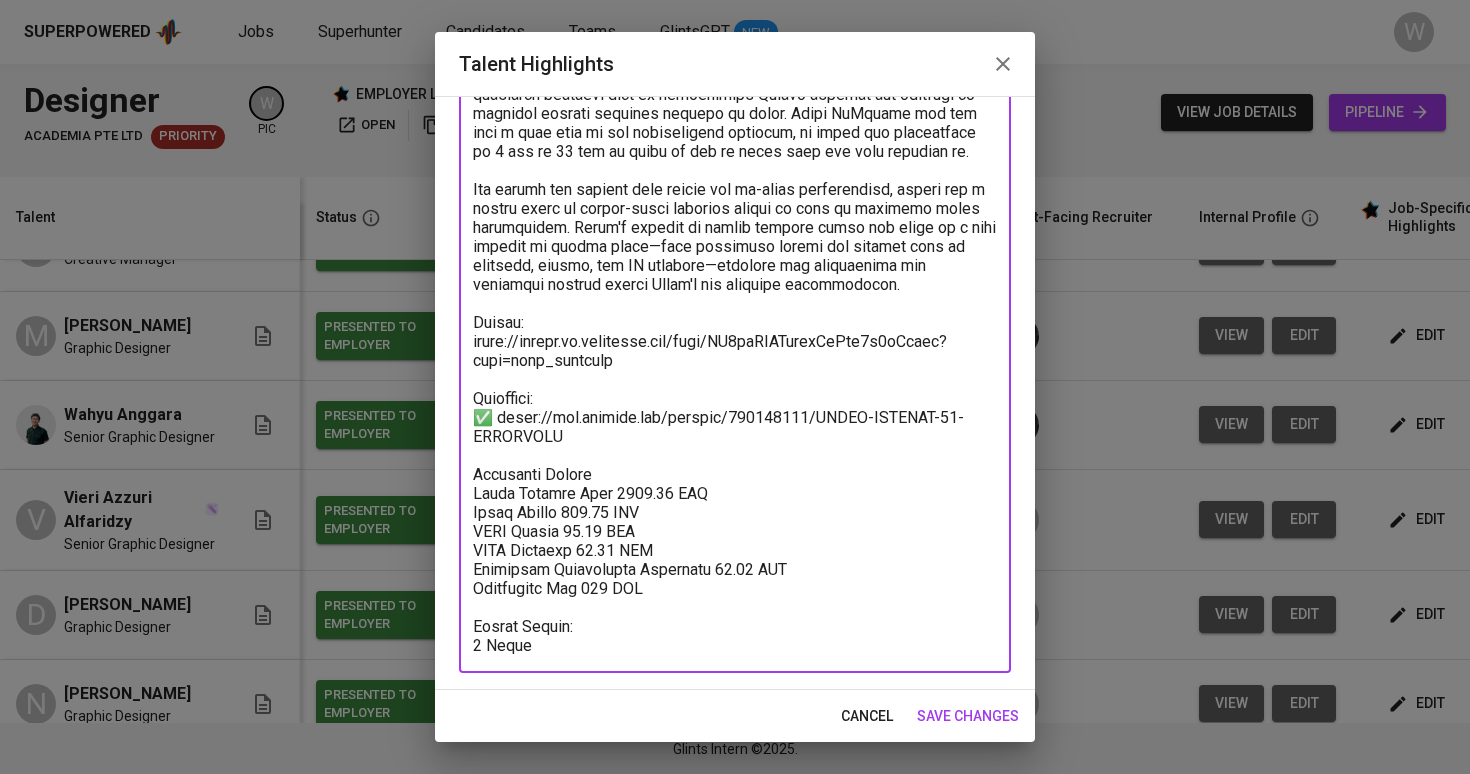 drag, startPoint x: 499, startPoint y: 417, endPoint x: 467, endPoint y: 416, distance: 32.01562 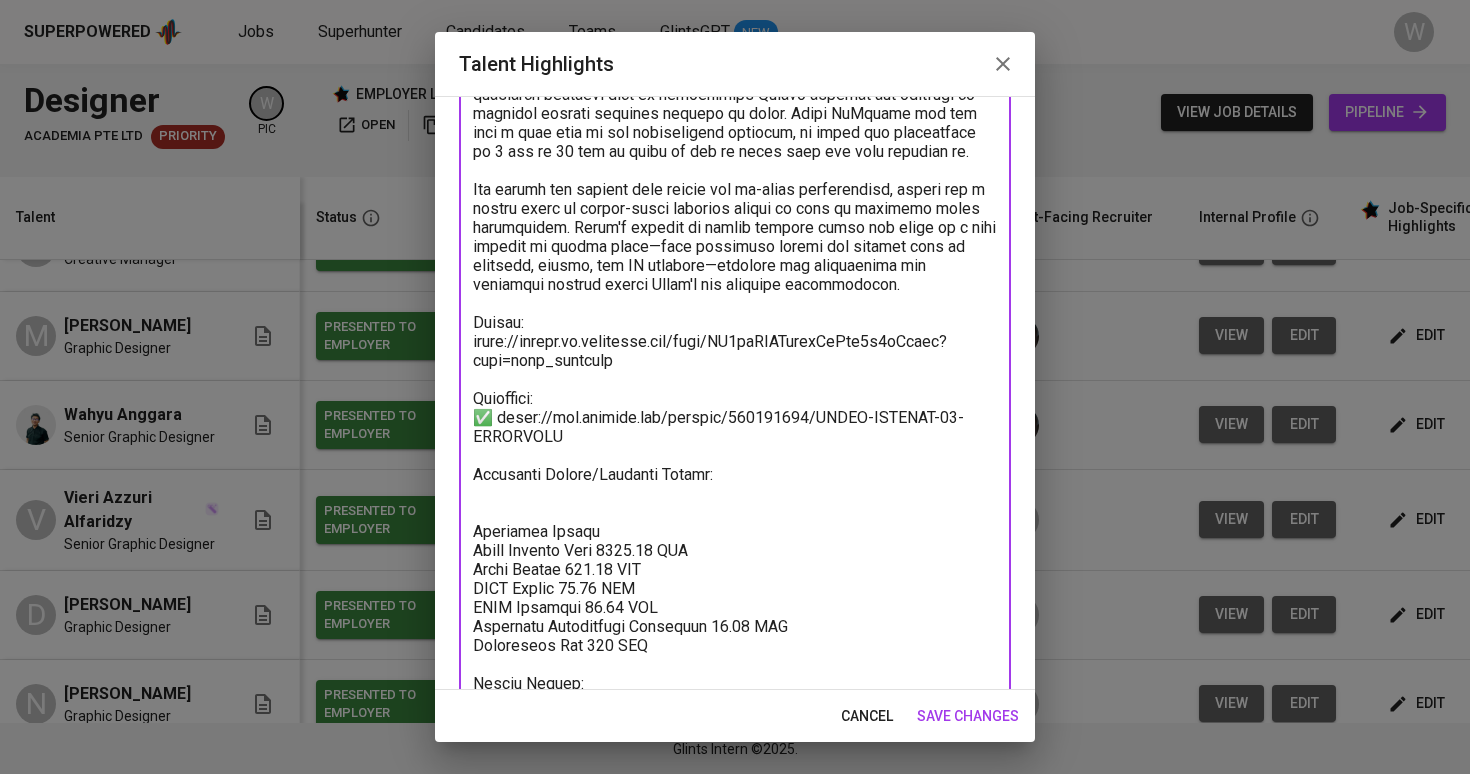 paste on "✅" 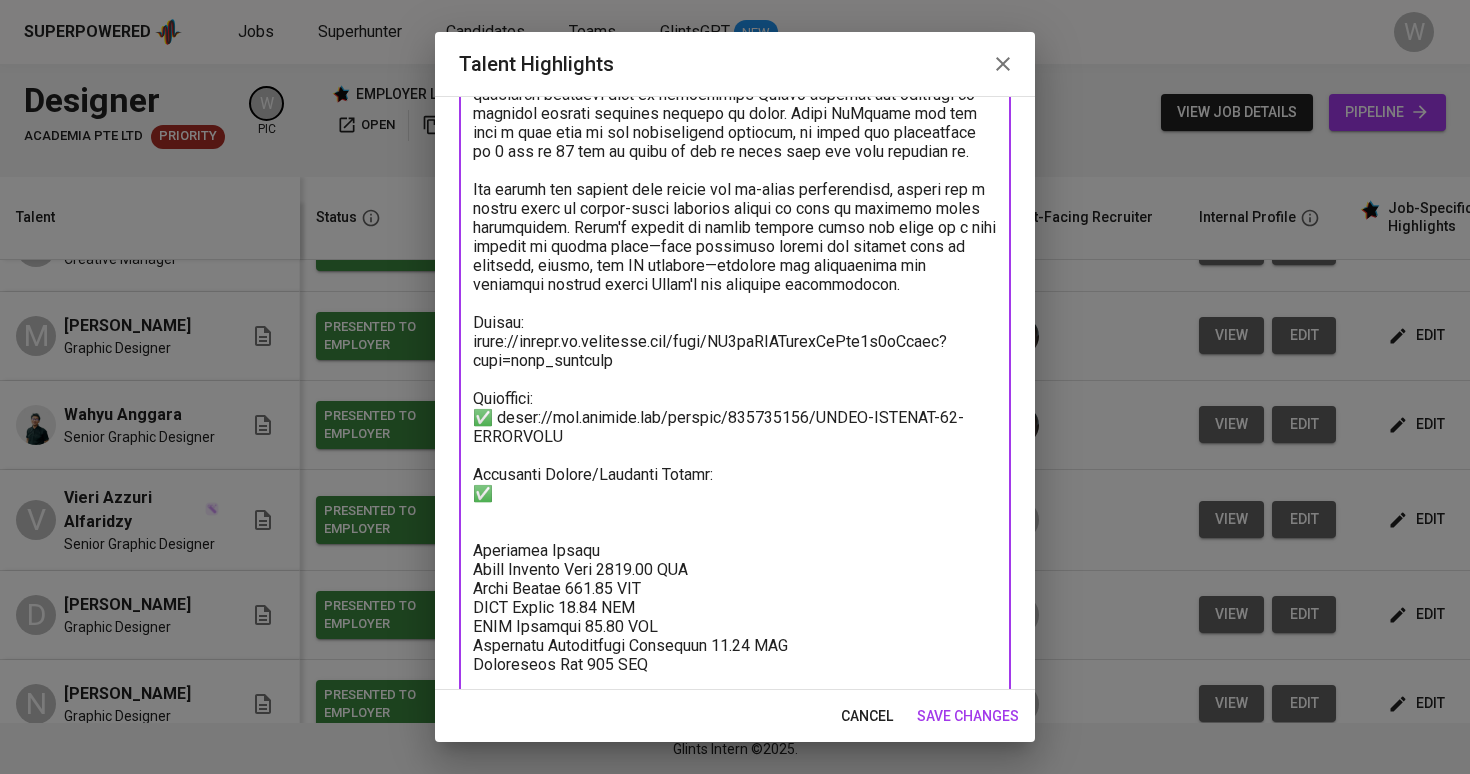 paste on "✅" 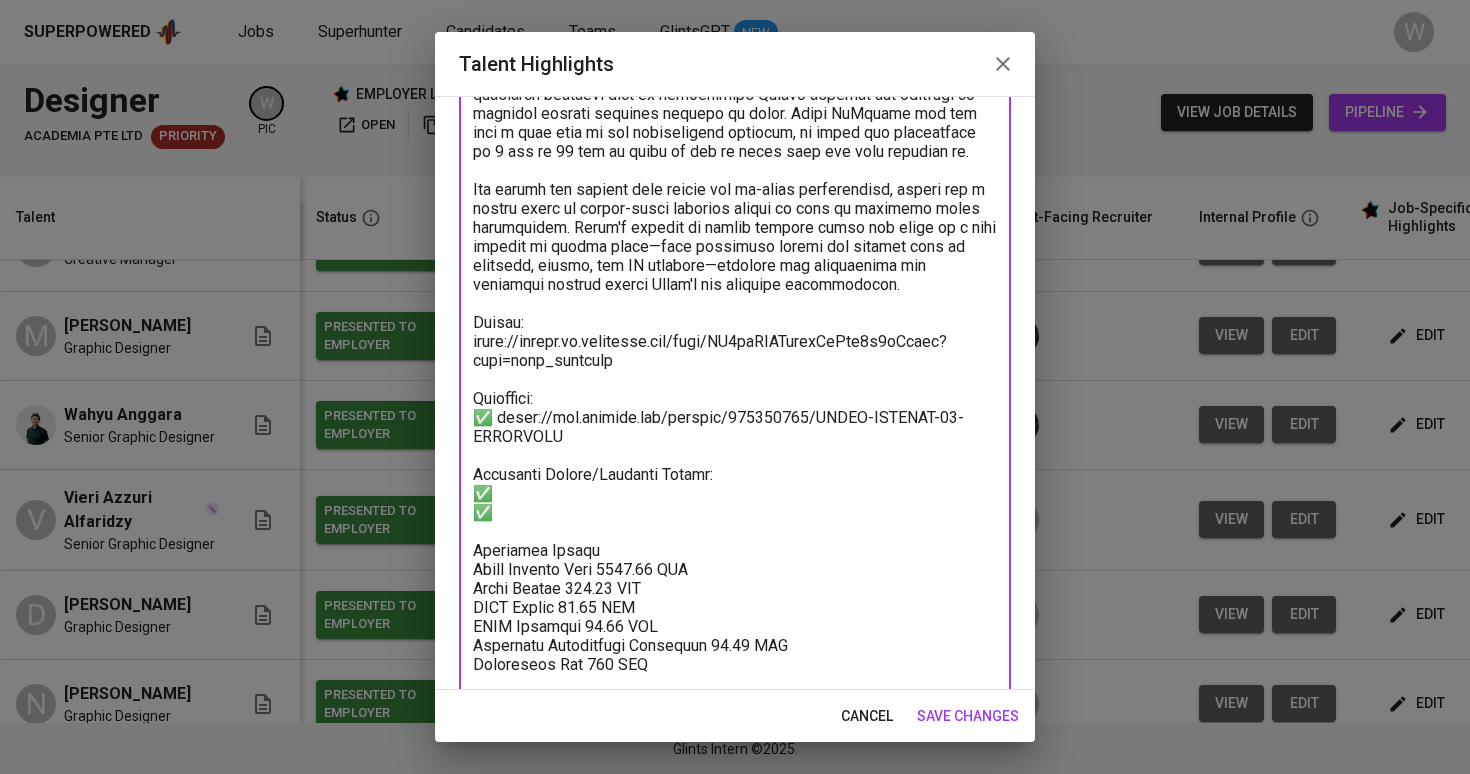 paste on "https://glints.sg.larksuite.com/file/MdUrbrXahoKUfwxRlaolvzlqgtb?from=from_copylink" 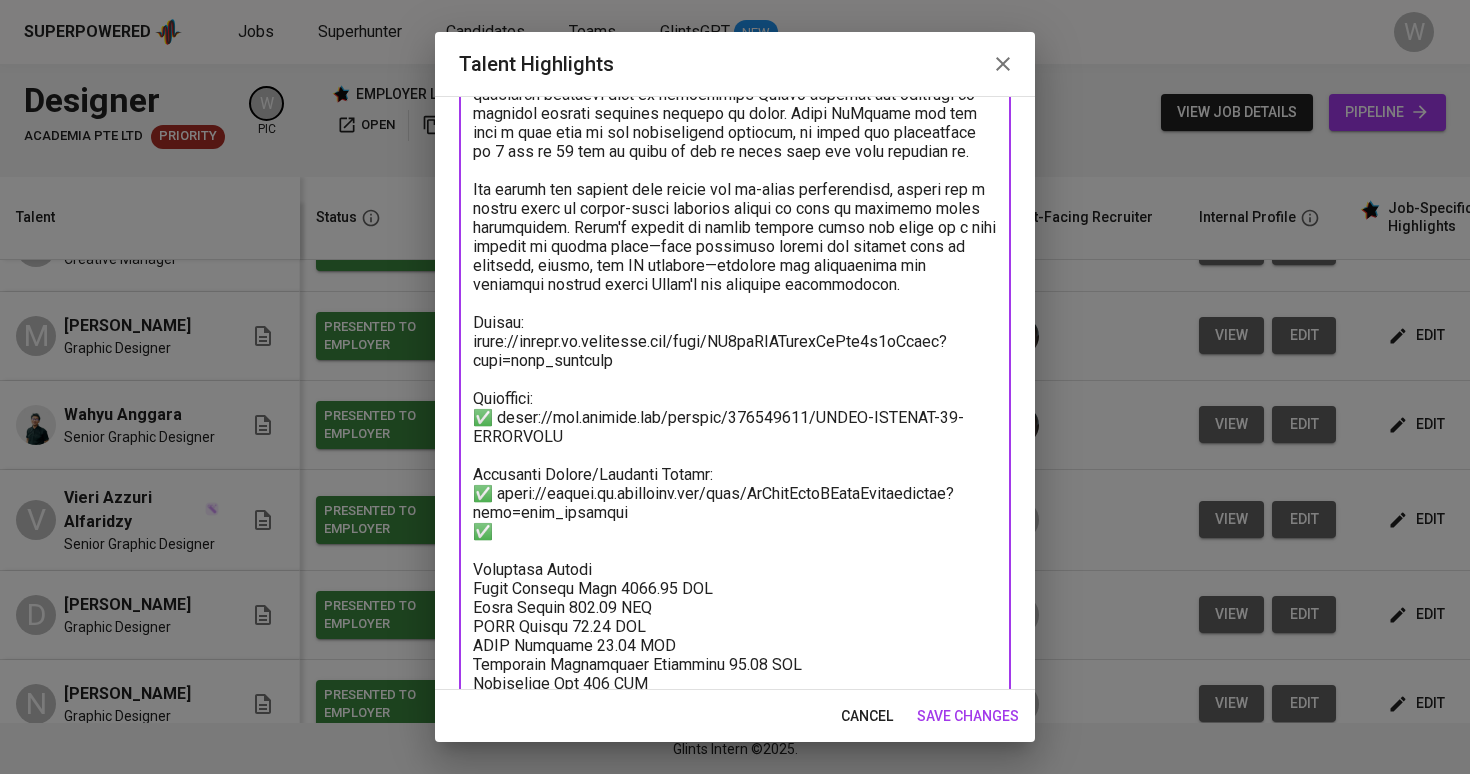 paste on "https://glints.sg.larksuite.com/file/FirsbUj8ooc6bHxV6v0lgzmKgIl?from=from_copylink" 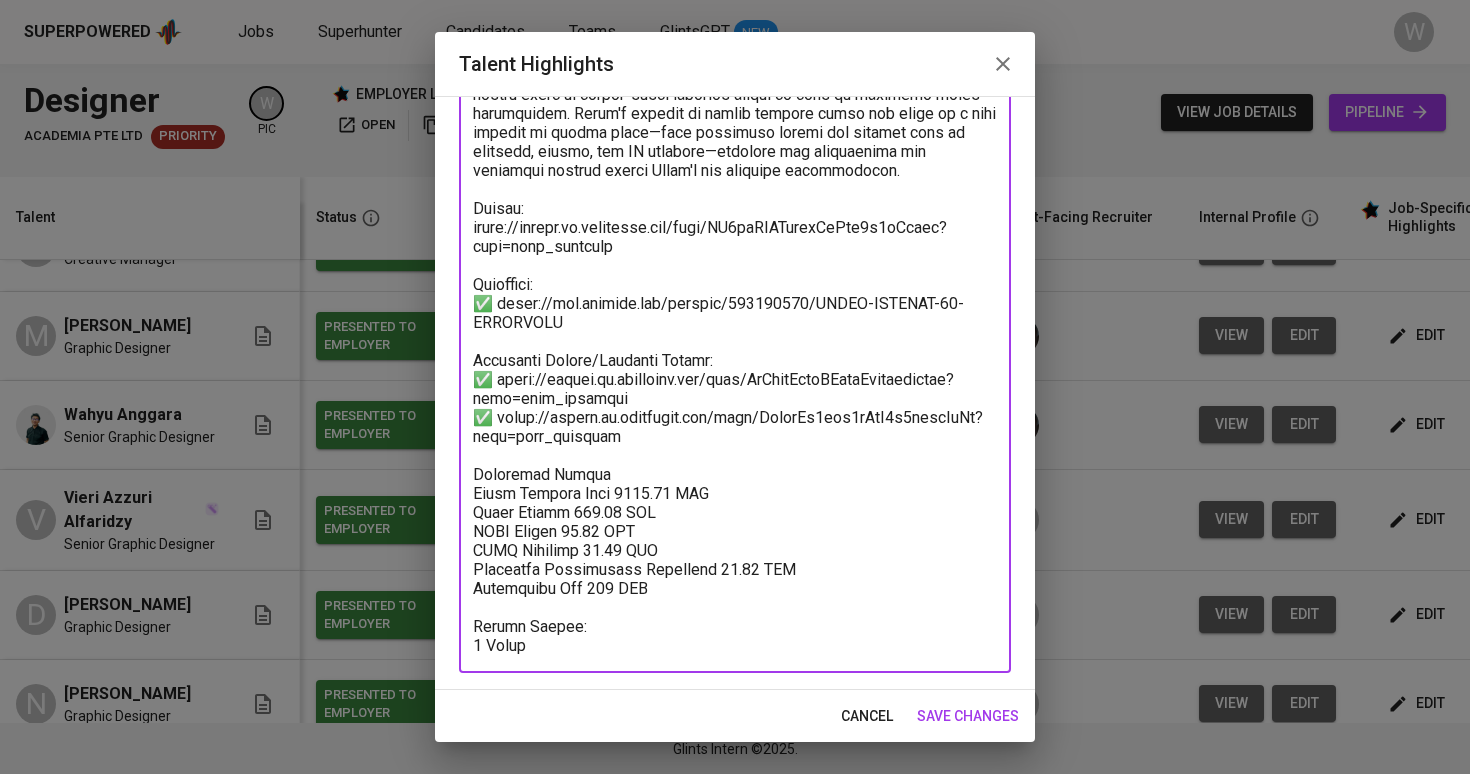 scroll, scrollTop: 656, scrollLeft: 0, axis: vertical 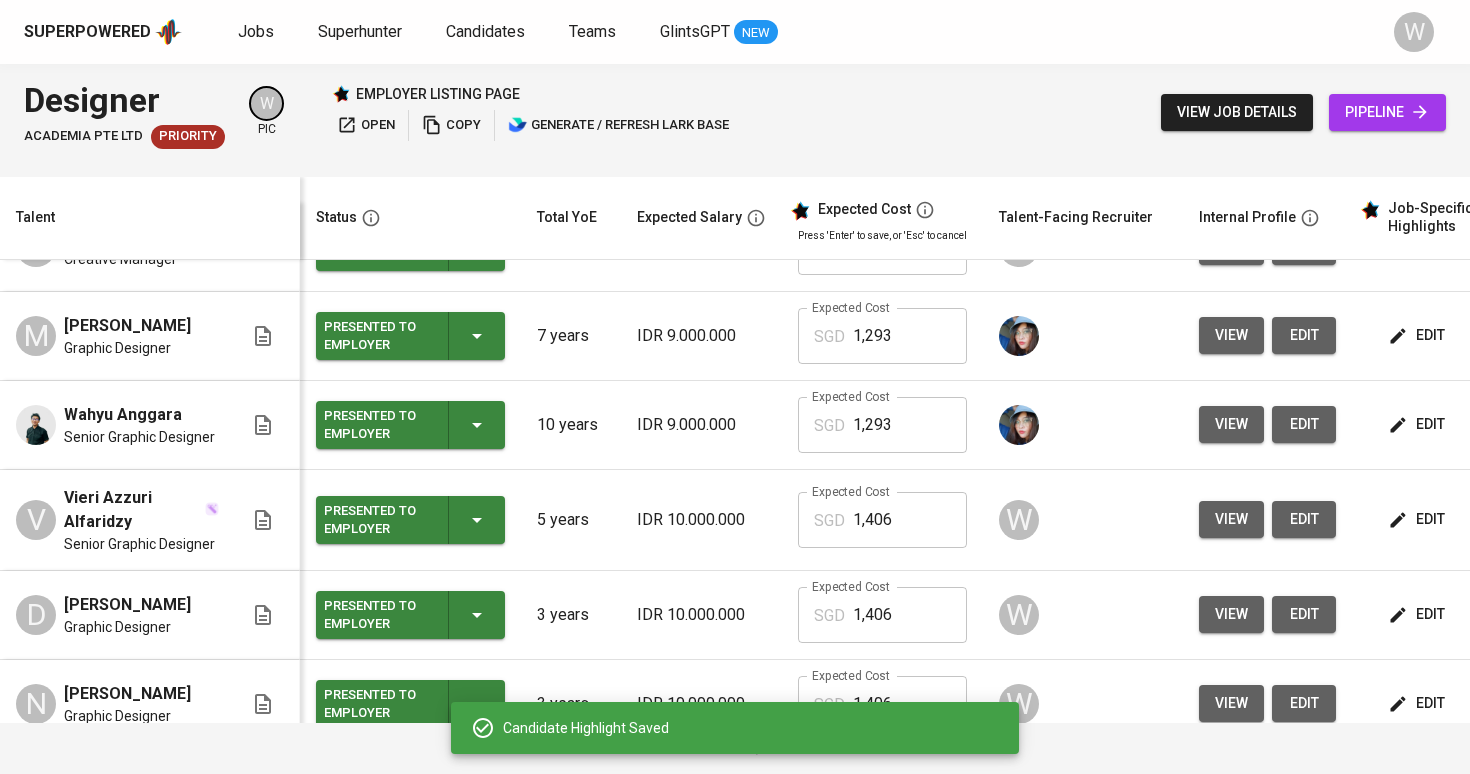 click on "Glints Intern ©2025." at bounding box center [735, 749] 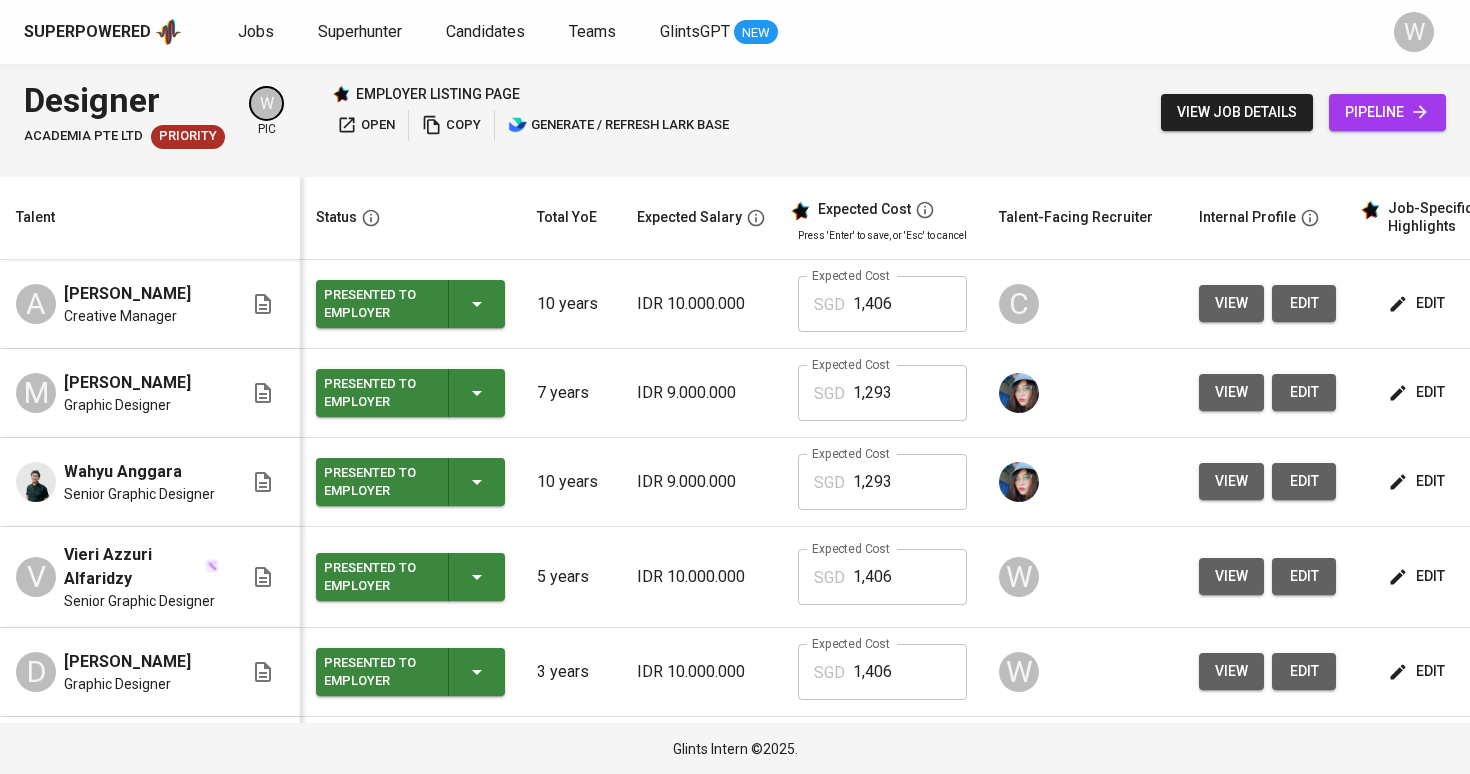 scroll, scrollTop: 0, scrollLeft: 0, axis: both 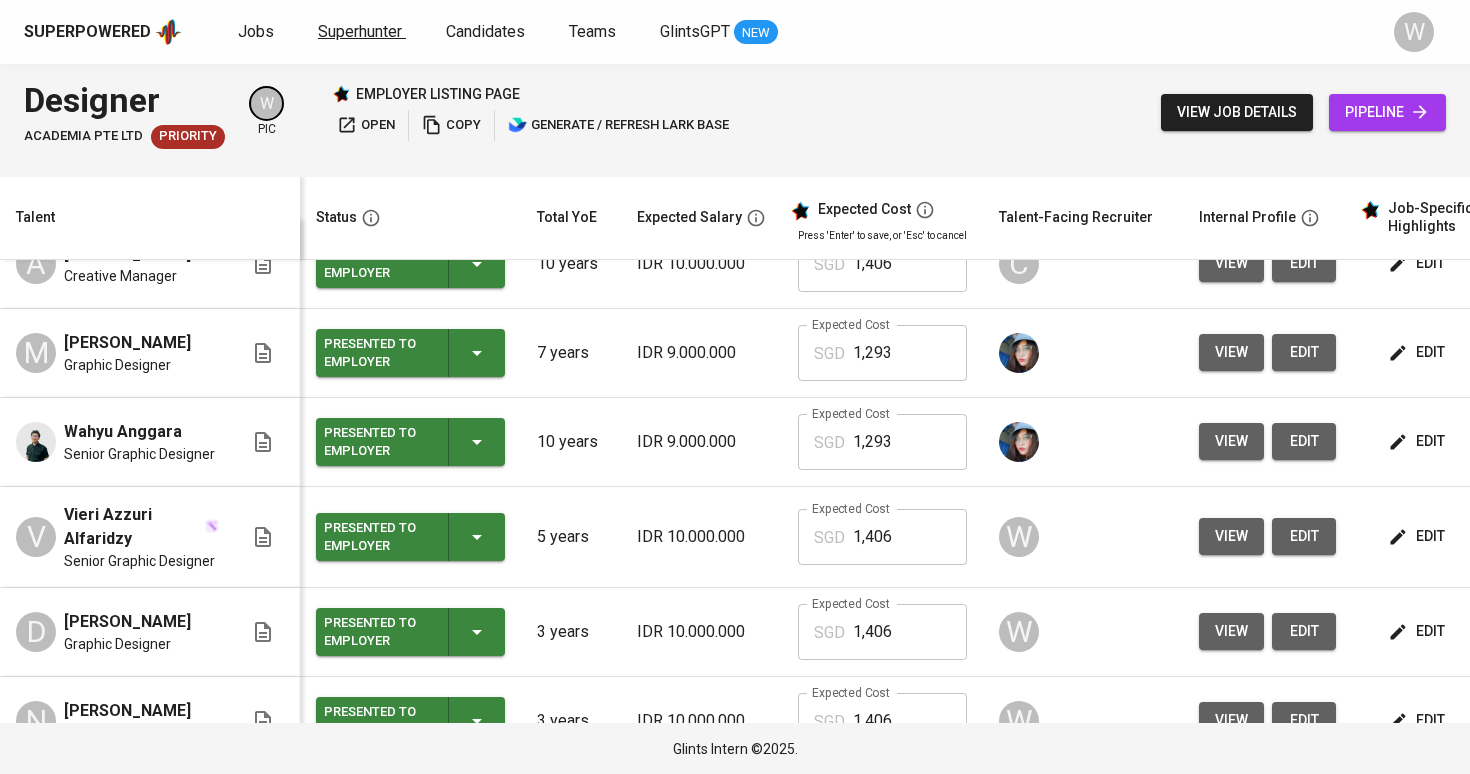 click on "Superhunter" at bounding box center (360, 31) 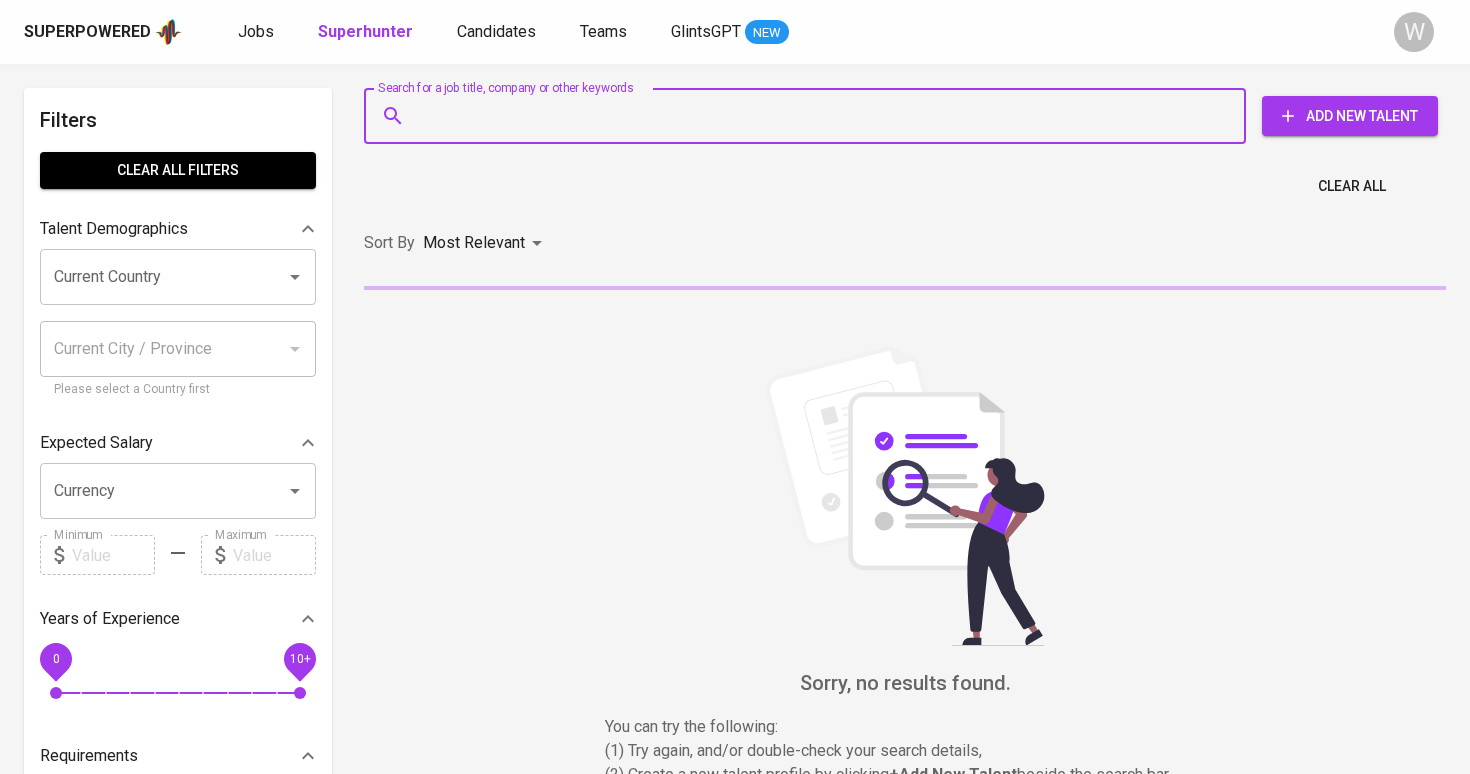 click on "Search for a job title, company or other keywords" at bounding box center (810, 116) 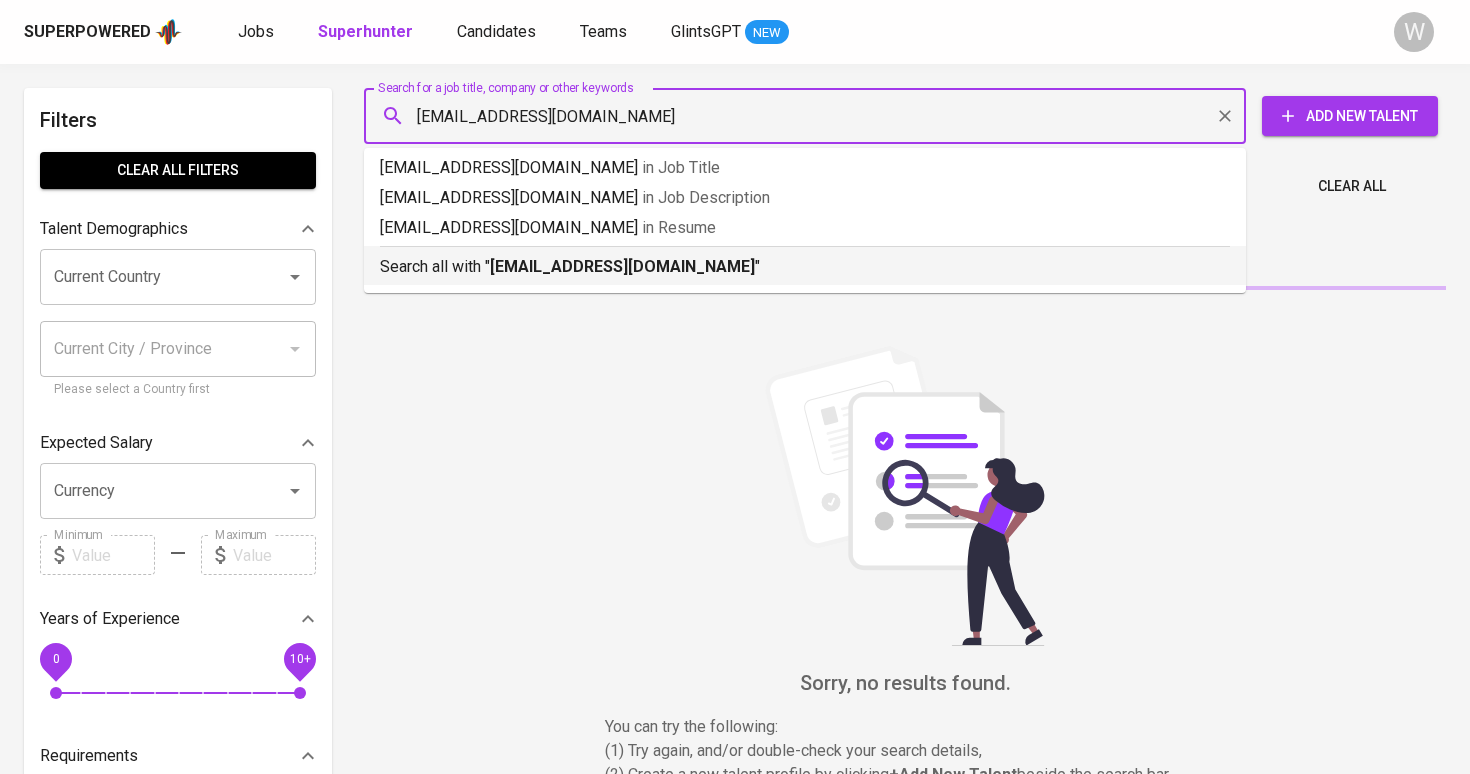 click on "ogan_mi@yahoo.com" at bounding box center [622, 266] 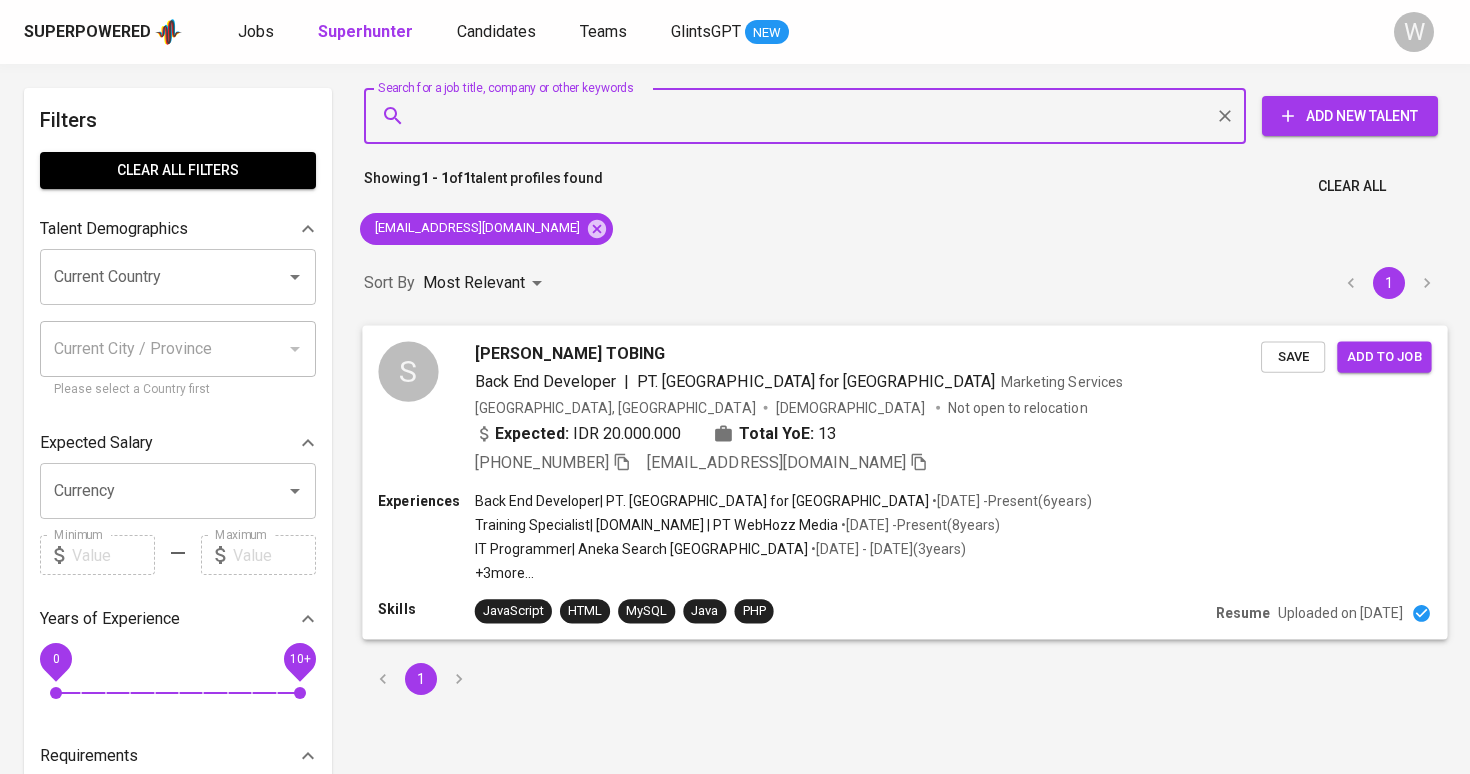 click on "S Sahala MORGAN TOBING Back End Developer | PT. Cashtree for Indonesia Marketing Services Indonesia, Jakarta Pusat Male   Not open to relocation Expected:   IDR 20.000.000 Total YoE:   13 +62 852-7560-8369   ogan_mi@yahoo.com   Save Add to job" at bounding box center (904, 408) 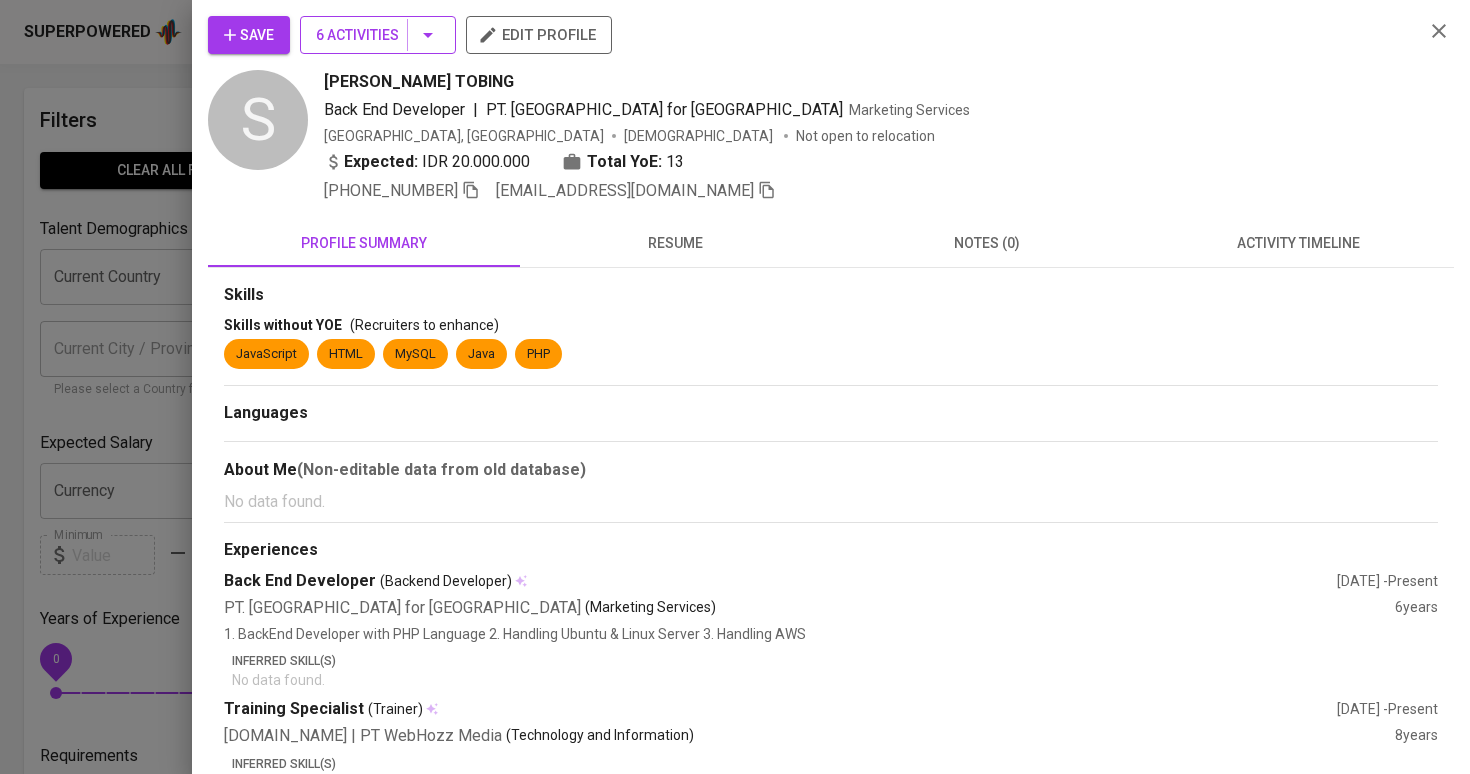 click on "6 Activities" at bounding box center (378, 35) 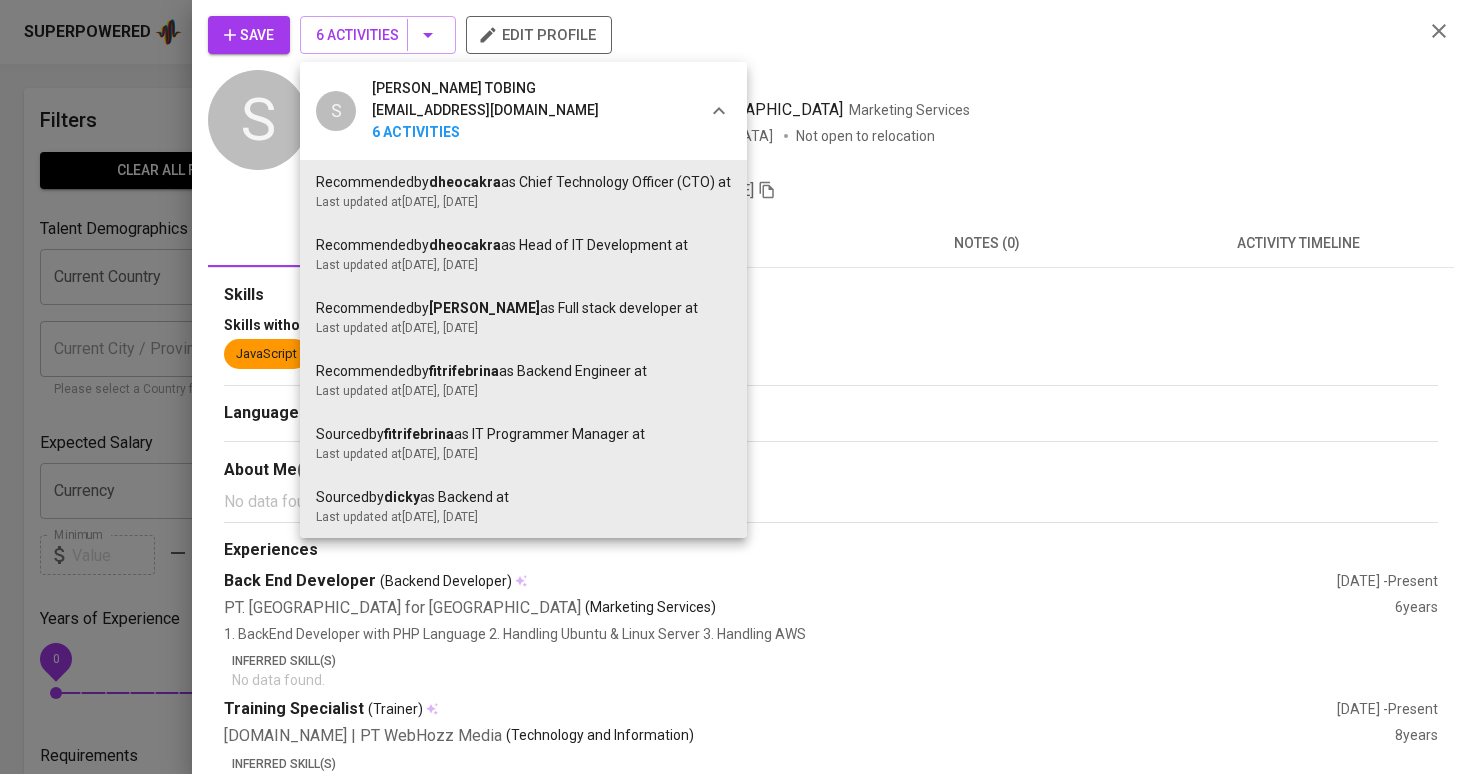 click at bounding box center [735, 387] 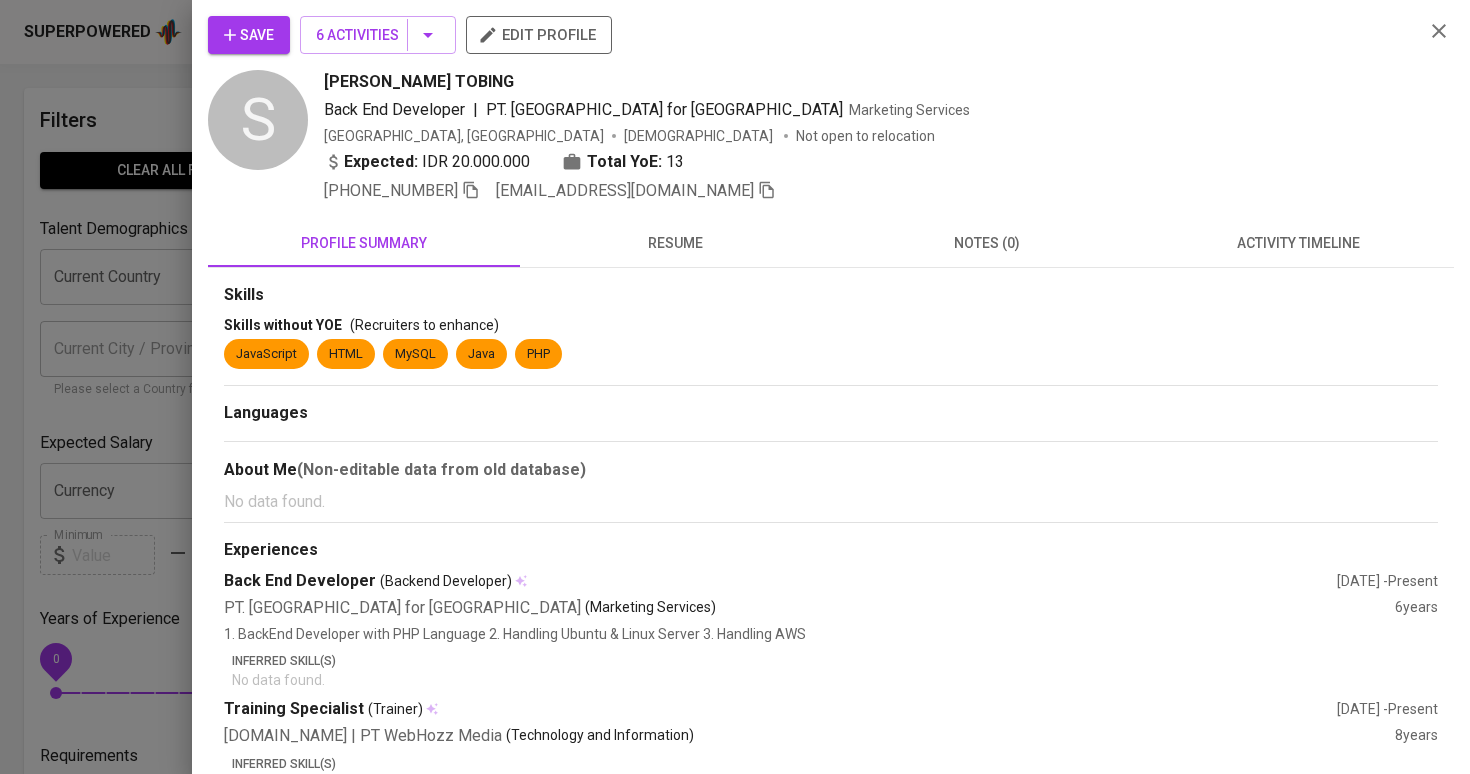 click on "activity timeline" at bounding box center (1299, 243) 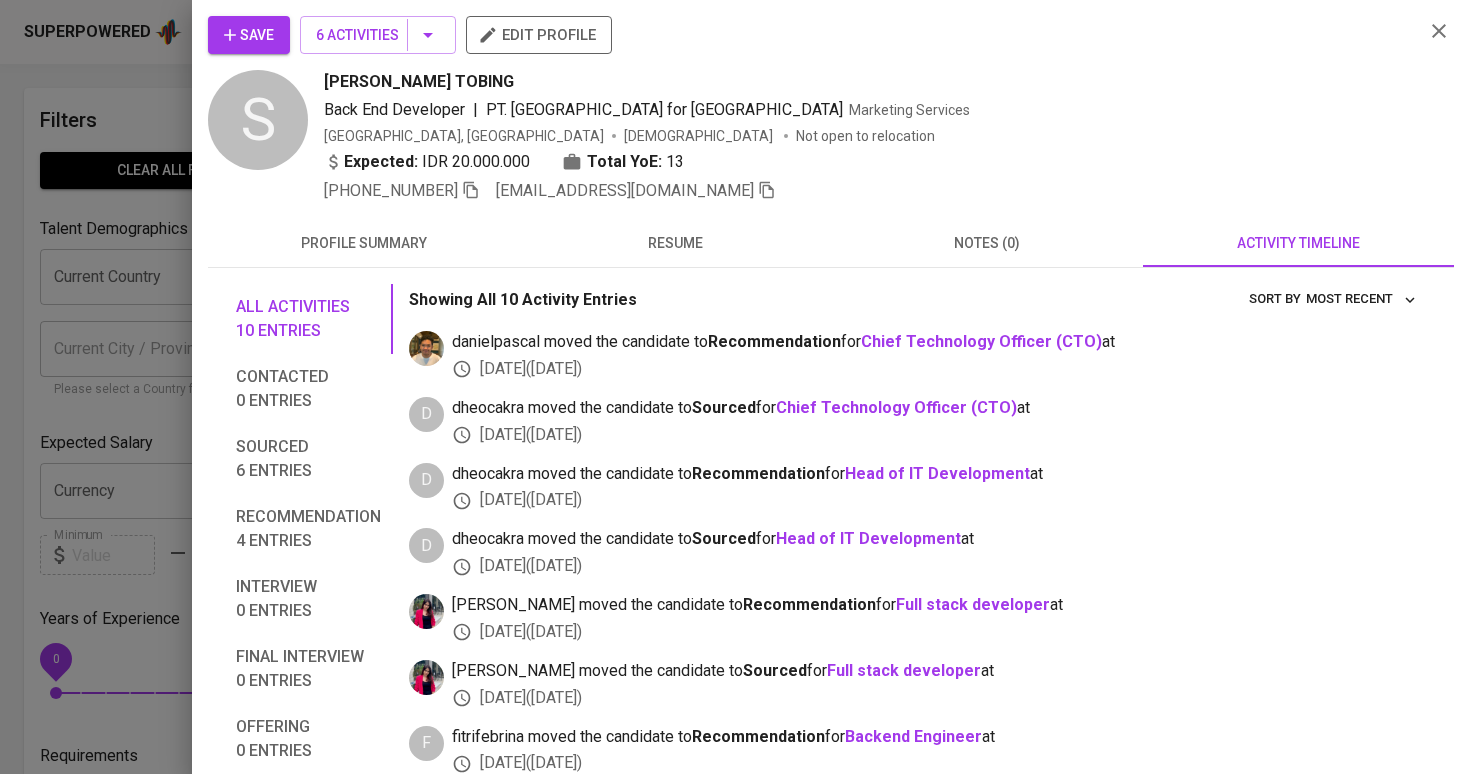 scroll, scrollTop: 0, scrollLeft: 0, axis: both 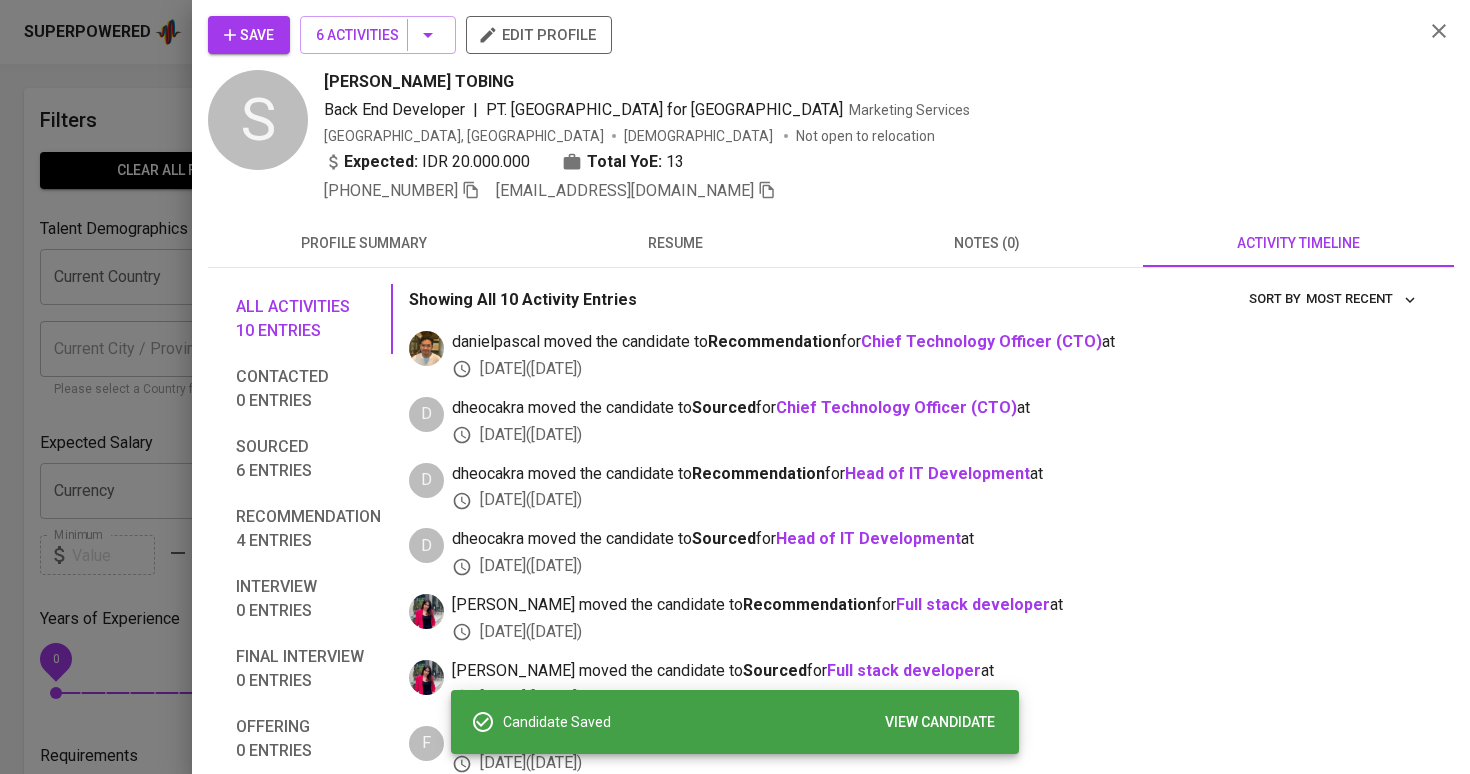 click at bounding box center [426, 348] 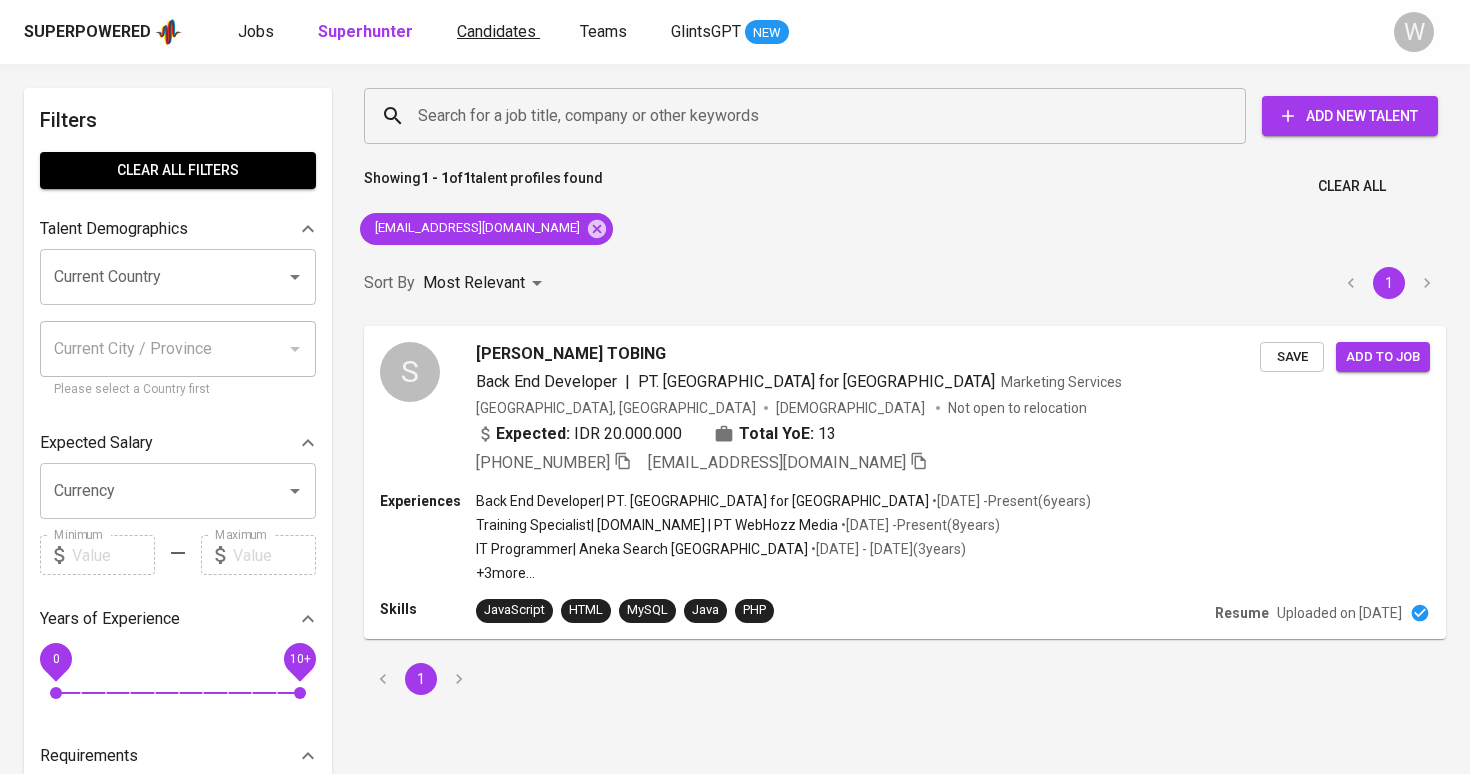 click on "Candidates" at bounding box center (496, 31) 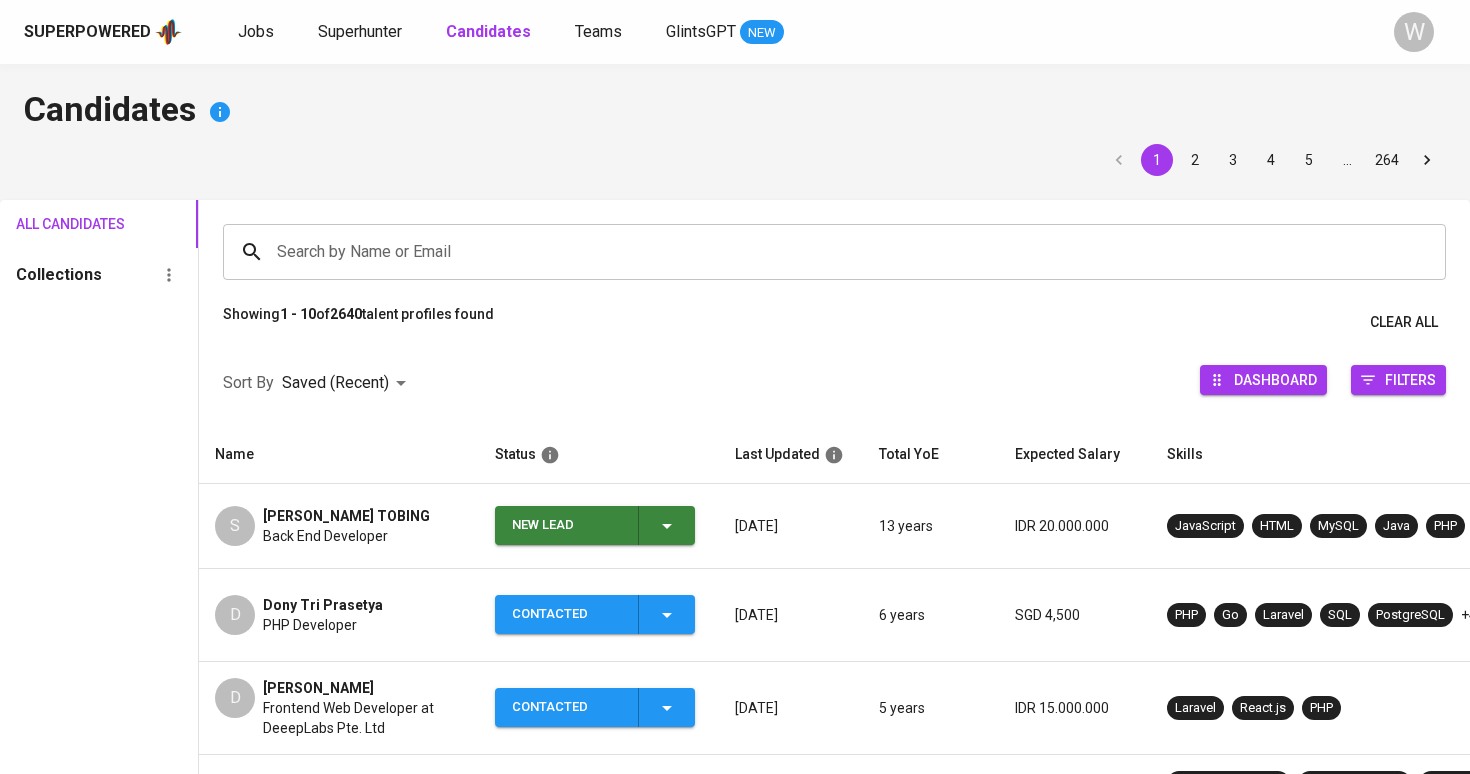 click on "New Lead" at bounding box center [567, 525] 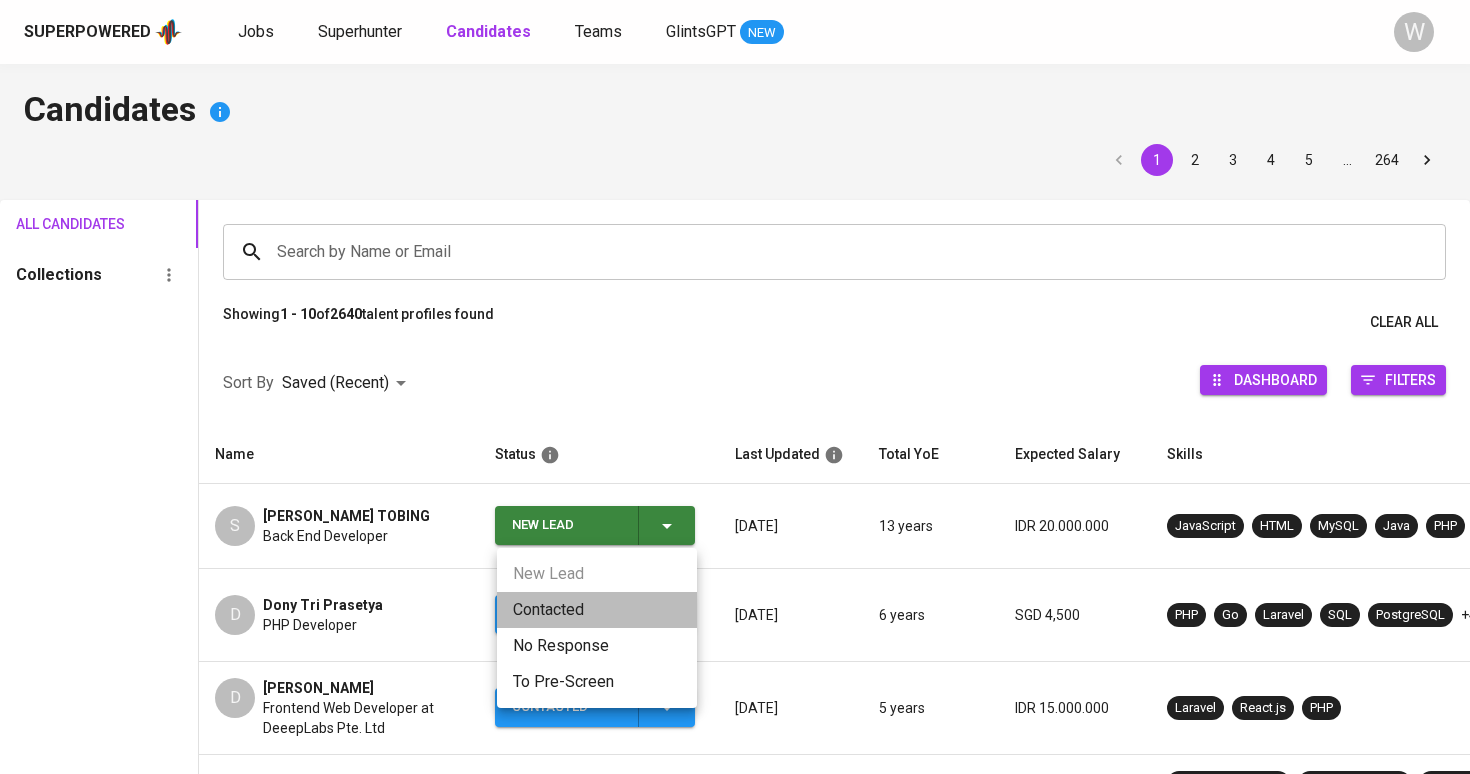 click on "Contacted" at bounding box center (597, 610) 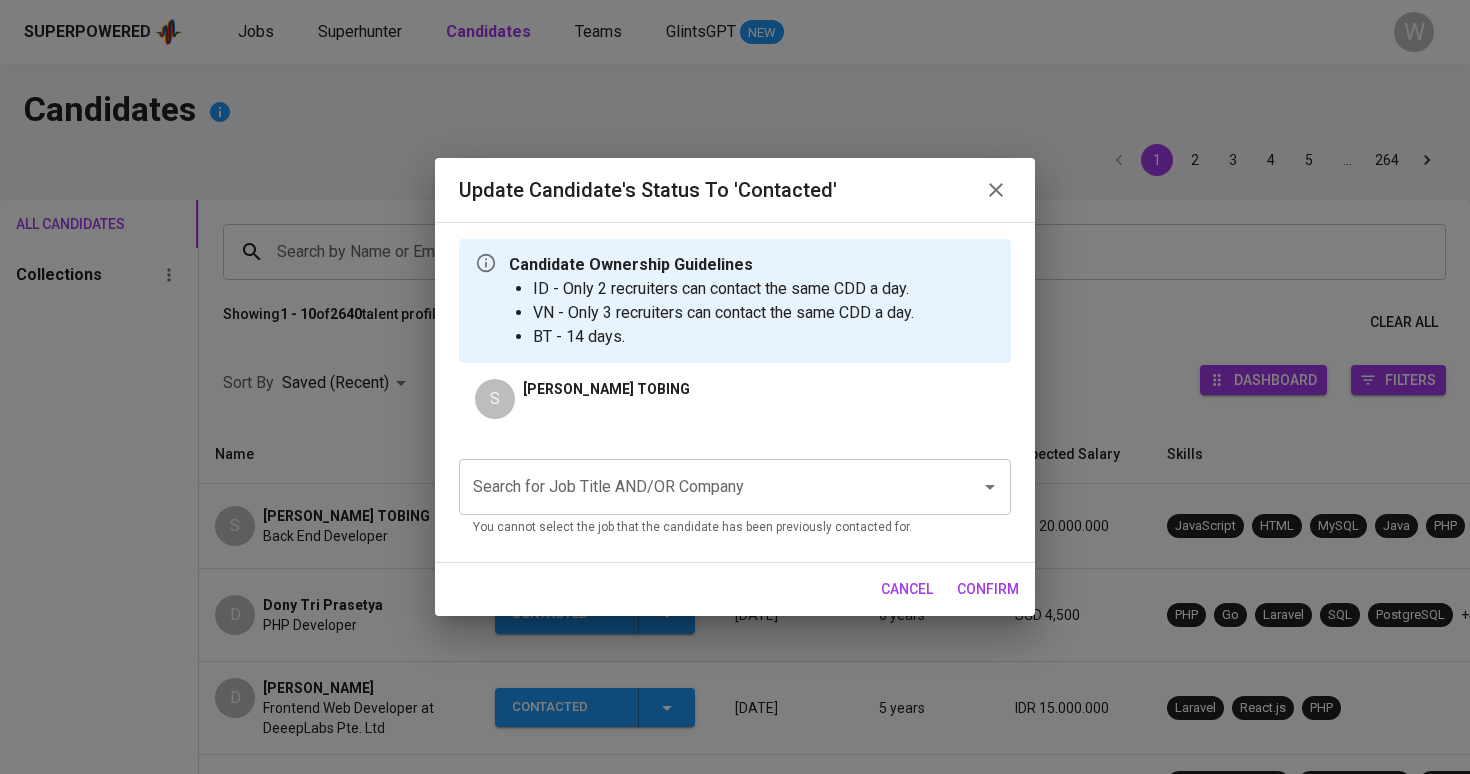 click on "Search for Job Title AND/OR Company" at bounding box center (707, 487) 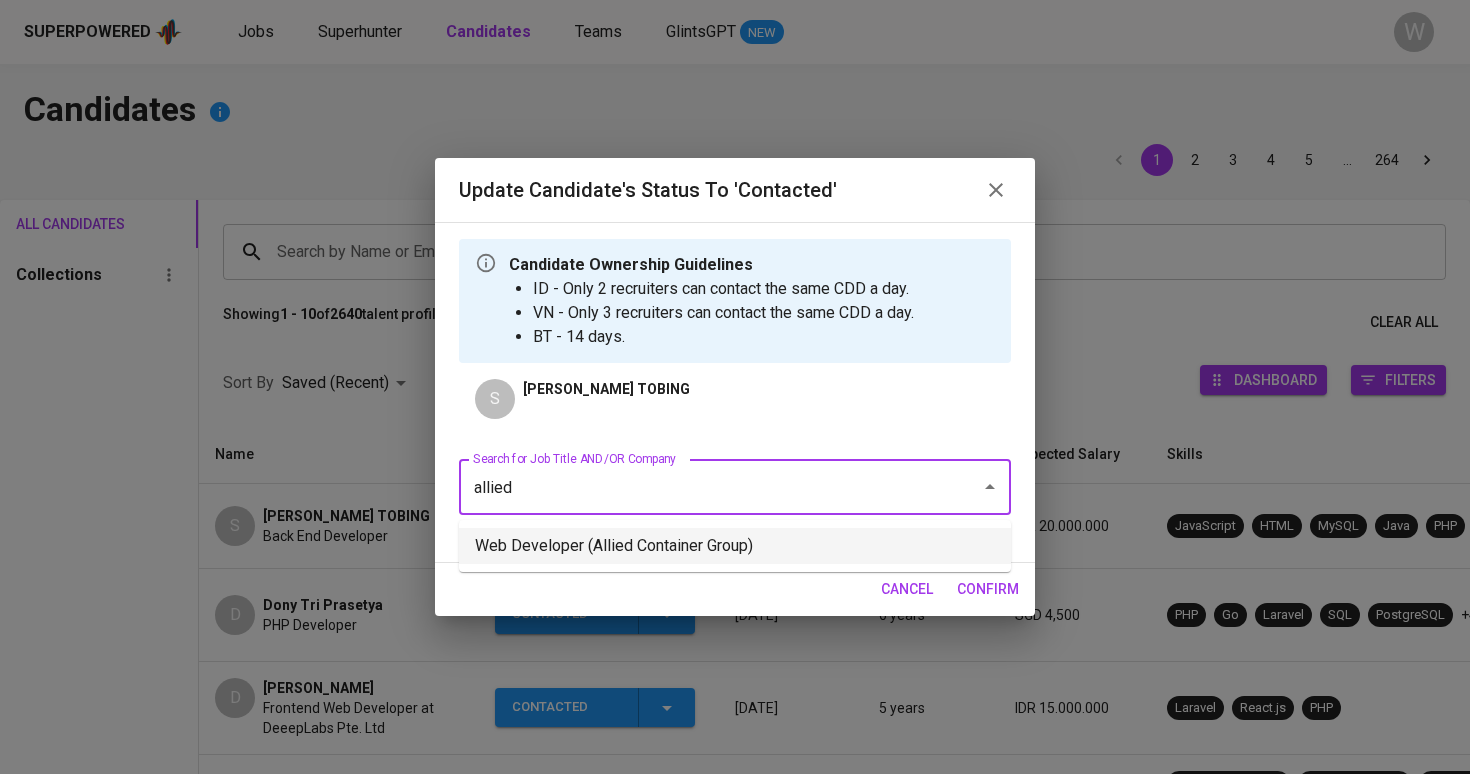 click on "Web Developer (Allied Container Group)" at bounding box center (735, 546) 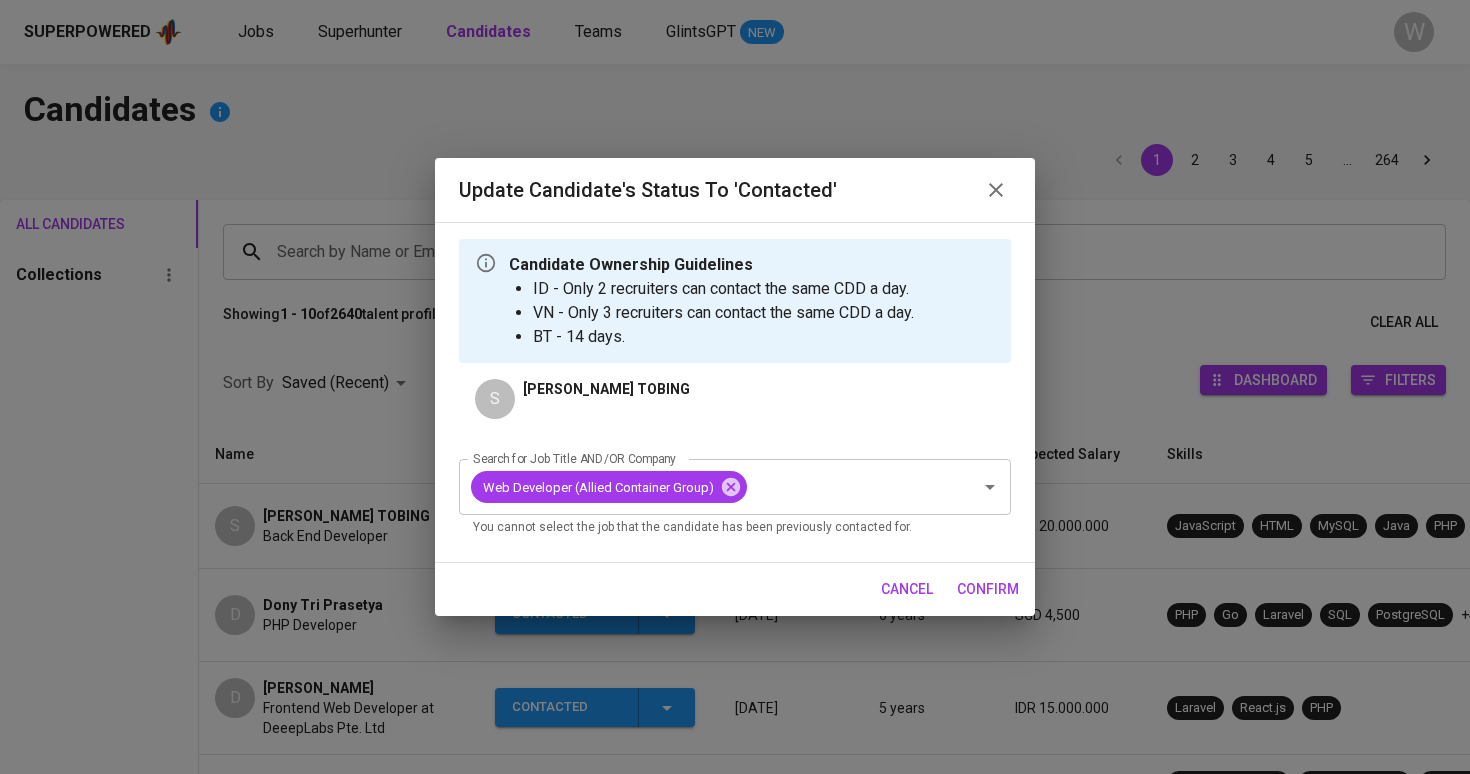 click on "confirm" at bounding box center (988, 589) 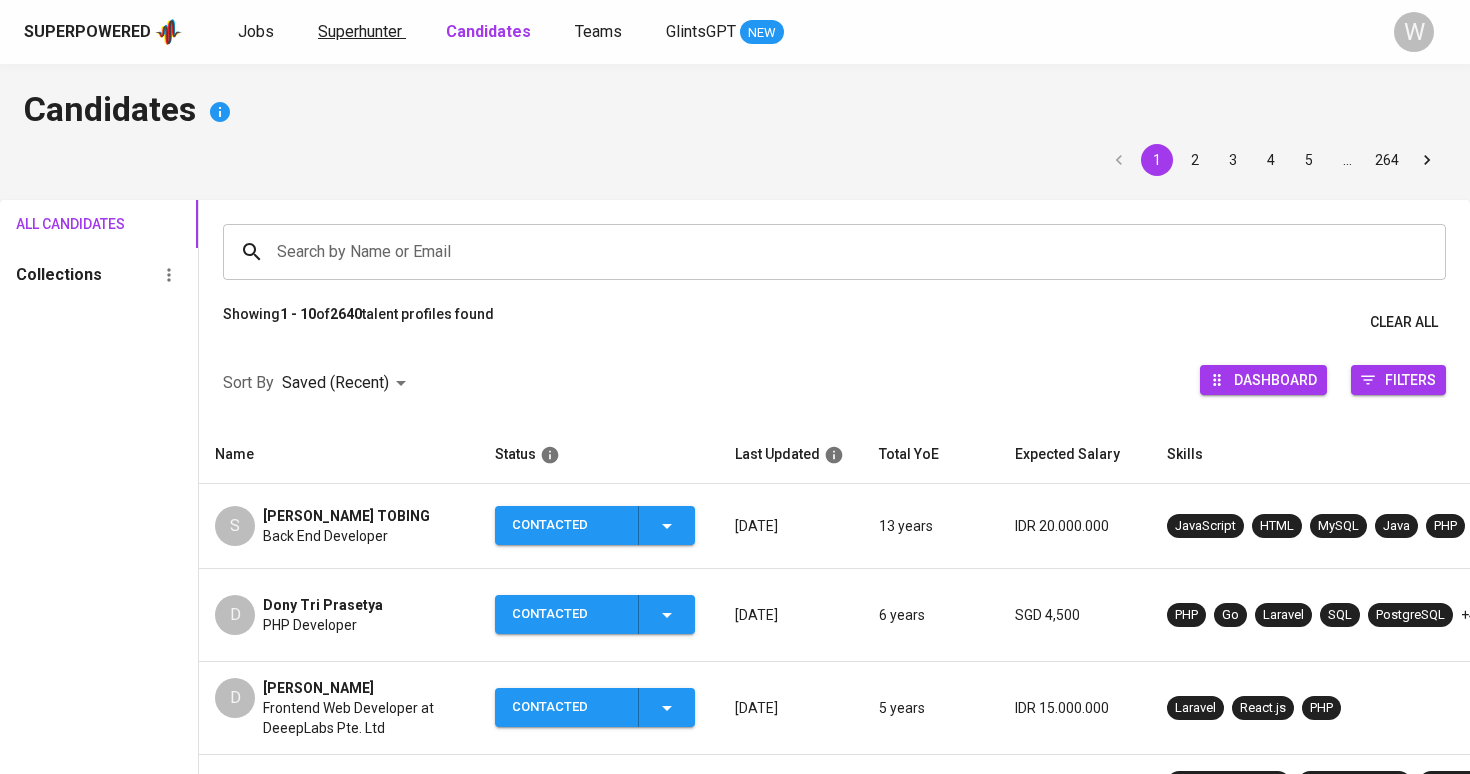 click on "Superhunter" at bounding box center [362, 32] 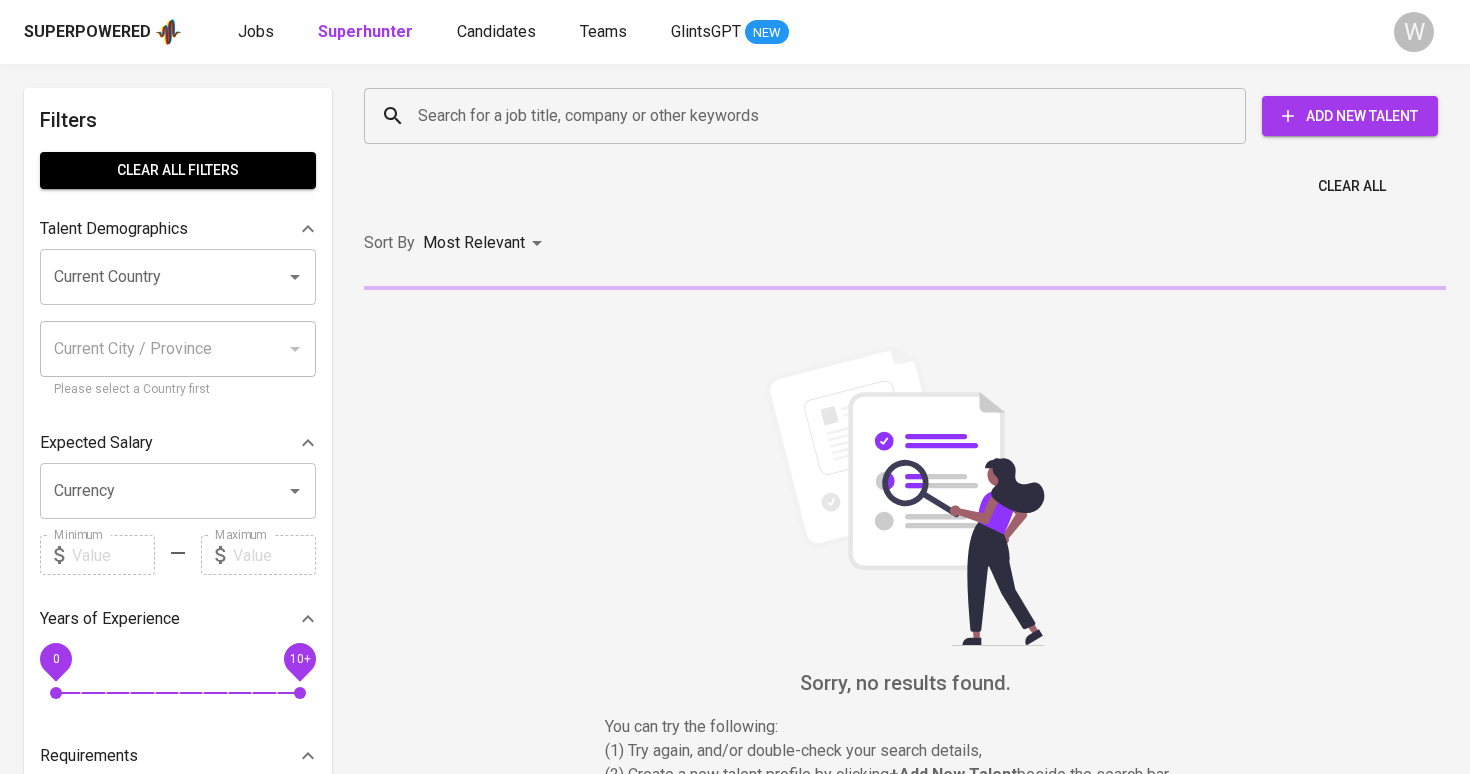 click on "Search for a job title, company or other keywords" at bounding box center [810, 116] 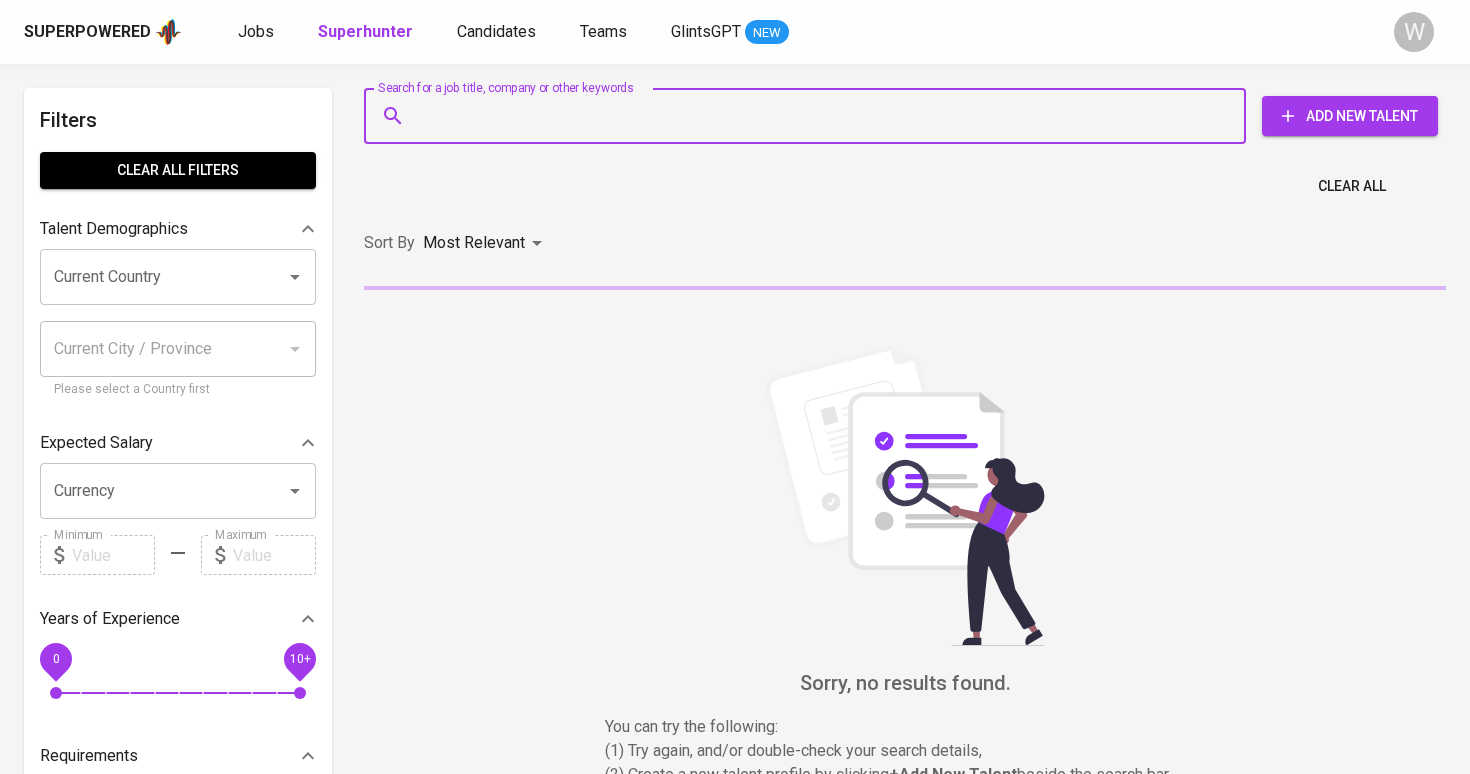 paste on "ogan_mi@yahoo.com" 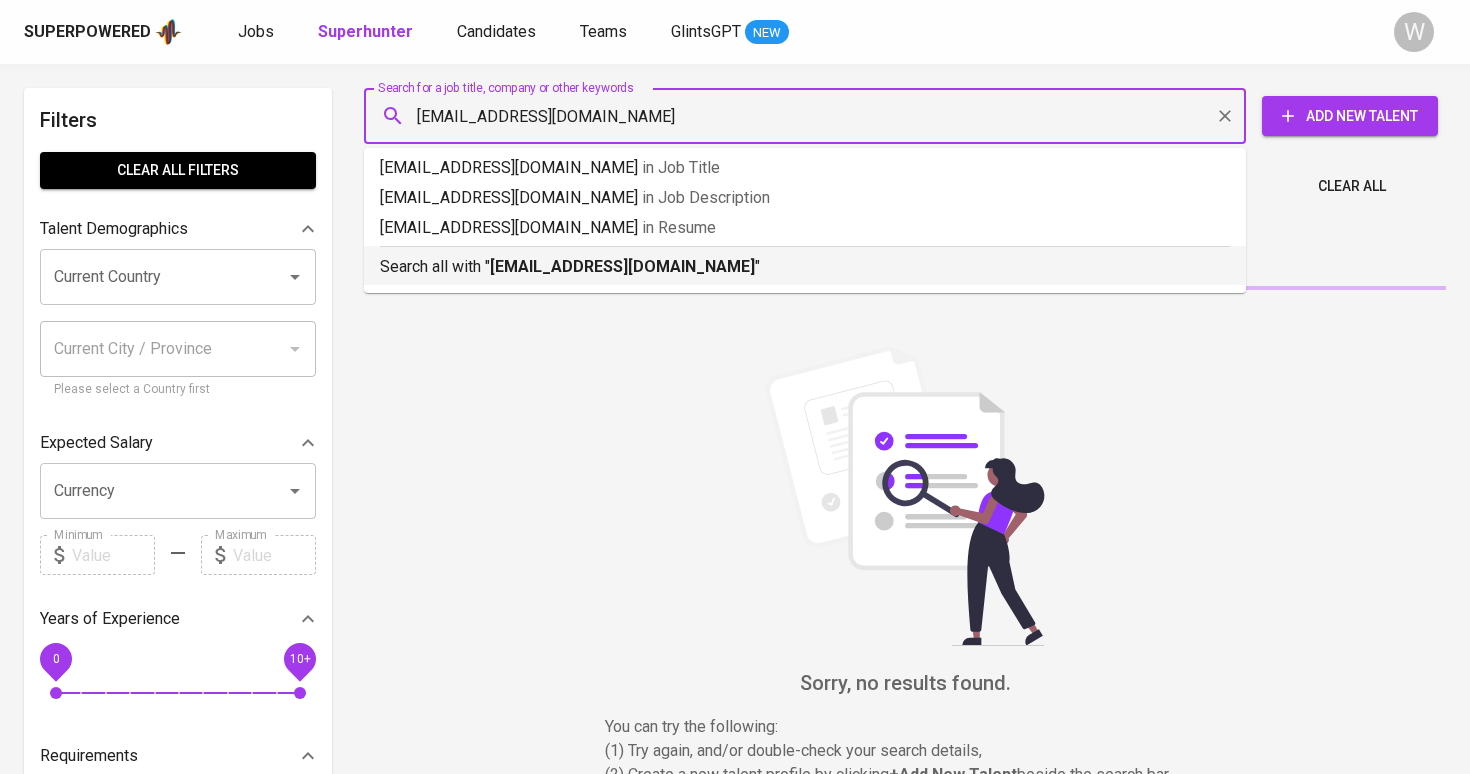 click on "Search all with " ogan_mi@yahoo.com "" at bounding box center [805, 262] 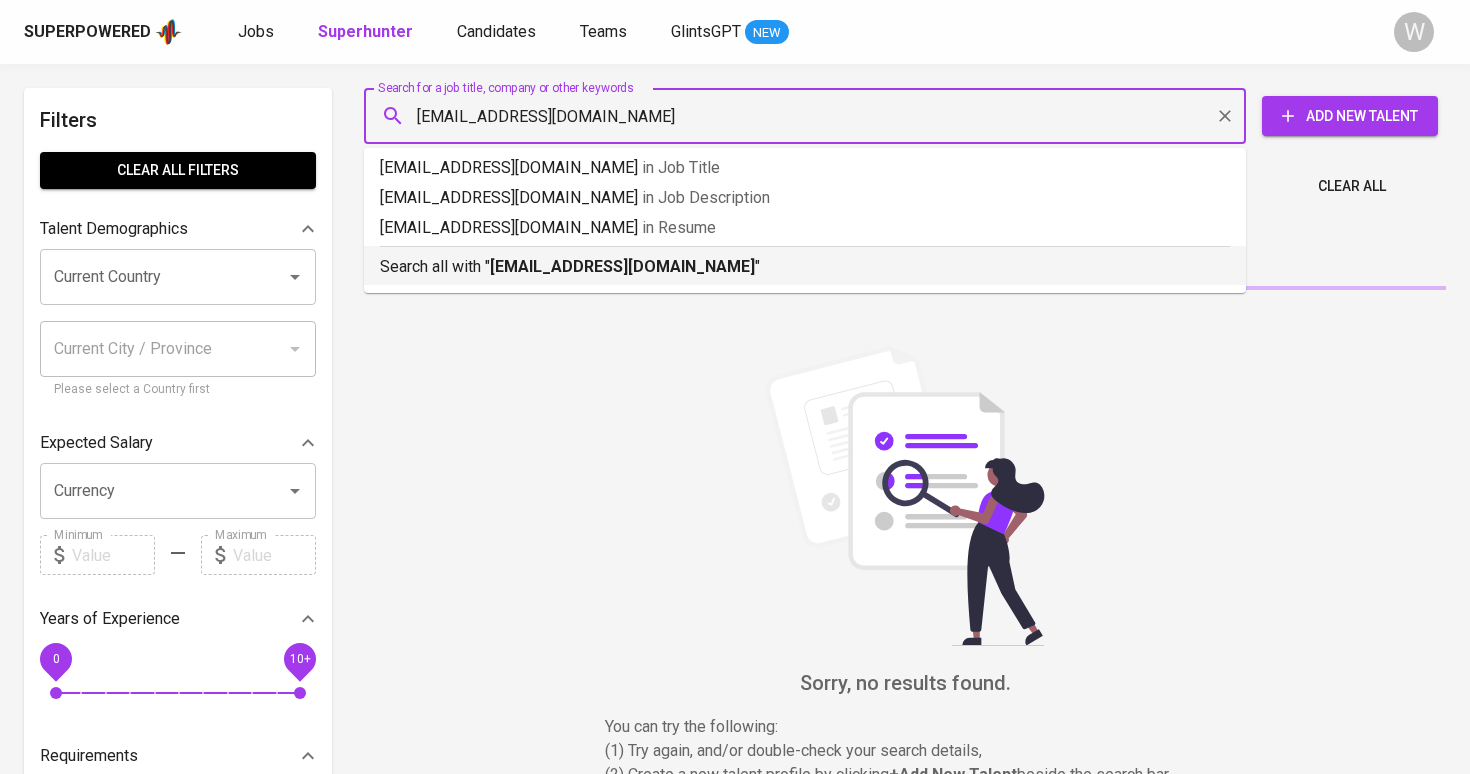 type 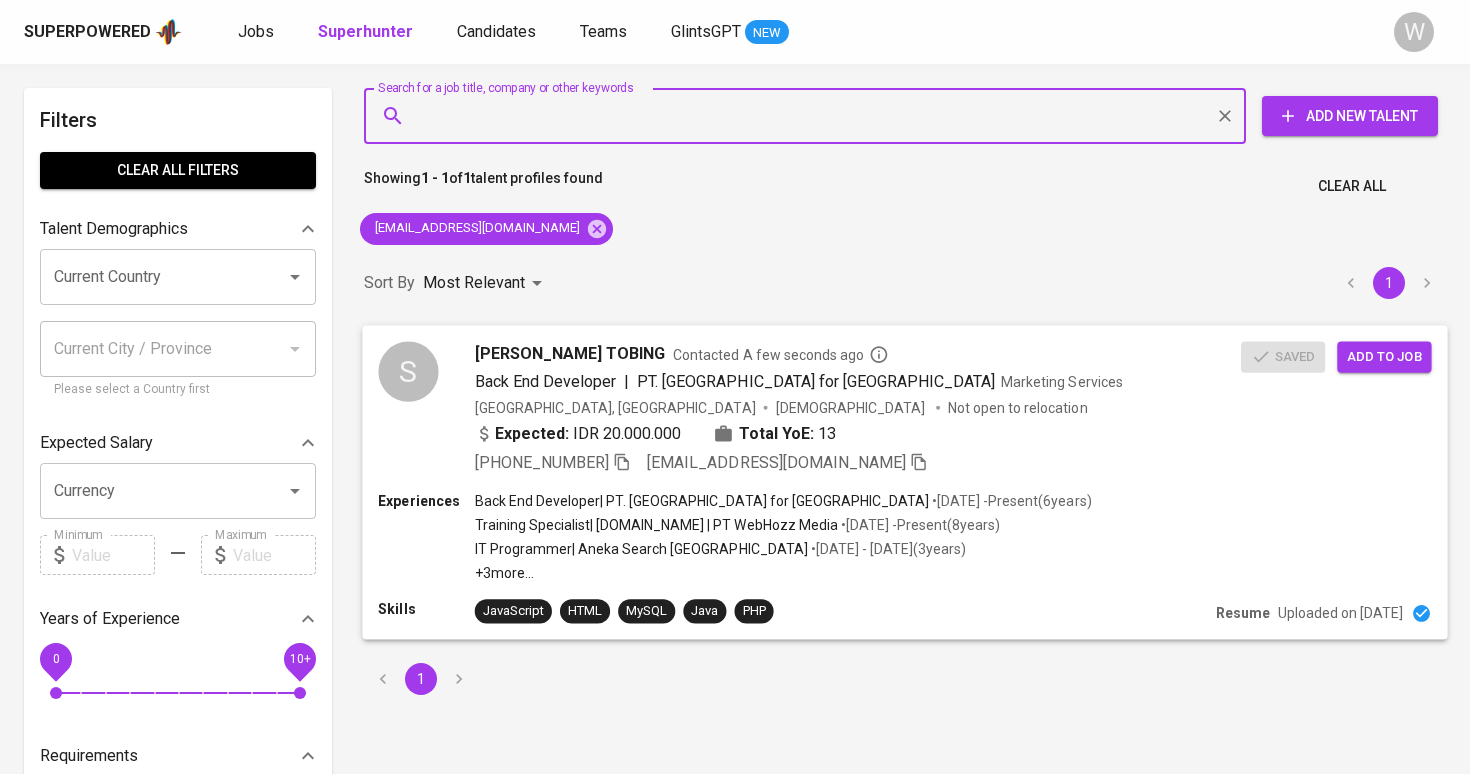 click on "Saved Add to job" at bounding box center [1340, 352] 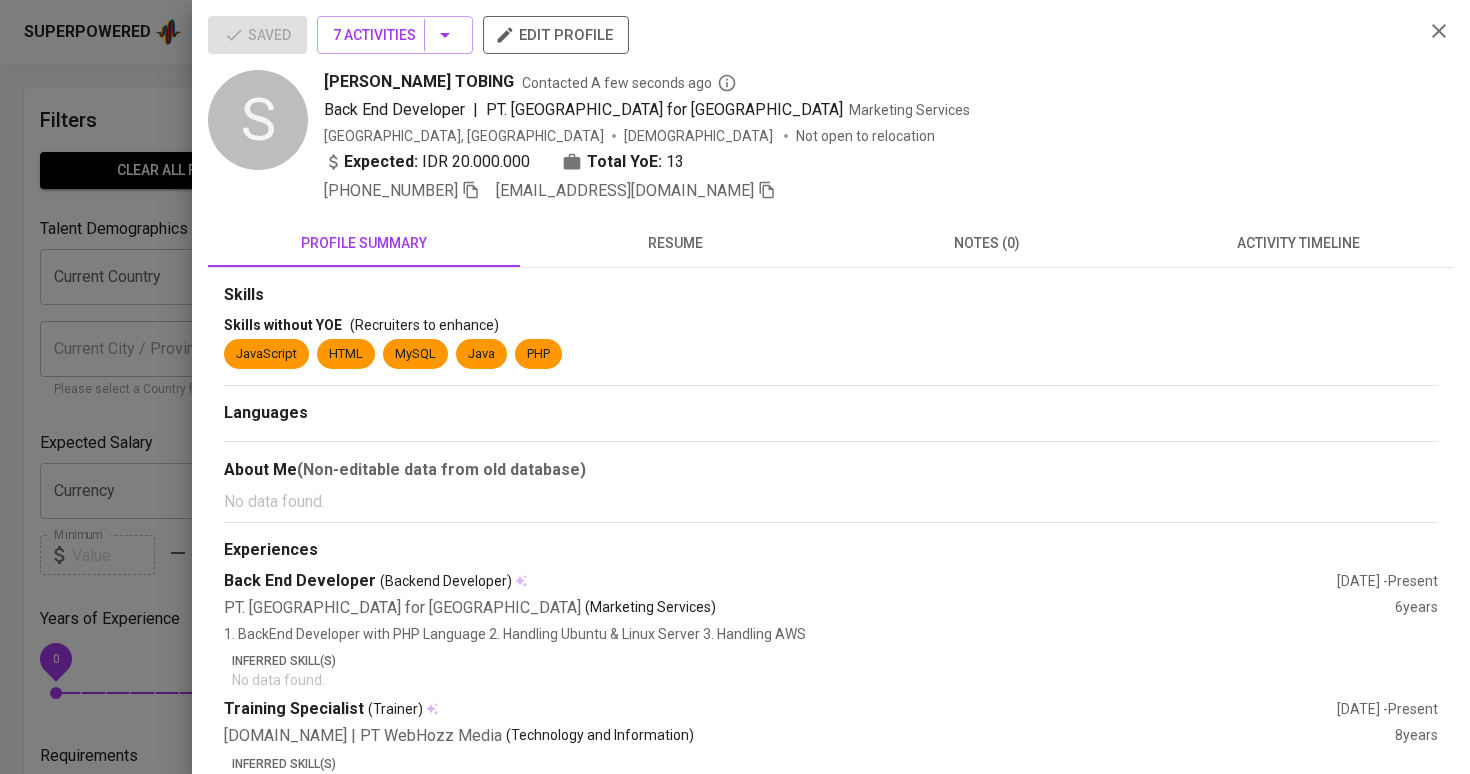 click 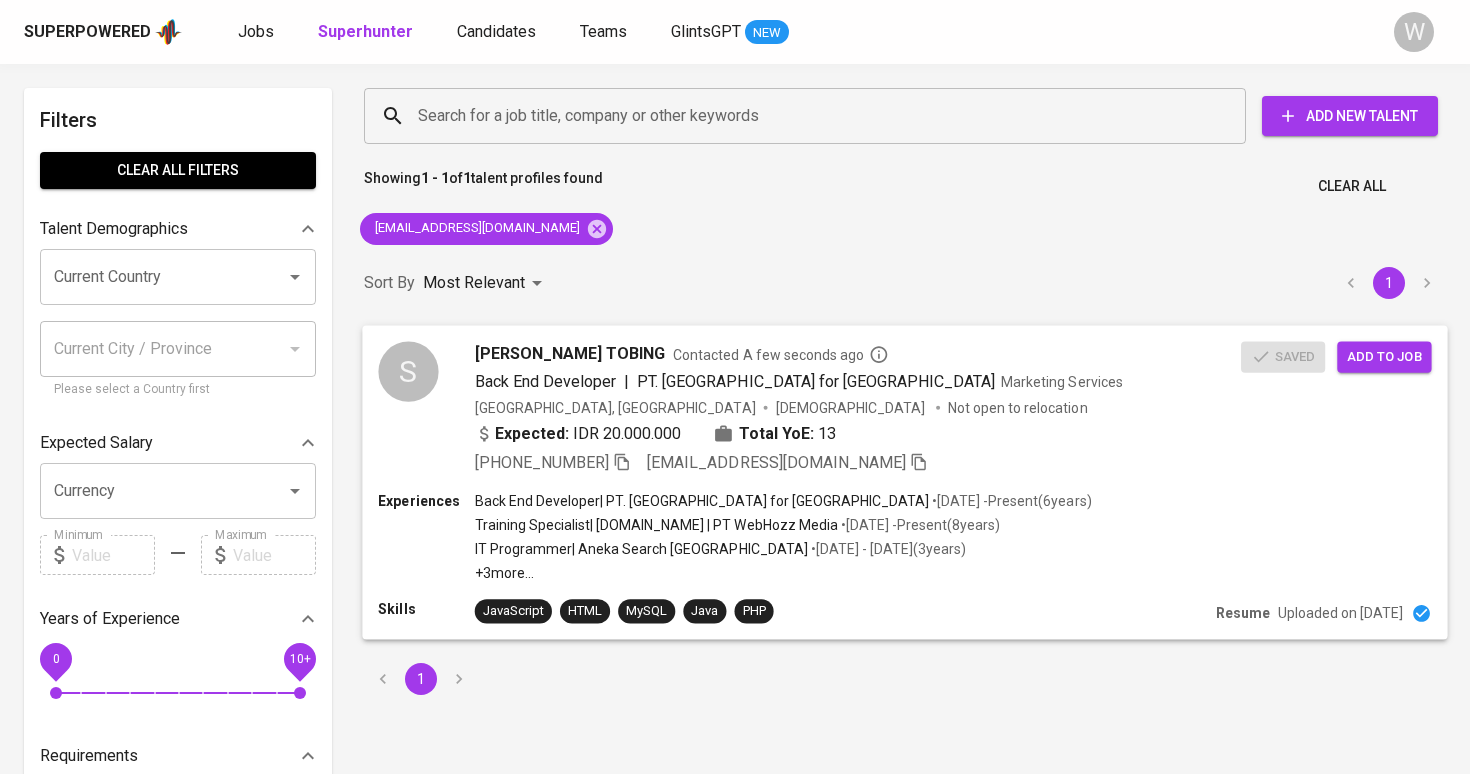 click on "Add to job" at bounding box center [1384, 356] 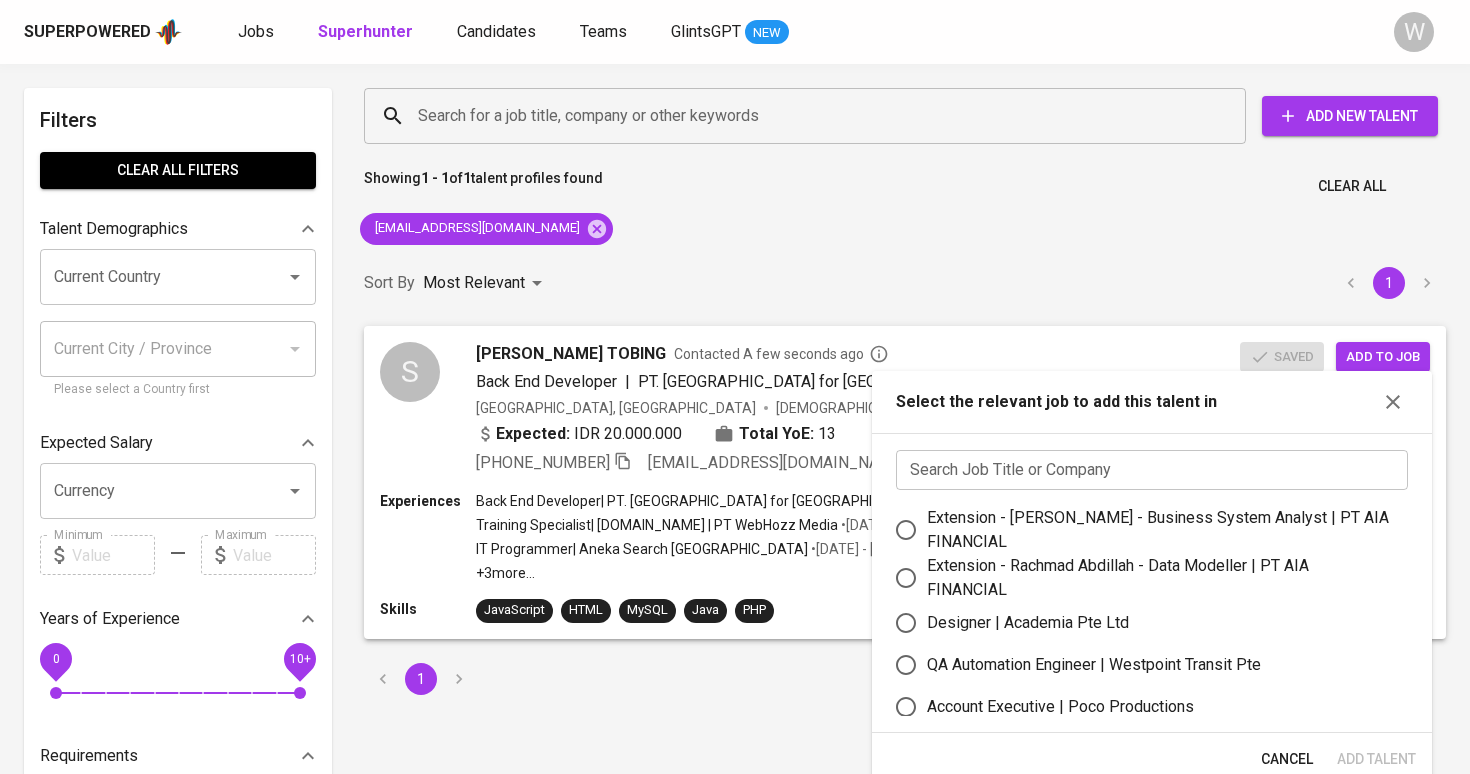 click at bounding box center (1152, 470) 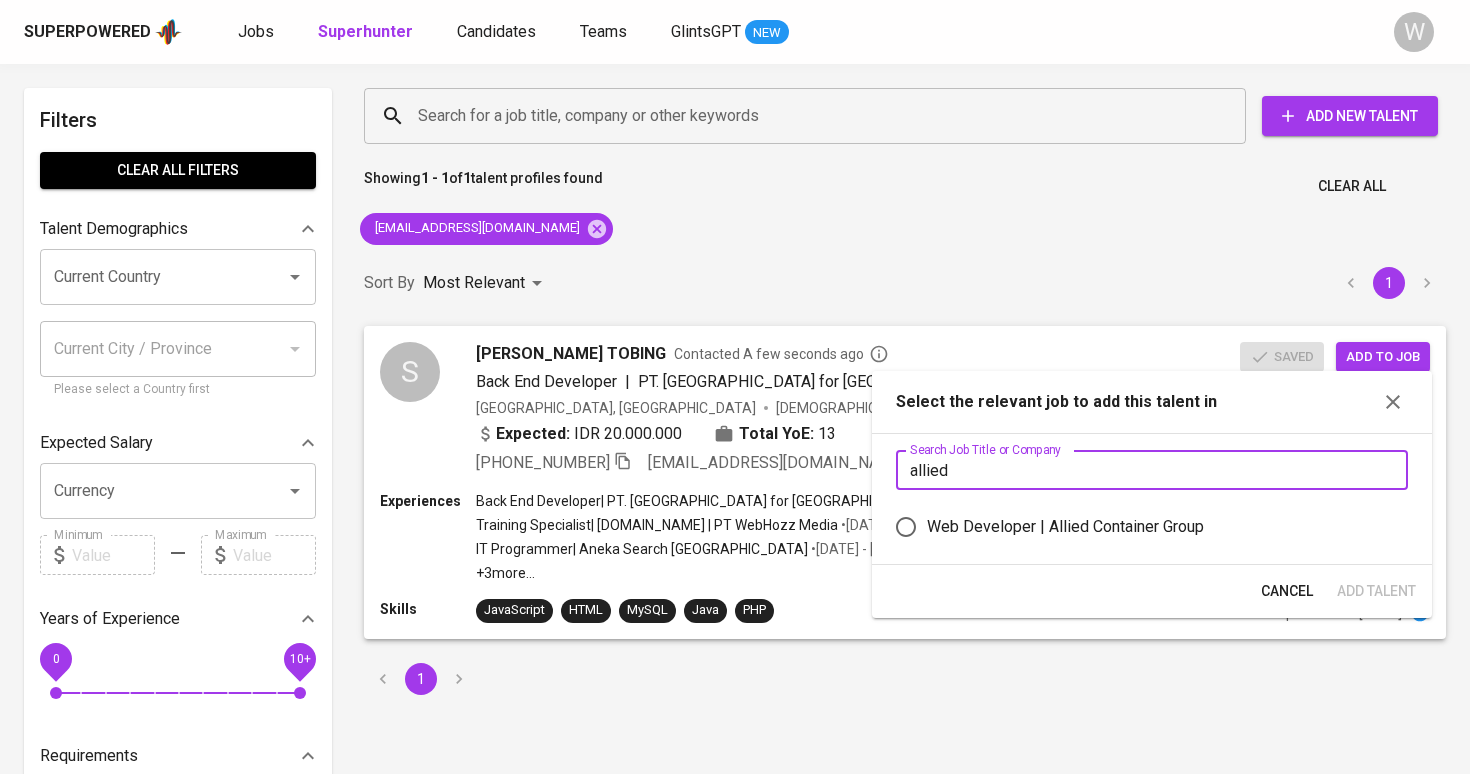 type on "allied" 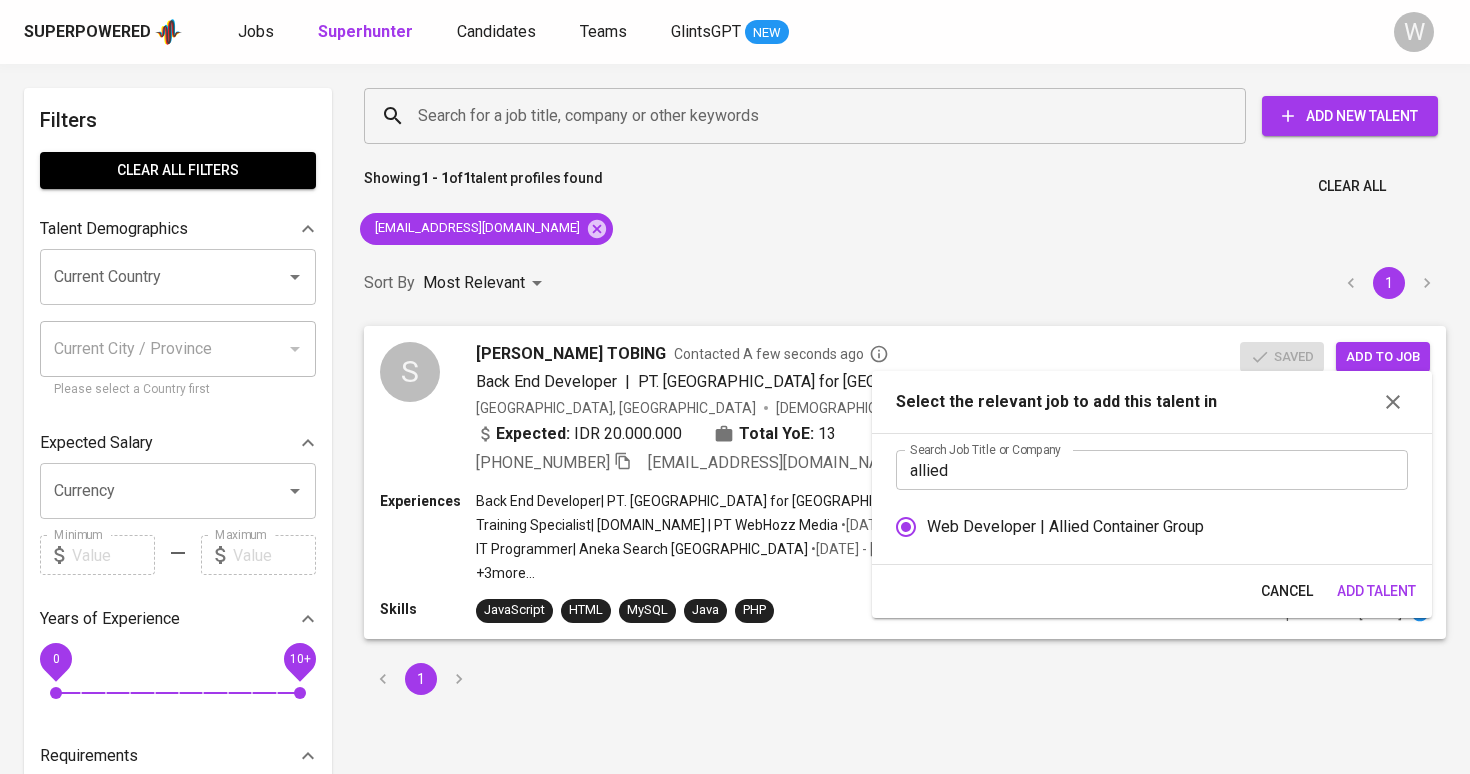 click on "Add Talent" at bounding box center [1376, 591] 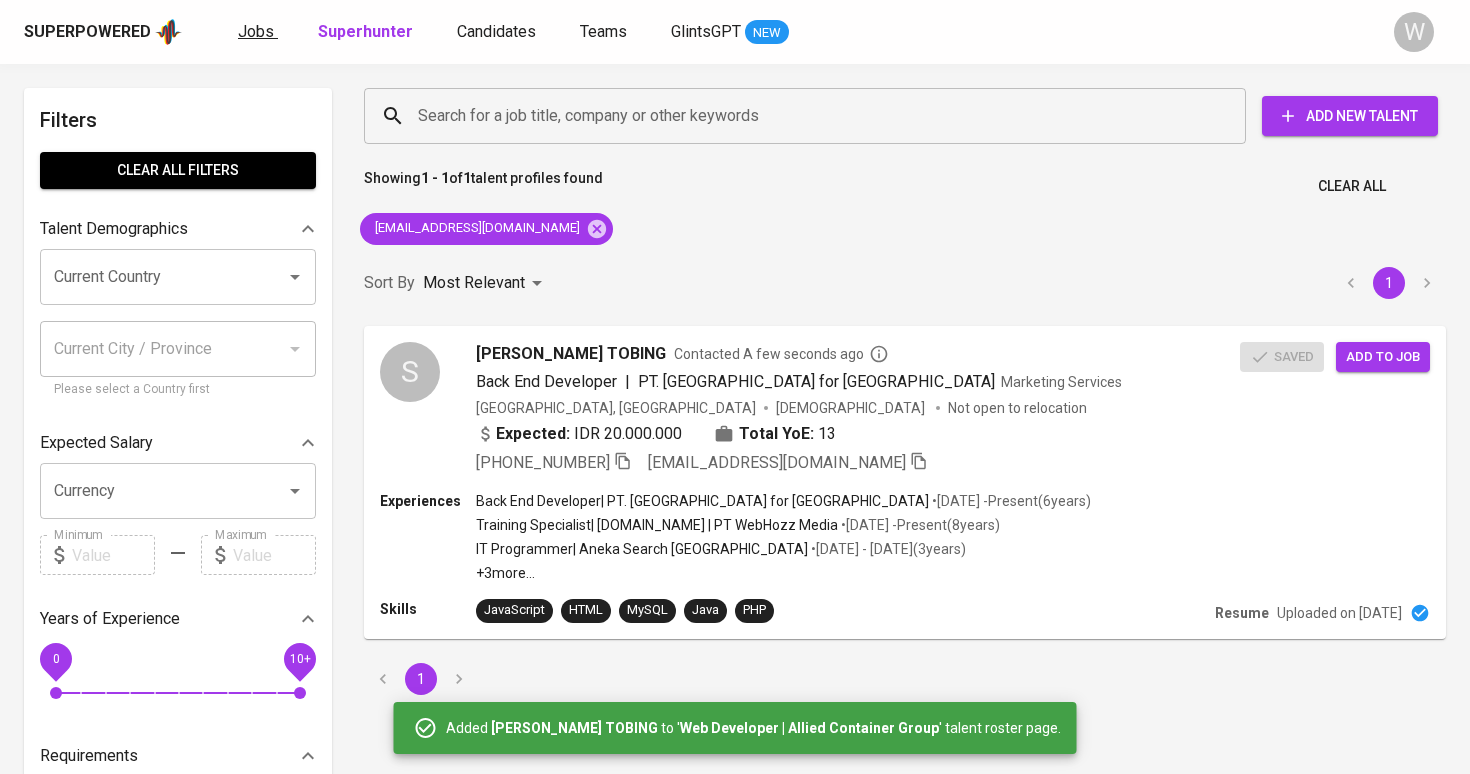 click on "Jobs" at bounding box center [256, 31] 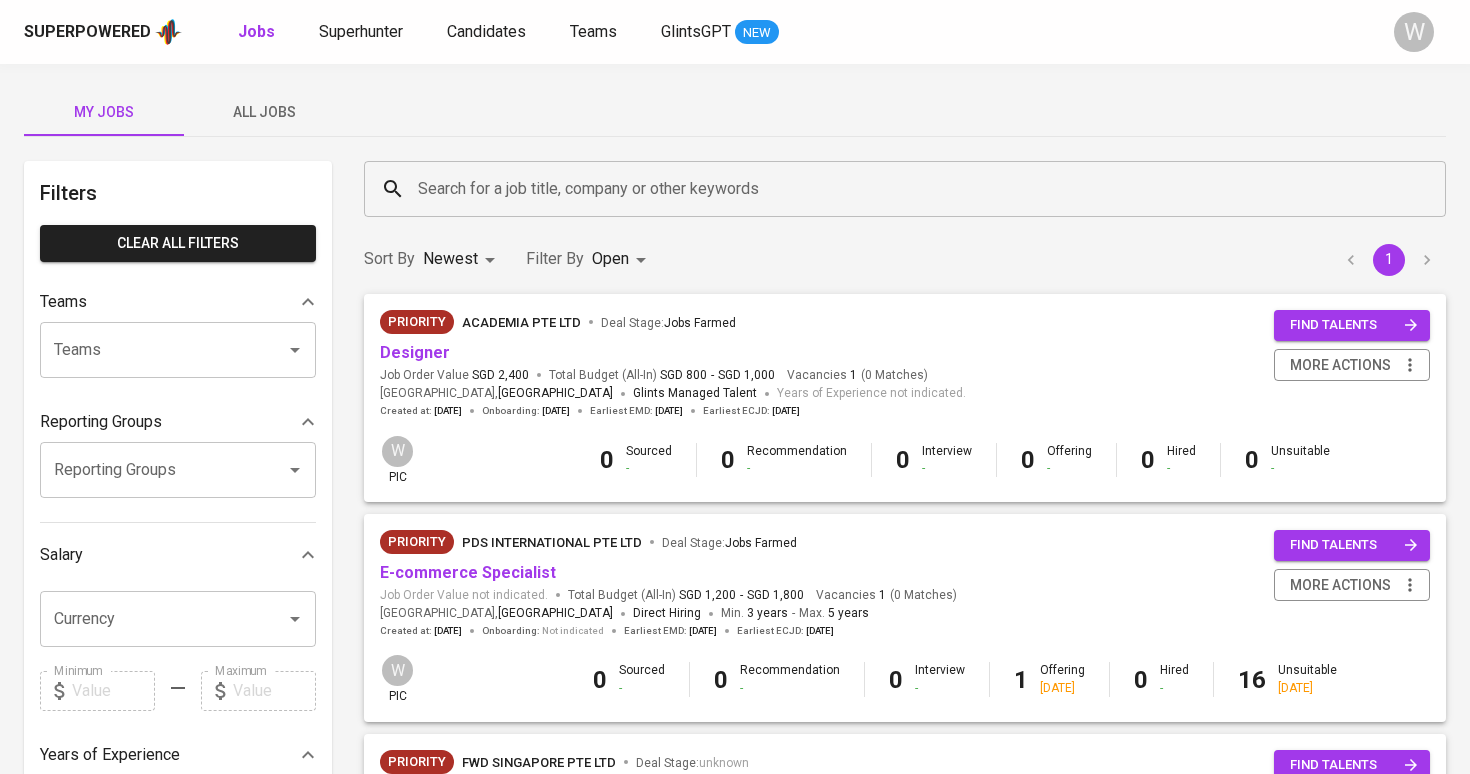 click on "All Jobs" at bounding box center [264, 112] 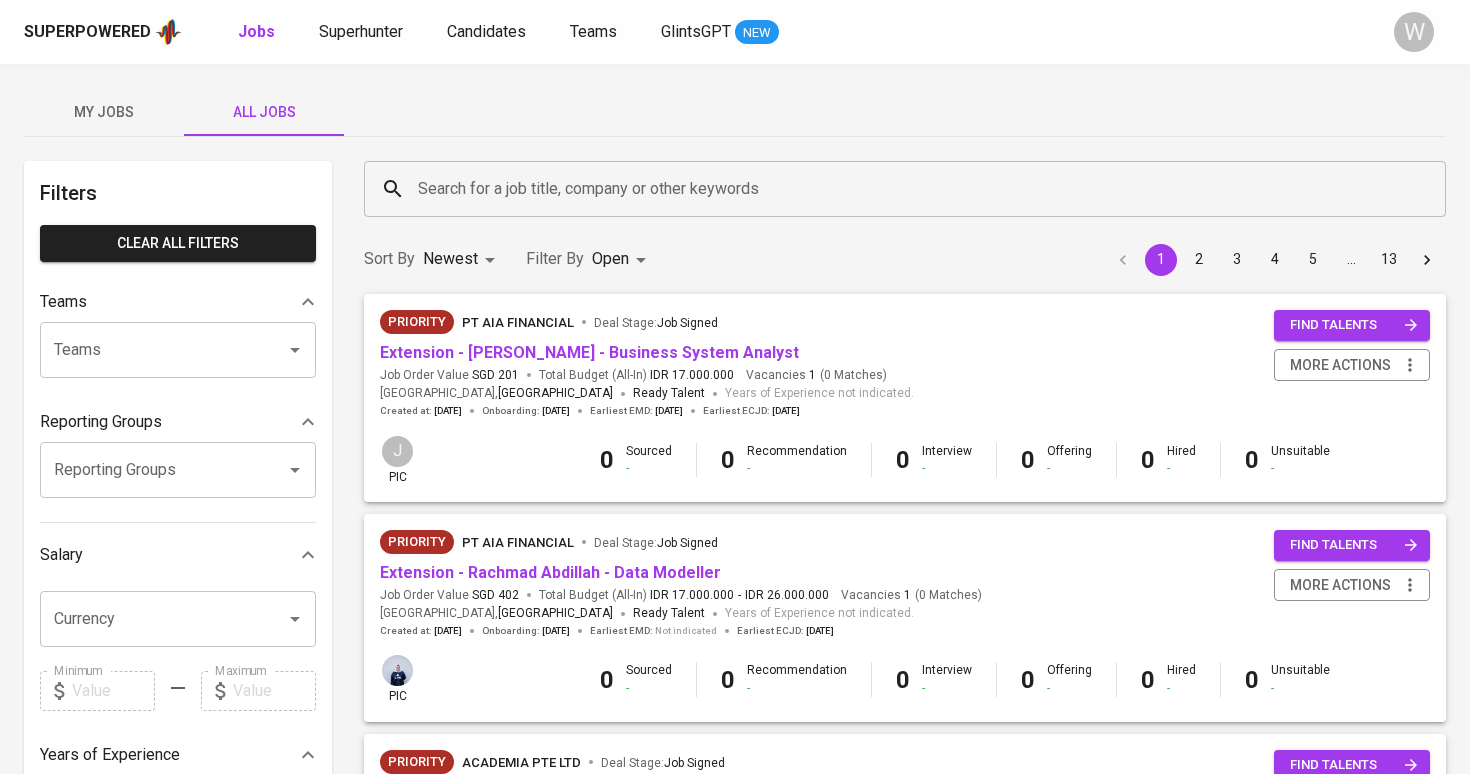 click on "Search for a job title, company or other keywords" at bounding box center (910, 189) 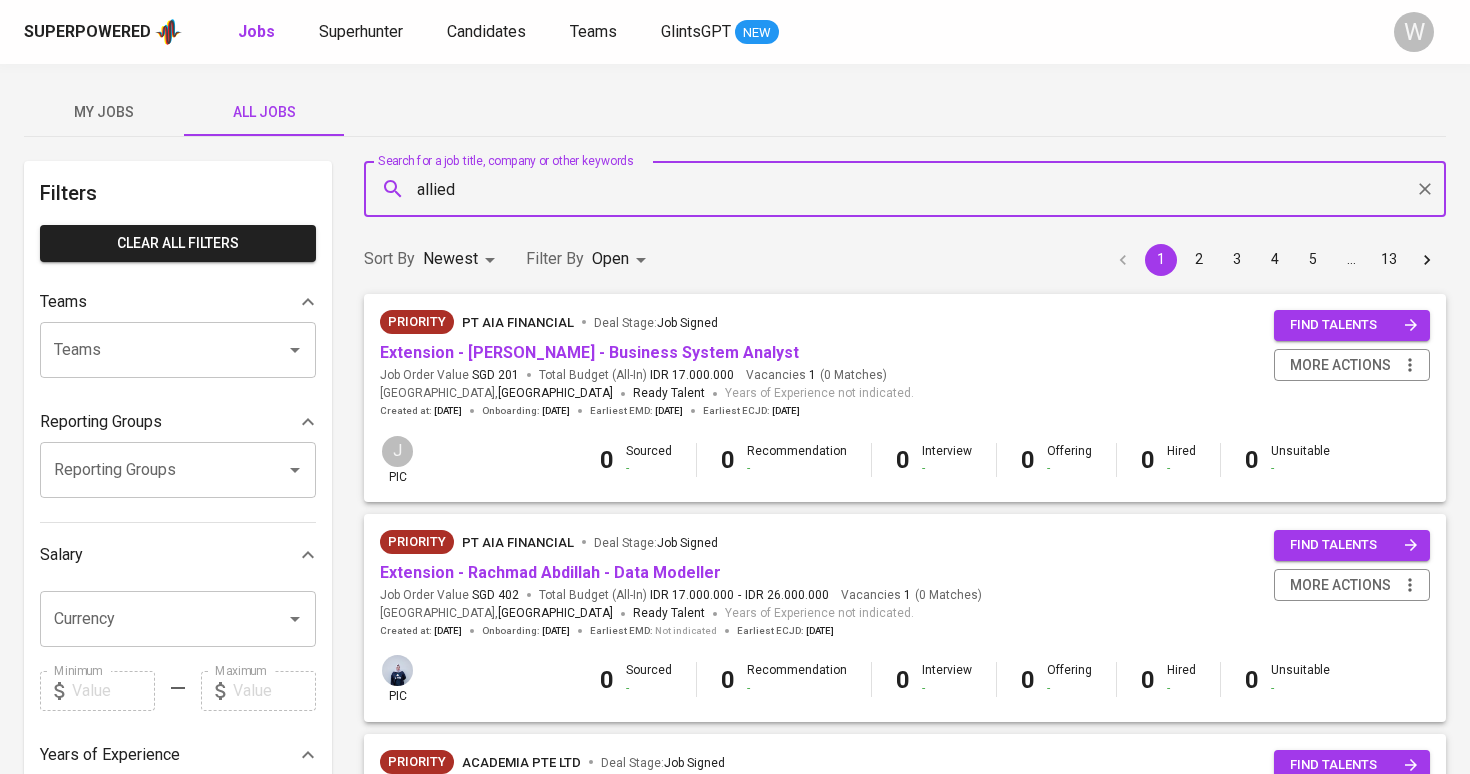 type on "allied" 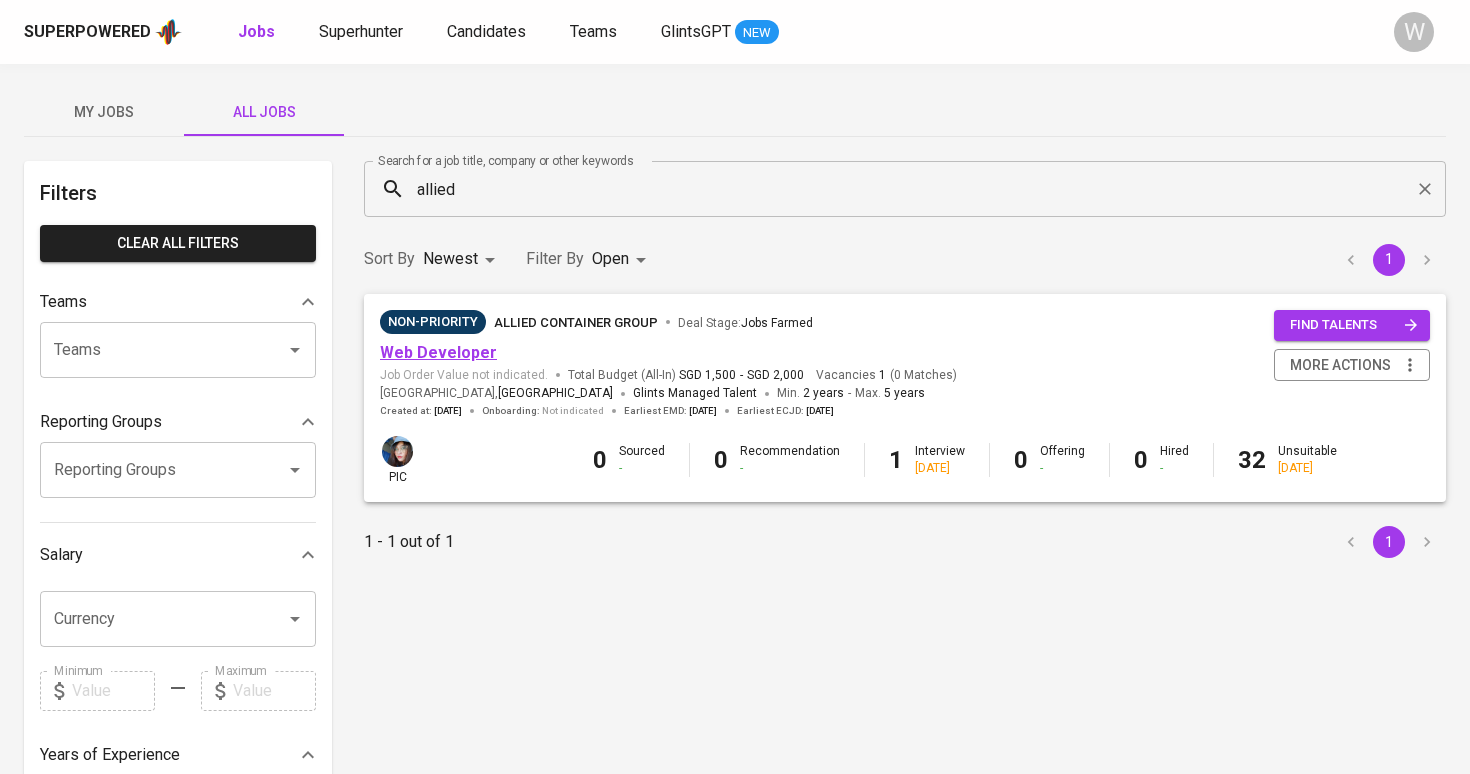 click on "Web Developer" at bounding box center (438, 352) 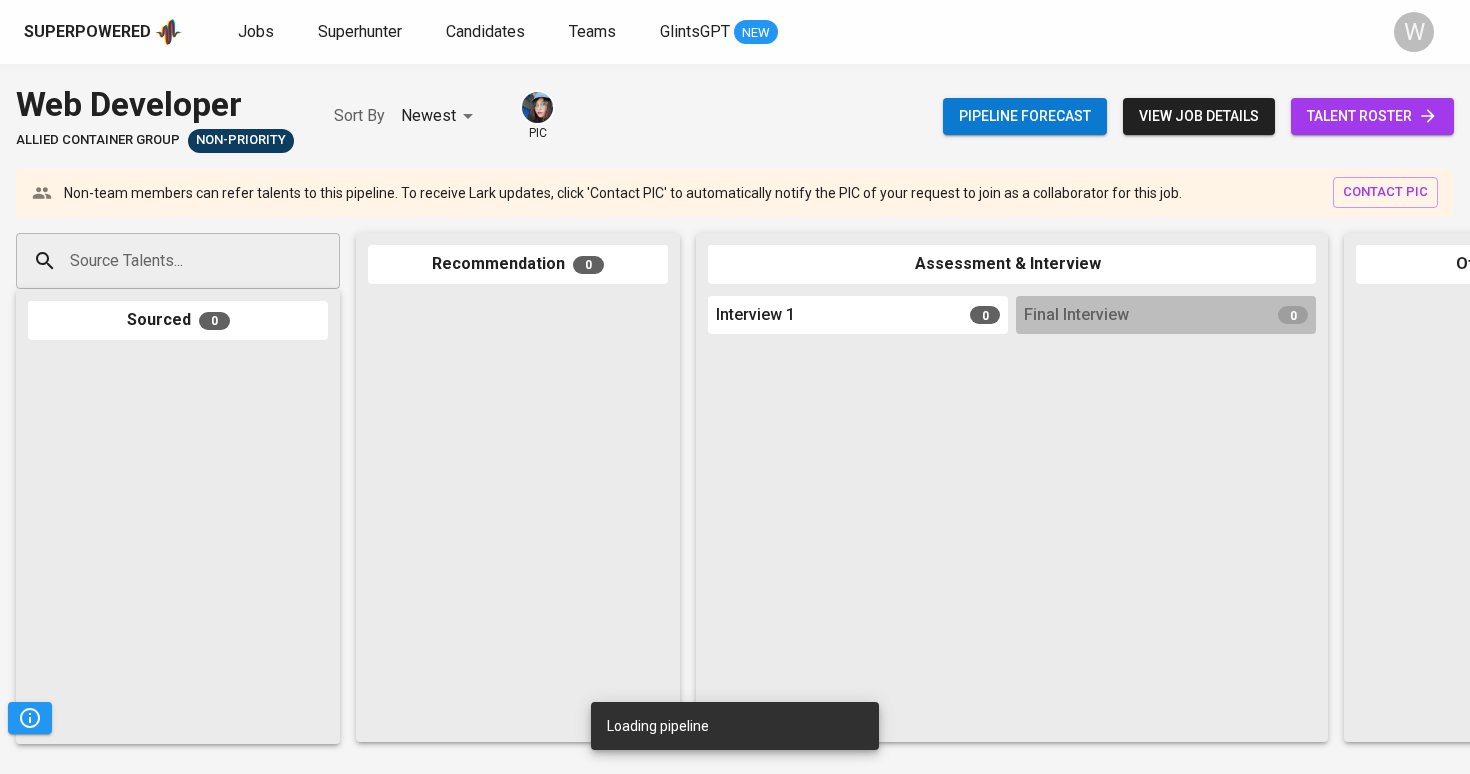 click on "talent roster" at bounding box center [1372, 116] 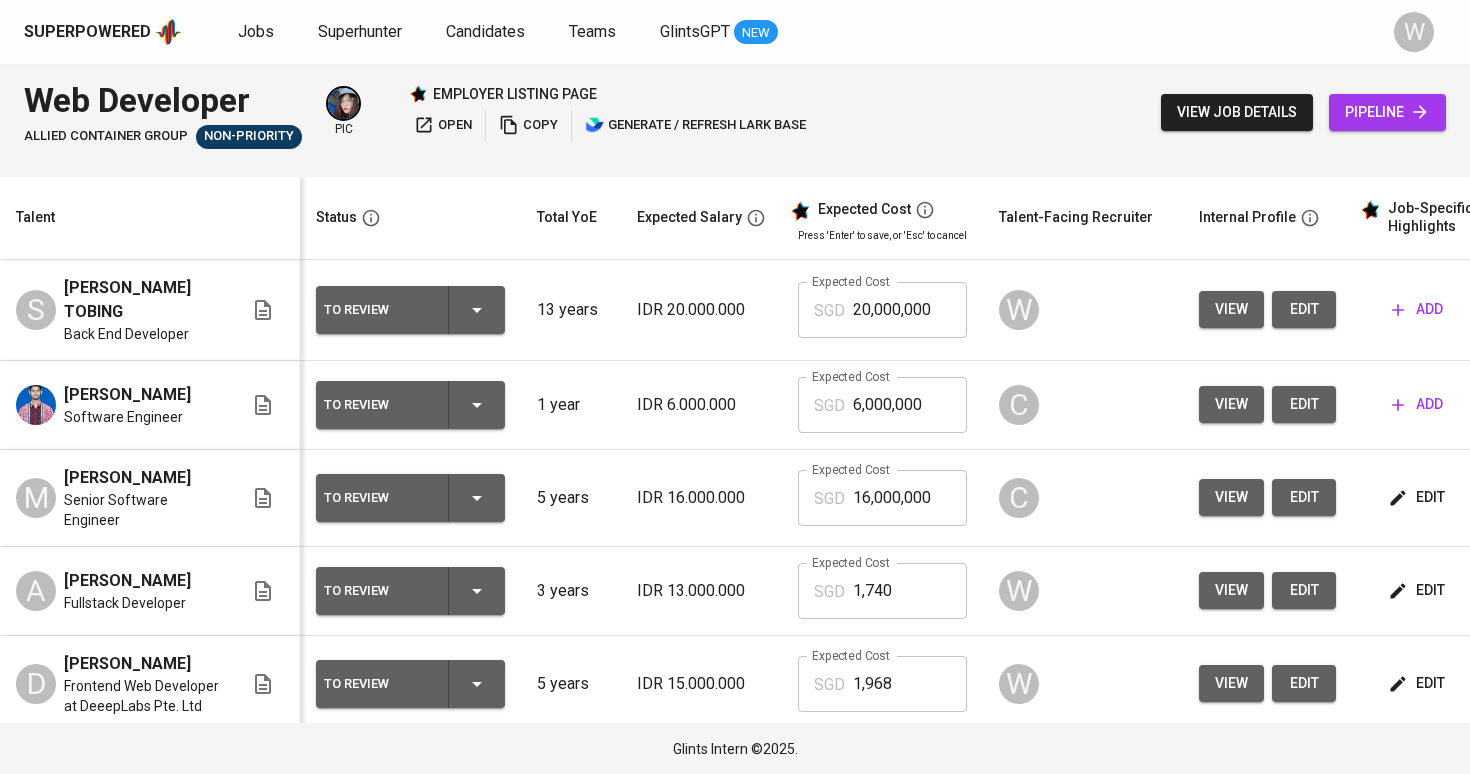 scroll, scrollTop: 0, scrollLeft: 0, axis: both 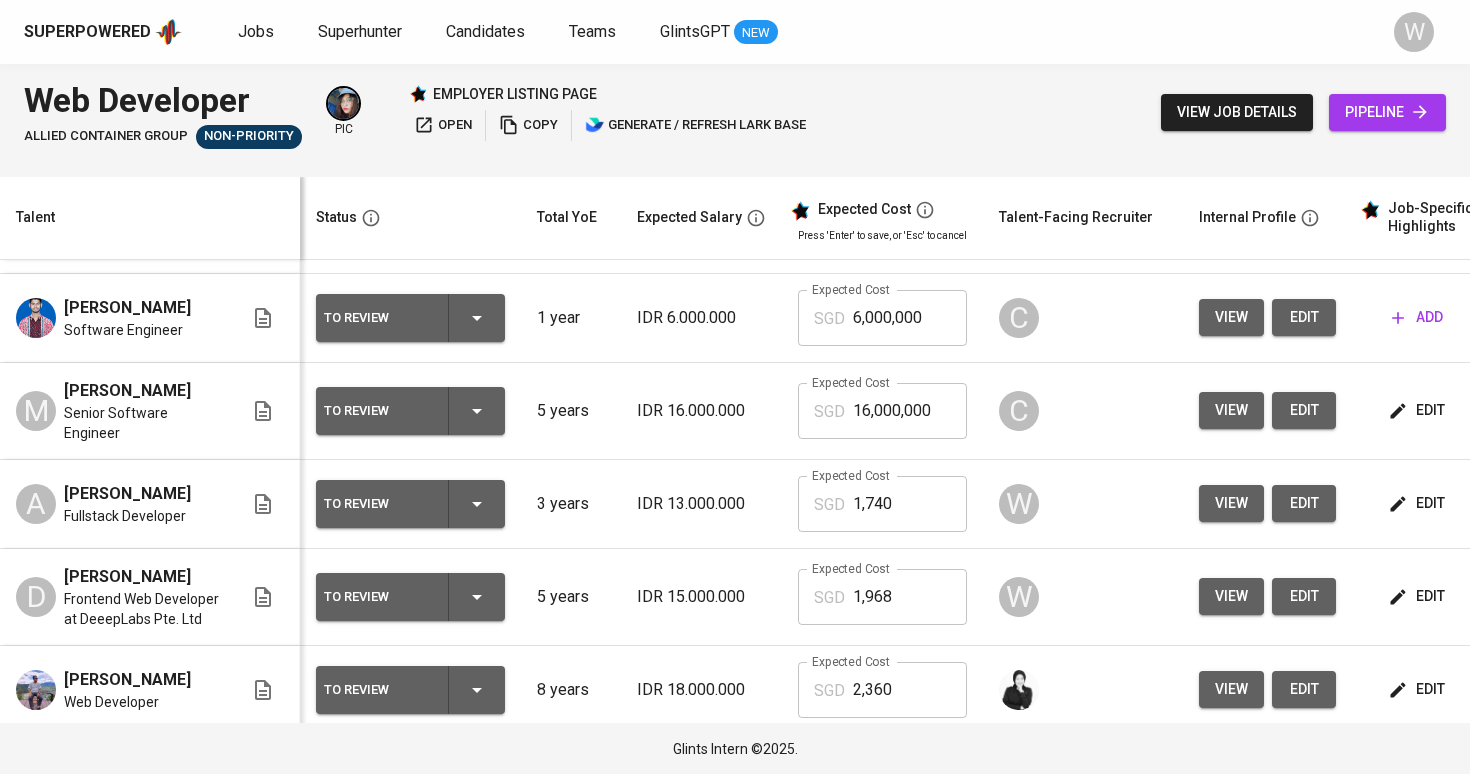 click on "edit" at bounding box center [1418, 596] 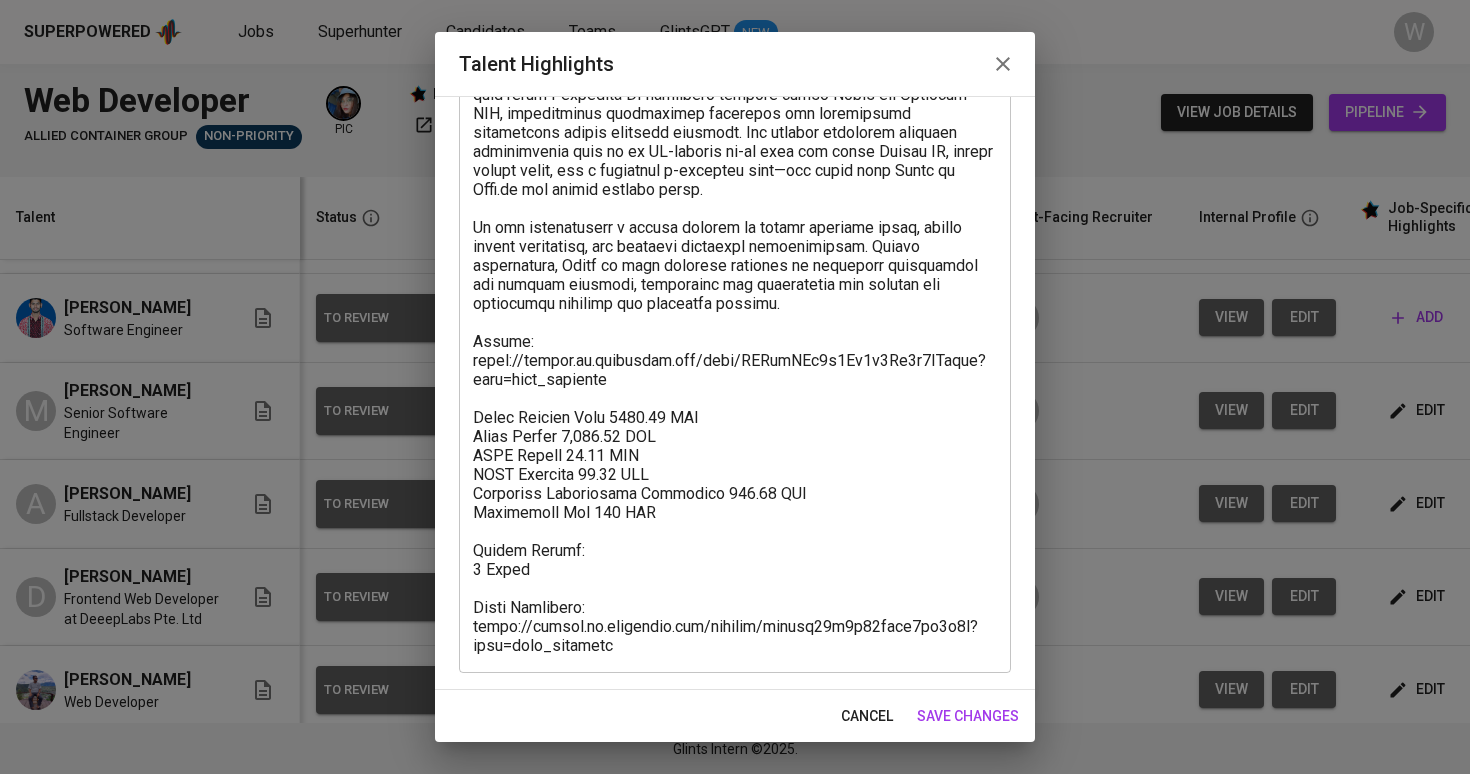 scroll, scrollTop: 390, scrollLeft: 0, axis: vertical 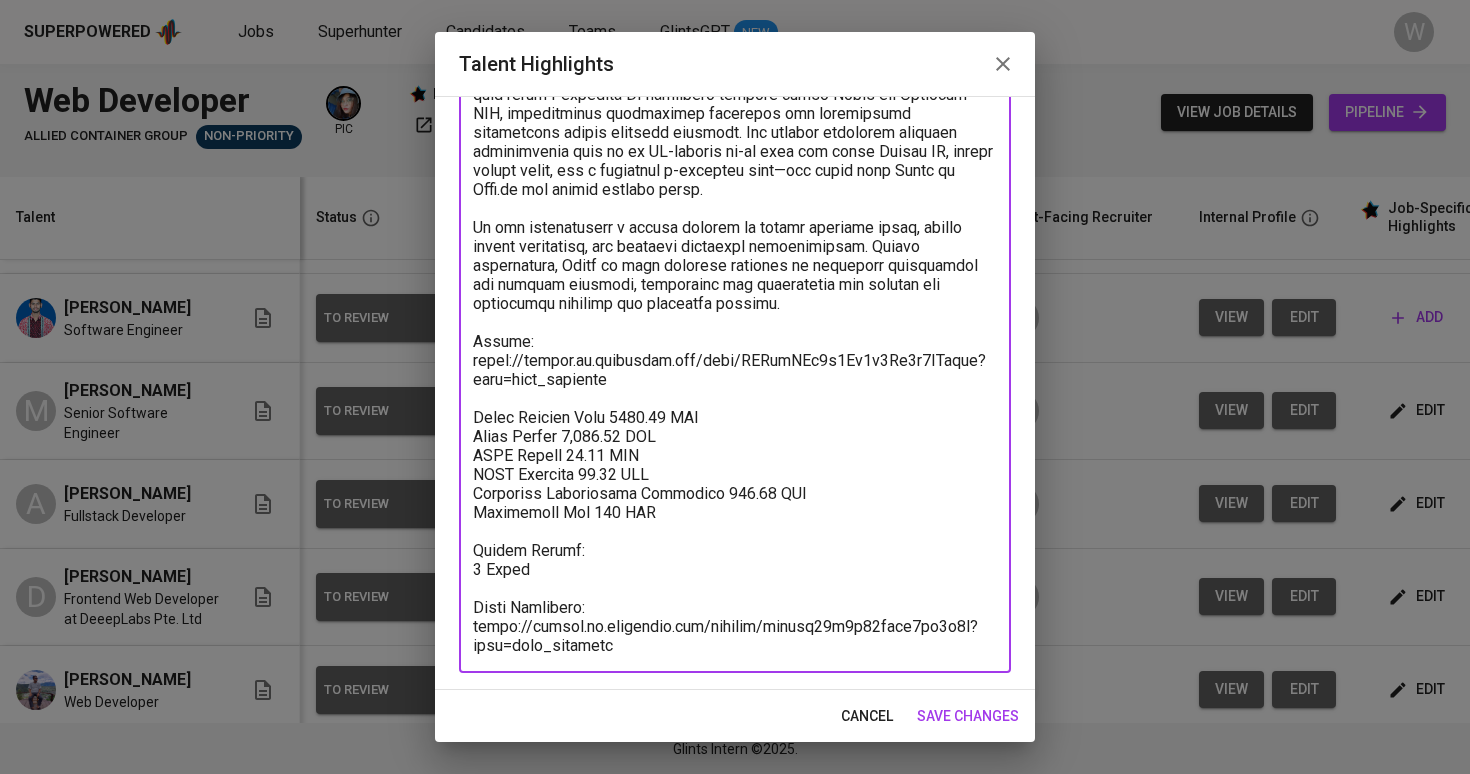 drag, startPoint x: 477, startPoint y: 340, endPoint x: 635, endPoint y: 666, distance: 362.27063 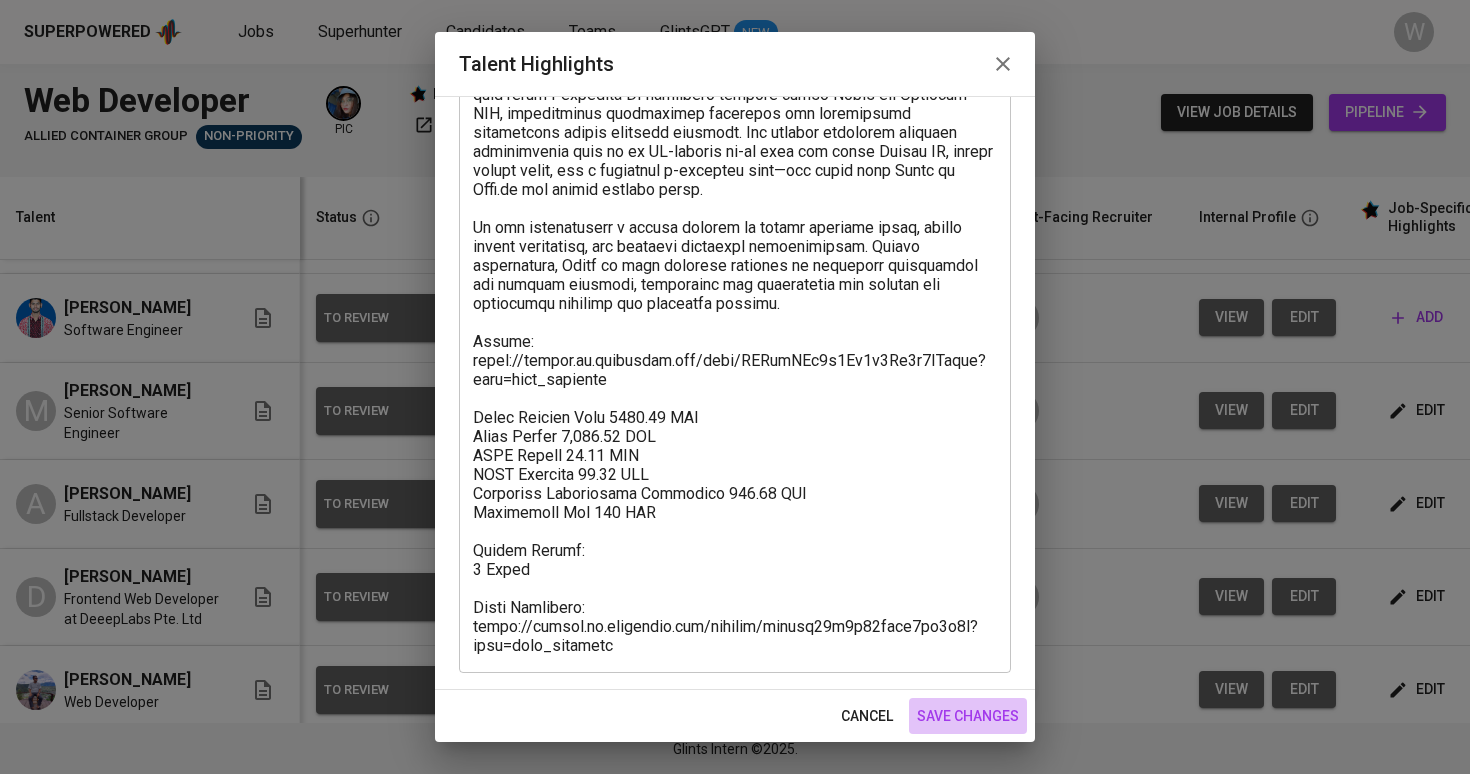 click on "save changes" at bounding box center (968, 716) 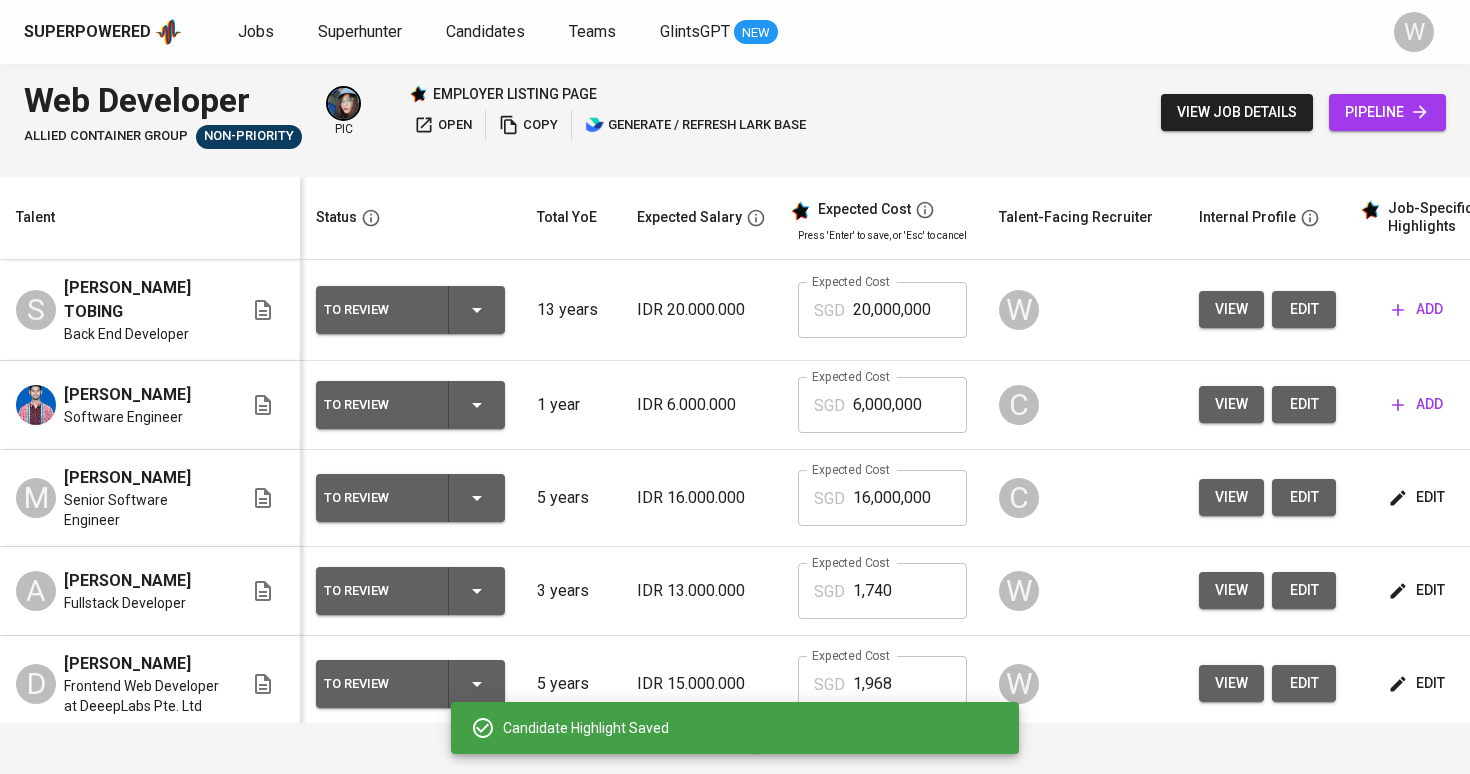 scroll, scrollTop: 0, scrollLeft: 0, axis: both 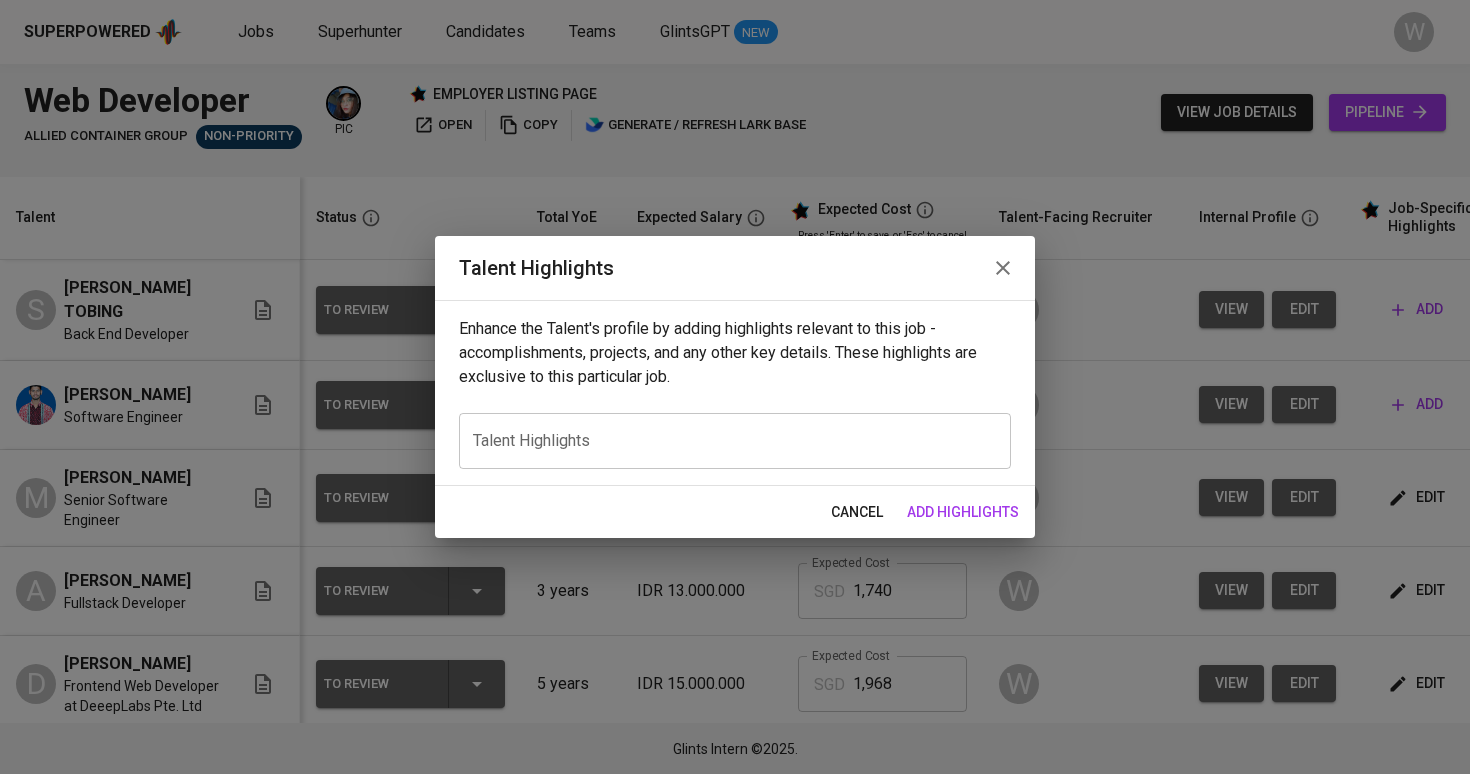 click at bounding box center [735, 440] 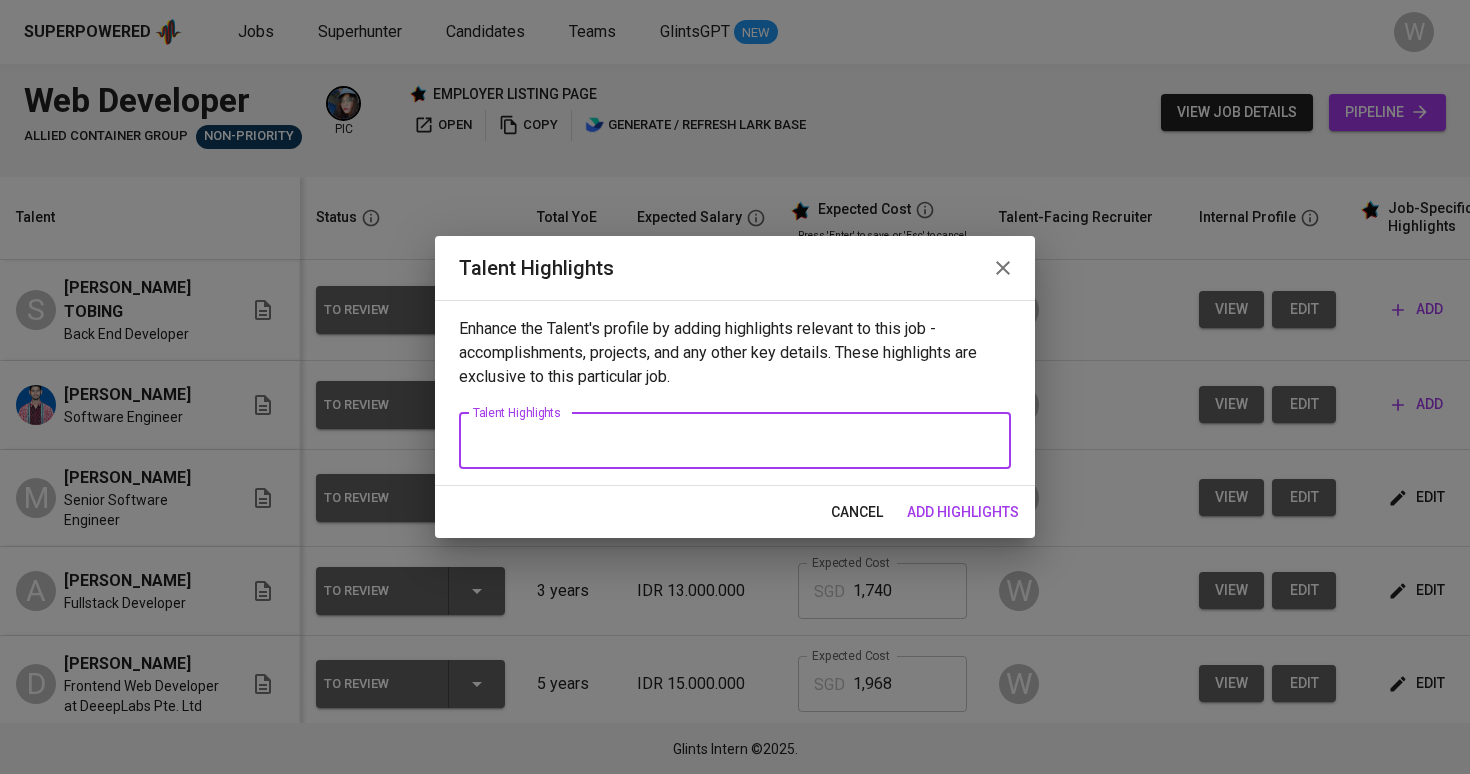 paste on "Resume:
https://glints.sg.larksuite.com/file/EHLqbVOf2o5Bq4x3Wh5l9IYegbg?from=from_copylink
Total Payroll Cost 1967.59 SGD
Basic Salary 1,420.47 SGD
BPJS Health 50.70 SGD
BPJS Manpower 78.05 SGD
Religious Festivities Allowance 118.37 SGD
Management Fee 300 SGD
Notice Period:
2 Weeks
Voice Recording:
https://glints.sg.larksuite.com/minutes/obsgoh59w7n67rpko9zq1m4q?from=from_copylink" 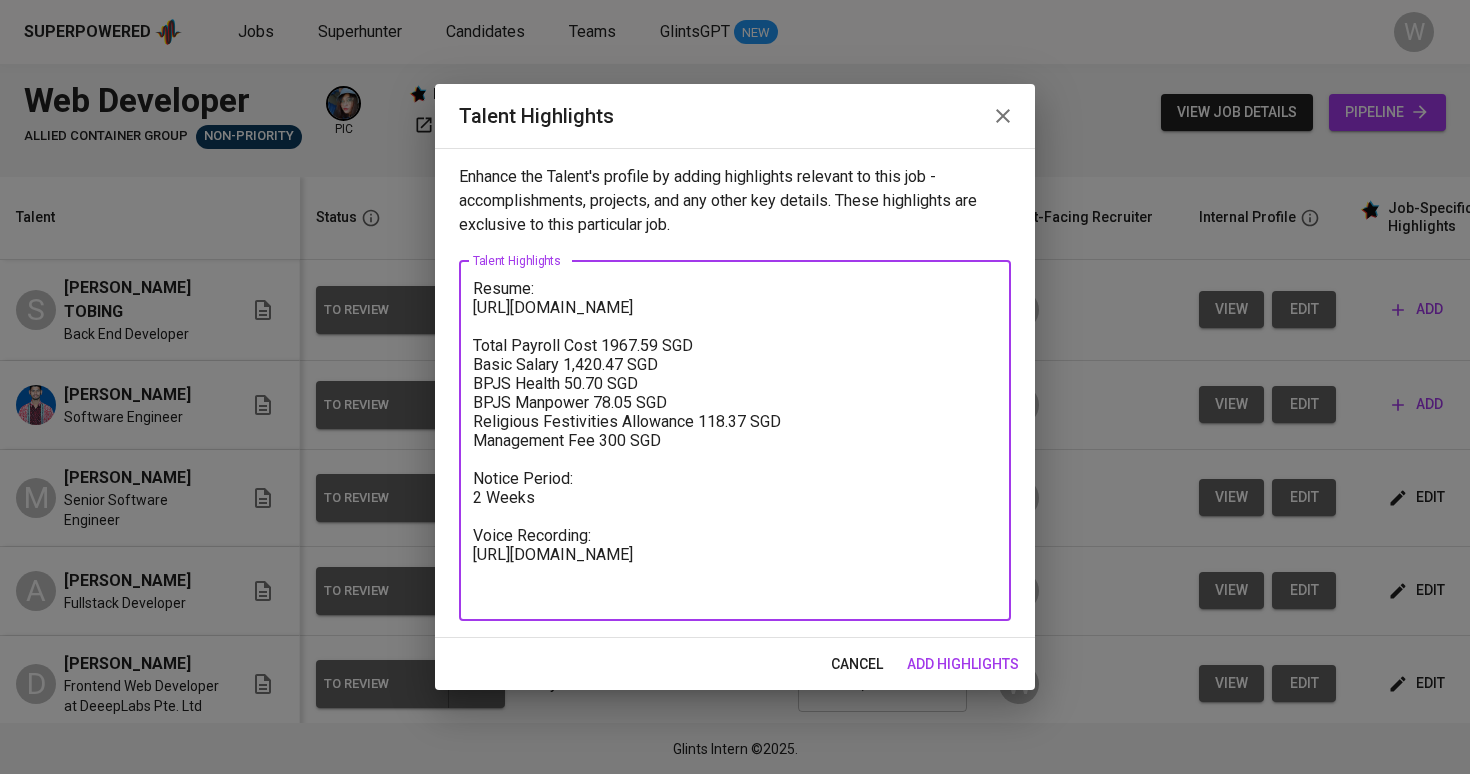 drag, startPoint x: 628, startPoint y: 324, endPoint x: 438, endPoint y: 306, distance: 190.85072 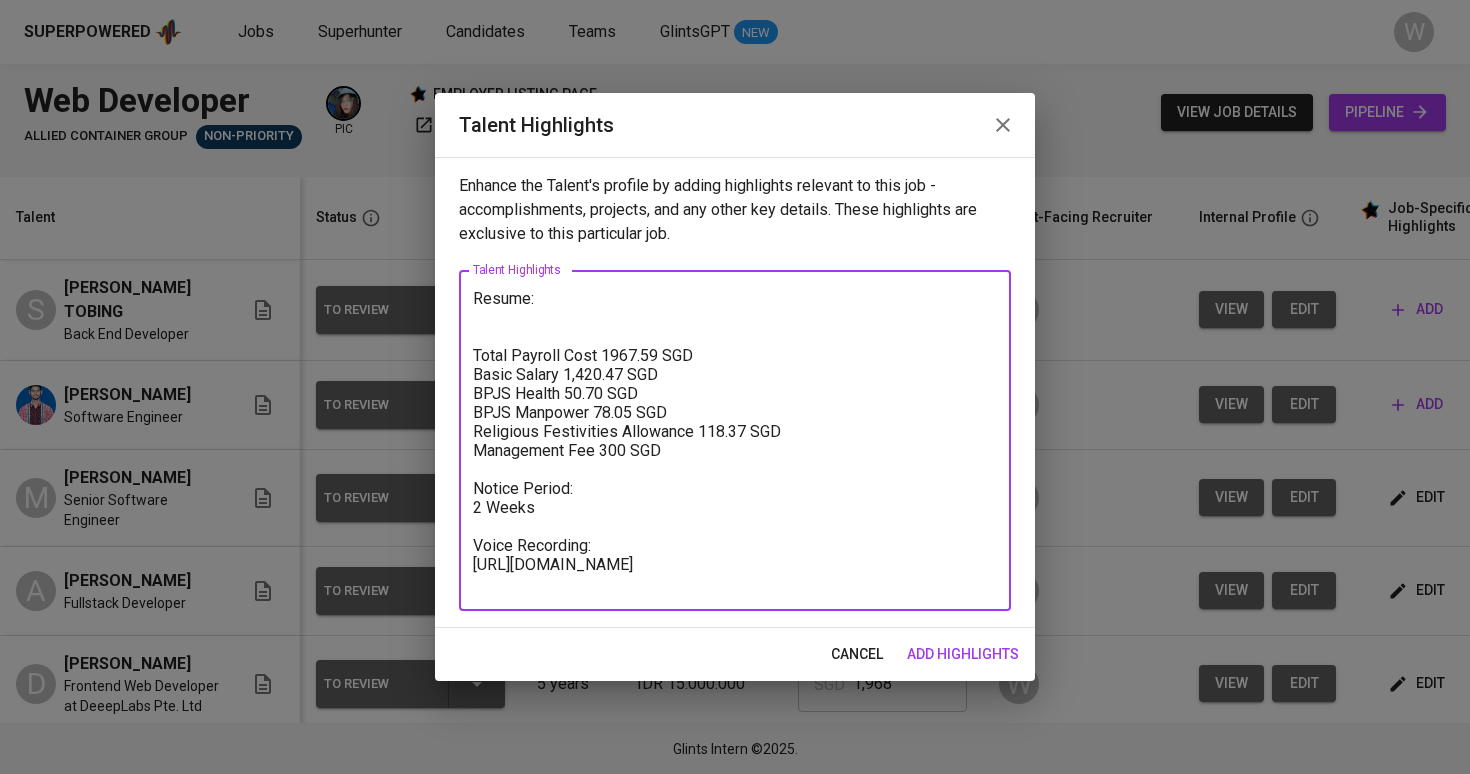 drag, startPoint x: 669, startPoint y: 579, endPoint x: 436, endPoint y: 568, distance: 233.2595 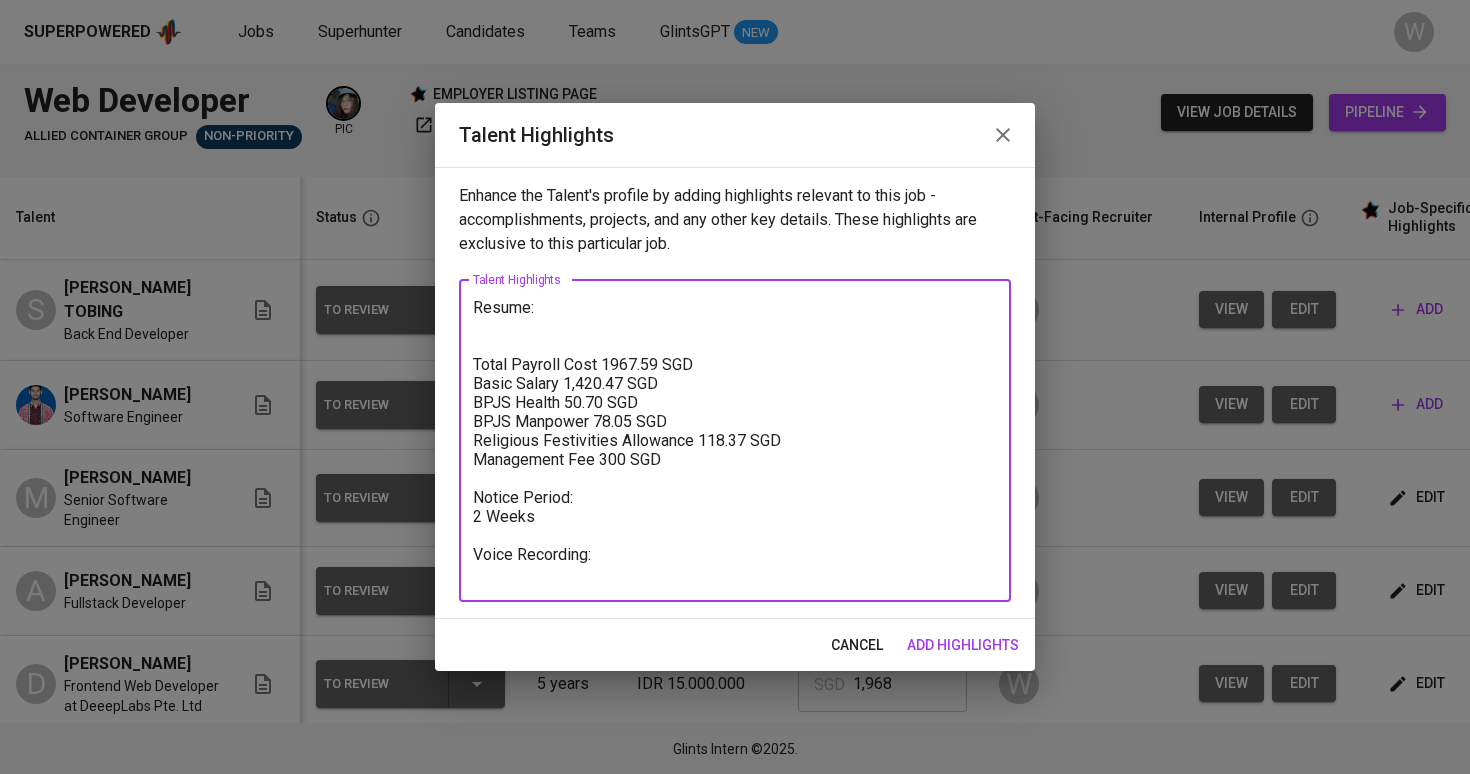 click on "Resume:
Total Payroll Cost 1967.59 SGD
Basic Salary 1,420.47 SGD
BPJS Health 50.70 SGD
BPJS Manpower 78.05 SGD
Religious Festivities Allowance 118.37 SGD
Management Fee 300 SGD
Notice Period:
2 Weeks
Voice Recording:" at bounding box center (735, 440) 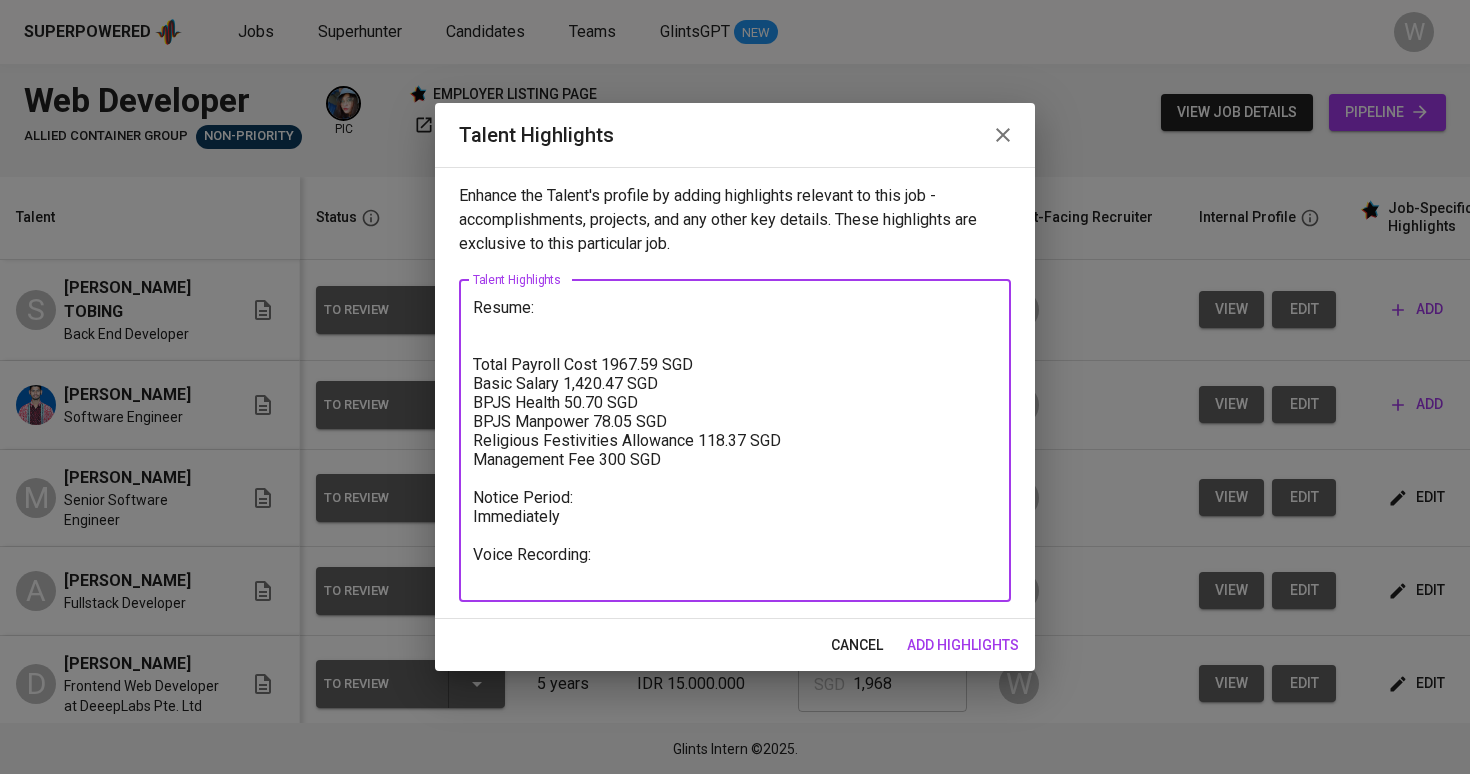 click on "Resume:
Total Payroll Cost 1967.59 SGD
Basic Salary 1,420.47 SGD
BPJS Health 50.70 SGD
BPJS Manpower 78.05 SGD
Religious Festivities Allowance 118.37 SGD
Management Fee 300 SGD
Notice Period:
Immediately
Voice Recording:" at bounding box center (735, 440) 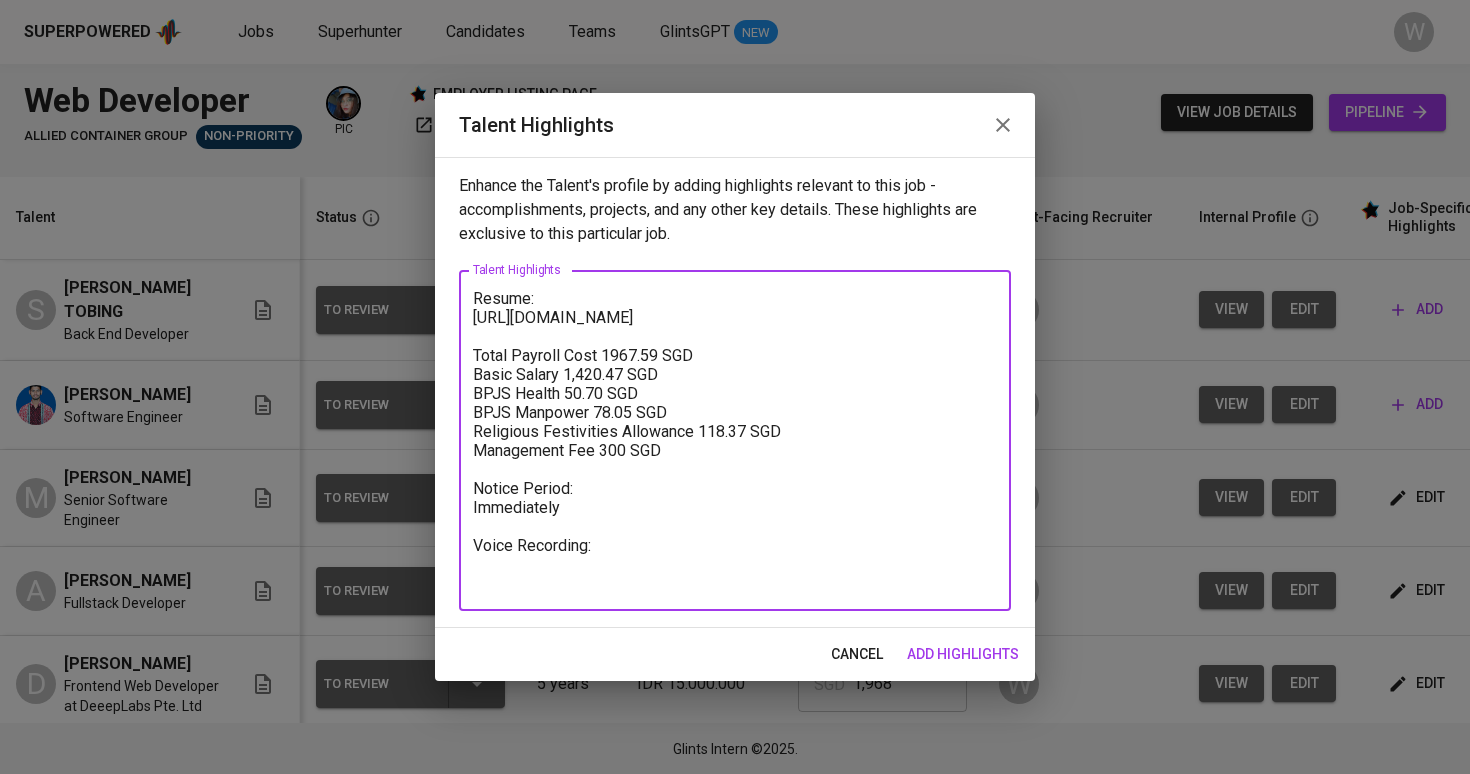 click on "Resume:
https://glints.sg.larksuite.com/file/Qg1PblraXoxVLIxNdiklUw2mgUd?from=from_copylink
Total Payroll Cost 1967.59 SGD
Basic Salary 1,420.47 SGD
BPJS Health 50.70 SGD
BPJS Manpower 78.05 SGD
Religious Festivities Allowance 118.37 SGD
Management Fee 300 SGD
Notice Period:
Immediately
Voice Recording:" at bounding box center (735, 441) 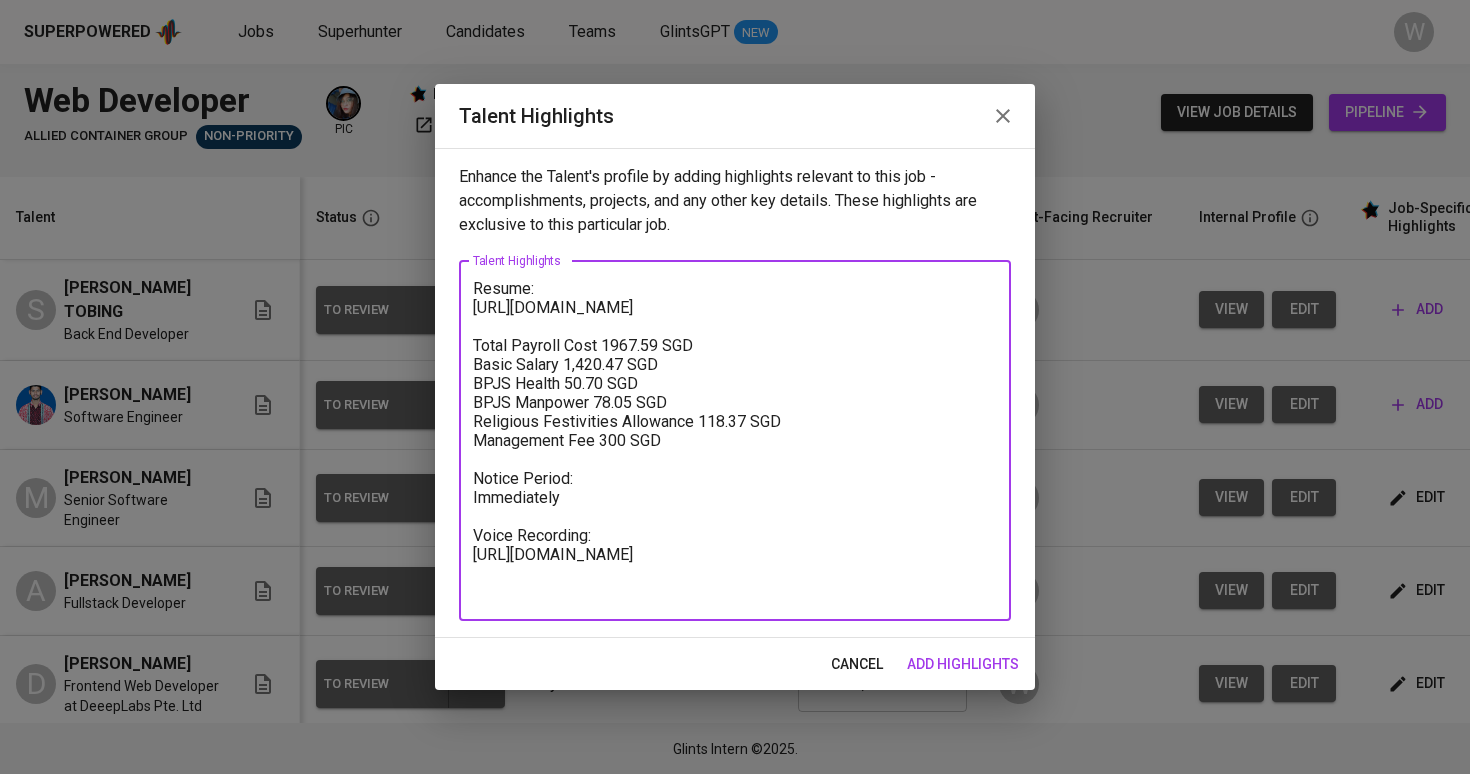 click on "add highlights" at bounding box center (963, 664) 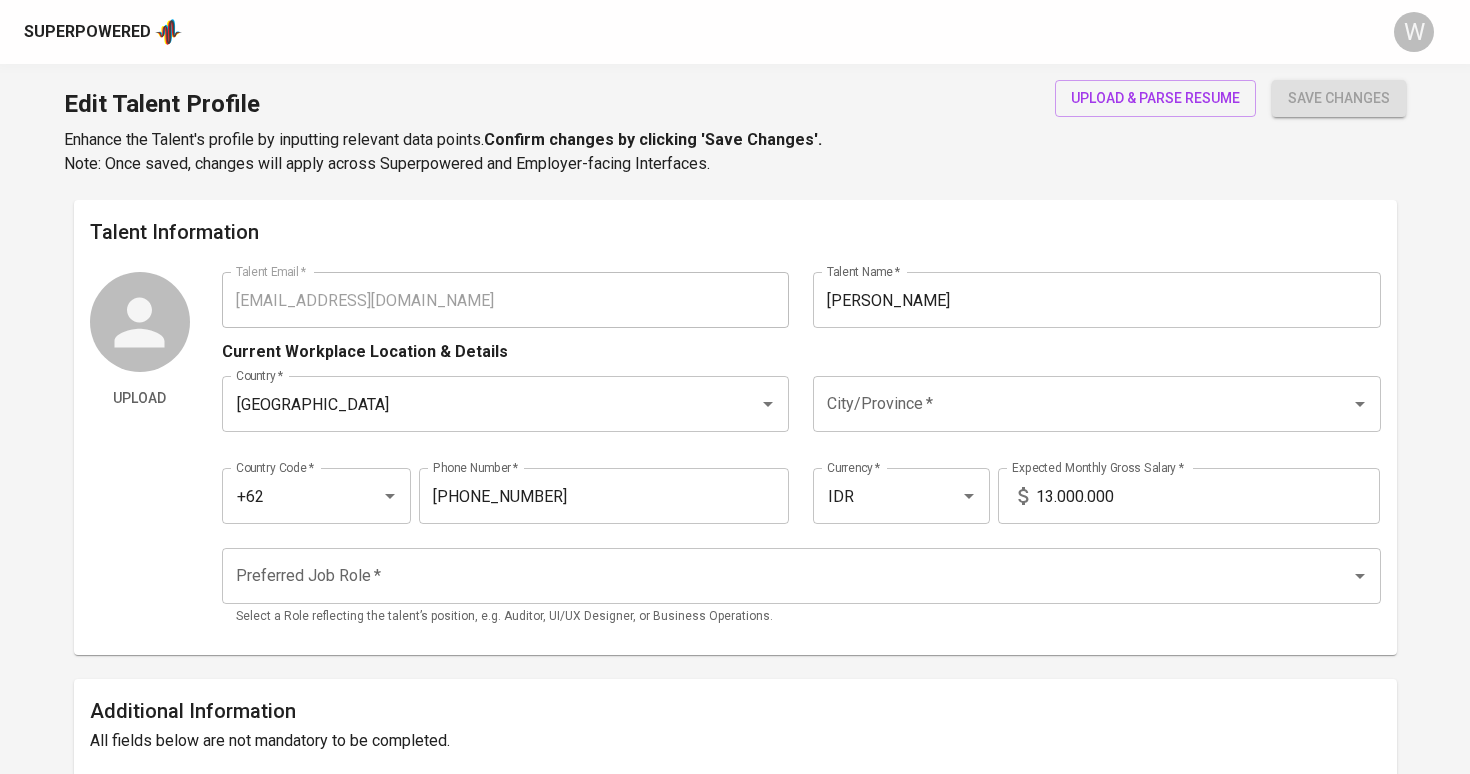 scroll, scrollTop: 0, scrollLeft: 0, axis: both 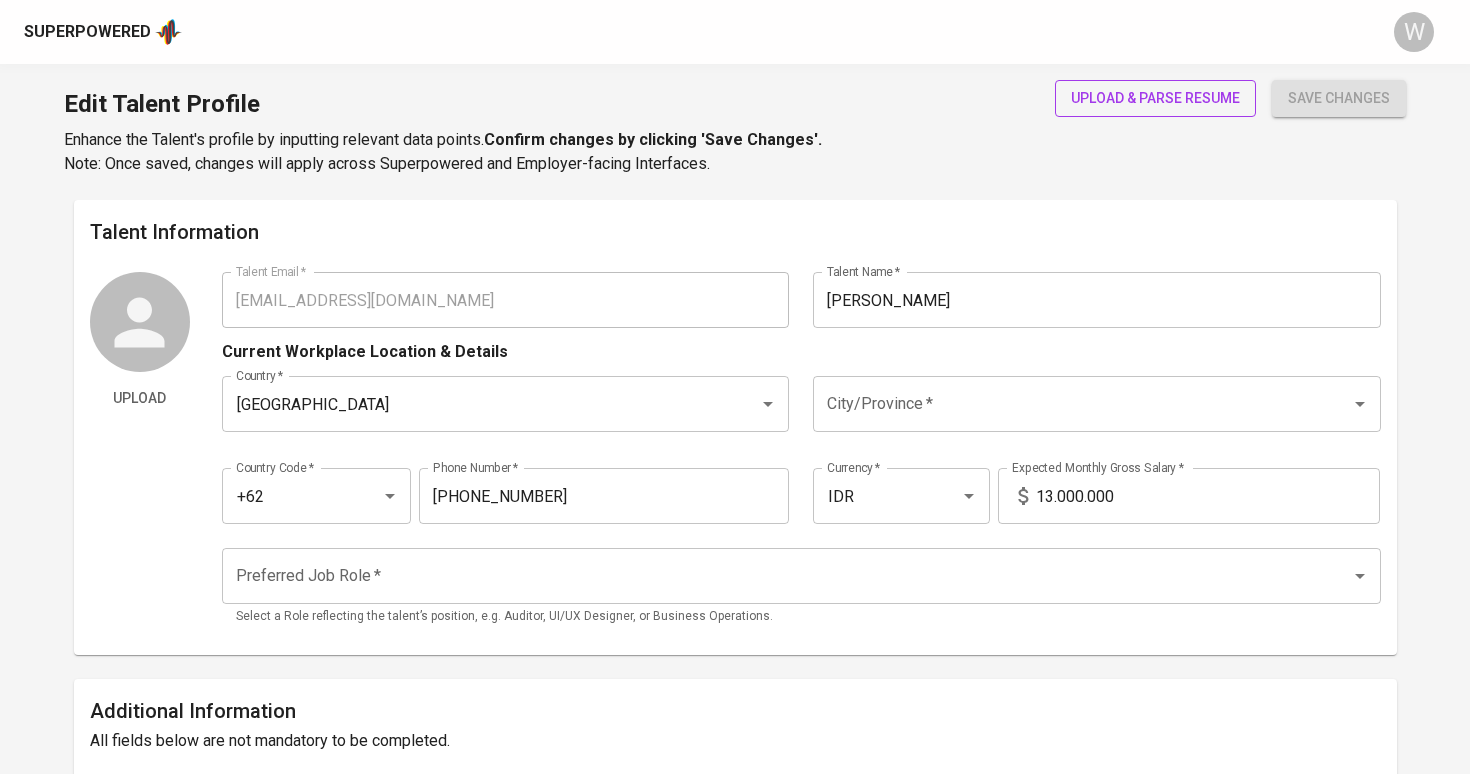 click on "upload & parse resume" at bounding box center [1155, 98] 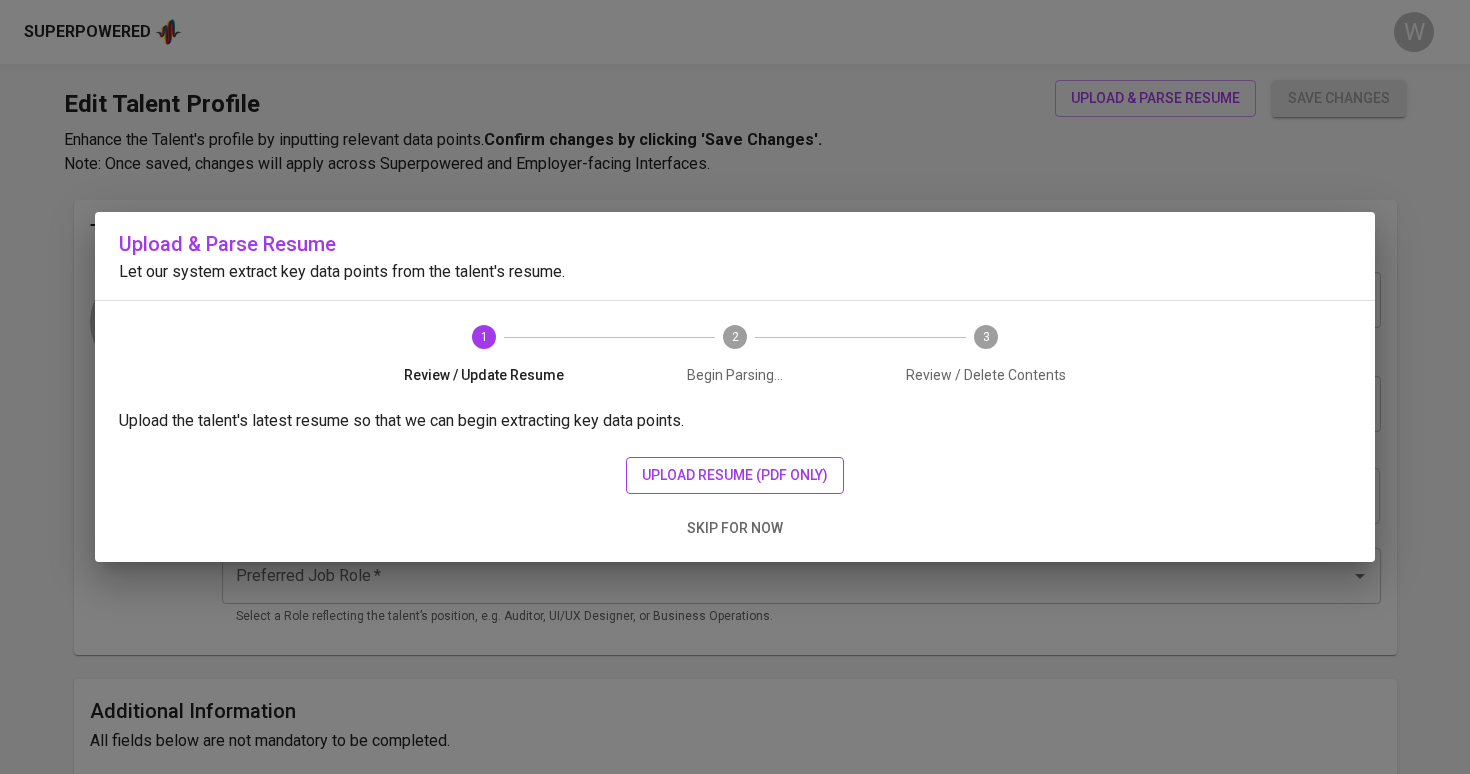 click on "upload resume (pdf only)" at bounding box center [735, 475] 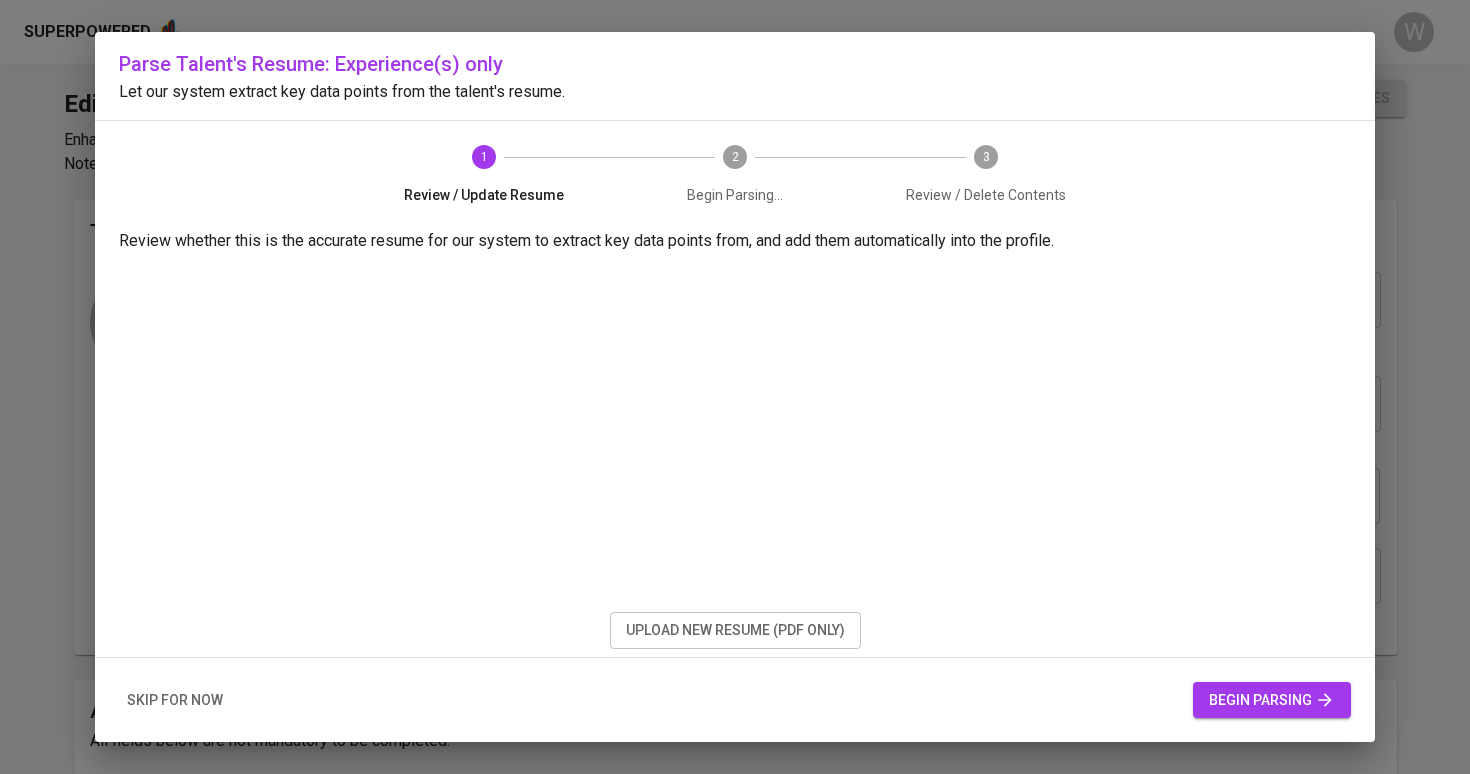 click on "begin parsing" at bounding box center (1272, 700) 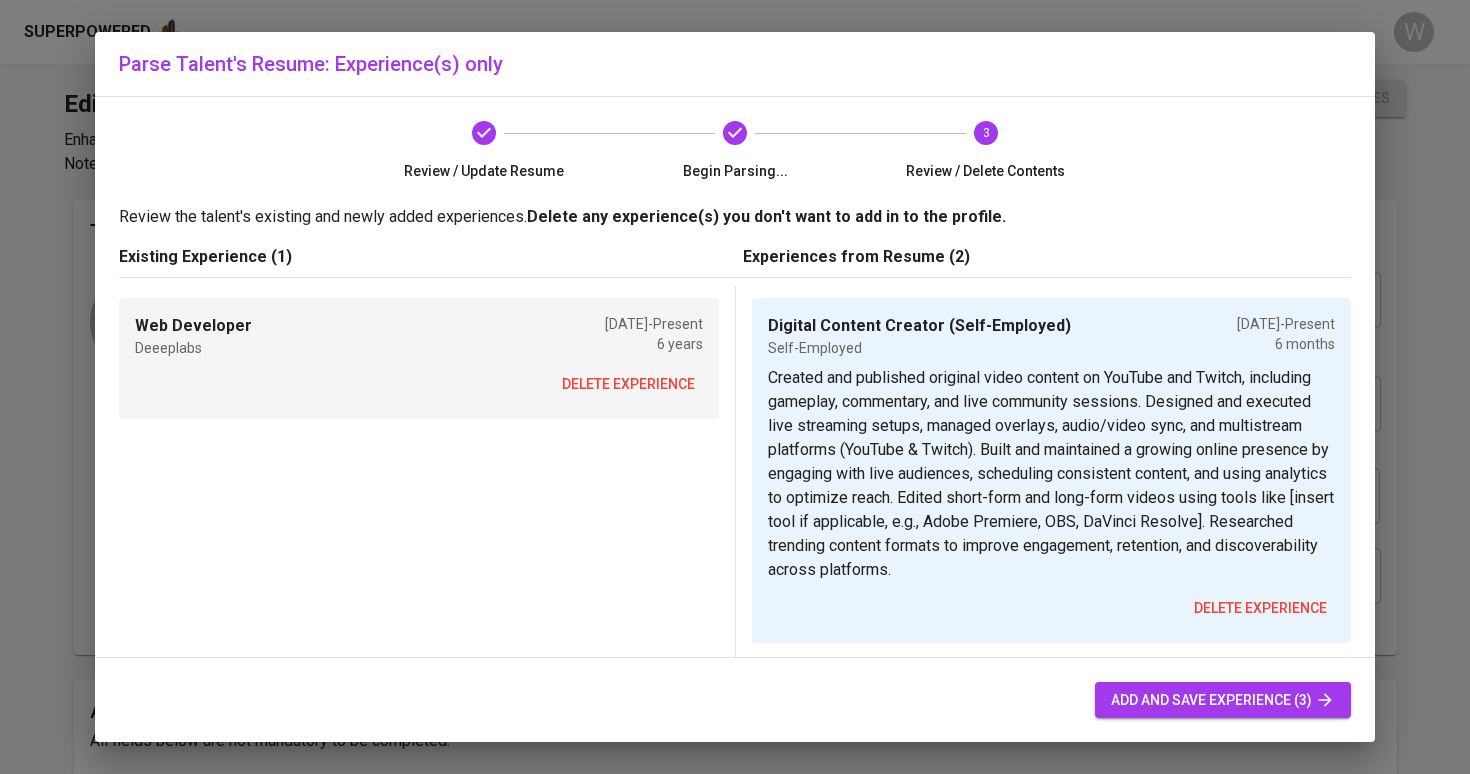 click on "delete experience" at bounding box center (628, 384) 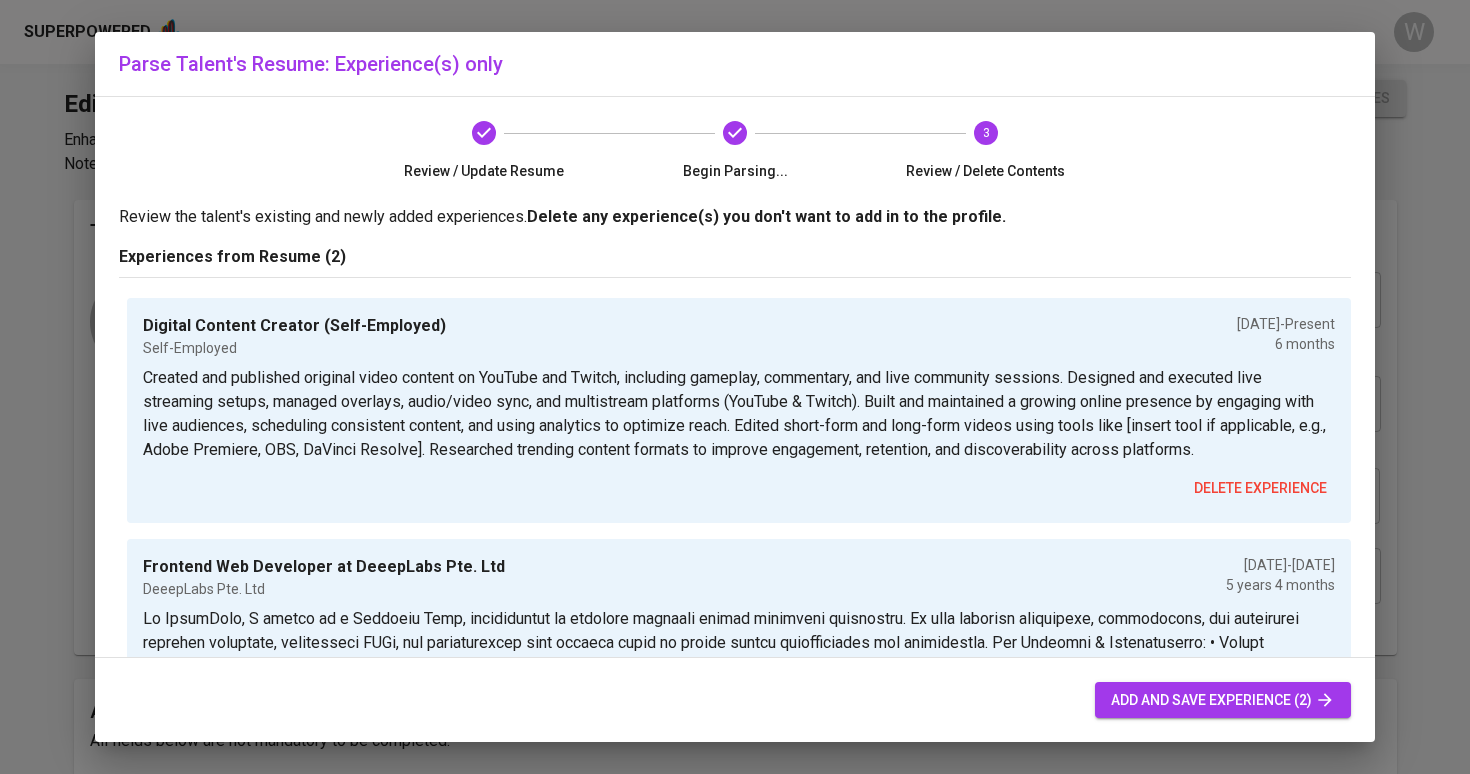 scroll, scrollTop: 55, scrollLeft: 0, axis: vertical 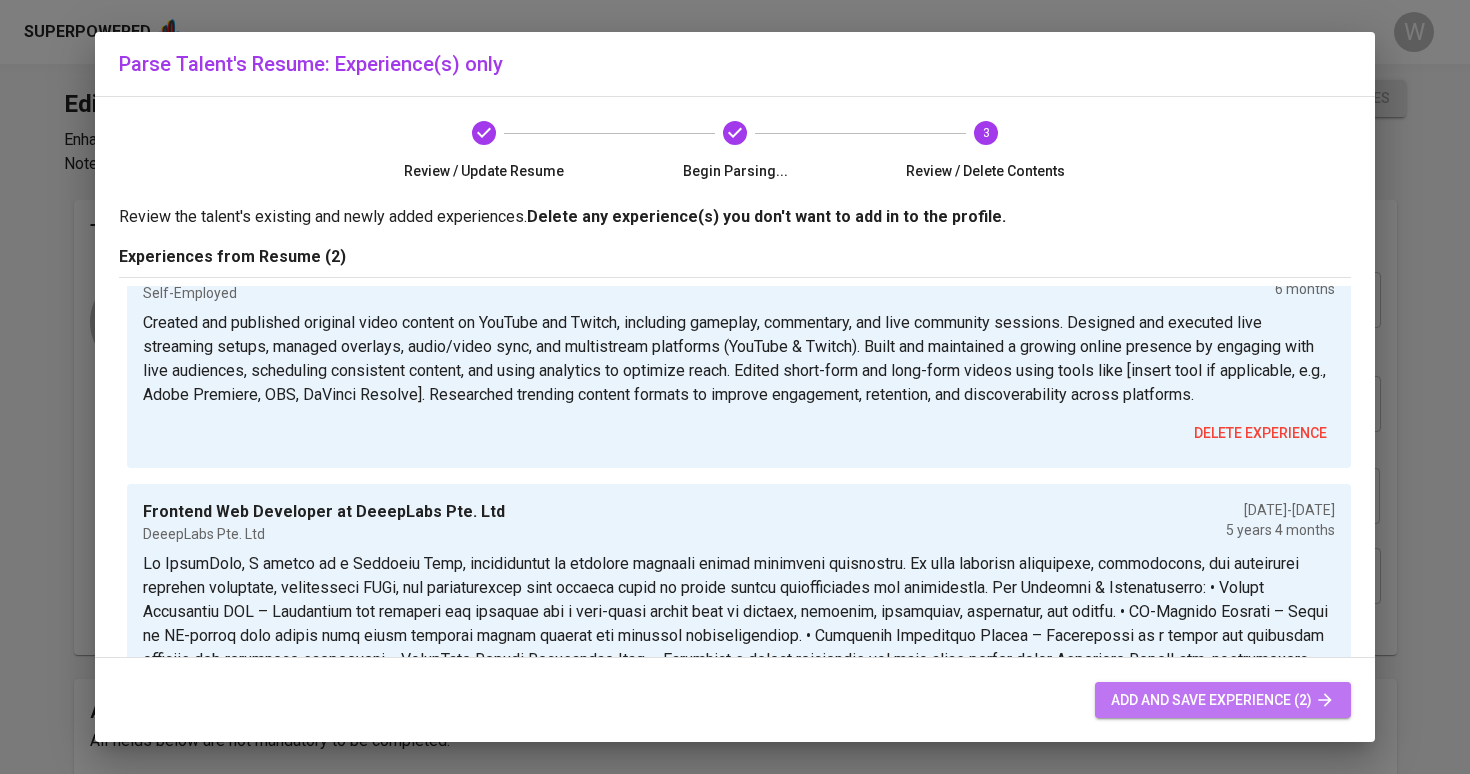 click on "add and save experience (2)" at bounding box center [1223, 700] 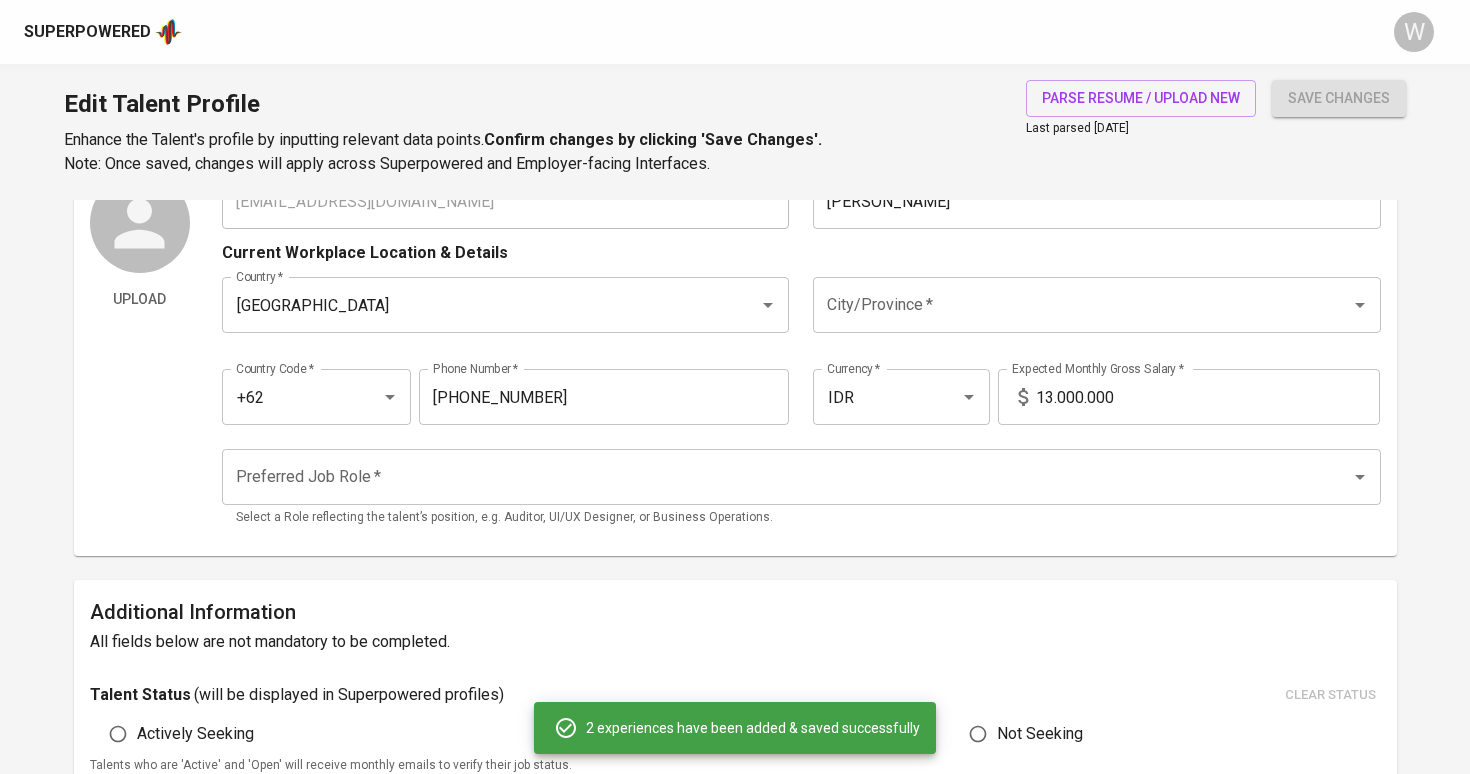 scroll, scrollTop: 95, scrollLeft: 0, axis: vertical 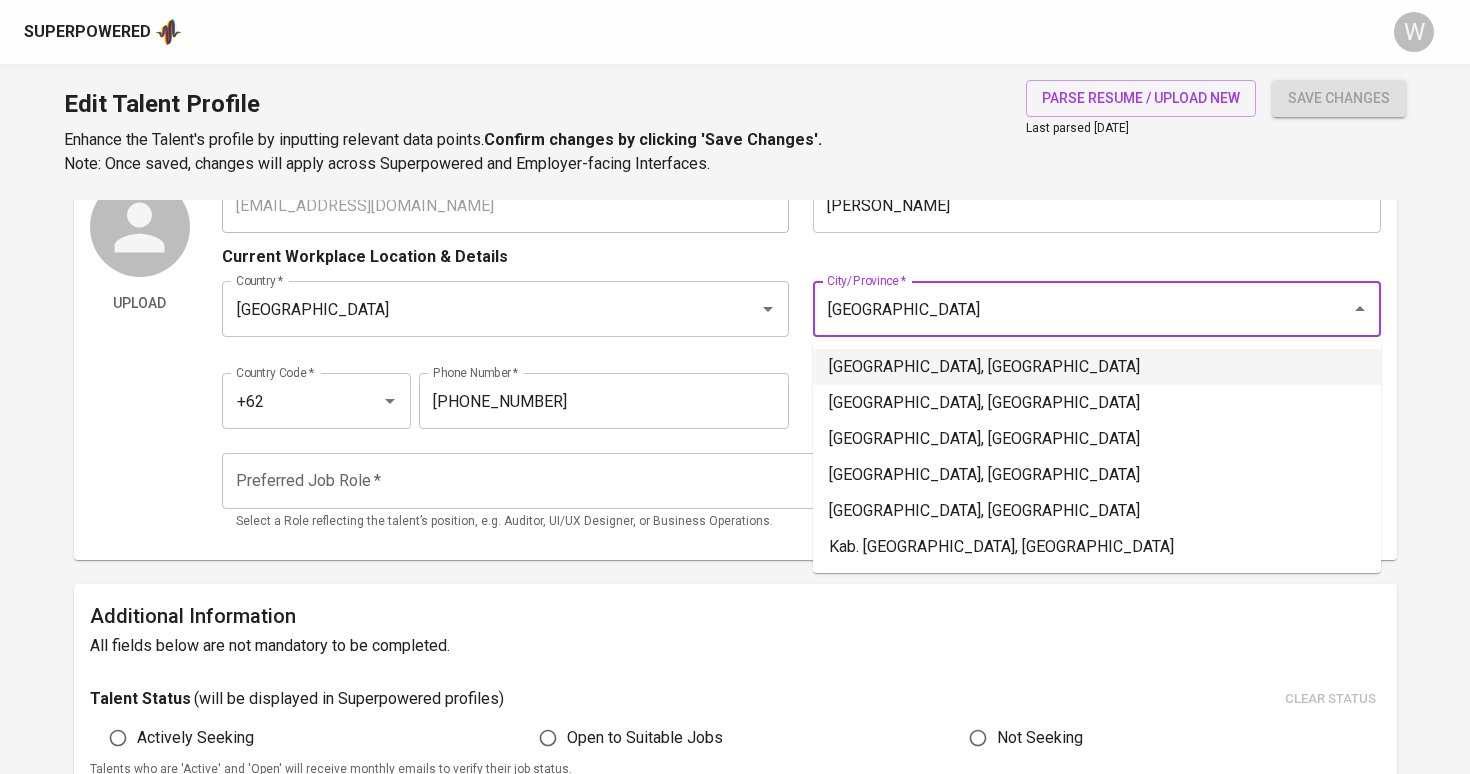 click on "Jakarta Selatan, DKI Jakarta" at bounding box center [1097, 367] 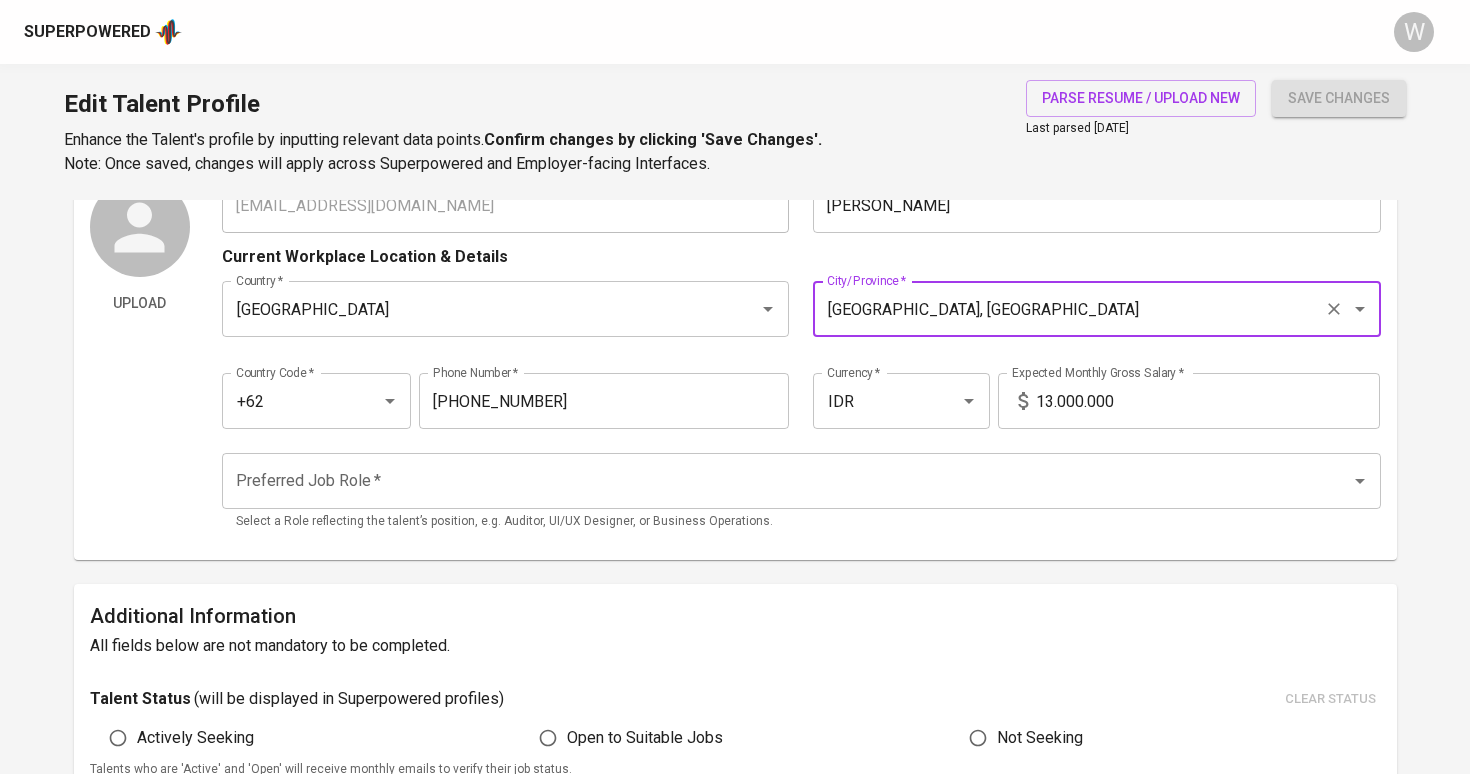 click on "Select a Role reflecting the talent’s position, e.g. Auditor, UI/UX Designer, or Business Operations." at bounding box center [801, 522] 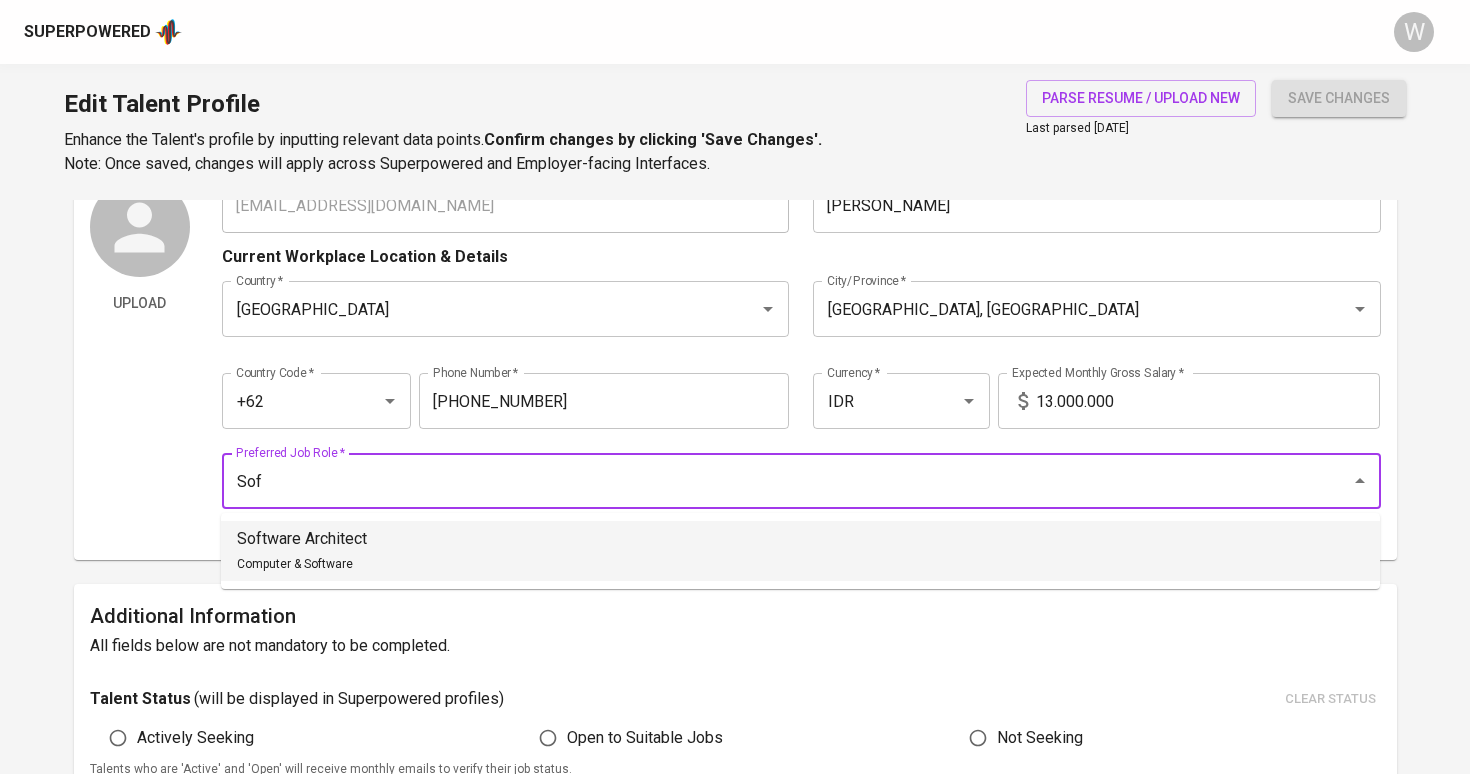 click on "Software Architect Computer & Software" at bounding box center (800, 551) 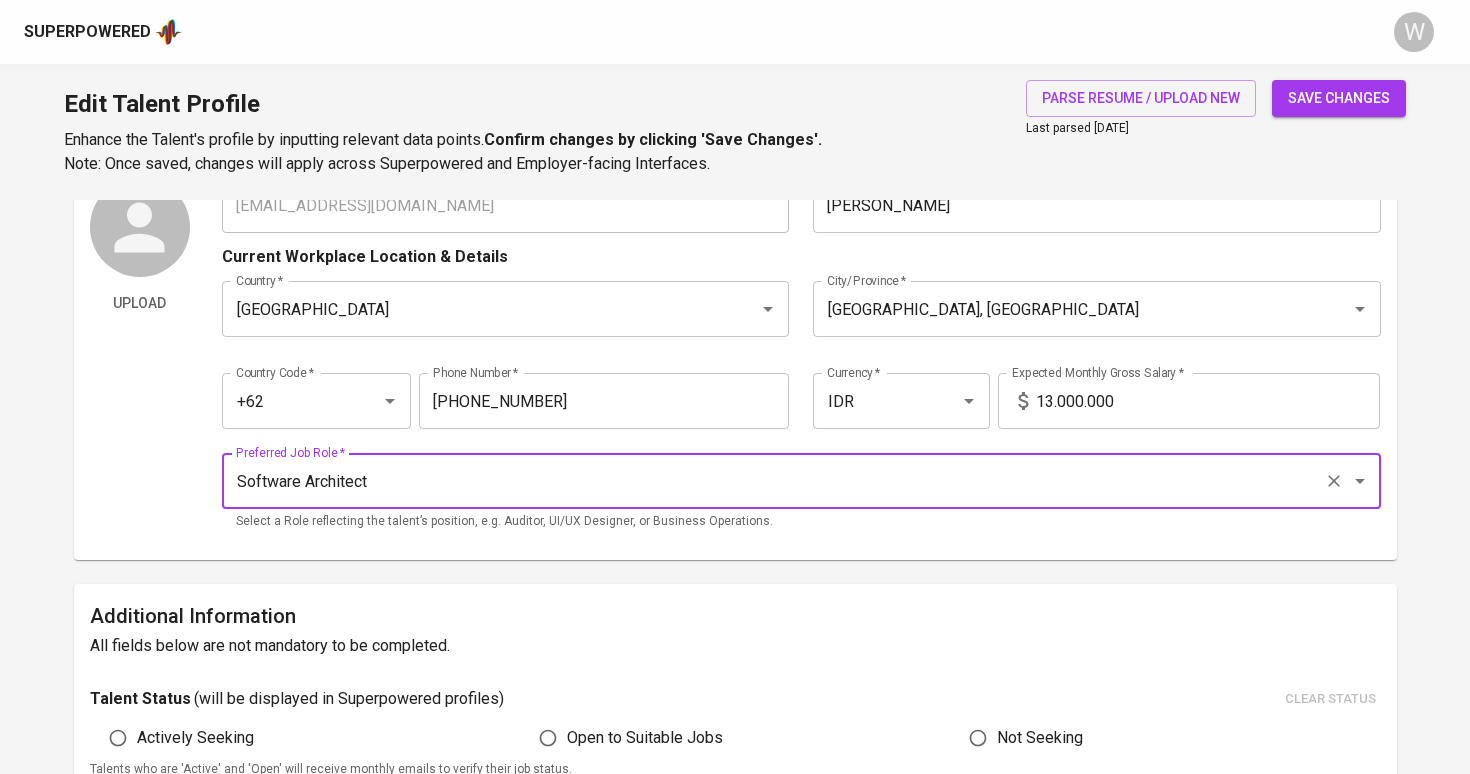 click on "Open to Suitable Jobs" at bounding box center [548, 738] 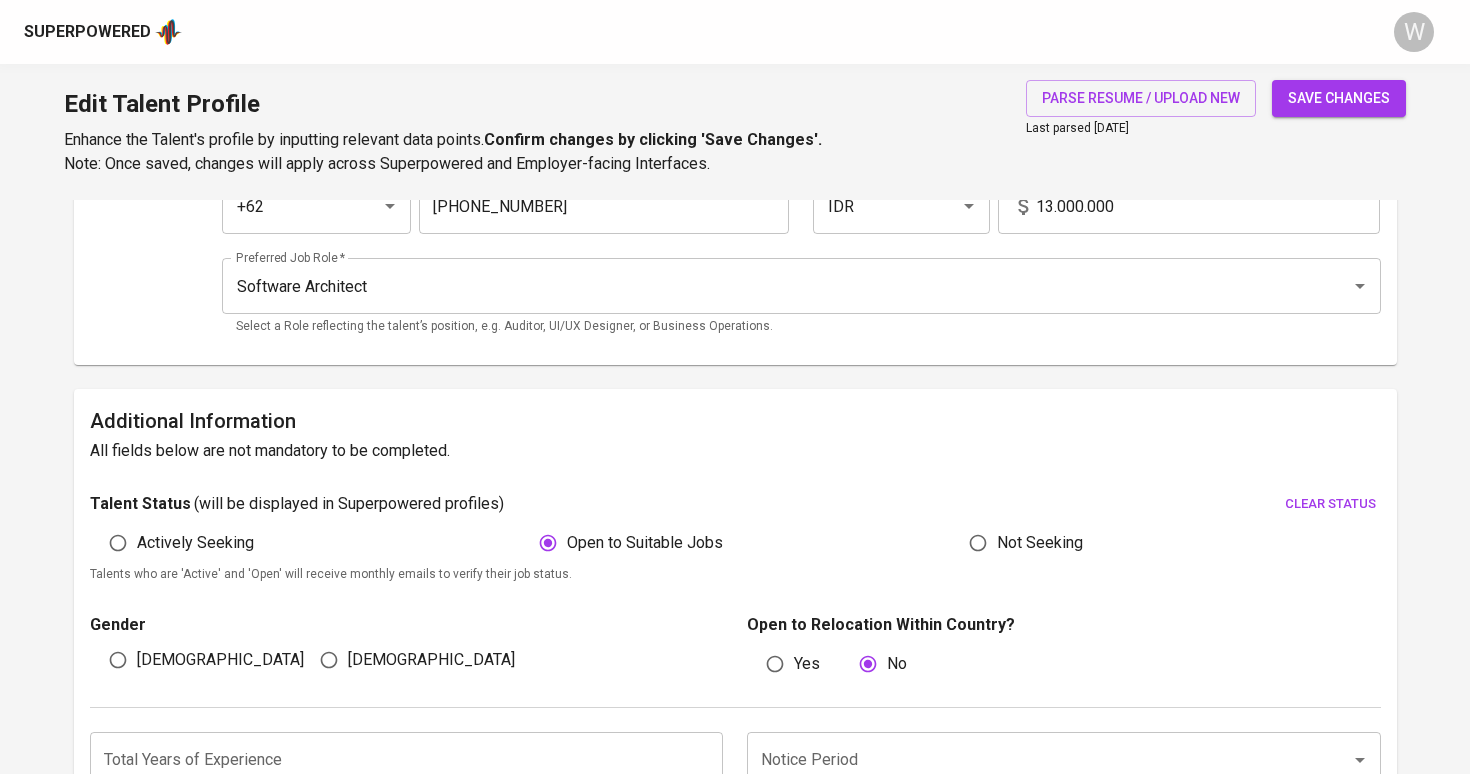 scroll, scrollTop: 334, scrollLeft: 0, axis: vertical 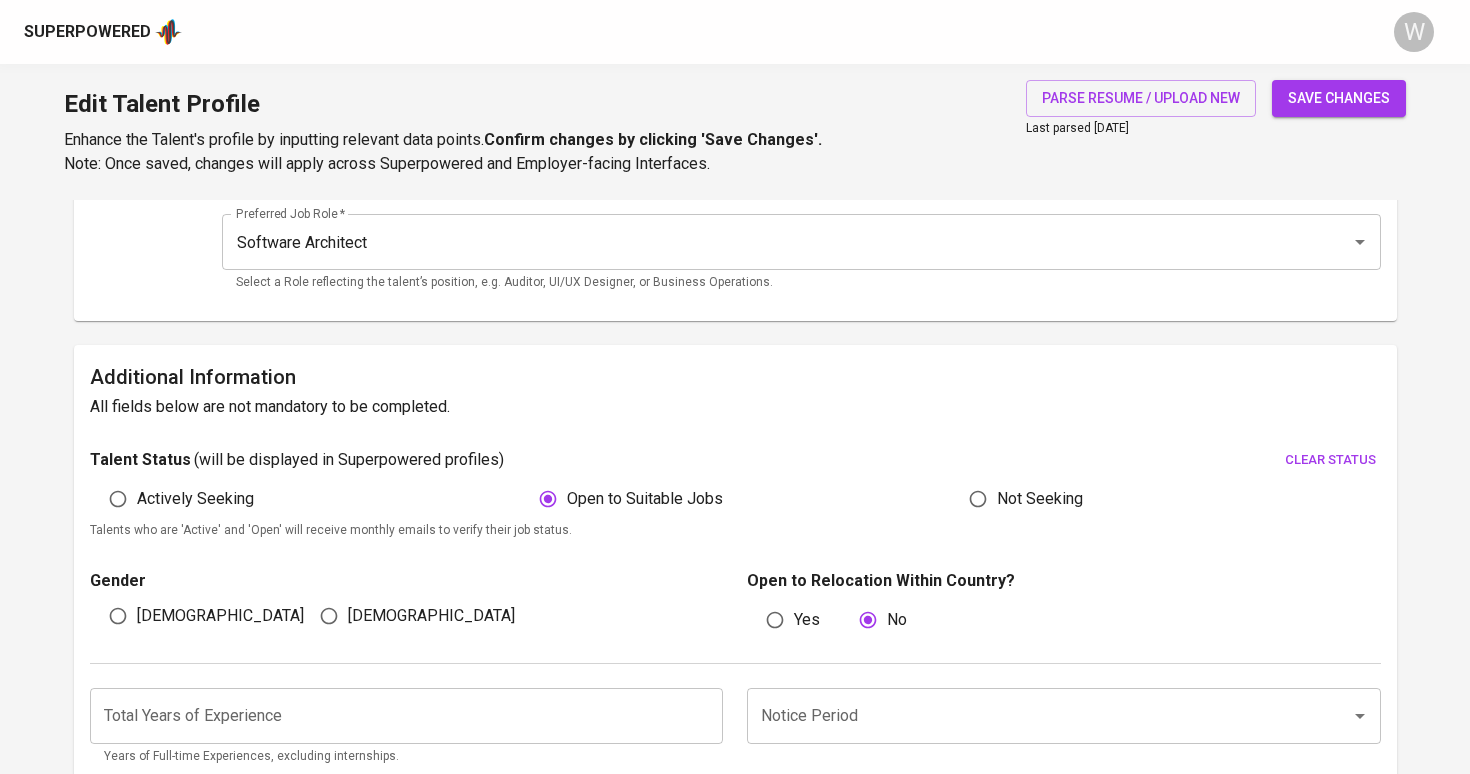 click on "Gender Male Female" at bounding box center [413, 604] 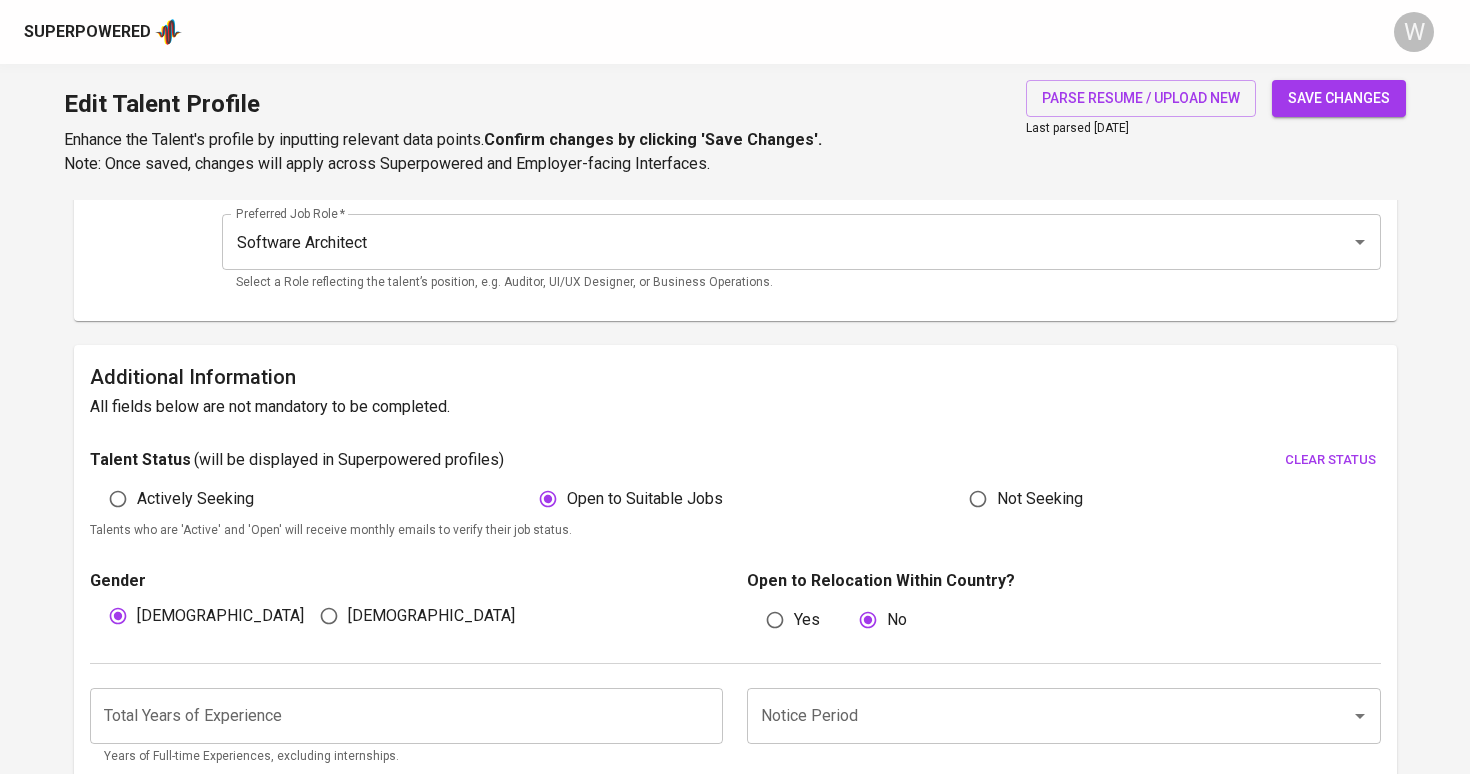 click at bounding box center (407, 716) 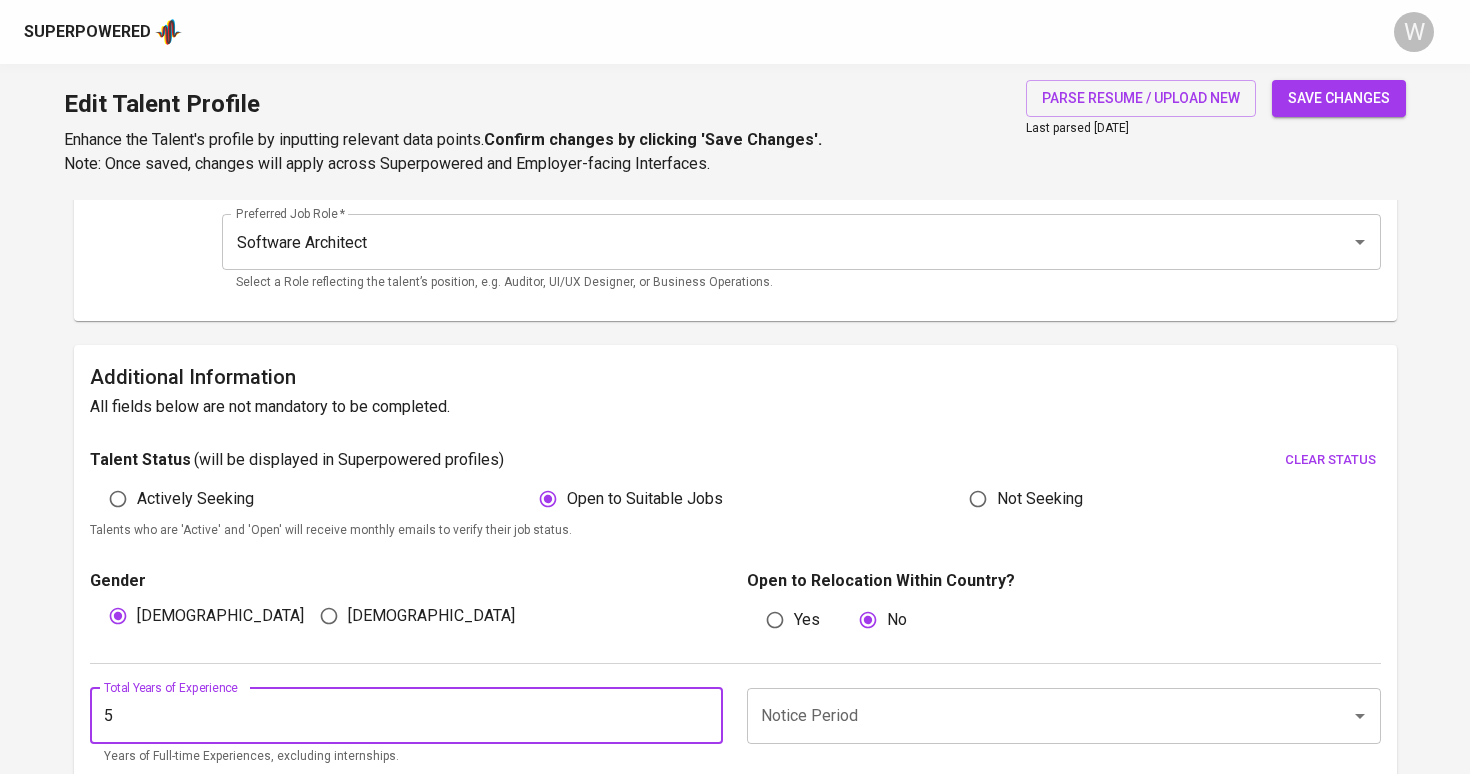 click on "Notice Period" at bounding box center (1064, 716) 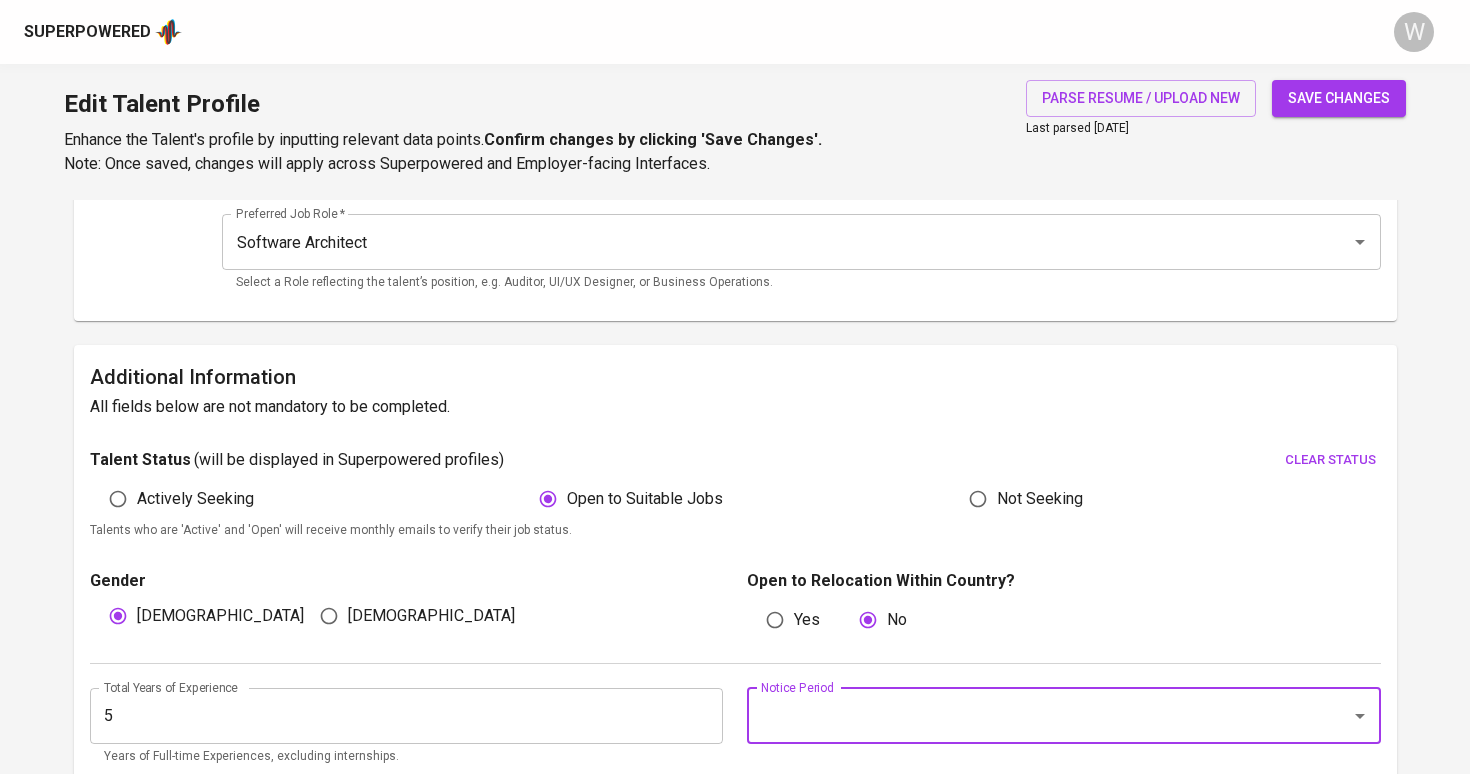 type on "3" 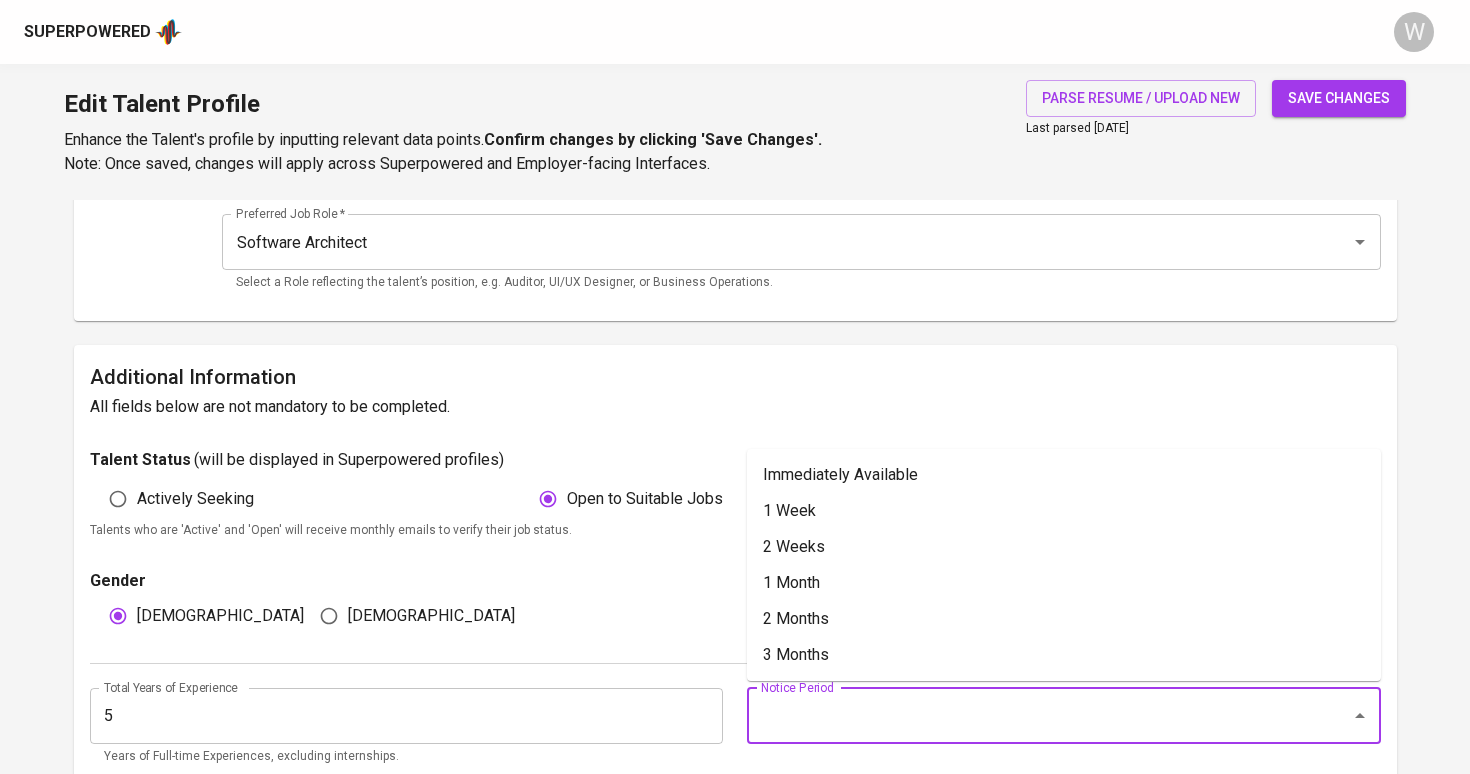 type on "1" 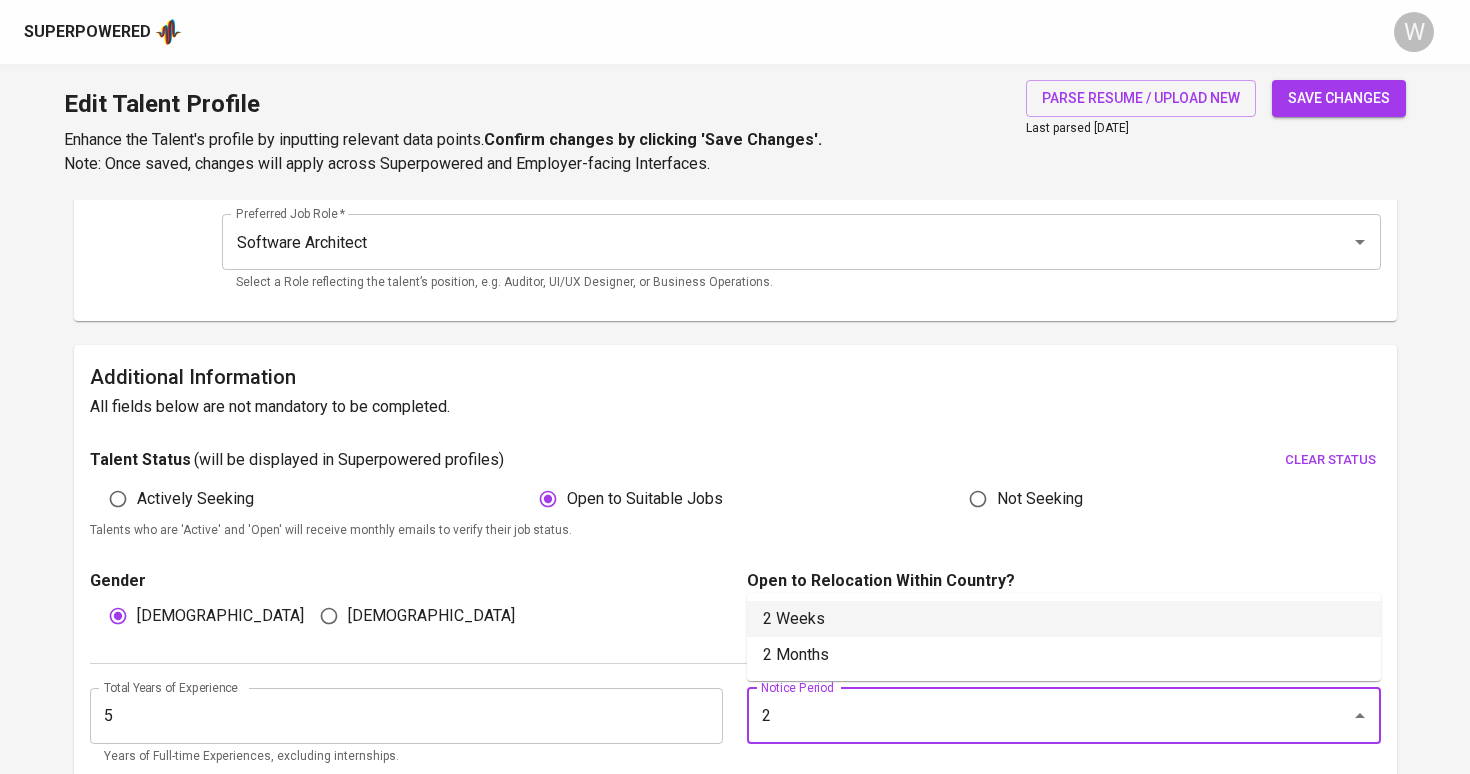 click on "2 Weeks" at bounding box center [1064, 619] 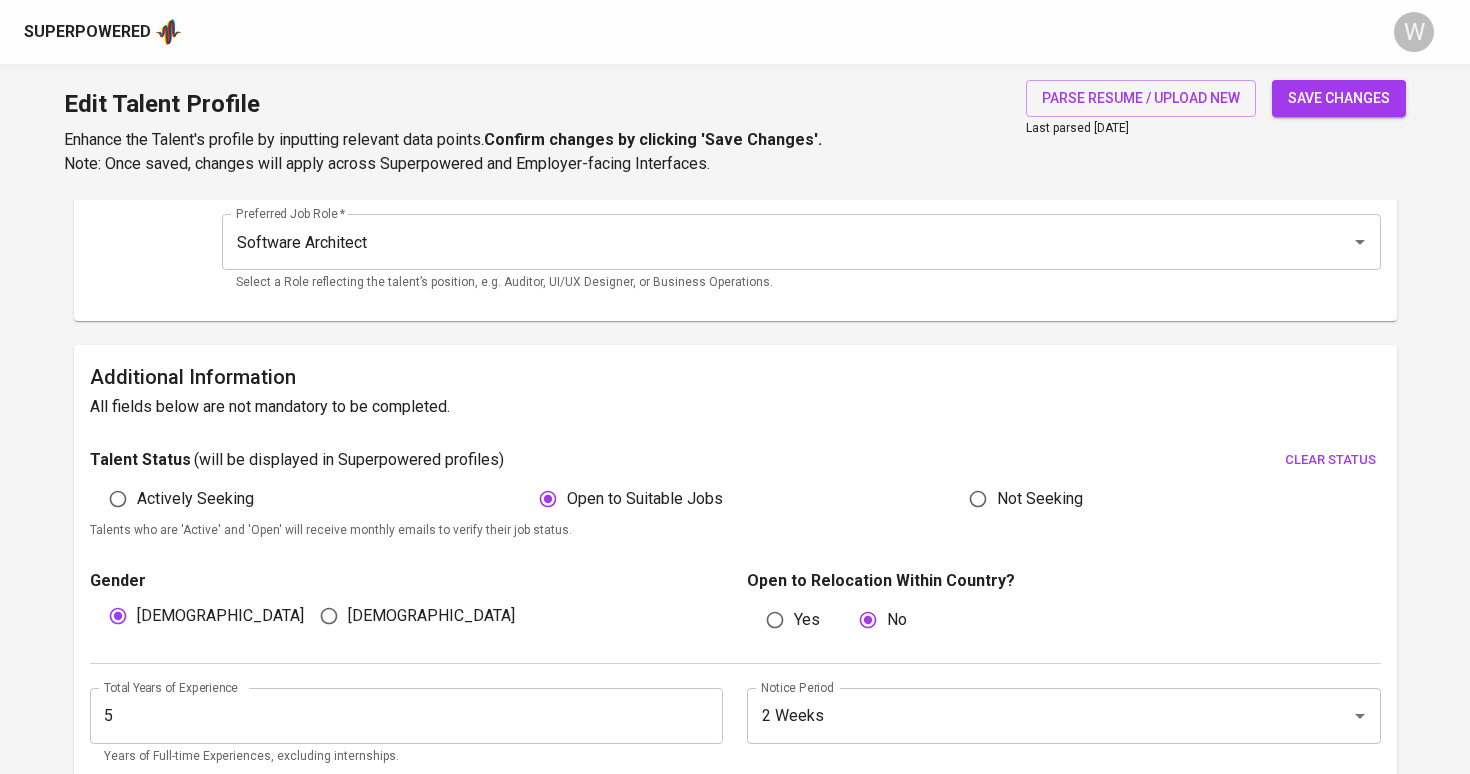 click on "Talent Status   ( will be displayed in Superpowered profiles ) clear status" at bounding box center (735, 460) 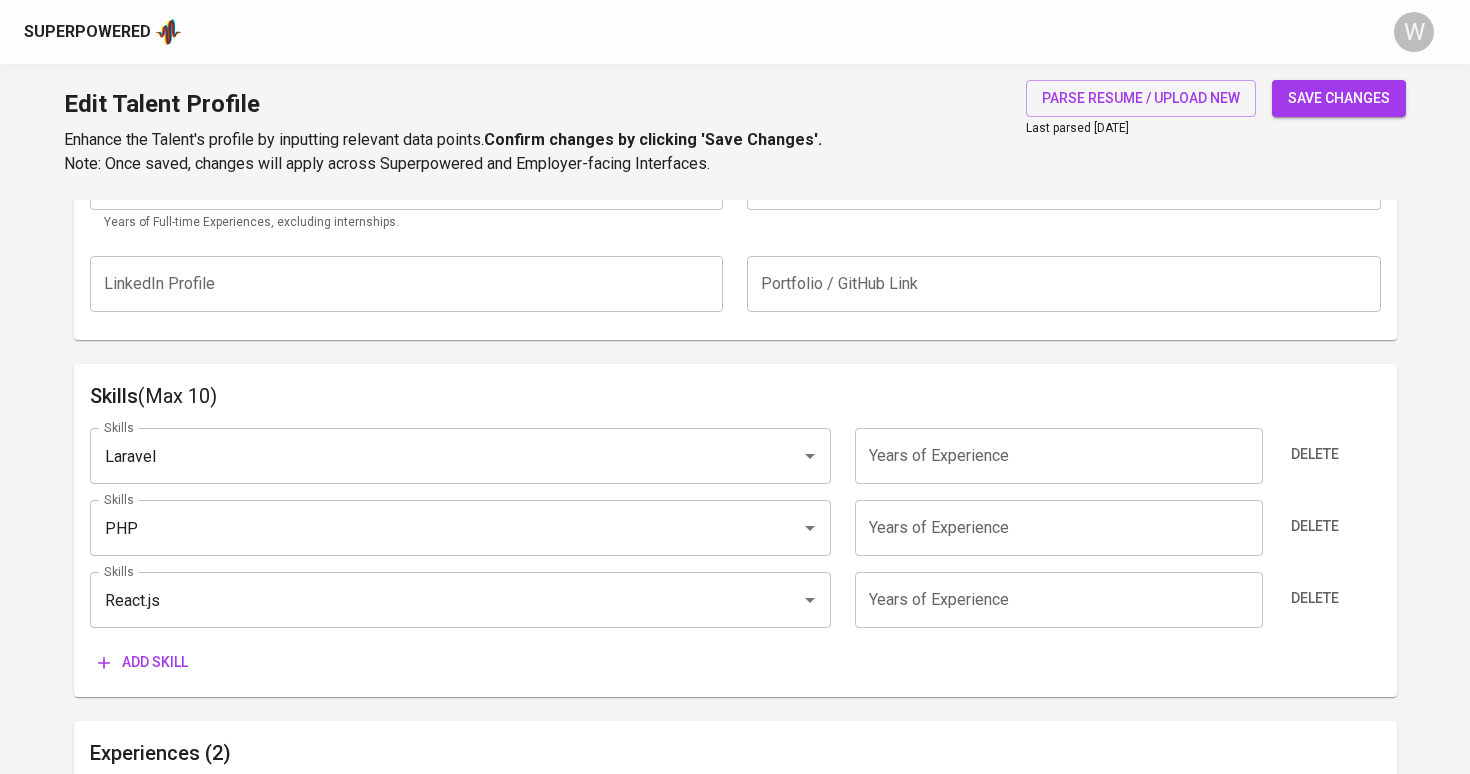 scroll, scrollTop: 871, scrollLeft: 0, axis: vertical 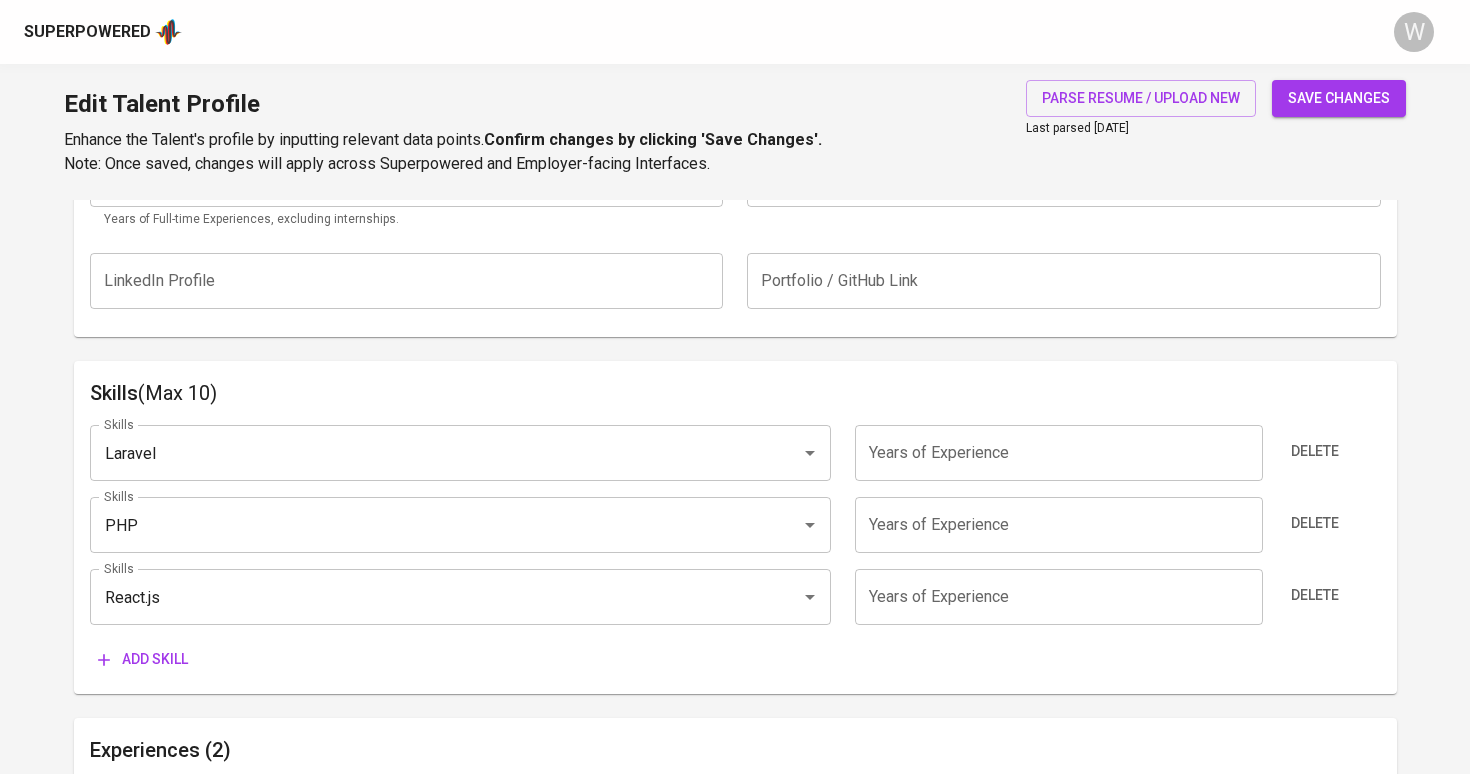 click at bounding box center (1059, 453) 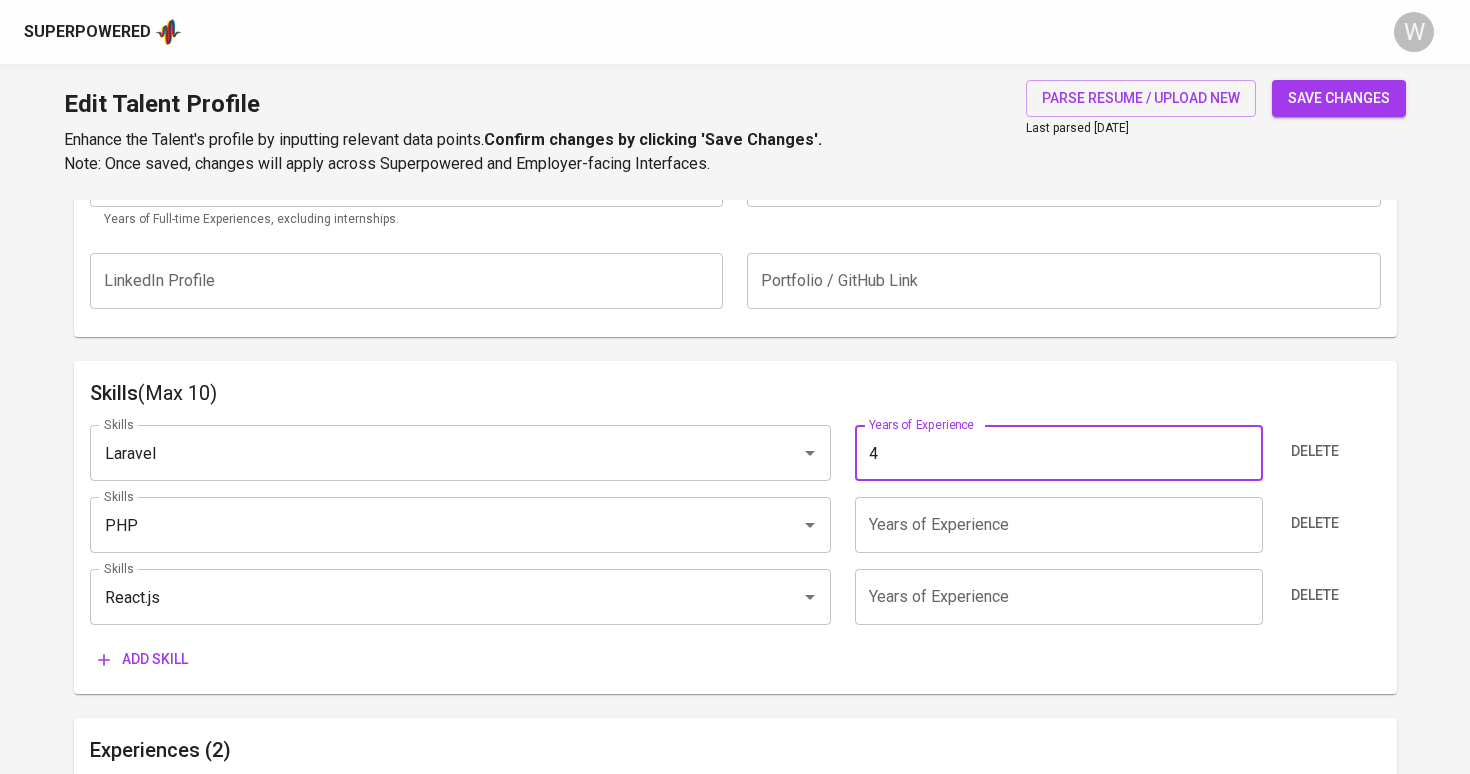 type on "4" 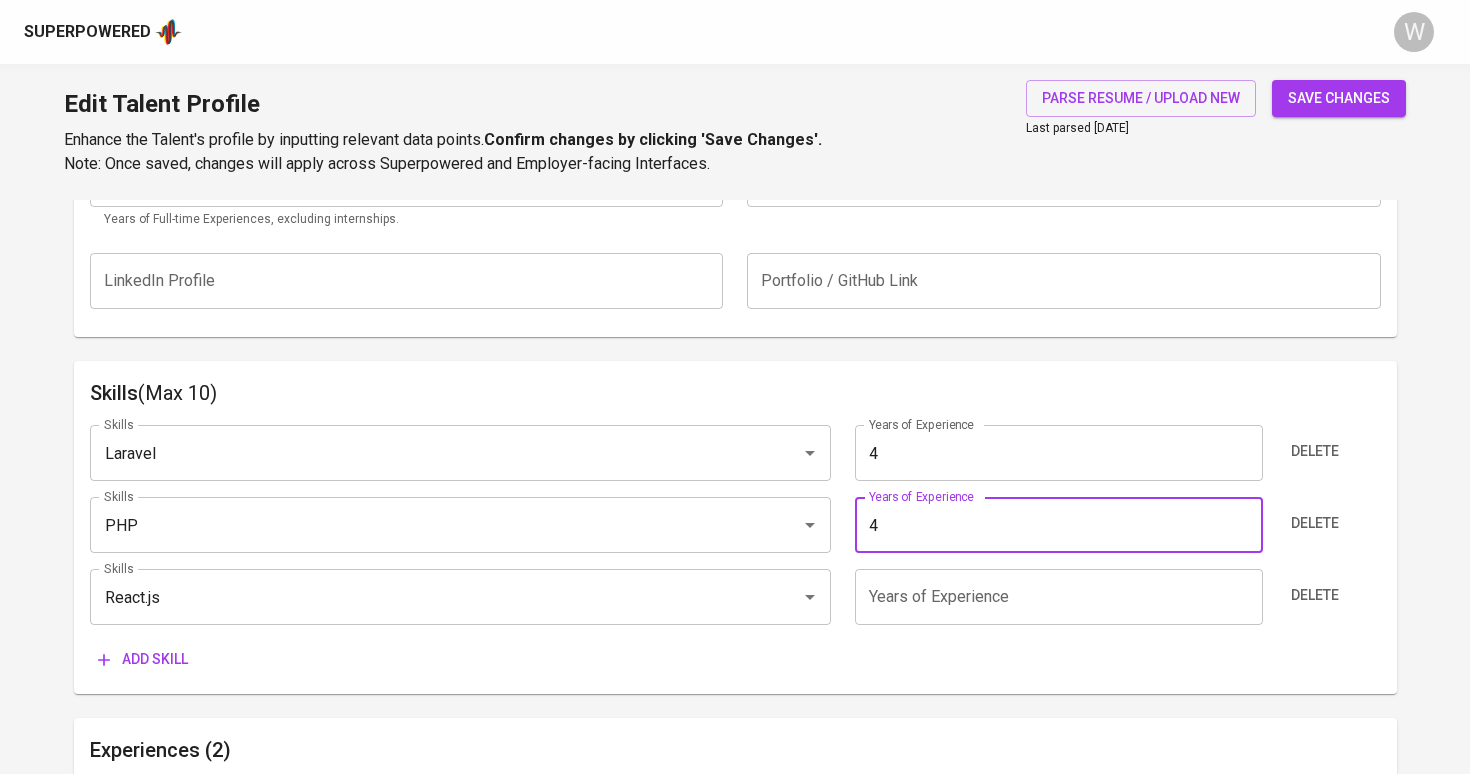 type on "4" 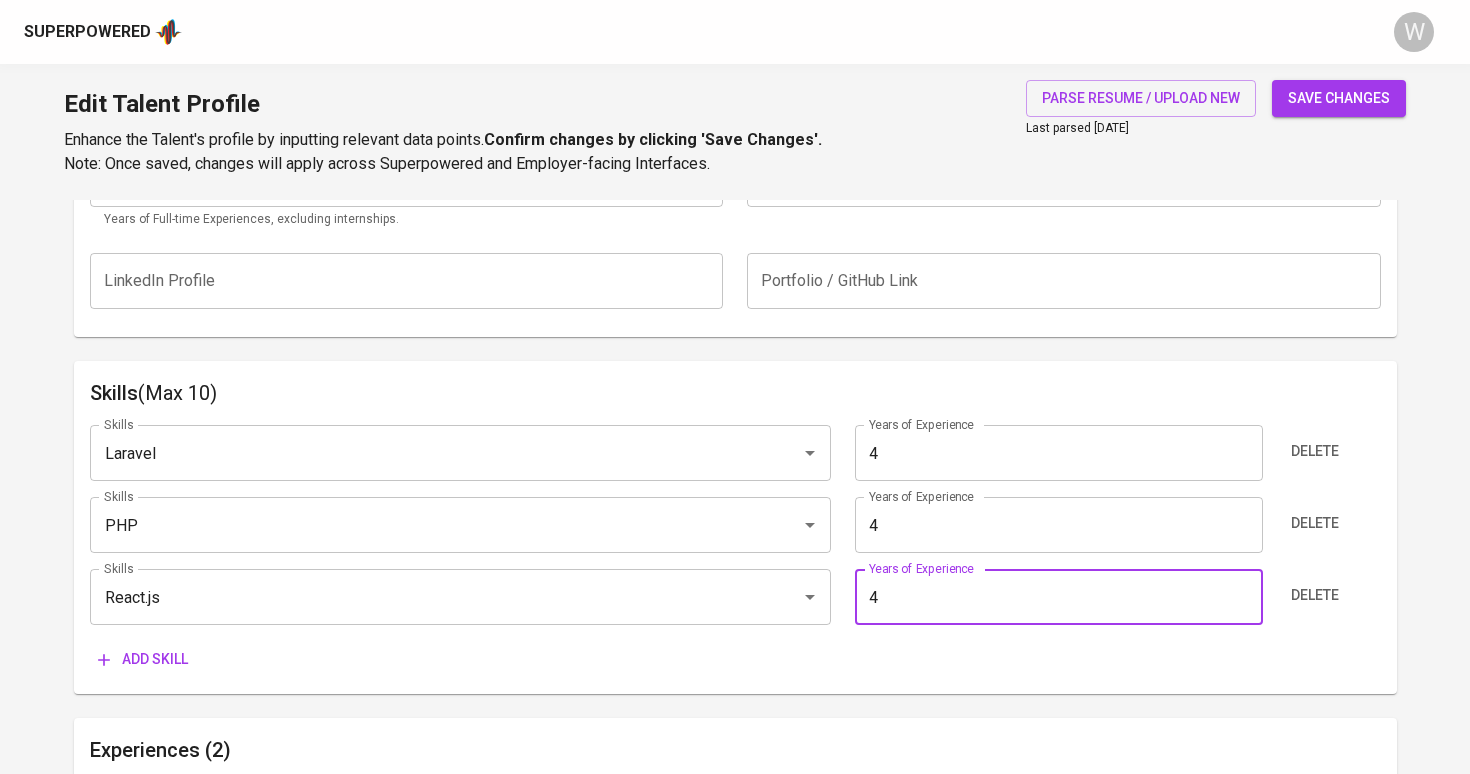 type on "4" 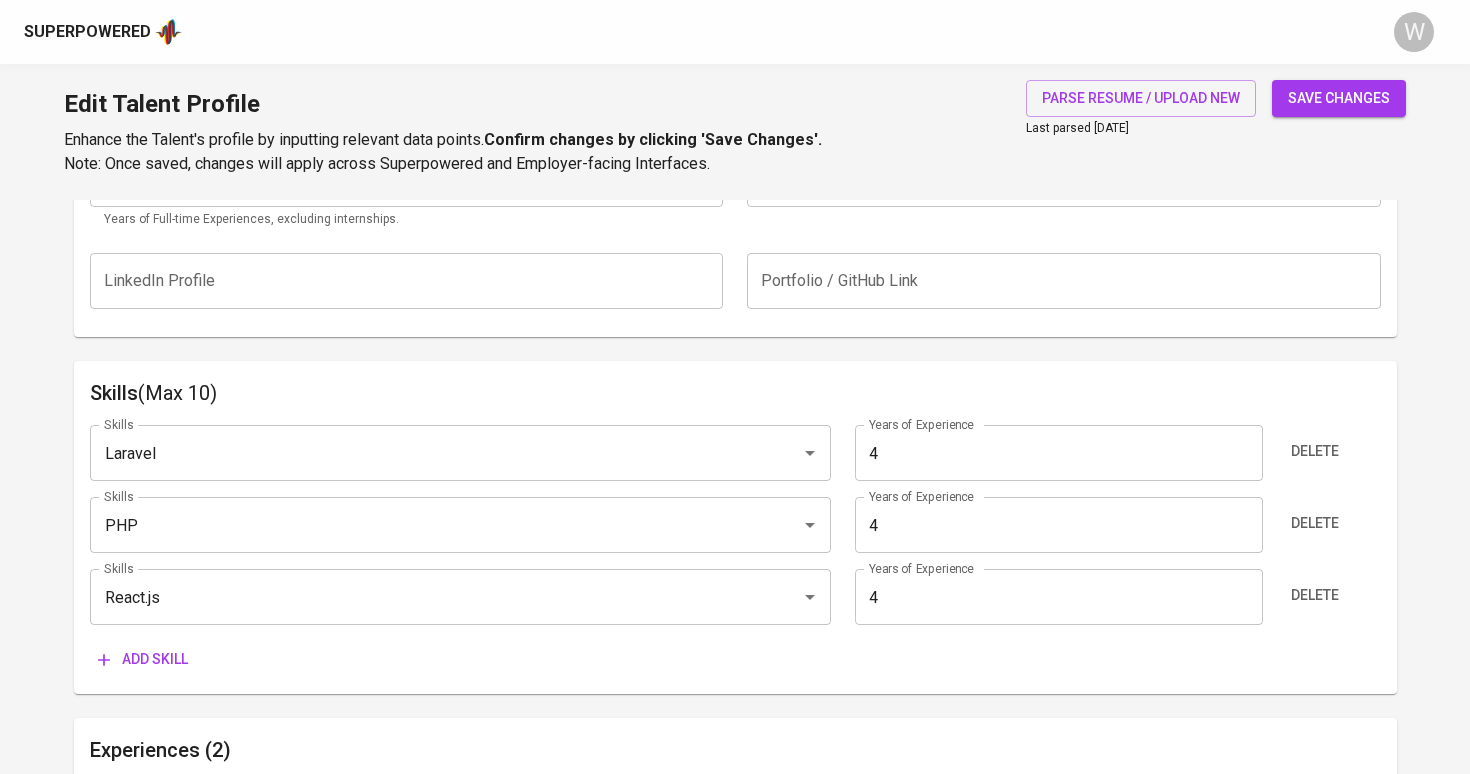 click on "save changes" at bounding box center (1339, 98) 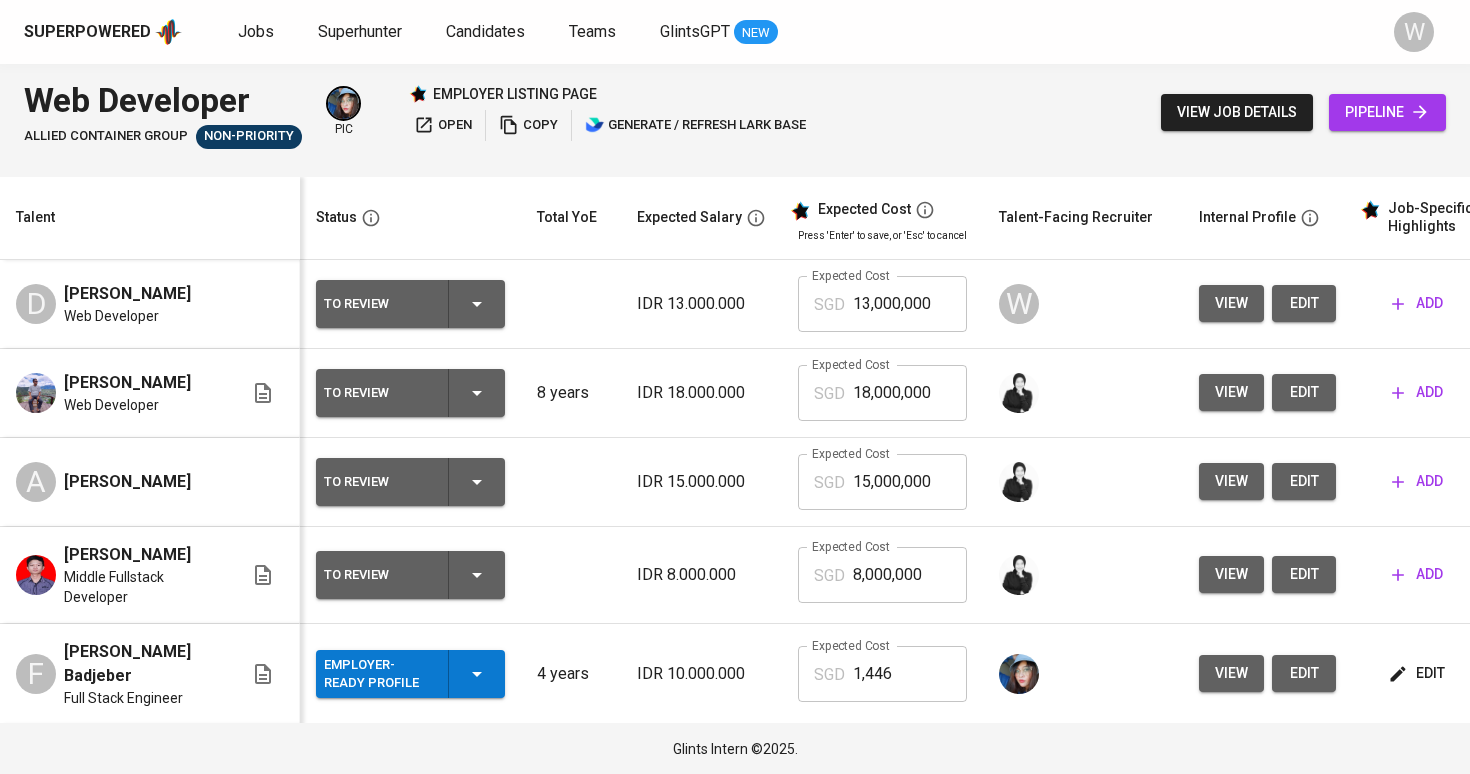 scroll, scrollTop: 0, scrollLeft: 0, axis: both 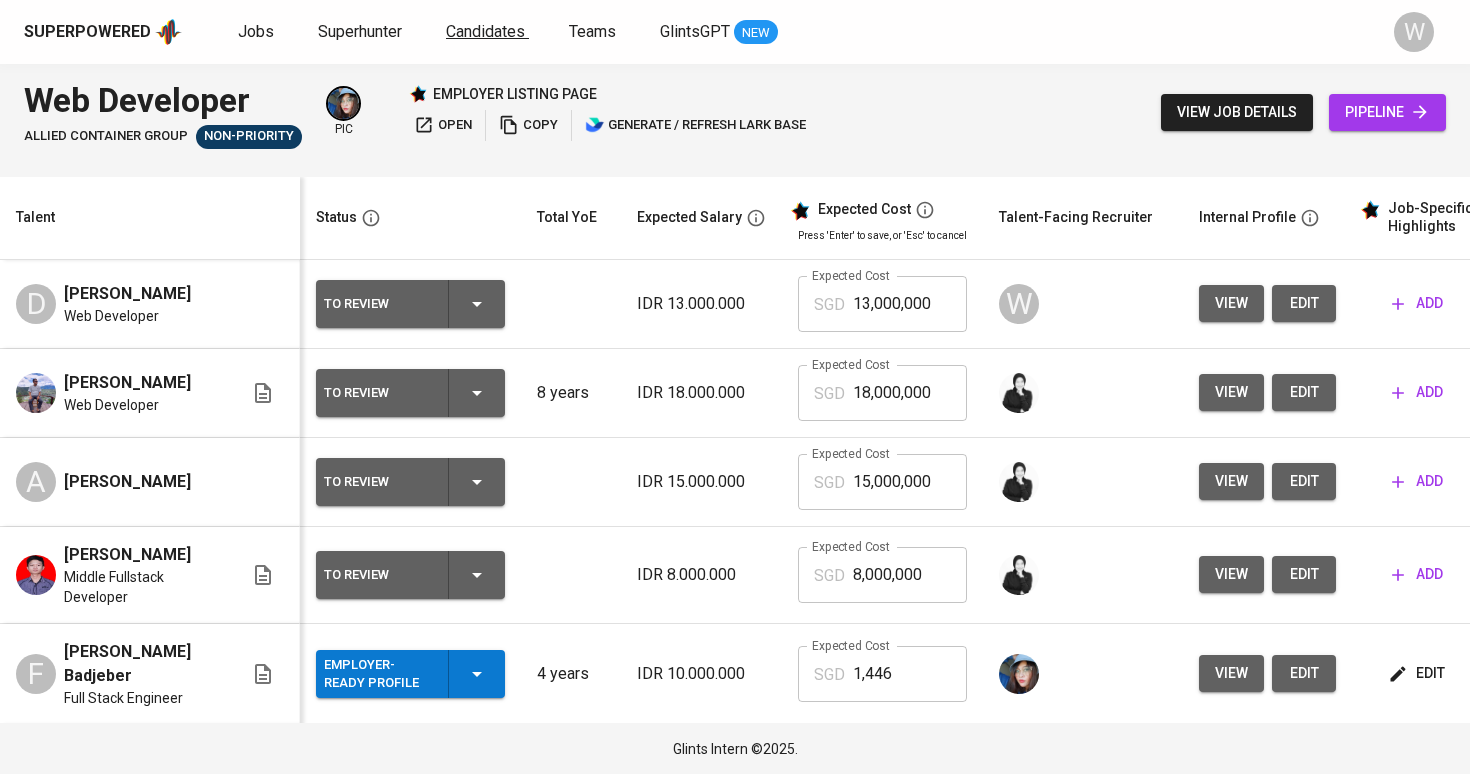 click on "Candidates" at bounding box center [485, 31] 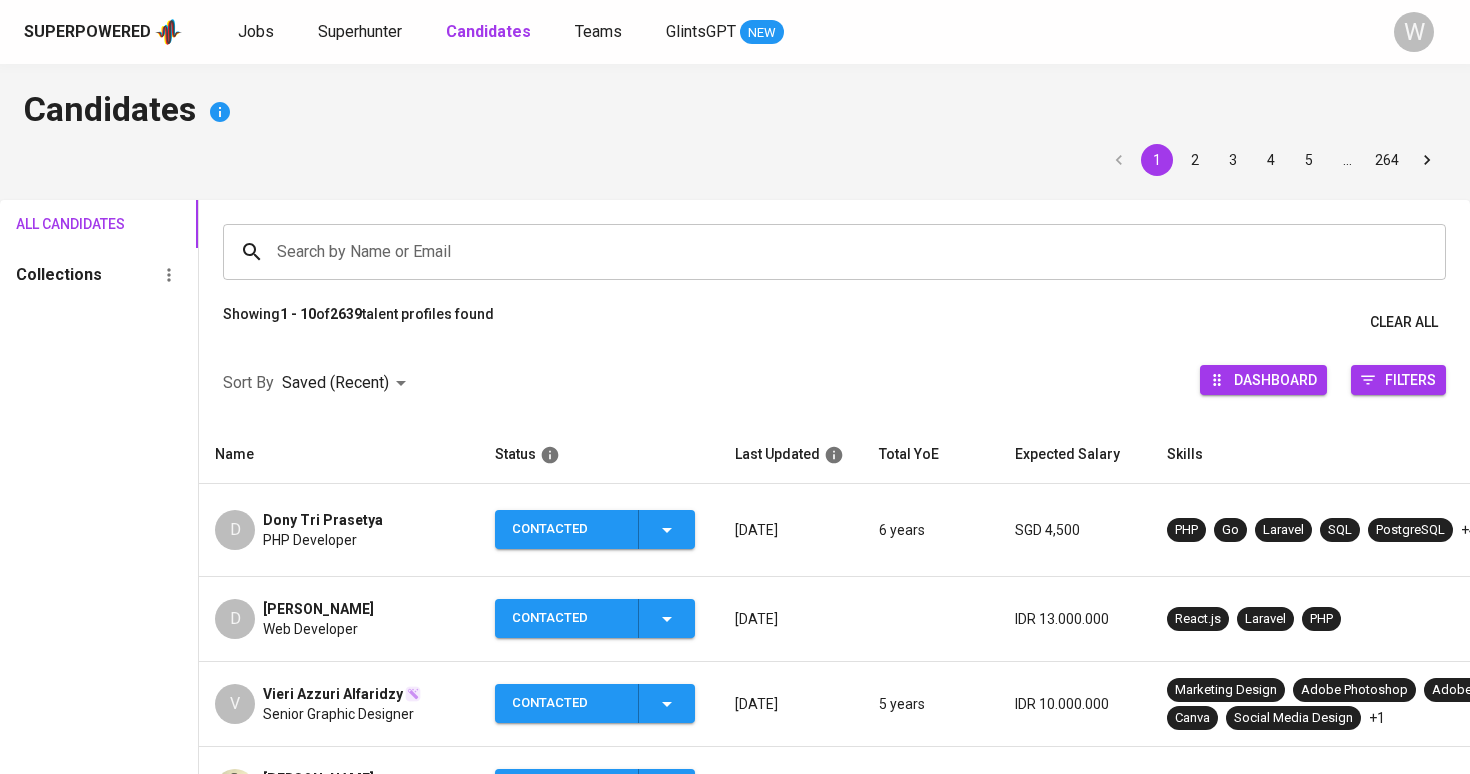 click on "Search by Name or Email" at bounding box center [839, 252] 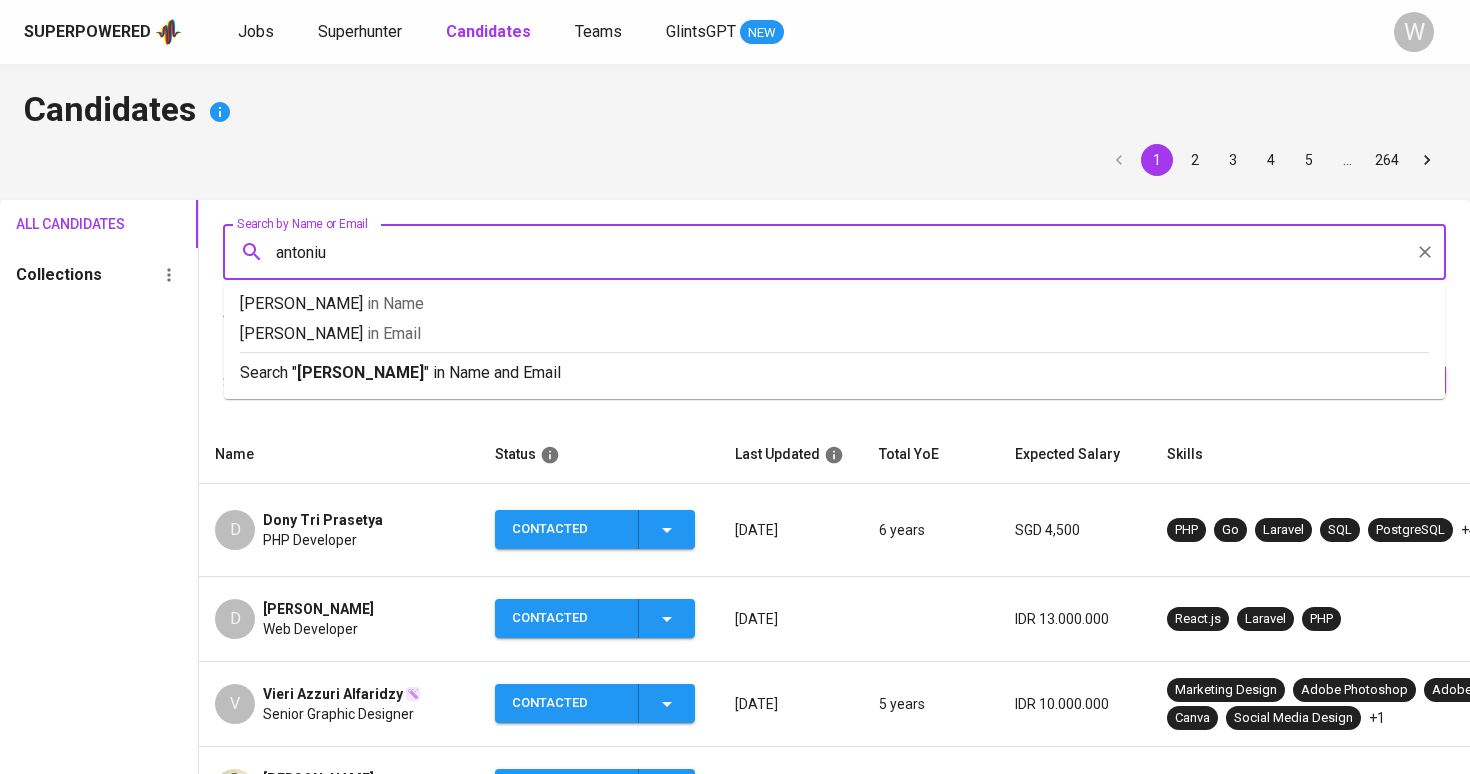 type on "[PERSON_NAME]" 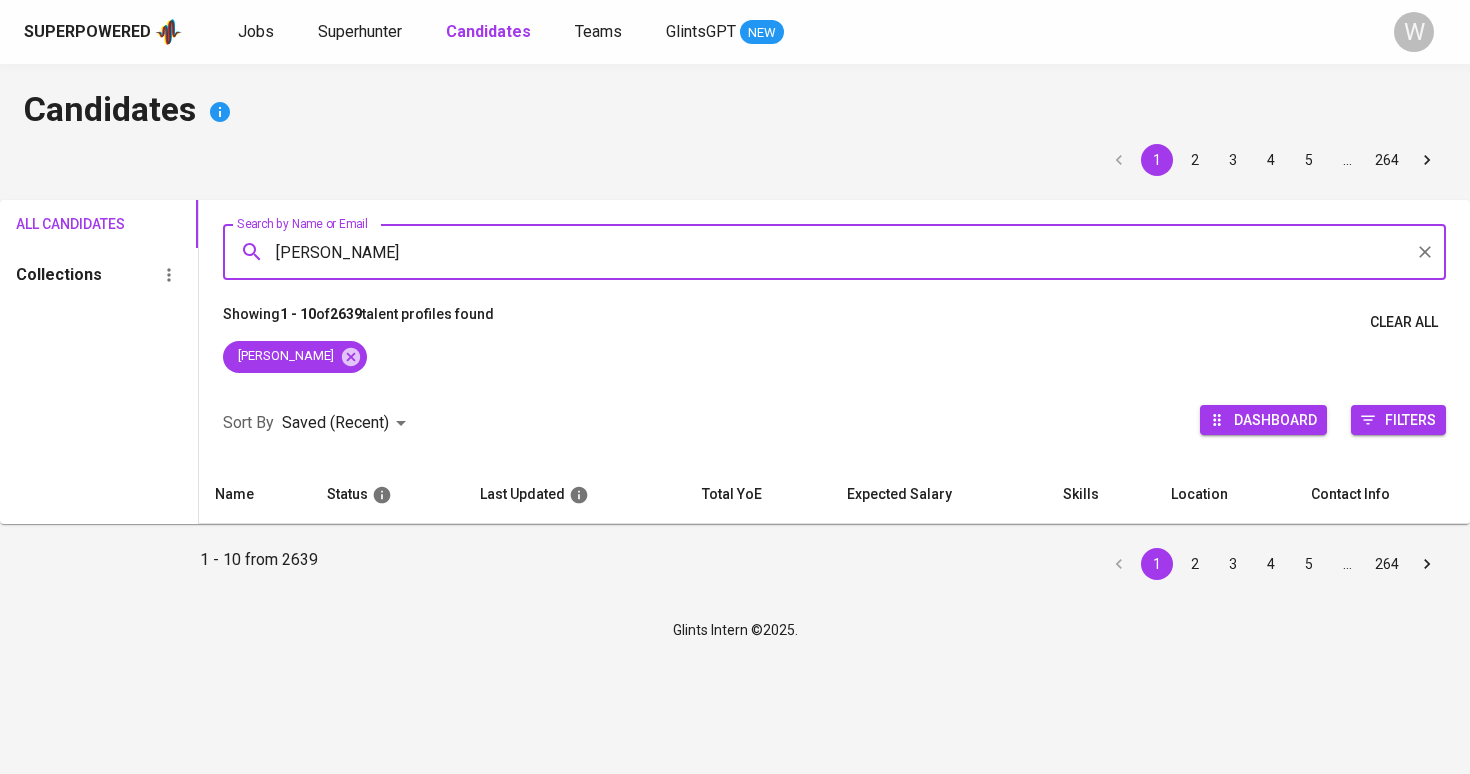 type 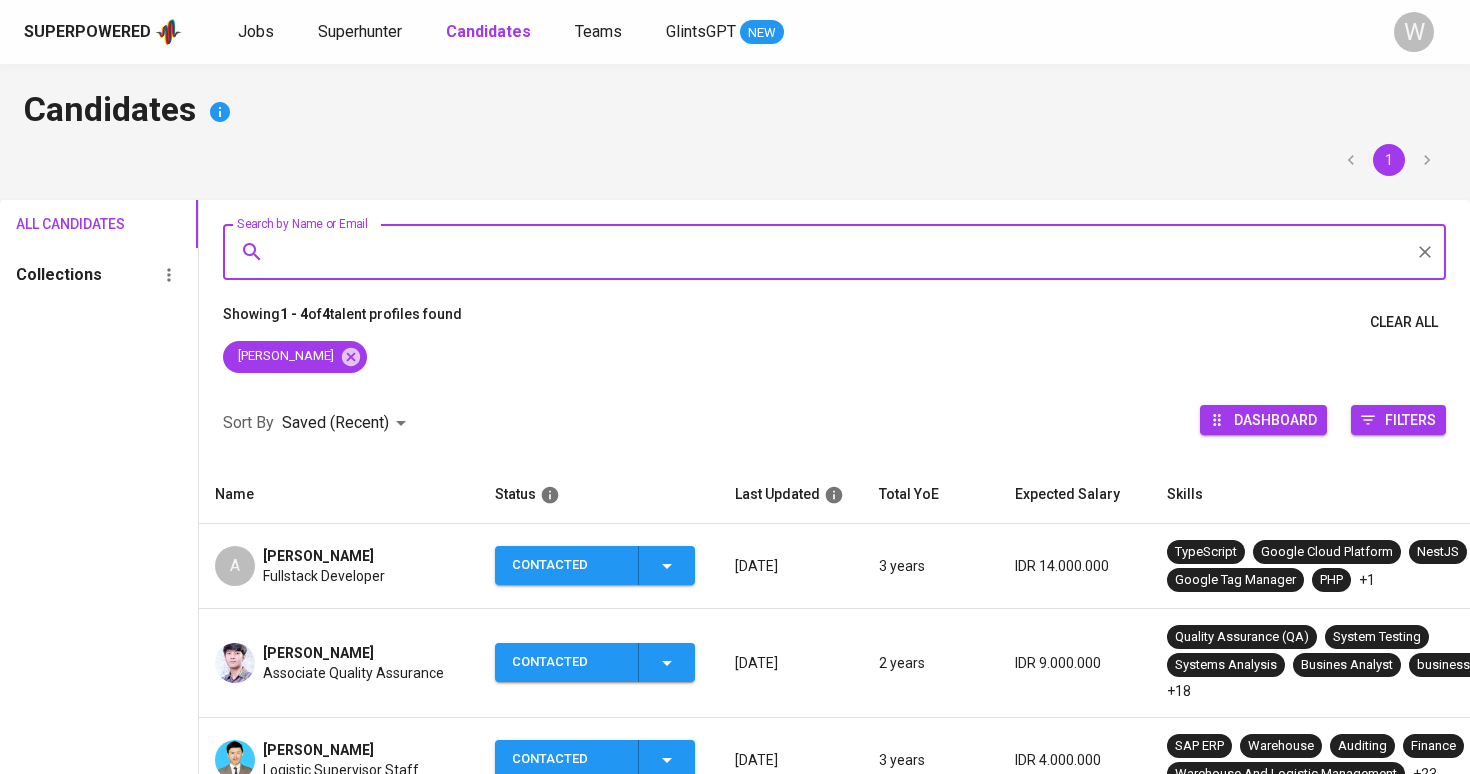 click on "[PERSON_NAME]" at bounding box center (318, 556) 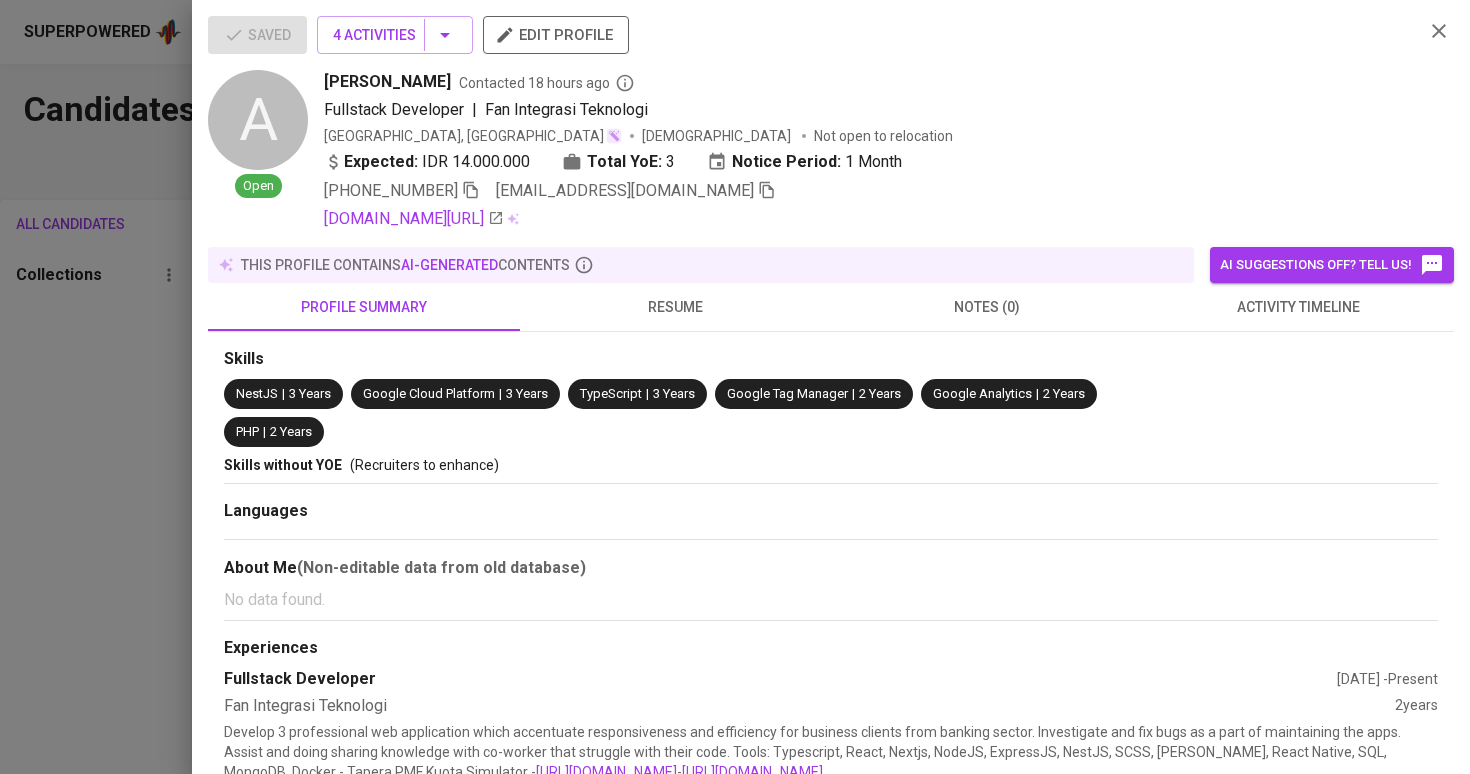 click 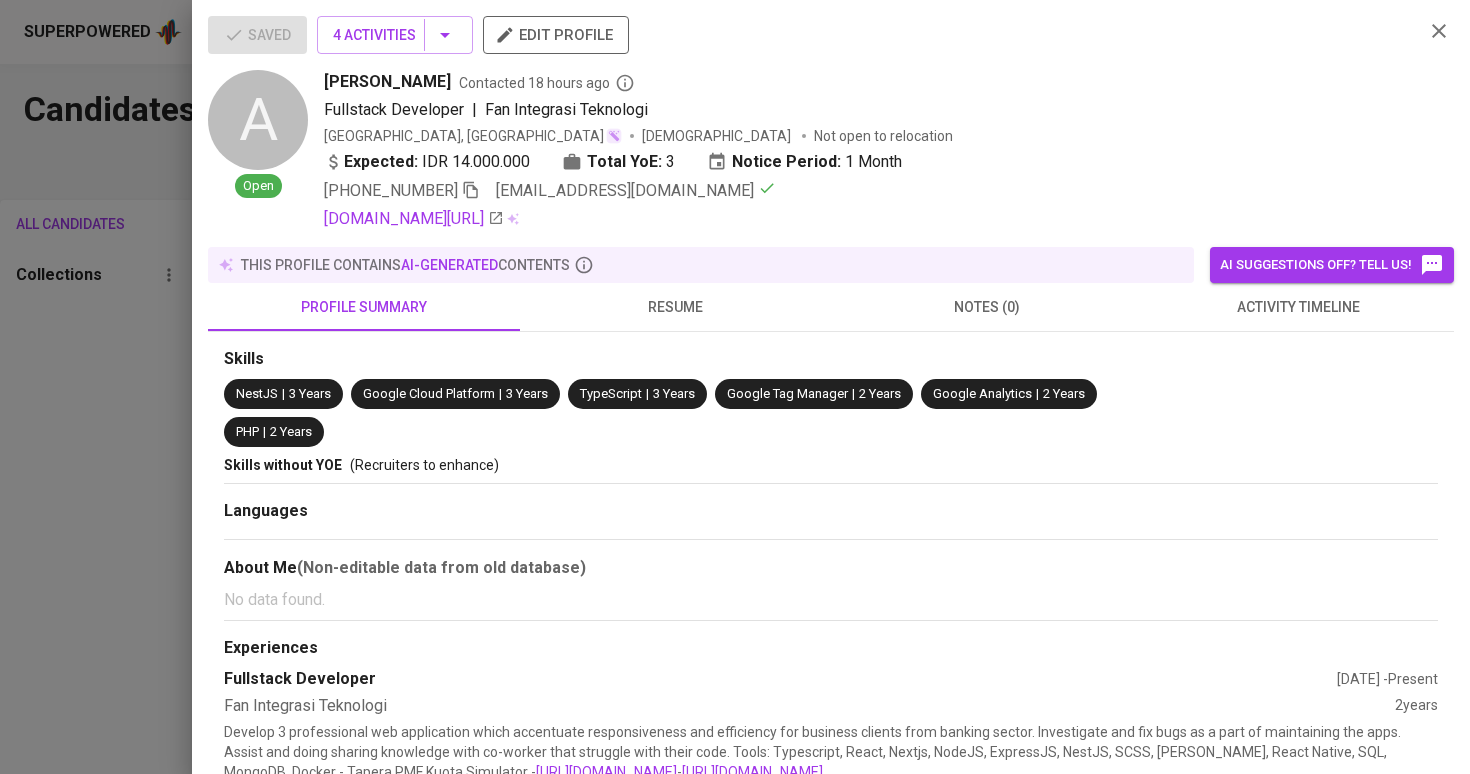 click at bounding box center [735, 387] 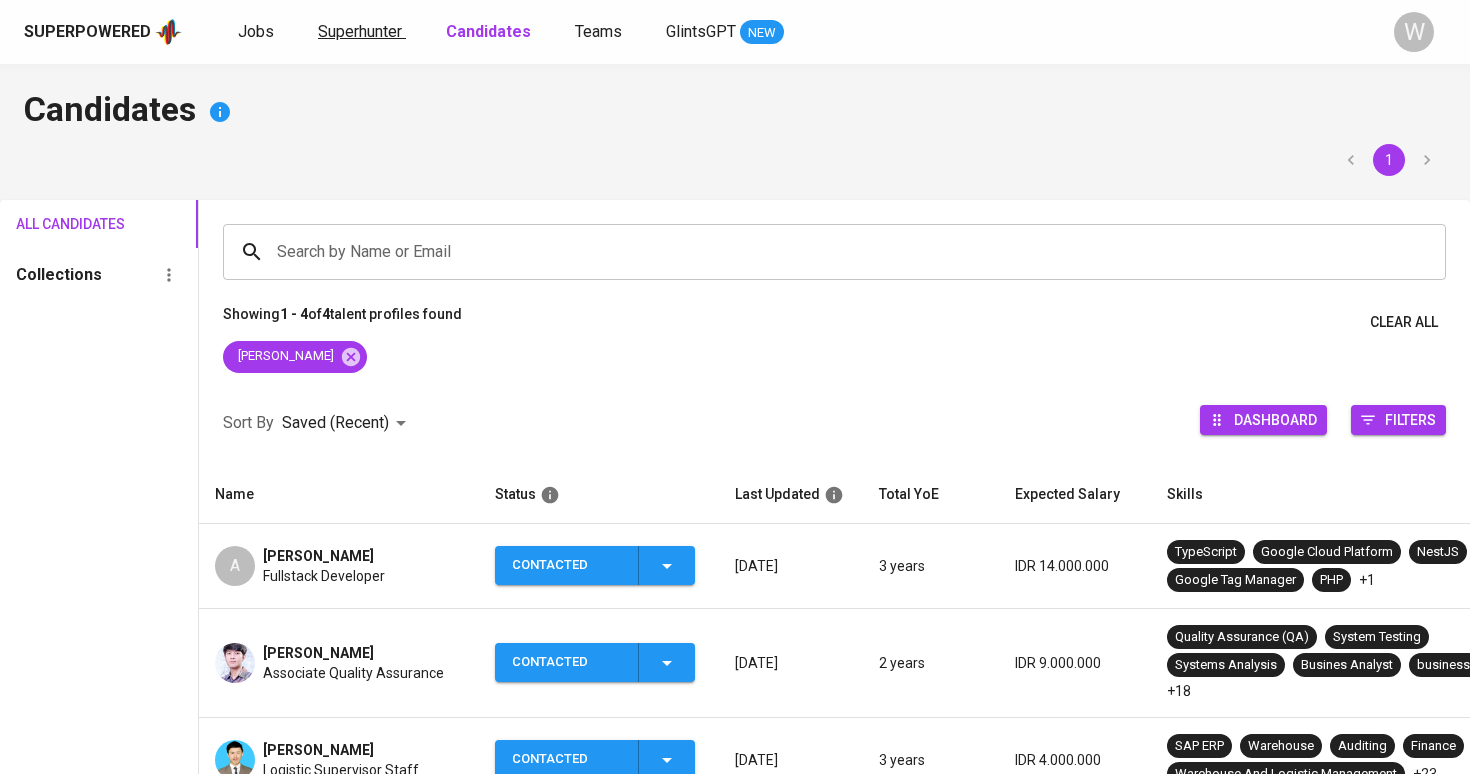 click on "Superhunter" at bounding box center (360, 31) 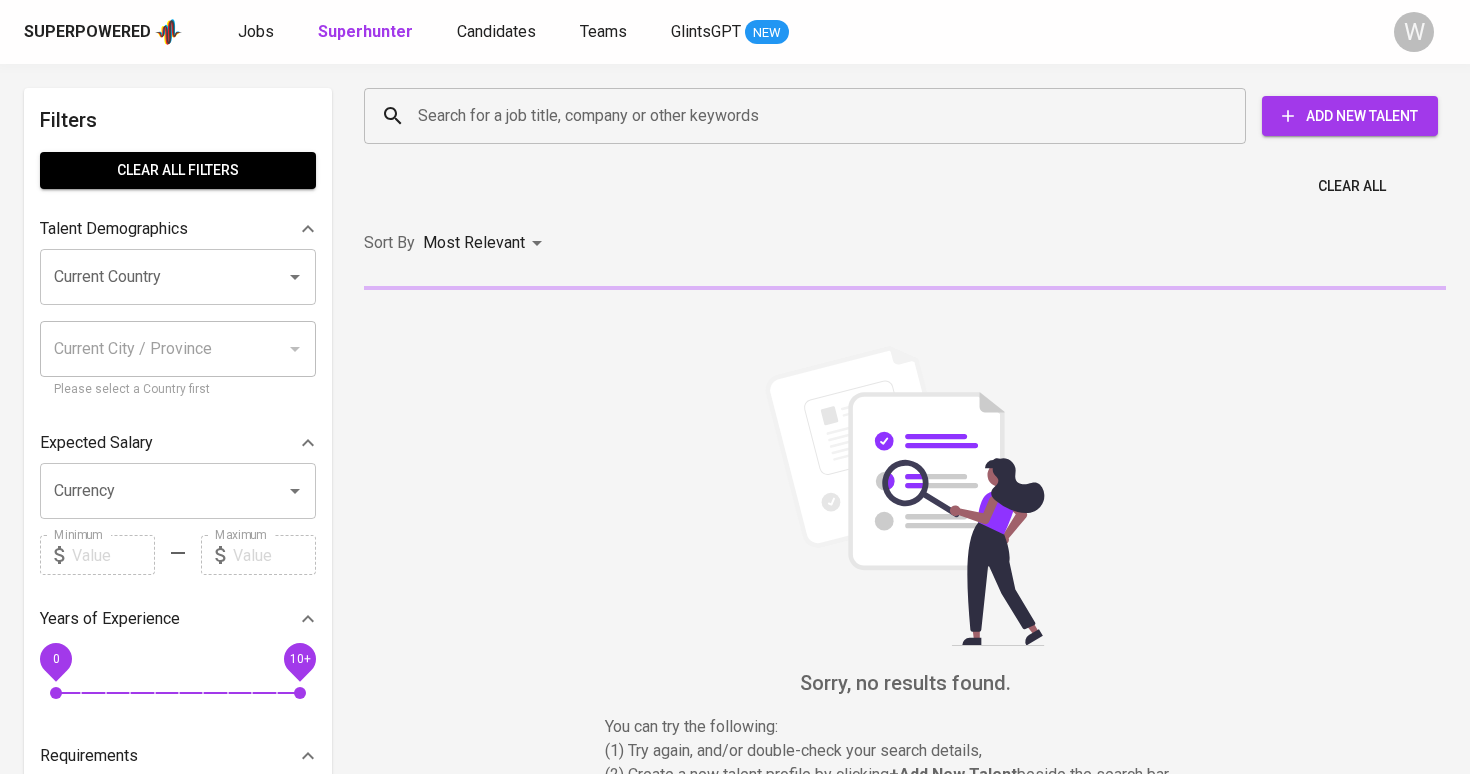 click on "Search for a job title, company or other keywords" at bounding box center [810, 116] 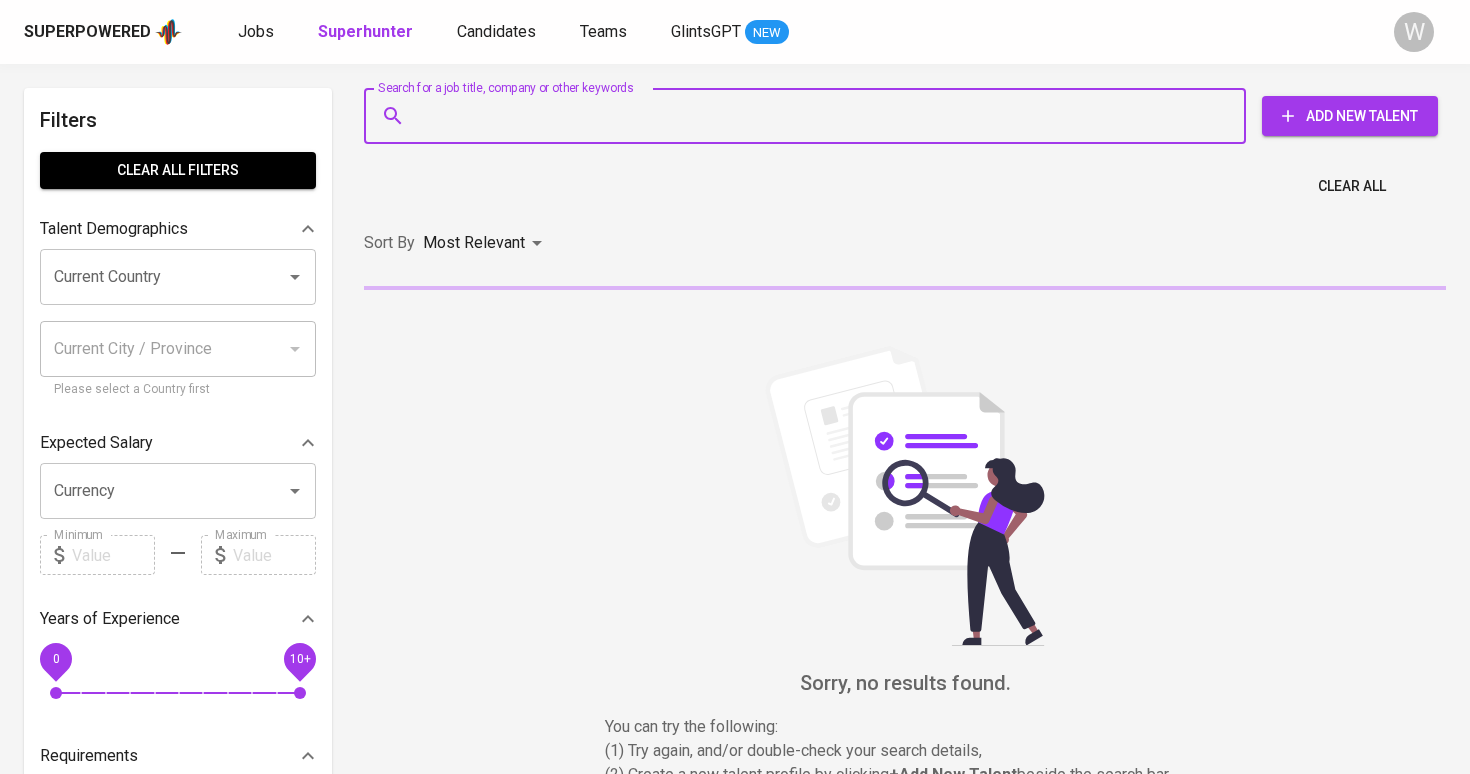 paste on "[EMAIL_ADDRESS][DOMAIN_NAME]" 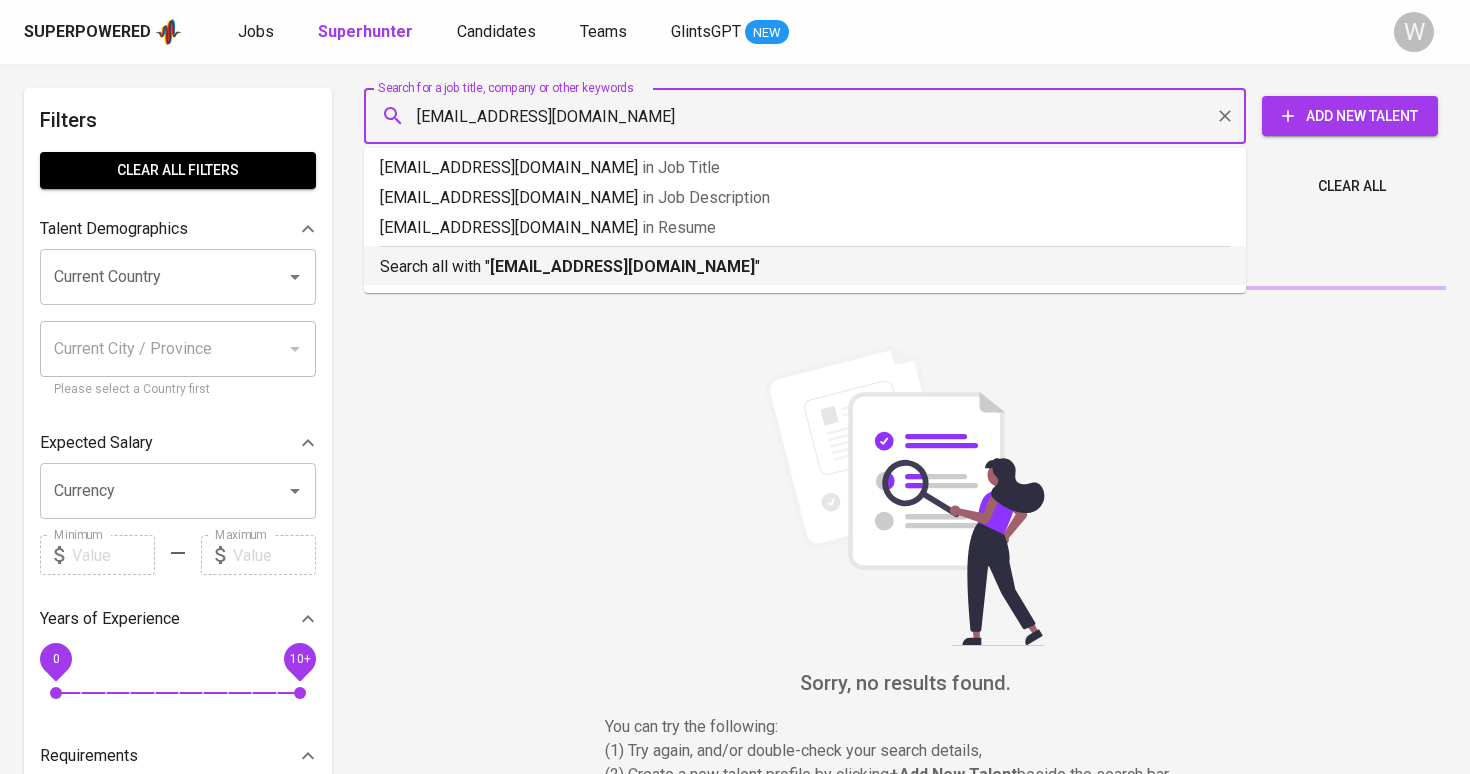 click on "[EMAIL_ADDRESS][DOMAIN_NAME]" at bounding box center (622, 266) 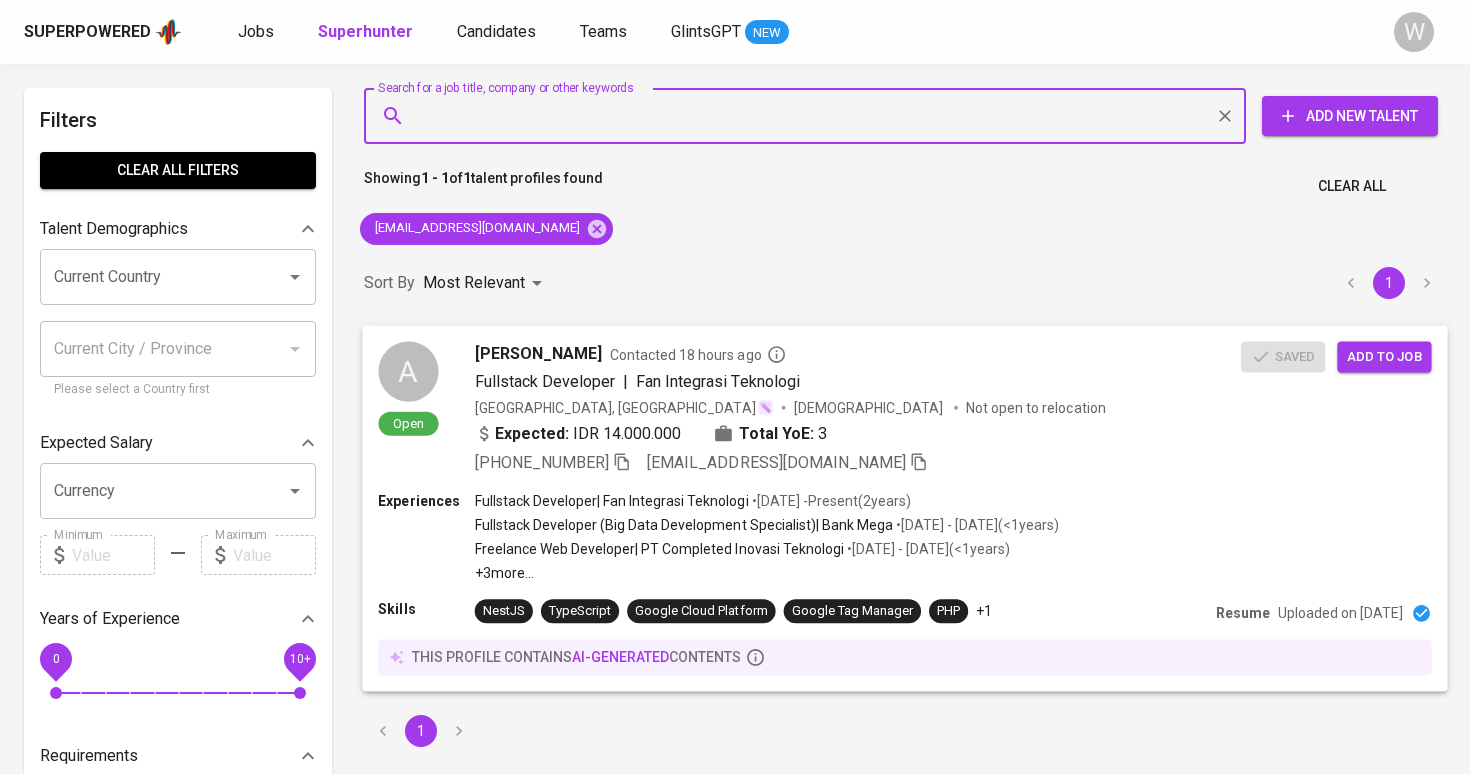 click on "Add to job" at bounding box center (1384, 356) 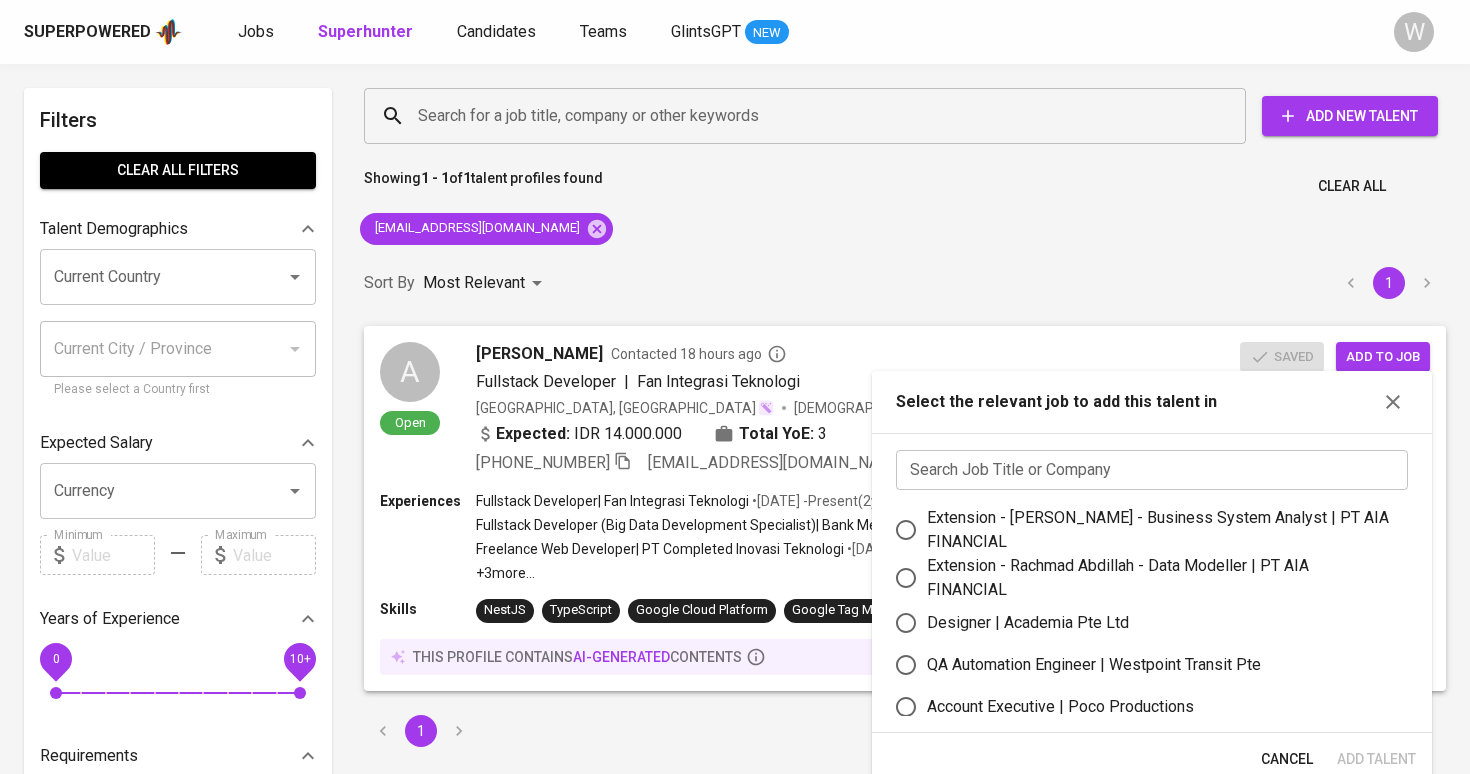 click on "Search Job Title or Company Search Job Title or Company Extension - [PERSON_NAME] Pratikno - Business System Analyst | PT AIA FINANCIAL Extension - Rachmad Abdillah - Data Modeller | PT AIA FINANCIAL Designer | Academia Pte Ltd QA Automation Engineer | Westpoint Transit Pte Account Executive | Poco Productions PowerApps Engineer | HEALTH MANAGEMENT INTERNATIONAL PTE. LTD. Back-End Java | FWD Singapore Pte Ltd Senior HR Specialist | PTSC Offshore Services Senior Investment Specialist | PTSC Offshore Services [PERSON_NAME] [PERSON_NAME] kênh GT | Busy Ming Vietnam Trading Chain Co.,Ltd" at bounding box center [1152, 583] 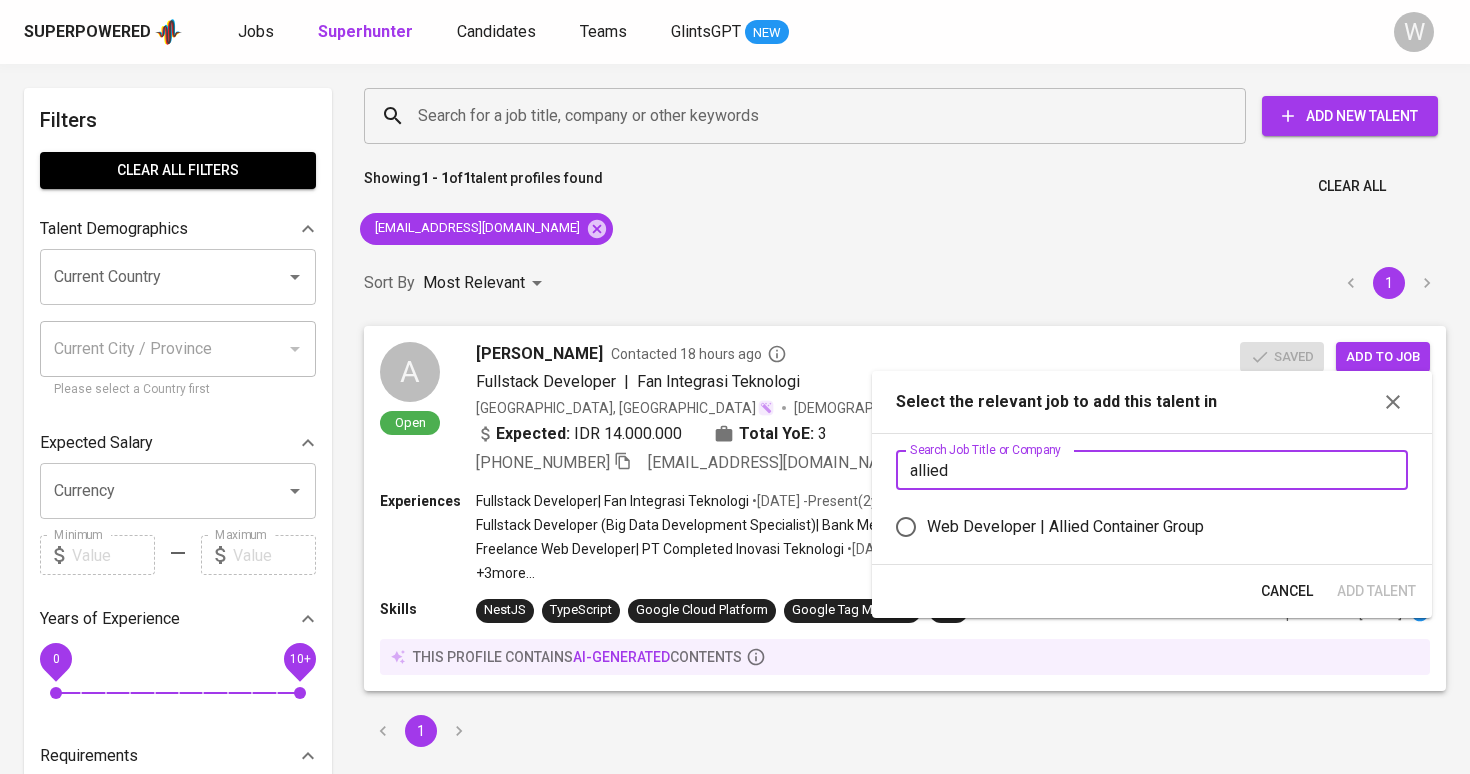 type on "allied" 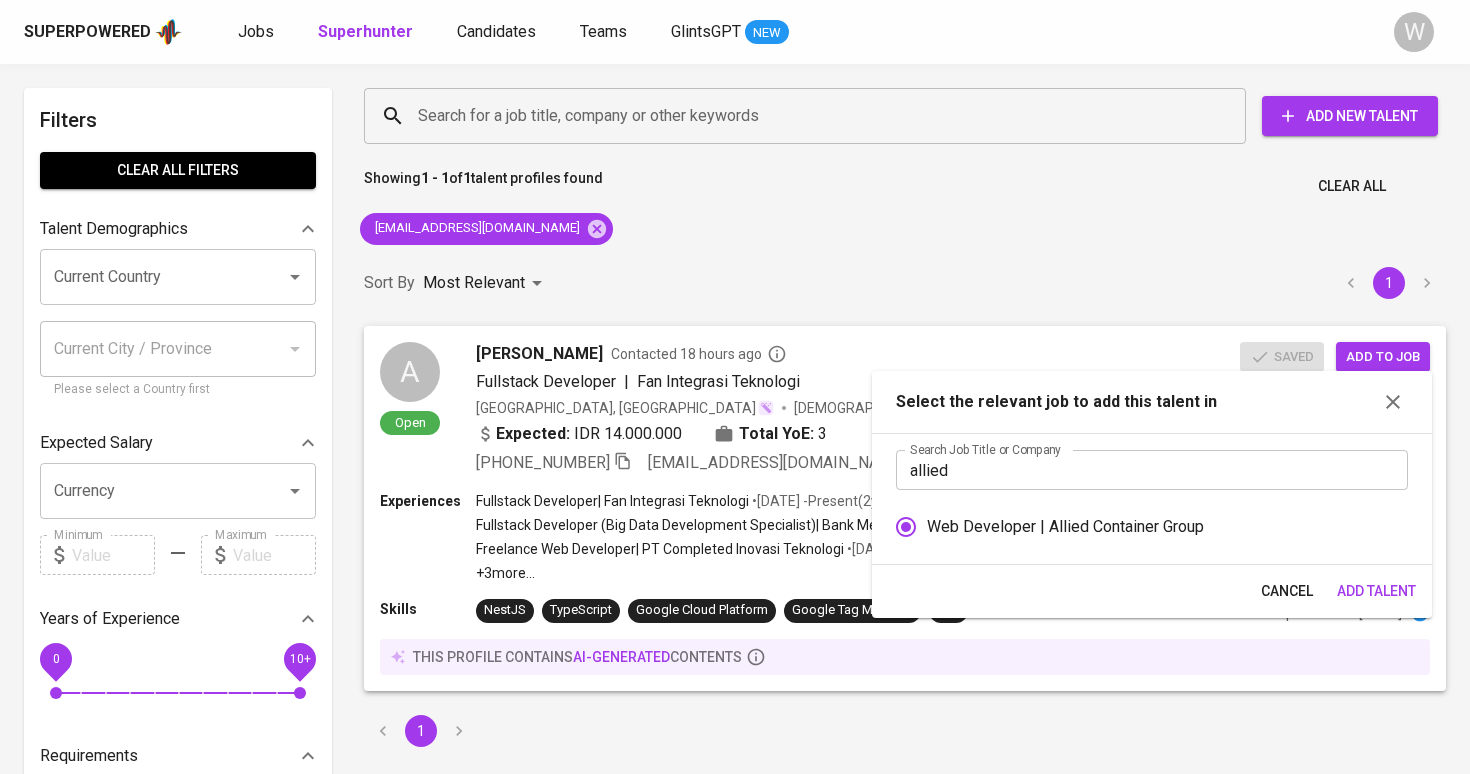 click on "Add Talent" at bounding box center (1376, 591) 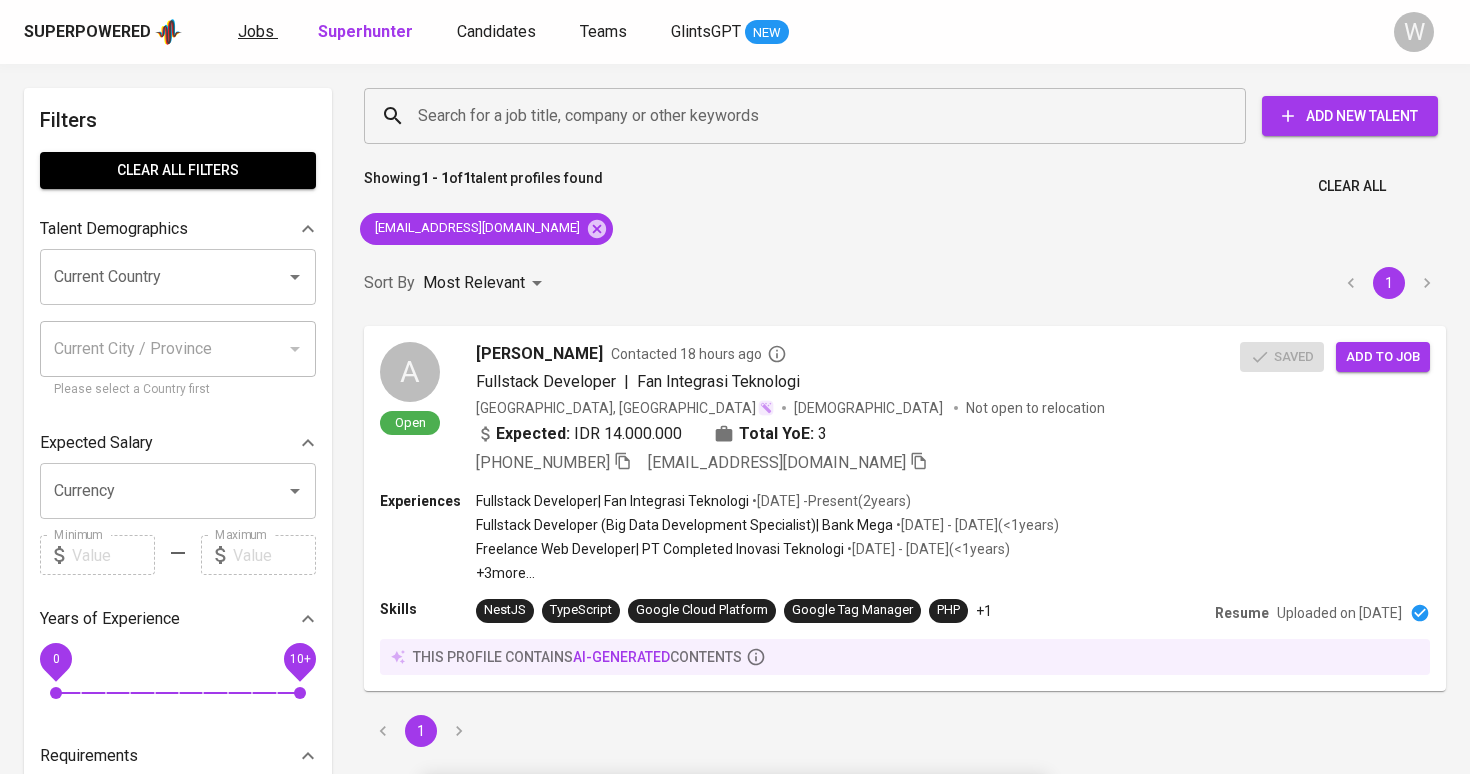 click on "Jobs" at bounding box center [256, 31] 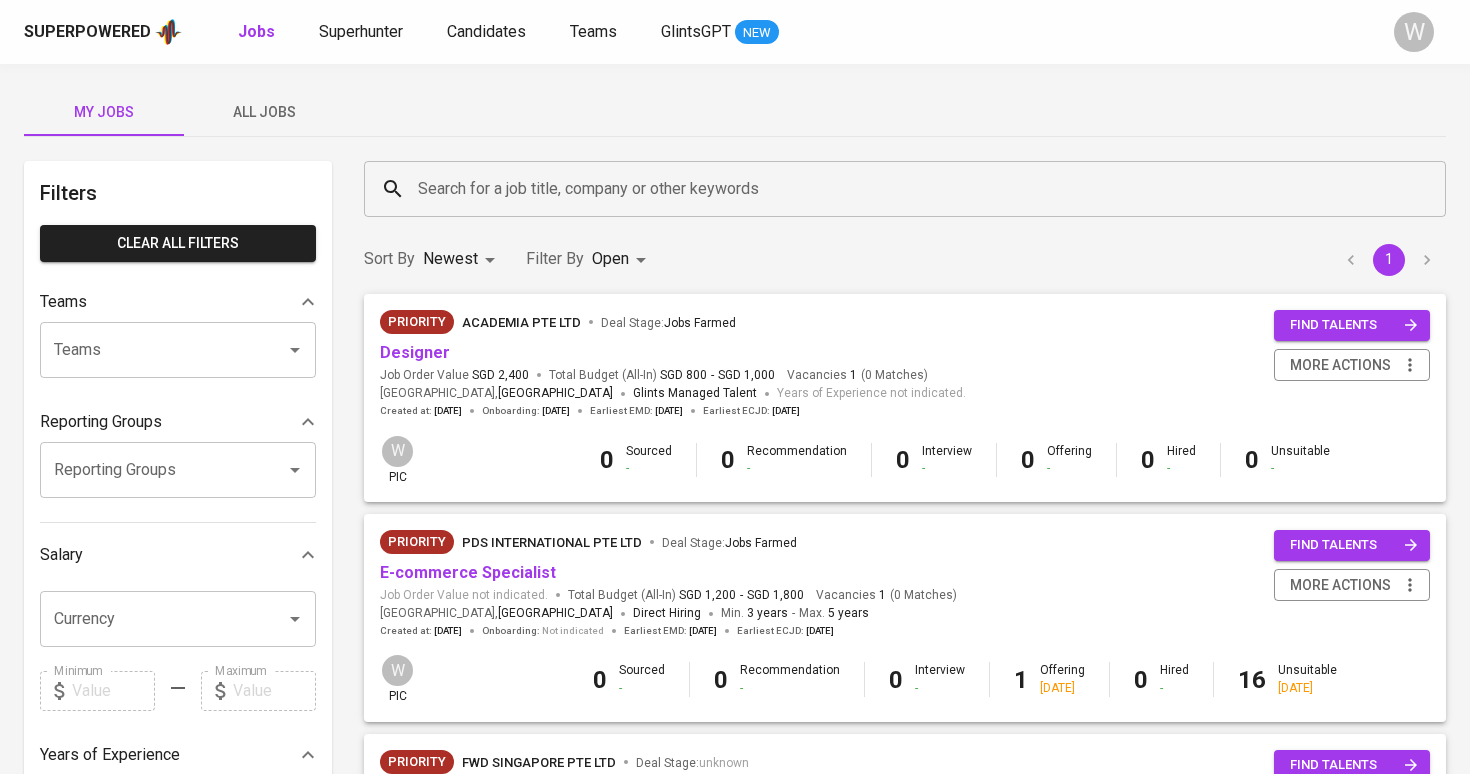 click on "All Jobs" at bounding box center (264, 112) 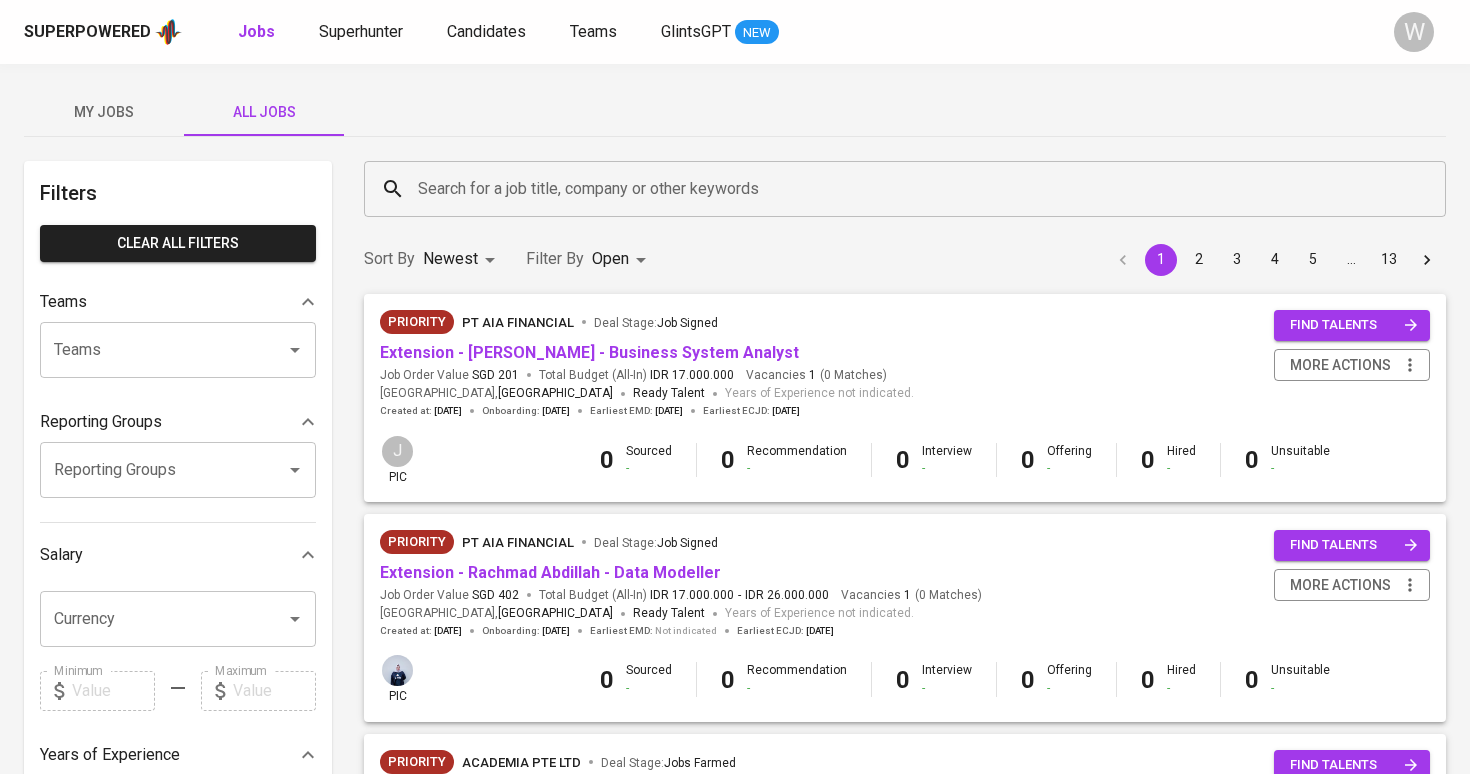 click on "Search for a job title, company or other keywords" at bounding box center (910, 189) 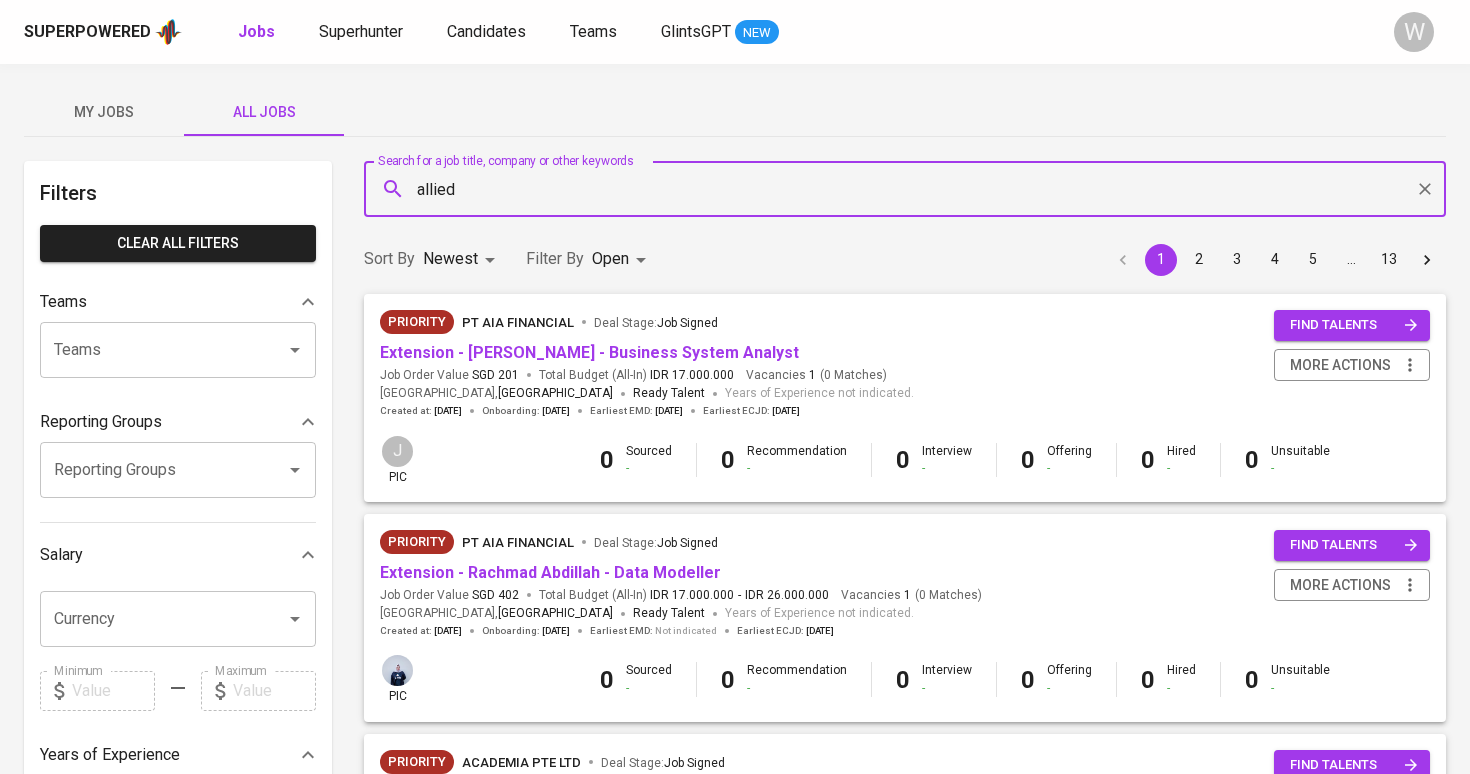 type on "allied" 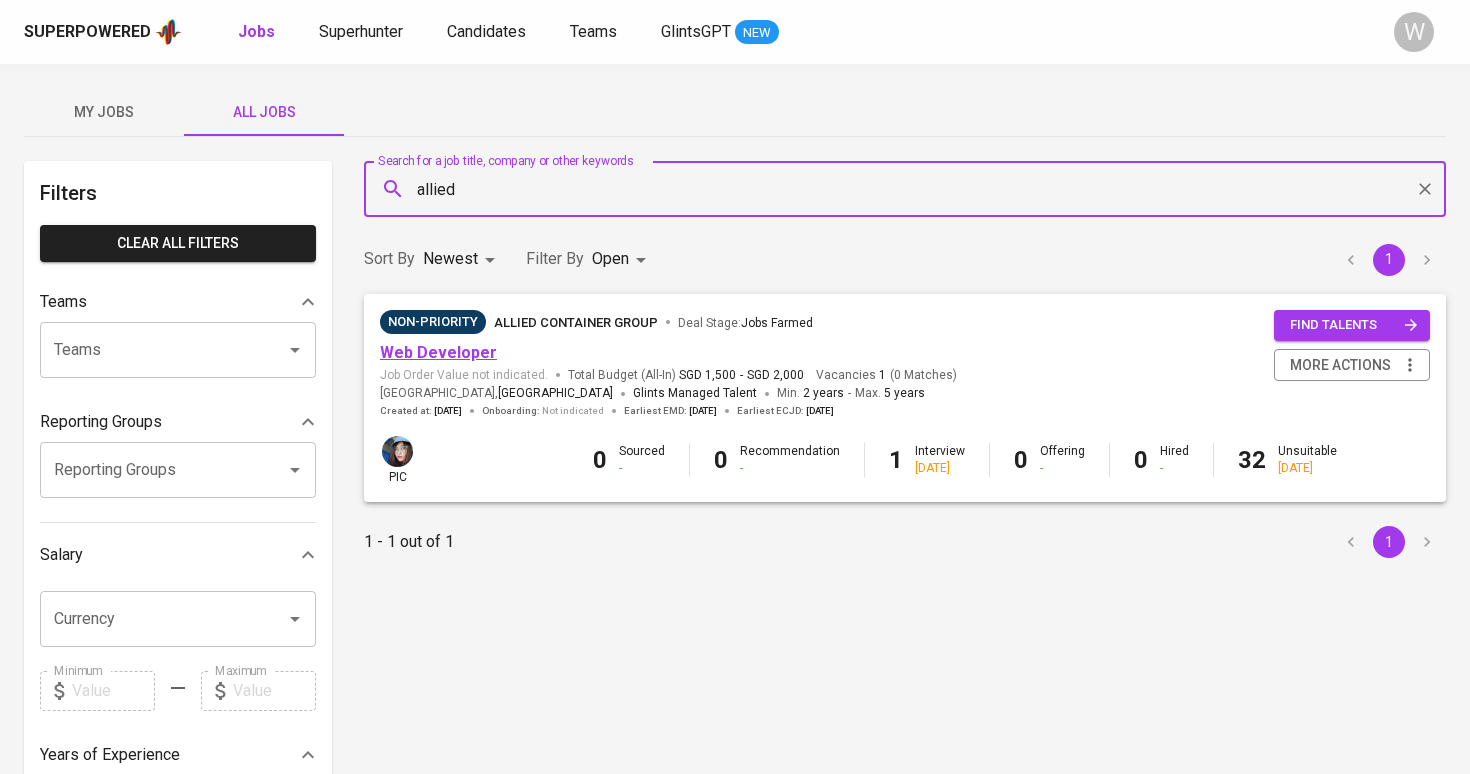 click on "Web Developer" at bounding box center (438, 352) 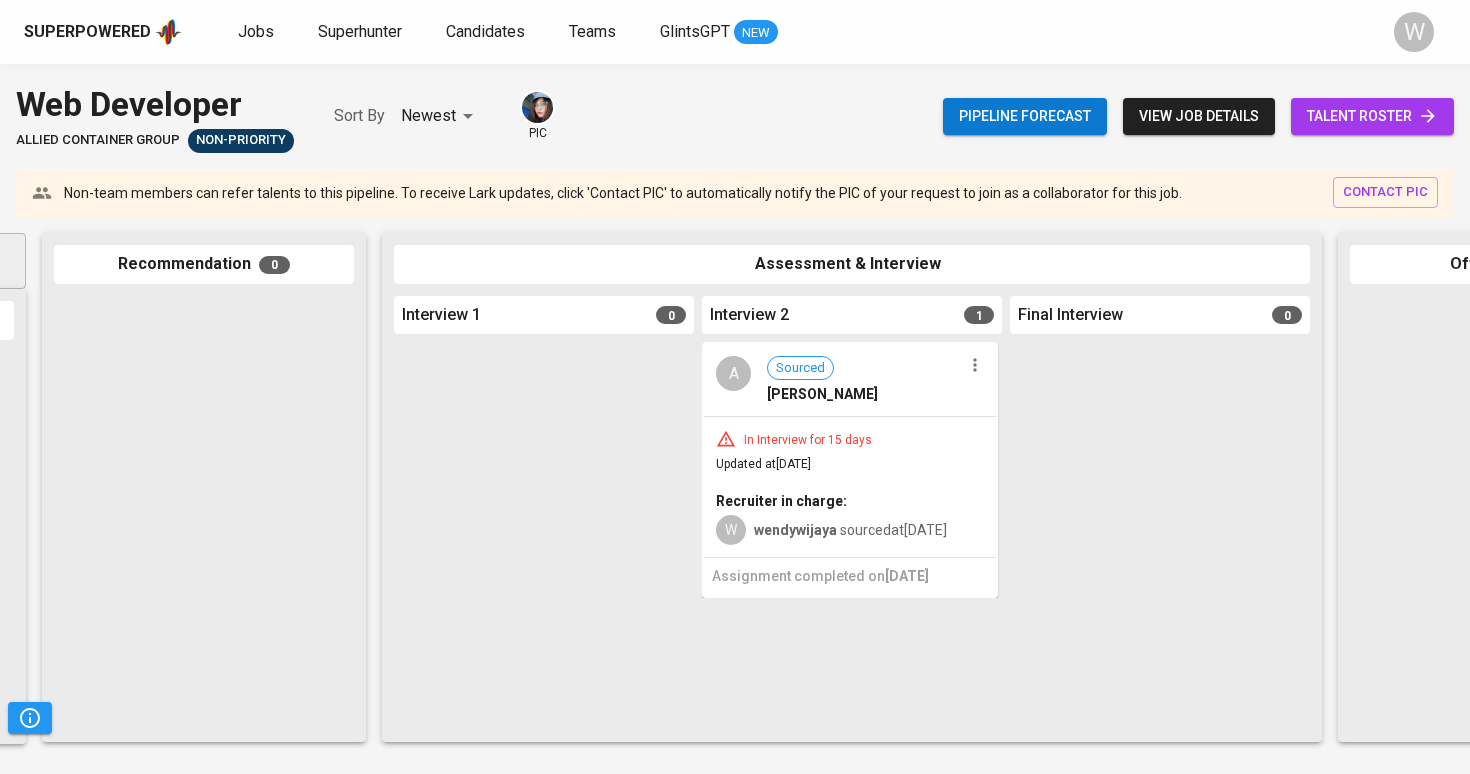 scroll, scrollTop: 0, scrollLeft: 341, axis: horizontal 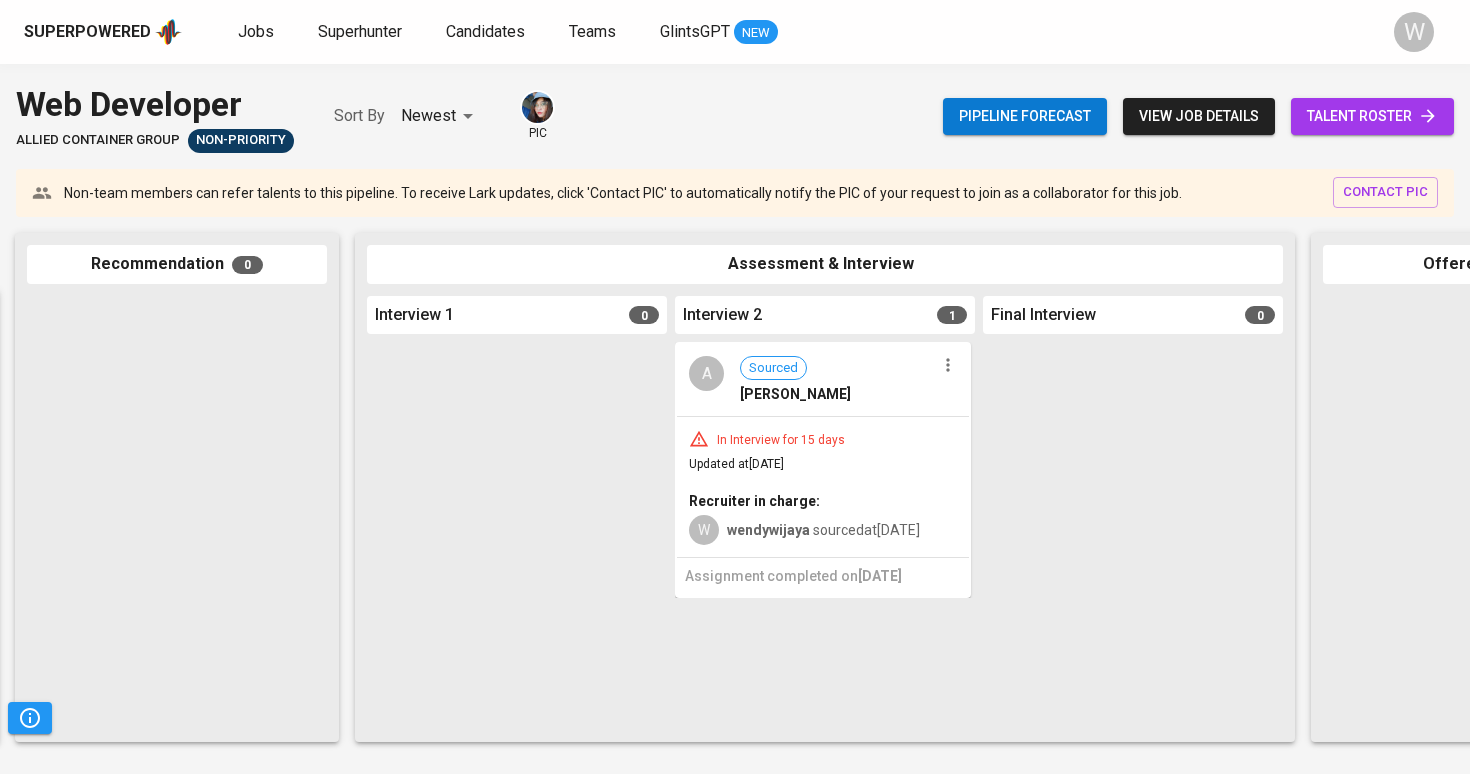 click on "talent roster" at bounding box center [1372, 116] 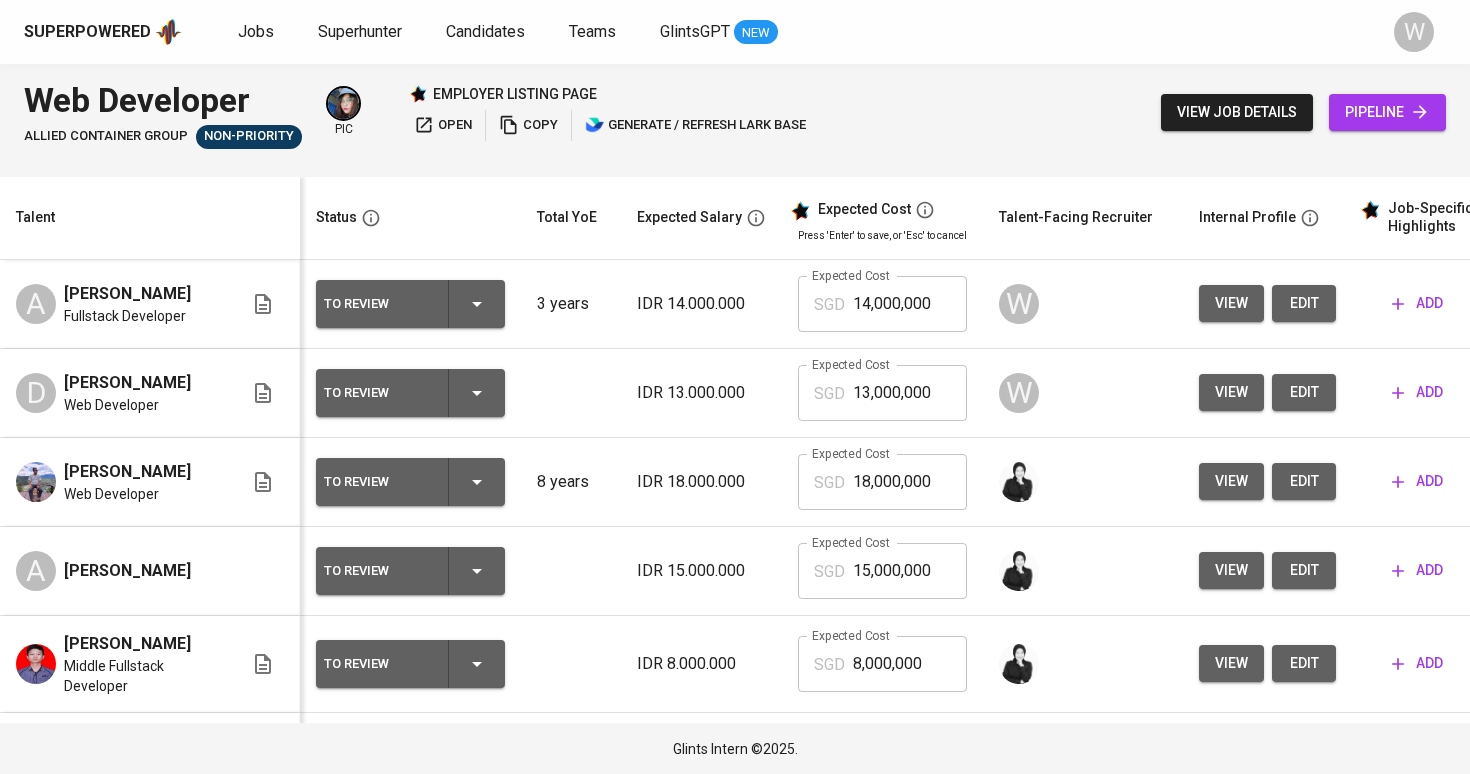 scroll, scrollTop: 0, scrollLeft: 0, axis: both 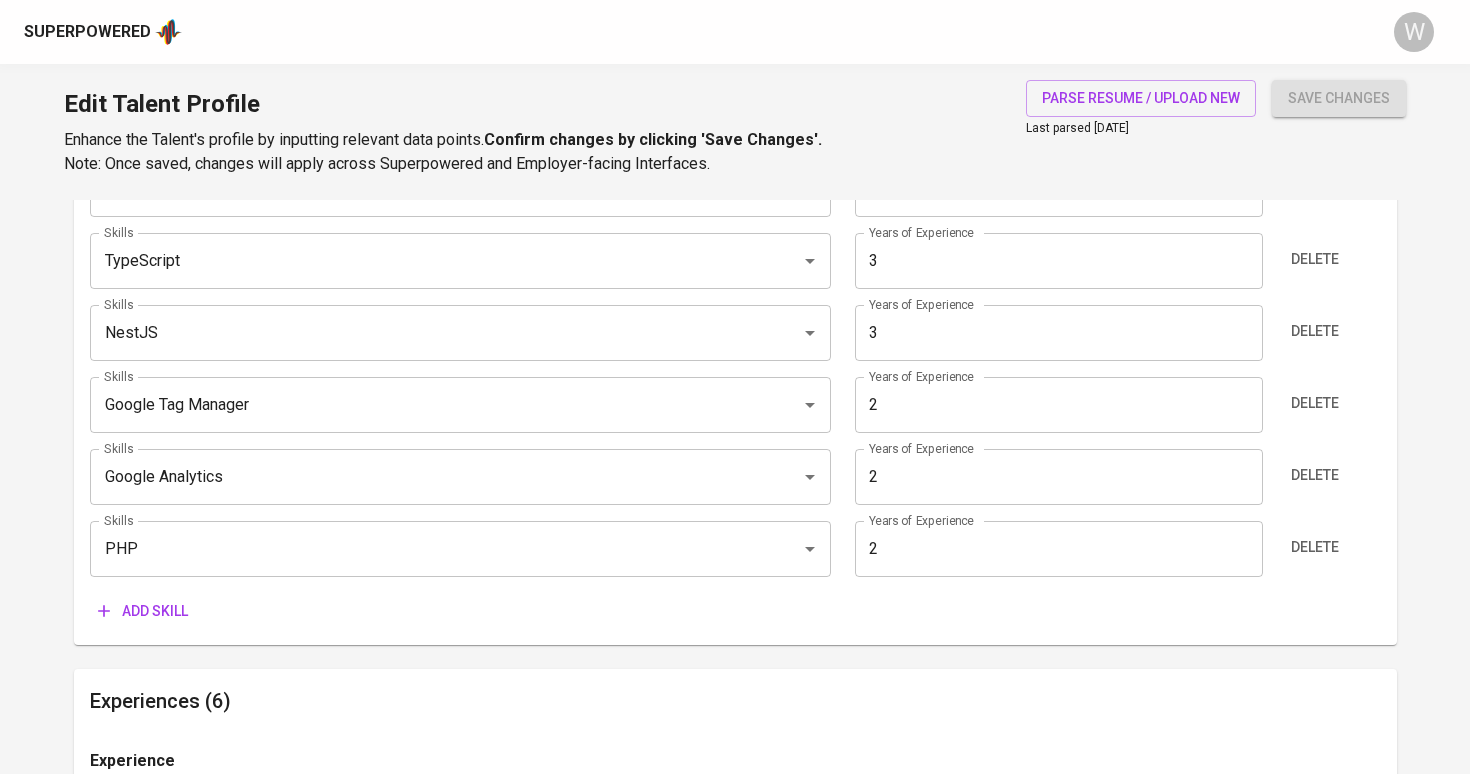 click on "Skills  (Max 10) Skills Google Cloud Platform Skills Years of Experience 3 Years of Experience Delete Skills TypeScript Skills Years of Experience 3 Years of Experience Delete Skills NestJS Skills Years of Experience 3 Years of Experience Delete Skills Google Tag Manager Skills Years of Experience 2 Years of Experience Delete Skills Google Analytics Skills Years of Experience 2 Years of Experience Delete Skills PHP Skills Years of Experience 2 Years of Experience Delete Add skill" at bounding box center [735, 371] 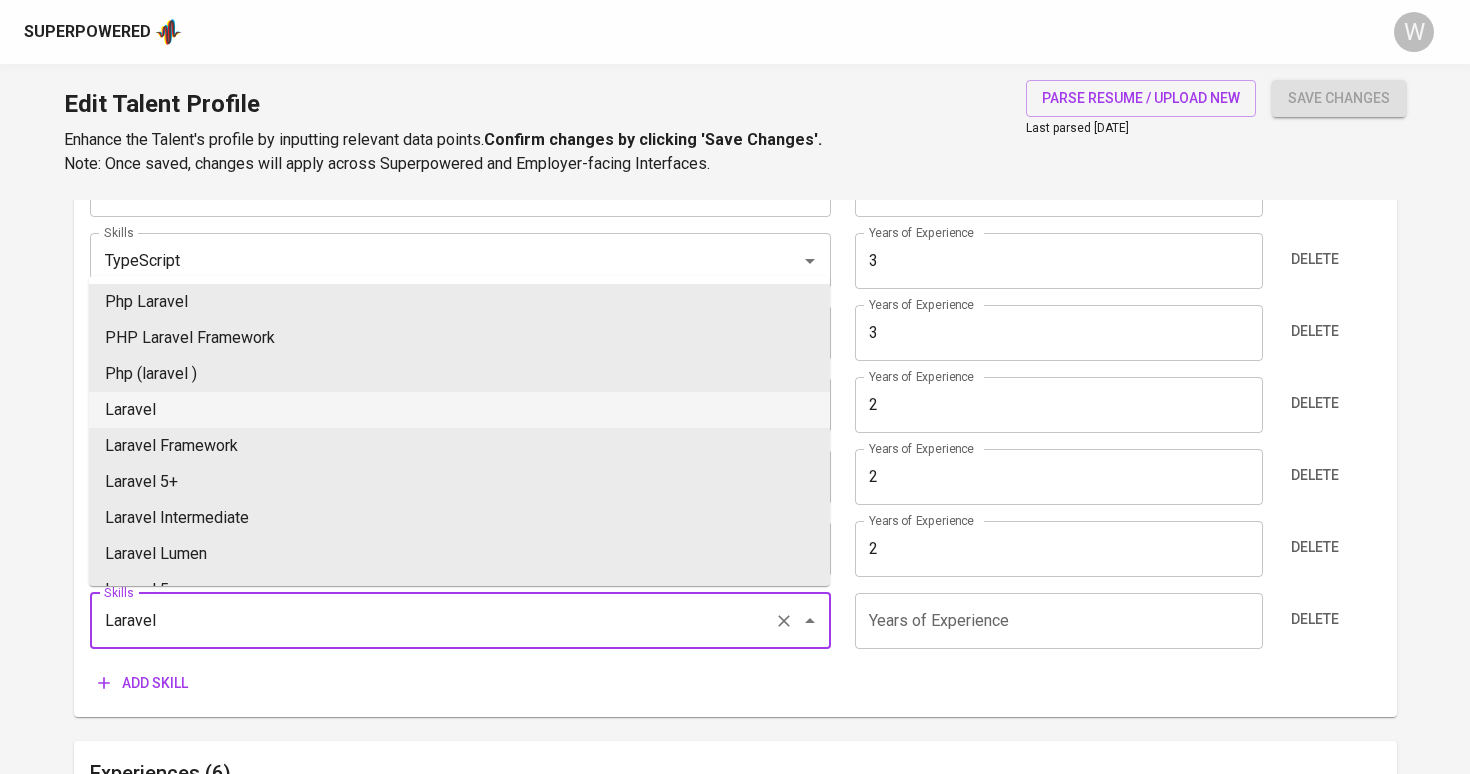 click on "Laravel" at bounding box center [459, 410] 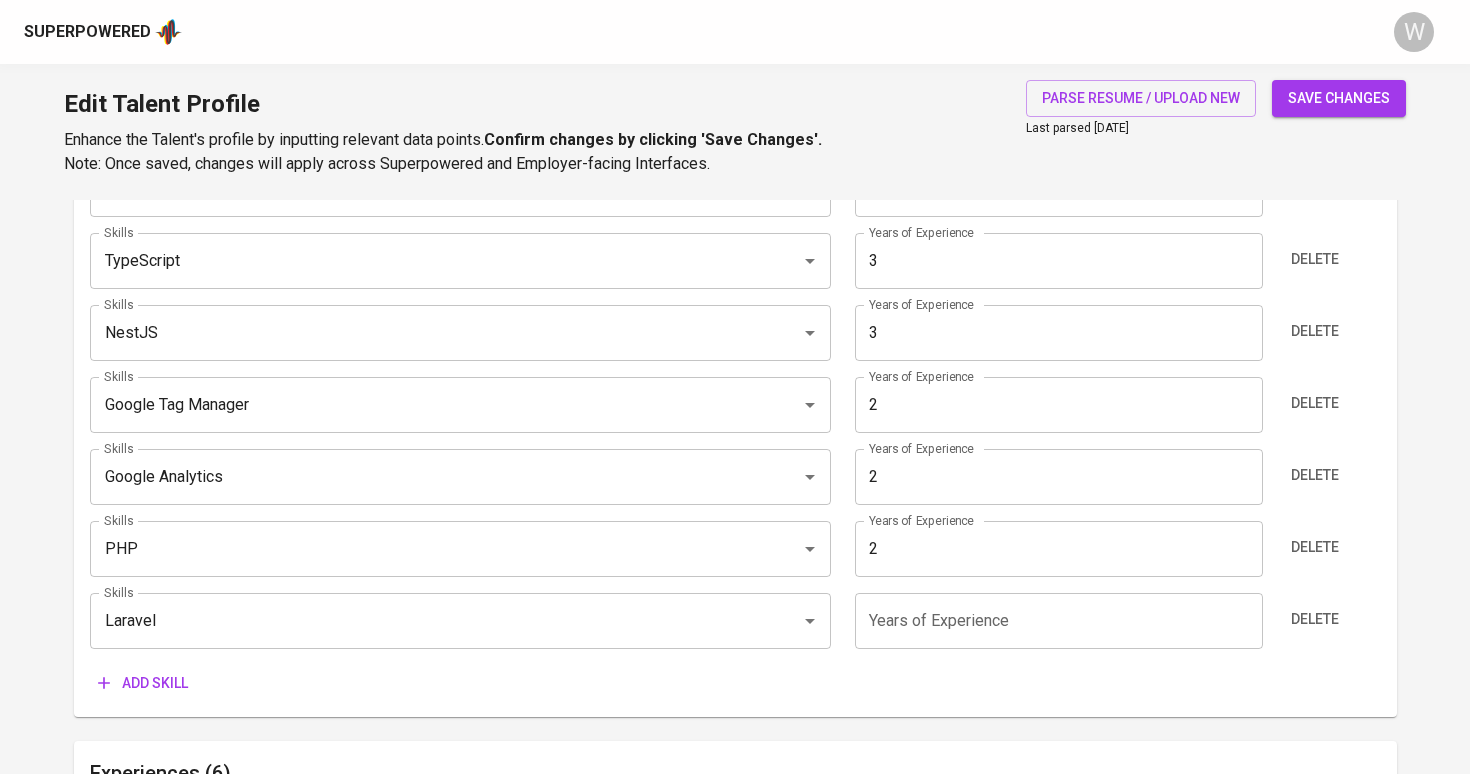 click on "2" at bounding box center (1059, 549) 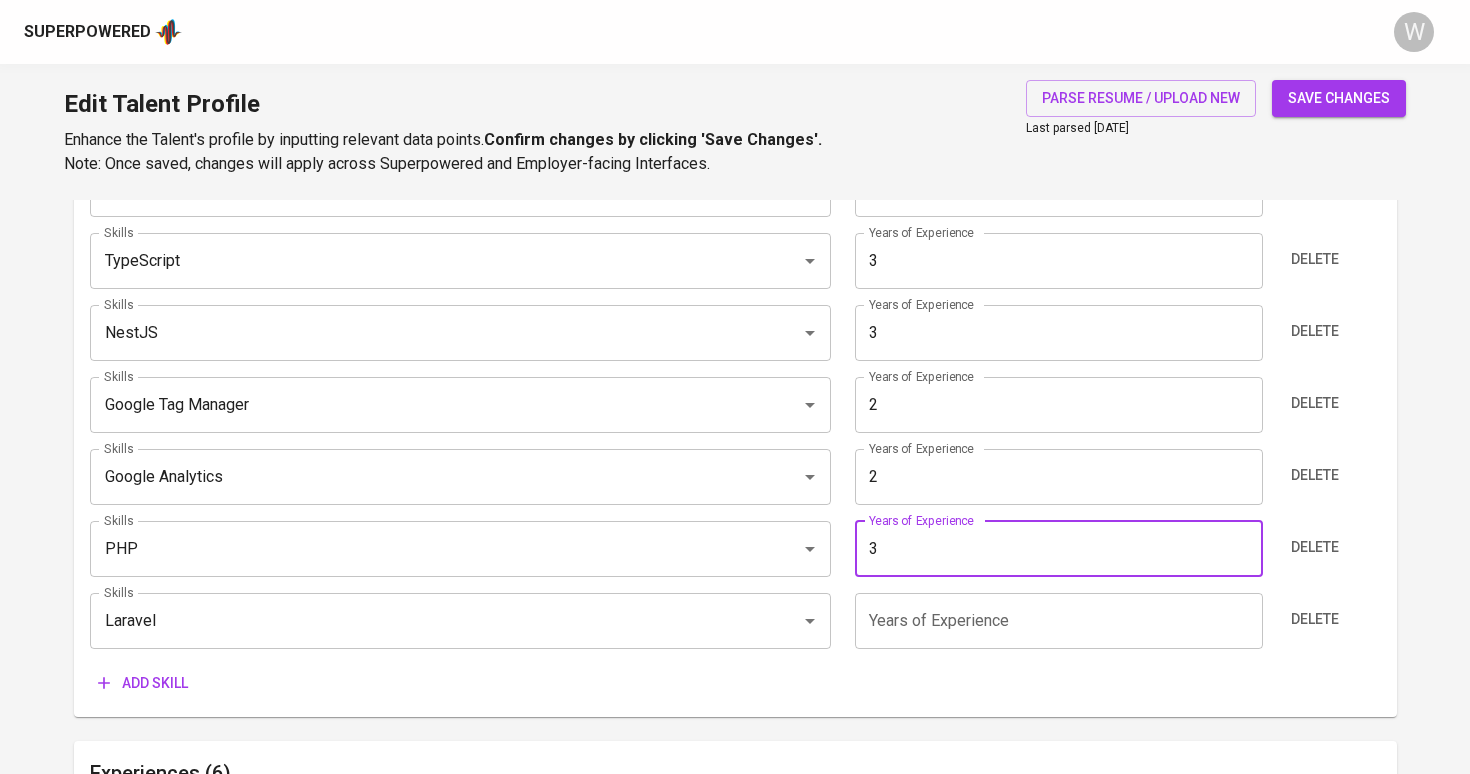 type on "3" 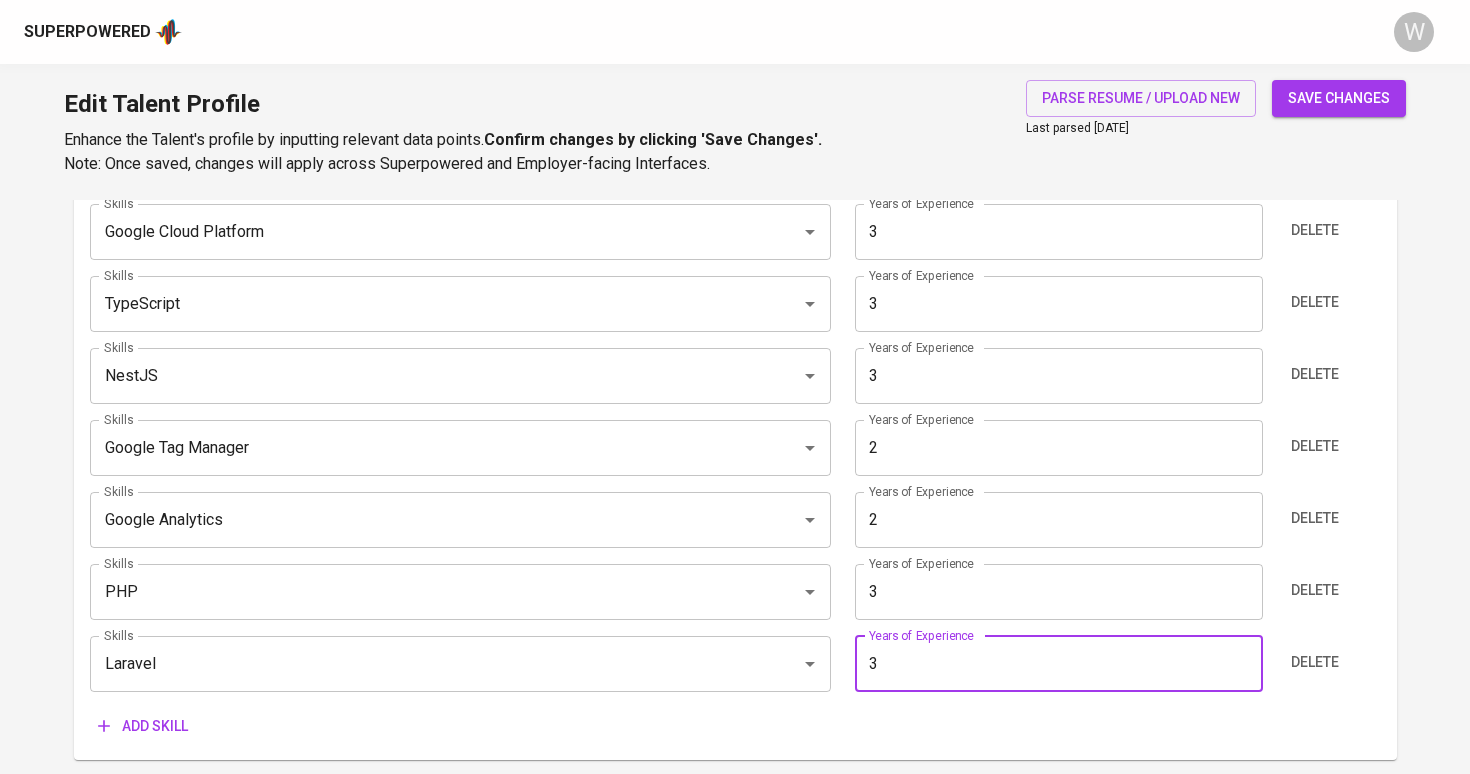 scroll, scrollTop: 1090, scrollLeft: 0, axis: vertical 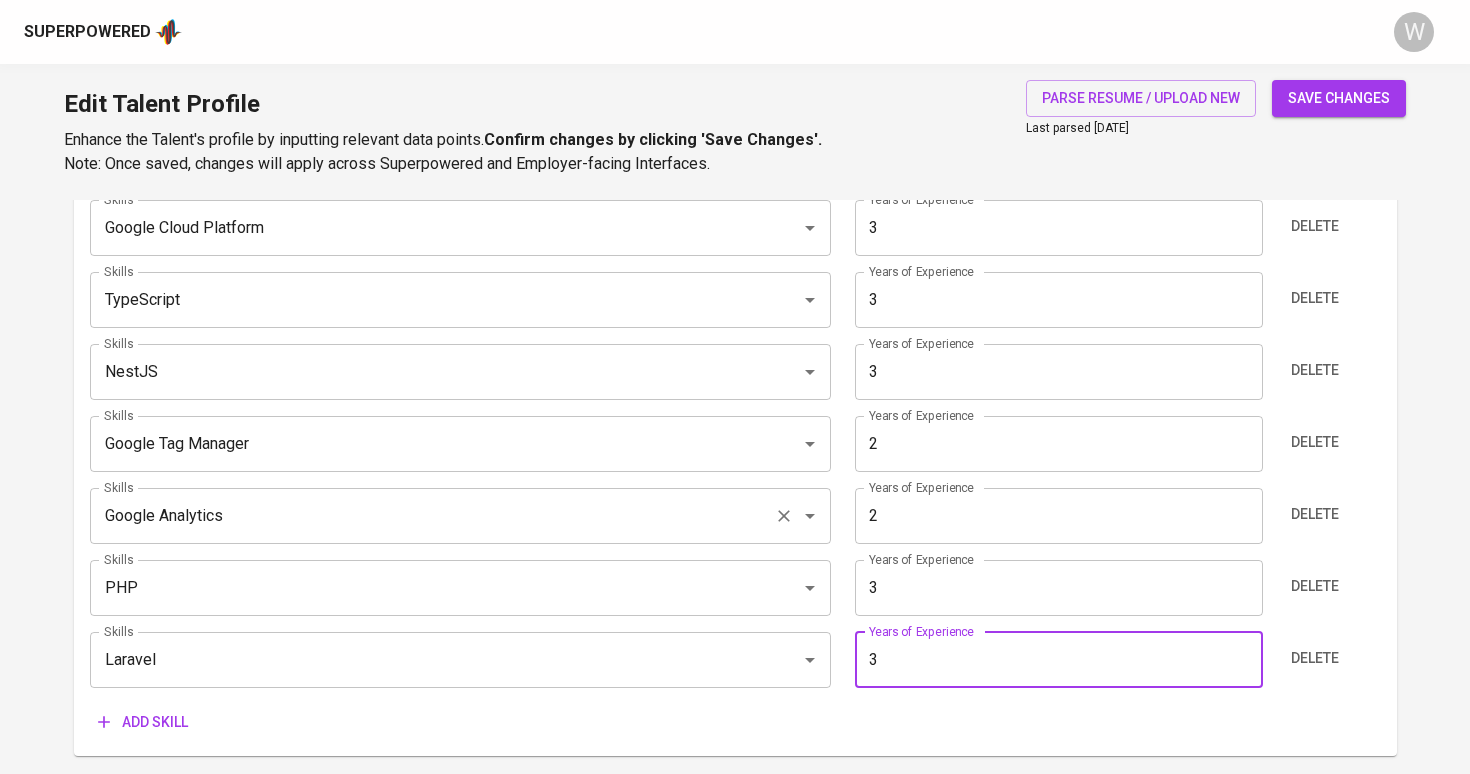 type on "3" 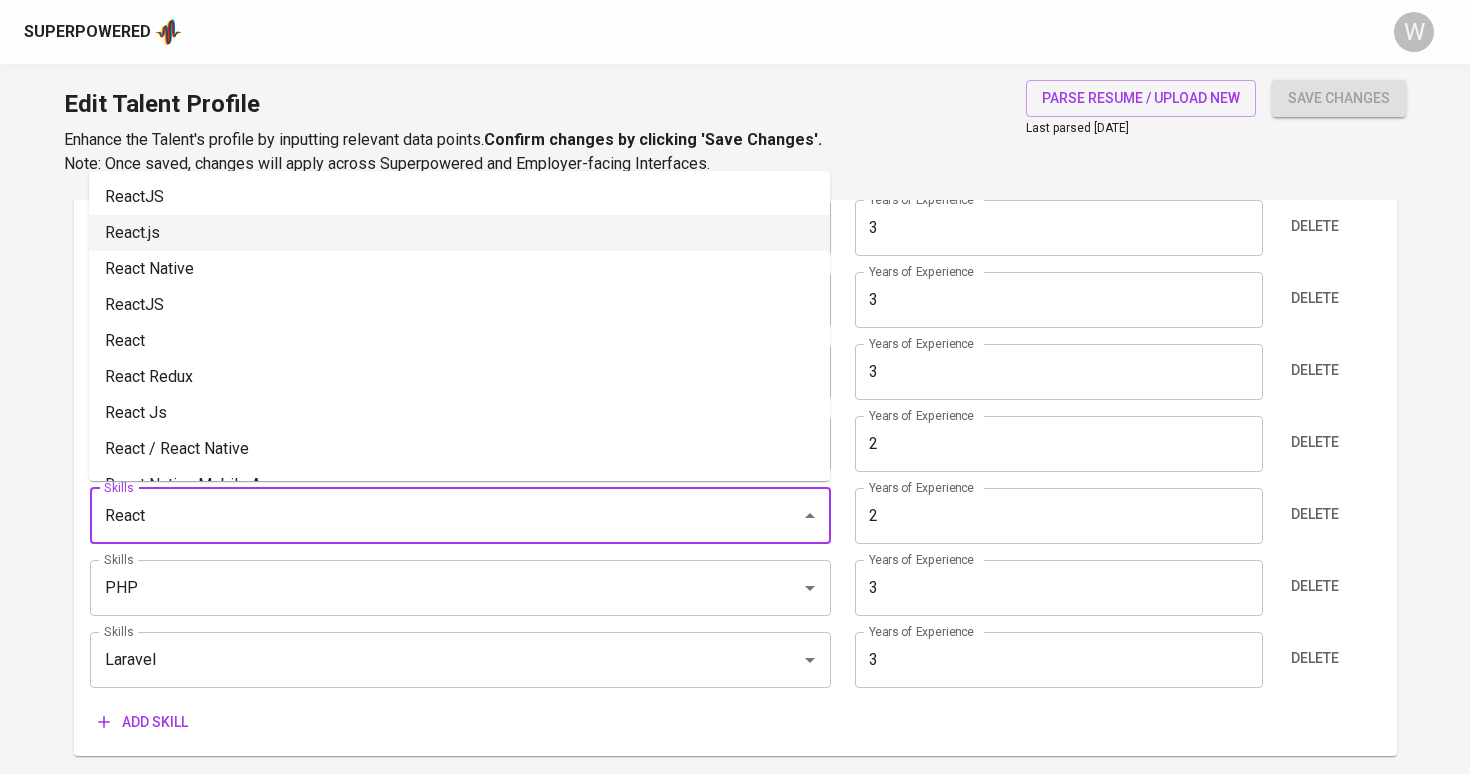 click on "React.js" at bounding box center [459, 233] 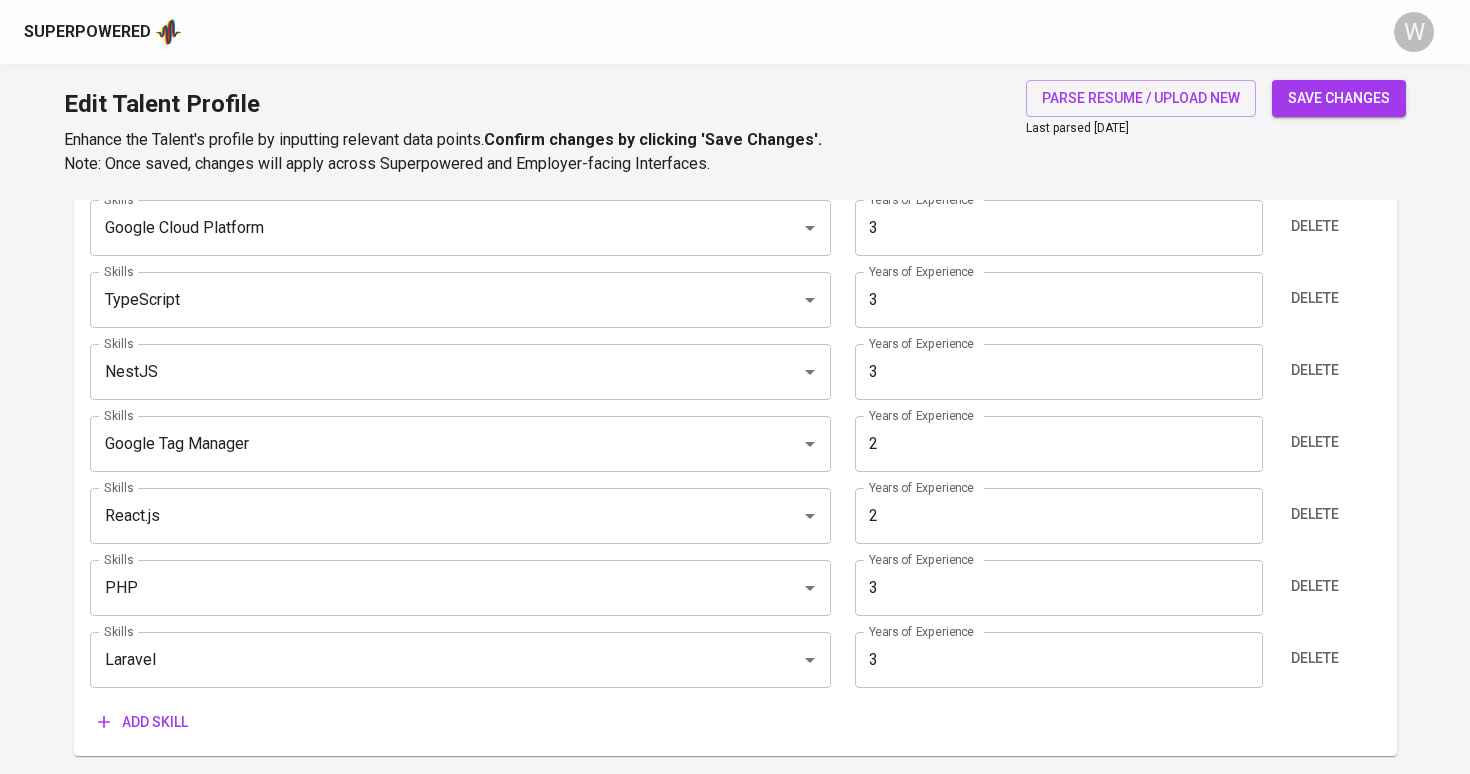 click on "2" at bounding box center [1059, 516] 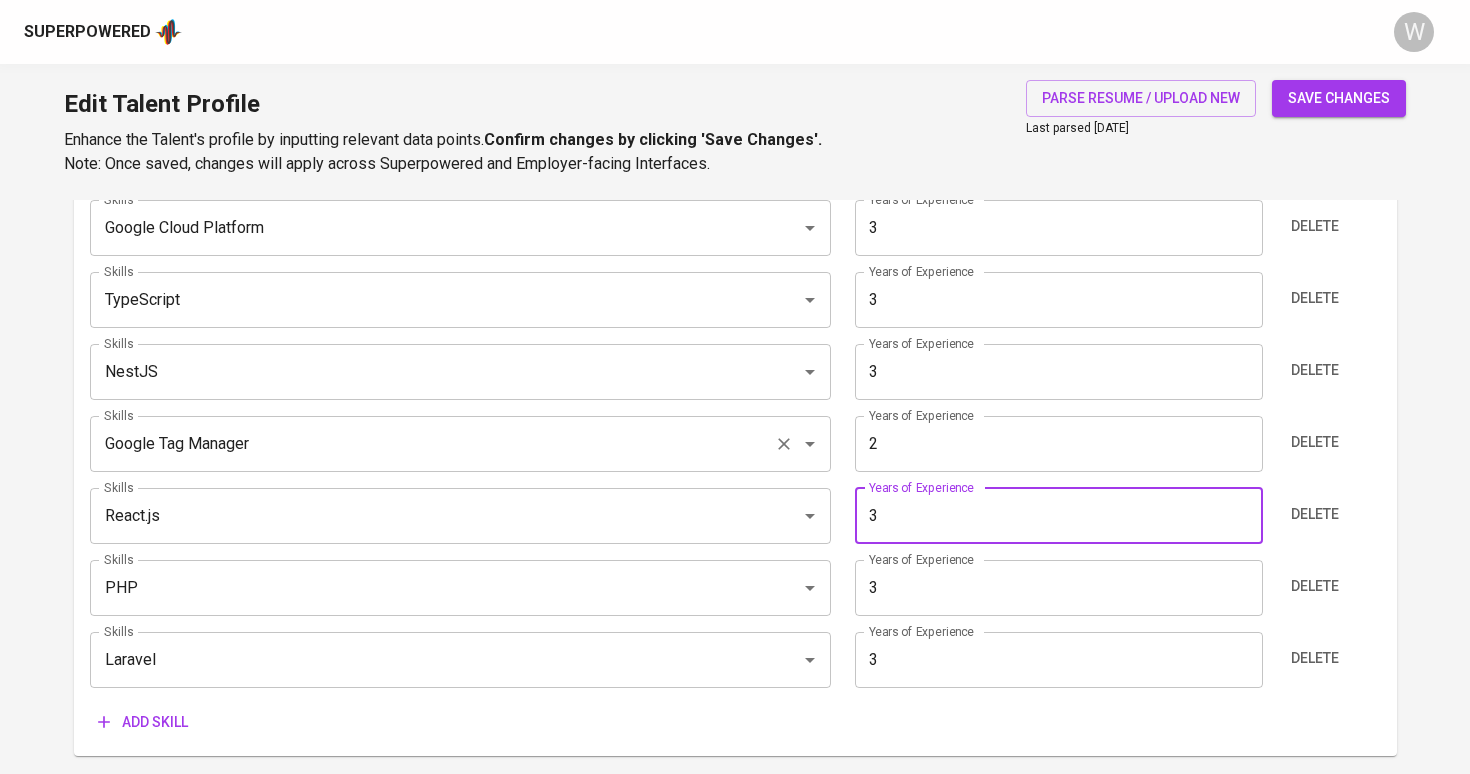 type on "3" 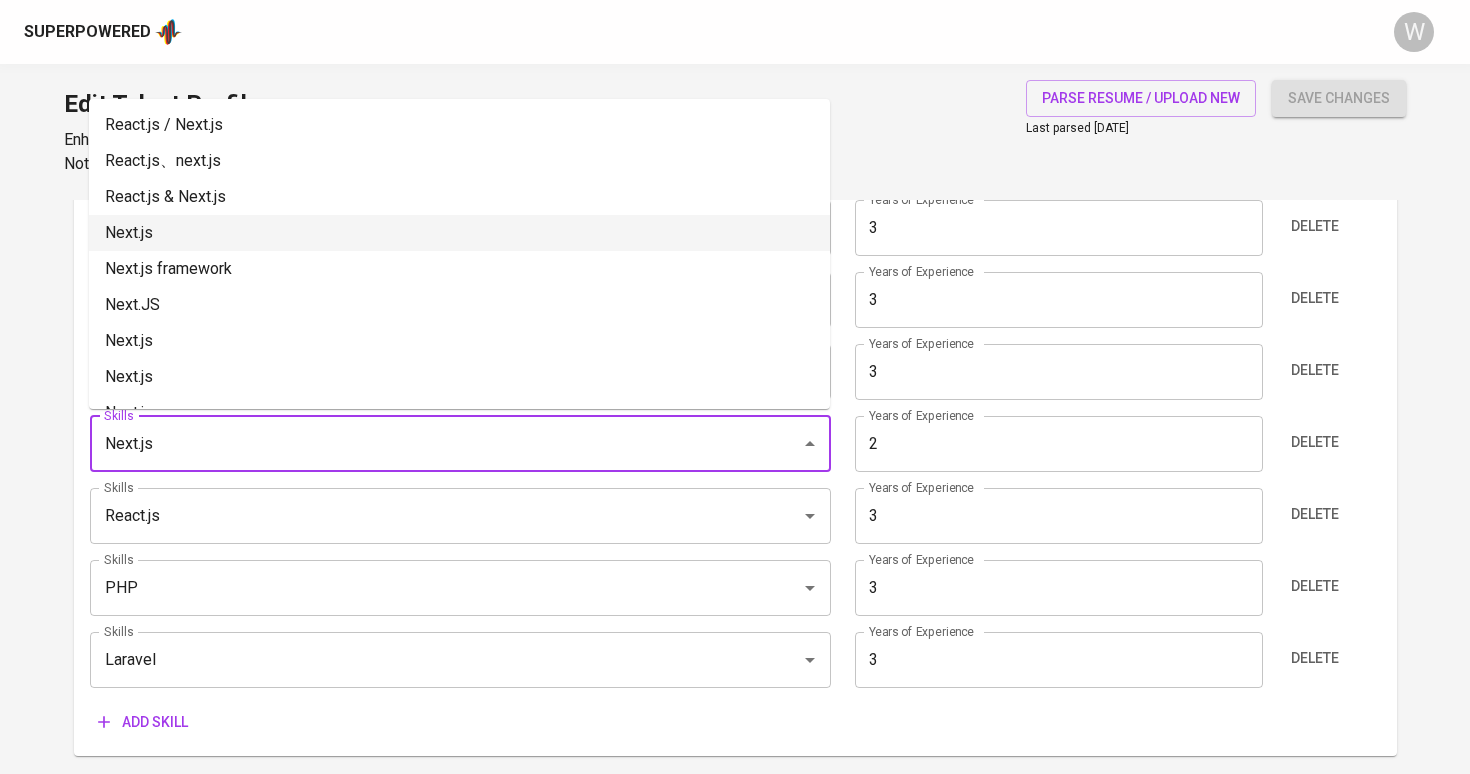 click on "Next.js" at bounding box center (459, 233) 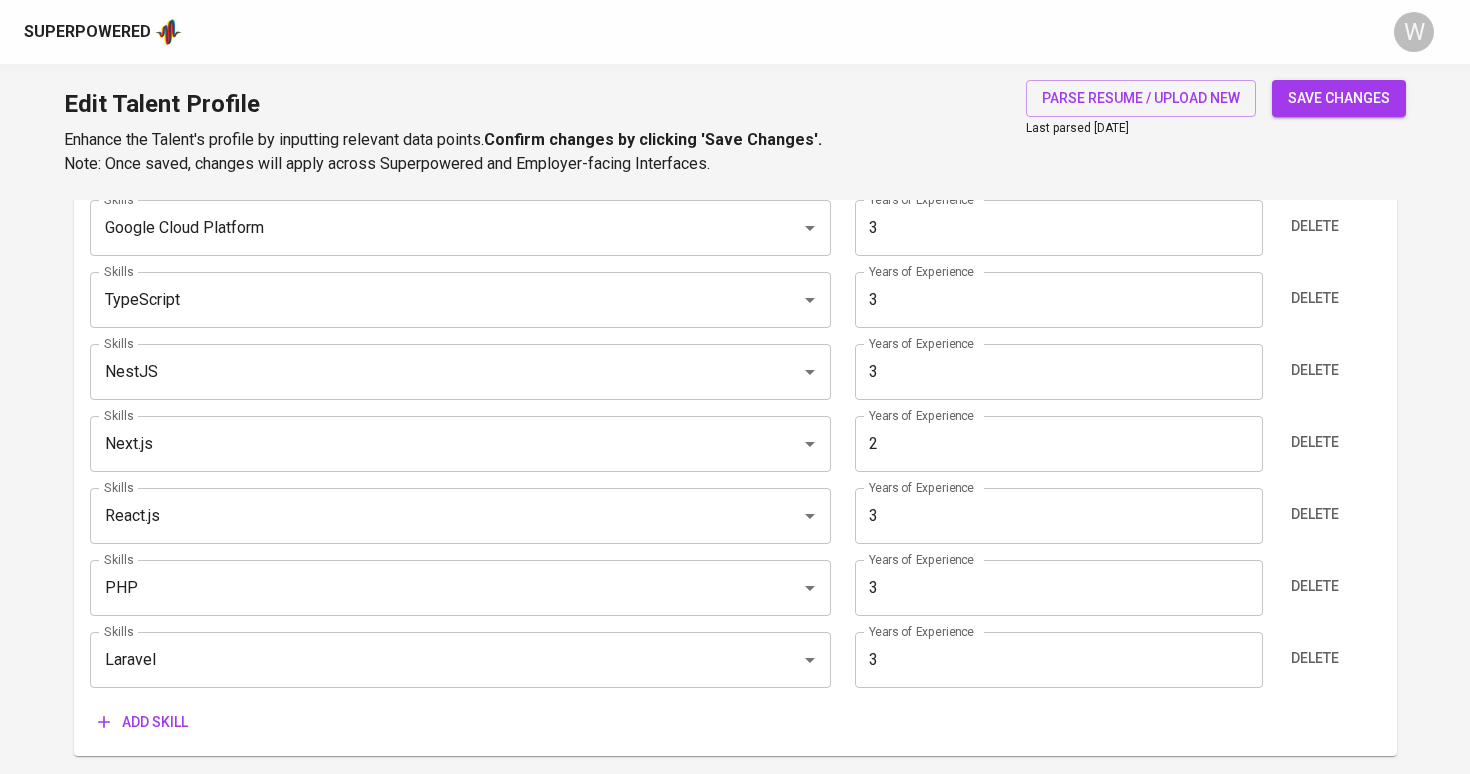 click on "2" at bounding box center [1059, 444] 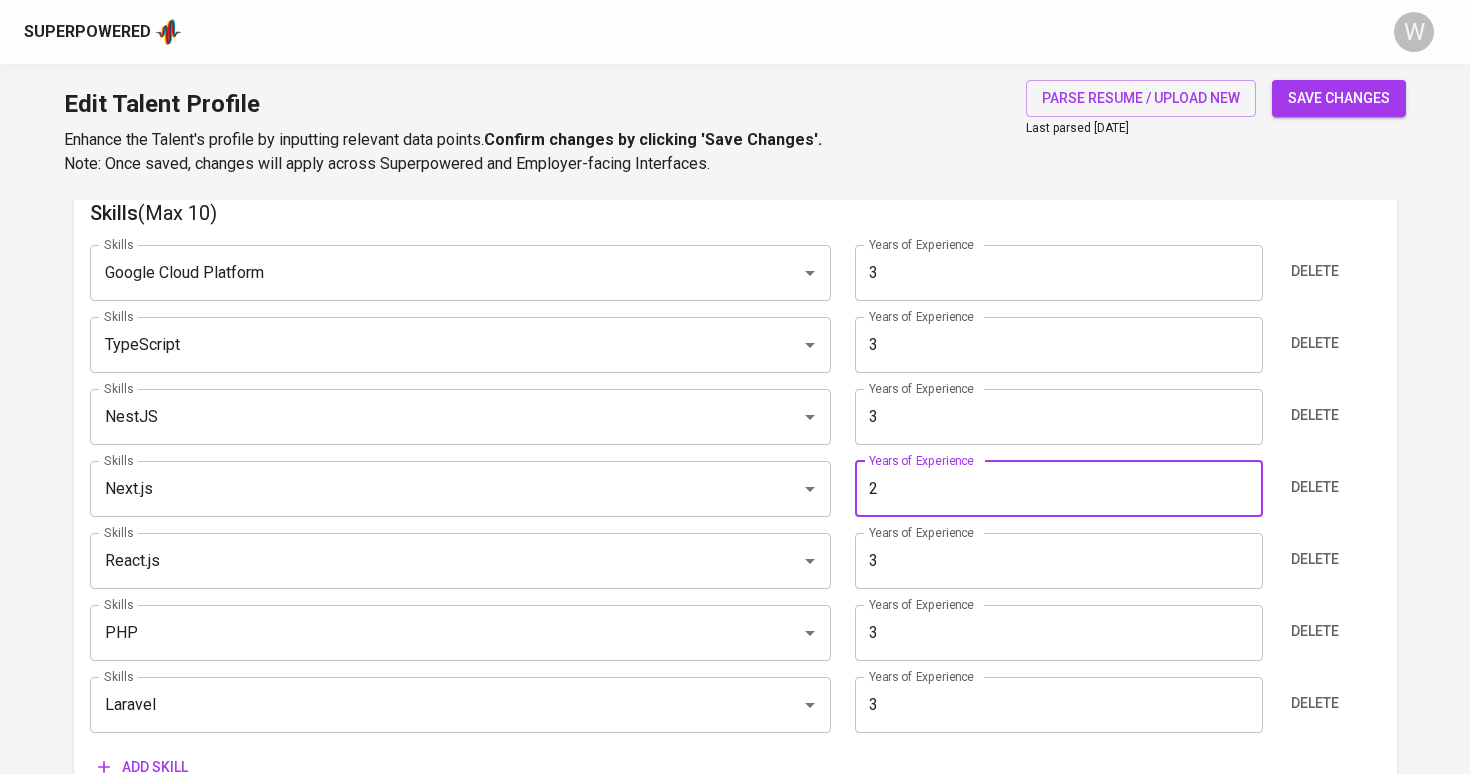 scroll, scrollTop: 1042, scrollLeft: 0, axis: vertical 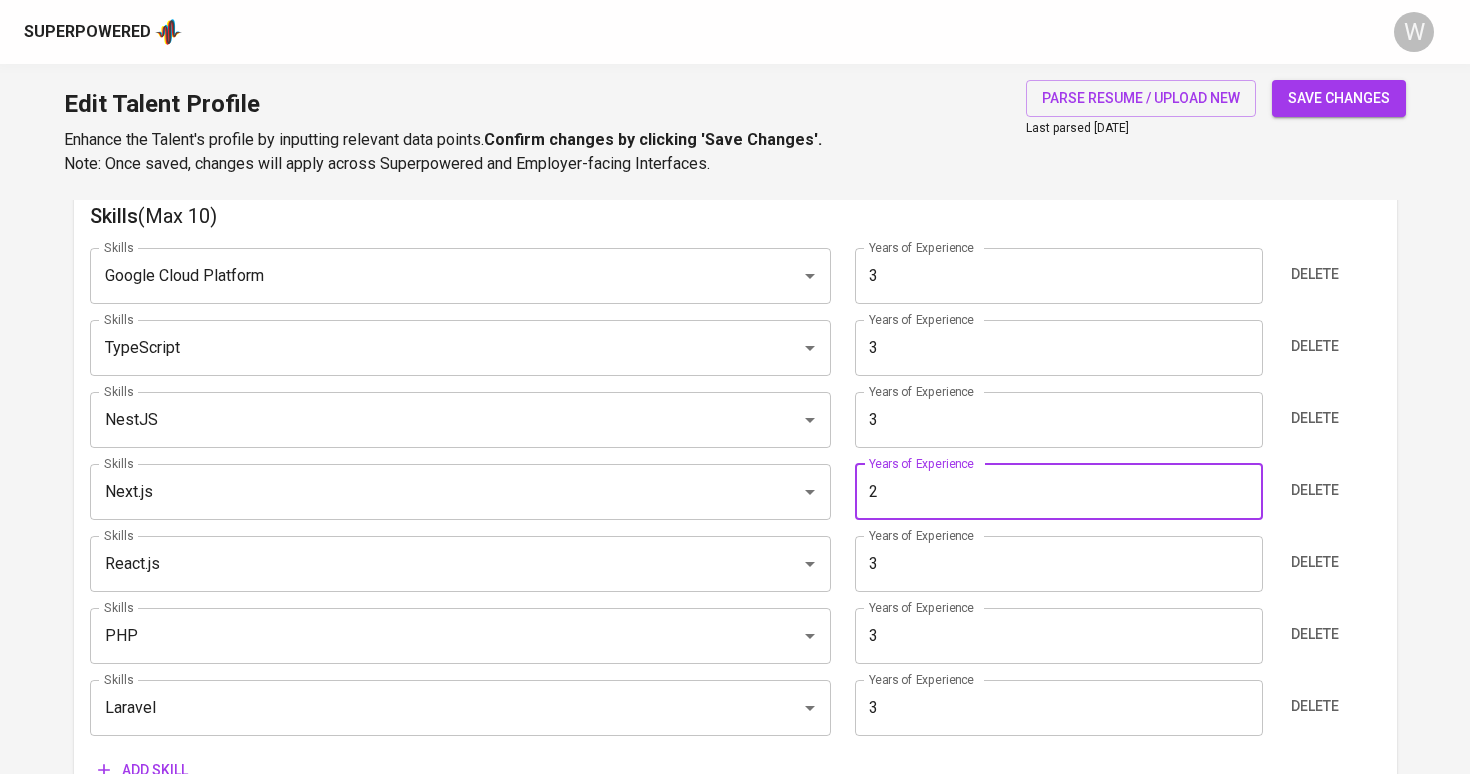 click on "3" at bounding box center (1059, 420) 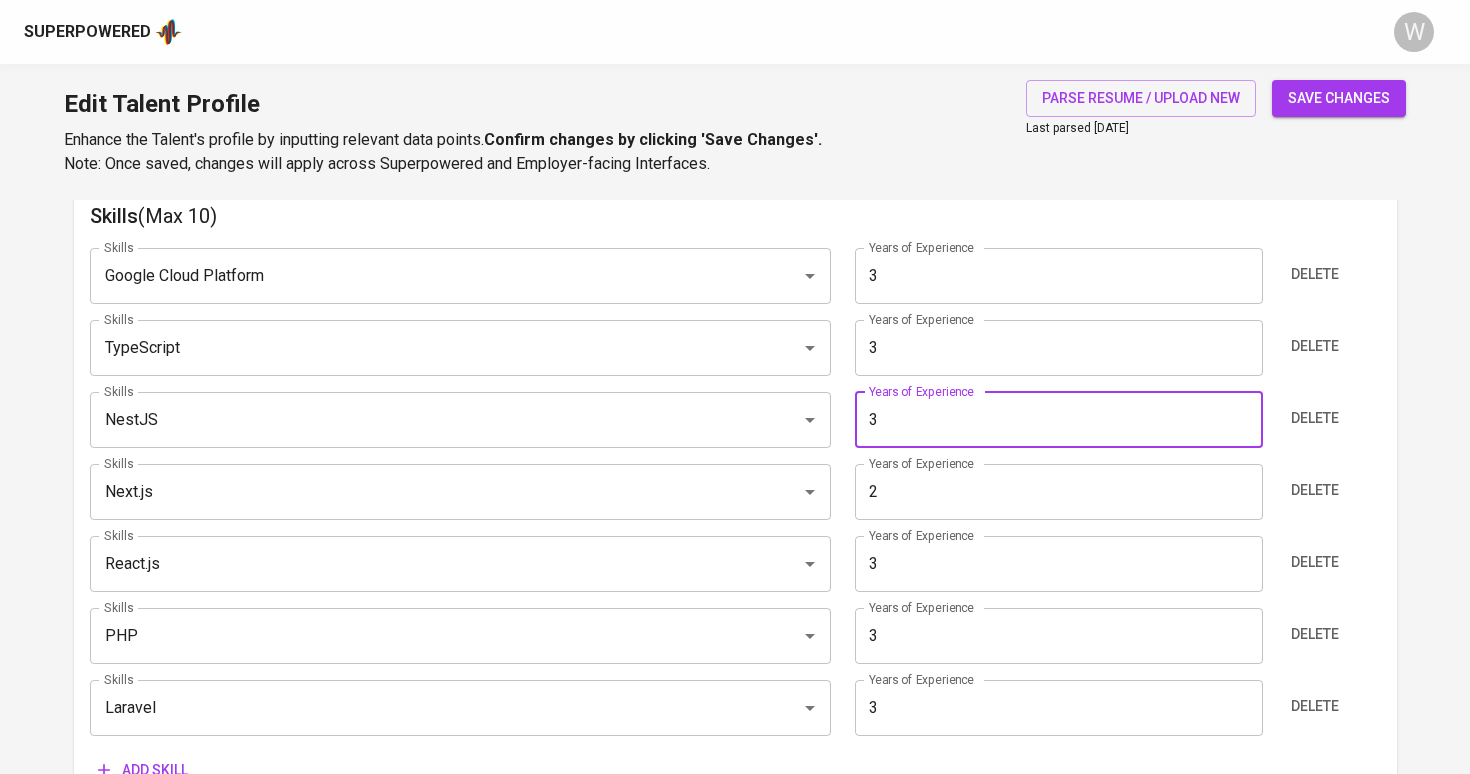 click on "2" at bounding box center [1059, 492] 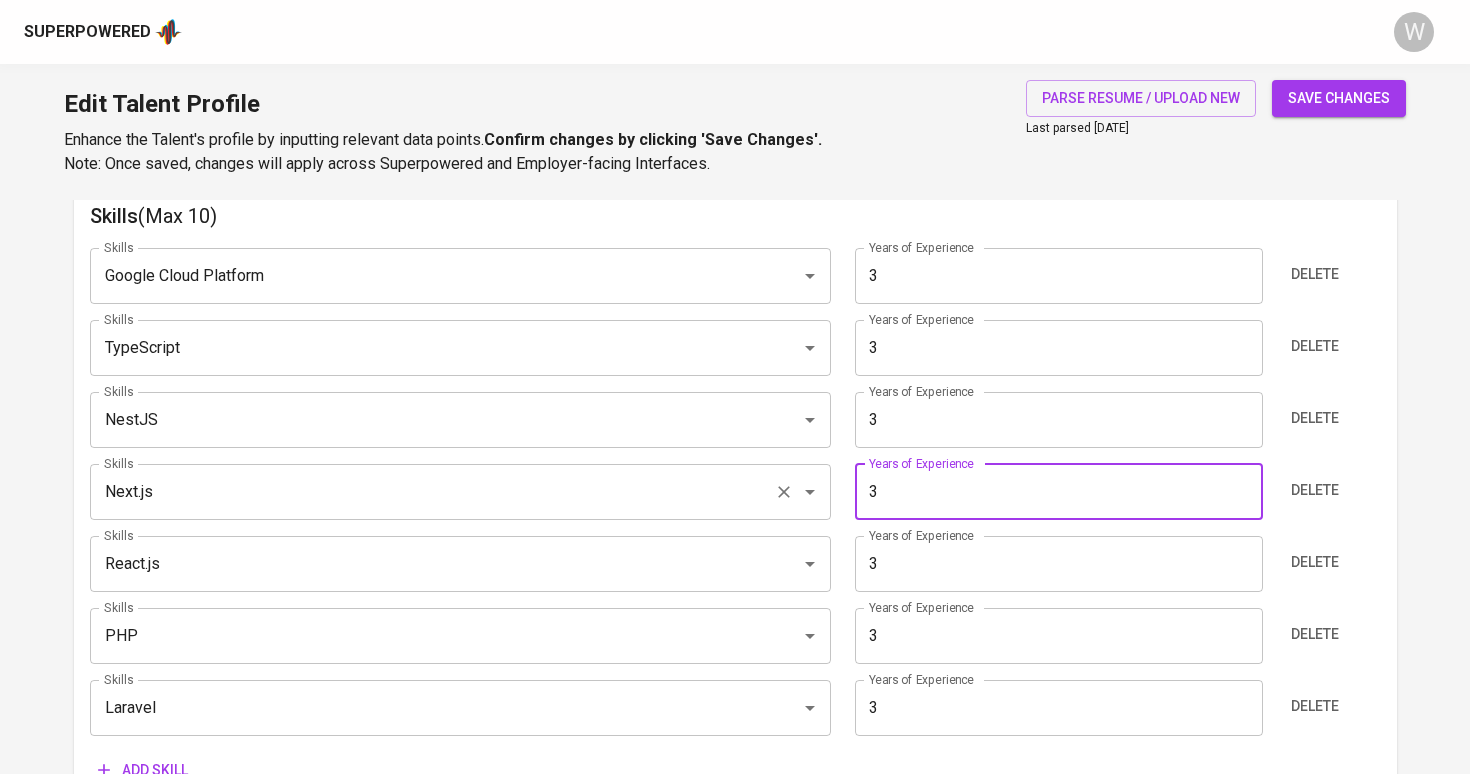 scroll, scrollTop: 1191, scrollLeft: 0, axis: vertical 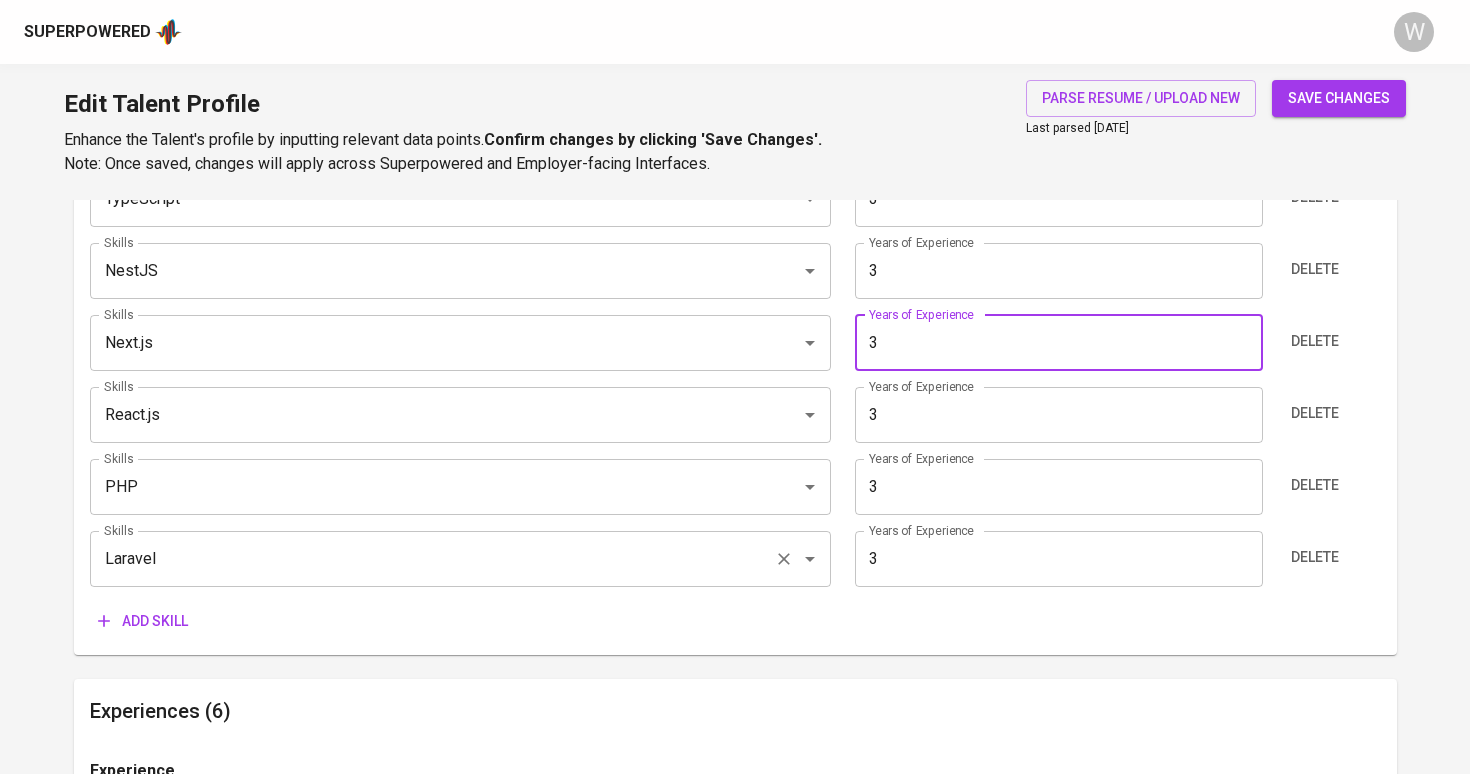 type on "3" 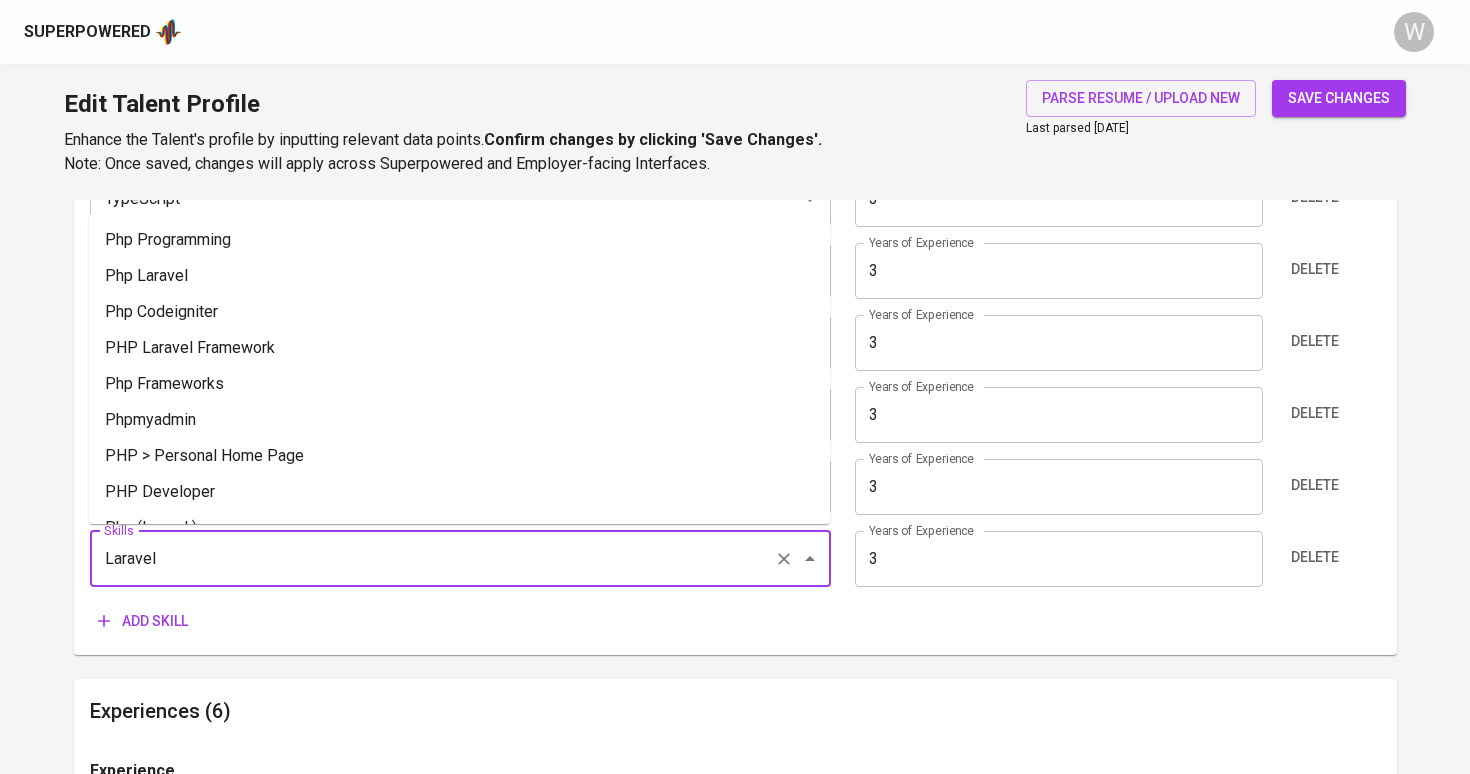 click on "Add skill" at bounding box center (735, 621) 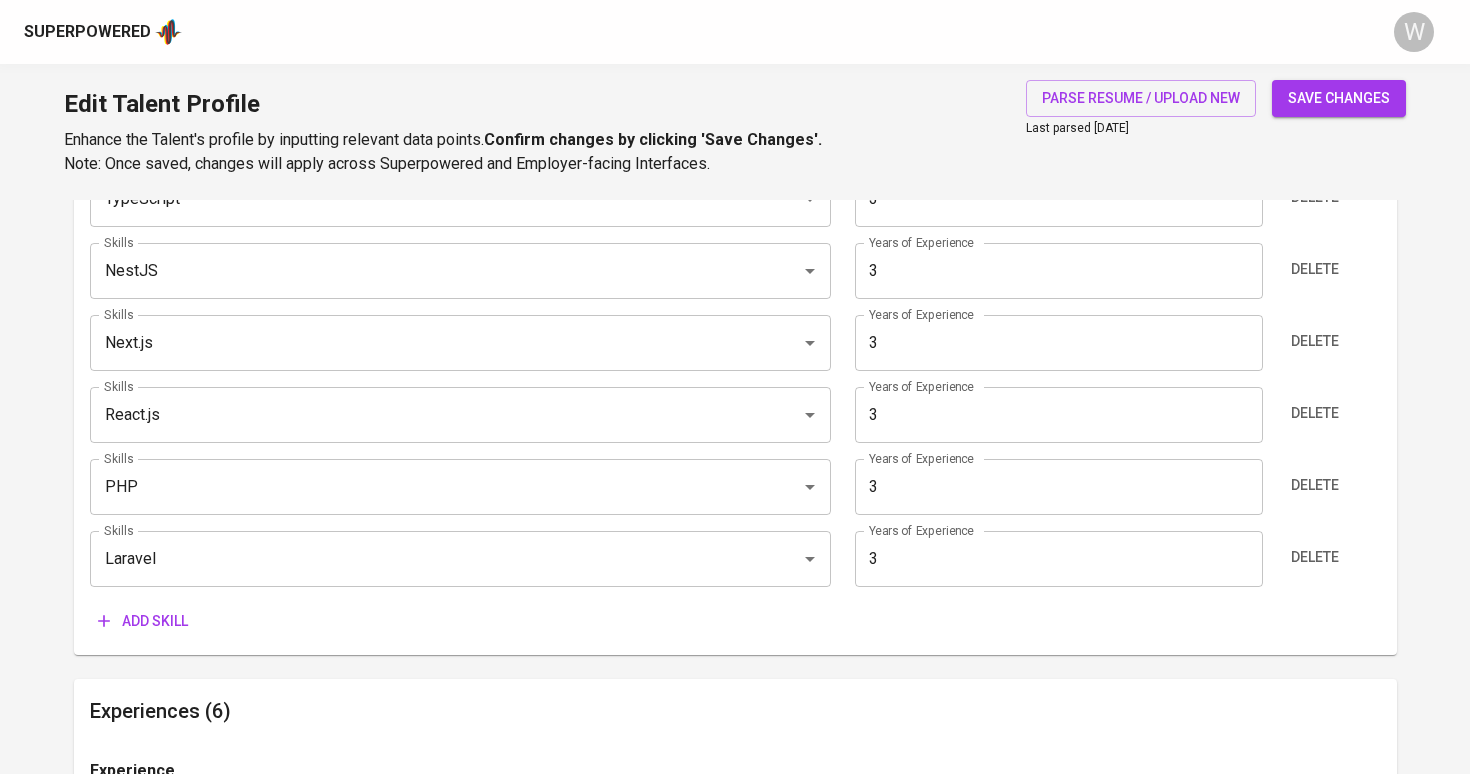 click on "Add skill" at bounding box center (143, 621) 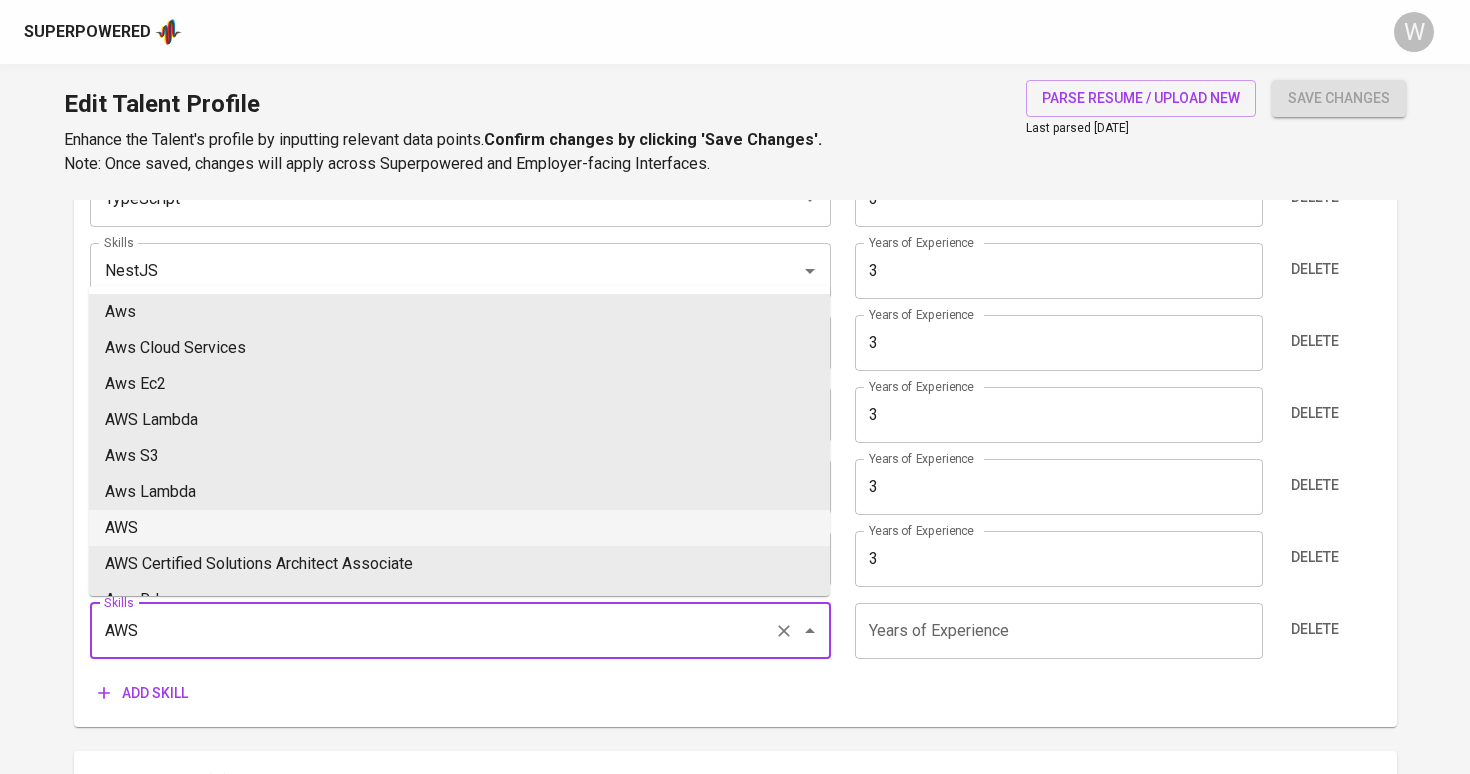 scroll, scrollTop: 0, scrollLeft: 0, axis: both 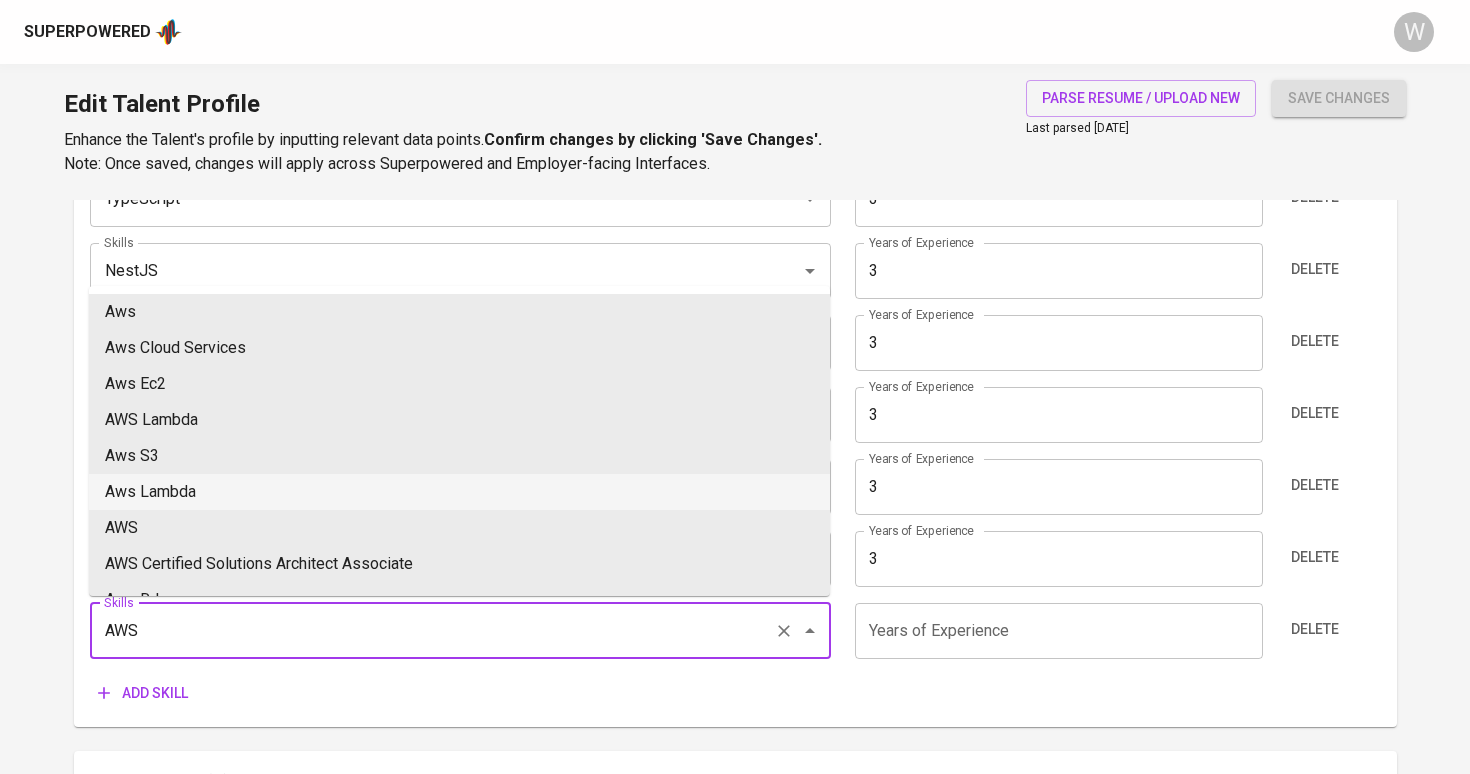 type on "AWS" 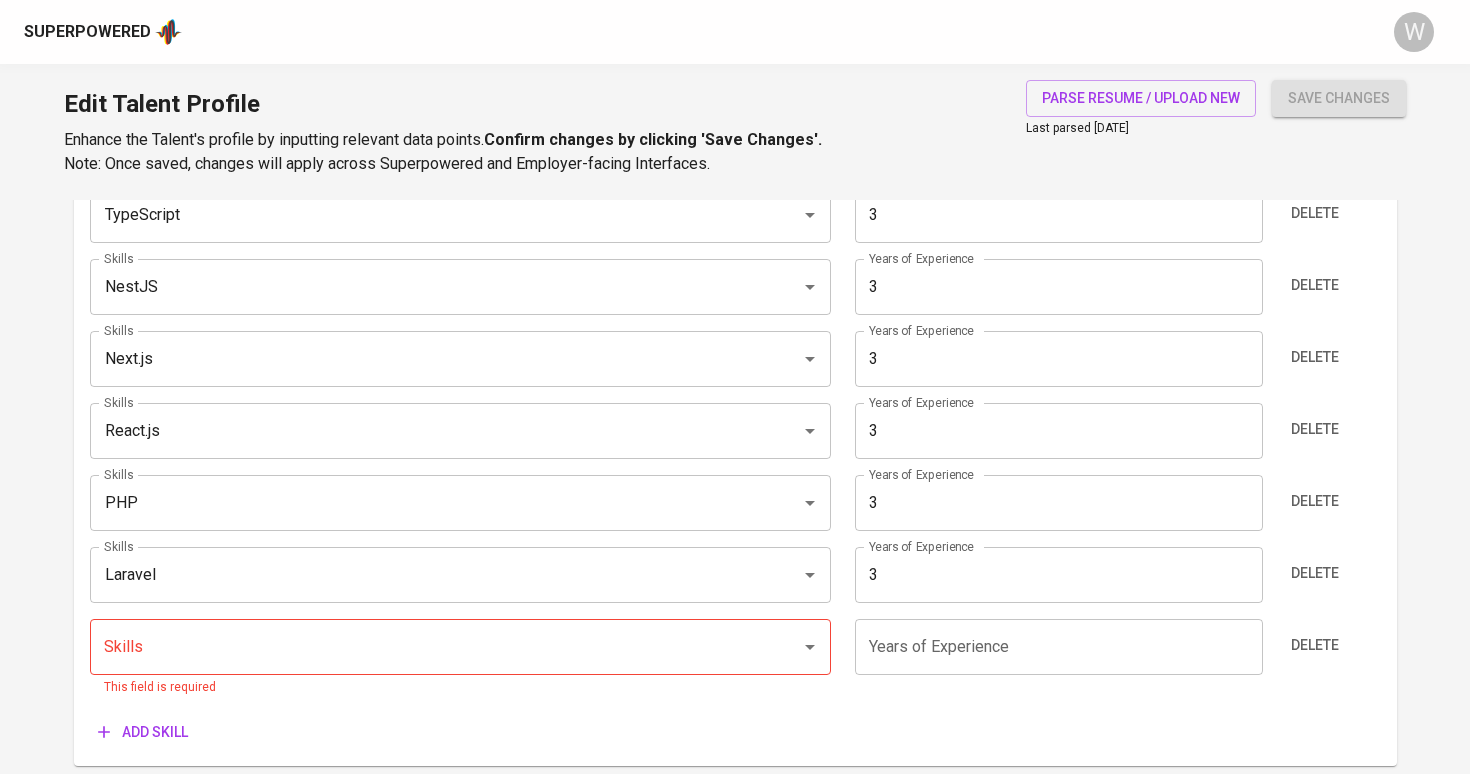 scroll, scrollTop: 1176, scrollLeft: 0, axis: vertical 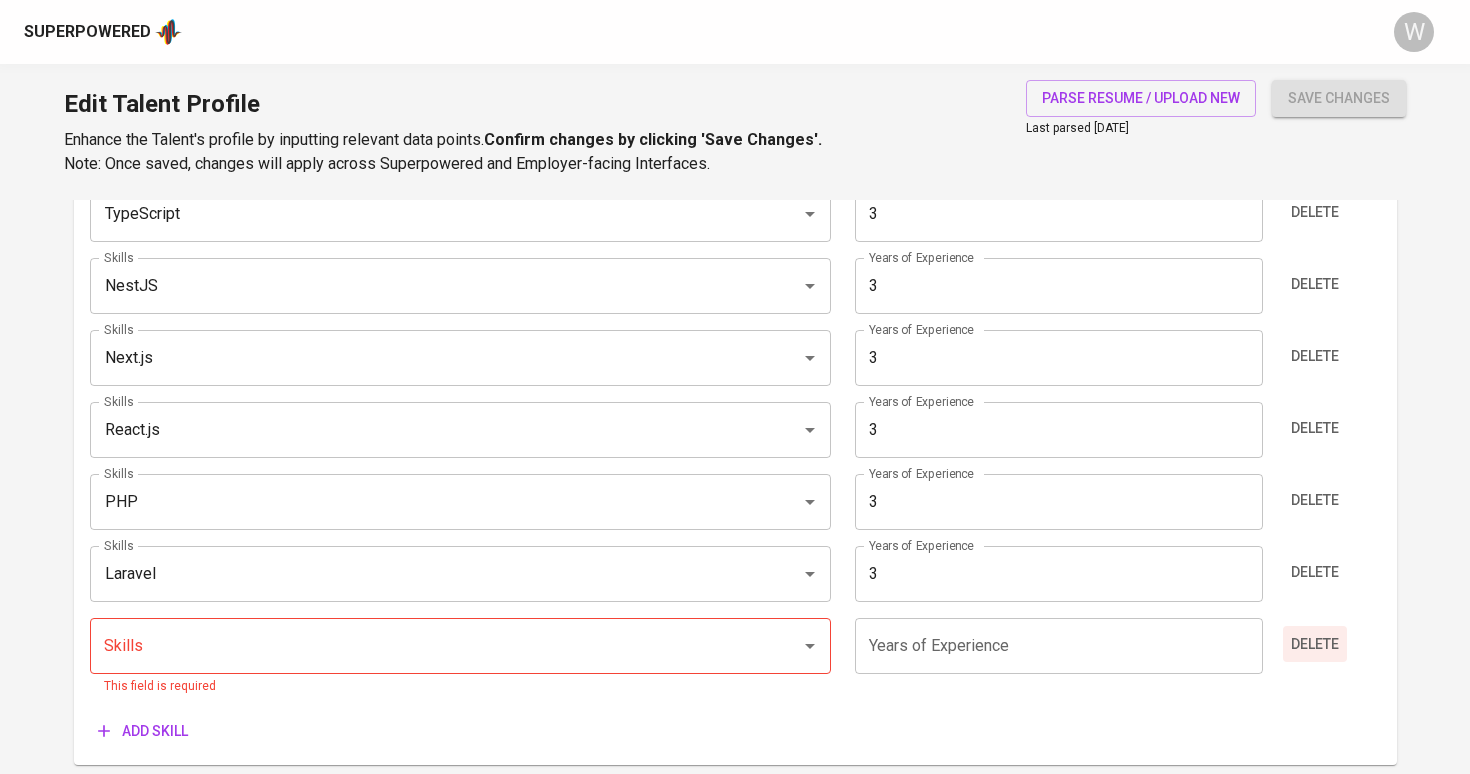 click on "Delete" at bounding box center [1315, 644] 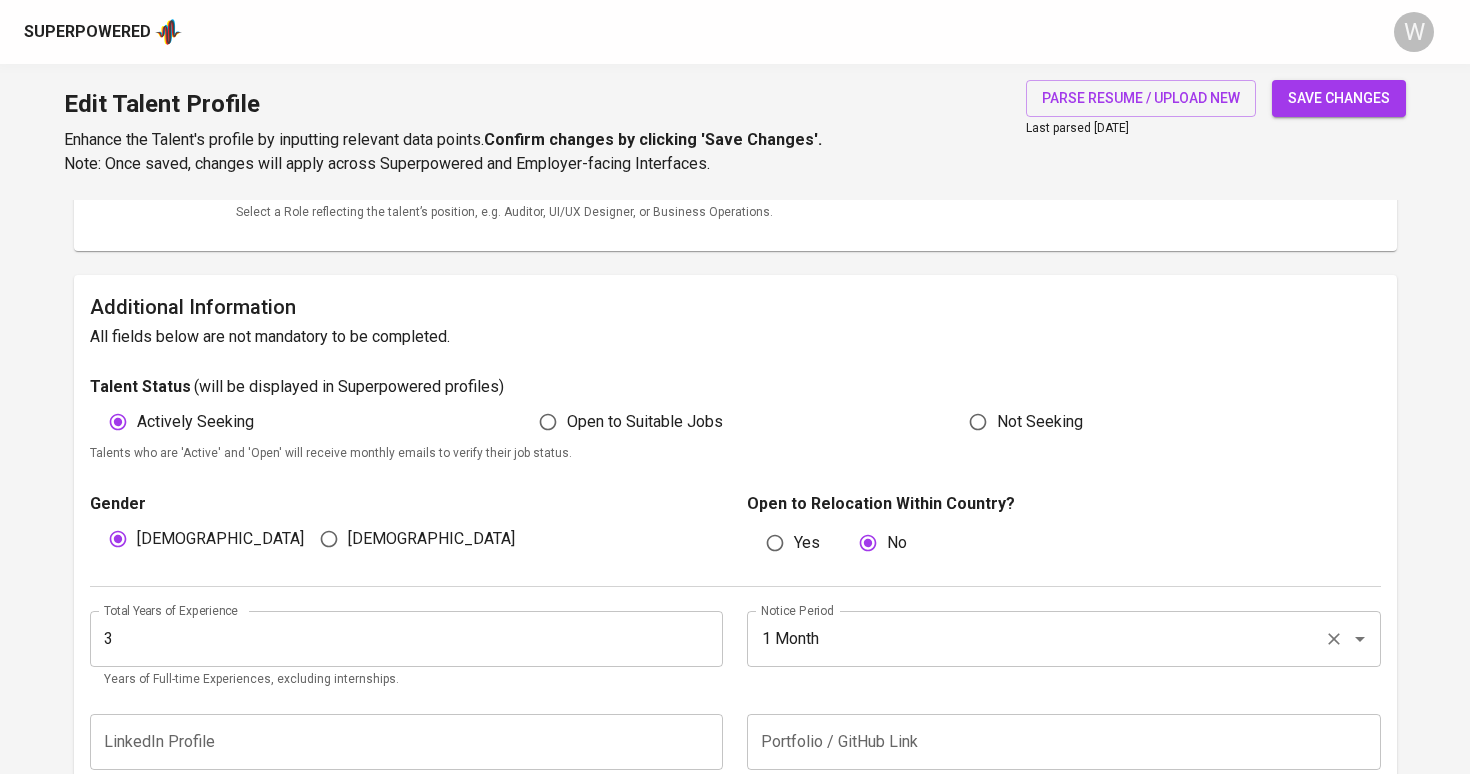 scroll, scrollTop: 60, scrollLeft: 0, axis: vertical 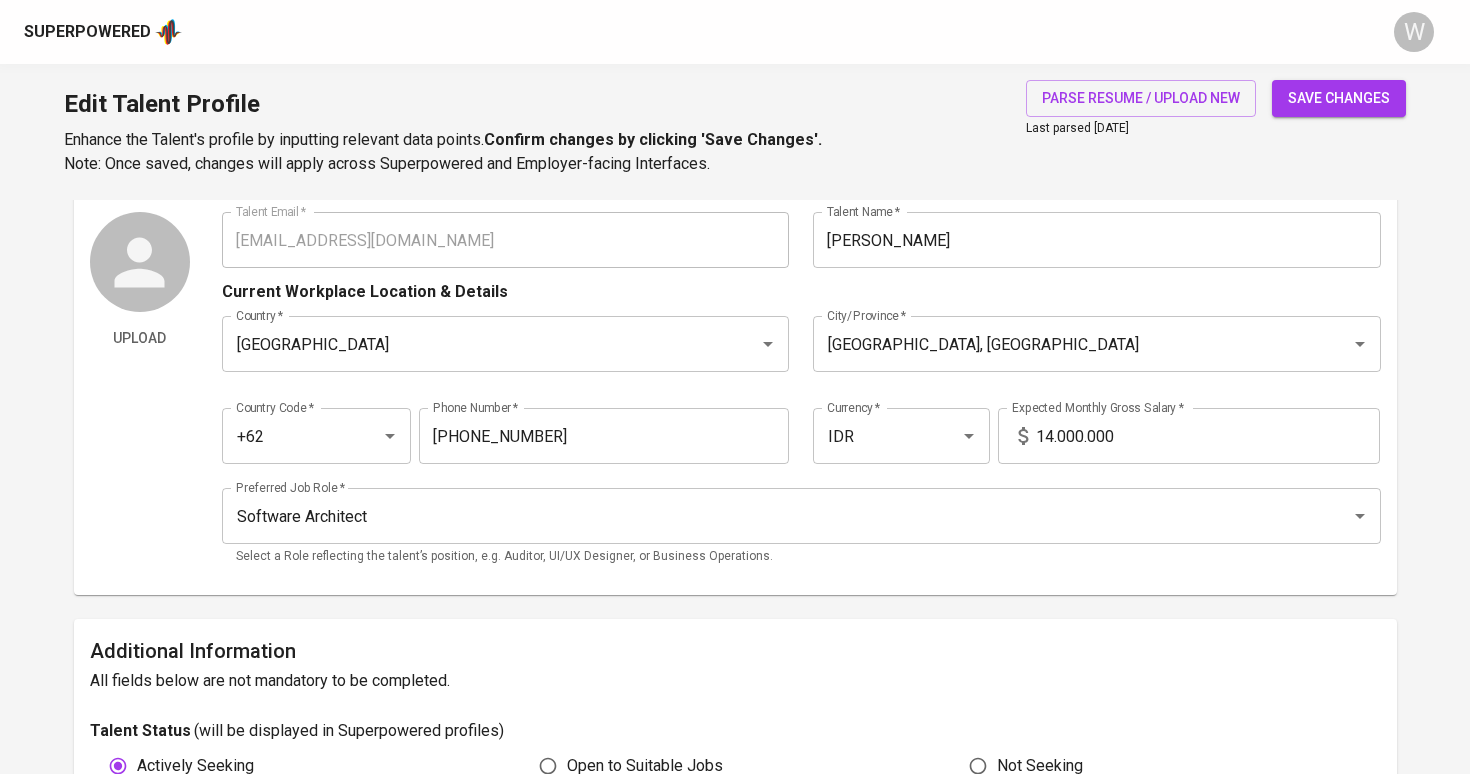 click on "14.000.000" at bounding box center [1208, 436] 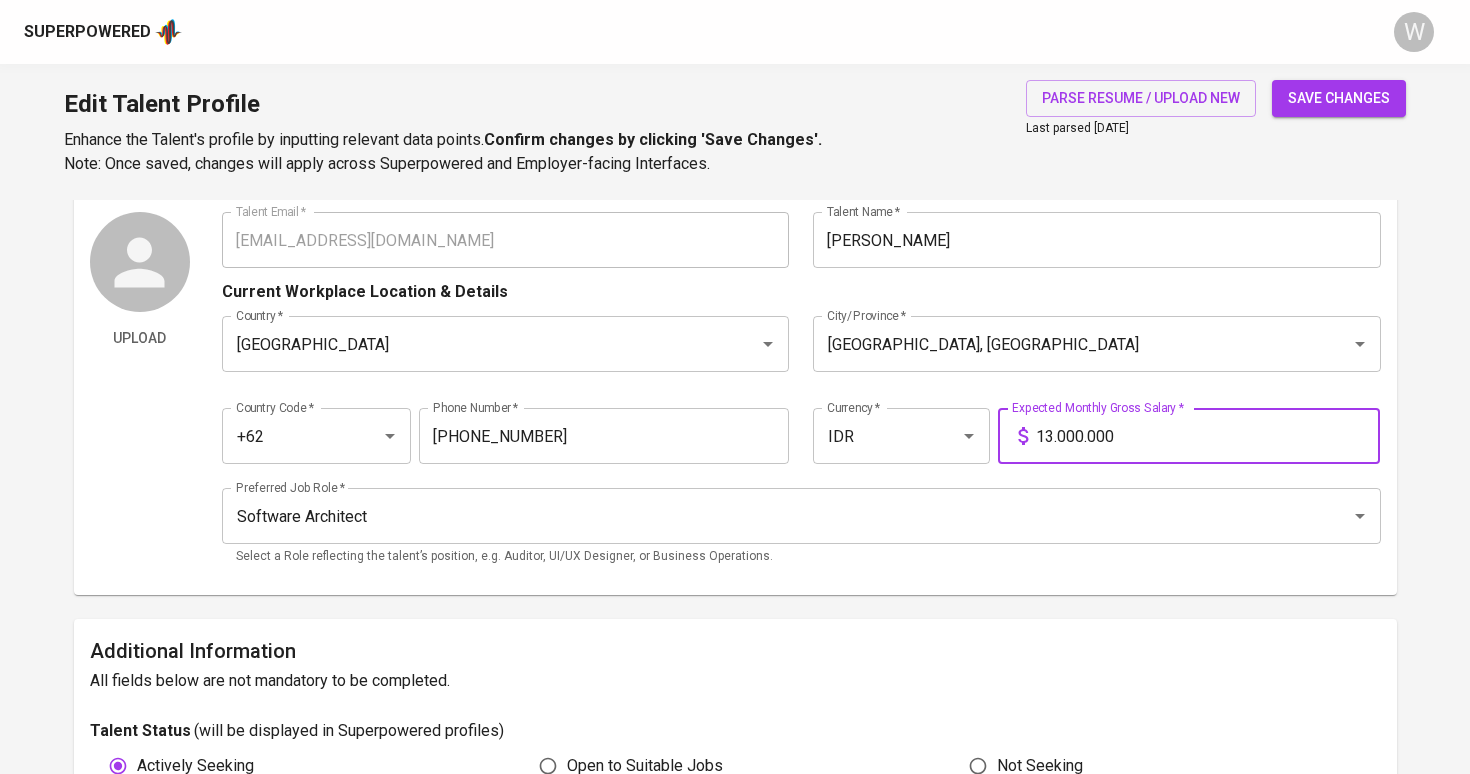 type on "13.000.000" 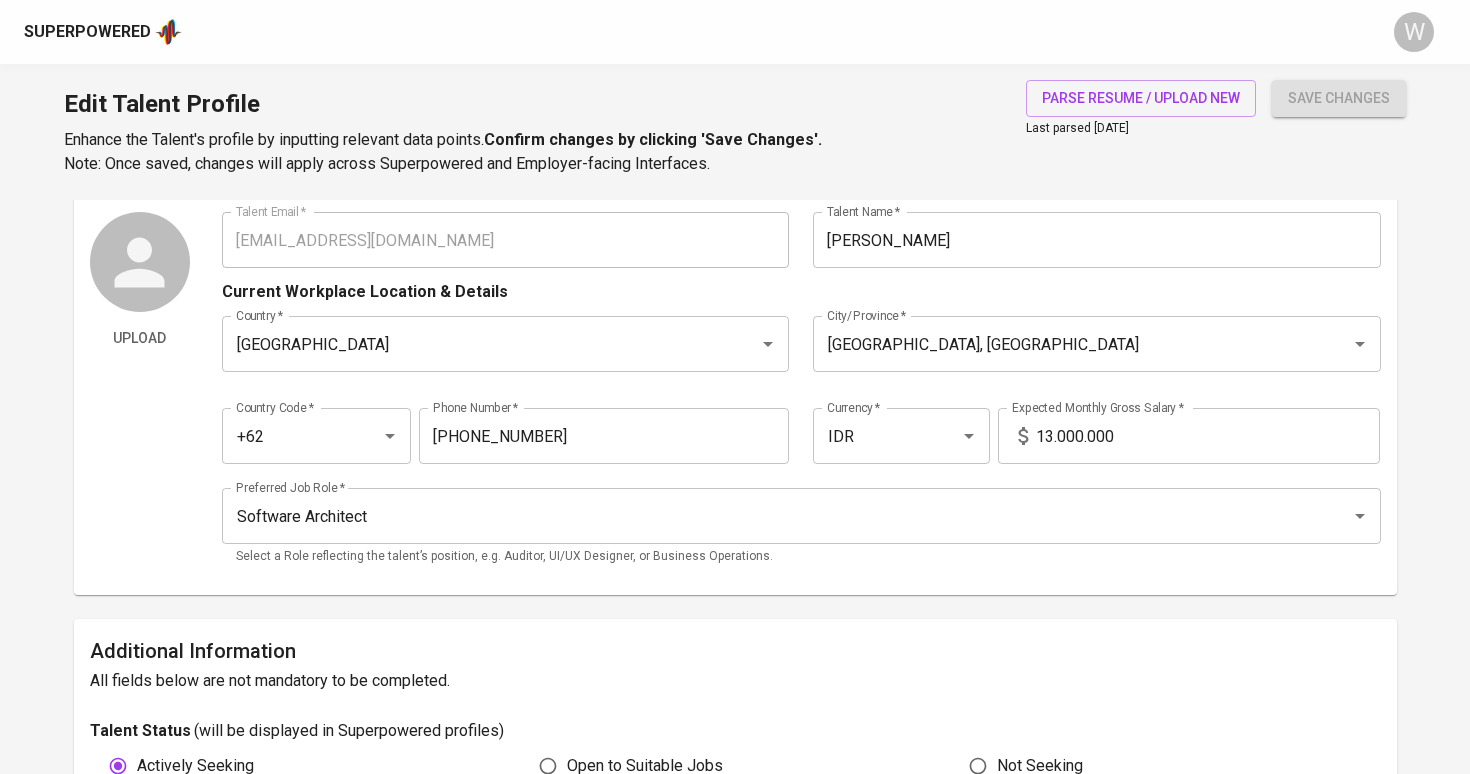 type on "Laravel" 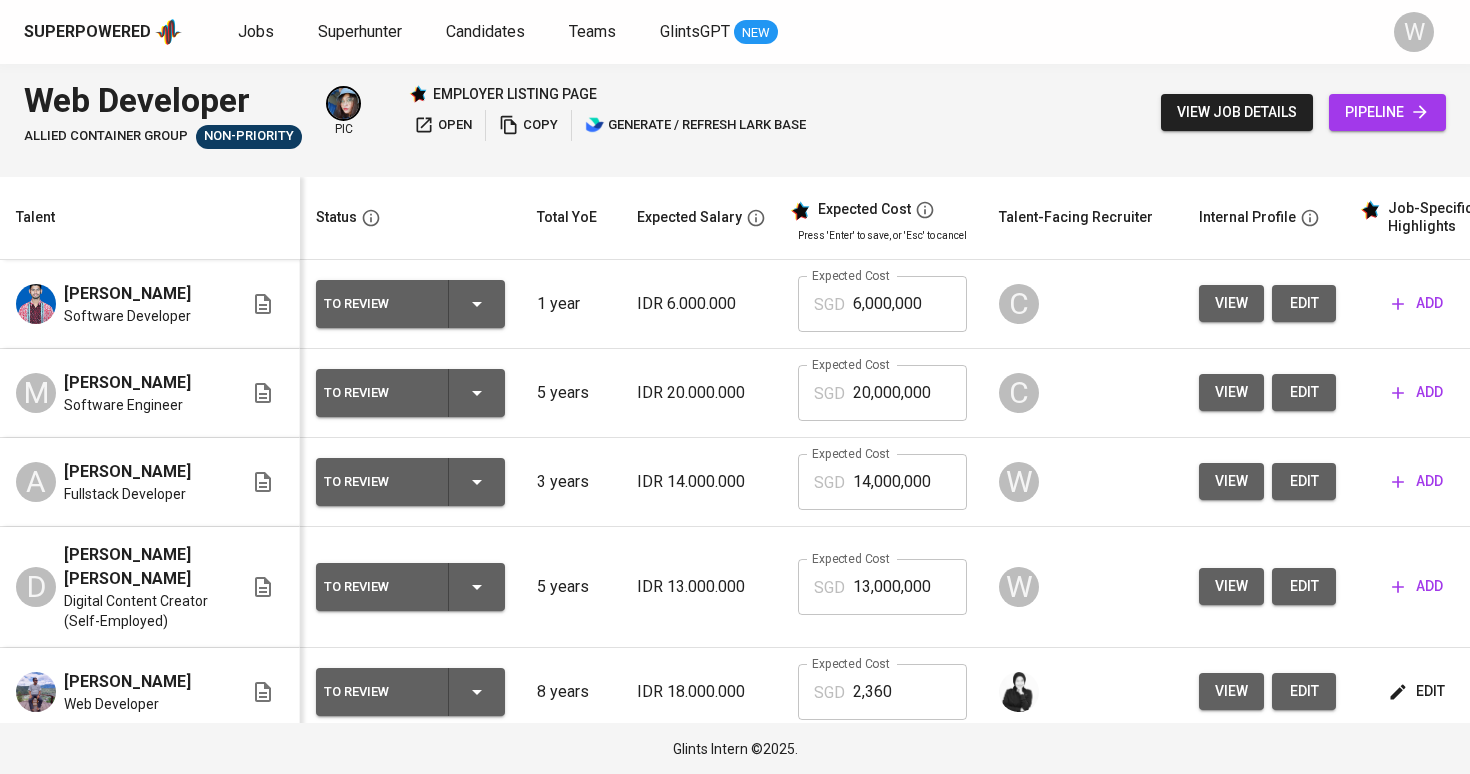 scroll, scrollTop: 0, scrollLeft: 0, axis: both 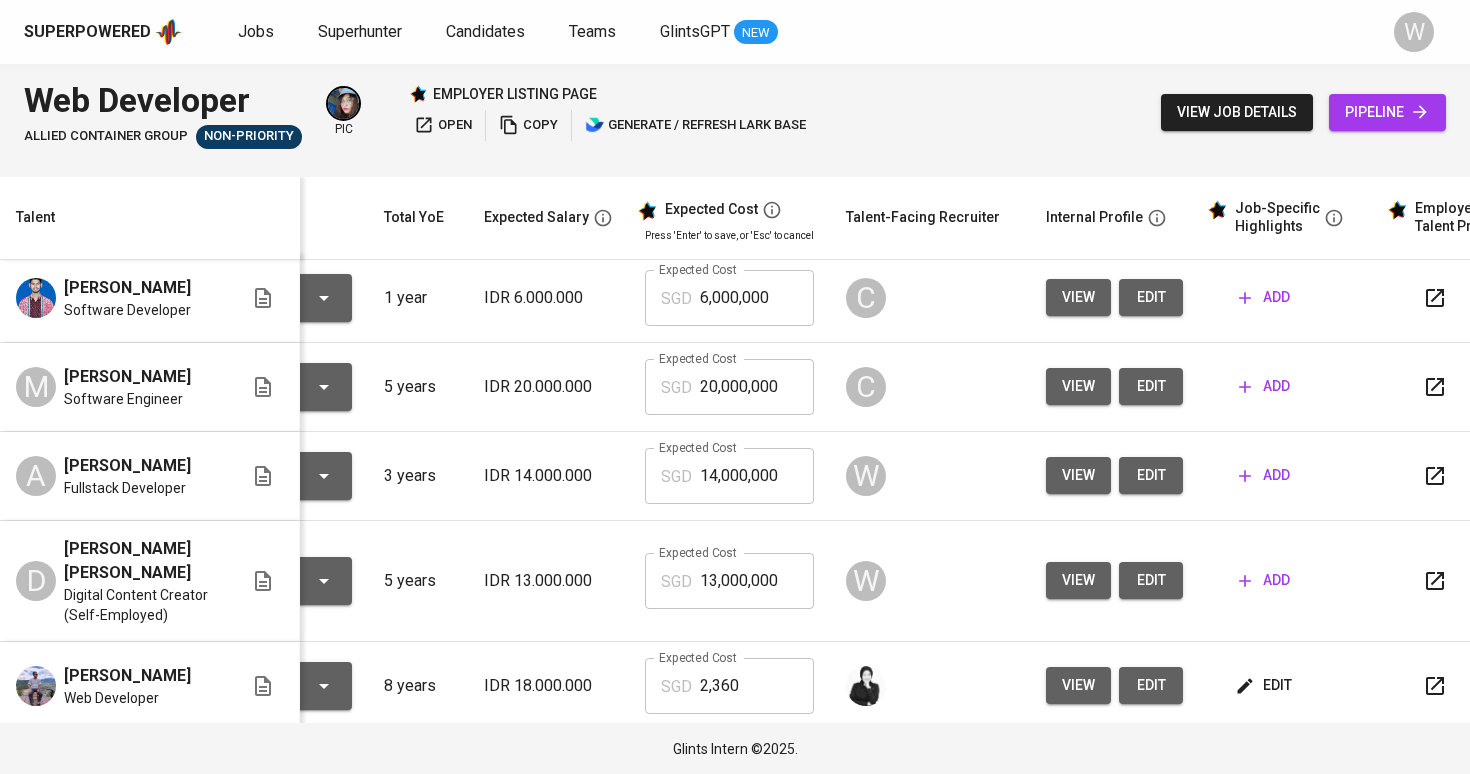 click on "edit" at bounding box center (1151, 580) 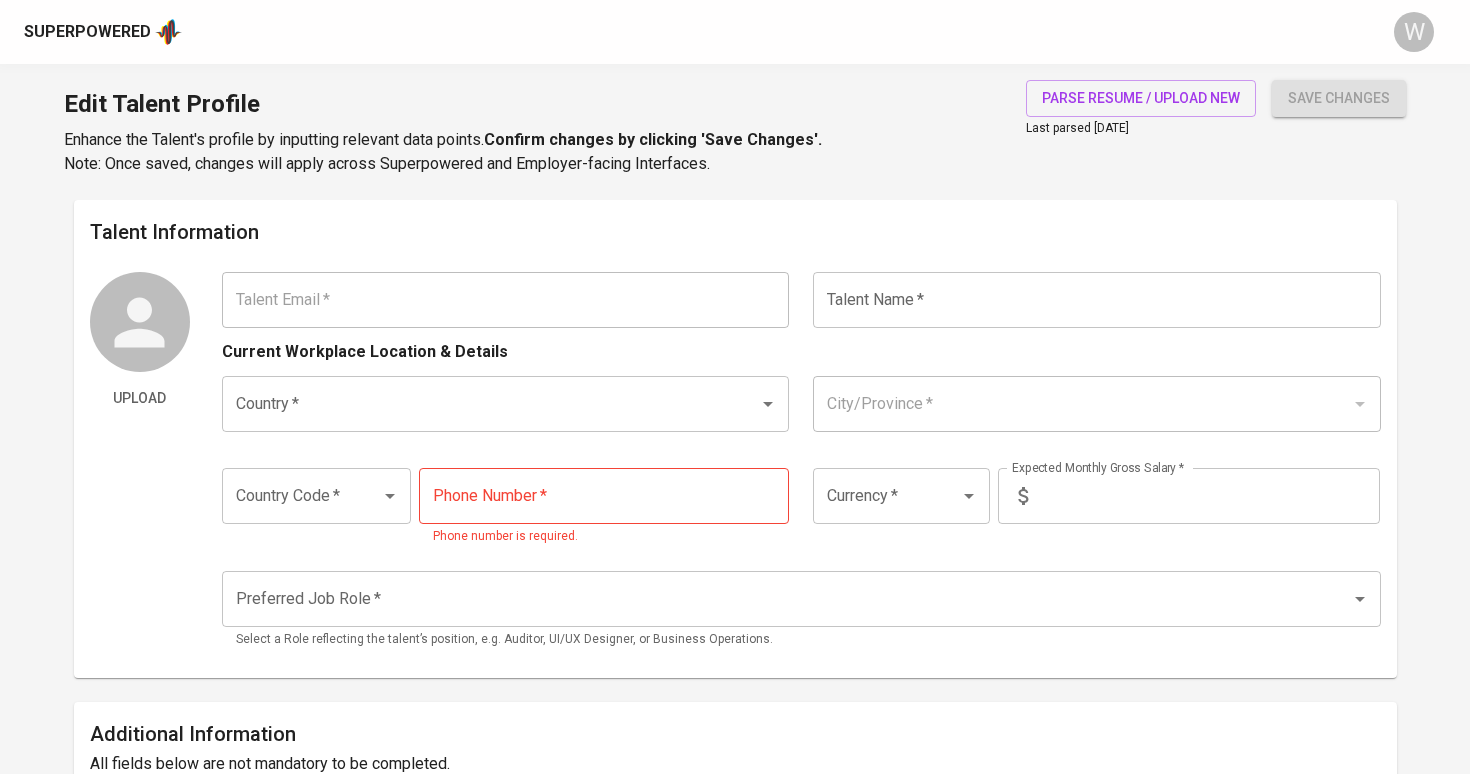 type on "[EMAIL_ADDRESS][DOMAIN_NAME]" 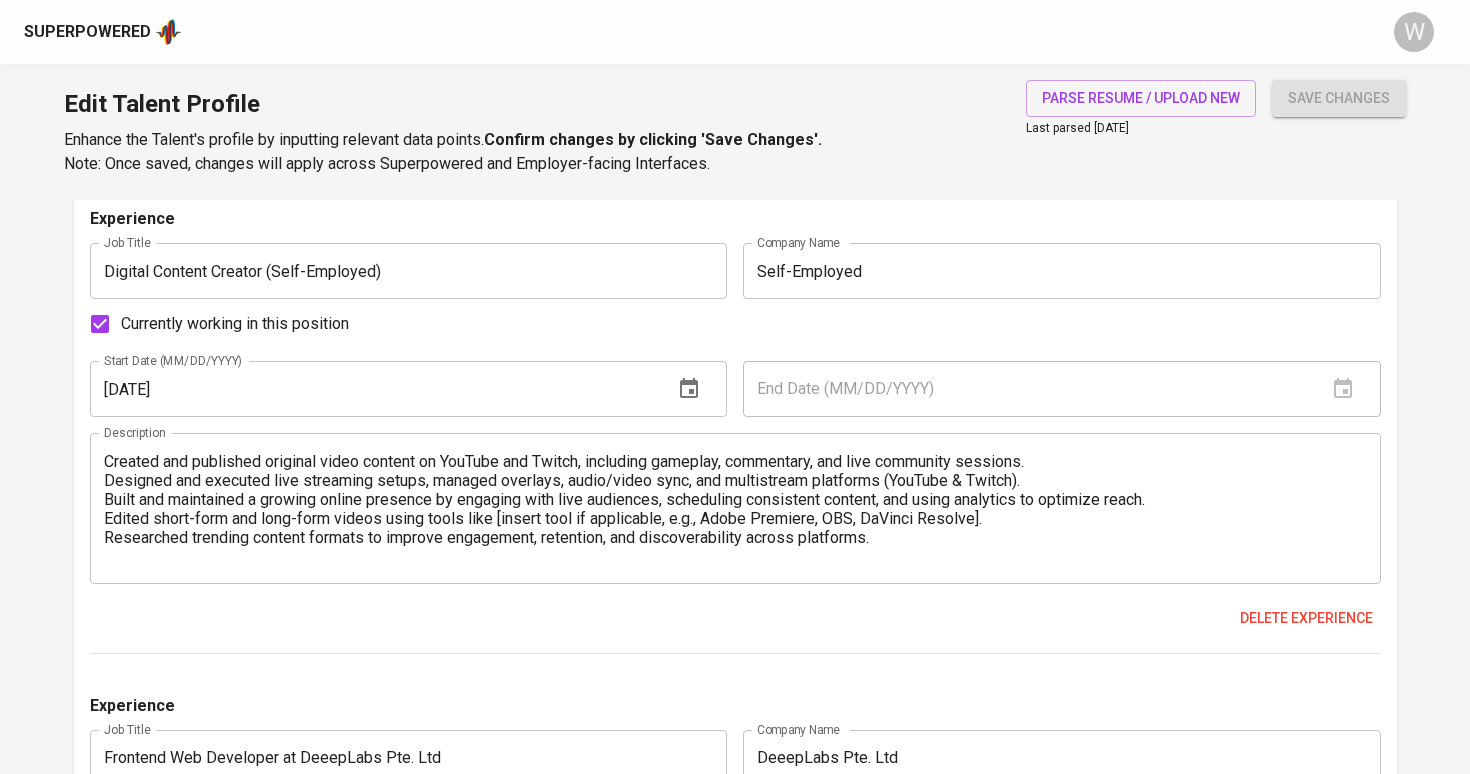 scroll, scrollTop: 1449, scrollLeft: 0, axis: vertical 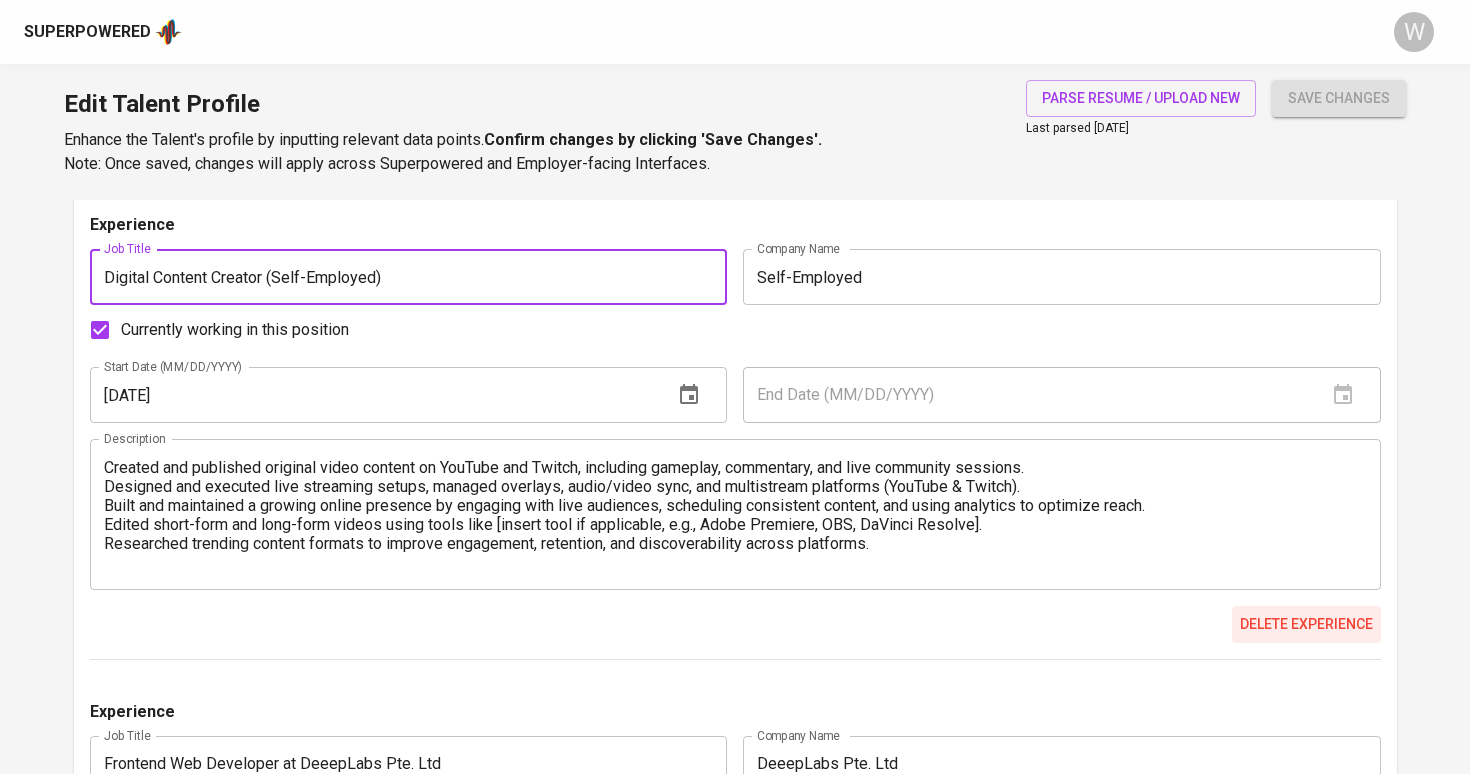 click on "Delete experience" at bounding box center [1306, 624] 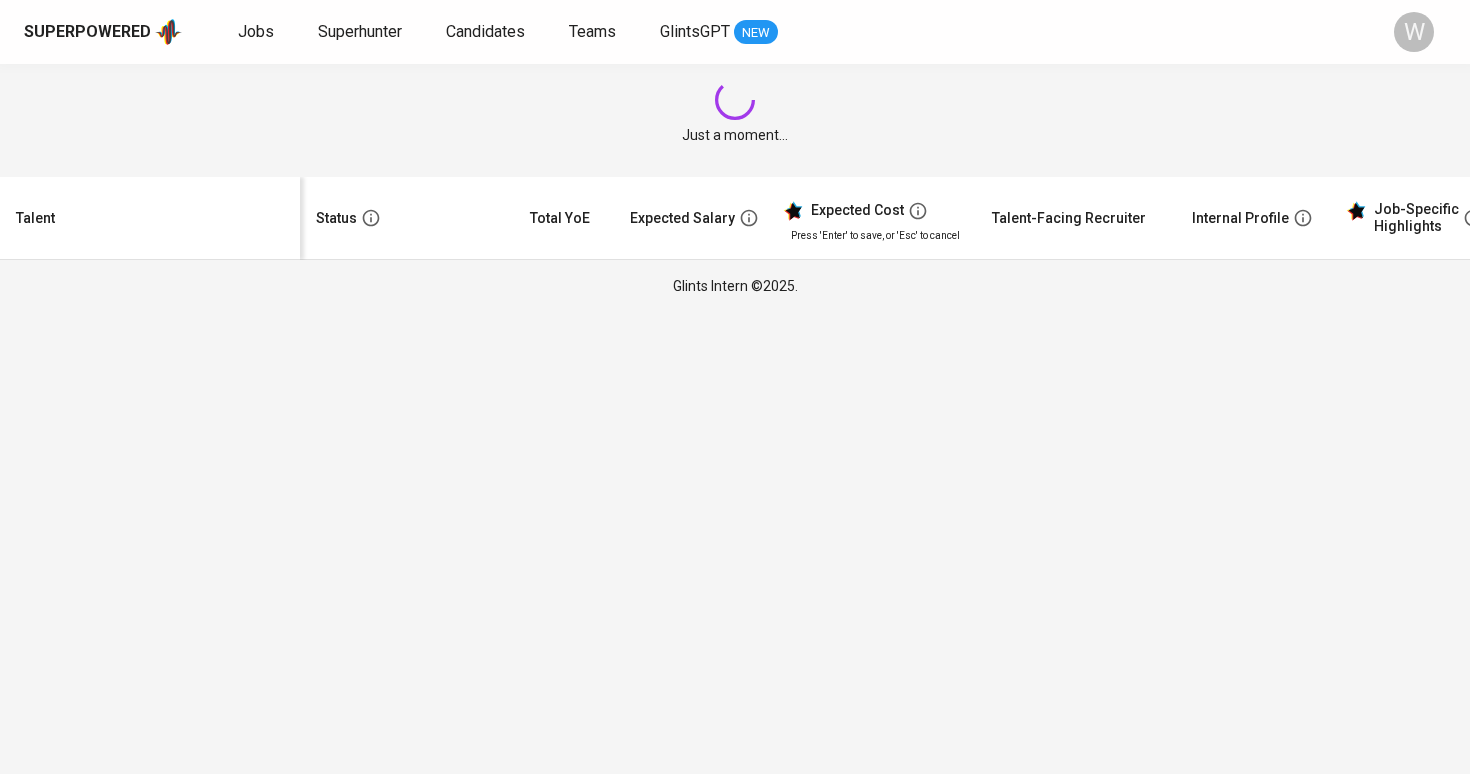 scroll, scrollTop: 0, scrollLeft: 0, axis: both 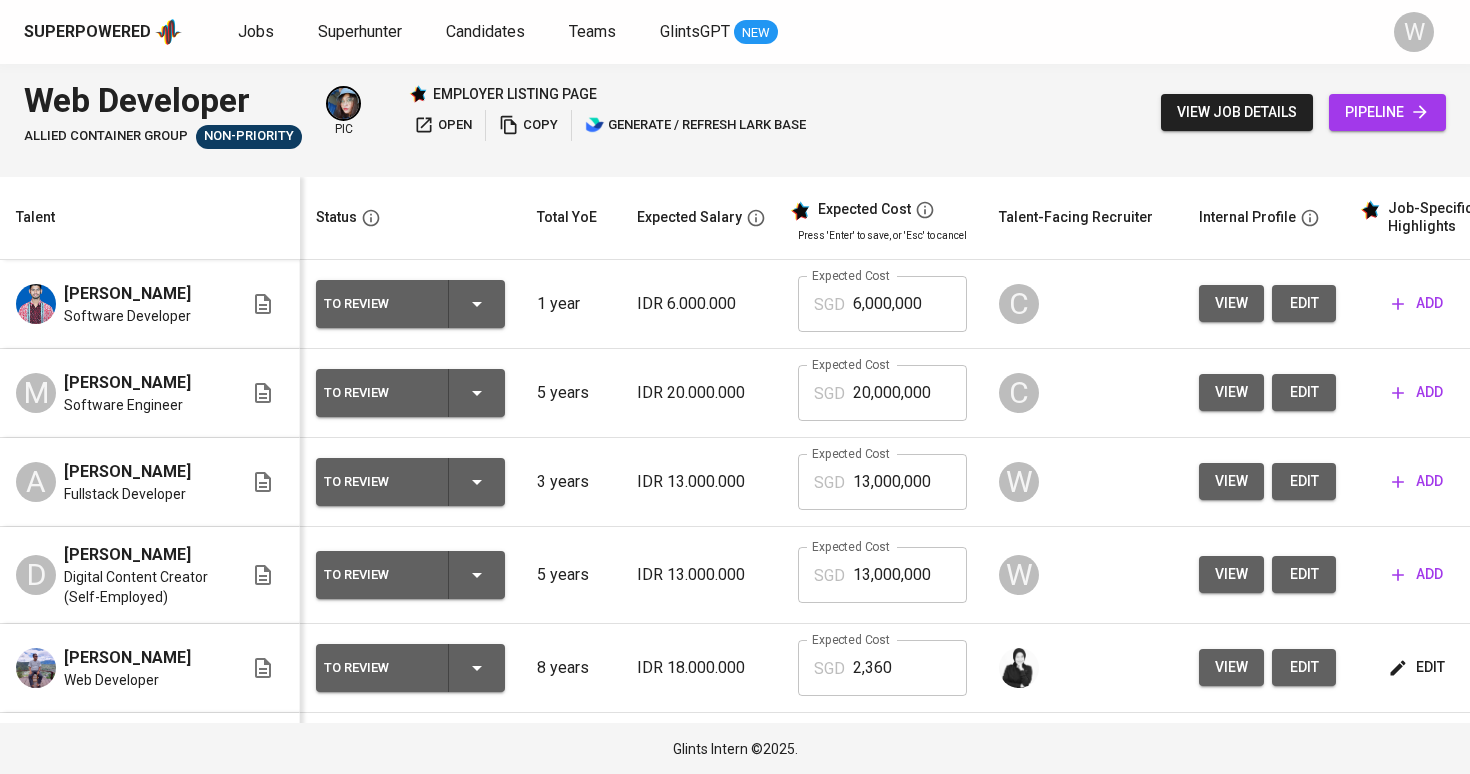 click on "view edit" at bounding box center [1267, 575] 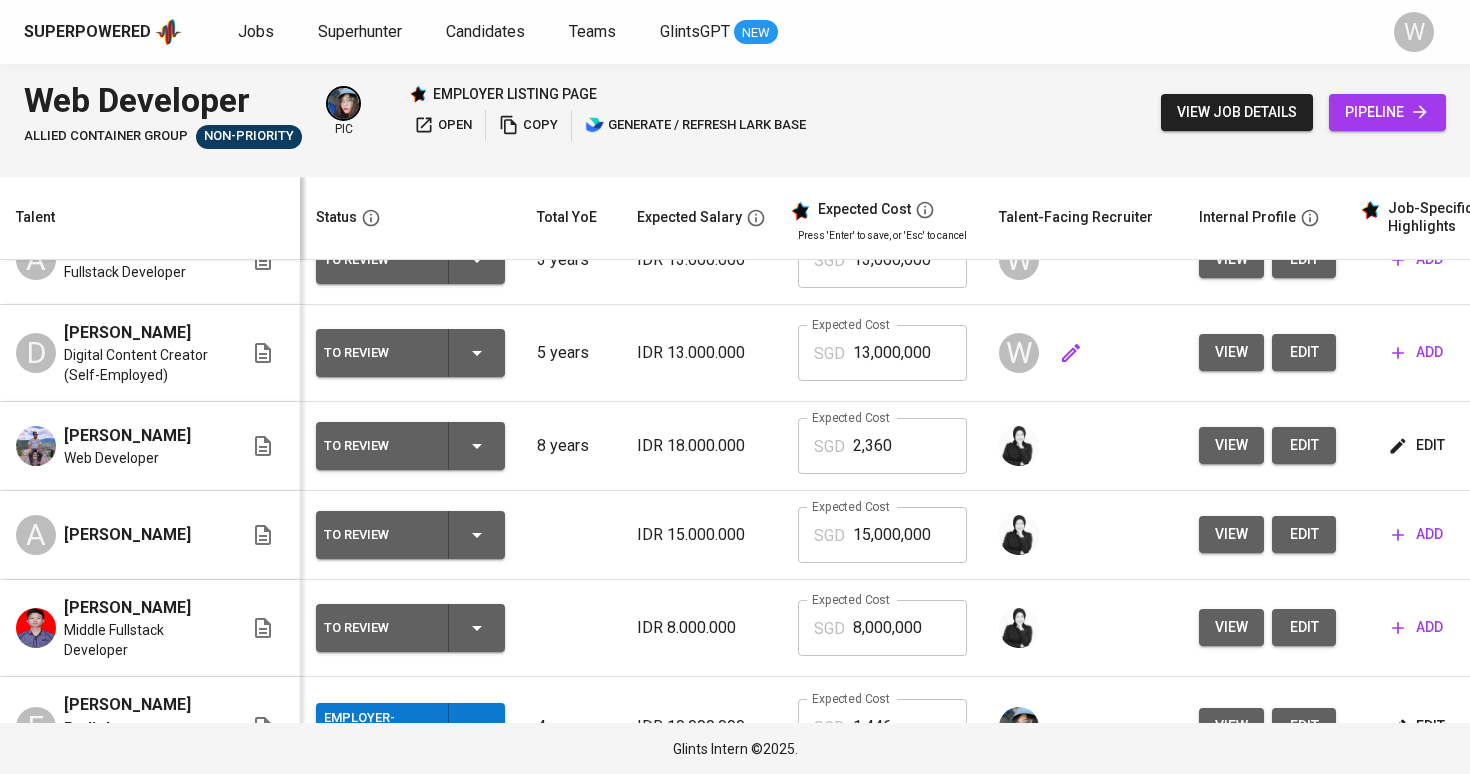scroll, scrollTop: 223, scrollLeft: 2, axis: both 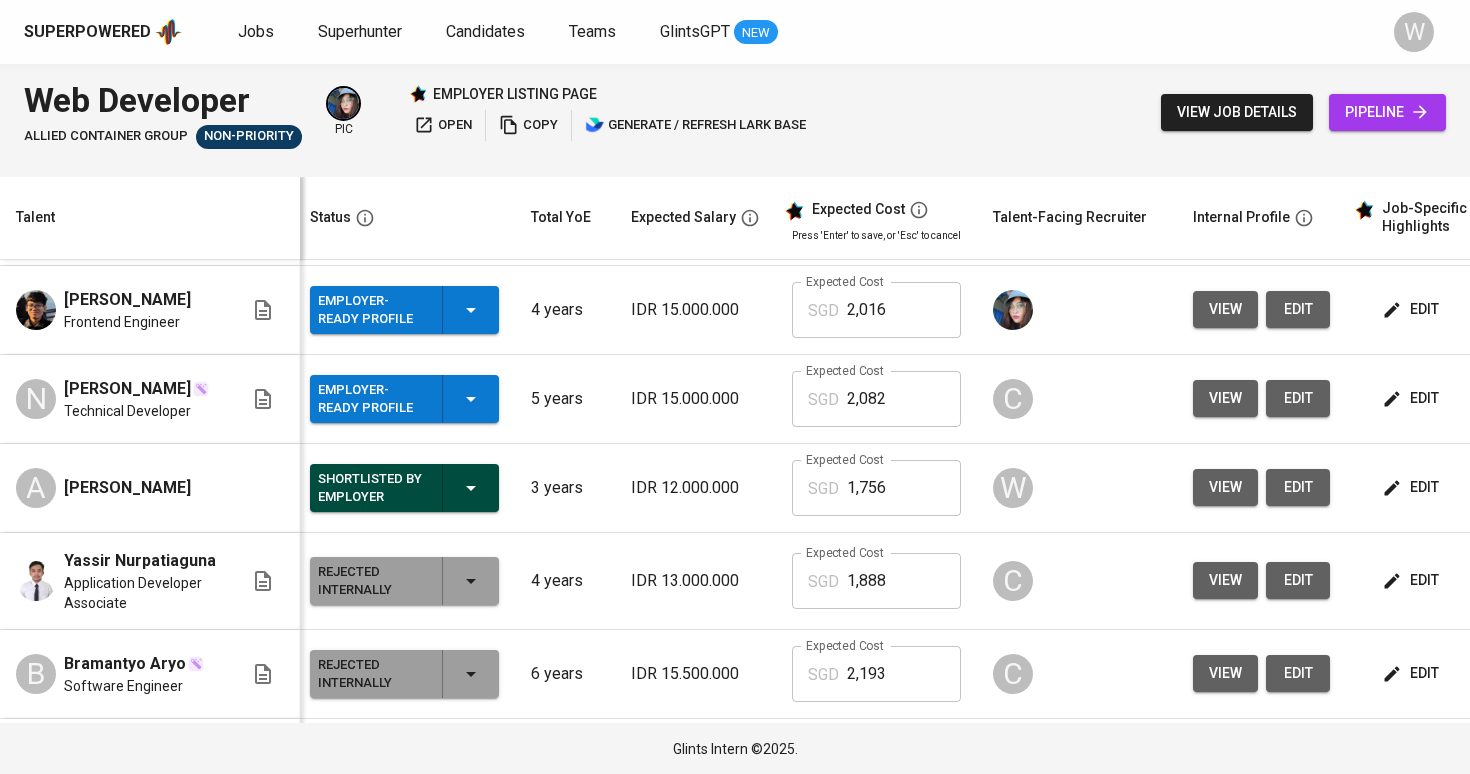 click on "edit" at bounding box center (1436, 488) 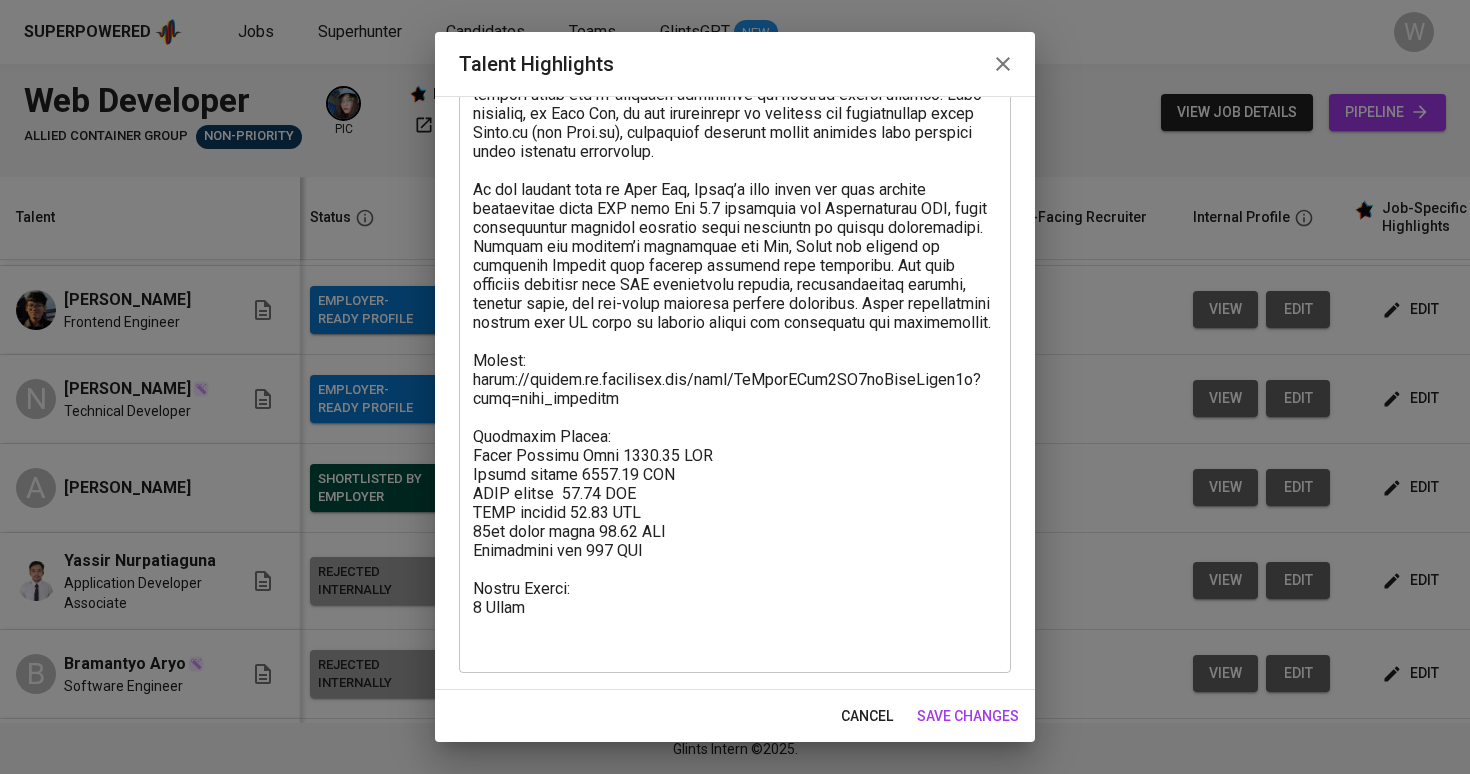 scroll, scrollTop: 428, scrollLeft: 0, axis: vertical 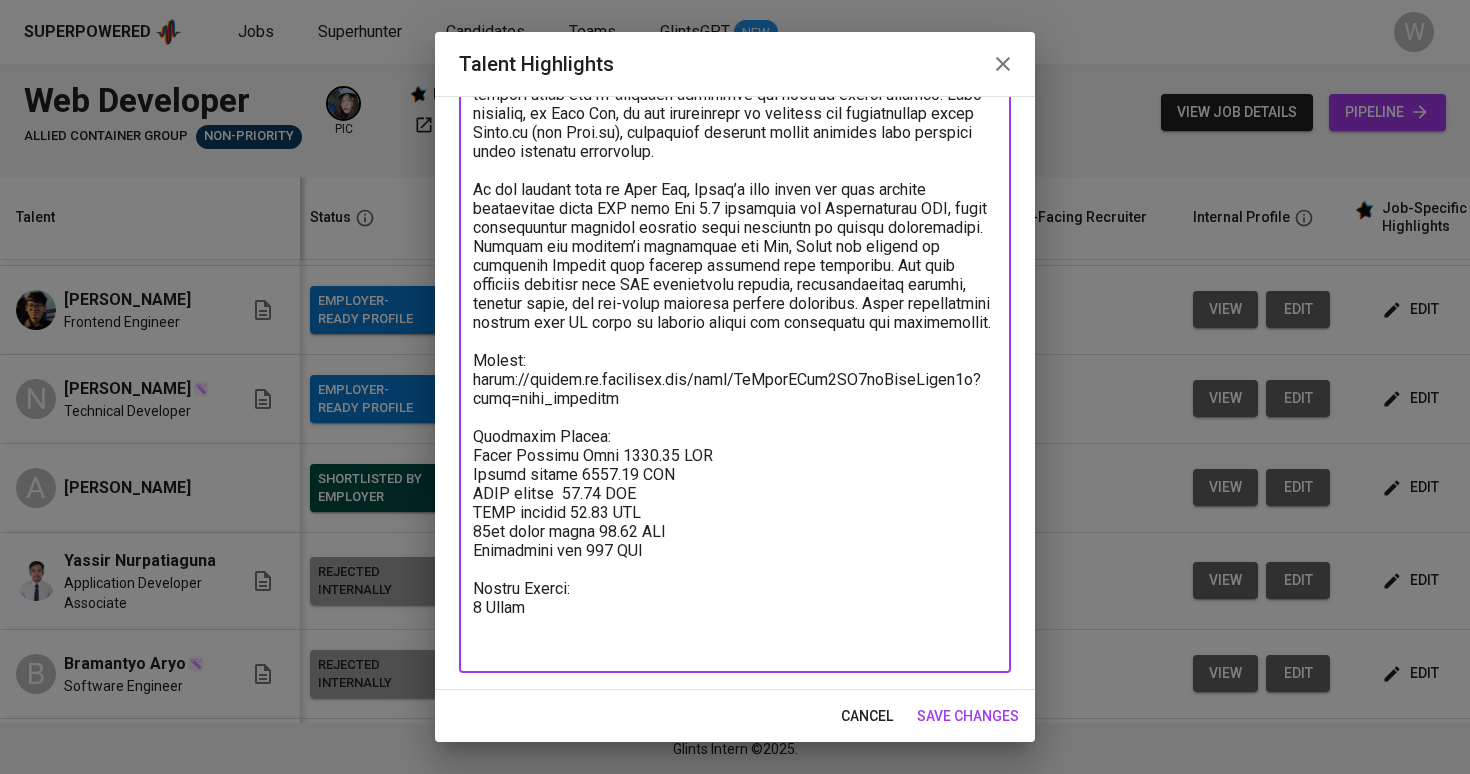 drag, startPoint x: 671, startPoint y: 594, endPoint x: 436, endPoint y: 474, distance: 263.8655 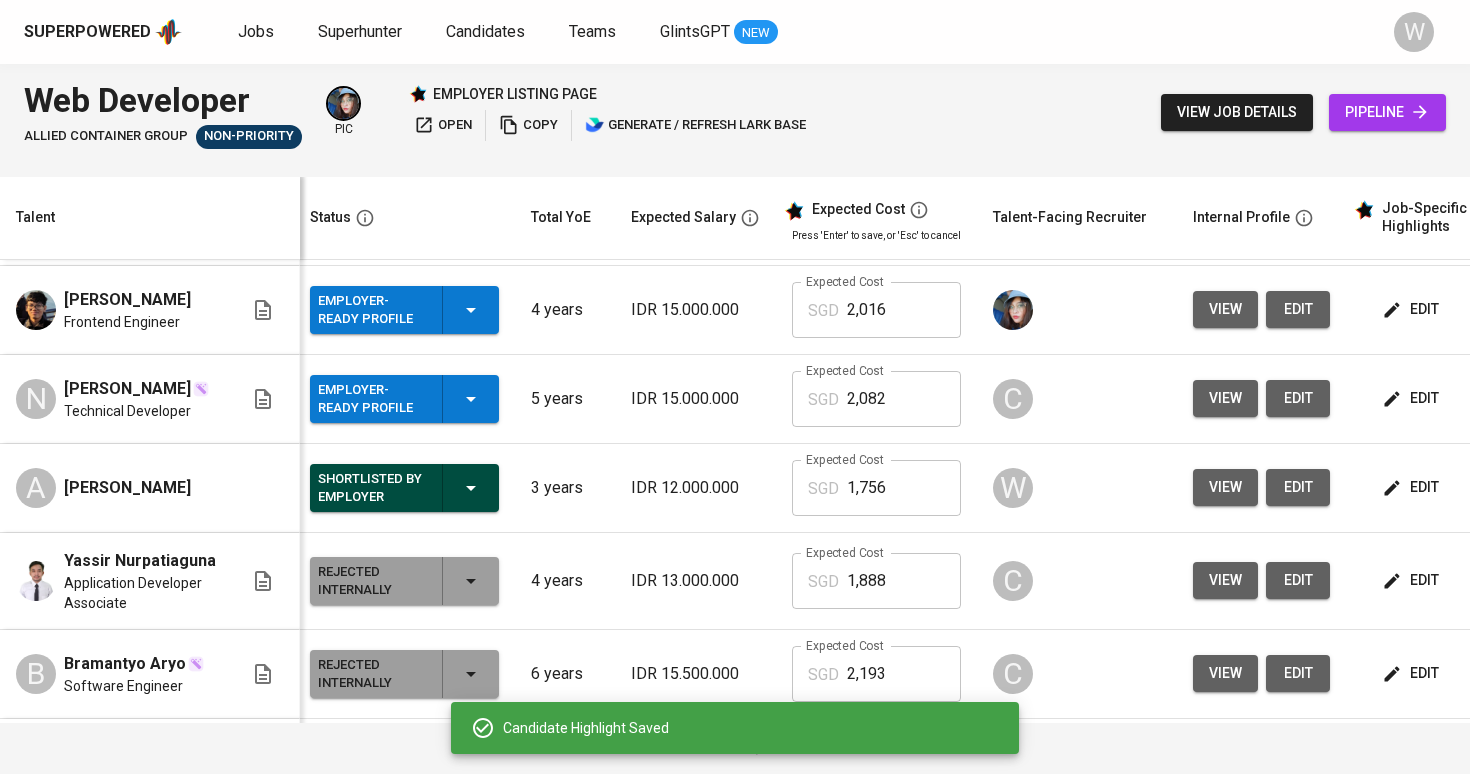 click on "Candidate Highlight Saved" at bounding box center (735, 728) 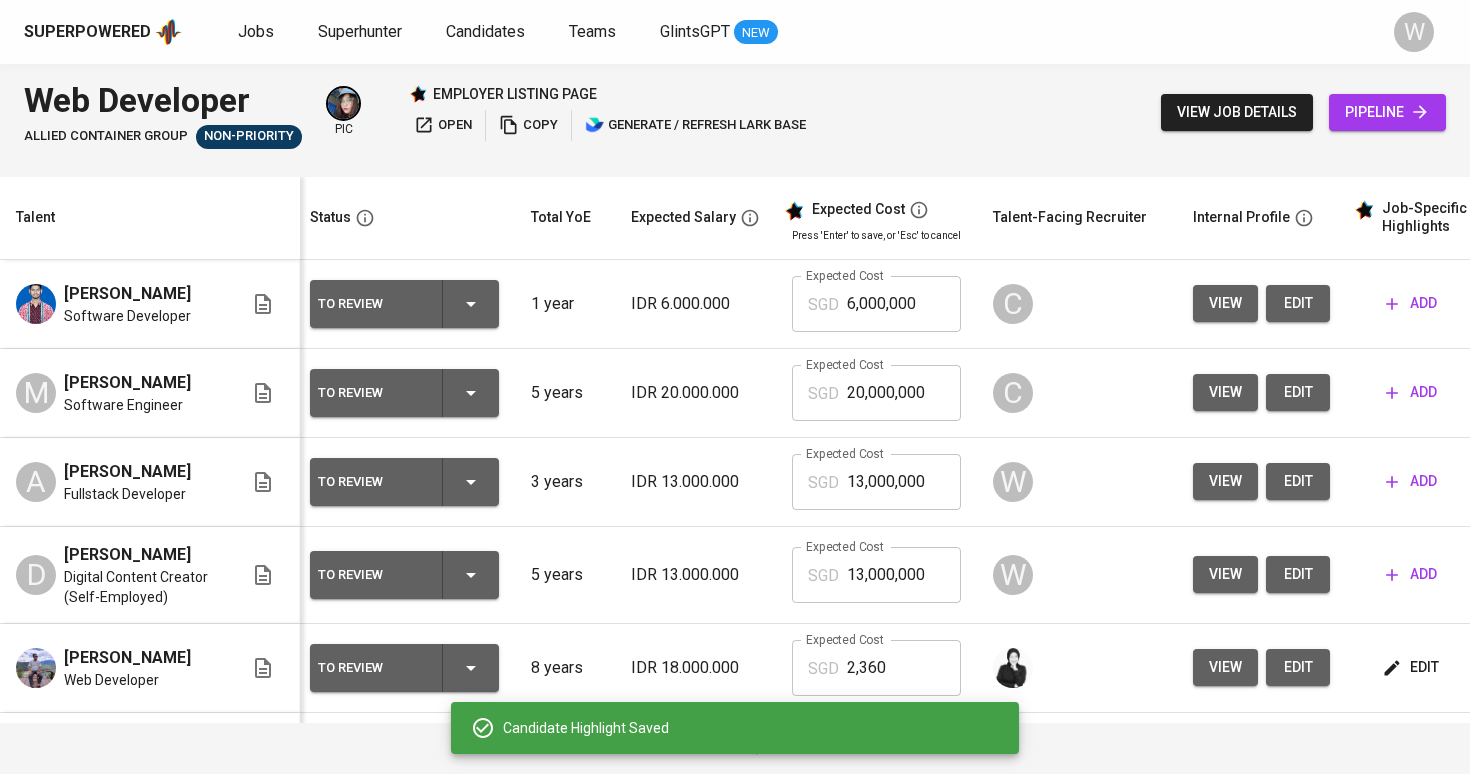 scroll, scrollTop: 0, scrollLeft: 6, axis: horizontal 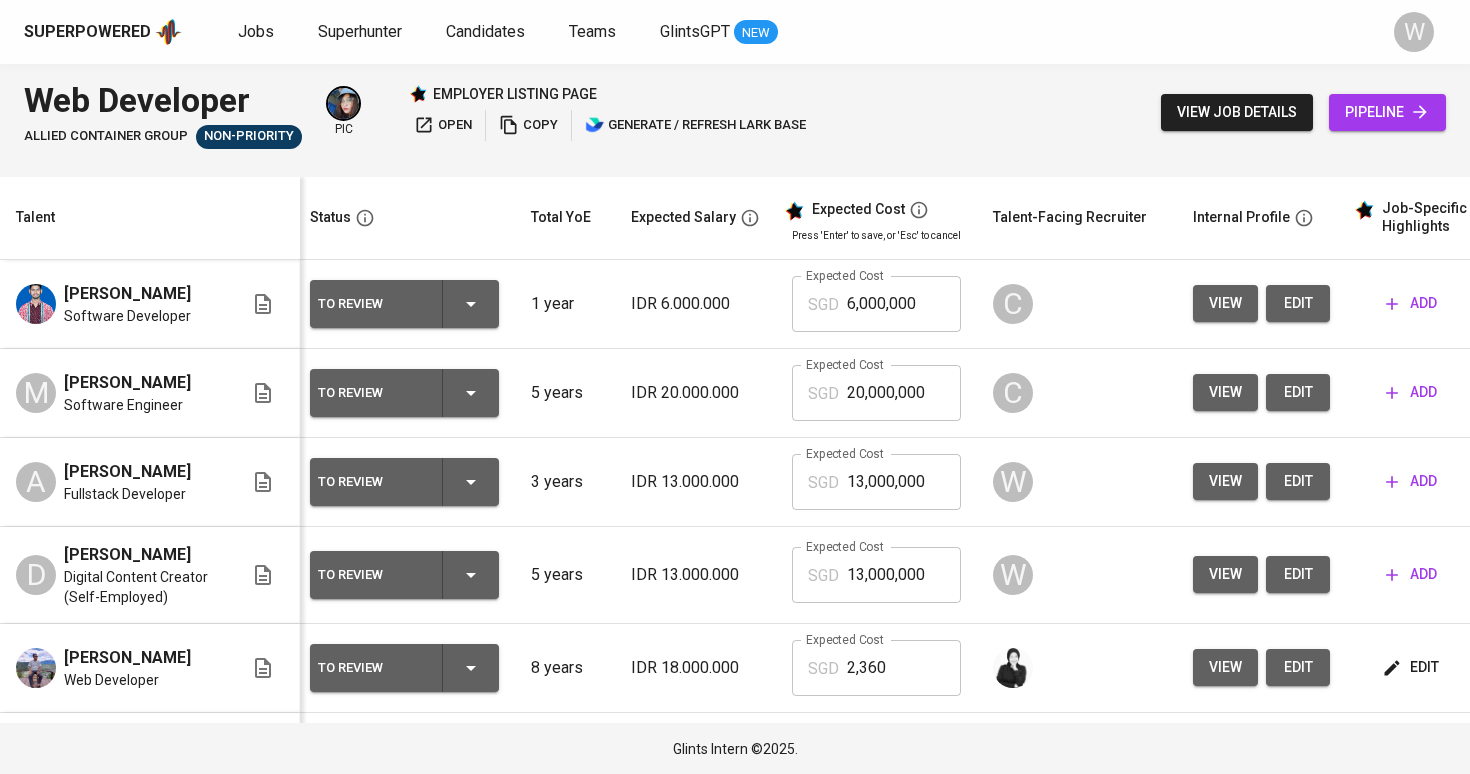 click on "add" at bounding box center [1411, 481] 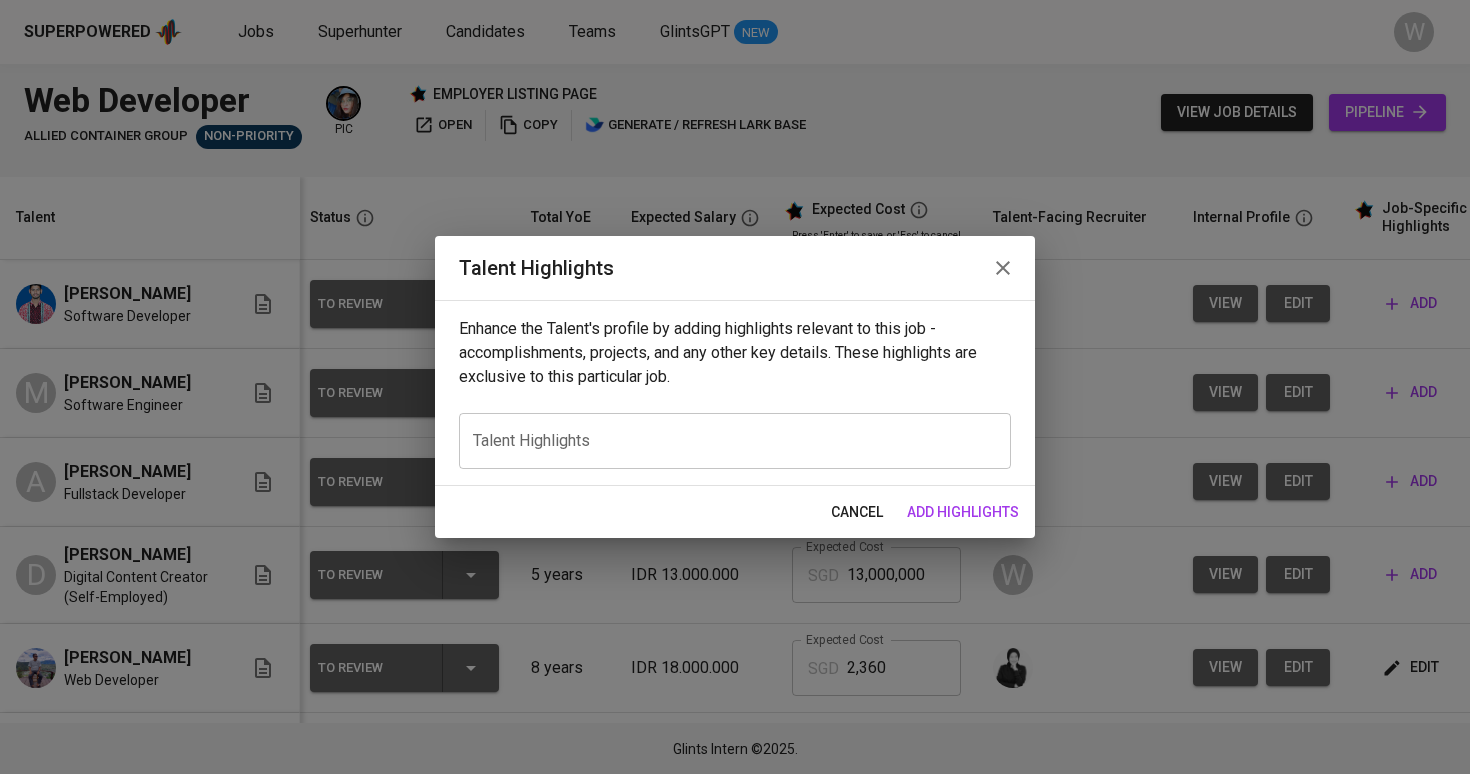 click at bounding box center (735, 440) 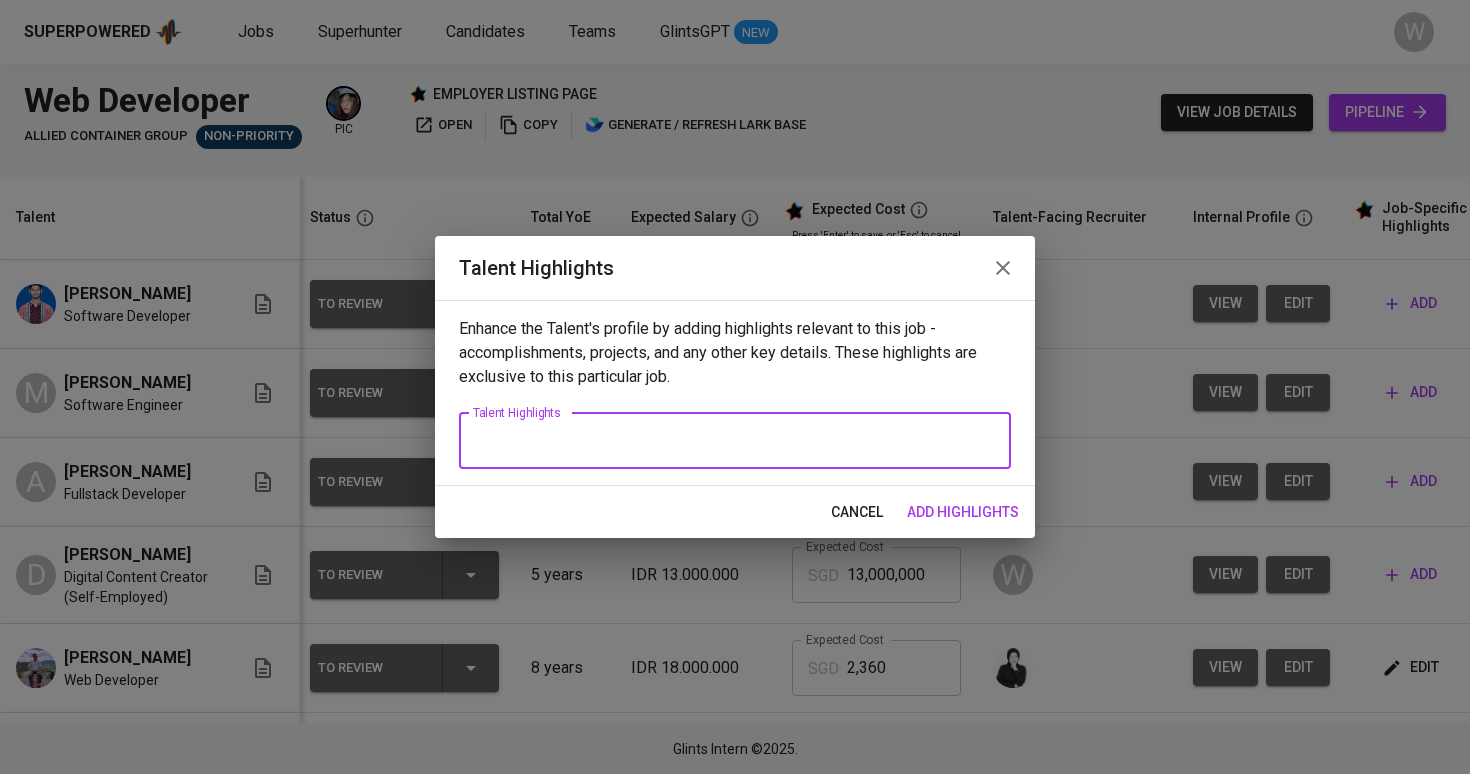 paste on "Breakdown Salary:
Total Payroll Cost 1755.11 SGD
Talent salary 1192.80 SGD
BPJS health  54.19 SGD
BPJS pension 68.72 SGD
13th month bonus 99.40 SGD
Management fee 300 SGD" 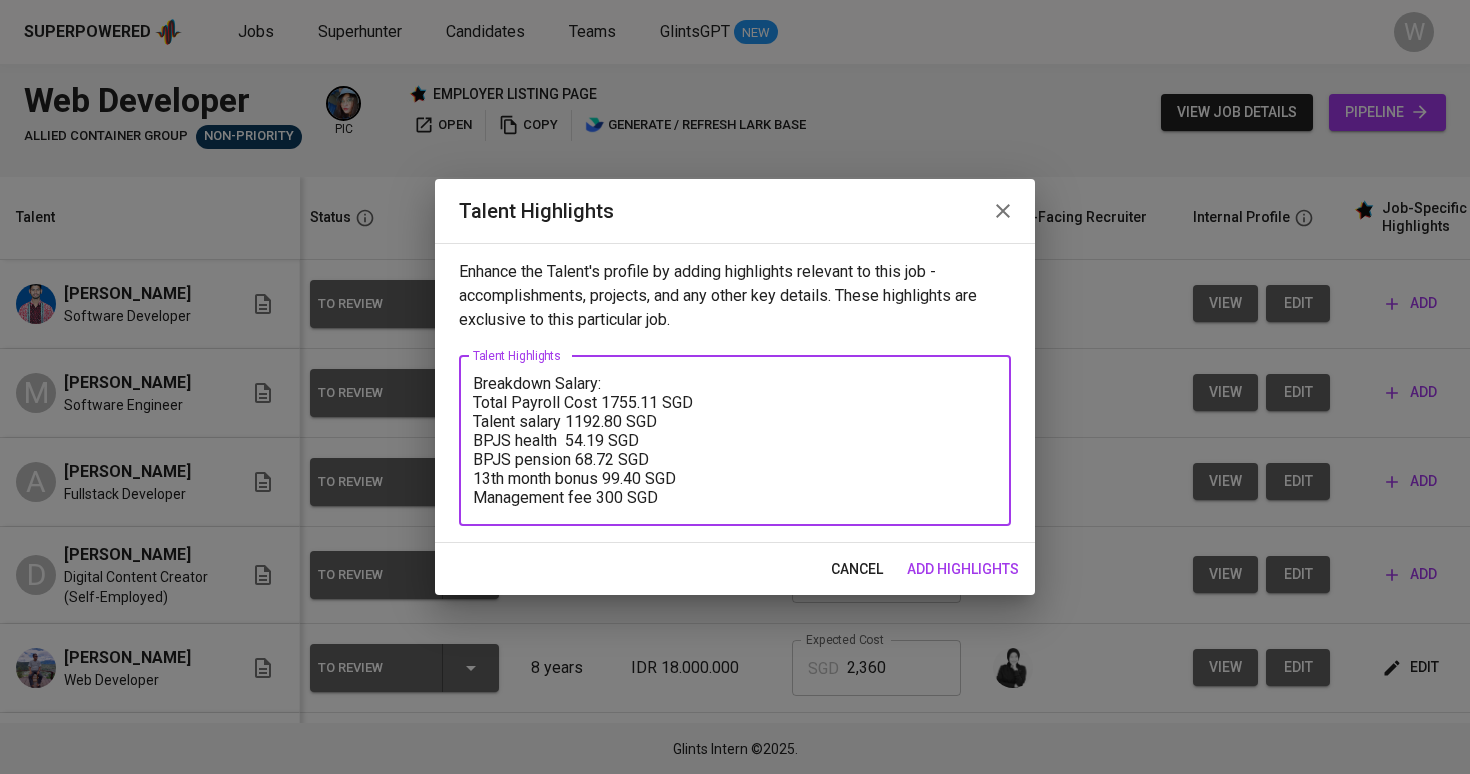 click on "Breakdown Salary:
Total Payroll Cost 1755.11 SGD
Talent salary 1192.80 SGD
BPJS health  54.19 SGD
BPJS pension 68.72 SGD
13th month bonus 99.40 SGD
Management fee 300 SGD" at bounding box center (735, 440) 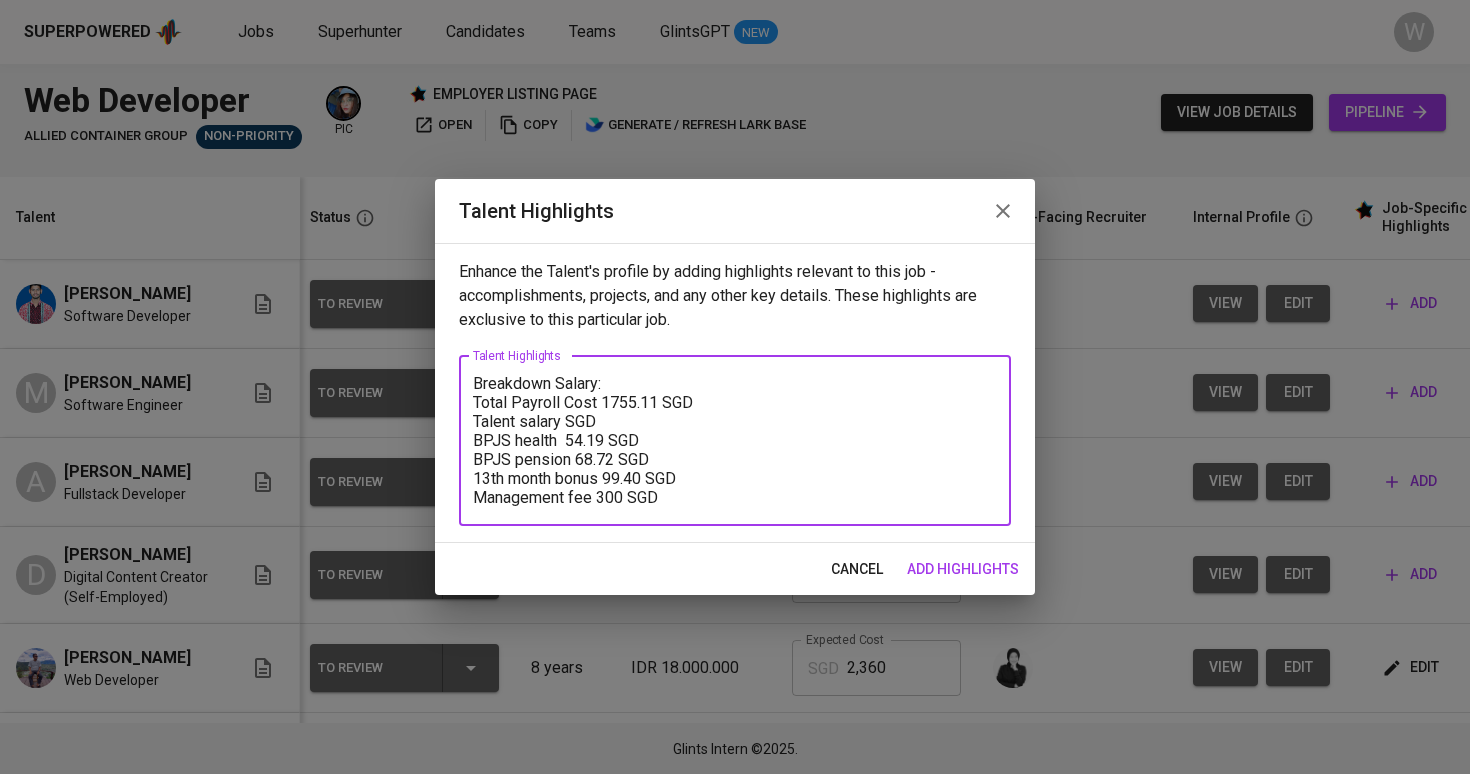 paste on "1,217.72" 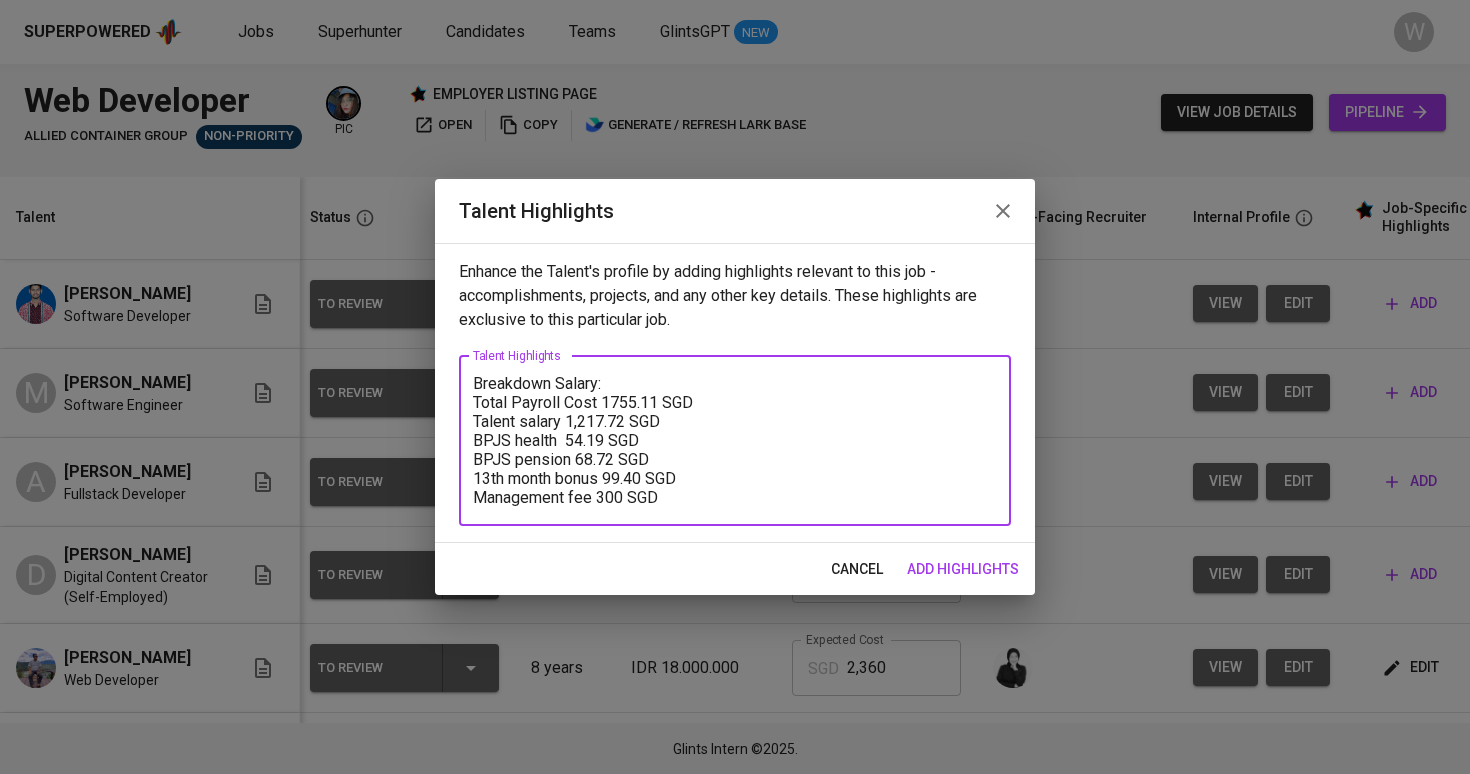 click on "Breakdown Salary:
Total Payroll Cost 1755.11 SGD
Talent salary 1,217.72 SGD
BPJS health  54.19 SGD
BPJS pension 68.72 SGD
13th month bonus 99.40 SGD
Management fee 300 SGD" at bounding box center (735, 440) 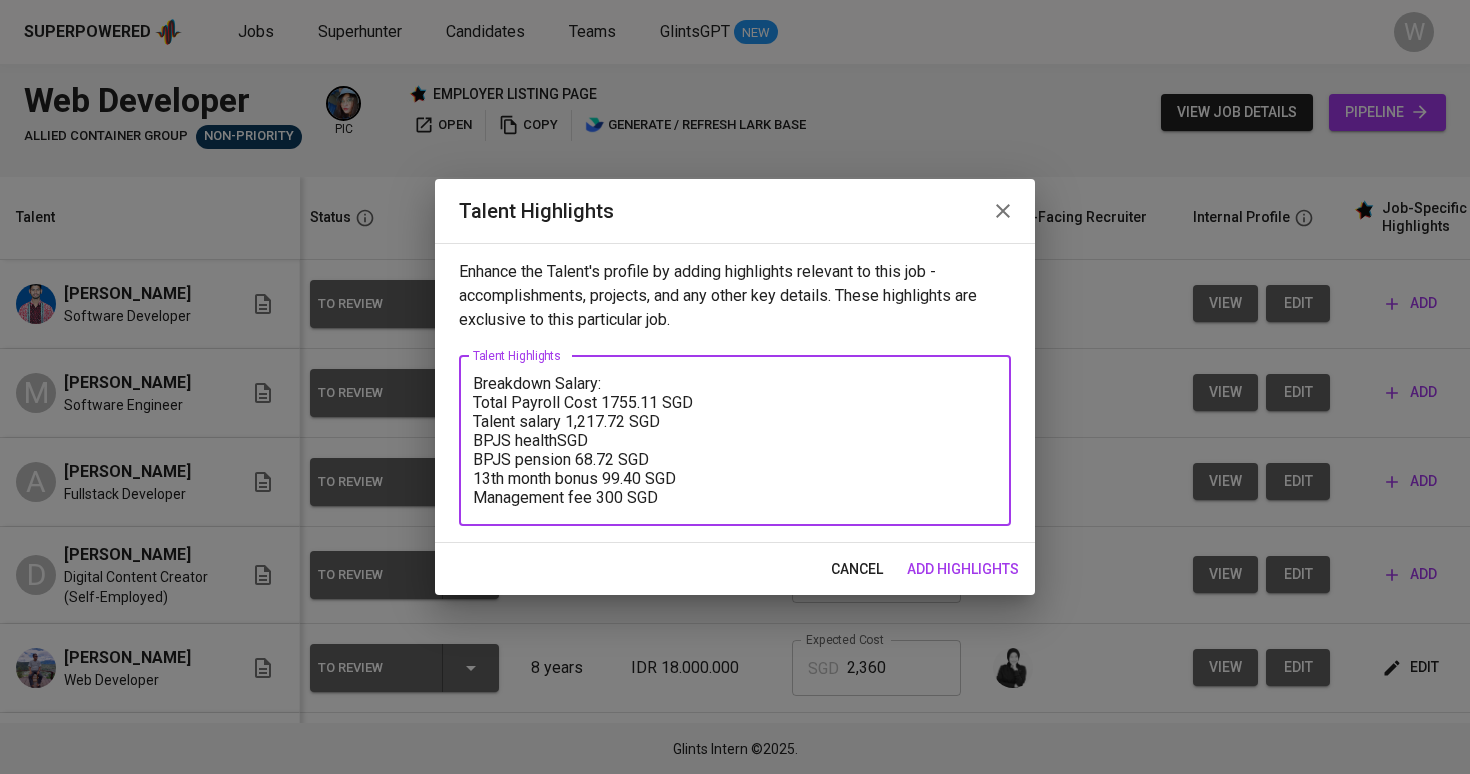 paste on "50.70" 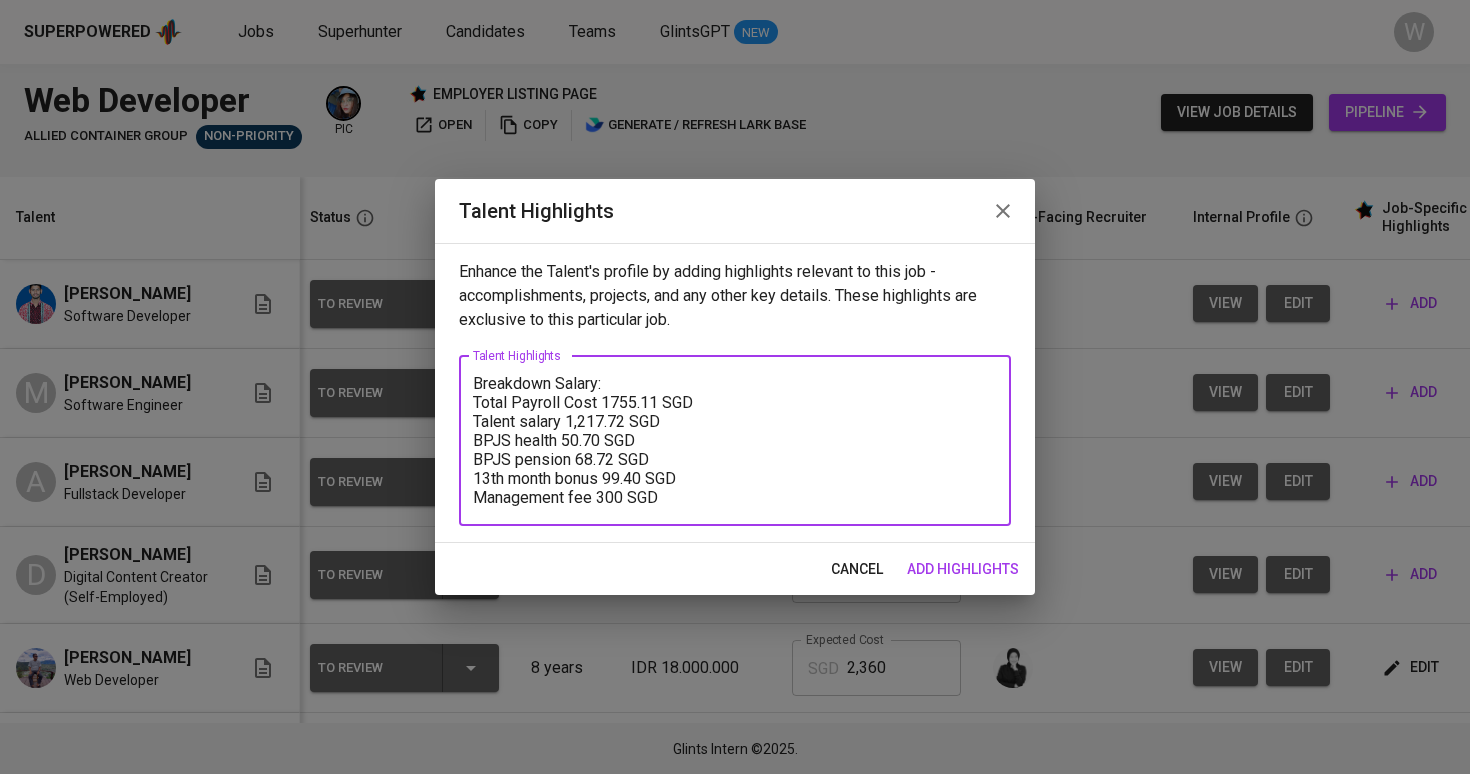 click on "Breakdown Salary:
Total Payroll Cost 1755.11 SGD
Talent salary 1,217.72 SGD
BPJS health 50.70 SGD
BPJS pension 68.72 SGD
13th month bonus 99.40 SGD
Management fee 300 SGD" at bounding box center (735, 440) 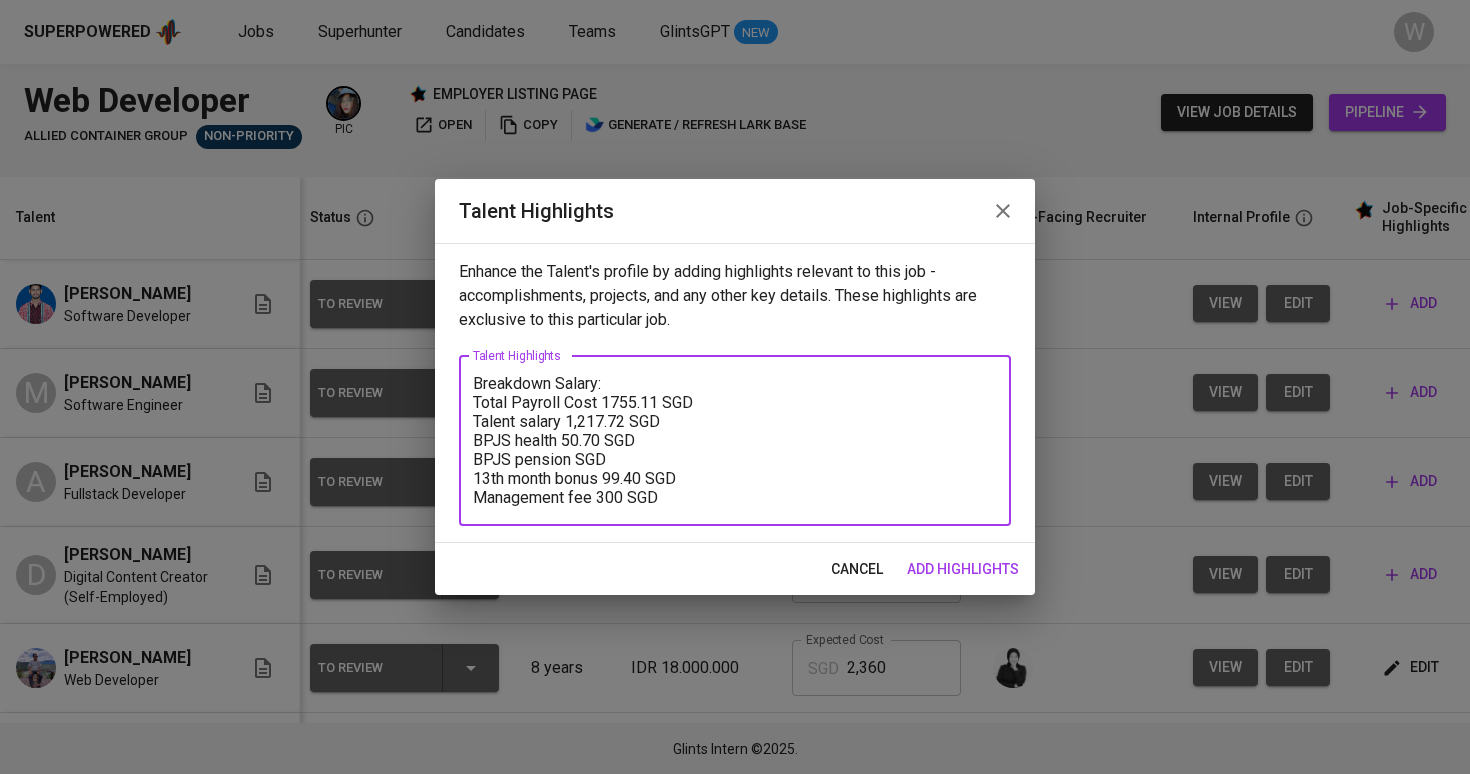 paste on "69.46" 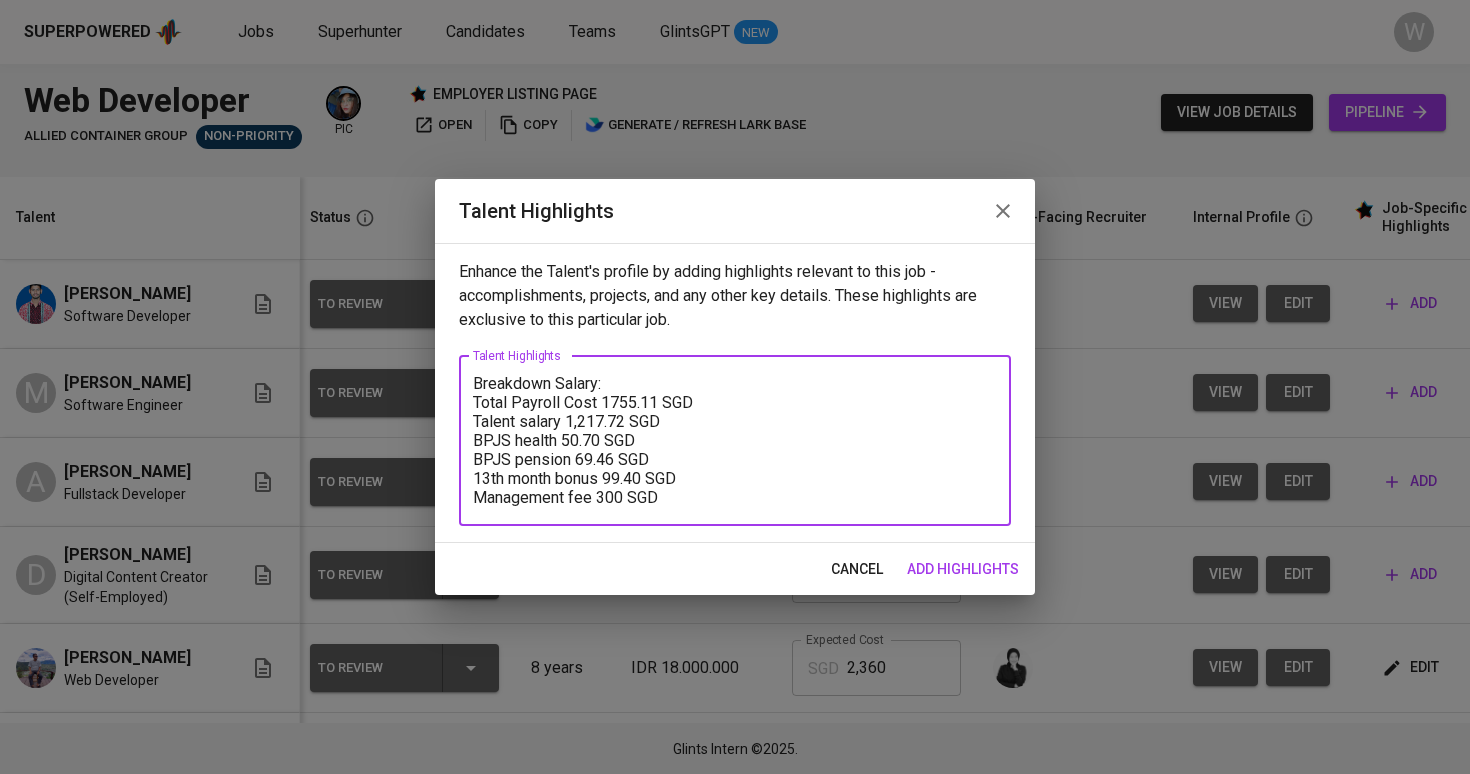 click on "Breakdown Salary:
Total Payroll Cost 1755.11 SGD
Talent salary 1,217.72 SGD
BPJS health 50.70 SGD
BPJS pension 69.46 SGD
13th month bonus 99.40 SGD
Management fee 300 SGD" at bounding box center [735, 440] 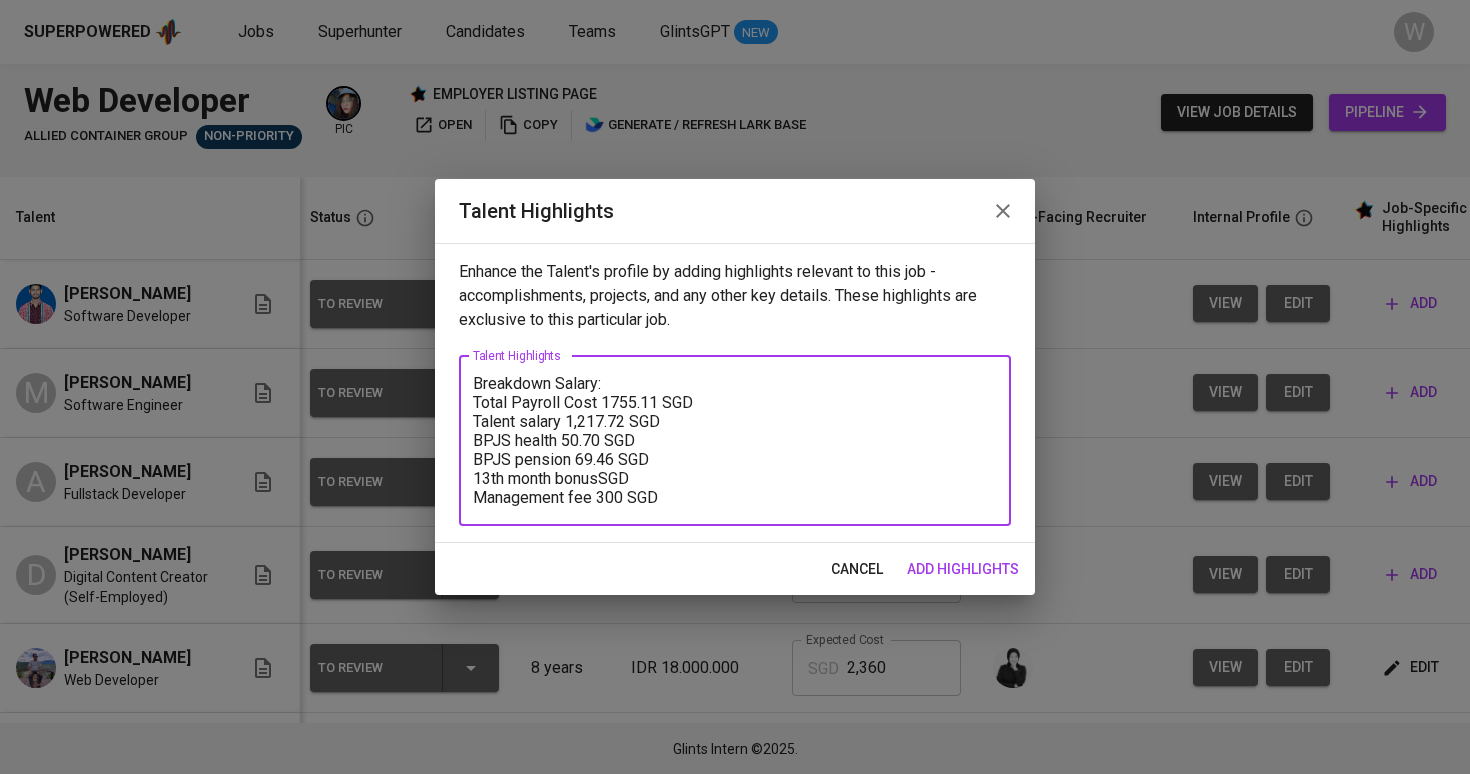 paste on "101.48" 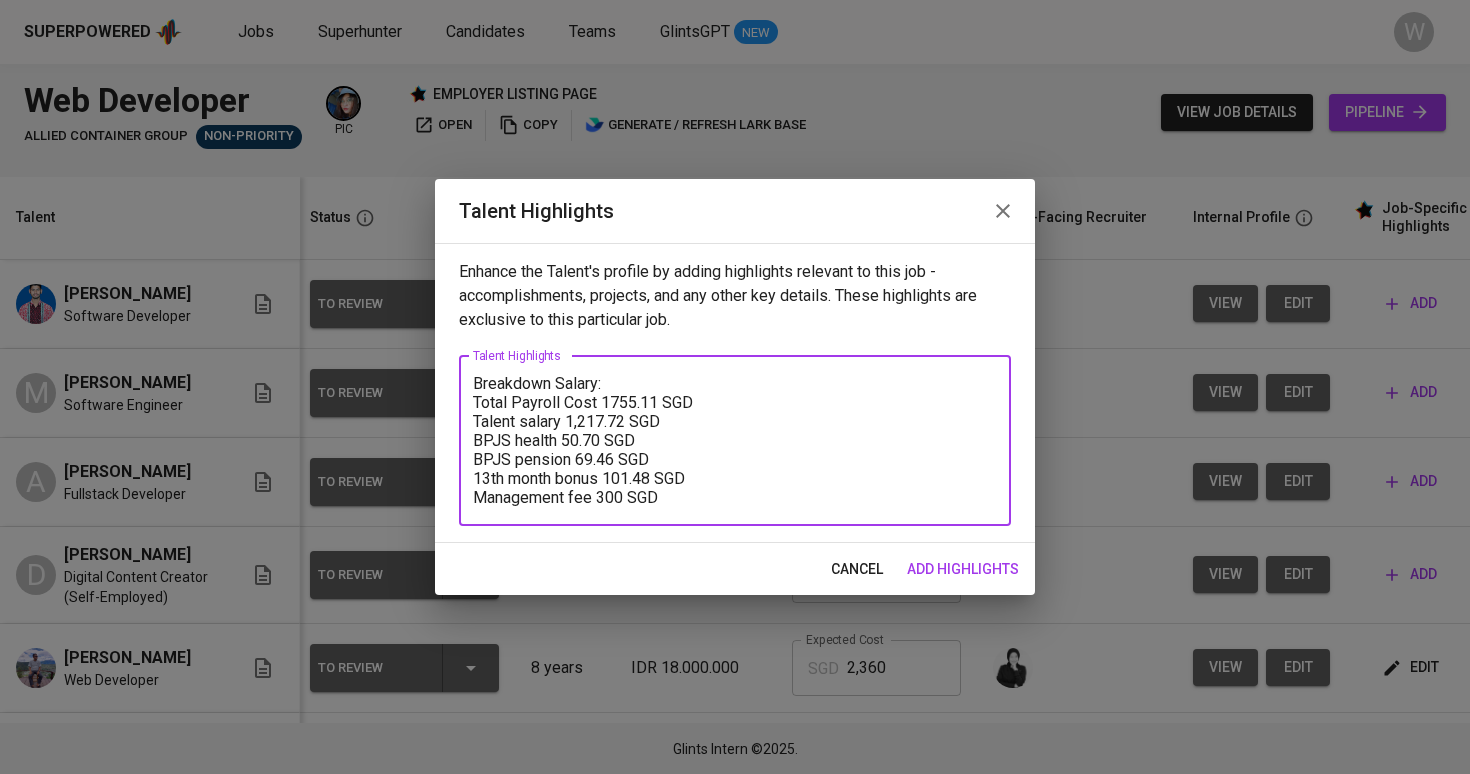 click on "Breakdown Salary:
Total Payroll Cost 1755.11 SGD
Talent salary 1,217.72 SGD
BPJS health 50.70 SGD
BPJS pension 69.46 SGD
13th month bonus 101.48 SGD
Management fee 300 SGD" at bounding box center (735, 440) 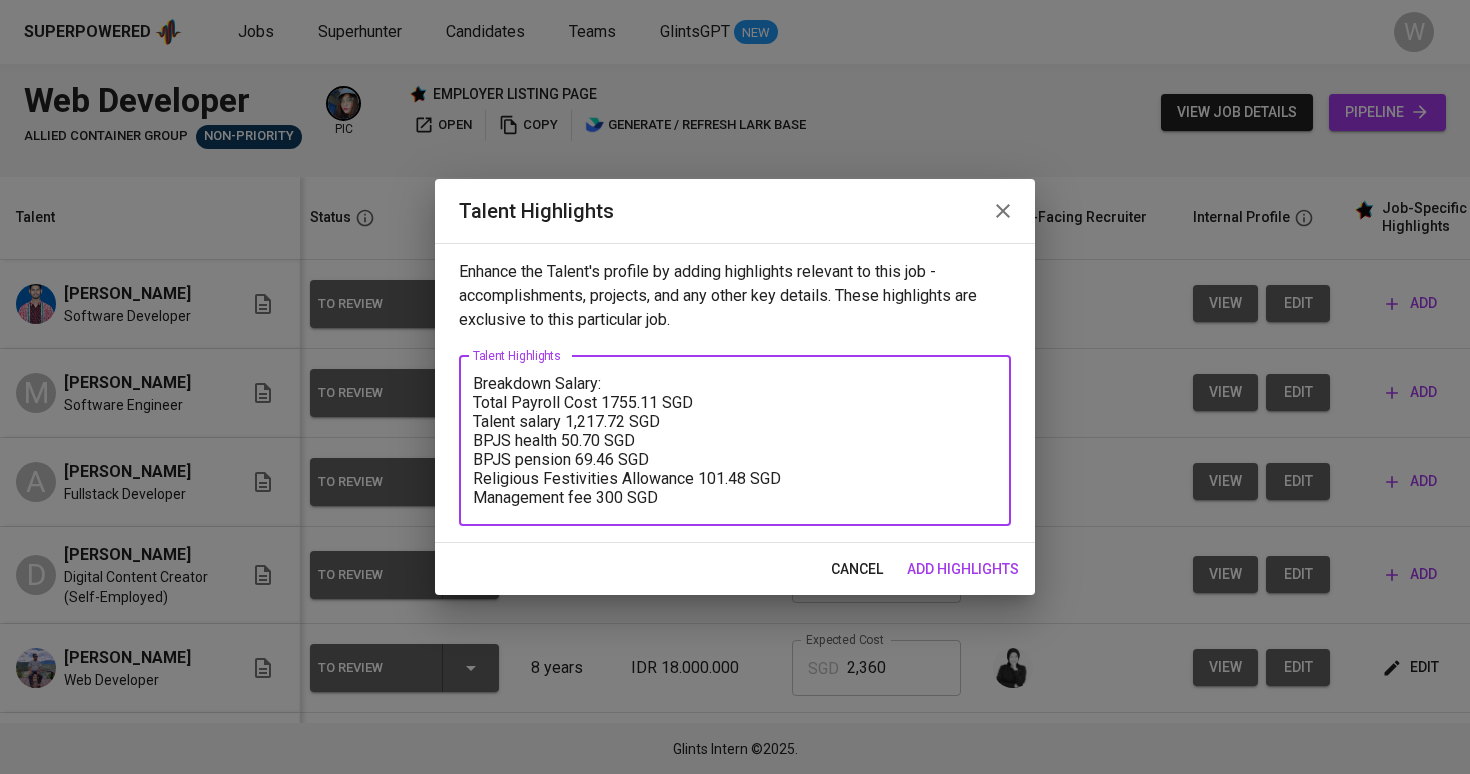 click on "Breakdown Salary:
Total Payroll Cost 1755.11 SGD
Talent salary 1,217.72 SGD
BPJS health 50.70 SGD
BPJS pension 69.46 SGD
Religious Festivities Allowance 101.48 SGD
Management fee 300 SGD" at bounding box center (735, 440) 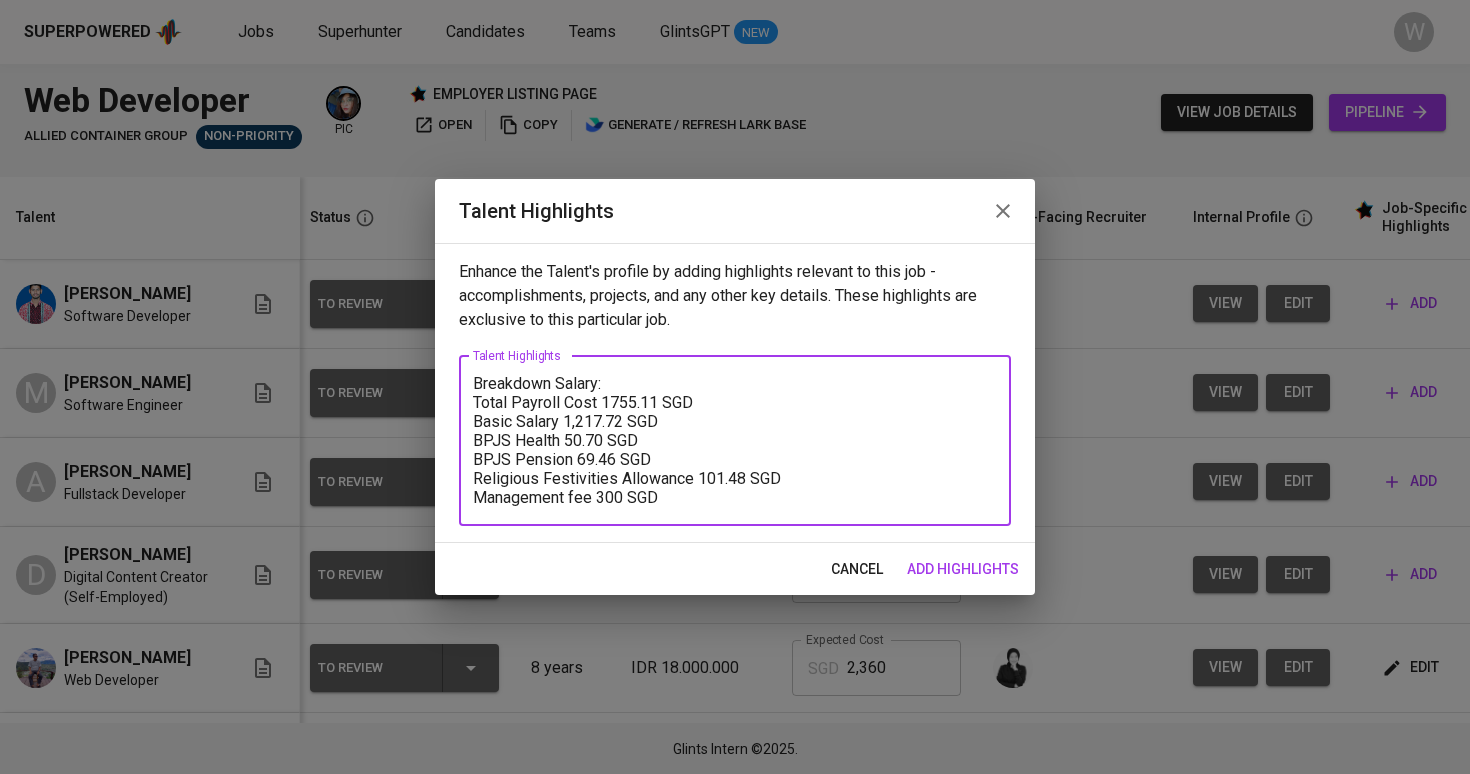 click on "Breakdown Salary:
Total Payroll Cost 1755.11 SGD
Basic Salary 1,217.72 SGD
BPJS Health 50.70 SGD
BPJS Pension 69.46 SGD
Religious Festivities Allowance 101.48 SGD
Management fee 300 SGD" at bounding box center [735, 440] 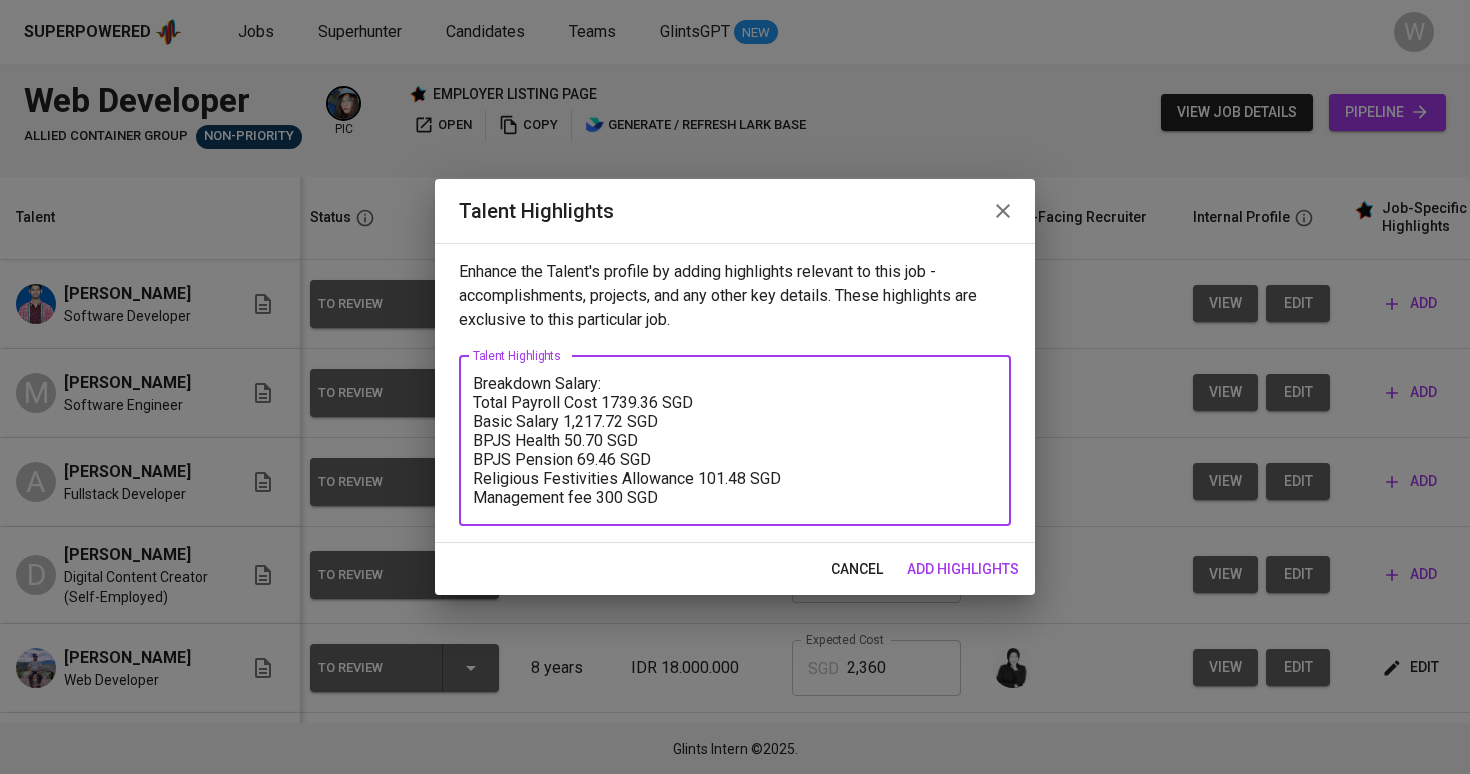 click on "Breakdown Salary:
Total Payroll Cost 1739.36 SGD
Basic Salary 1,217.72 SGD
BPJS Health 50.70 SGD
BPJS Pension 69.46 SGD
Religious Festivities Allowance 101.48 SGD
Management fee 300 SGD x Talent Highlights" at bounding box center [735, 441] 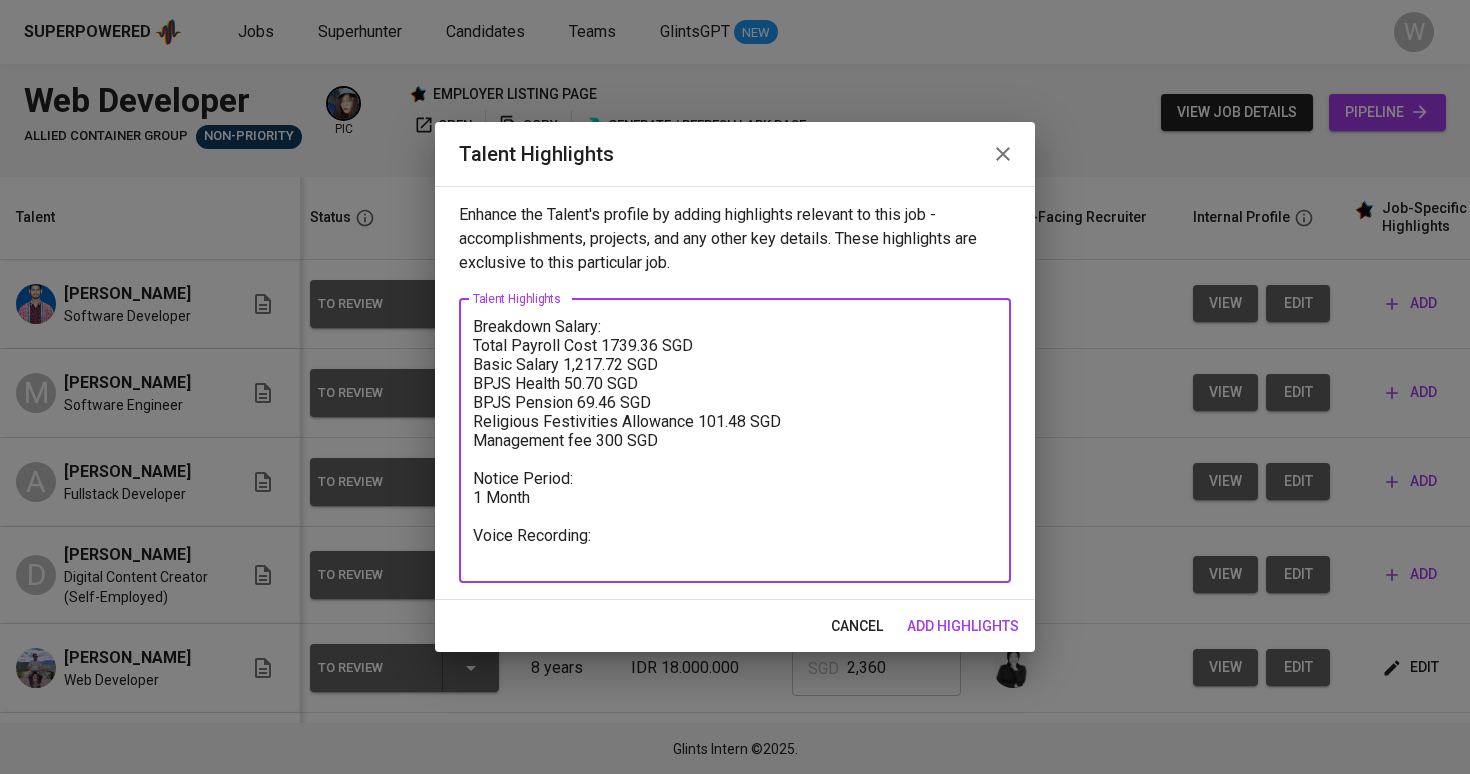 paste on "https://glints.sg.larksuite.com/minutes/obsgxchnk8o96j6f65p7ph94?from=from_copylink" 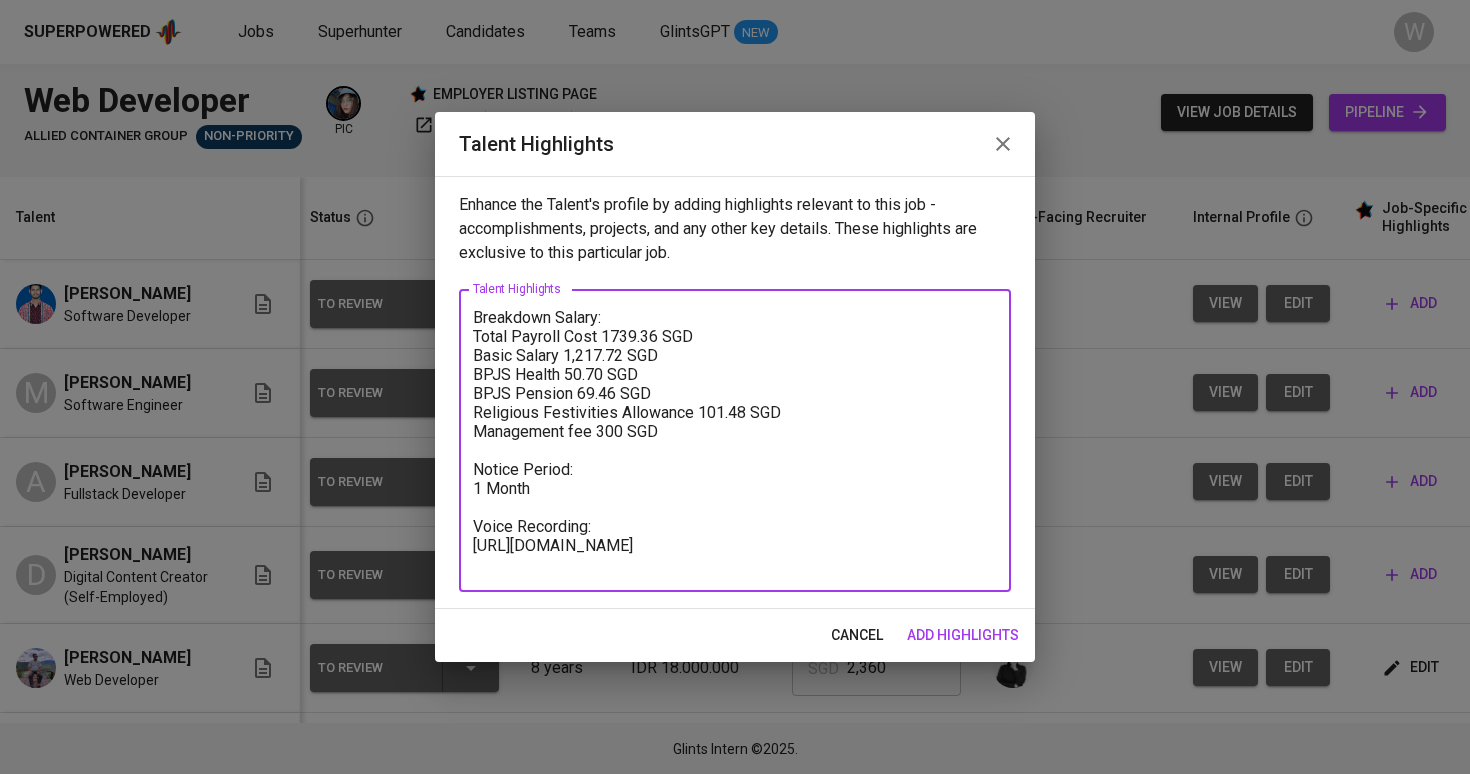 click on "Breakdown Salary:
Total Payroll Cost 1739.36 SGD
Basic Salary 1,217.72 SGD
BPJS Health 50.70 SGD
BPJS Pension 69.46 SGD
Religious Festivities Allowance 101.48 SGD
Management fee 300 SGD
Notice Period:
1 Month
Voice Recording:
https://glints.sg.larksuite.com/minutes/obsgxchnk8o96j6f65p7ph94?from=from_copylink x Talent Highlights" at bounding box center [735, 440] 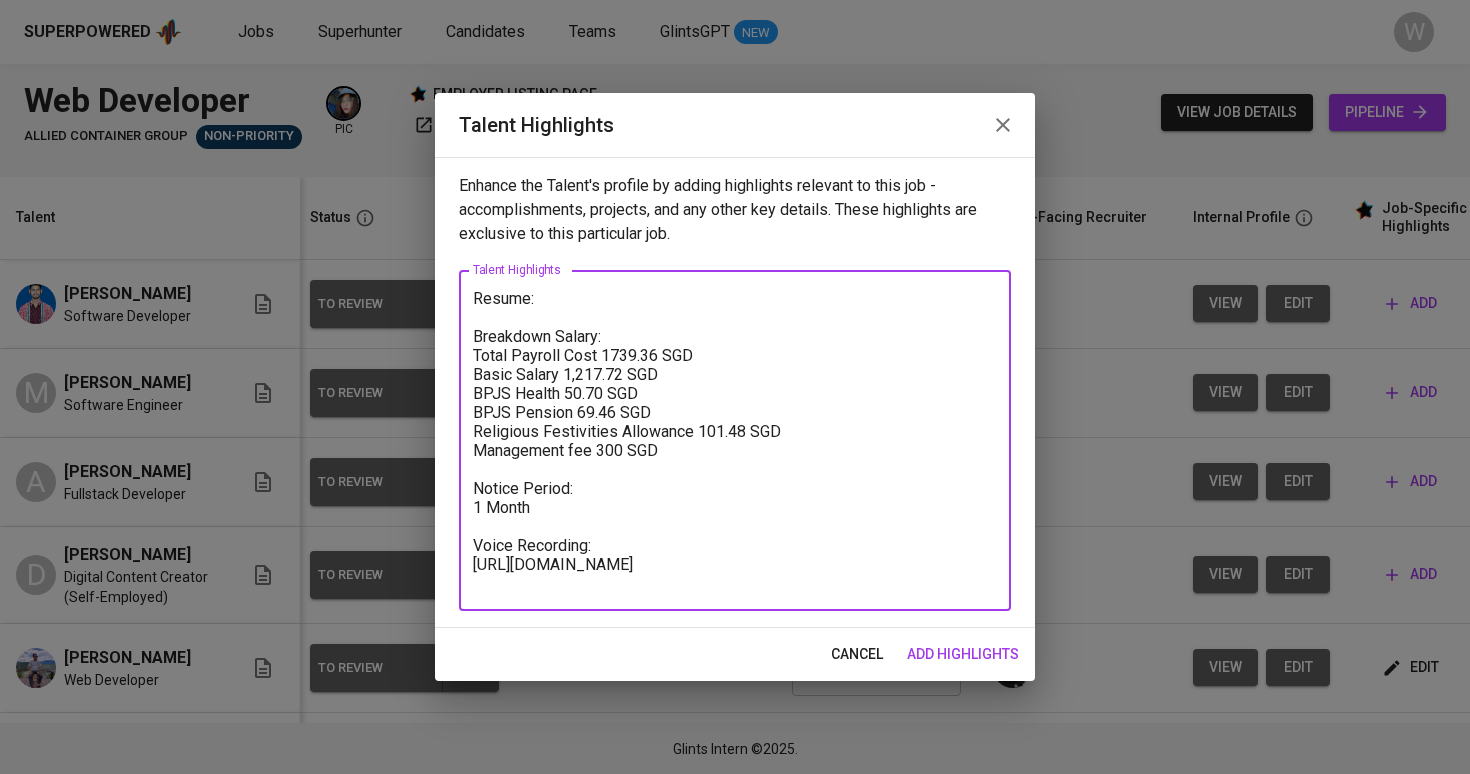 paste on "https://glints.sg.larksuite.com/file/GoQSbSQ4wo5RAUxLKmMlWTUcgof?from=from_copylink" 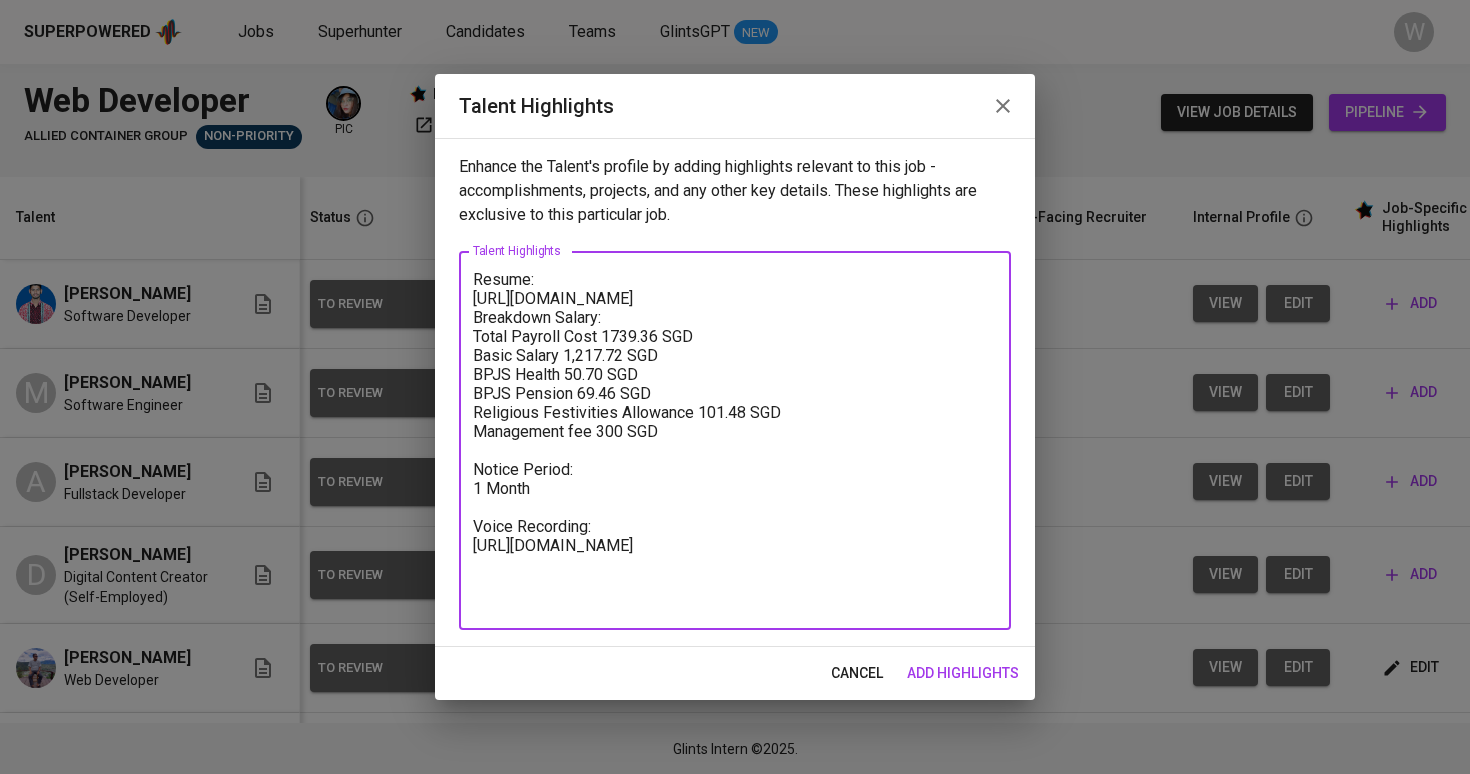 type on "Resume:
[URL][DOMAIN_NAME]
Breakdown Salary:
Total Payroll Cost 1739.36 SGD
Basic Salary 1,217.72 SGD
BPJS Health 50.70 SGD
BPJS Pension 69.46 SGD
Religious Festivities Allowance 101.48 SGD
Management fee 300 SGD
Notice Period:
1 Month
Voice Recording:
[URL][DOMAIN_NAME]" 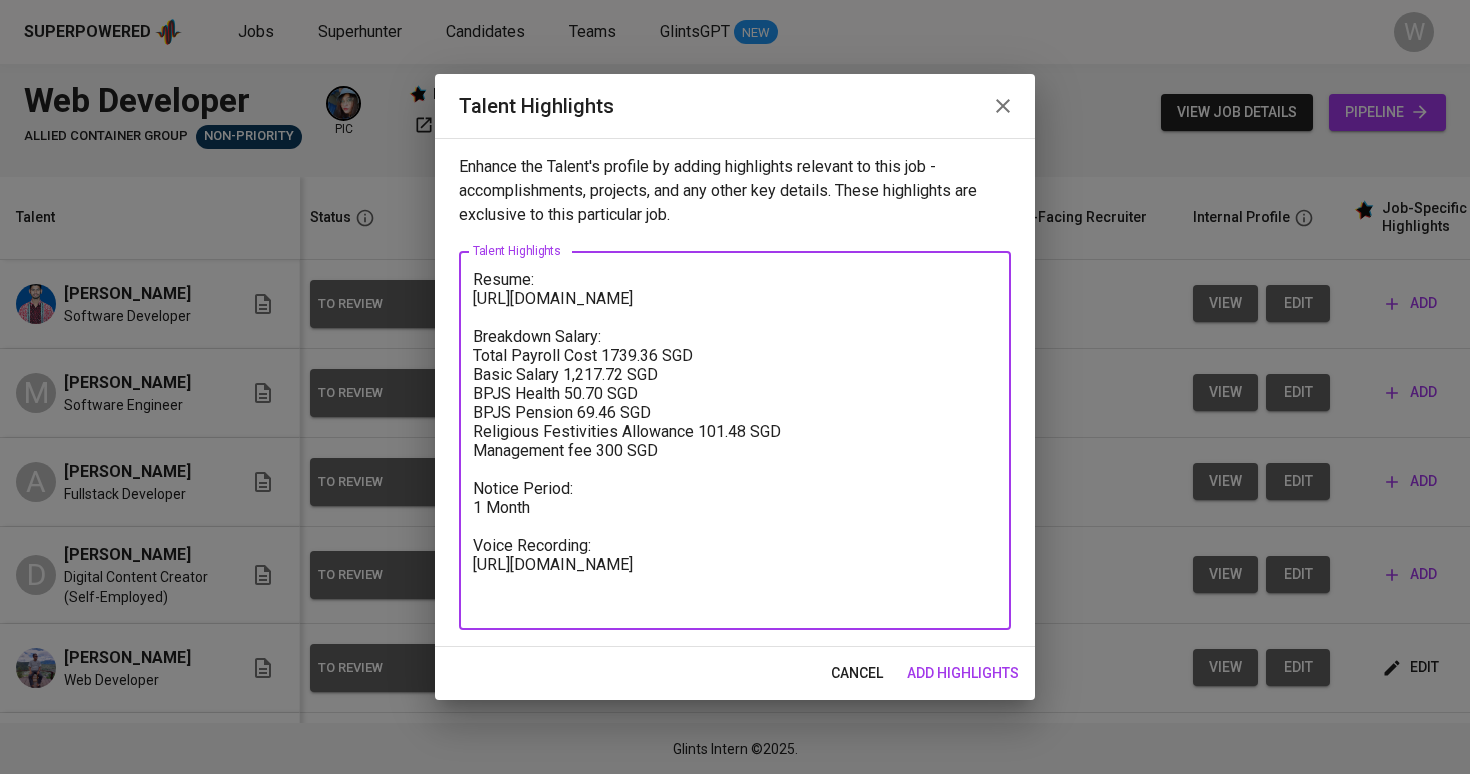 click on "add highlights" at bounding box center (963, 673) 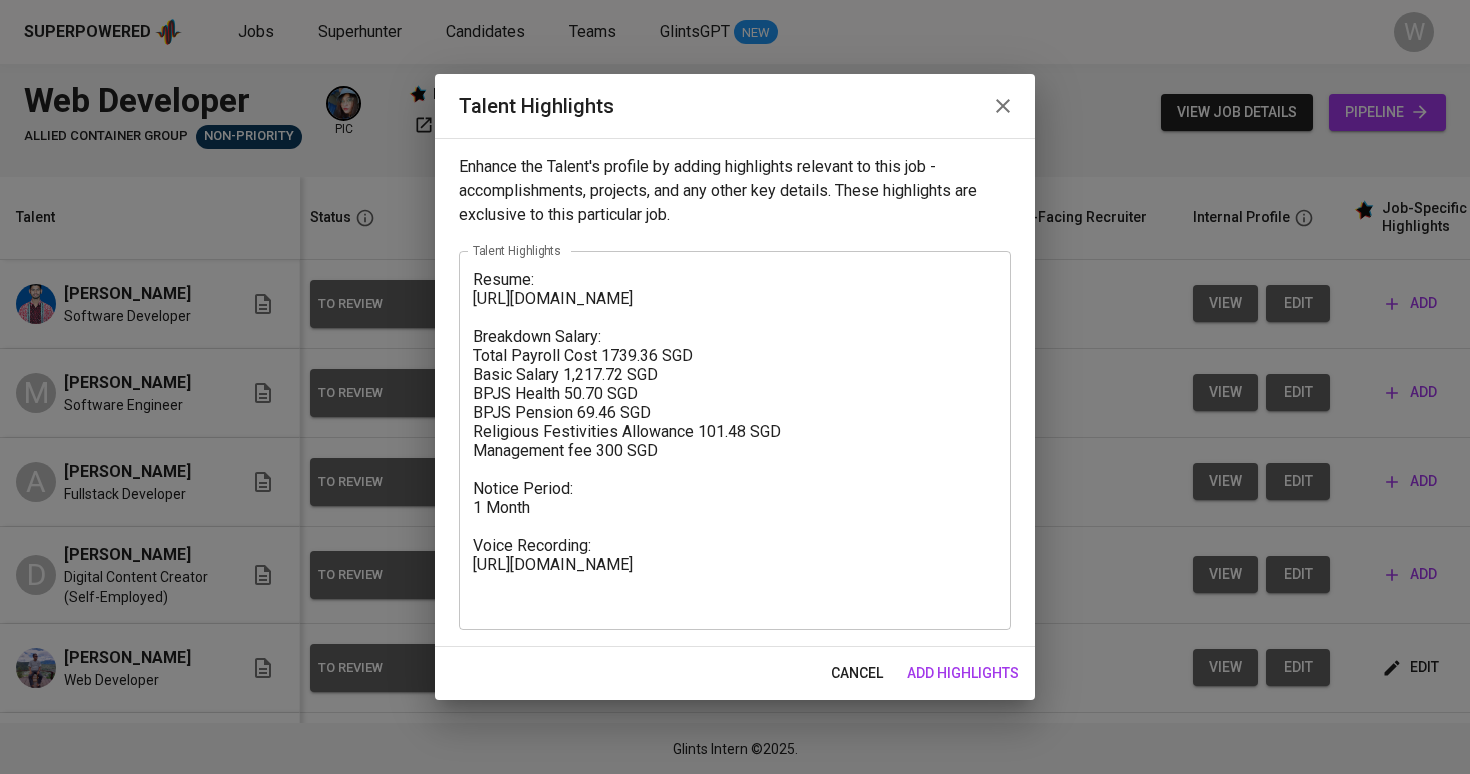 click on "Expected Cost SGD 2,360 Expected Cost" at bounding box center [876, 668] 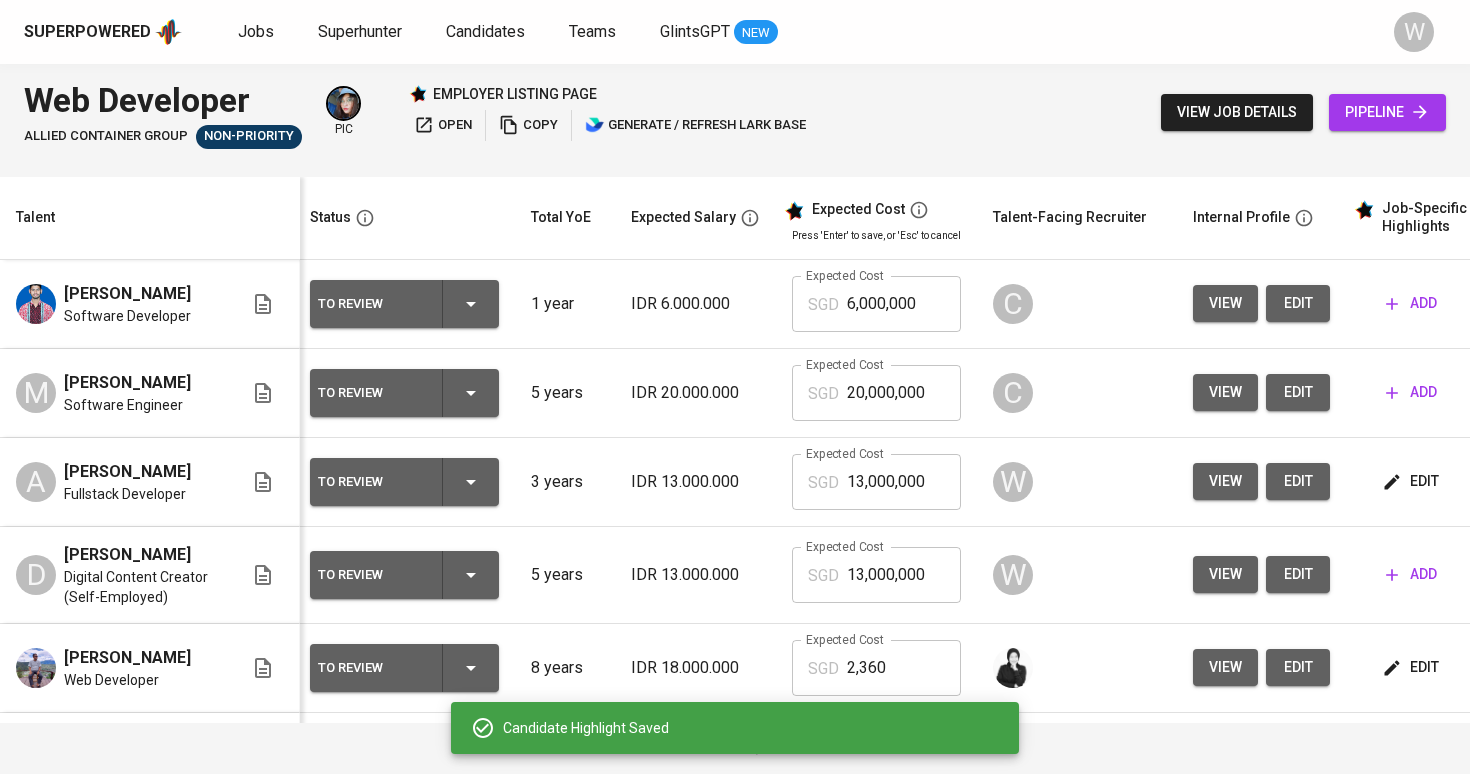 click on "2,360" at bounding box center [904, 668] 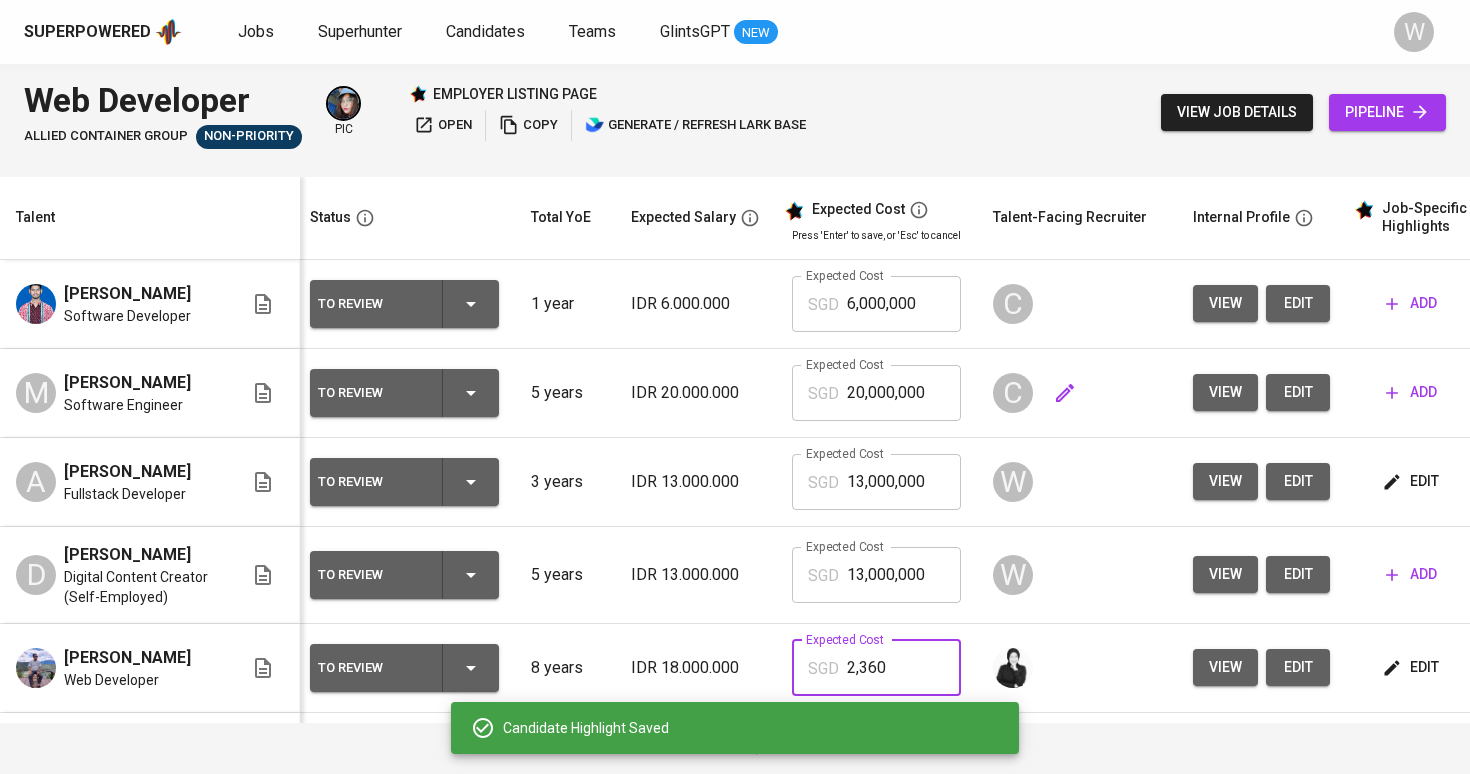 click 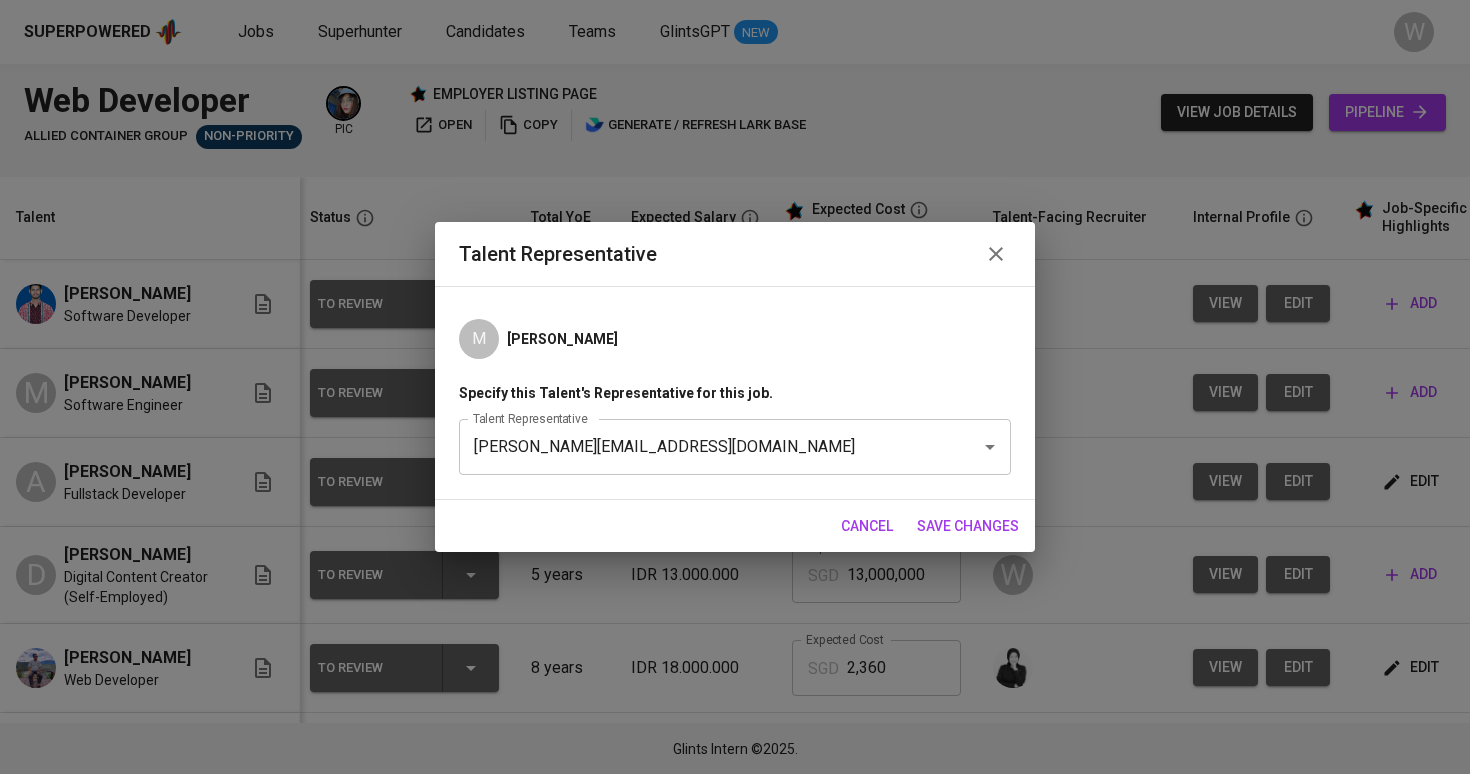 click 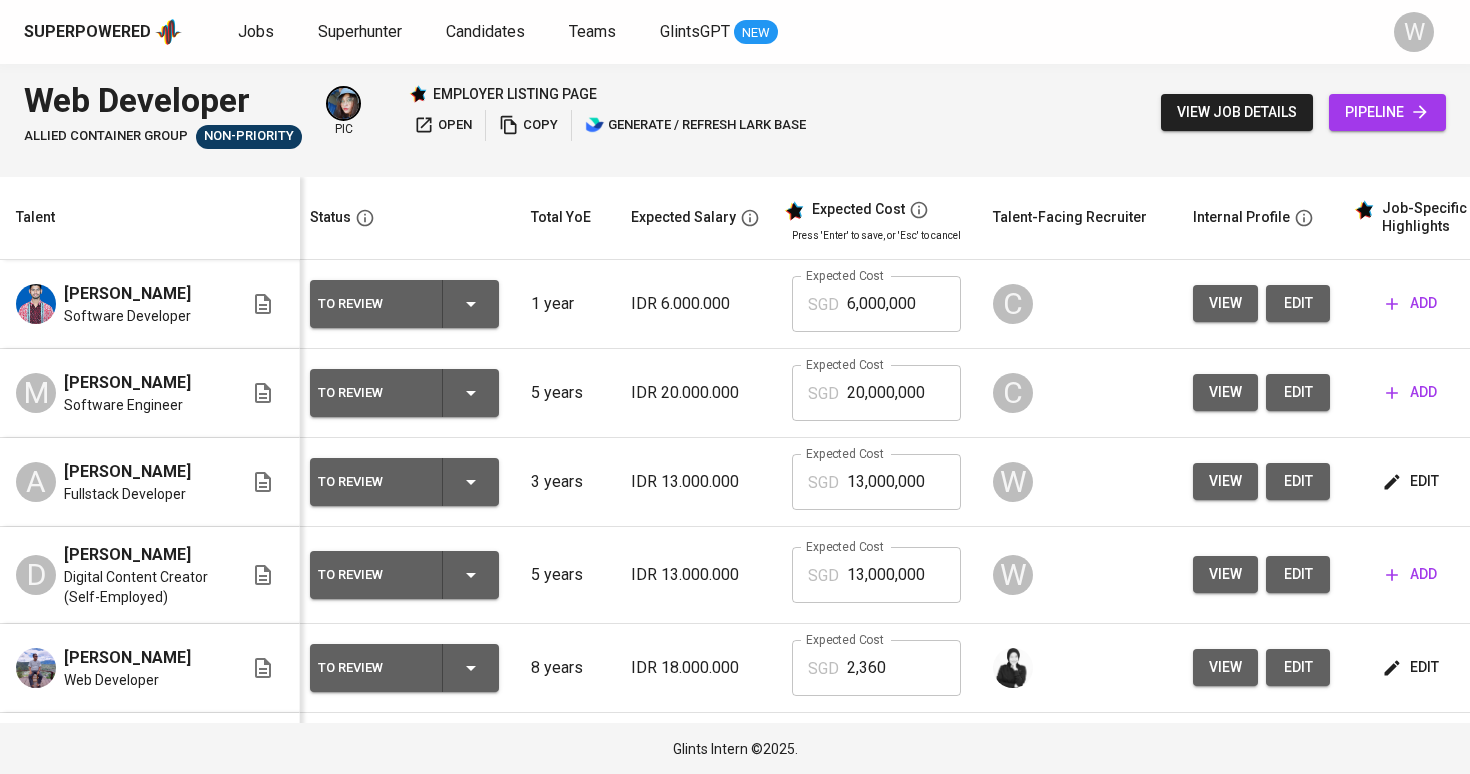 scroll, scrollTop: 0, scrollLeft: 6, axis: horizontal 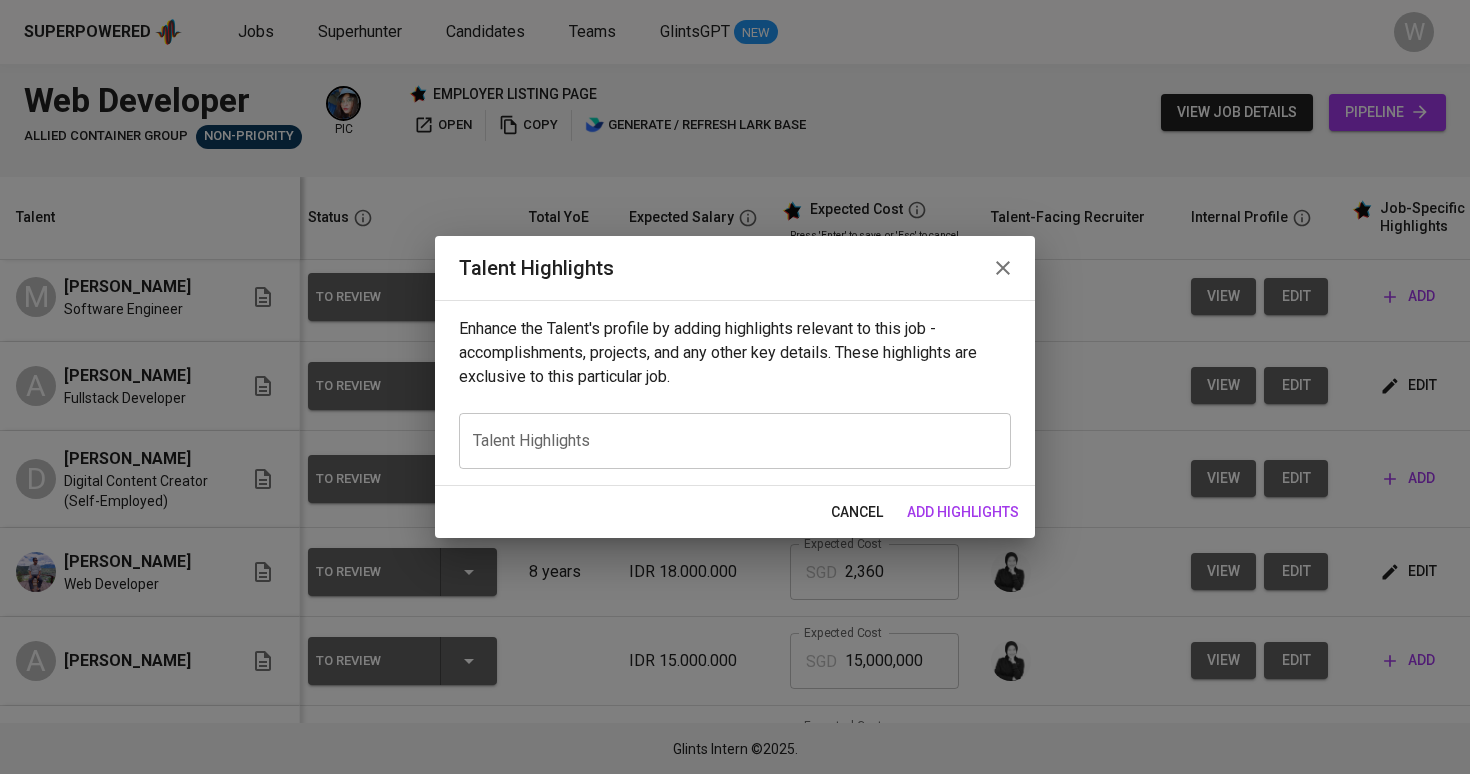 click on "cancel" at bounding box center [857, 512] 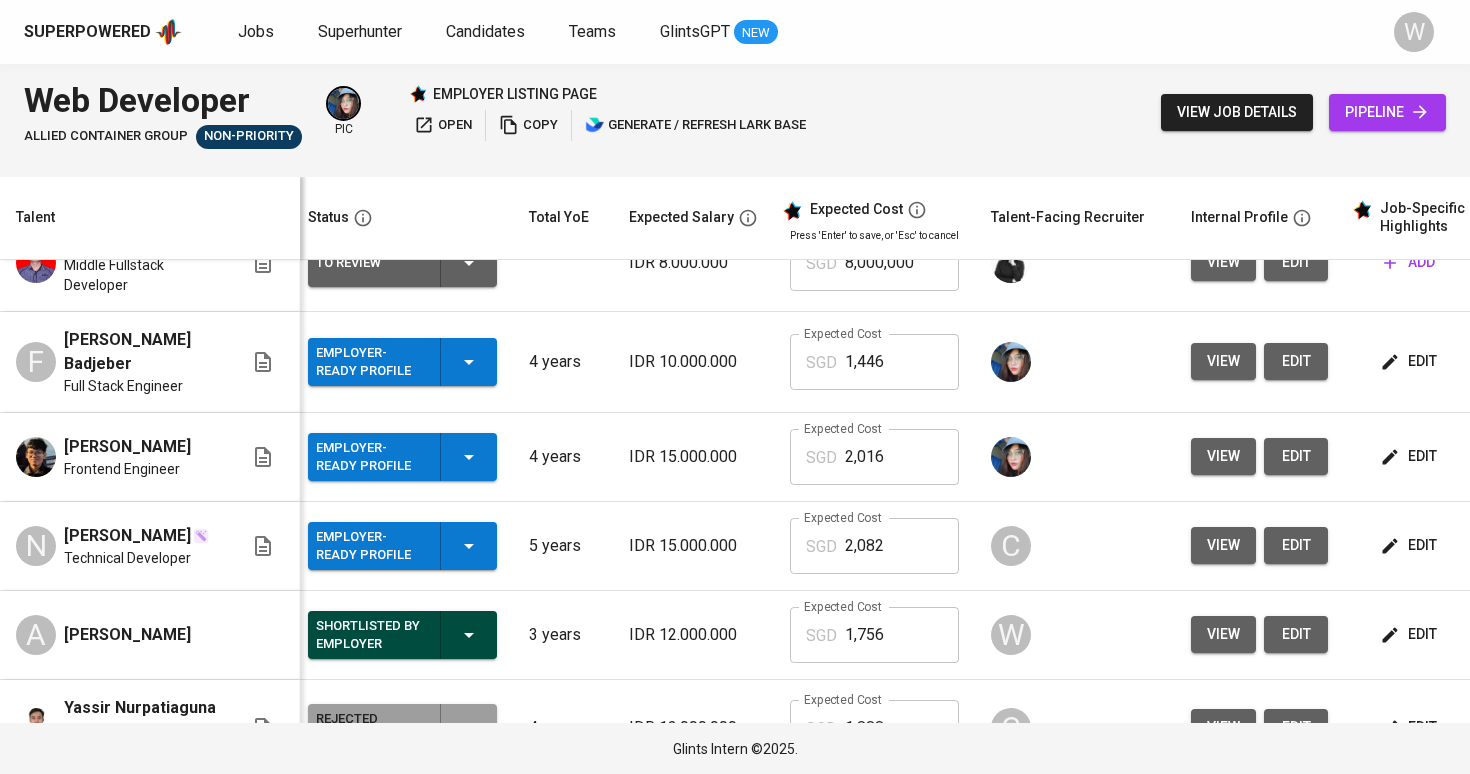 scroll, scrollTop: 681, scrollLeft: 8, axis: both 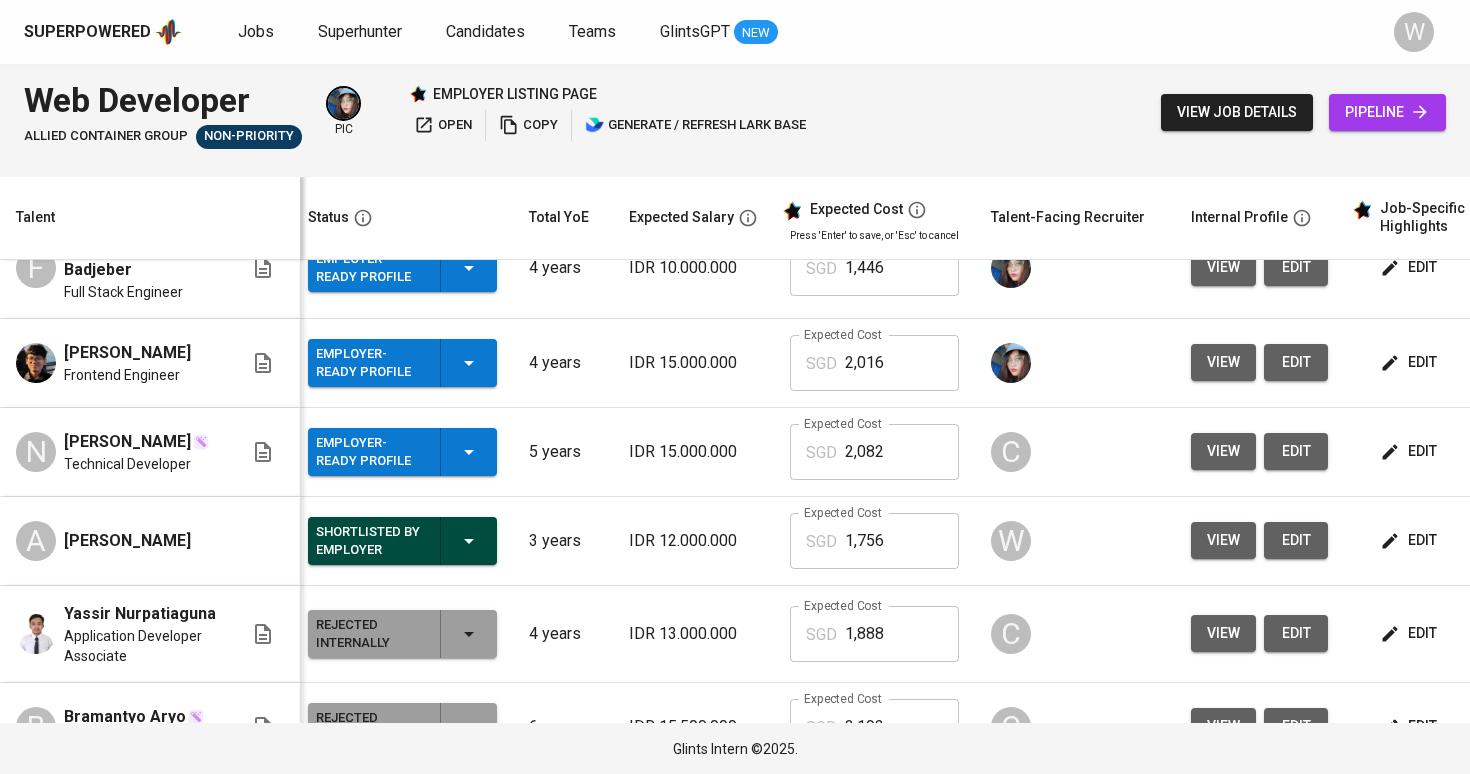 click on "edit" at bounding box center [1434, 363] 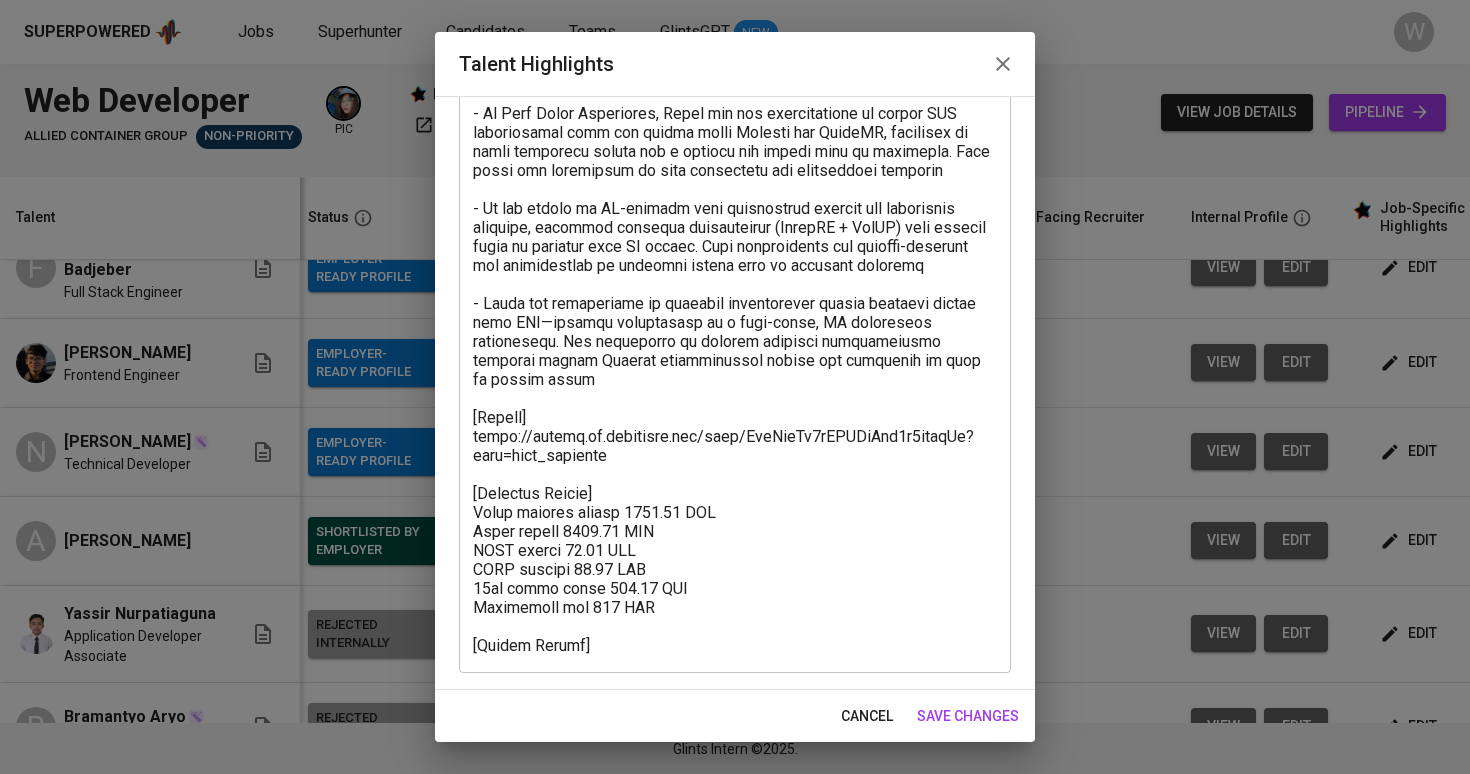 scroll, scrollTop: 409, scrollLeft: 0, axis: vertical 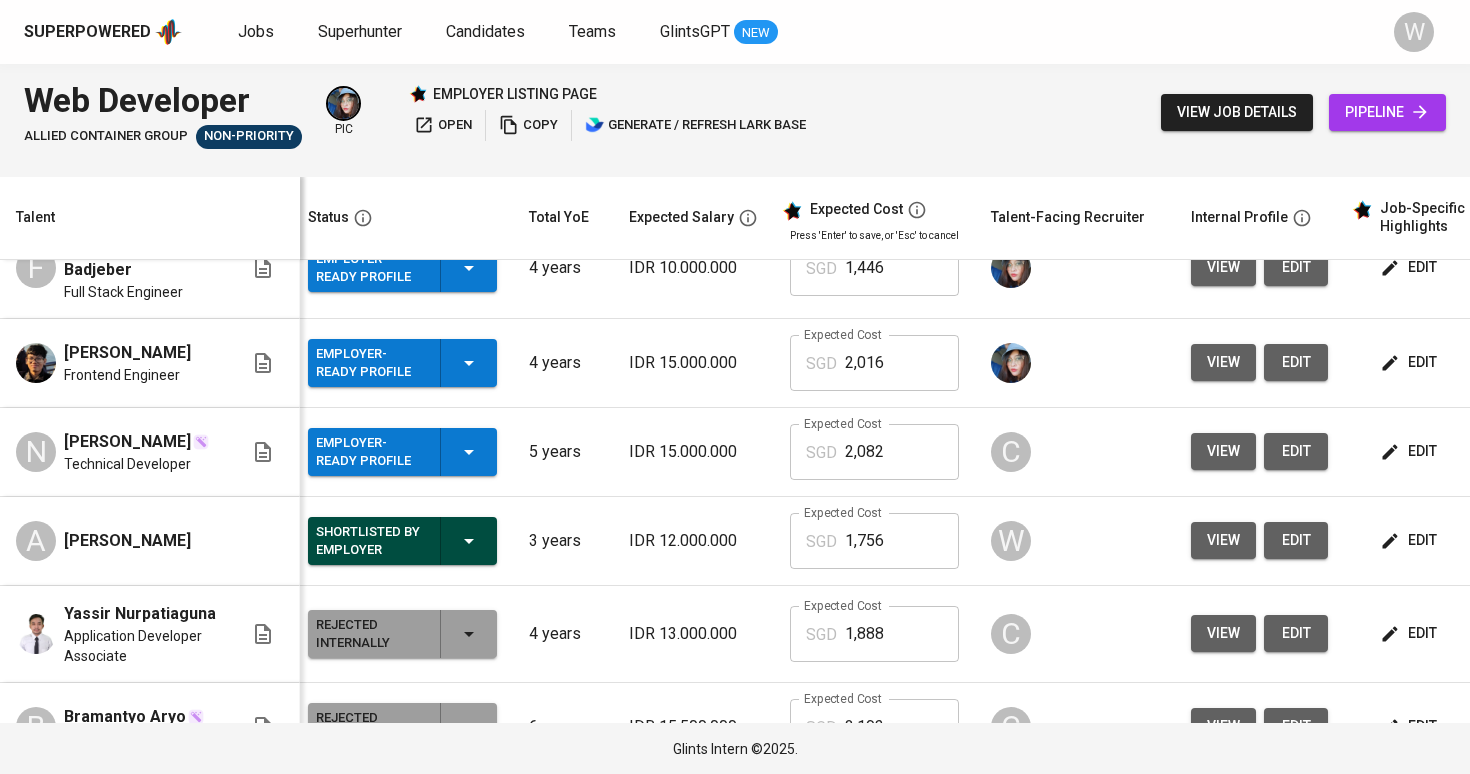 click on "view edit" at bounding box center [1259, 634] 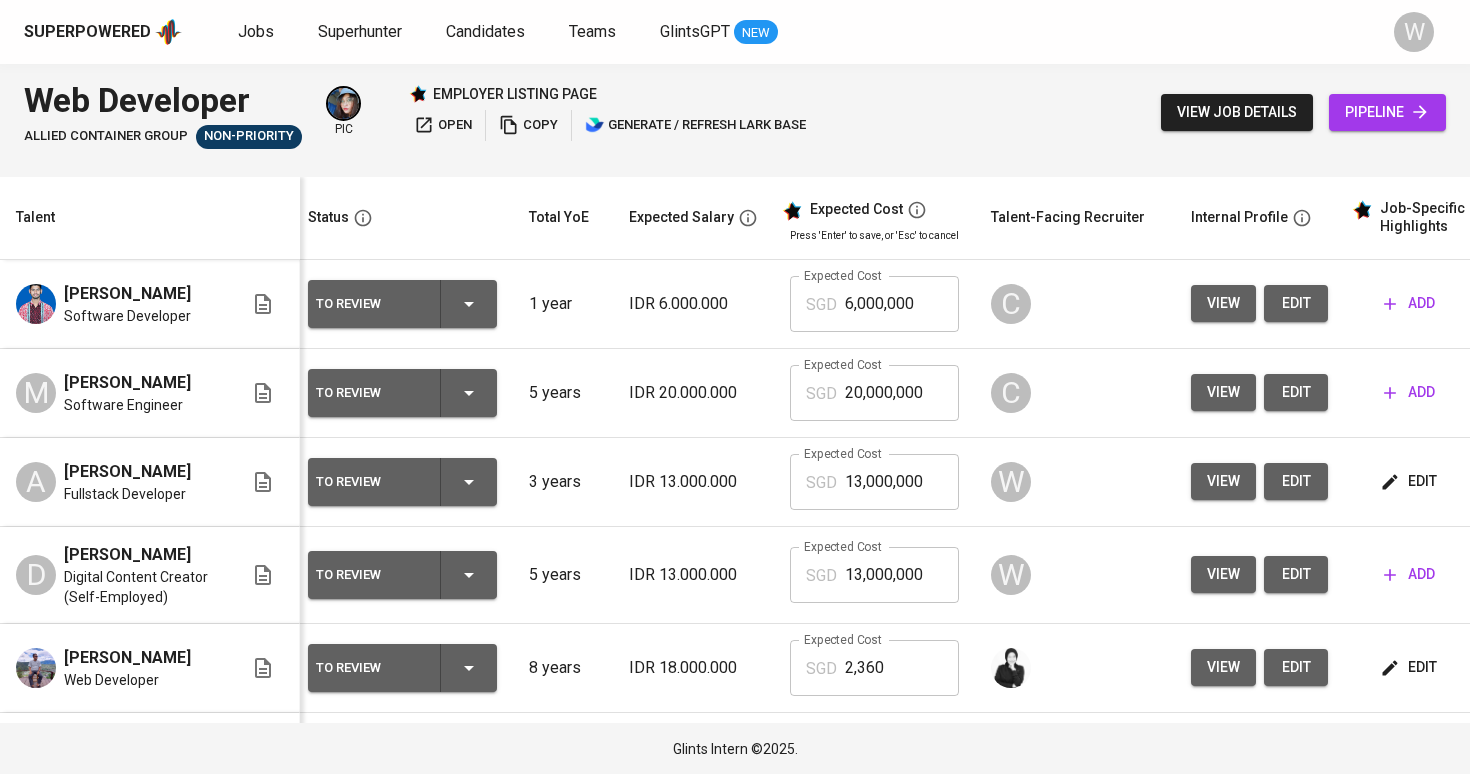 scroll, scrollTop: 0, scrollLeft: 8, axis: horizontal 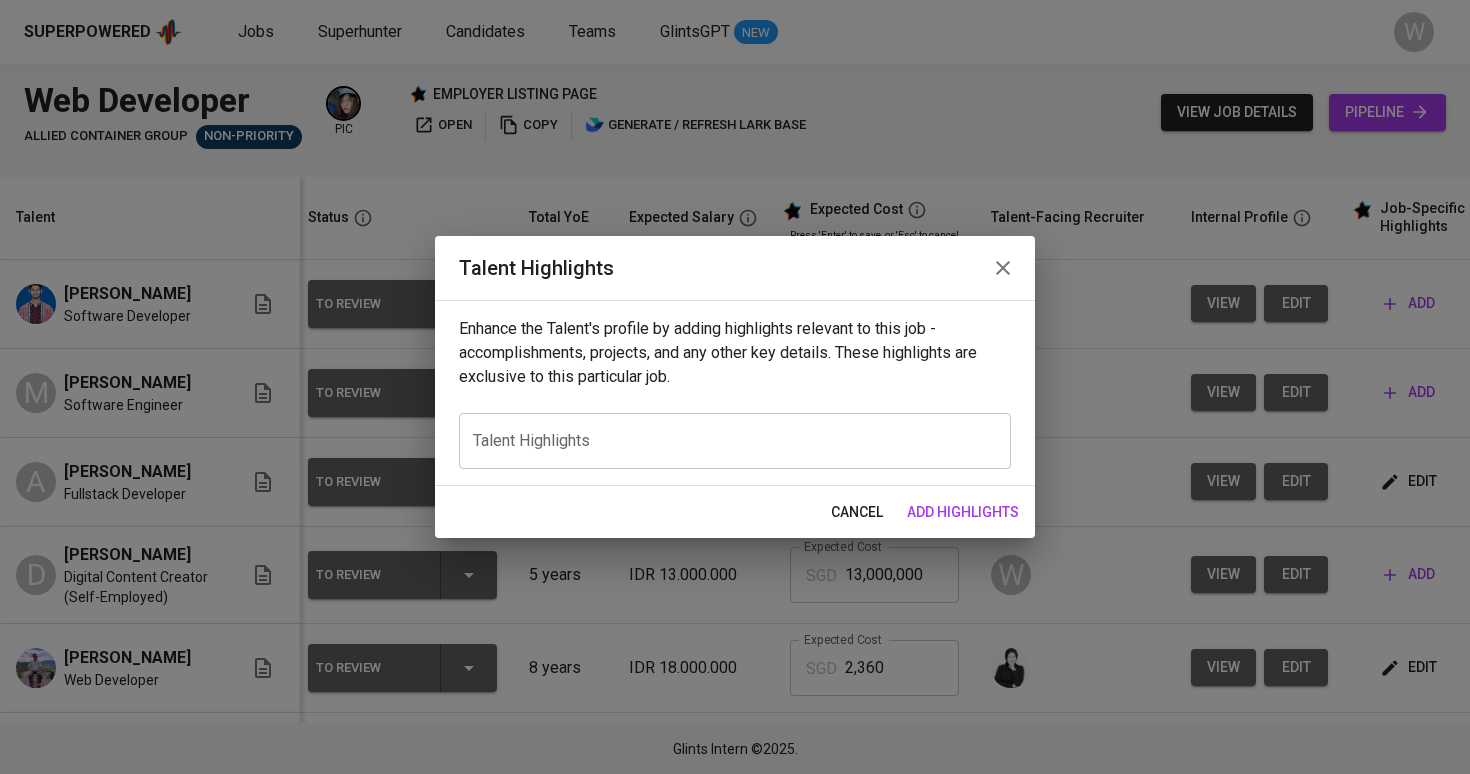 click at bounding box center (735, 440) 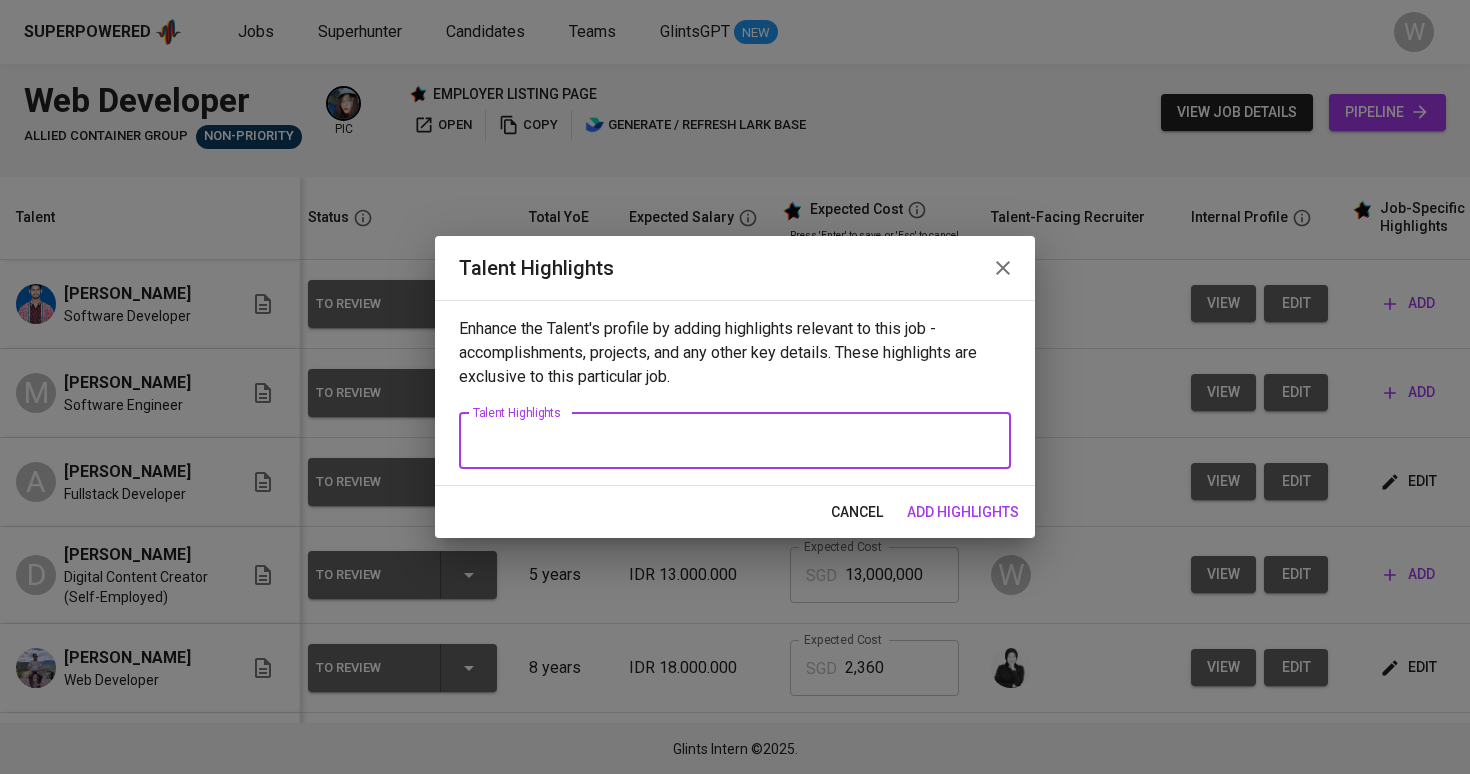 paste on "Danny is a passionate and skilled web developer with a strong foundation in both frontend and backend technologies, particularly proficient in PHP Laravel and React.js. He has hands-on experience developing full-scale applications using Laravel for backend operations, including CRUD functionalities, database relationships, and end-to-end system integration. His work with Laravel started during his tenure at Deeeplabs, where he was actively involved in developing systems such as warehouse and inventory management solutions.
On the frontend, Danny has deep expertise with React.js and has led the development of several projects from scratch, converting legacy PHP-based frontends to modern React interfaces. He has experience integrating REST APIs and working collaboratively with backend teams. Danny also built a reusable UI component library using React and Tailwind CSS, streamlining development processes and maintaining consistency across multiple projects. His project portfolio includes applications such as..." 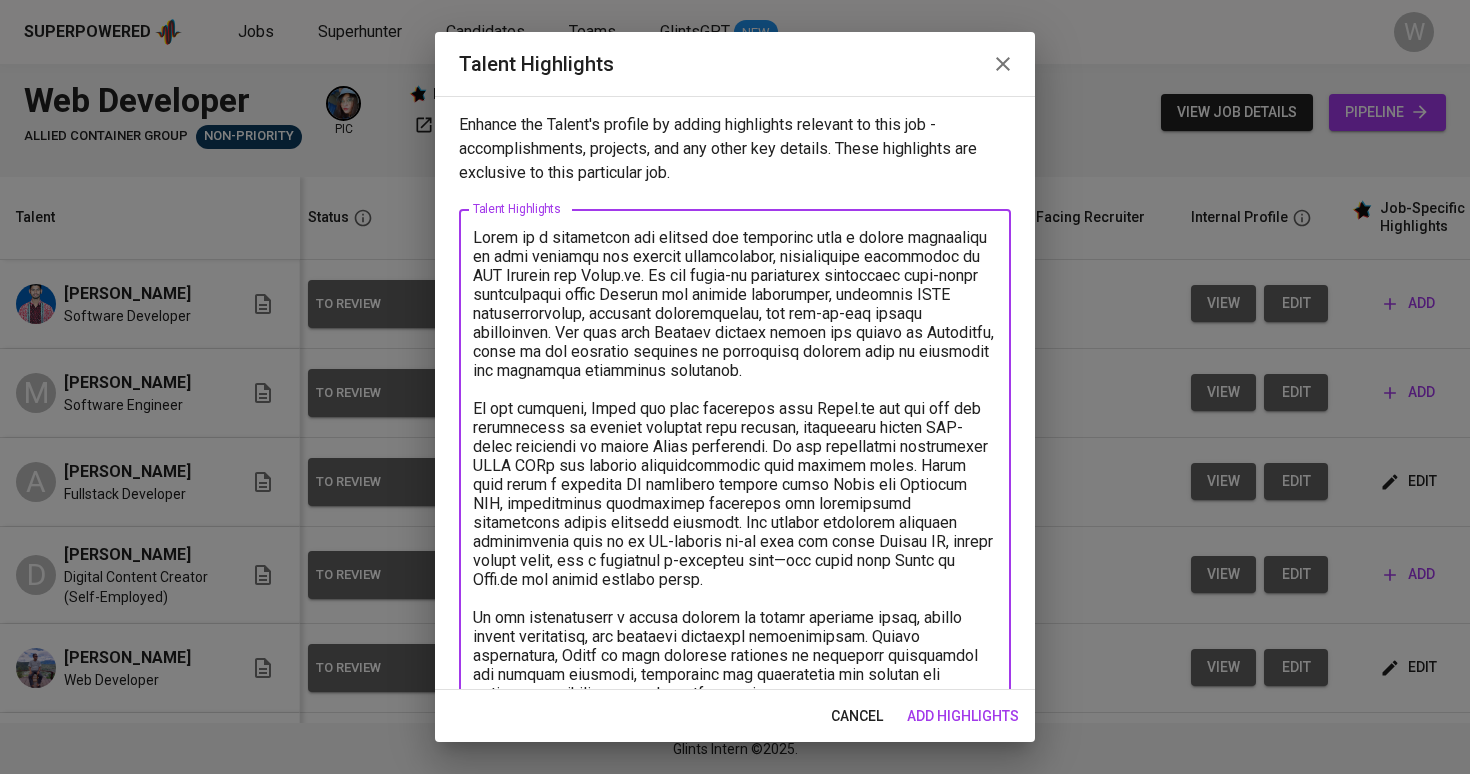 scroll, scrollTop: 67, scrollLeft: 0, axis: vertical 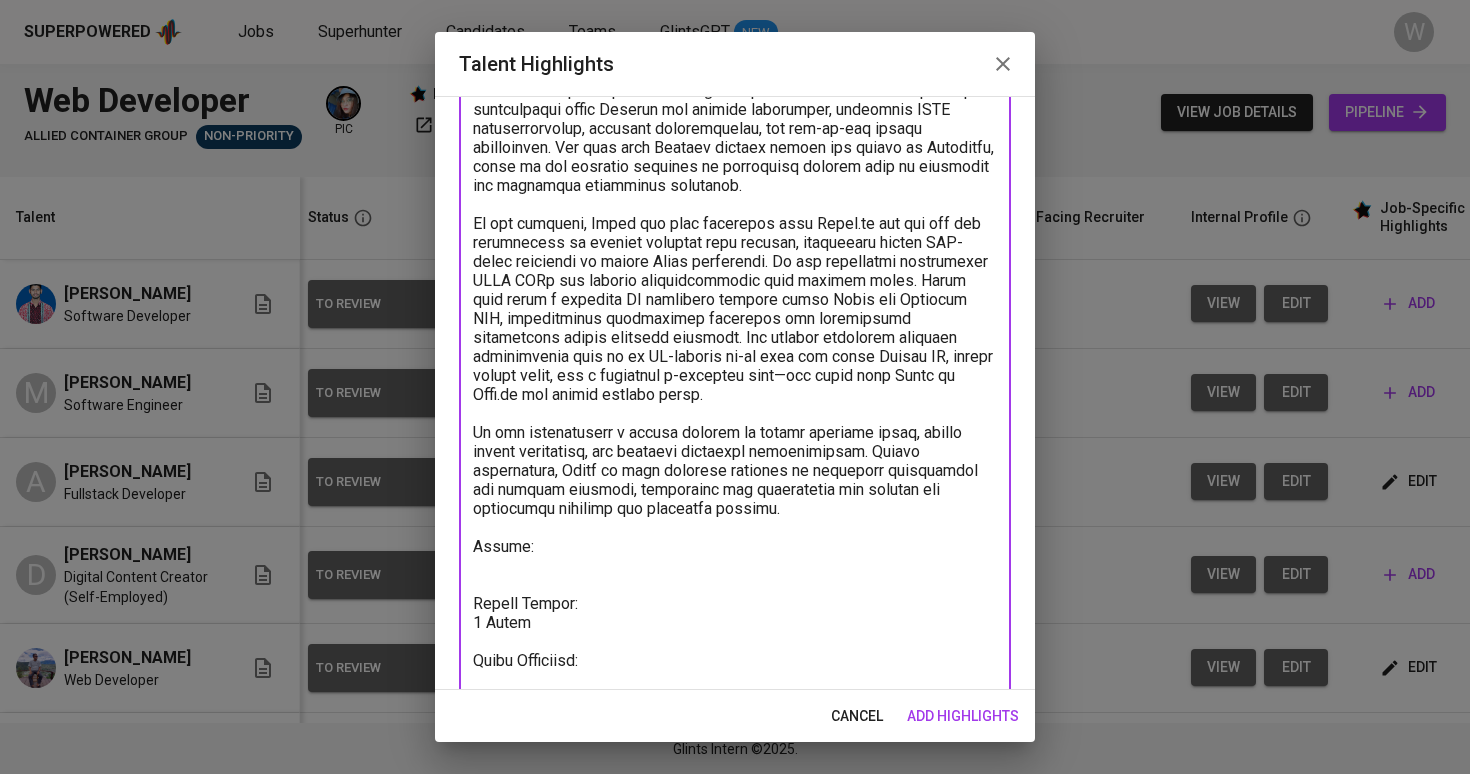 paste on "https://glints.sg.larksuite.com/minutes/obsgoh59w7n67rpko9zq1m4q?from=from_copylink" 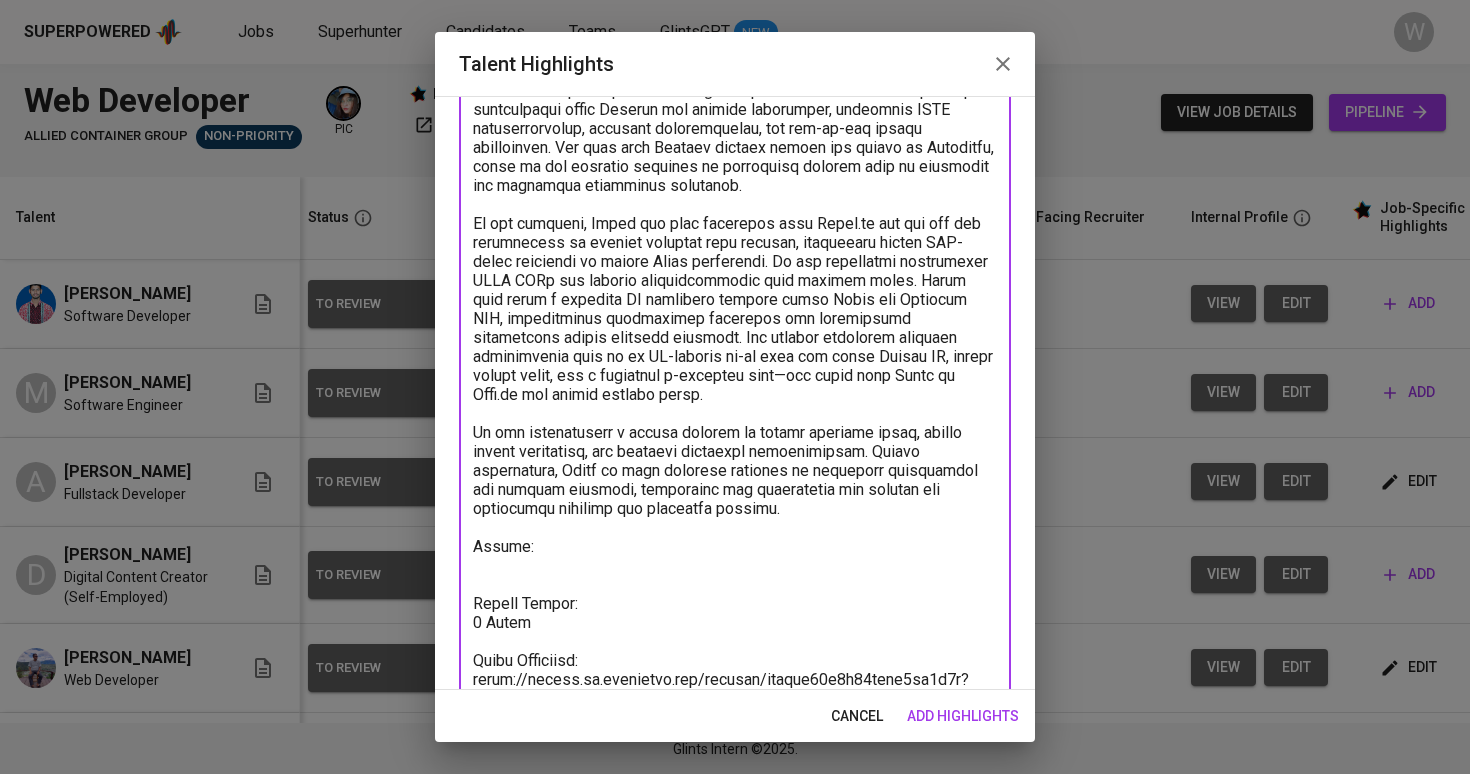scroll, scrollTop: 204, scrollLeft: 0, axis: vertical 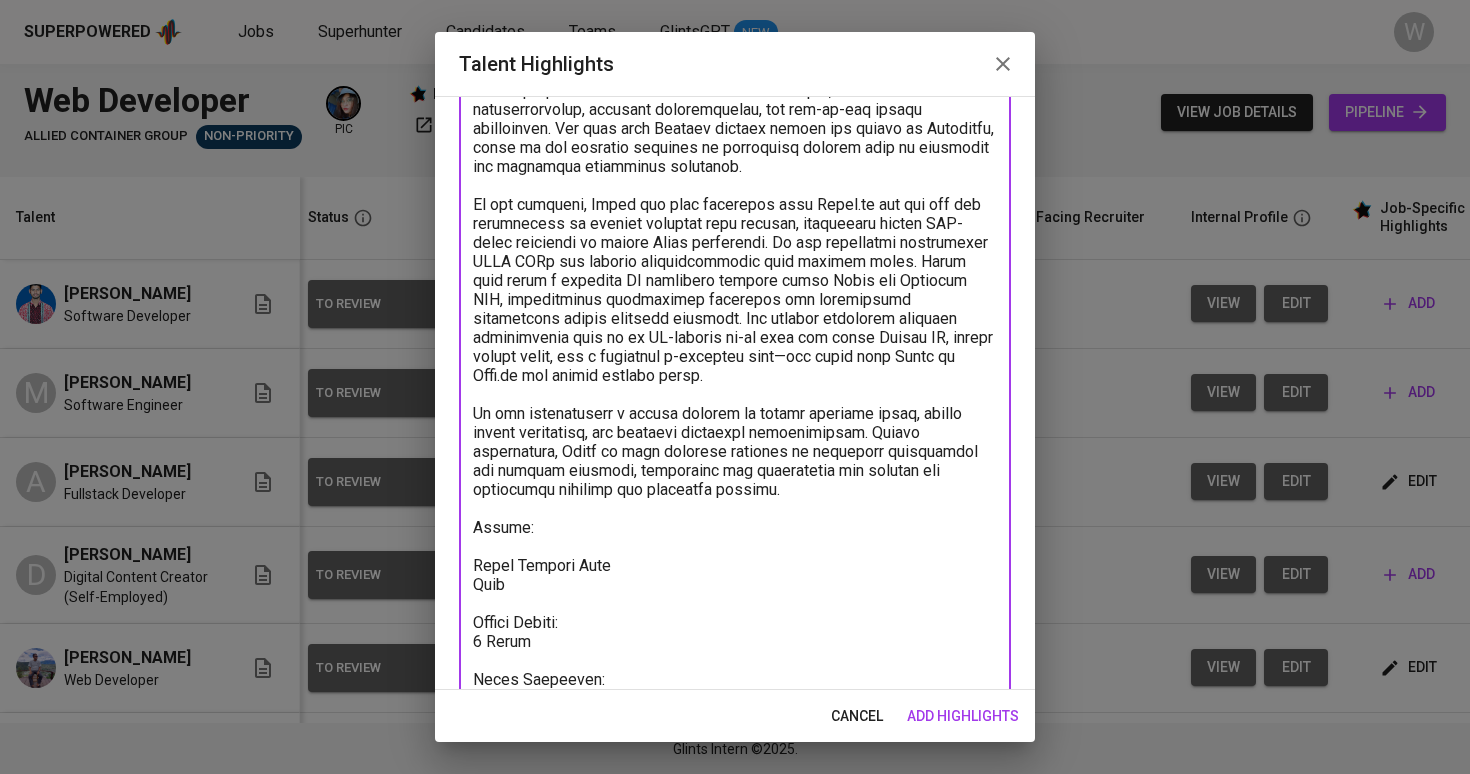 type on "Danny is a passionate and skilled web developer with a strong foundation in both frontend and backend technologies, particularly proficient in PHP Laravel and React.js. He has hands-on experience developing full-scale applications using Laravel for backend operations, including CRUD functionalities, database relationships, and end-to-end system integration. His work with Laravel started during his tenure at Deeeplabs, where he was actively involved in developing systems such as warehouse and inventory management solutions.
On the frontend, Danny has deep expertise with React.js and has led the development of several projects from scratch, converting legacy PHP-based frontends to modern React interfaces. He has experience integrating REST APIs and working collaboratively with backend teams. Danny also built a reusable UI component library using React and Tailwind CSS, streamlining development processes and maintaining consistency across multiple projects. His project portfolio includes applications such as..." 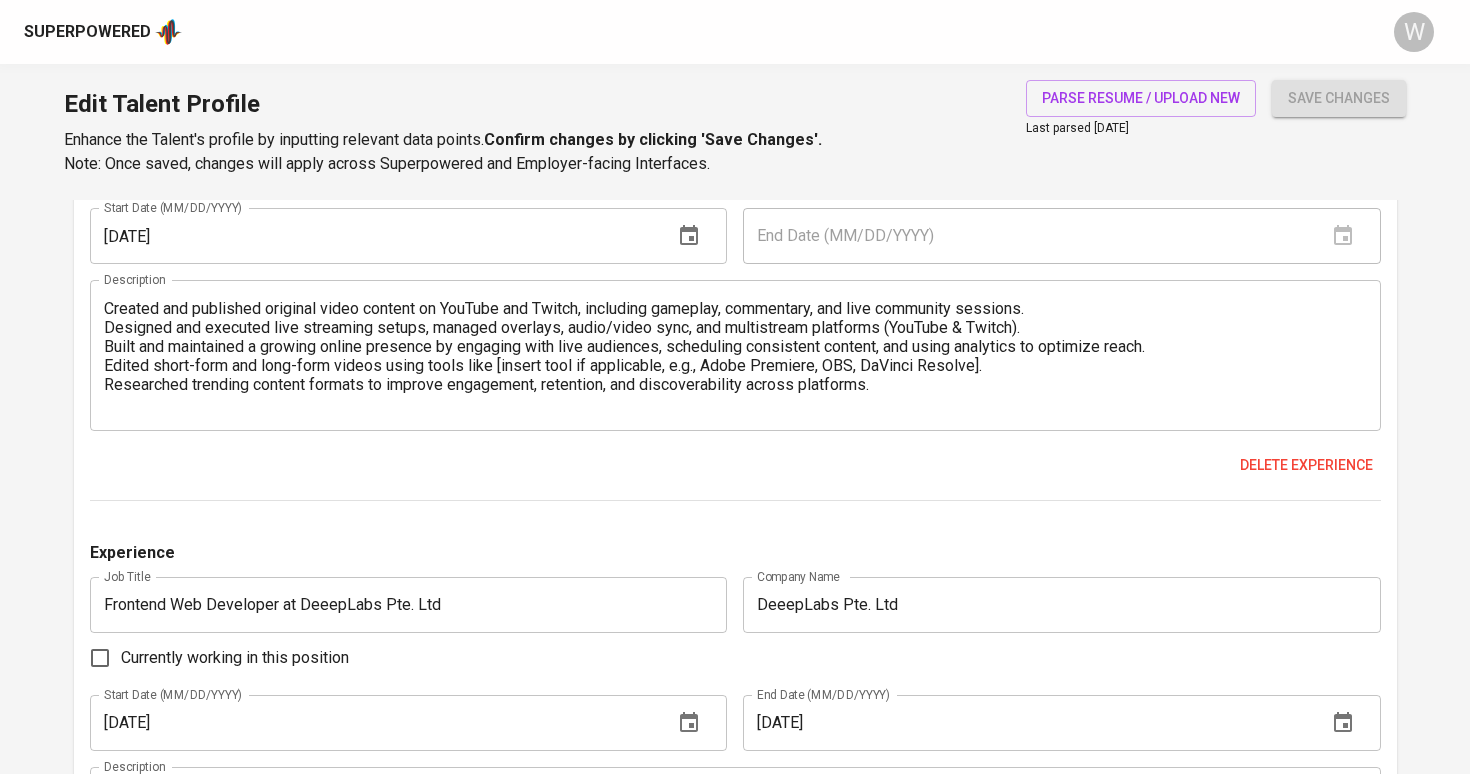 scroll, scrollTop: 1752, scrollLeft: 0, axis: vertical 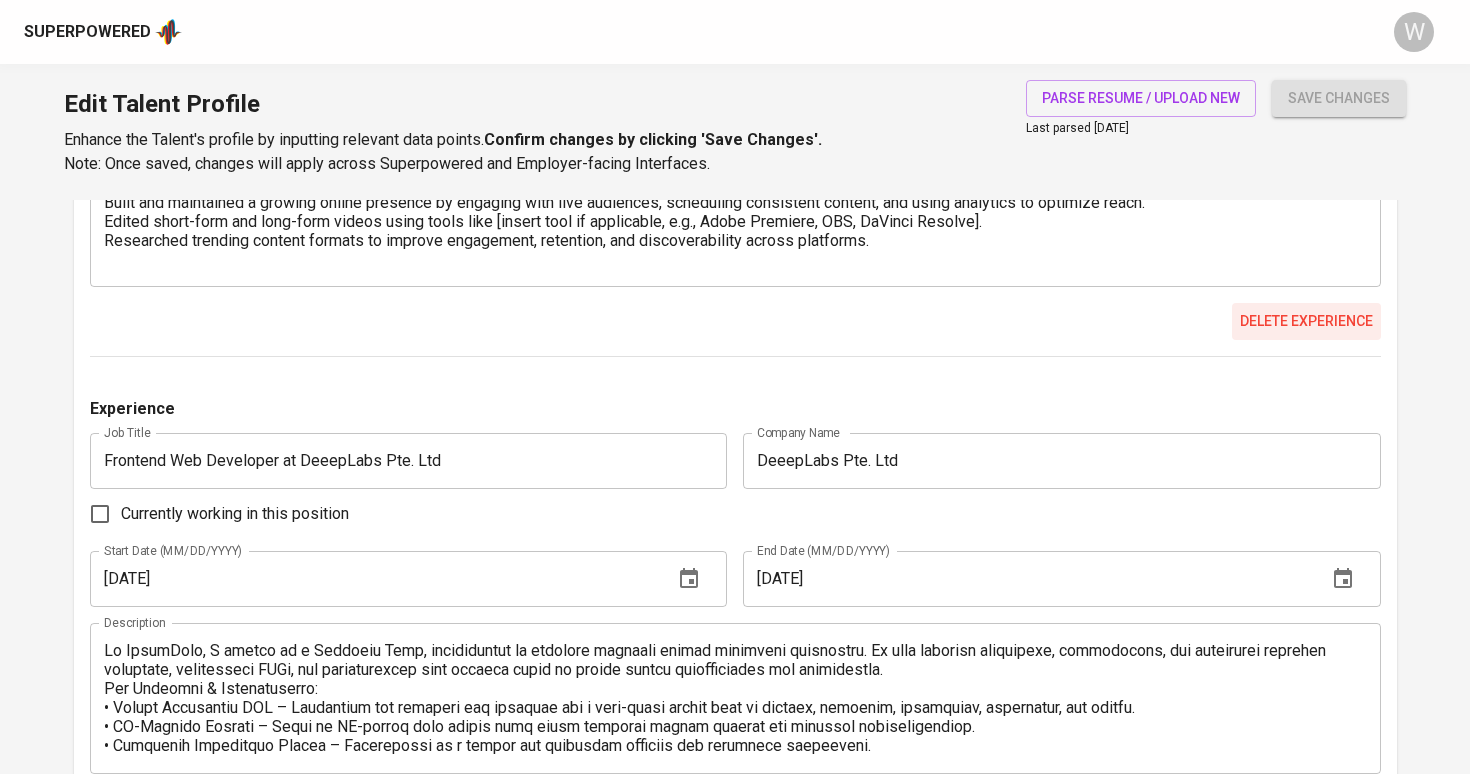 click on "Delete experience" at bounding box center [1306, 321] 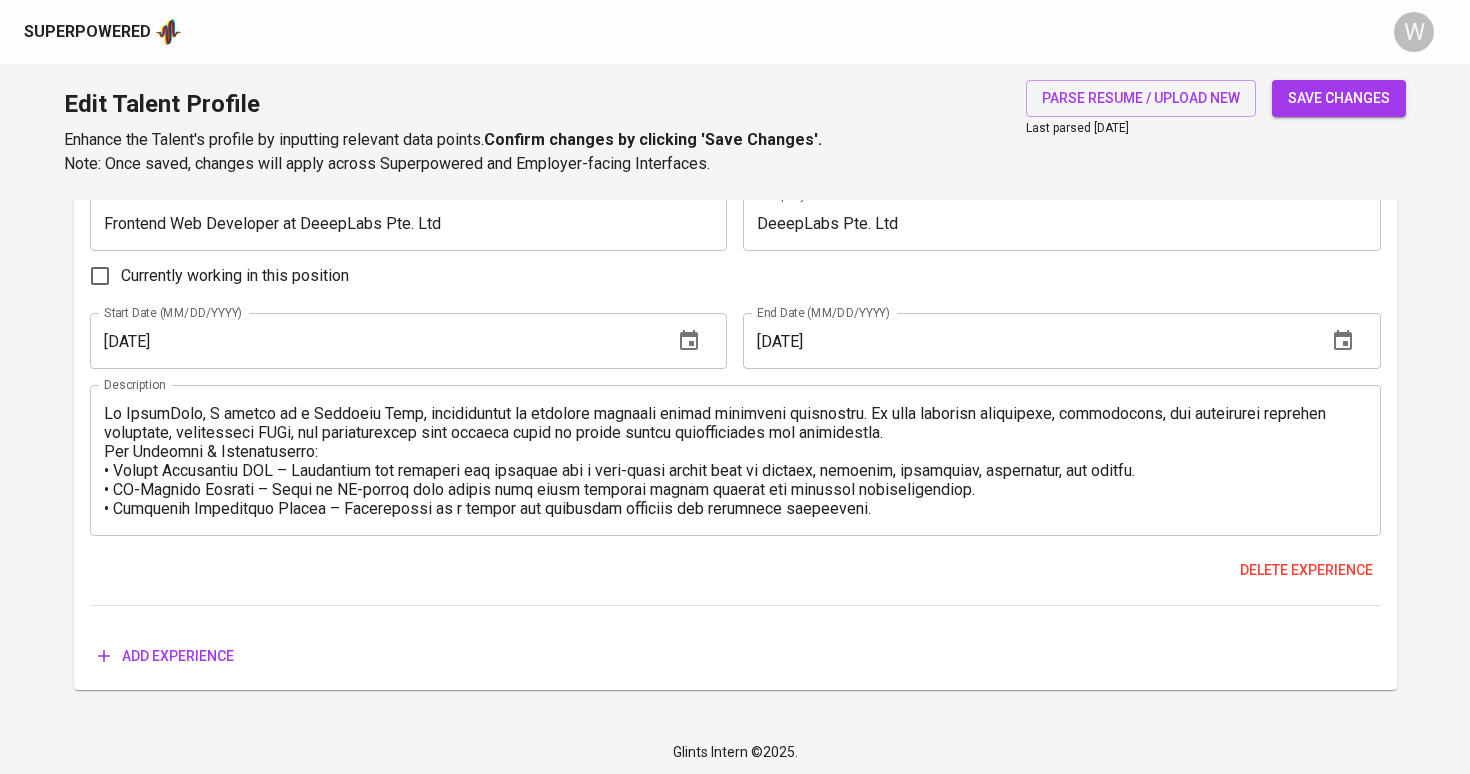 click on "save changes" at bounding box center (1339, 98) 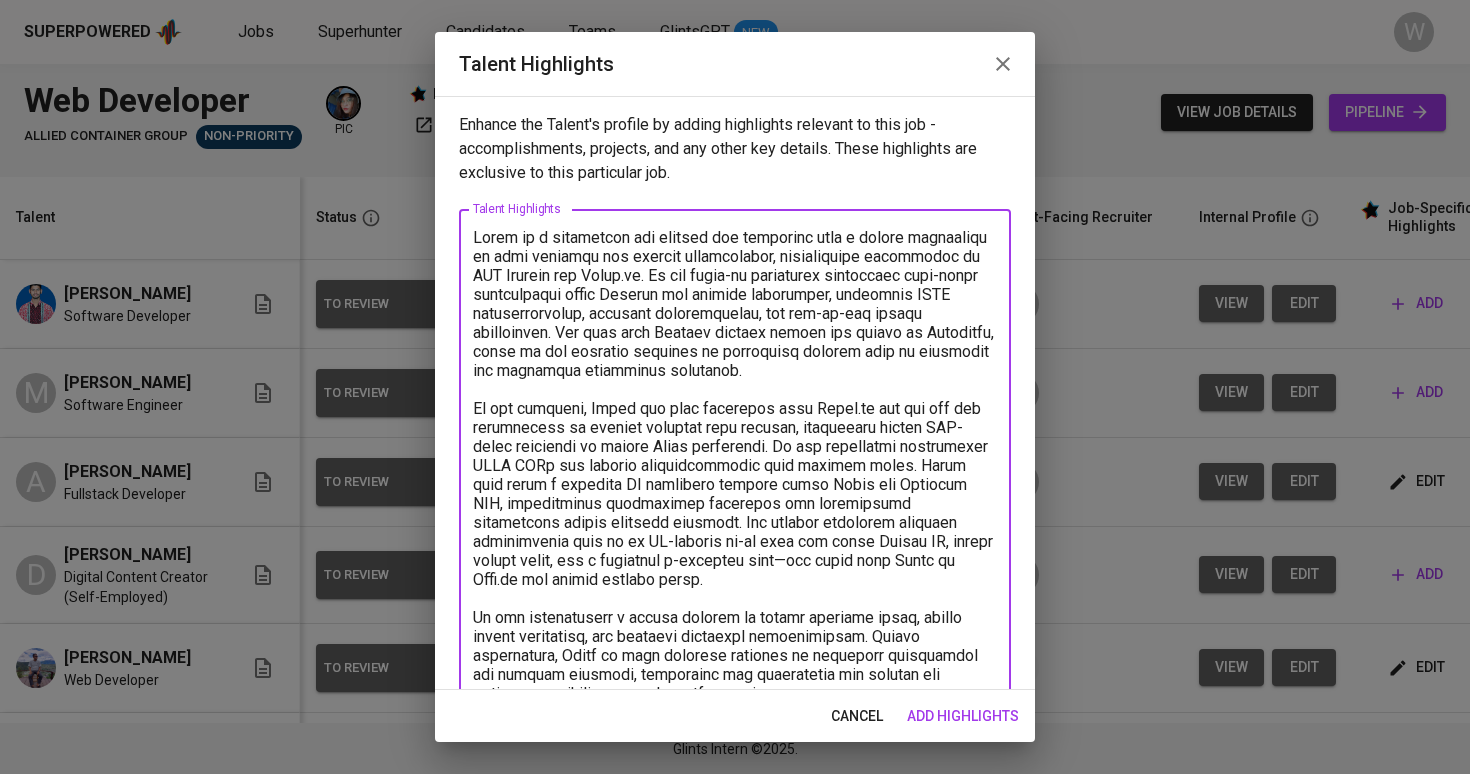 scroll, scrollTop: 0, scrollLeft: 0, axis: both 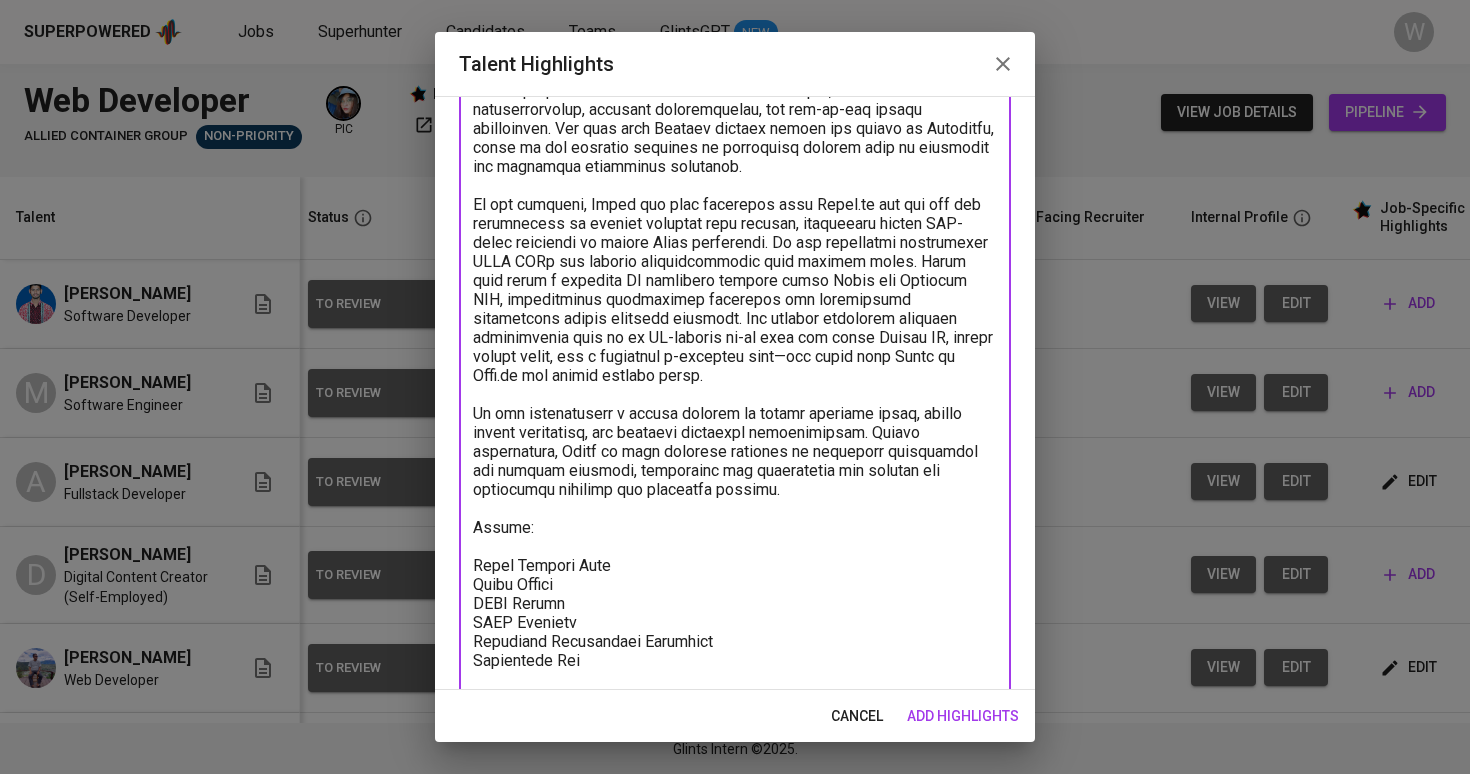 paste on "1,420.47" 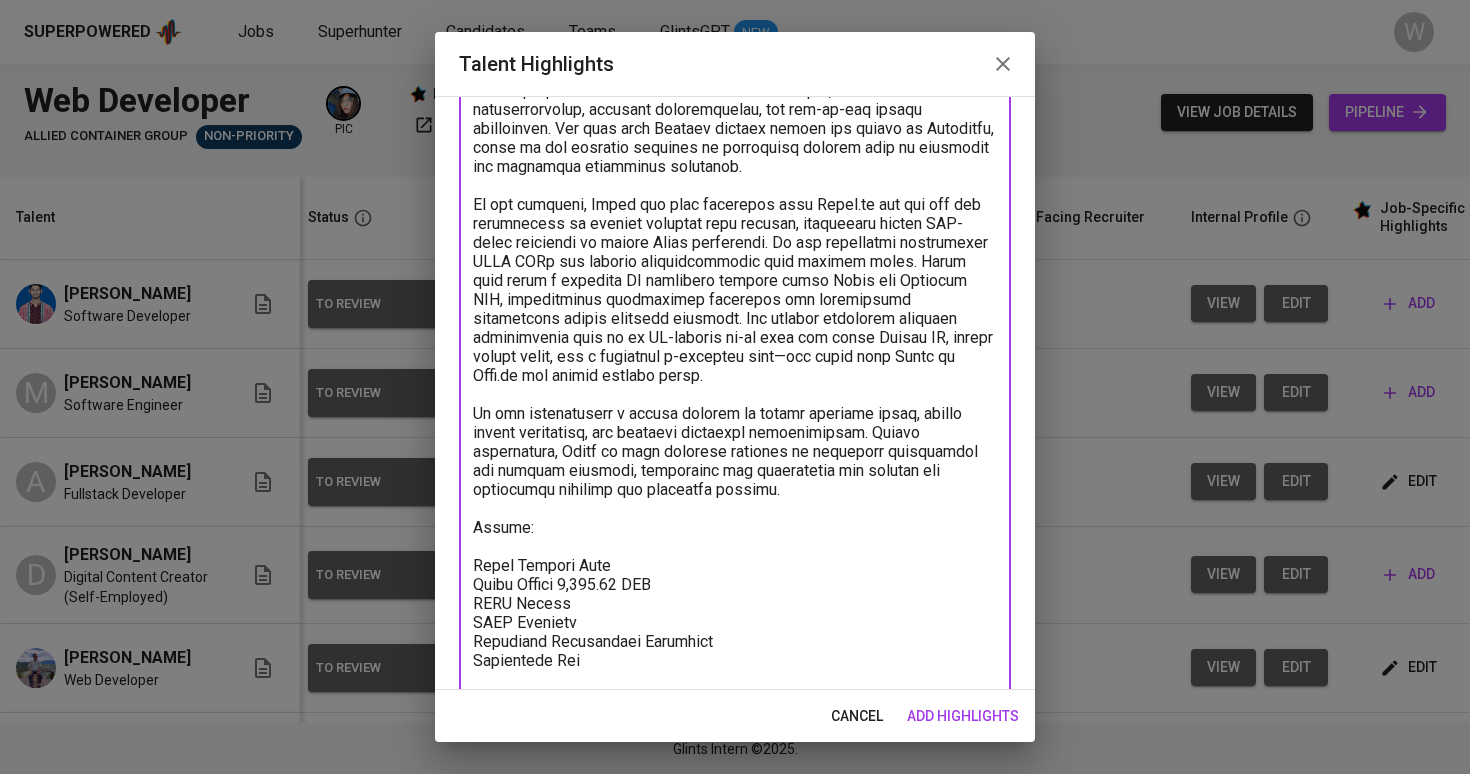 paste on "50.70" 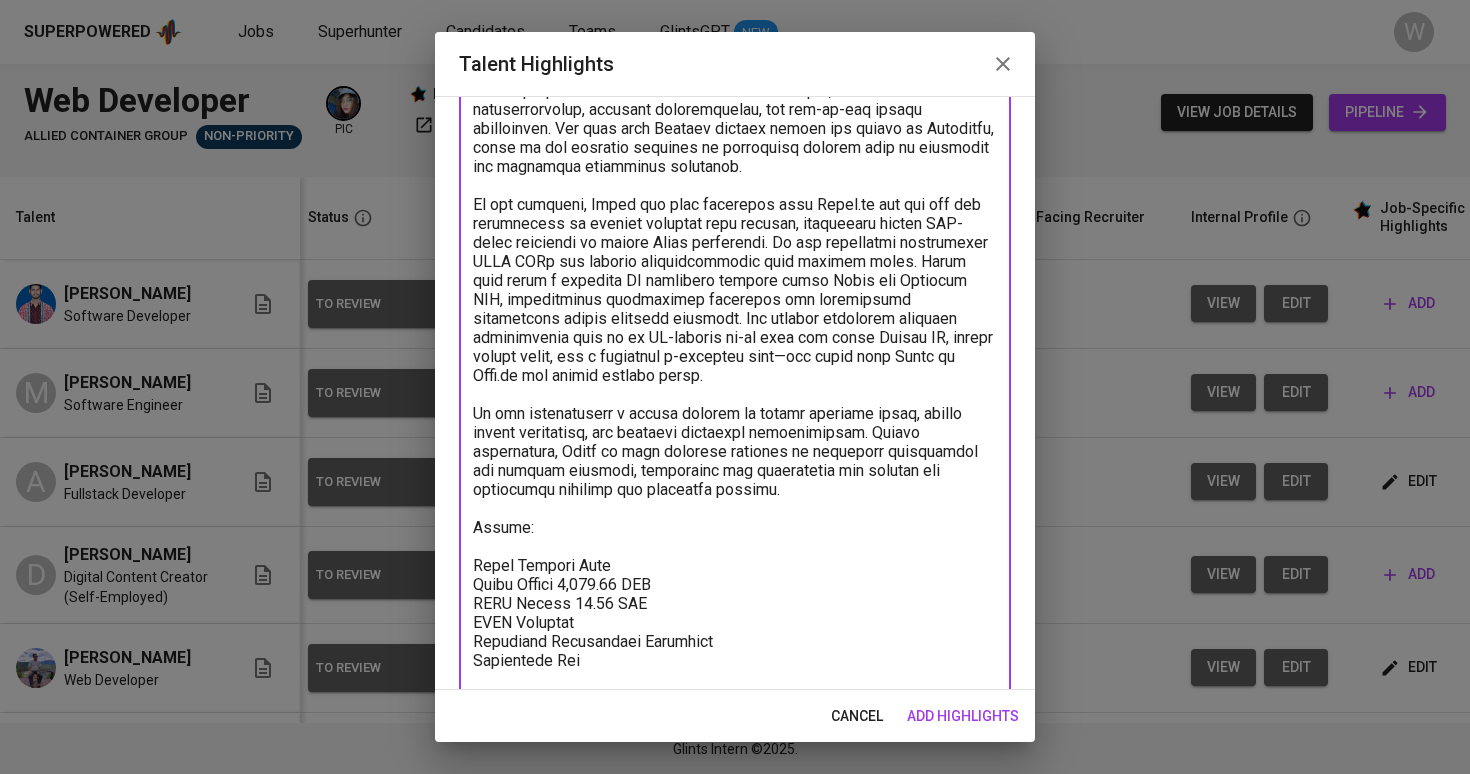 paste on "78.05" 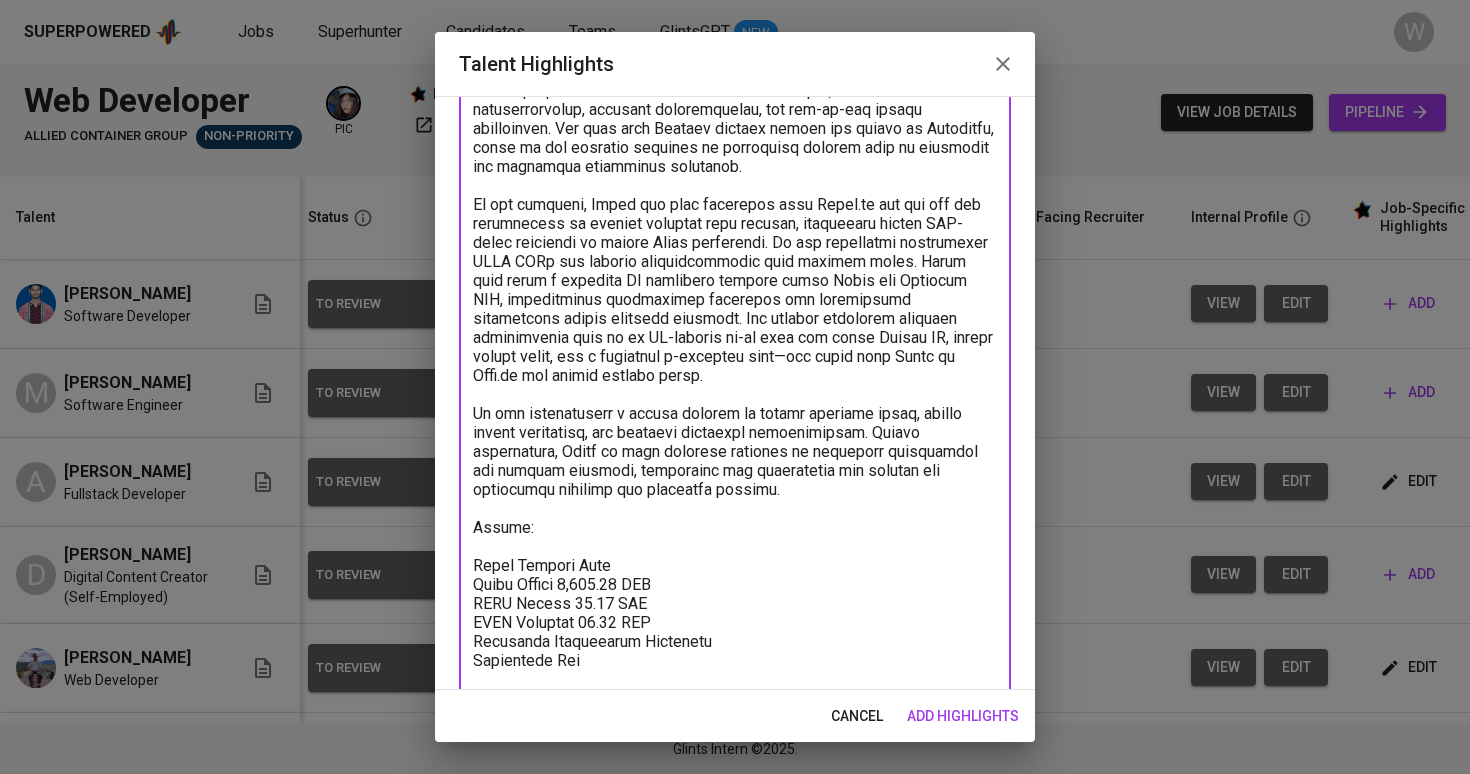 paste on "118.37" 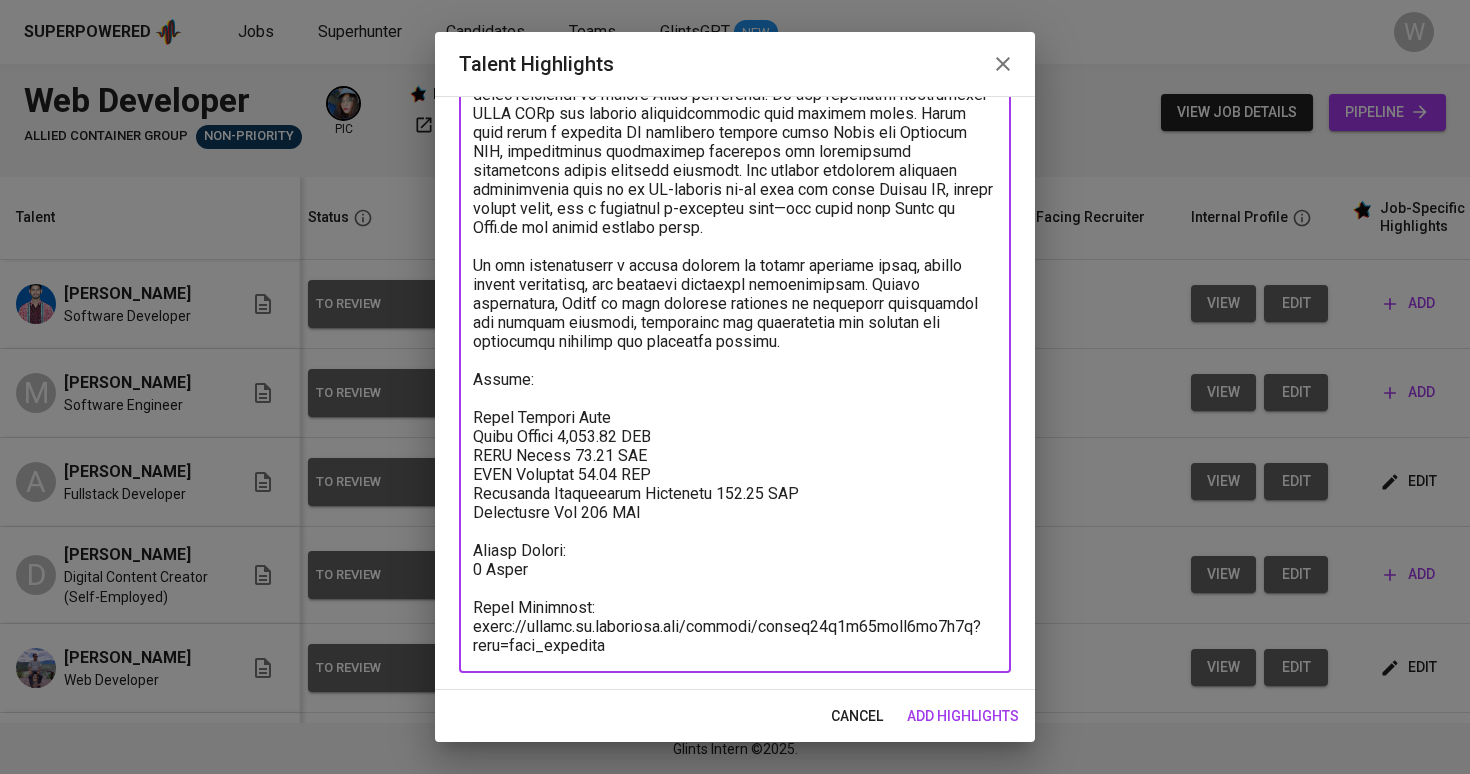 scroll, scrollTop: 352, scrollLeft: 0, axis: vertical 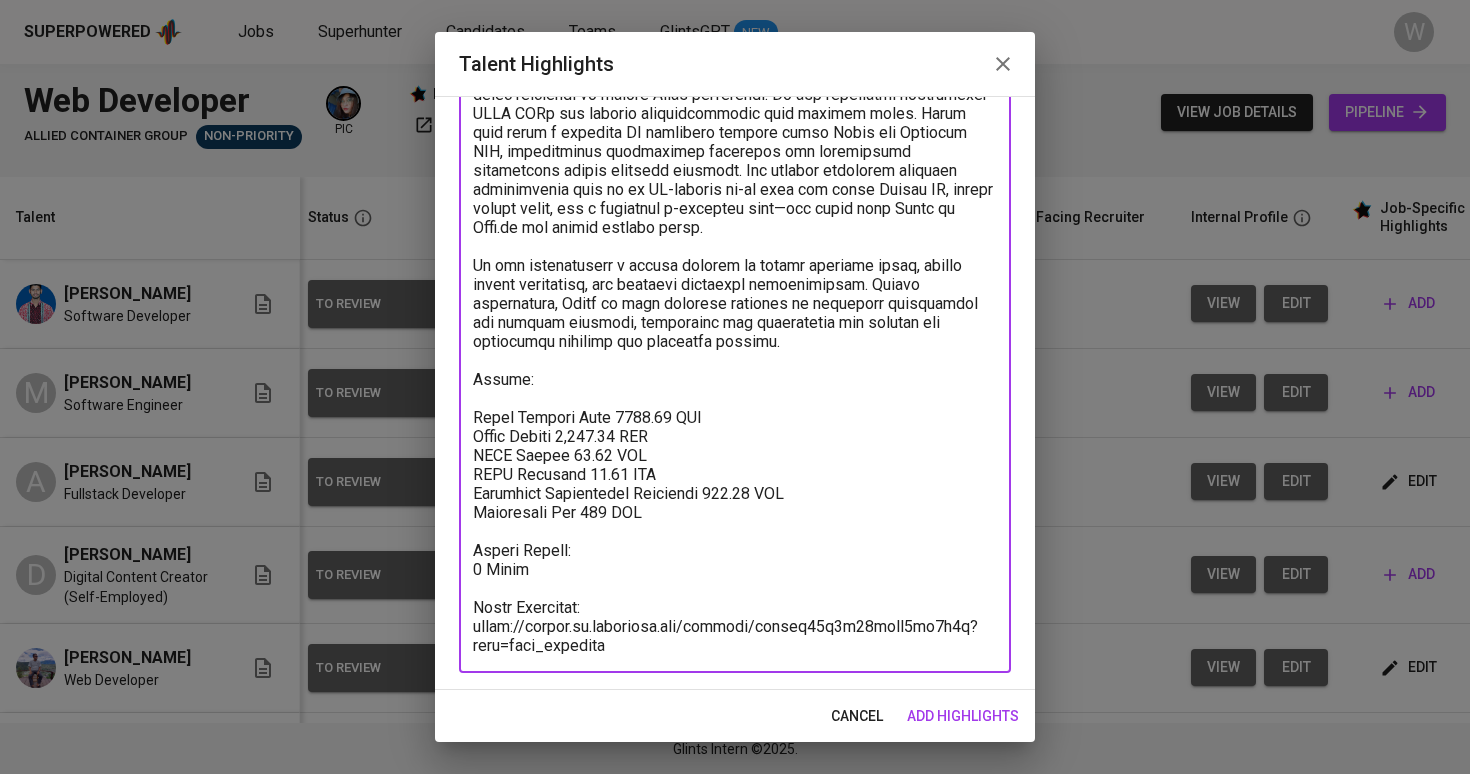 click at bounding box center [735, 265] 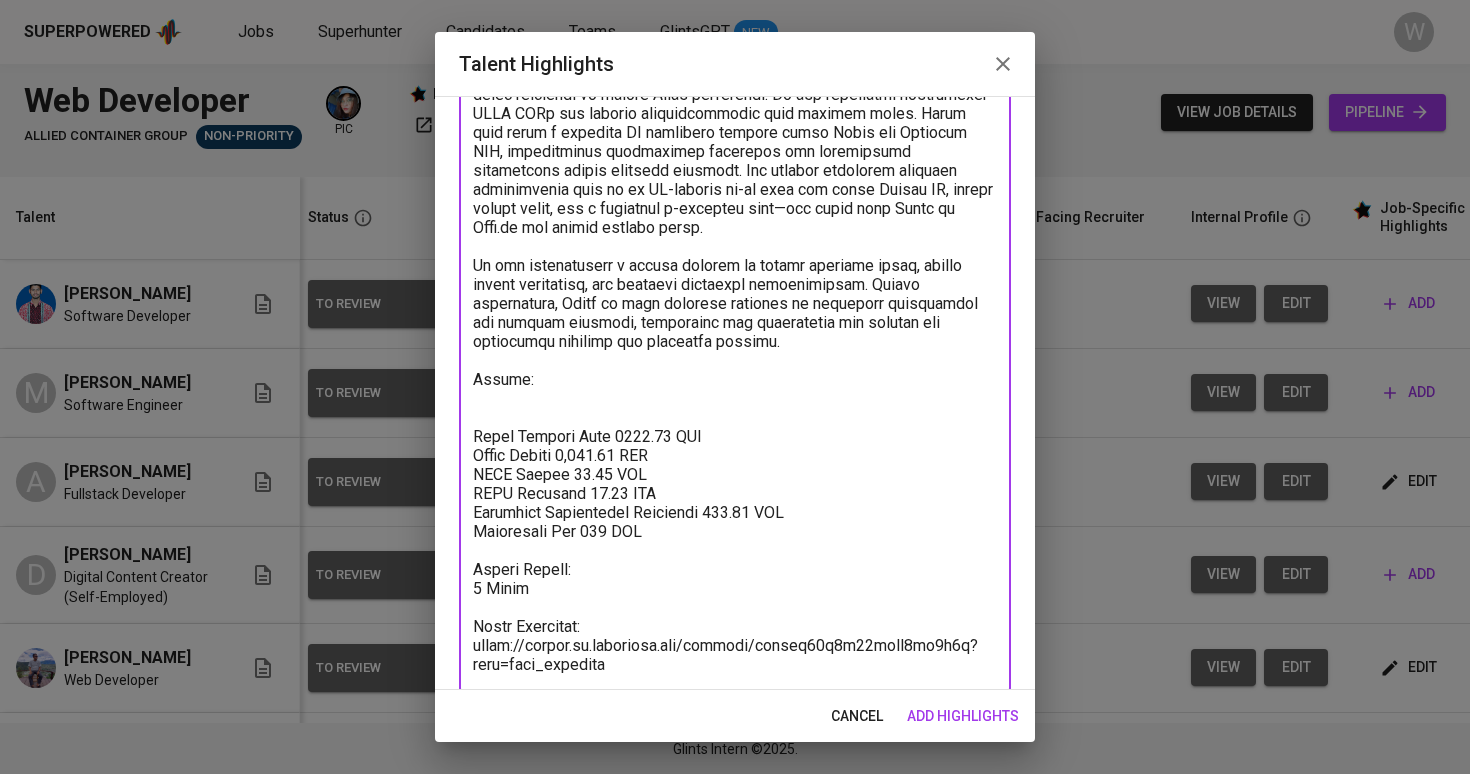 paste on "https://glints.sg.larksuite.com/file/EHLqbVOf2o5Bq4x3Wh5l9IYegbg?from=from_copylink" 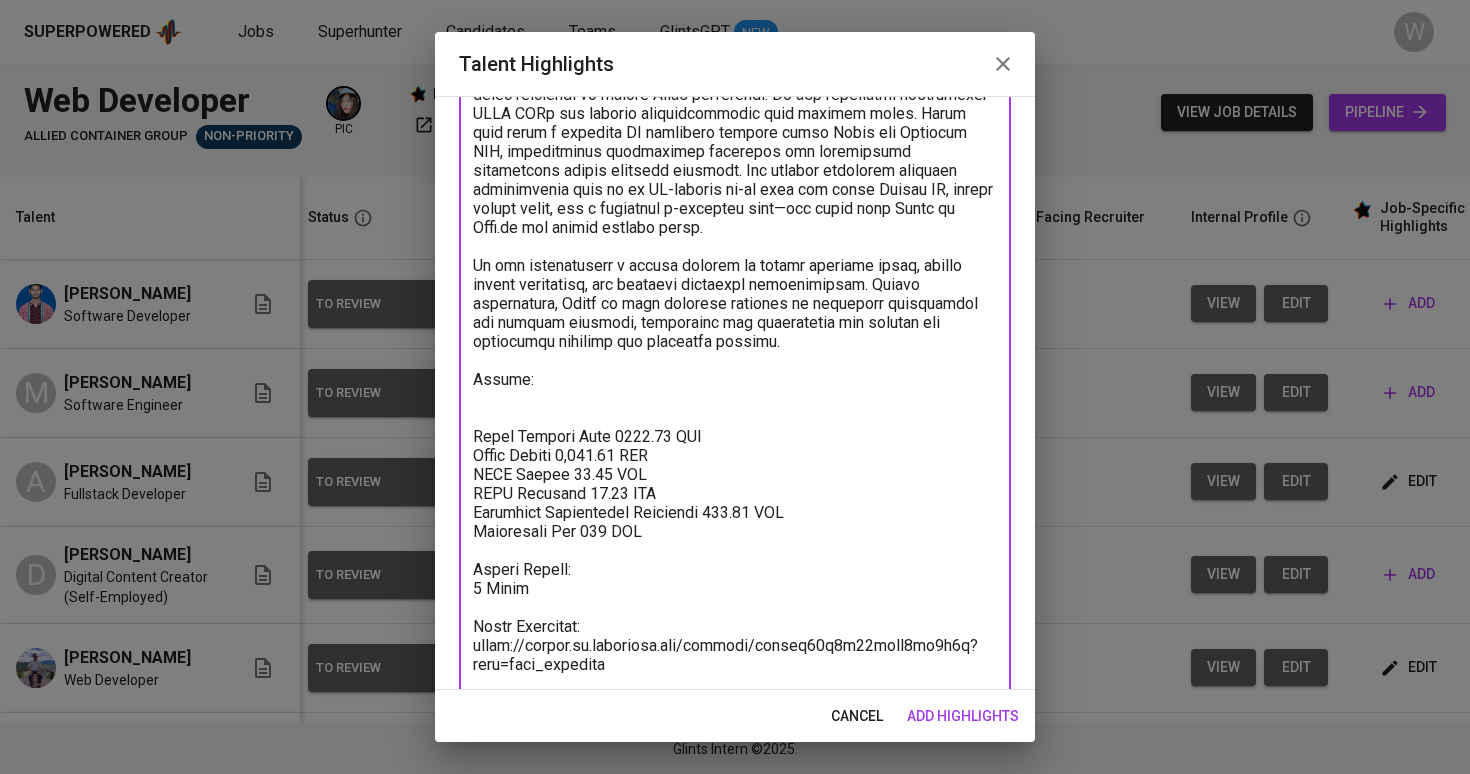 type on "Danny is a passionate and skilled web developer with a strong foundation in both frontend and backend technologies, particularly proficient in PHP Laravel and React.js. He has hands-on experience developing full-scale applications using Laravel for backend operations, including CRUD functionalities, database relationships, and end-to-end system integration. His work with Laravel started during his tenure at Deeeplabs, where he was actively involved in developing systems such as warehouse and inventory management solutions.
On the frontend, Danny has deep expertise with React.js and has led the development of several projects from scratch, converting legacy PHP-based frontends to modern React interfaces. He has experience integrating REST APIs and working collaboratively with backend teams. Danny also built a reusable UI component library using React and Tailwind CSS, streamlining development processes and maintaining consistency across multiple projects. His project portfolio includes applications such as..." 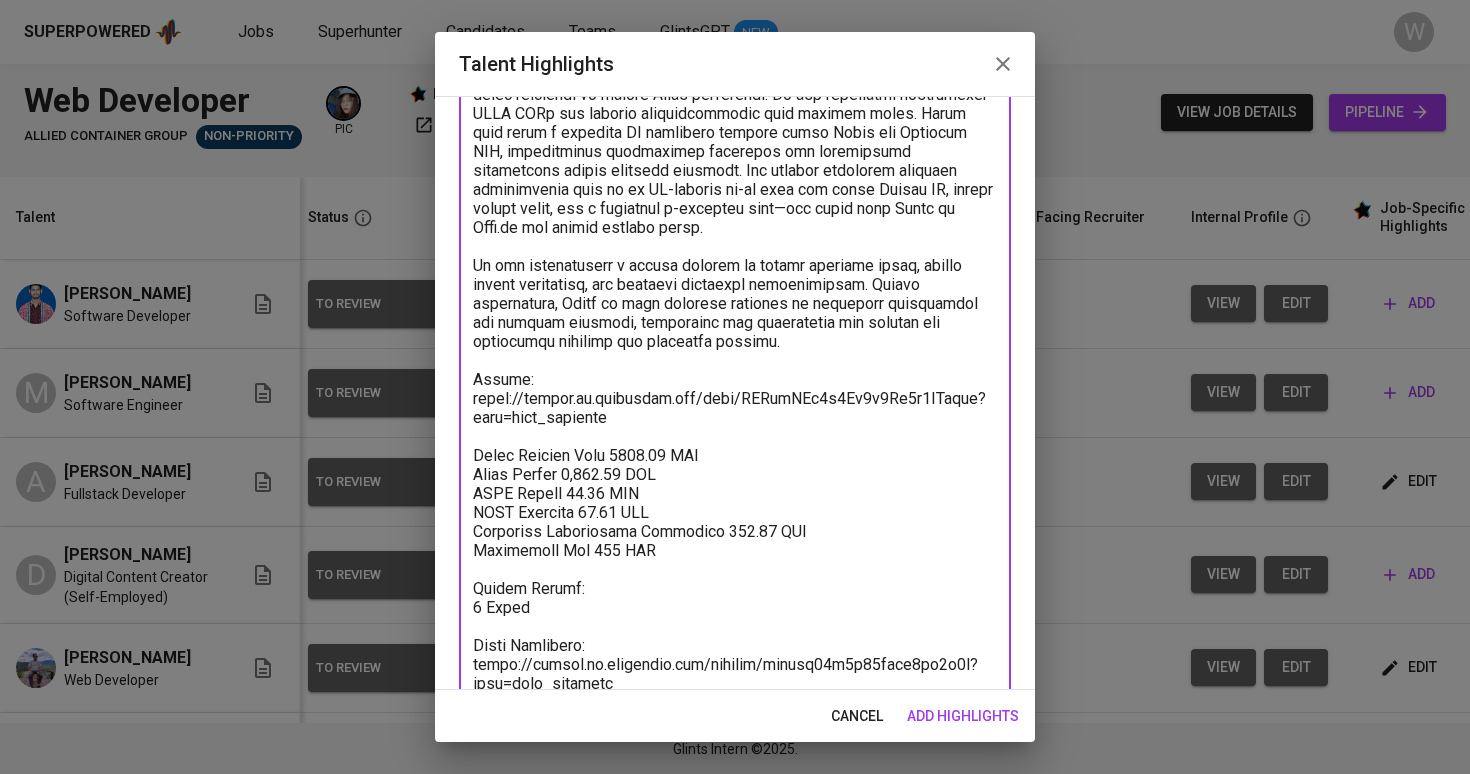 click on "add highlights" at bounding box center (963, 716) 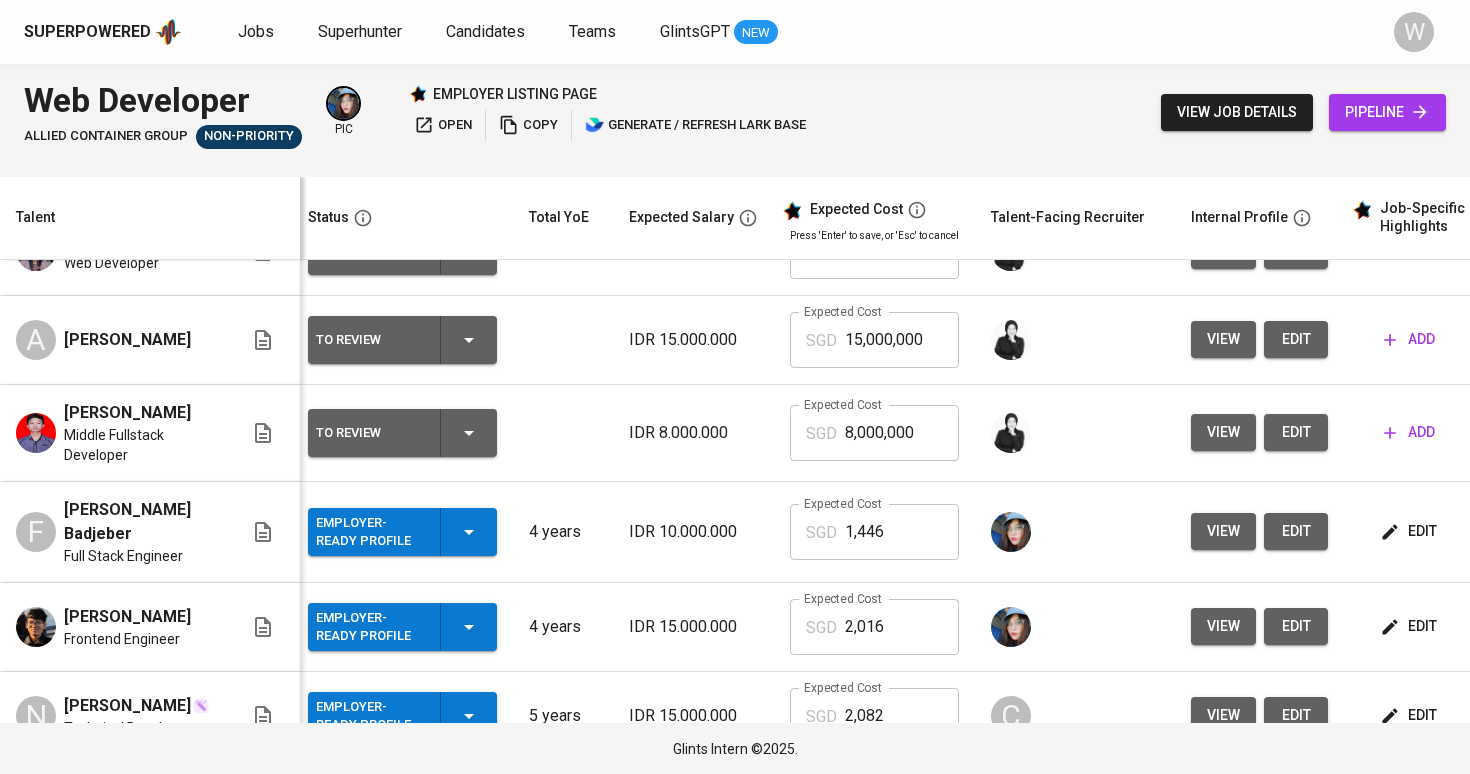 scroll, scrollTop: 417, scrollLeft: 9, axis: both 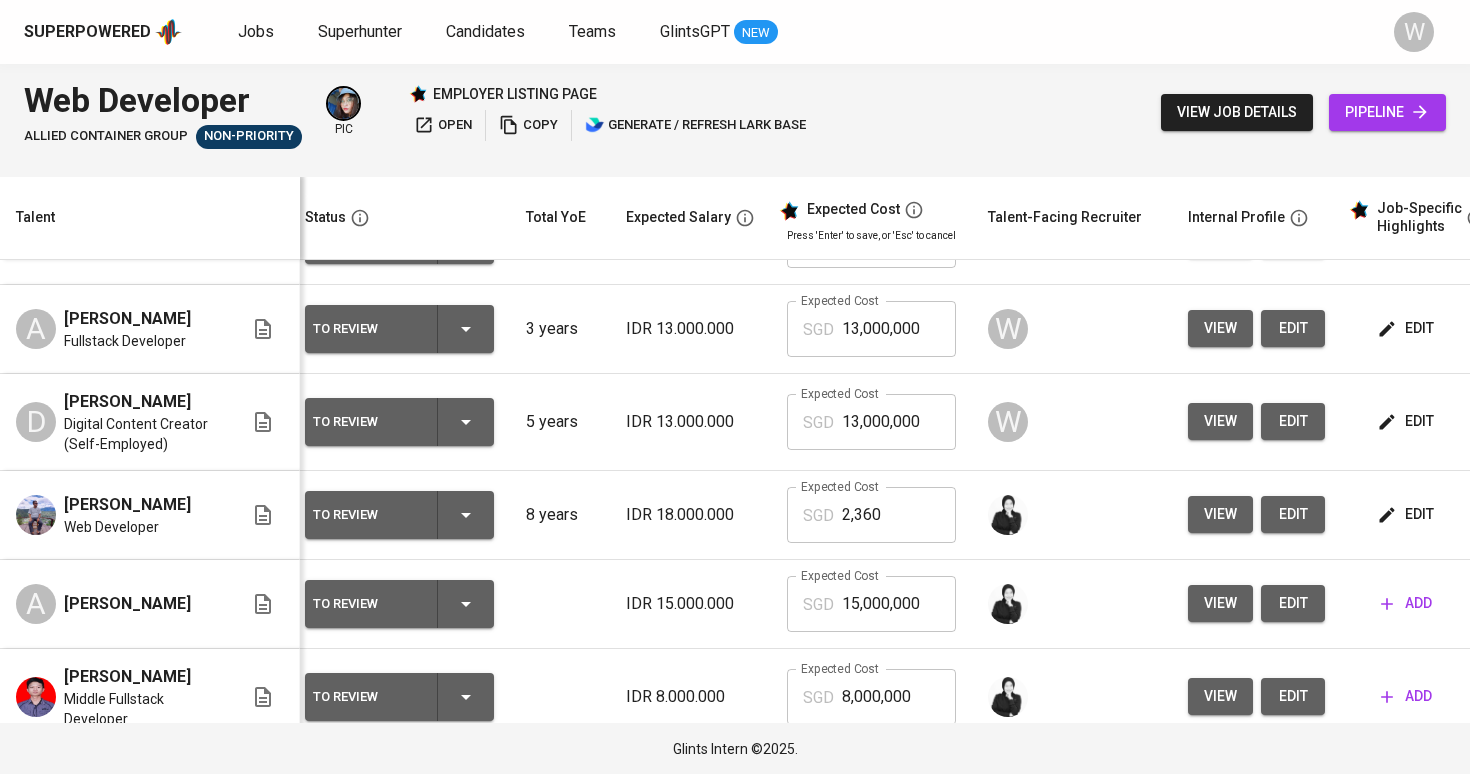 click on "13,000,000" at bounding box center (899, 422) 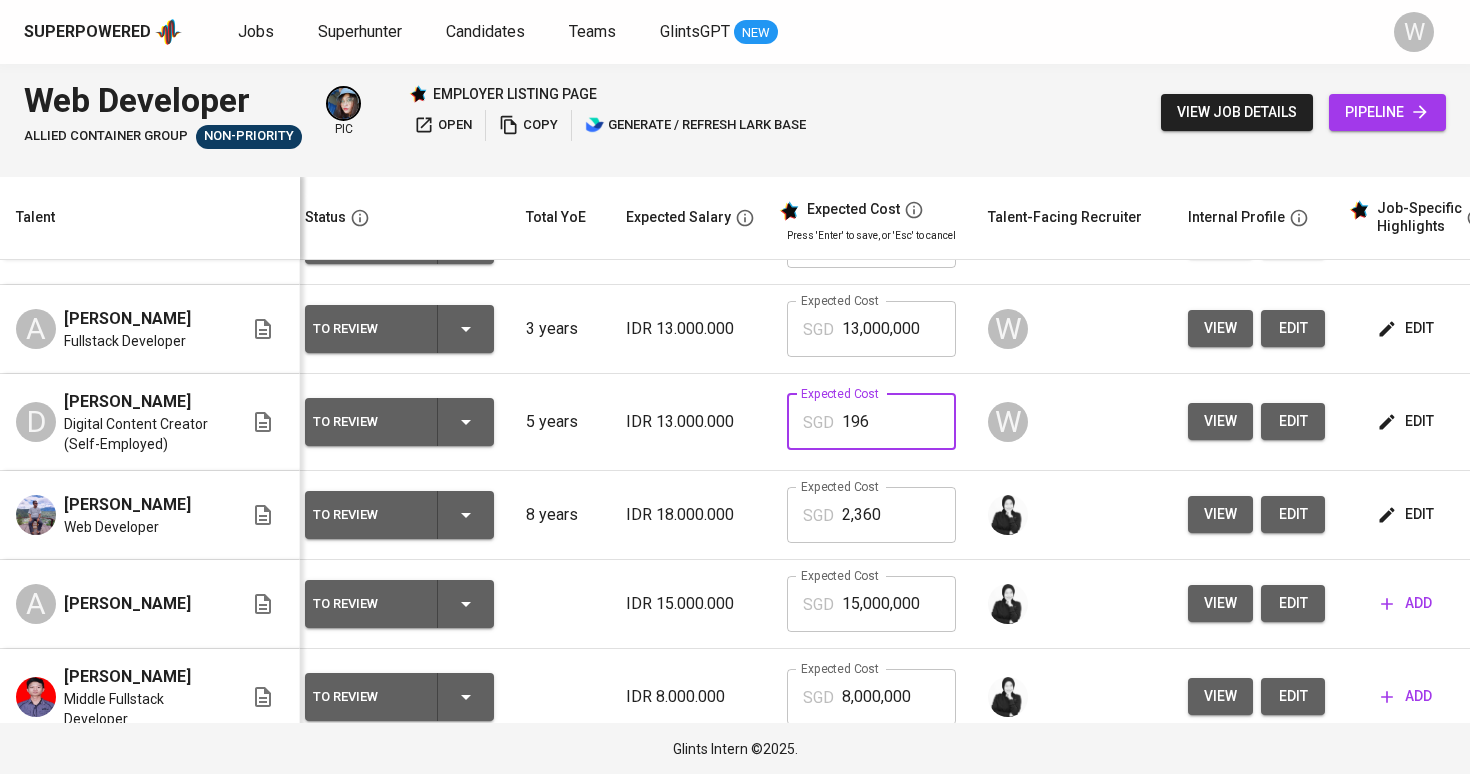 type on "1,968" 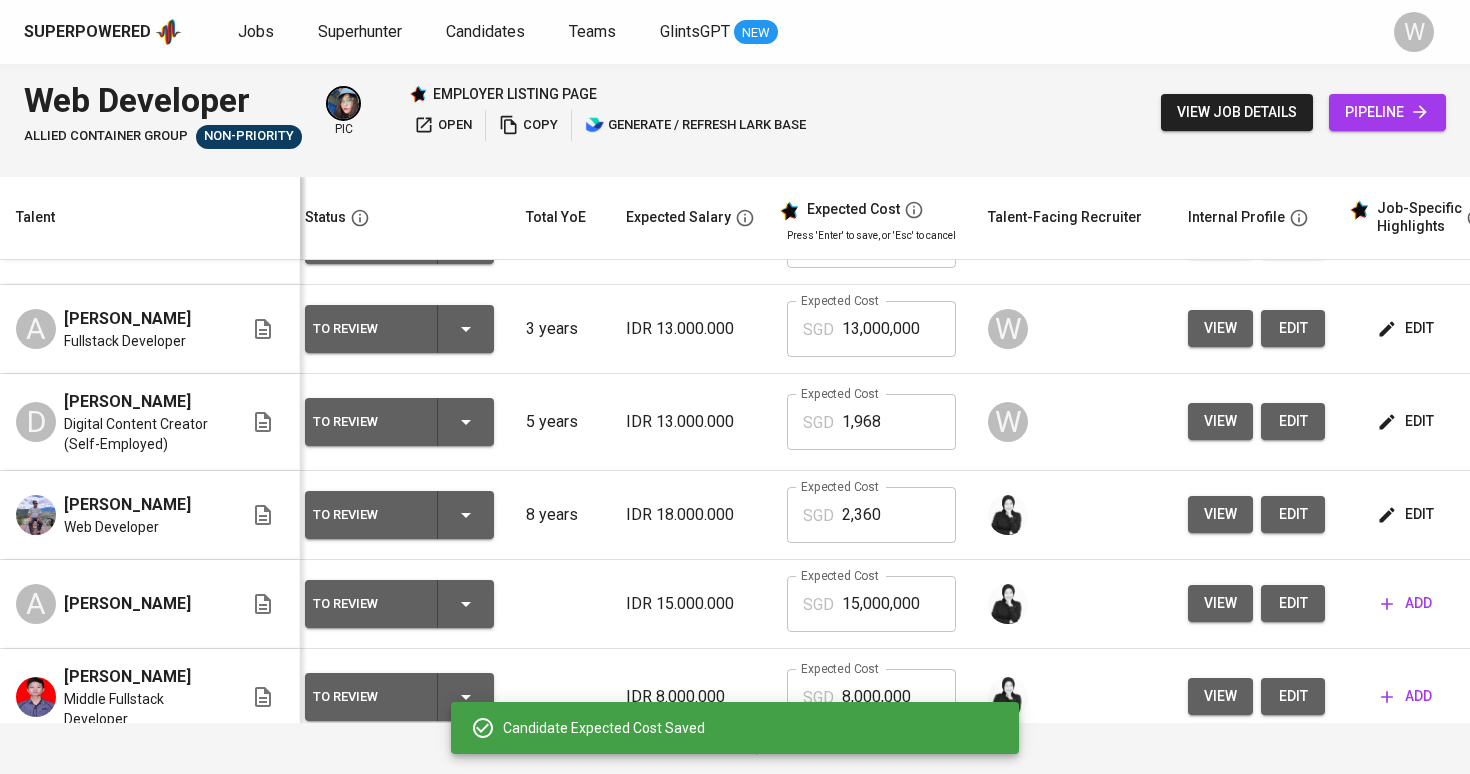 click on "edit" at bounding box center [1431, 329] 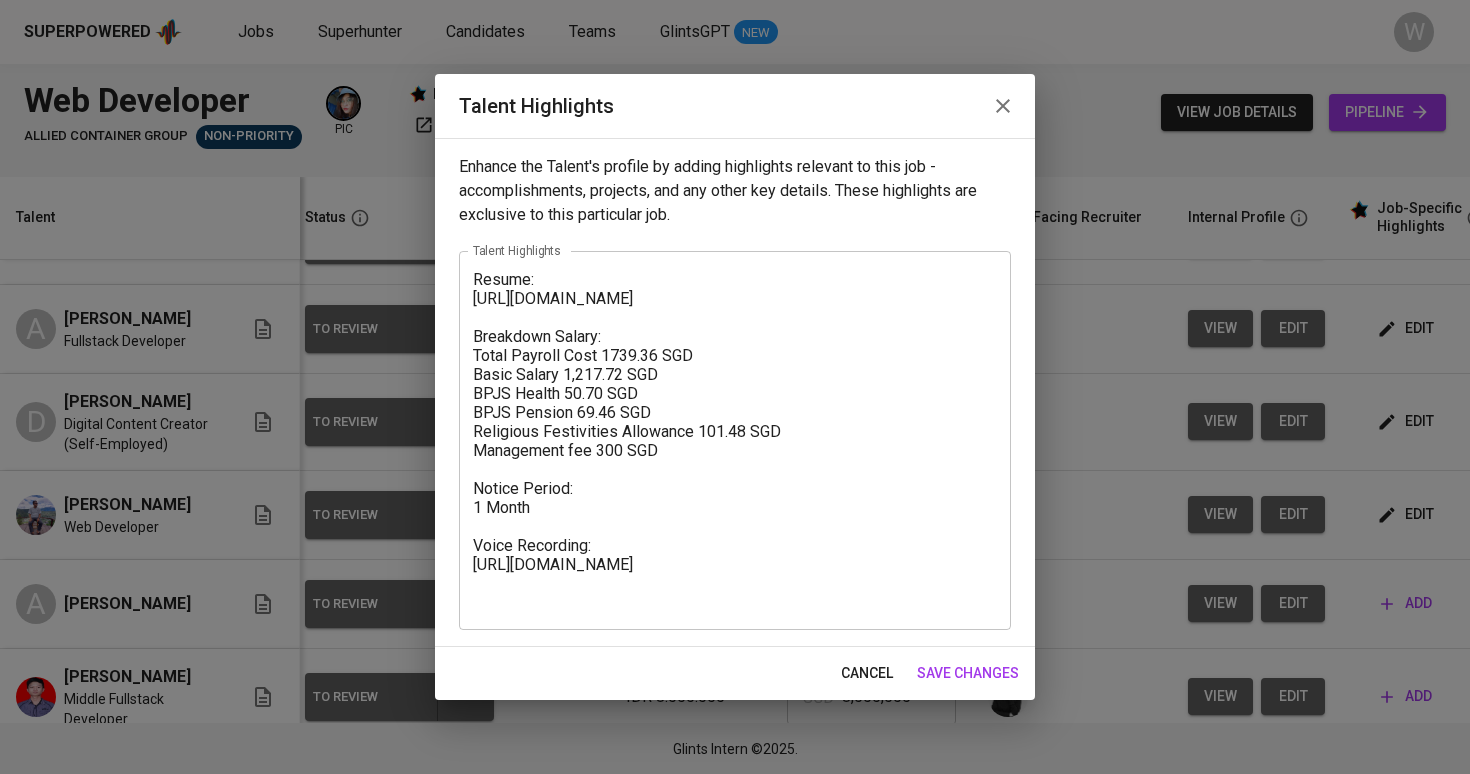 click on "save changes" at bounding box center (968, 673) 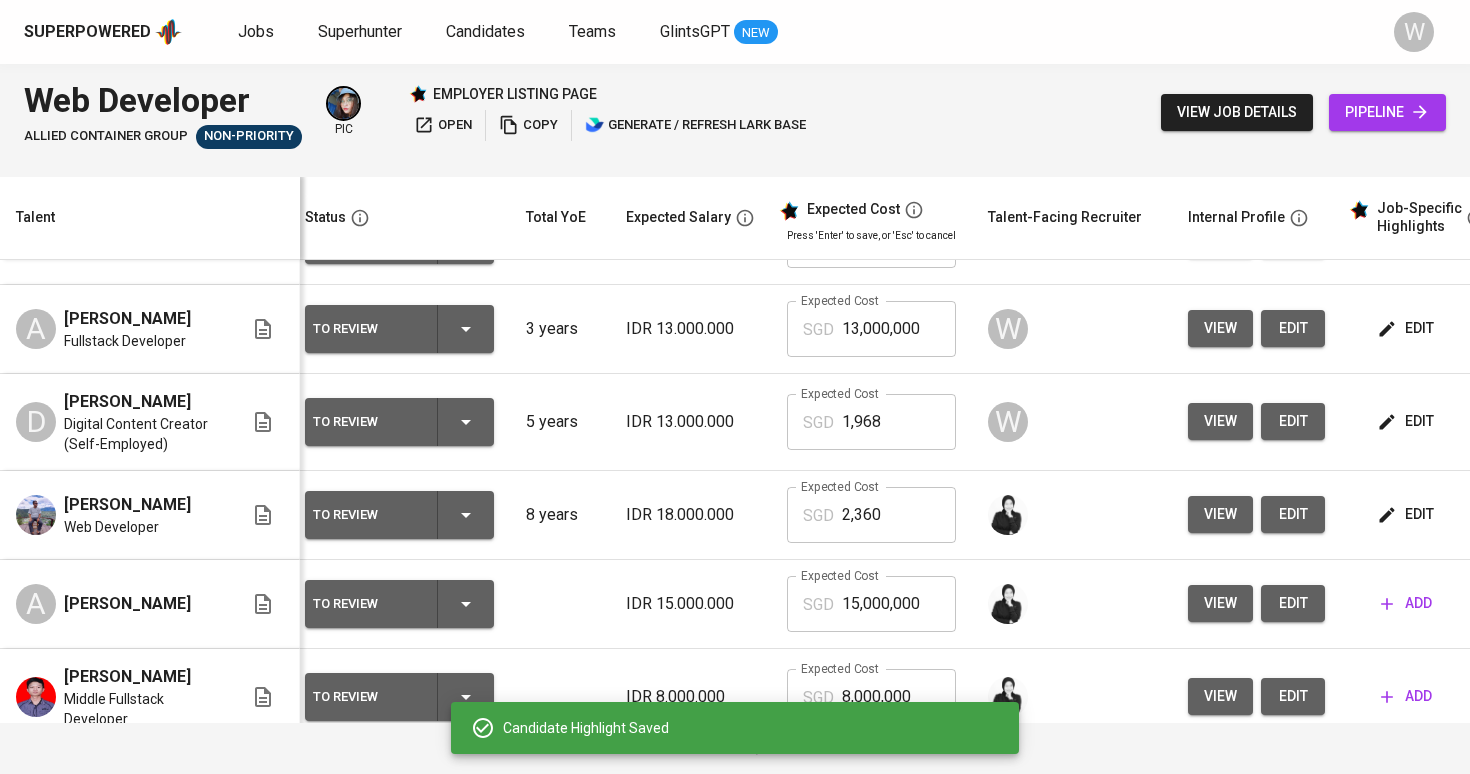 click on "13,000,000" at bounding box center (899, 329) 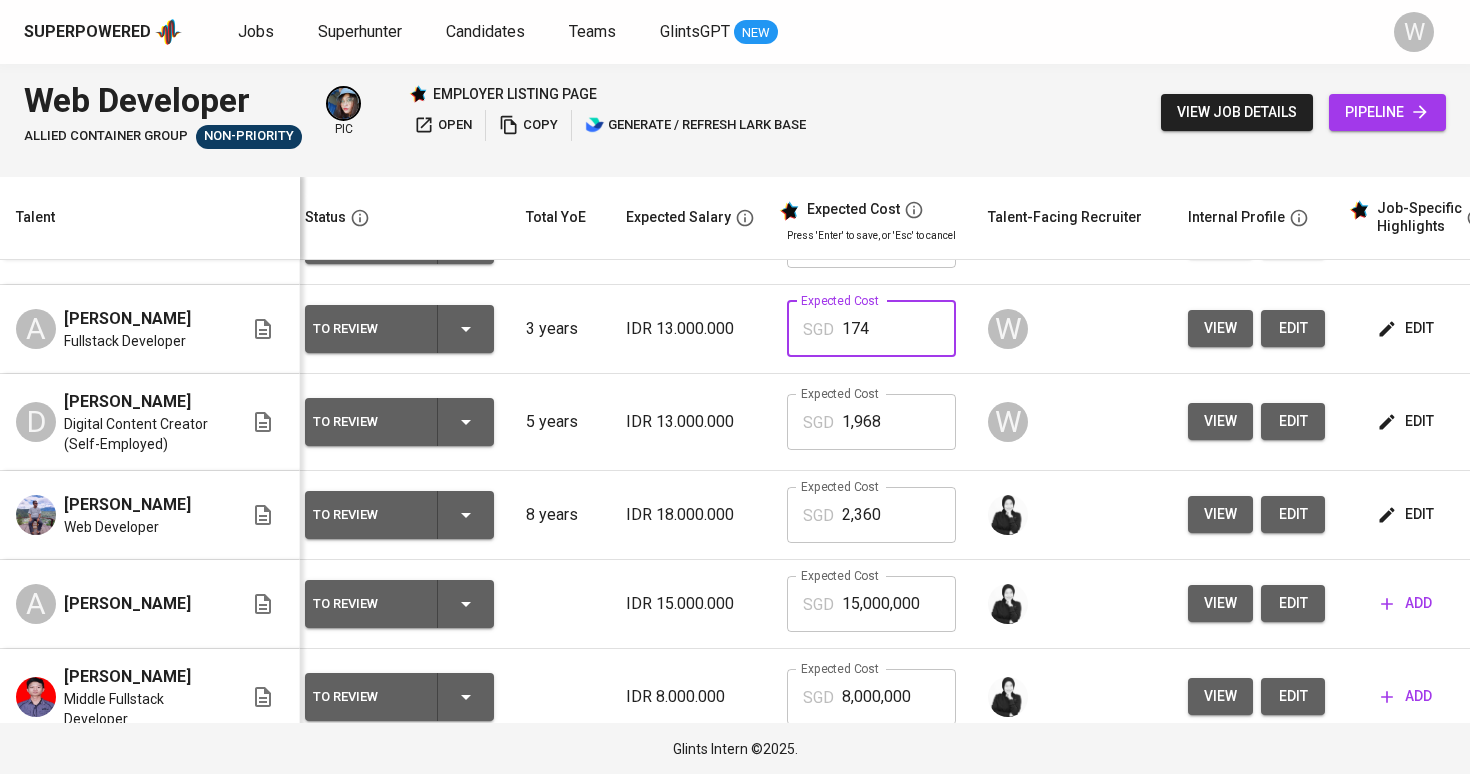 type on "1,740" 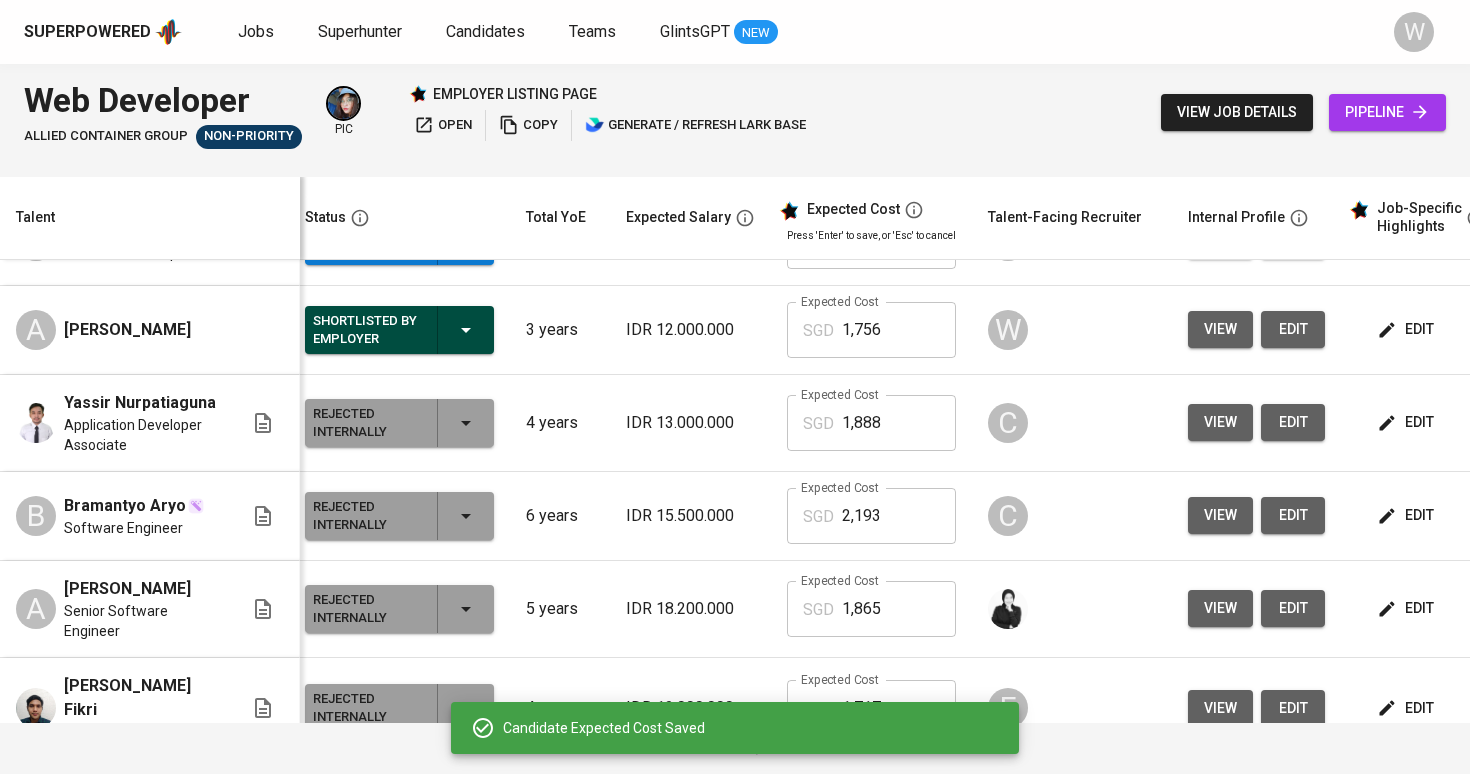 scroll, scrollTop: 895, scrollLeft: 13, axis: both 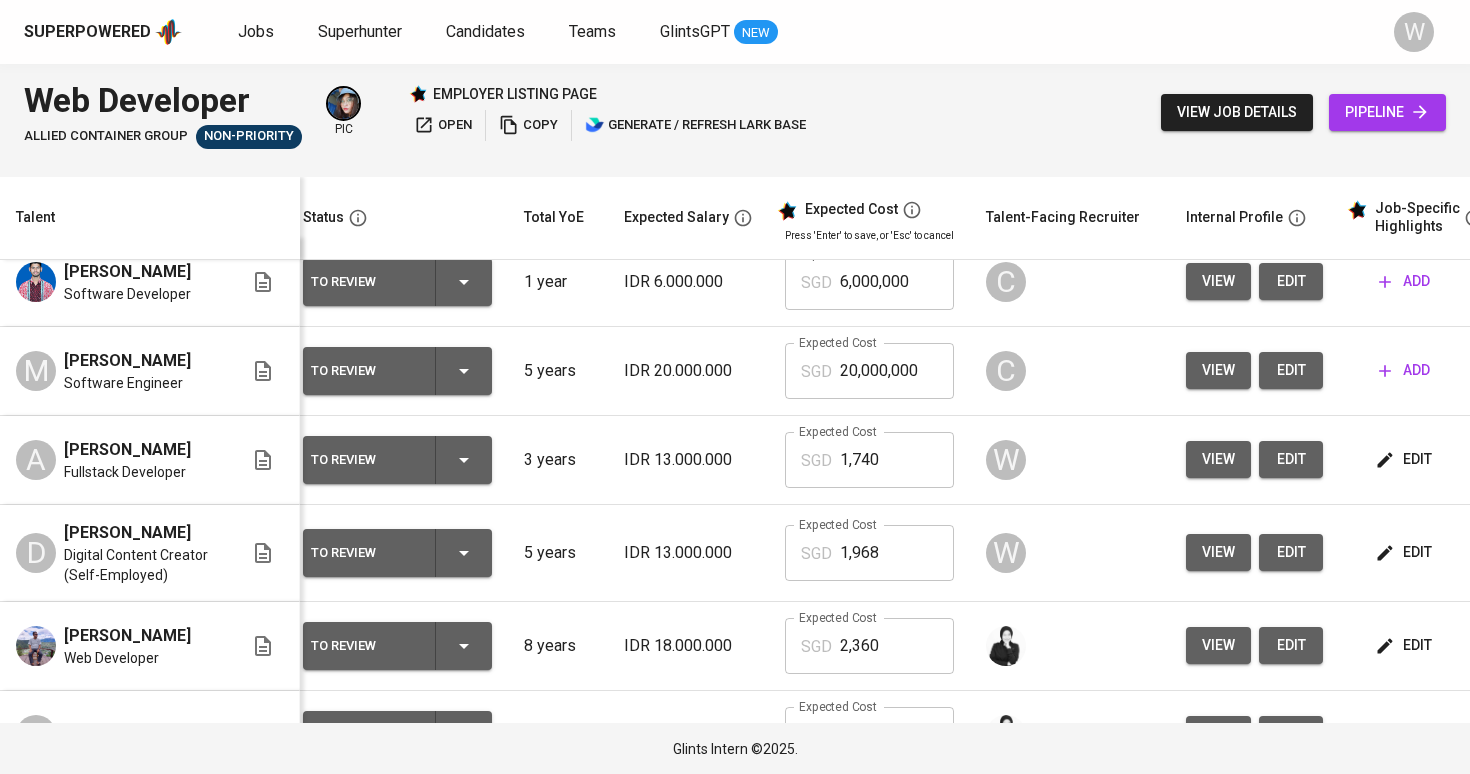 click on "edit" at bounding box center [1291, 552] 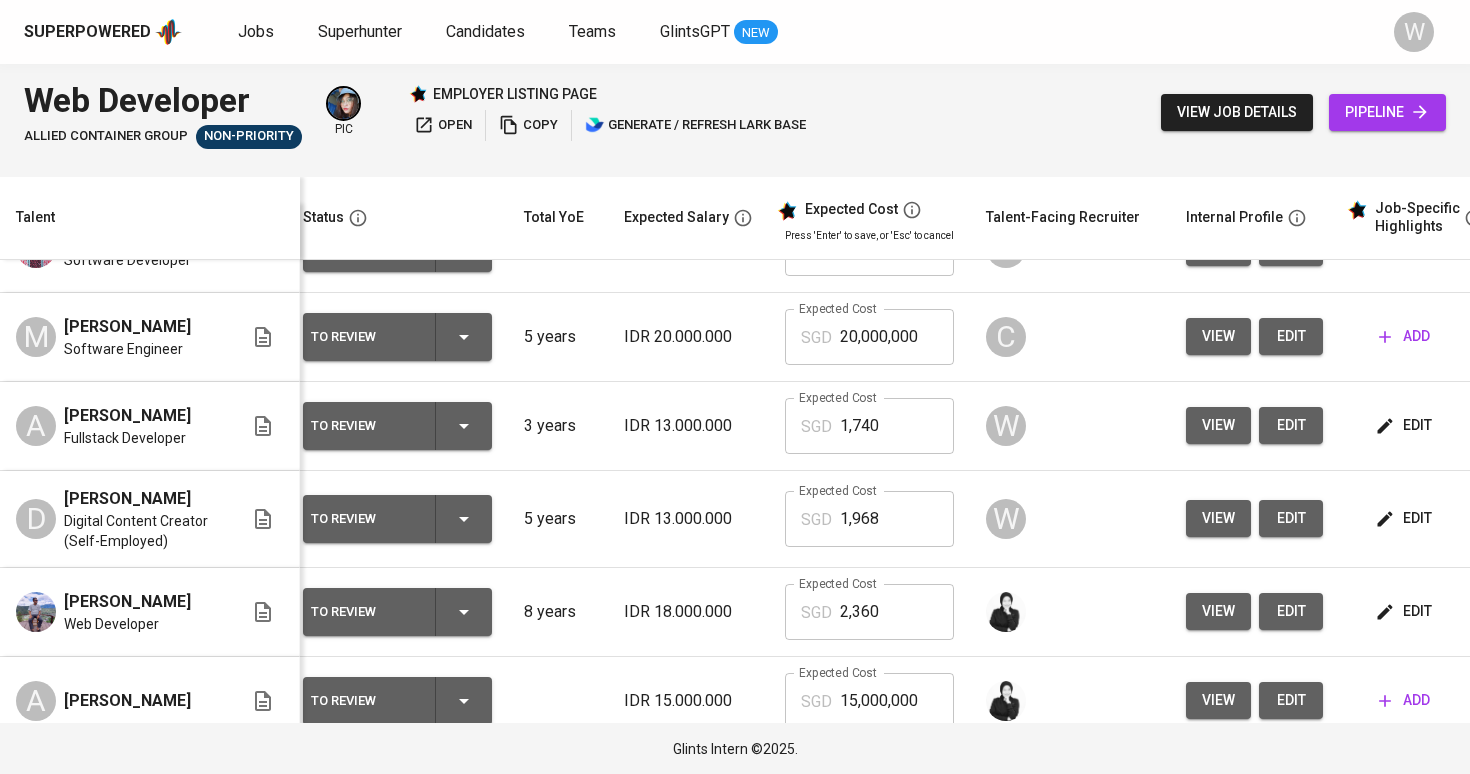 scroll, scrollTop: 126, scrollLeft: 13, axis: both 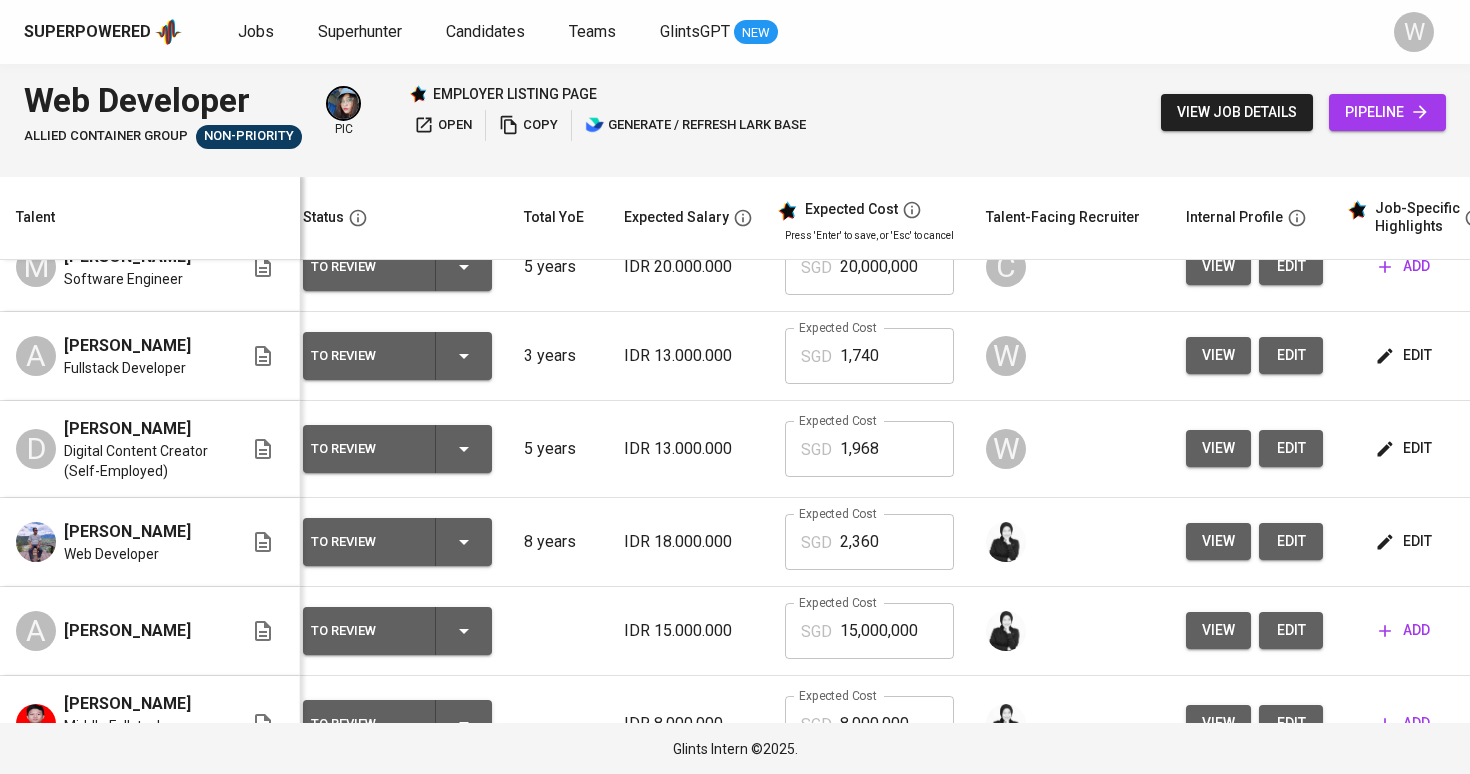 click on "edit" at bounding box center [1429, 356] 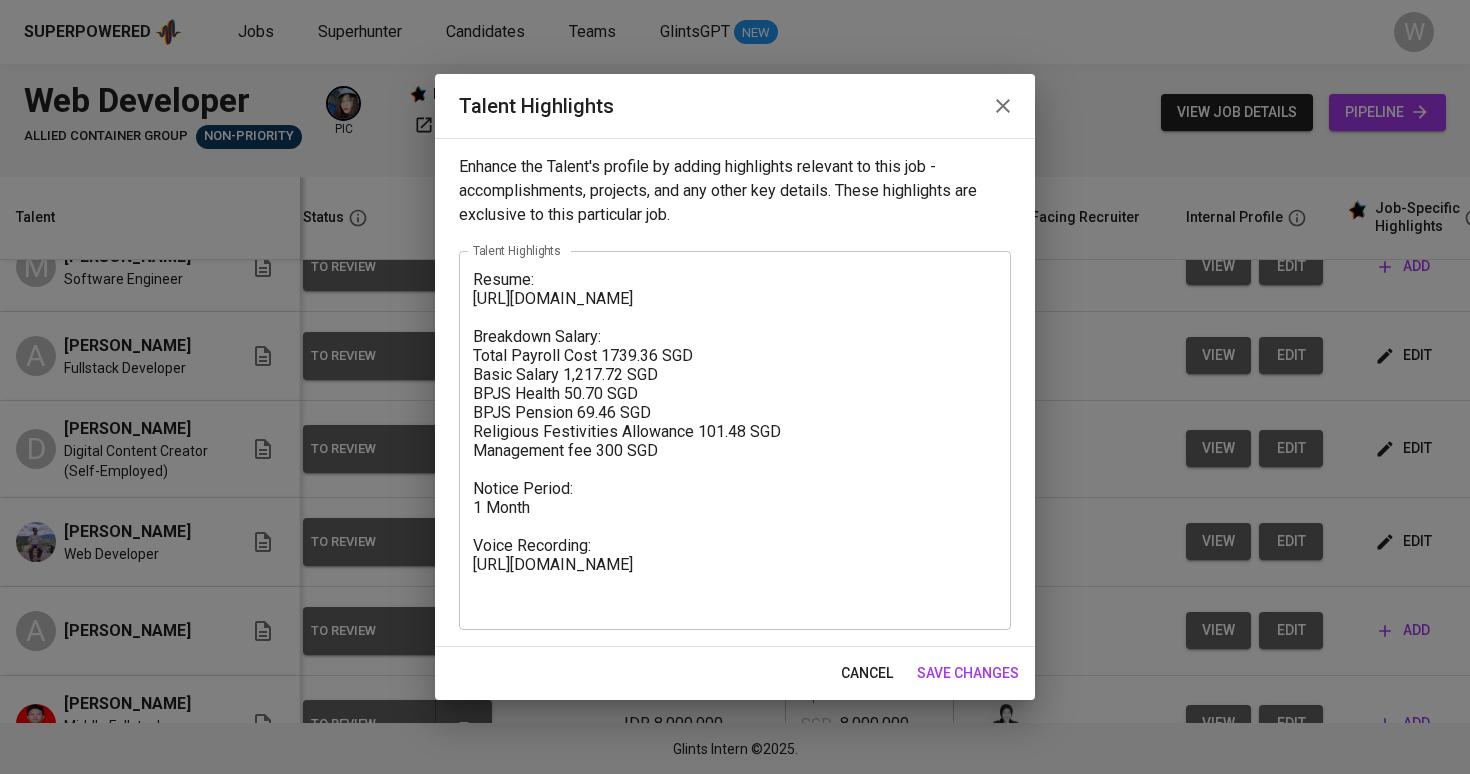 click on "Resume:
https://glints.sg.larksuite.com/file/GoQSbSQ4wo5RAUxLKmMlWTUcgof?from=from_copylink
Breakdown Salary:
Total Payroll Cost 1739.36 SGD
Basic Salary 1,217.72 SGD
BPJS Health 50.70 SGD
BPJS Pension 69.46 SGD
Religious Festivities Allowance 101.48 SGD
Management fee 300 SGD
Notice Period:
1 Month
Voice Recording:
https://glints.sg.larksuite.com/minutes/obsgxchnk8o96j6f65p7ph94?from=from_copylink" at bounding box center (735, 441) 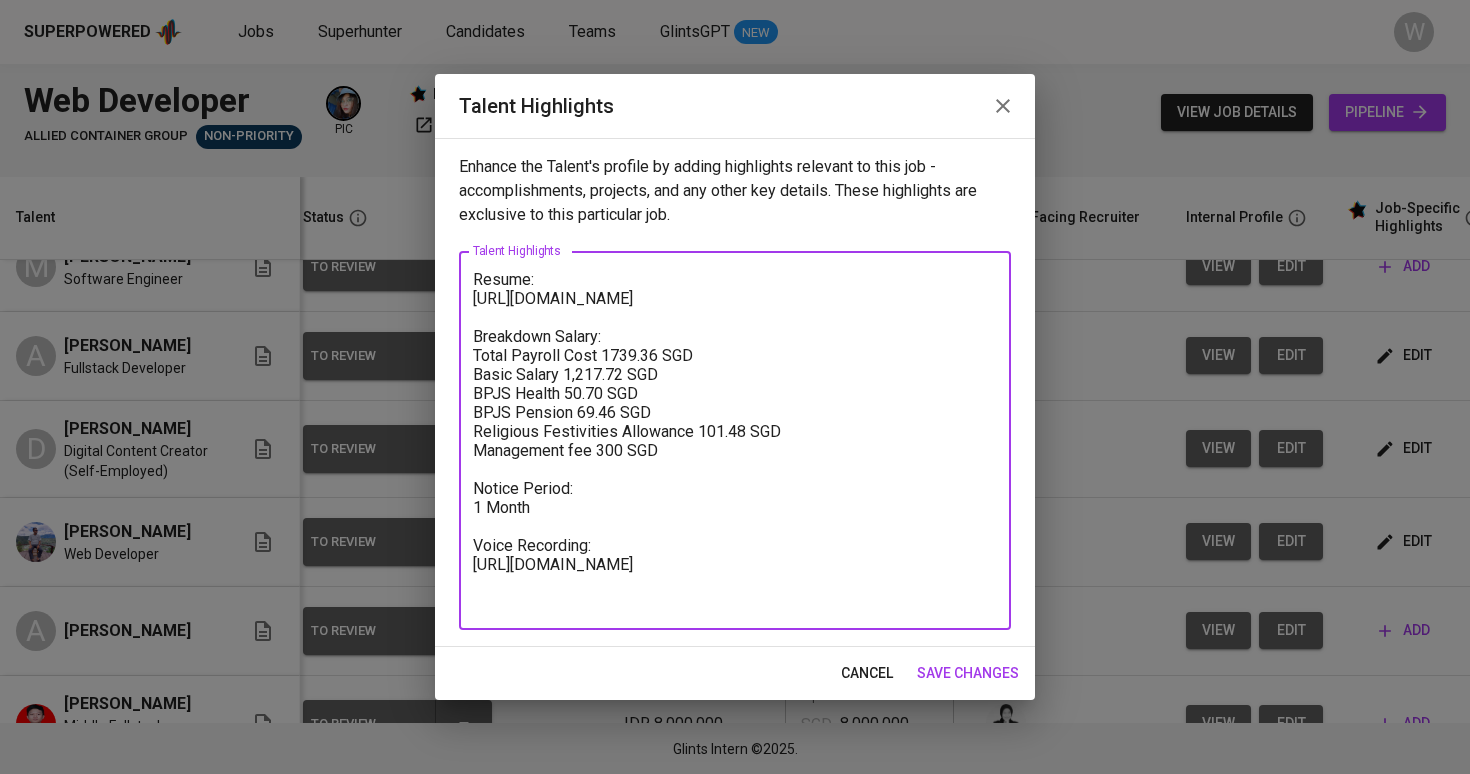 paste on "Antonius is a fullstack developer with over three years of experience, showcasing solid capabilities in both frontend and backend development. He is proficient in using React.js and Laravel for building and maintaining dynamic web applications. His technical toolkit includes HTML, CSS, Tailwind, JavaScript, React, and Next.js for the frontend, while on the backend he has utilized PHP with Laravel and CodeIgniter in various projects.
Professionally, he has been involved in multiple projects that span across banking, logistics, and retail industries. During his time at PT Completed Inovasi Teknologi and Suitmedia, he developed complex dashboard modules and client-facing applications, where he worked with Laravel to implement backend logic and integrated APIs with frontend frameworks like React and Vue. His project contributions include building from scratch and enhancing existing systems using Next.js, particularly in financial dashboards and promotional tools for Transmart.
Antonius has also demonstrated ..." 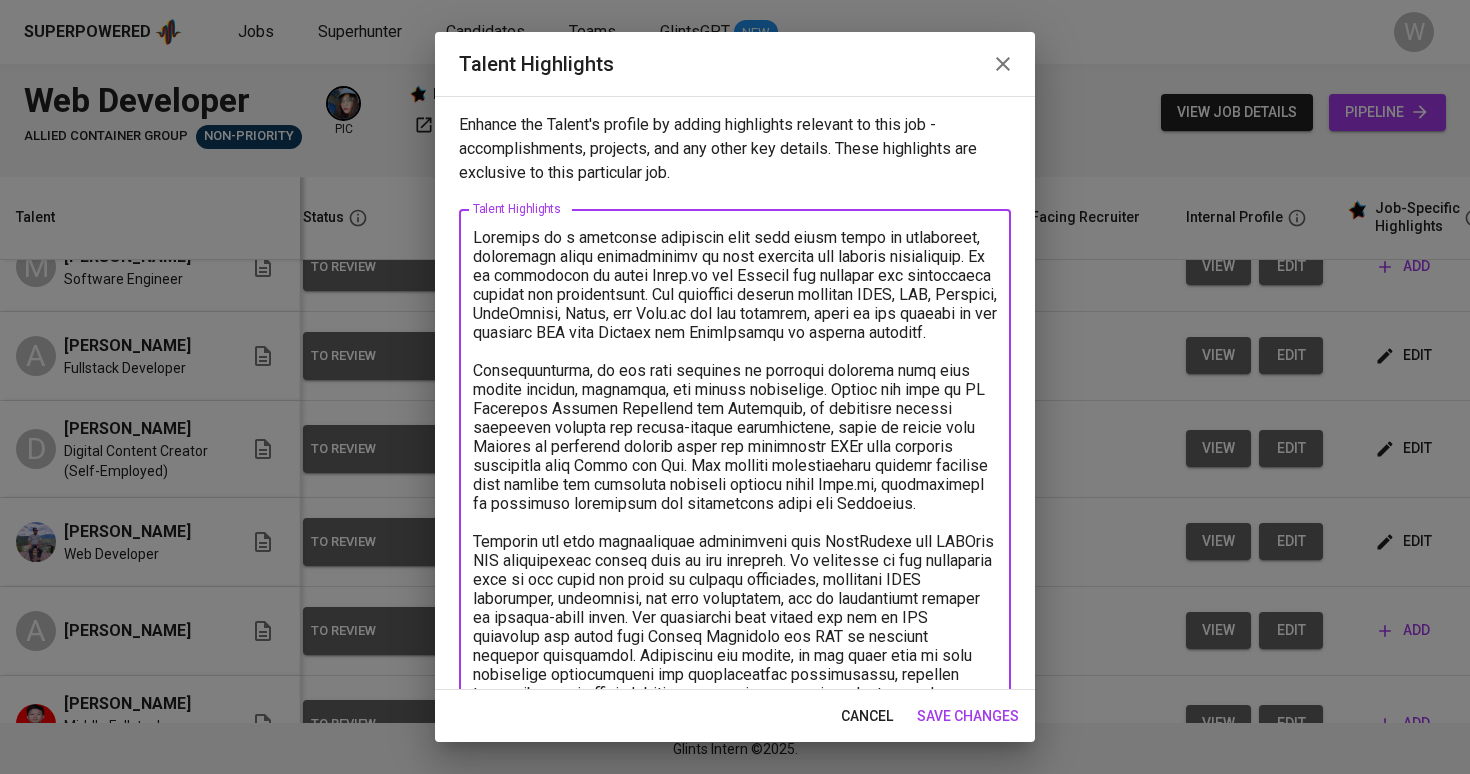 scroll, scrollTop: 338, scrollLeft: 0, axis: vertical 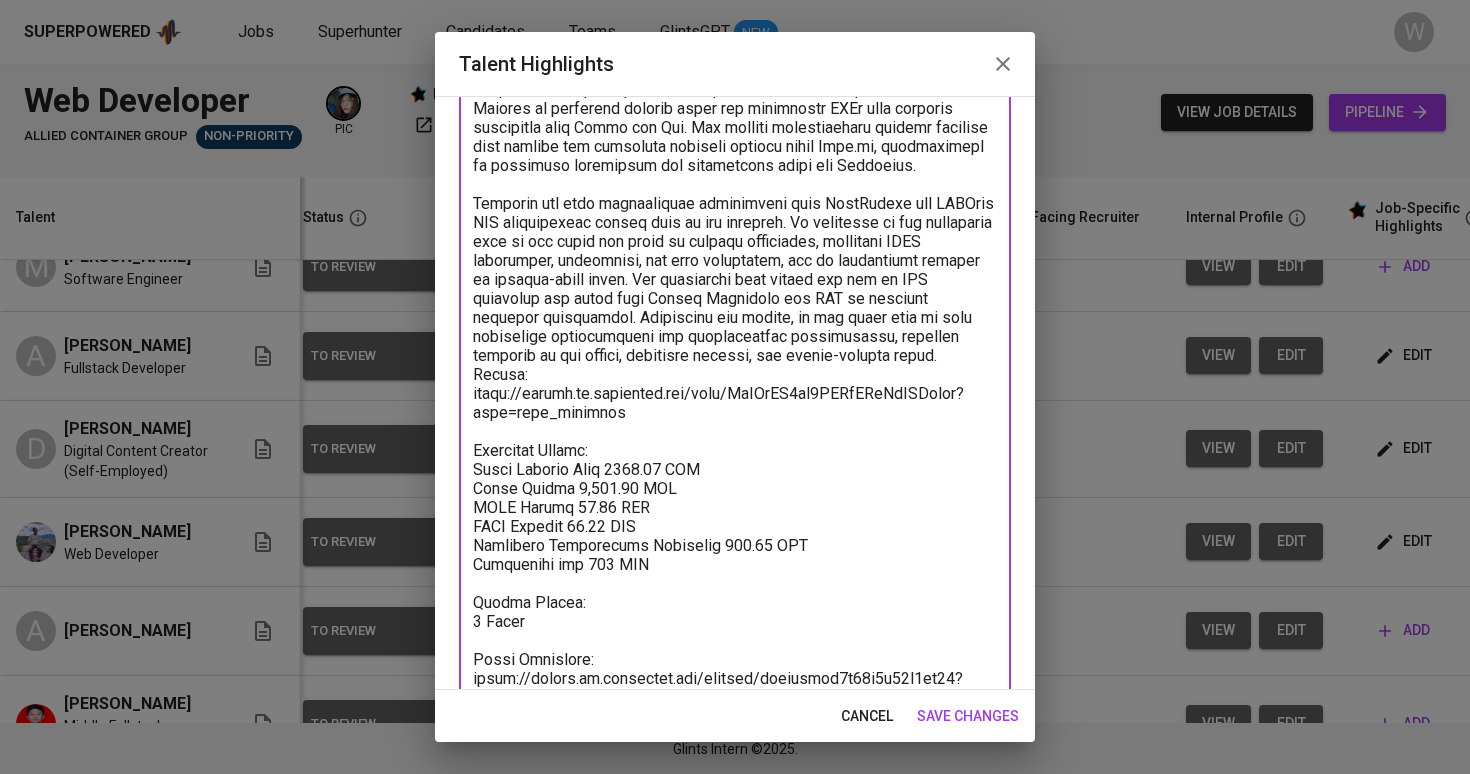 type on "Antonius is a fullstack developer with over three years of experience, showcasing solid capabilities in both frontend and backend development. He is proficient in using React.js and Laravel for building and maintaining dynamic web applications. His technical toolkit includes HTML, CSS, Tailwind, JavaScript, React, and Next.js for the frontend, while on the backend he has utilized PHP with Laravel and CodeIgniter in various projects.
Professionally, he has been involved in multiple projects that span across banking, logistics, and retail industries. During his time at PT Completed Inovasi Teknologi and Suitmedia, he developed complex dashboard modules and client-facing applications, where he worked with Laravel to implement backend logic and integrated APIs with frontend frameworks like React and Vue. His project contributions include building from scratch and enhancing existing systems using Next.js, particularly in financial dashboards and promotional tools for Transmart.
Antonius has also demonstrated ..." 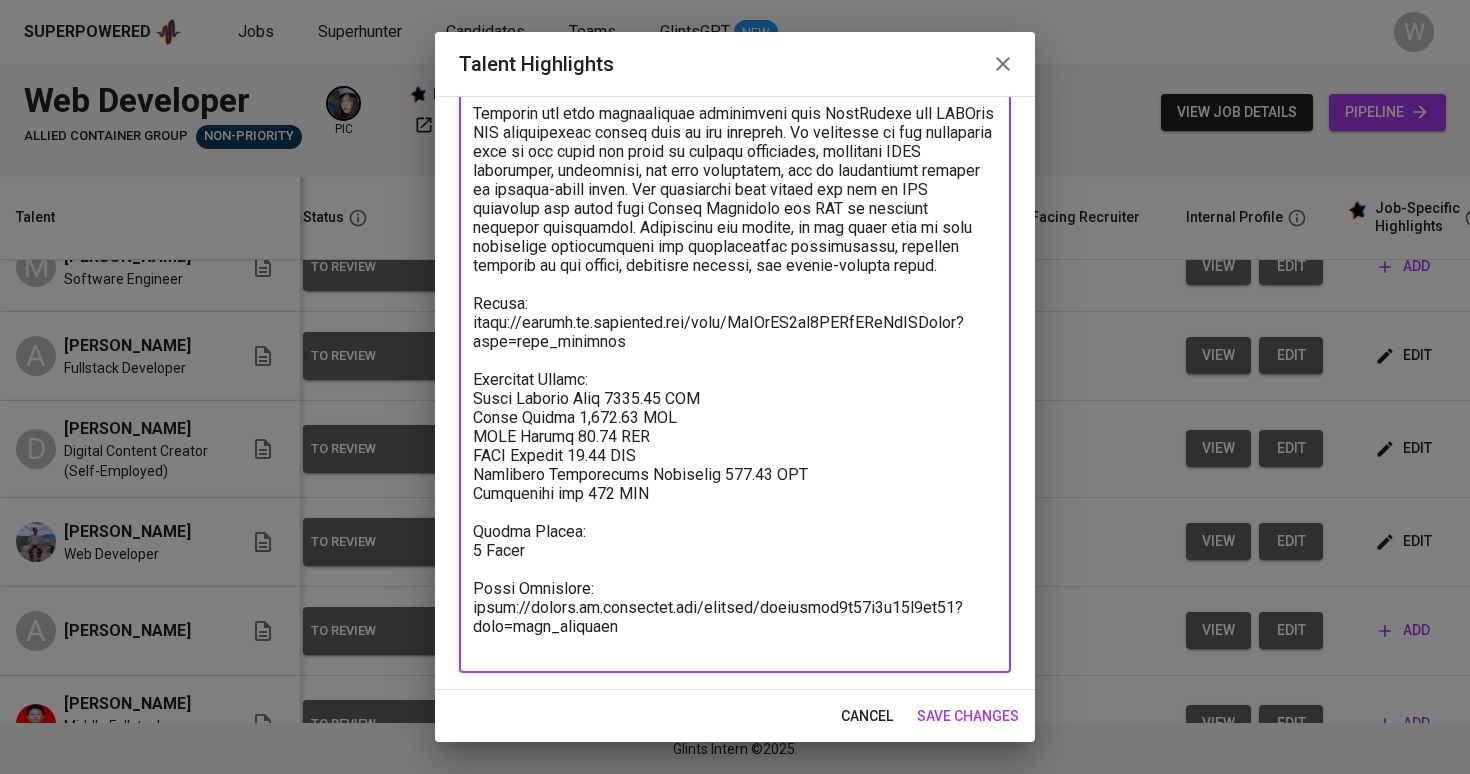 scroll, scrollTop: 428, scrollLeft: 0, axis: vertical 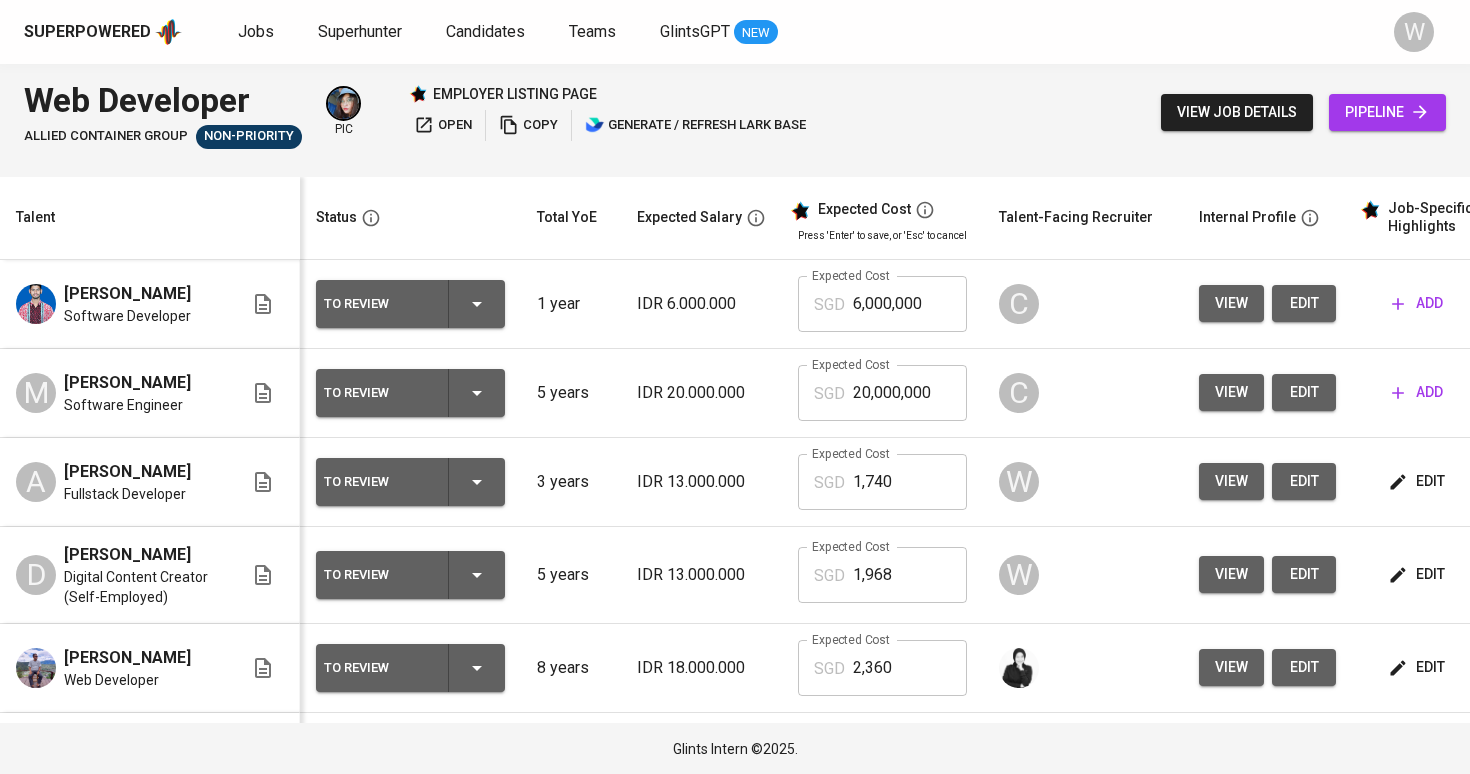 click on "view job details" at bounding box center [1237, 112] 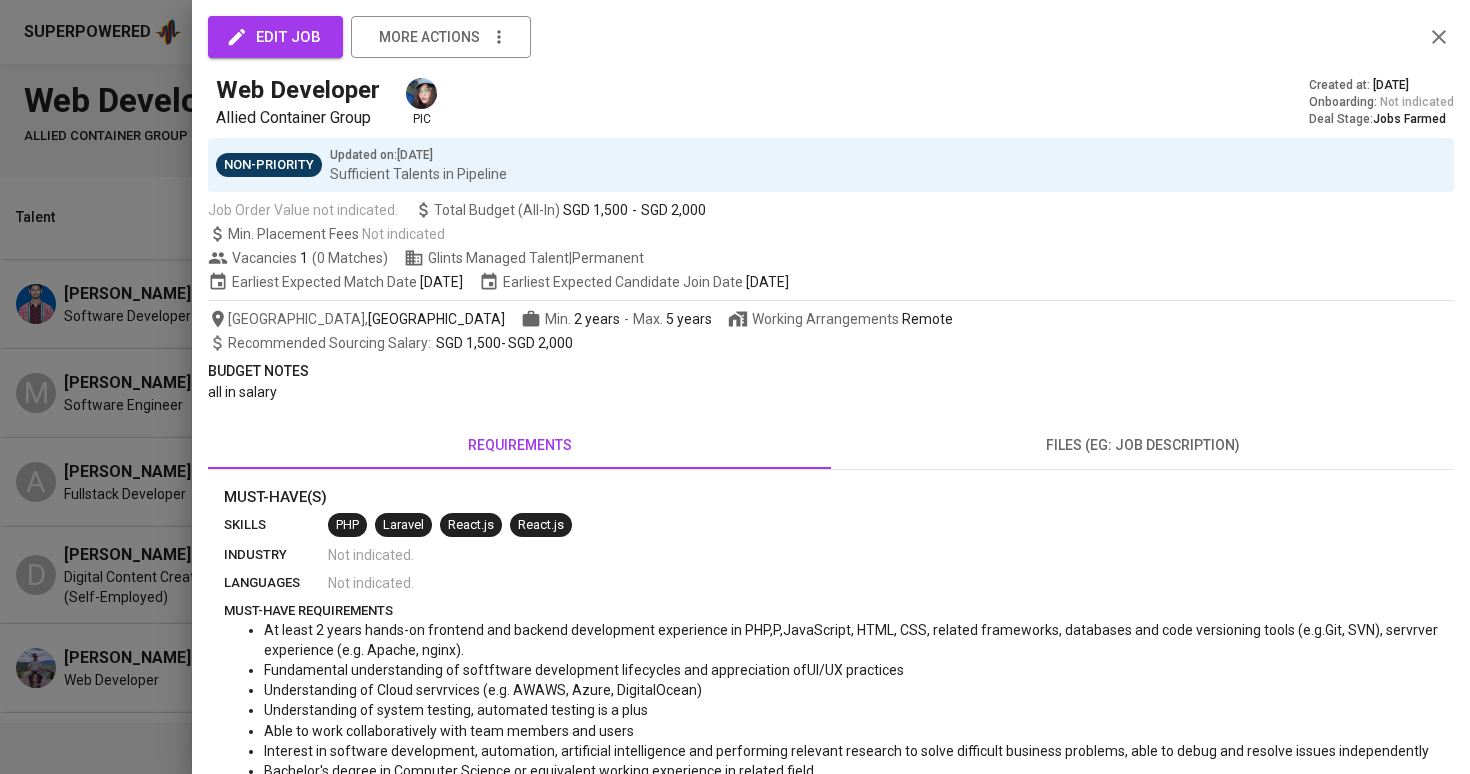 click on "edit job more actions Web Developer Allied Container Group pic Created at :   Apr 14, 2025 Onboarding :   Not indicated Deal Stage :  Jobs Farmed Non-Priority Updated on :  Apr 16, 2025 Sufficient Talents in Pipeline Job Order Value not indicated. Total Budget (All-In)   SGD 1,500 - SGD 2,000 Min. Placement Fees   Not indicated Vacancies   1 ( 0   Matches ) Glints Managed Talent  |  Permanent Earliest Expected Match Date   Aug 31, 2025 Earliest Expected Candidate Join Date   Sep 30, 2025 Indonesia ,  Jakarta Selatan Min.   2 years - Max.   5 years Working Arrangements   Remote Recommended Sourcing Salary :   SGD 1,500  -  SGD 2,000 Budget Notes all in salary requirements files (eg: job description) Must-Have(s) skills PHP Laravel React.js React.js industry Not indicated . languages Not indicated . must-have requirements Fundamental understanding of softftware development lifecycles and appreciation ofUI/UX practices Understanding of Cloud servrvices (e.g. AWAWS, Azure, DigitalOcean) . ." at bounding box center (735, 387) 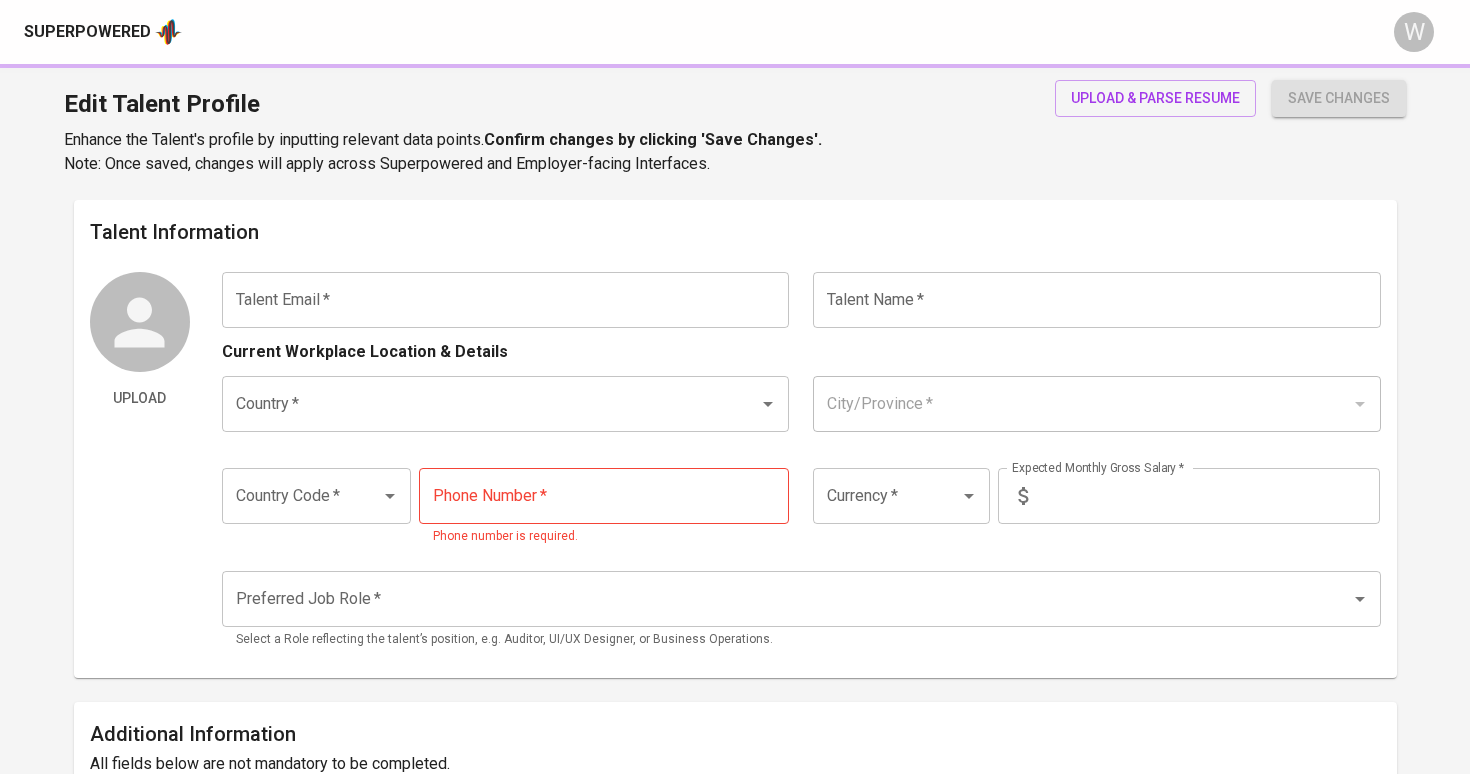 type on "[EMAIL_ADDRESS][DOMAIN_NAME]" 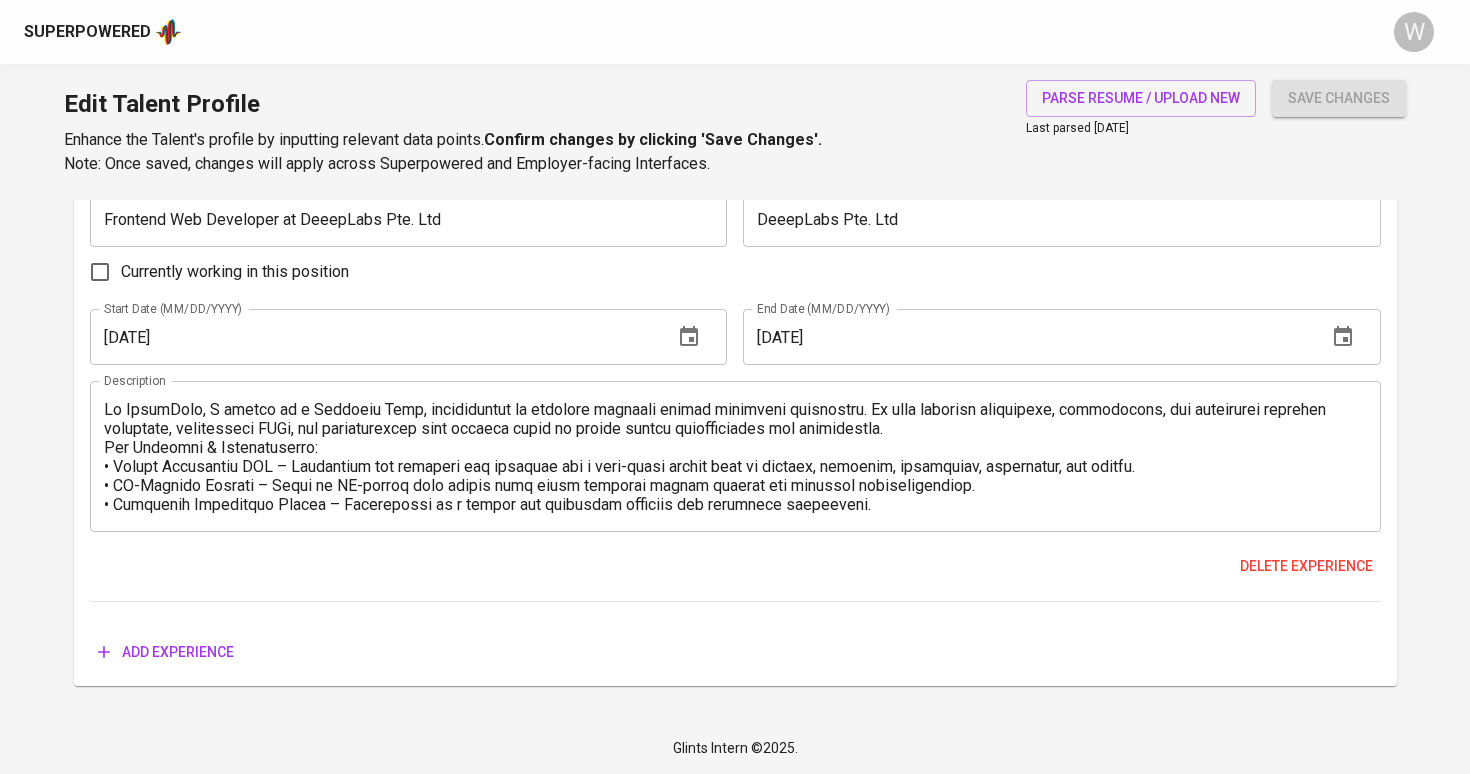 scroll, scrollTop: 1522, scrollLeft: 0, axis: vertical 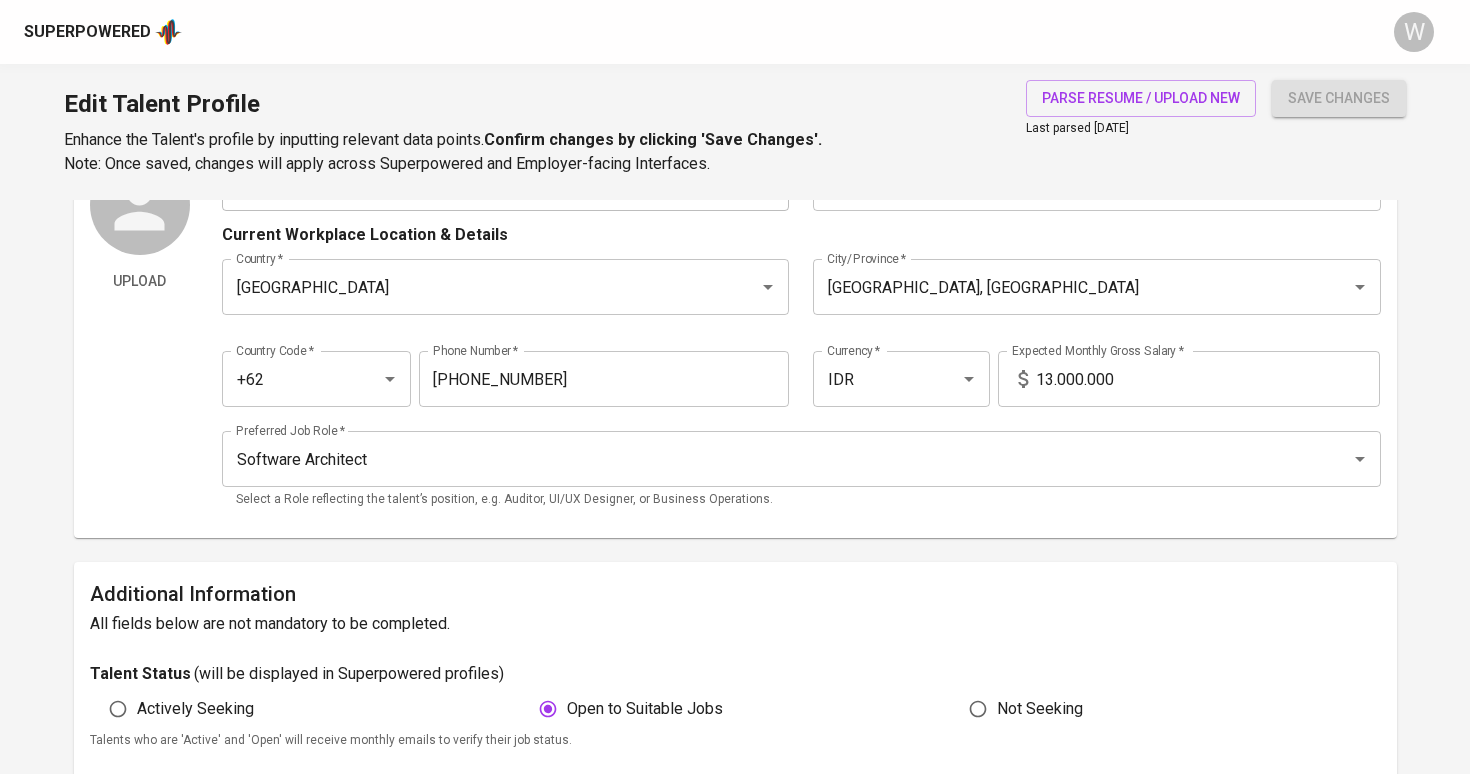 click on "13.000.000" at bounding box center (1208, 379) 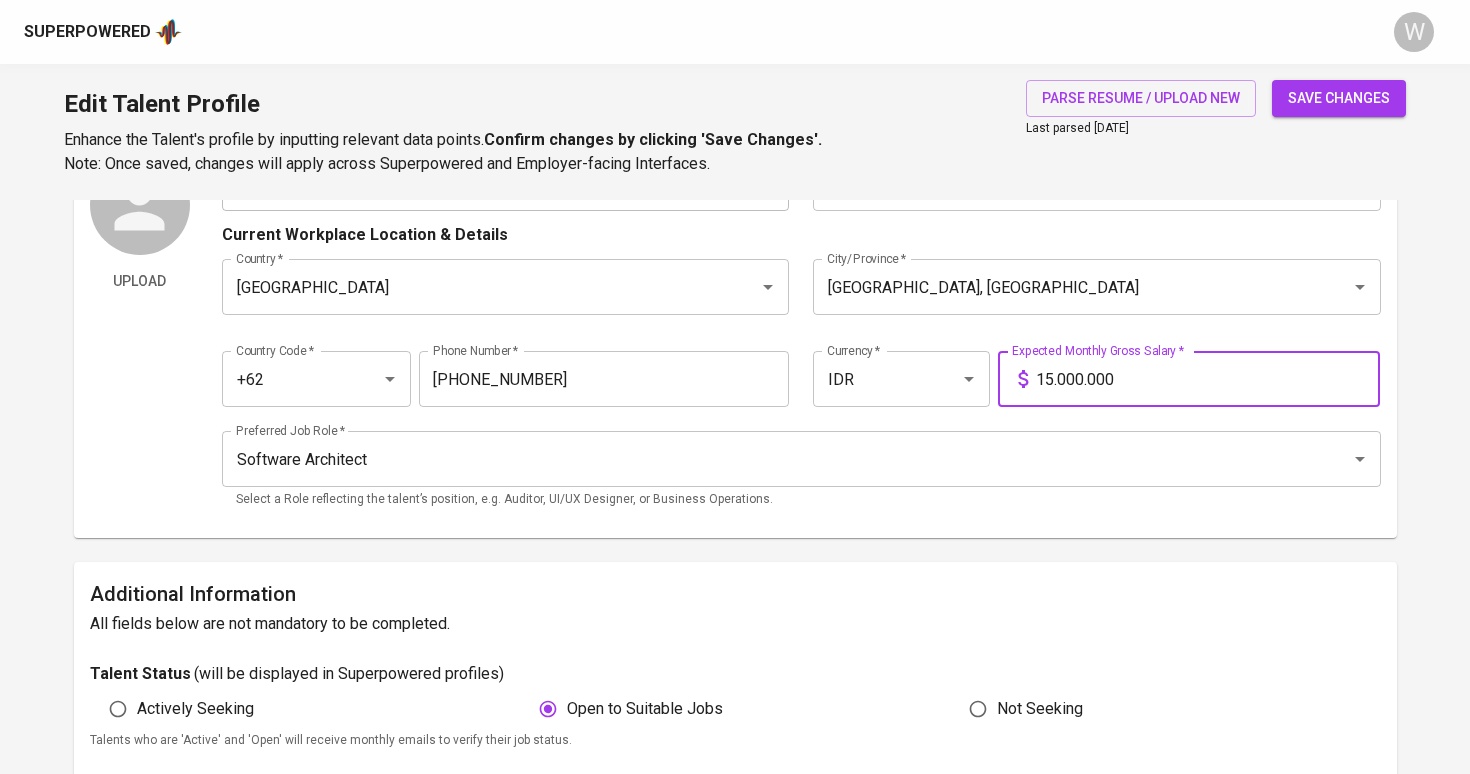type on "15.000.000" 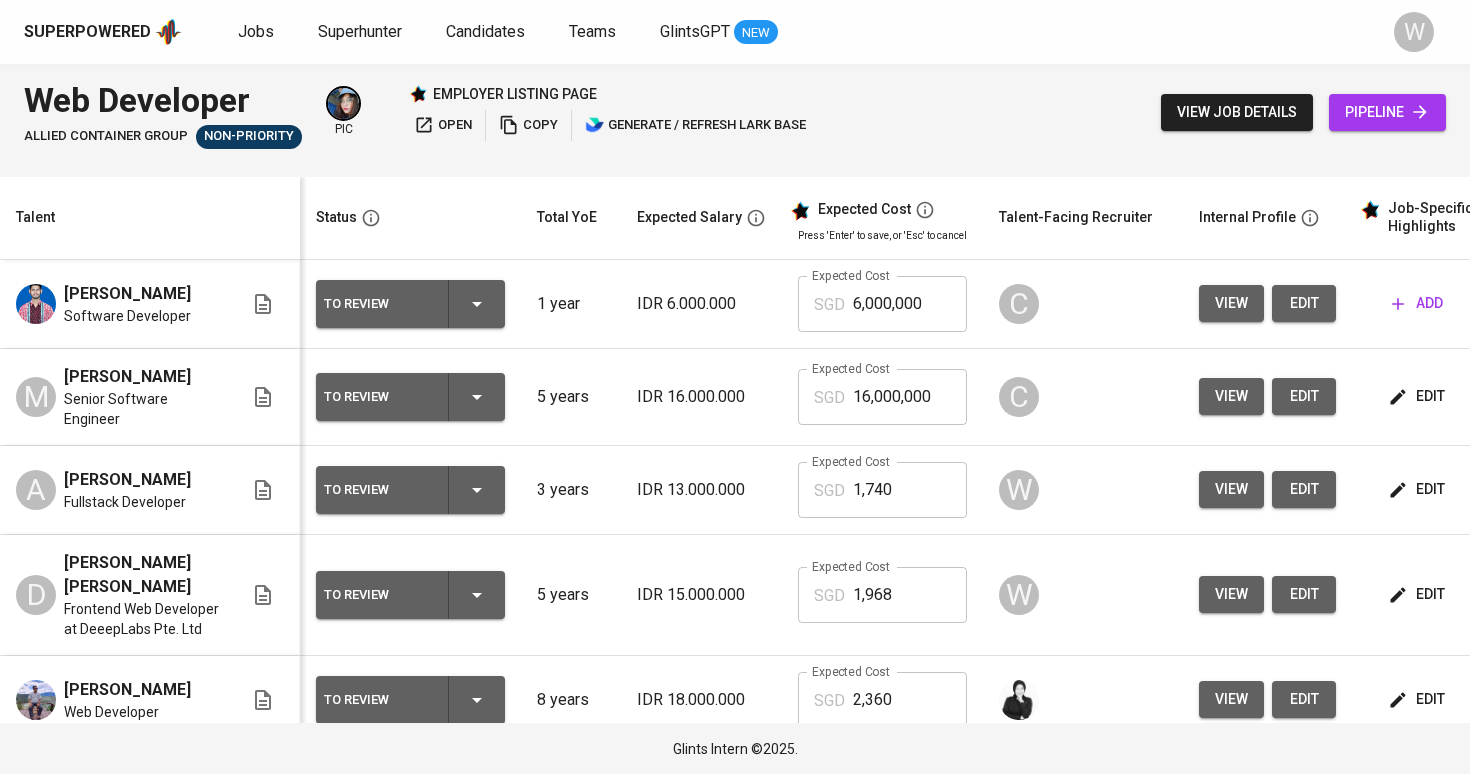 scroll, scrollTop: 0, scrollLeft: 0, axis: both 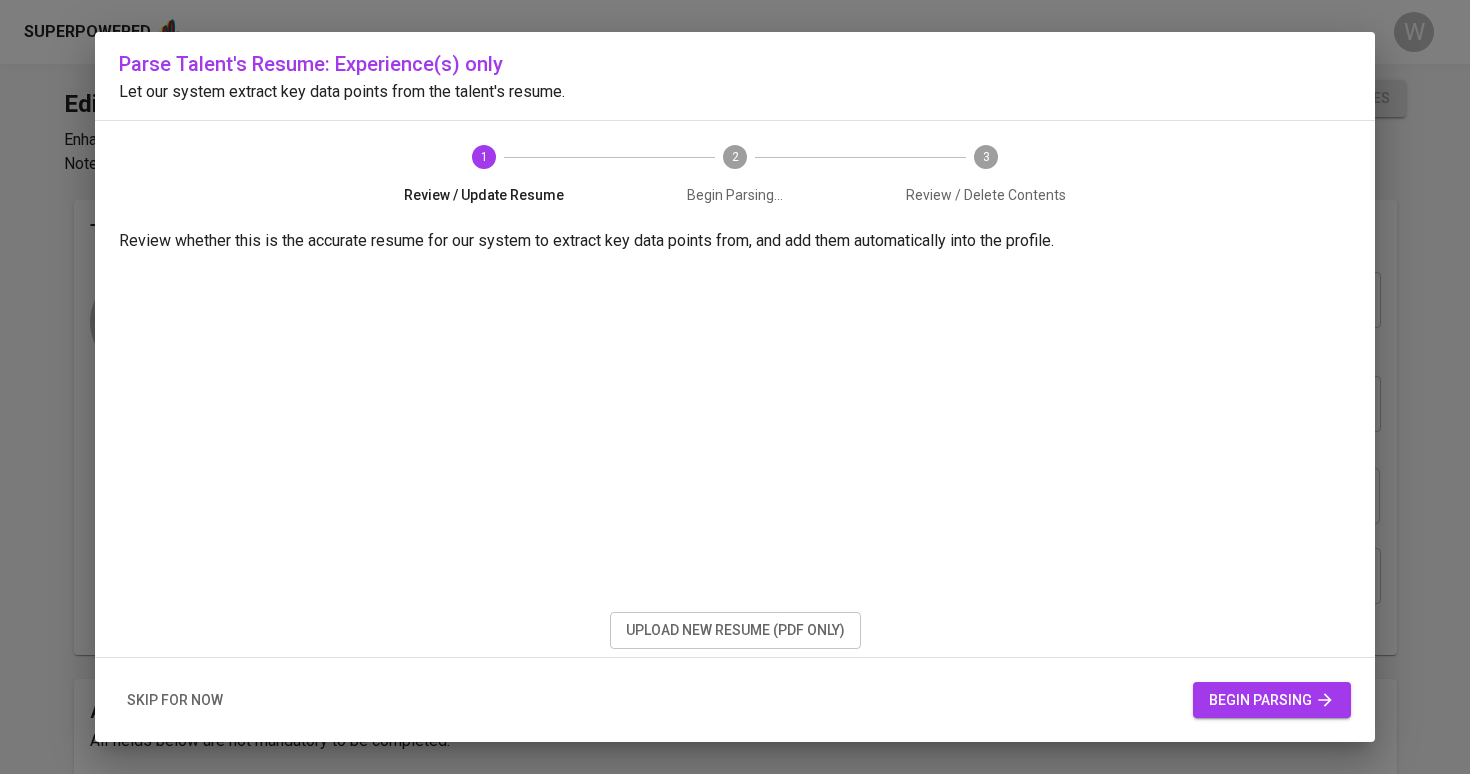 click on "upload new resume (pdf only)" at bounding box center (735, 630) 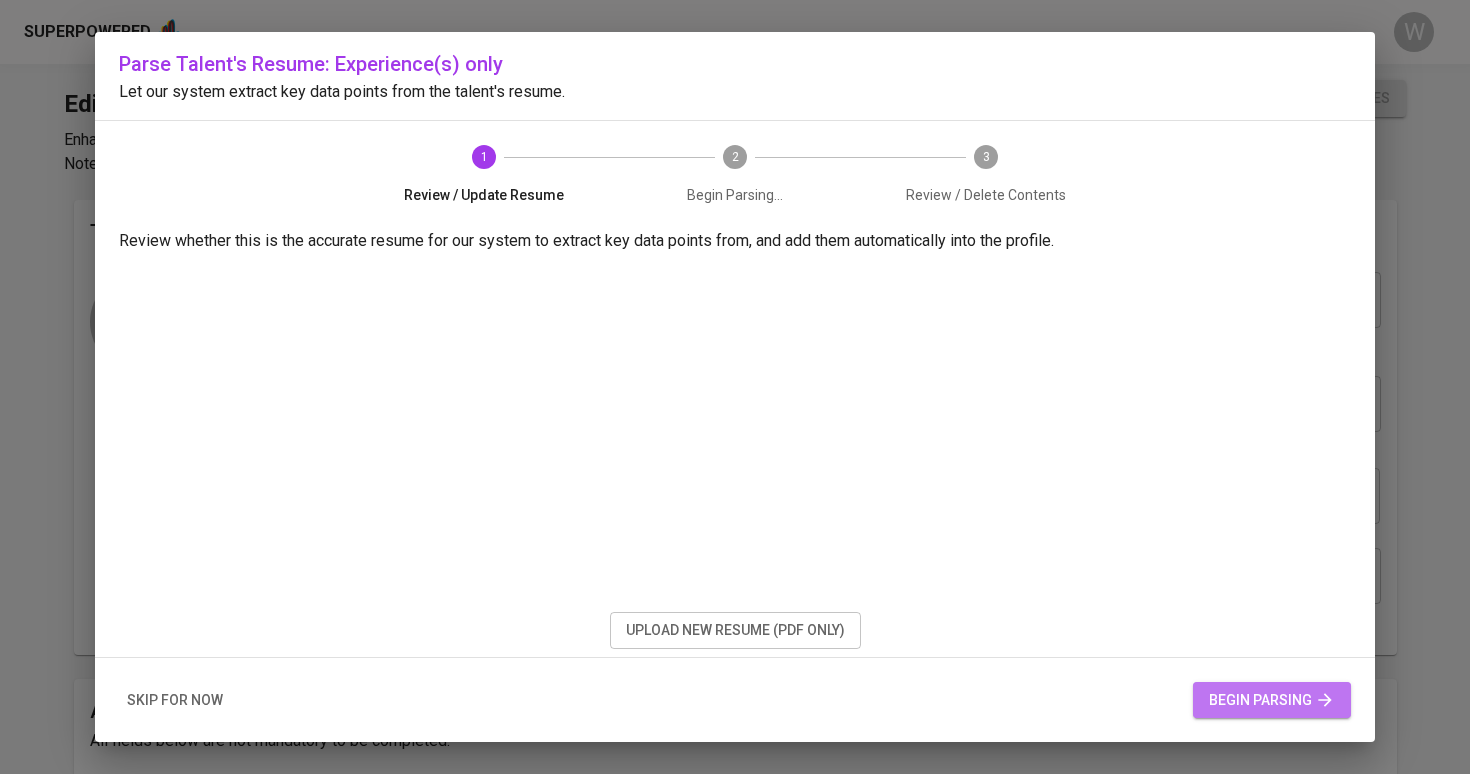 click on "begin parsing" at bounding box center [1272, 700] 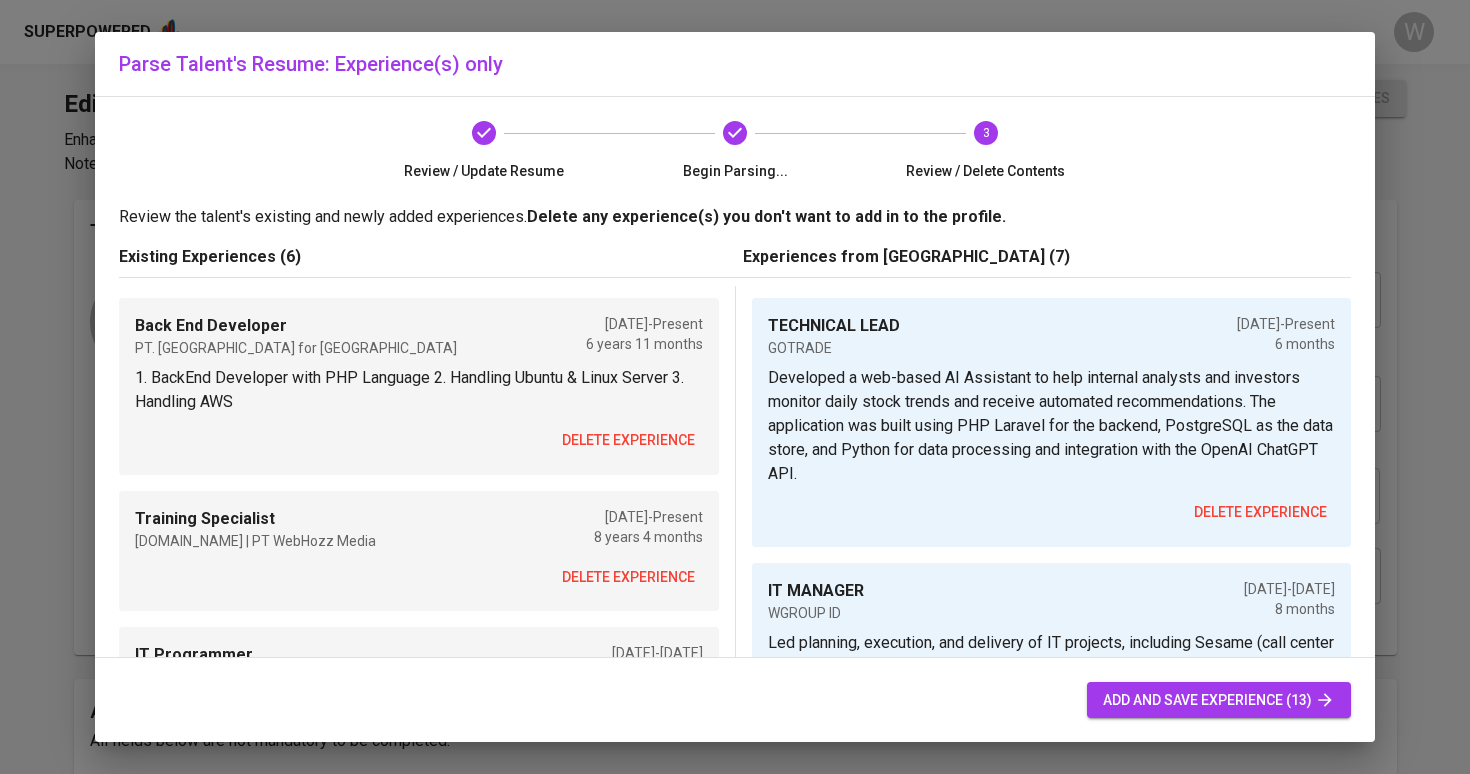 click on "Back End Developer PT. Cashtree for Indonesia [DATE]  -  Present 6 years 11 months 1. BackEnd Developer with PHP Language 2. Handling Ubuntu & Linux Server 3. Handling AWS delete experience" at bounding box center (419, 386) 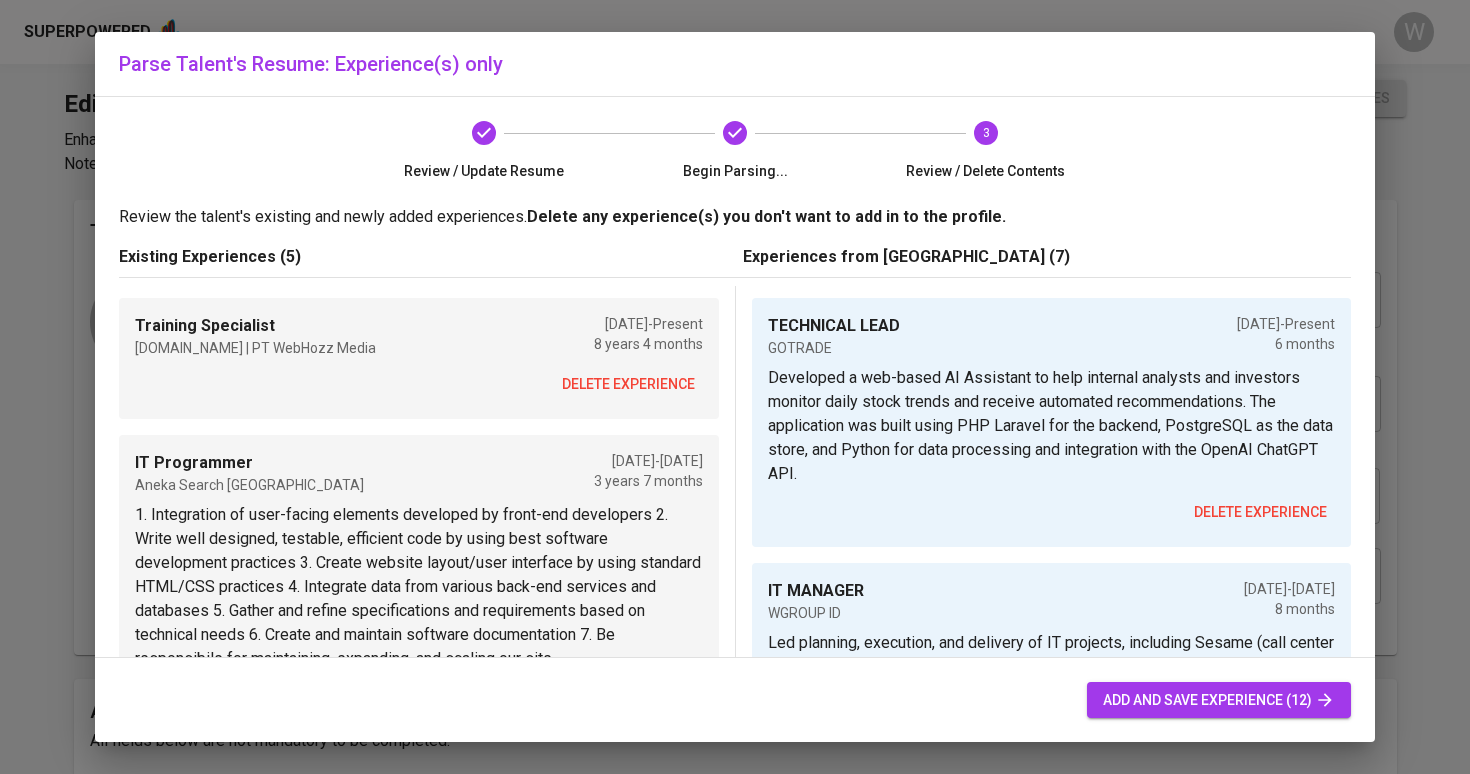 click on "delete experience" at bounding box center [628, 384] 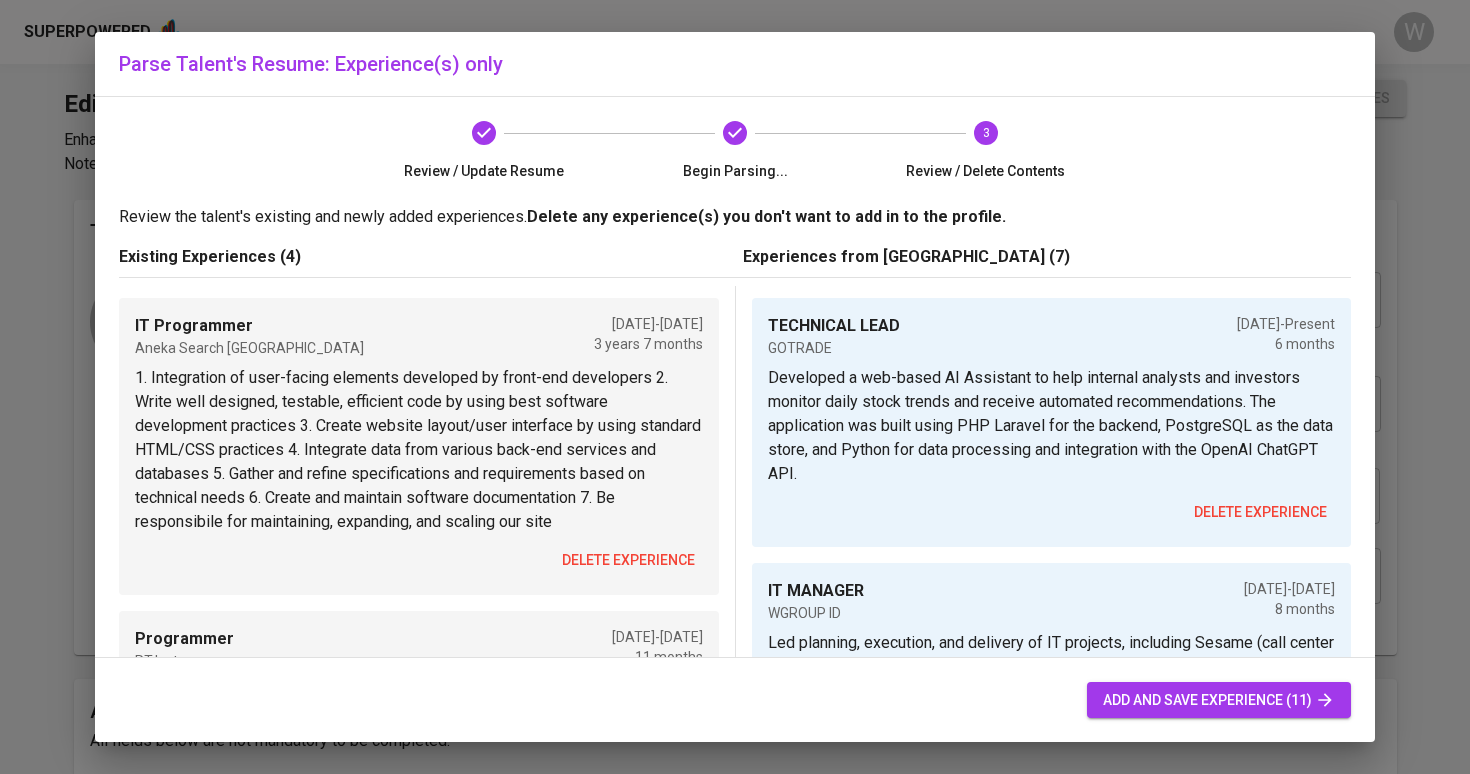 click on "delete experience" at bounding box center (628, 560) 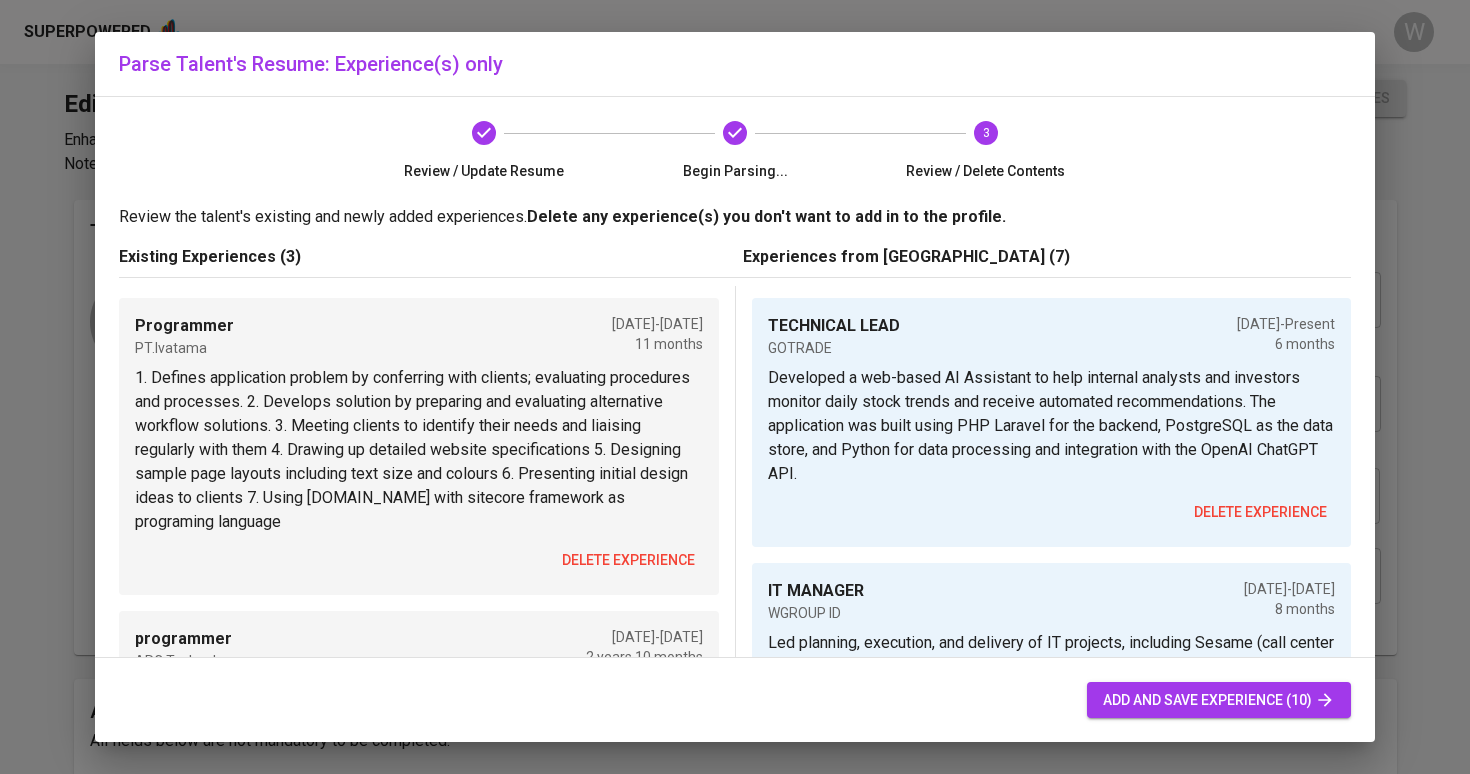 click on "delete experience" at bounding box center [628, 560] 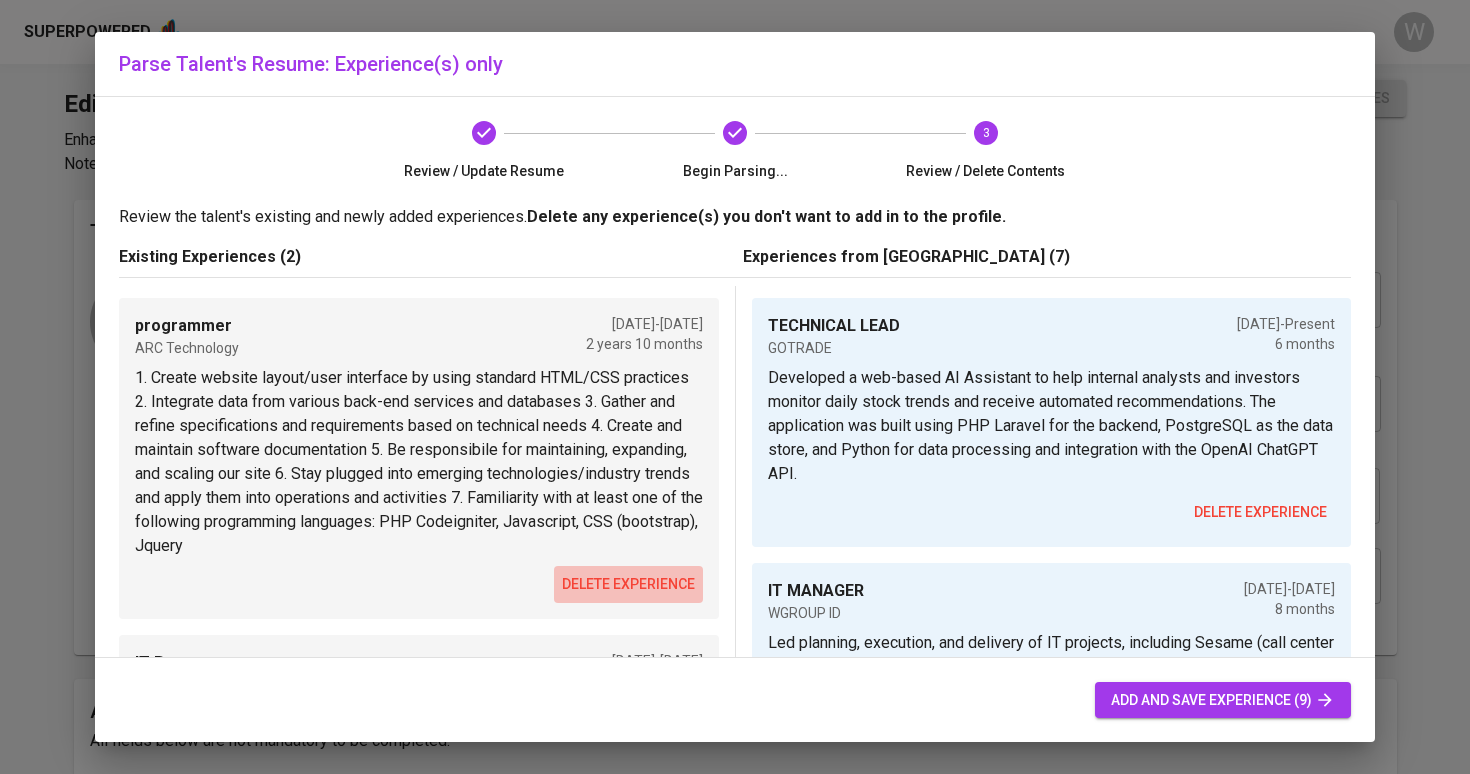 click on "delete experience" at bounding box center [628, 584] 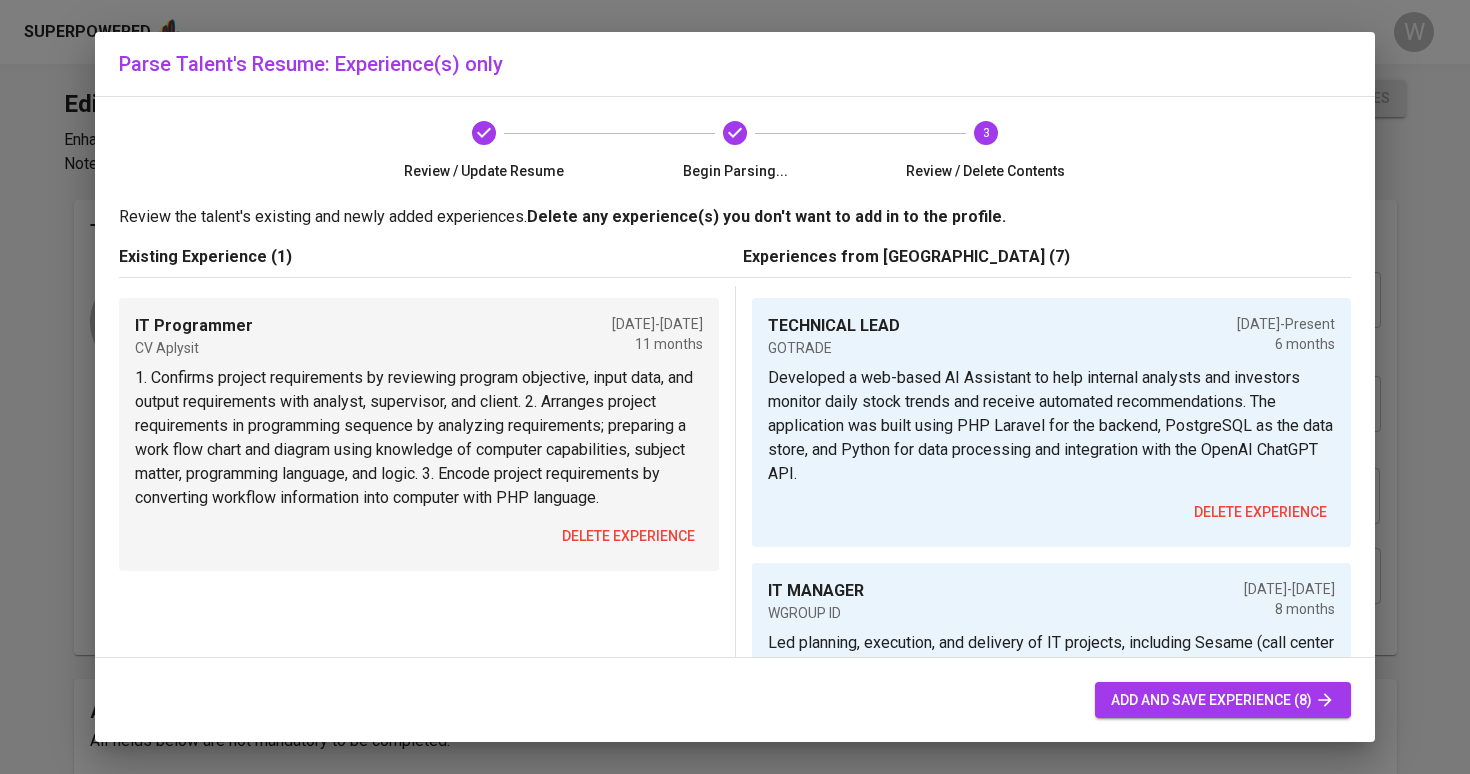 click on "delete experience" at bounding box center [628, 536] 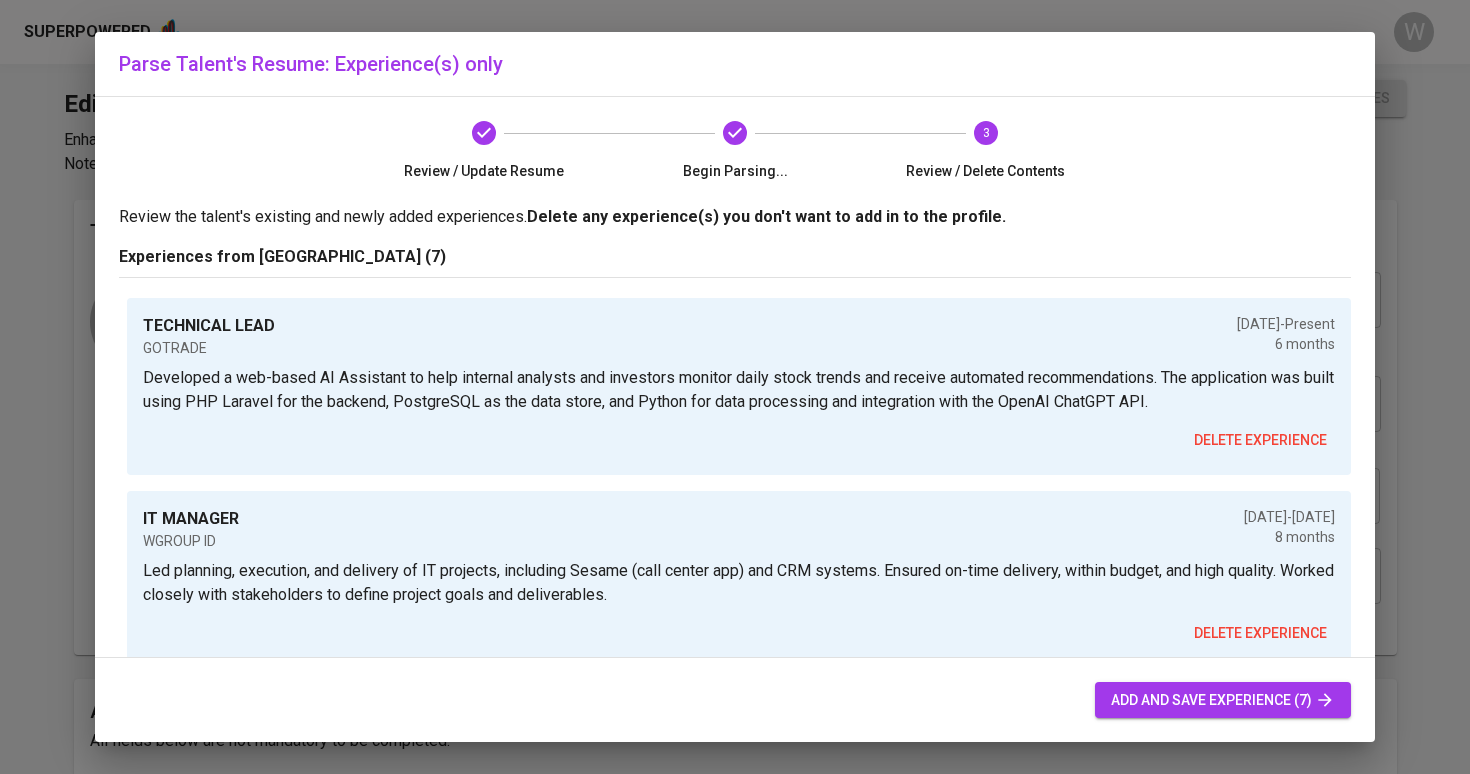 click on "add and save experience (7)" at bounding box center [1223, 700] 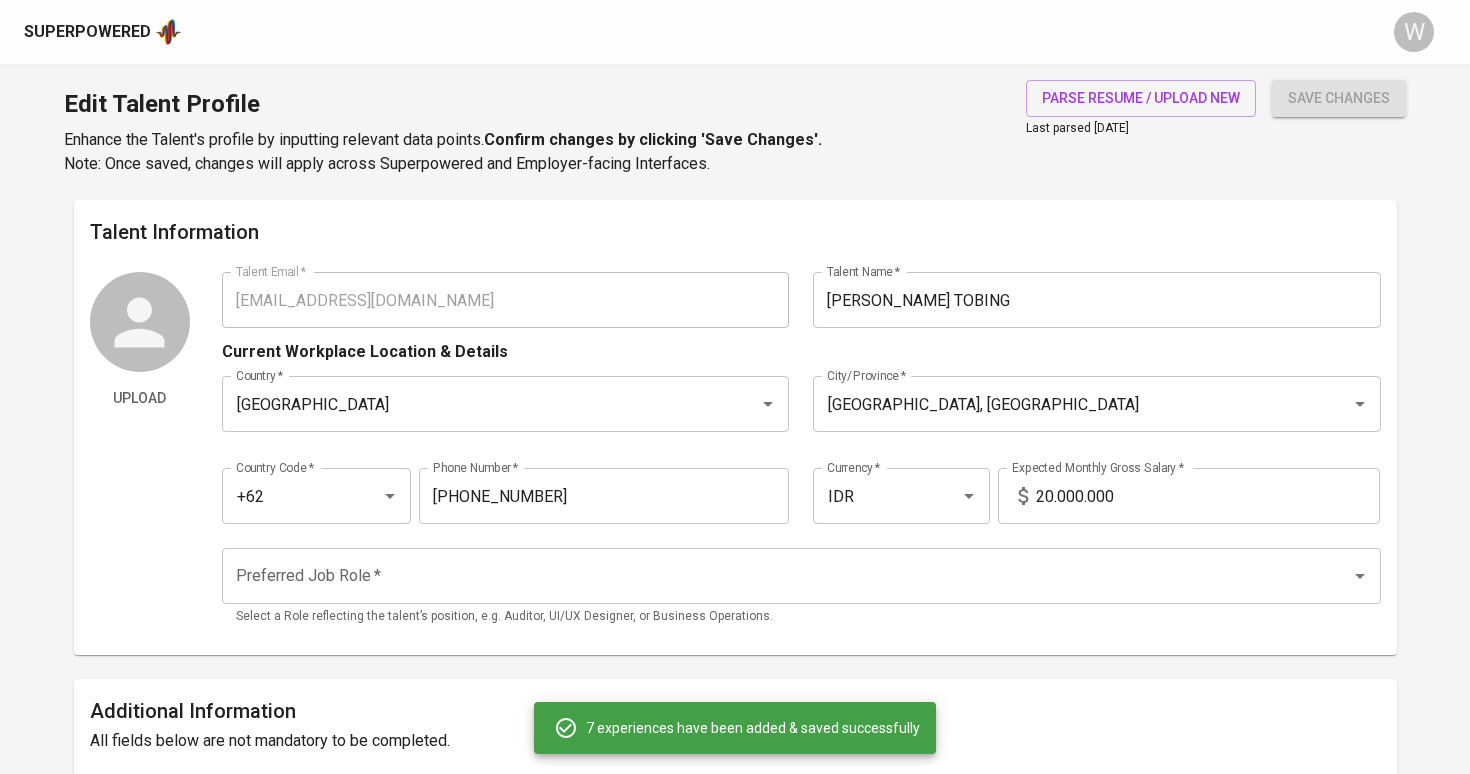 type on "TECHNICAL LEAD" 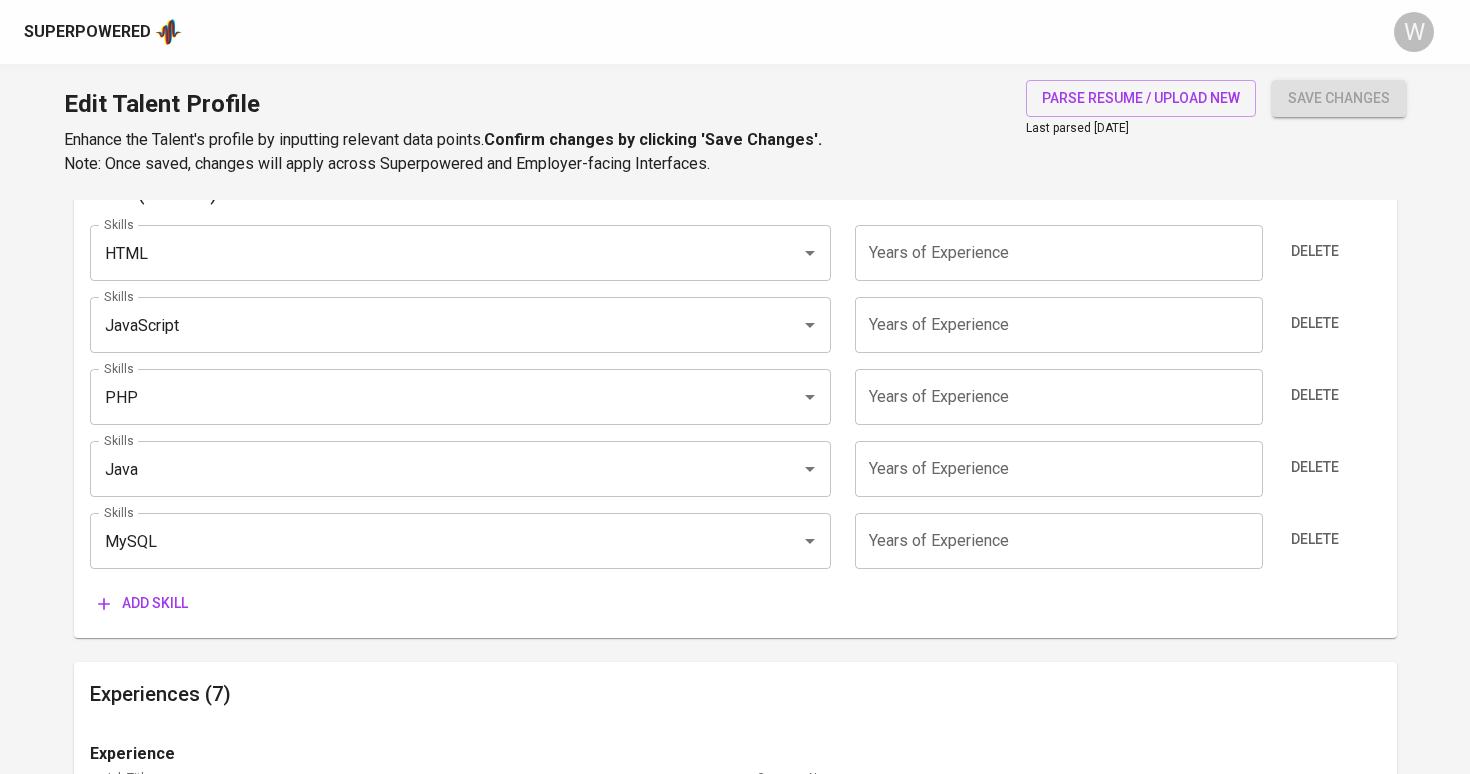 scroll, scrollTop: 1043, scrollLeft: 0, axis: vertical 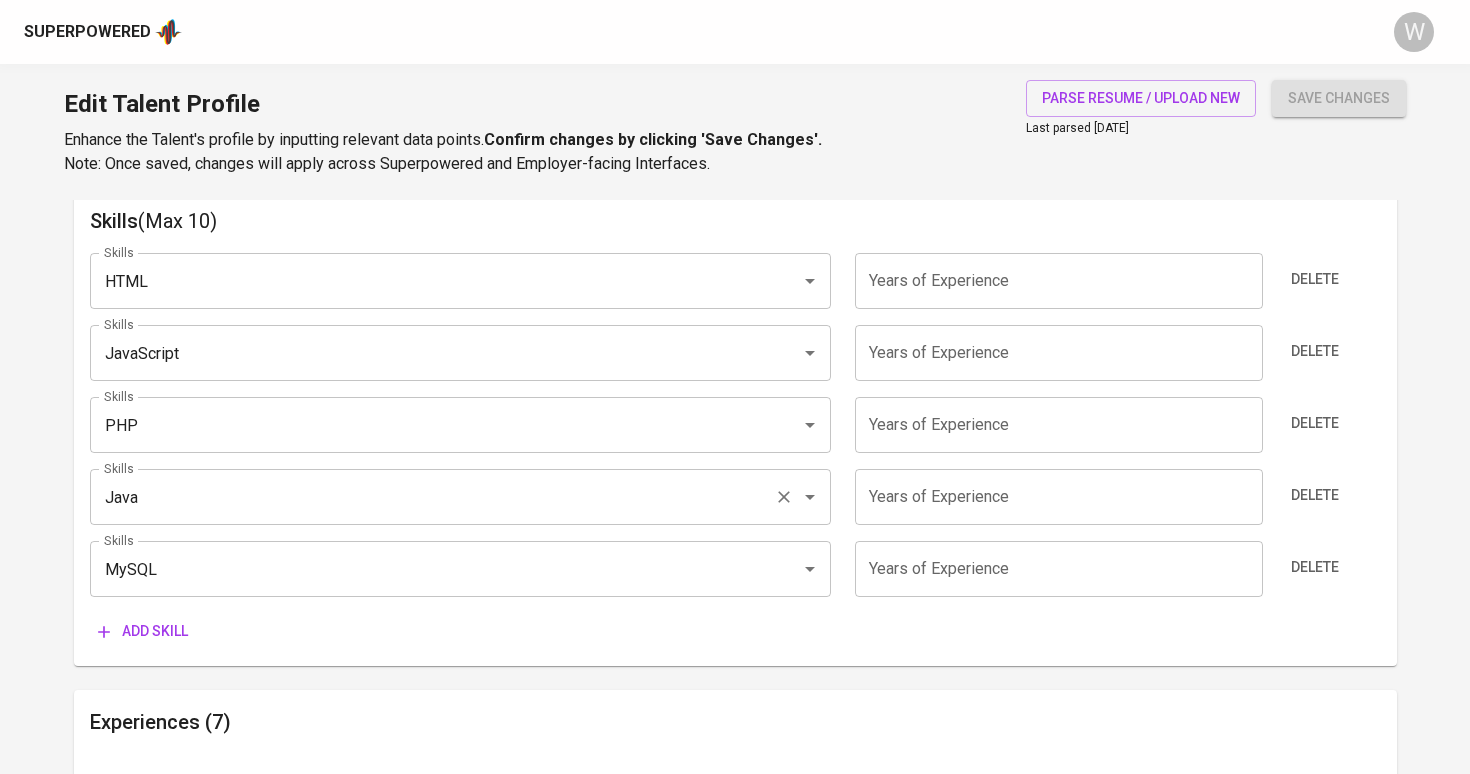 click on "Java" at bounding box center (432, 497) 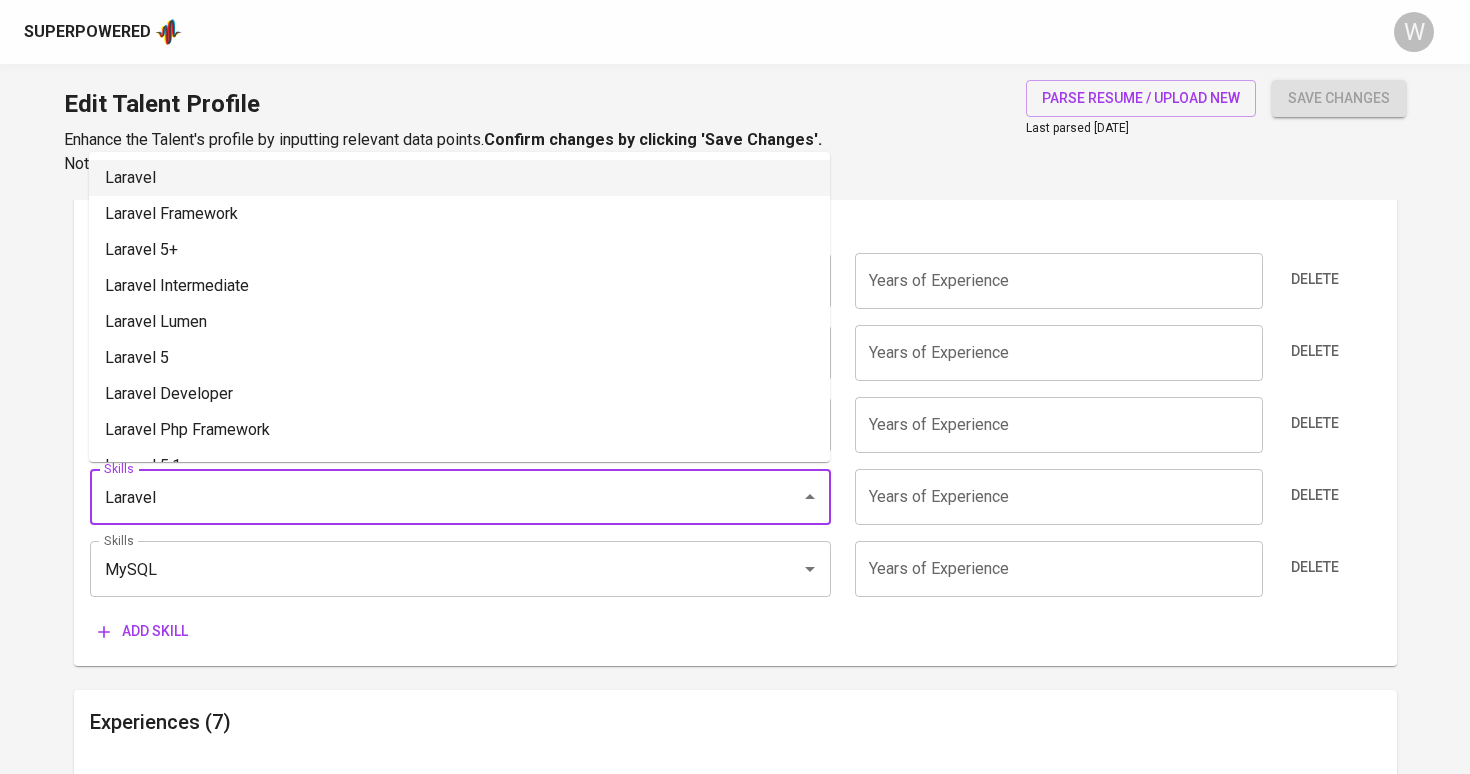 click on "Laravel" at bounding box center (459, 178) 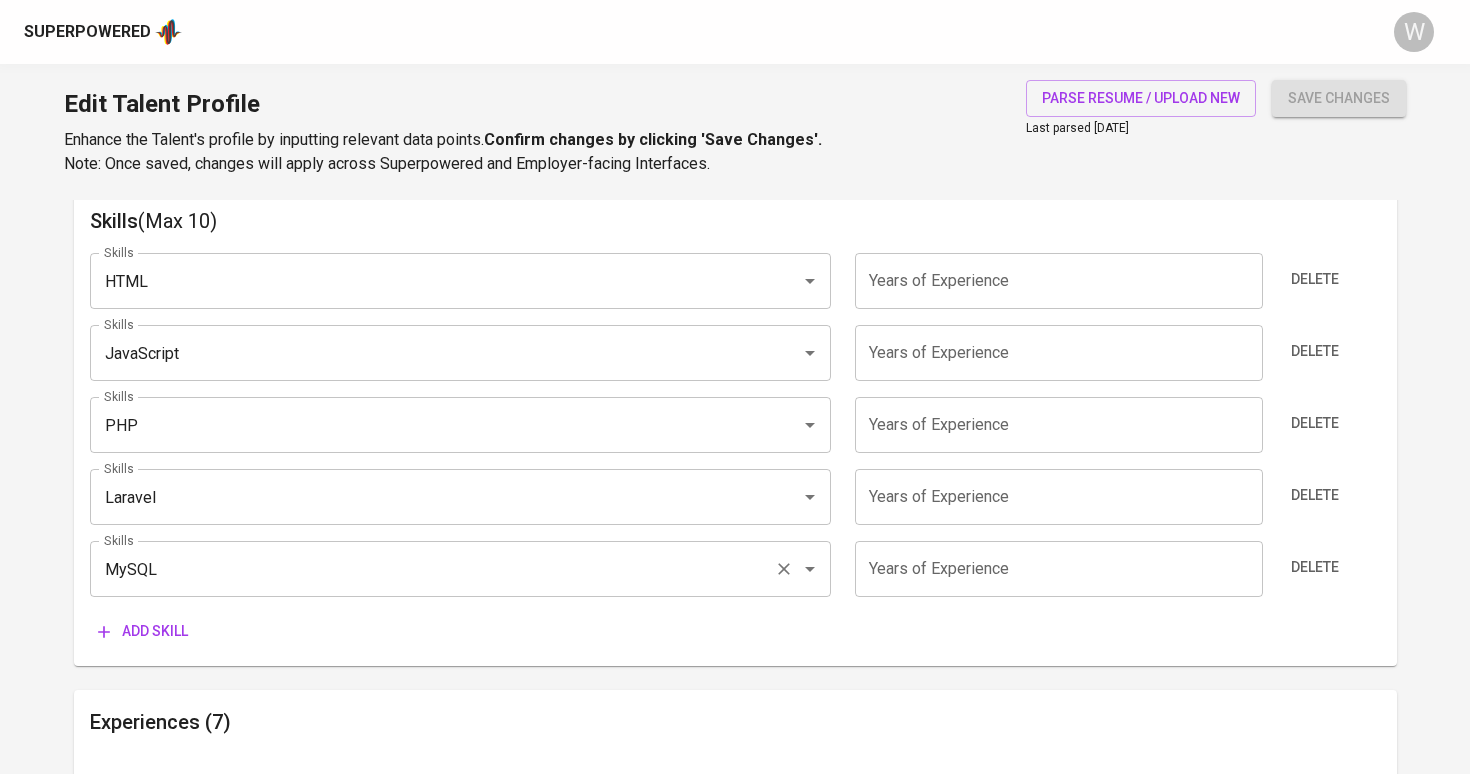 click on "MySQL" at bounding box center (432, 569) 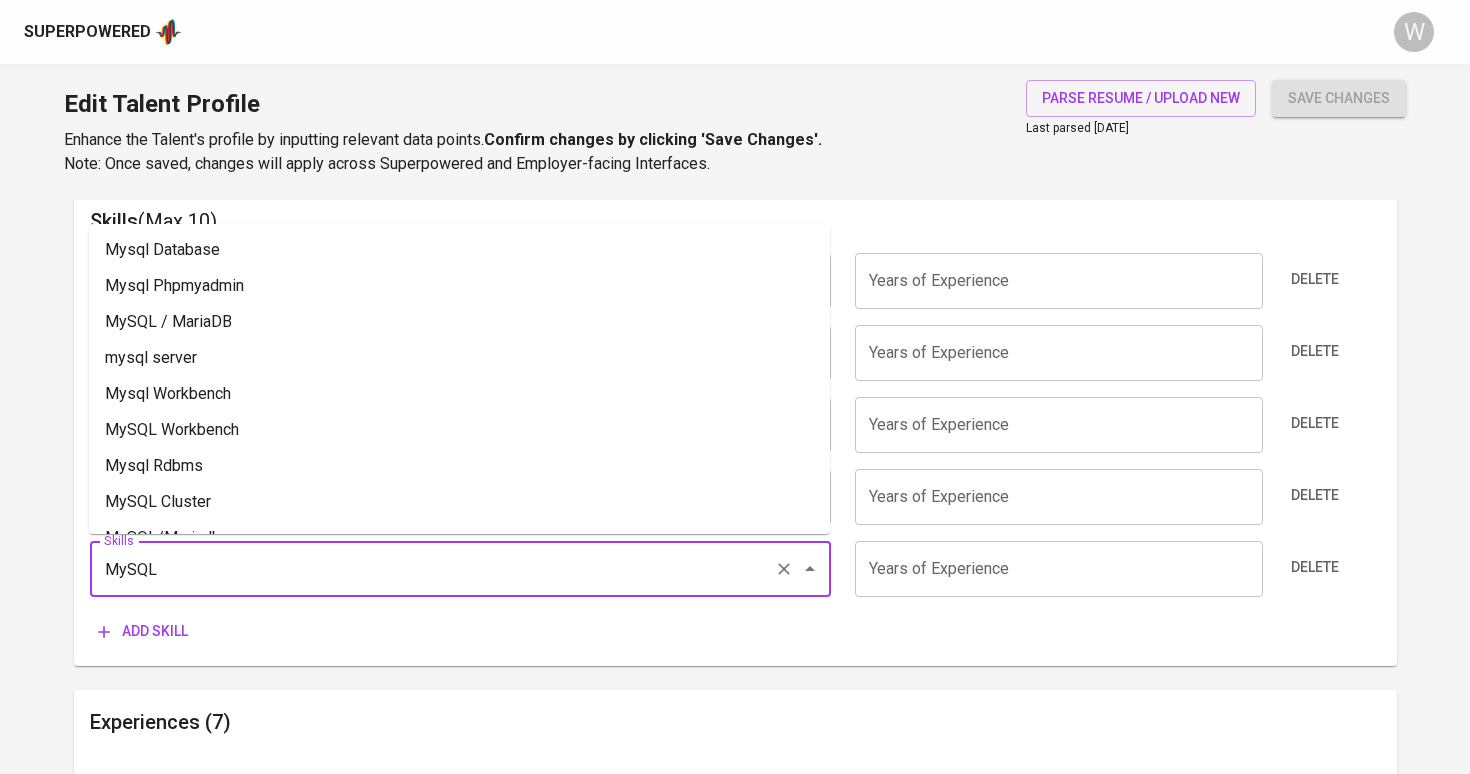 click on "Add skill" at bounding box center (143, 631) 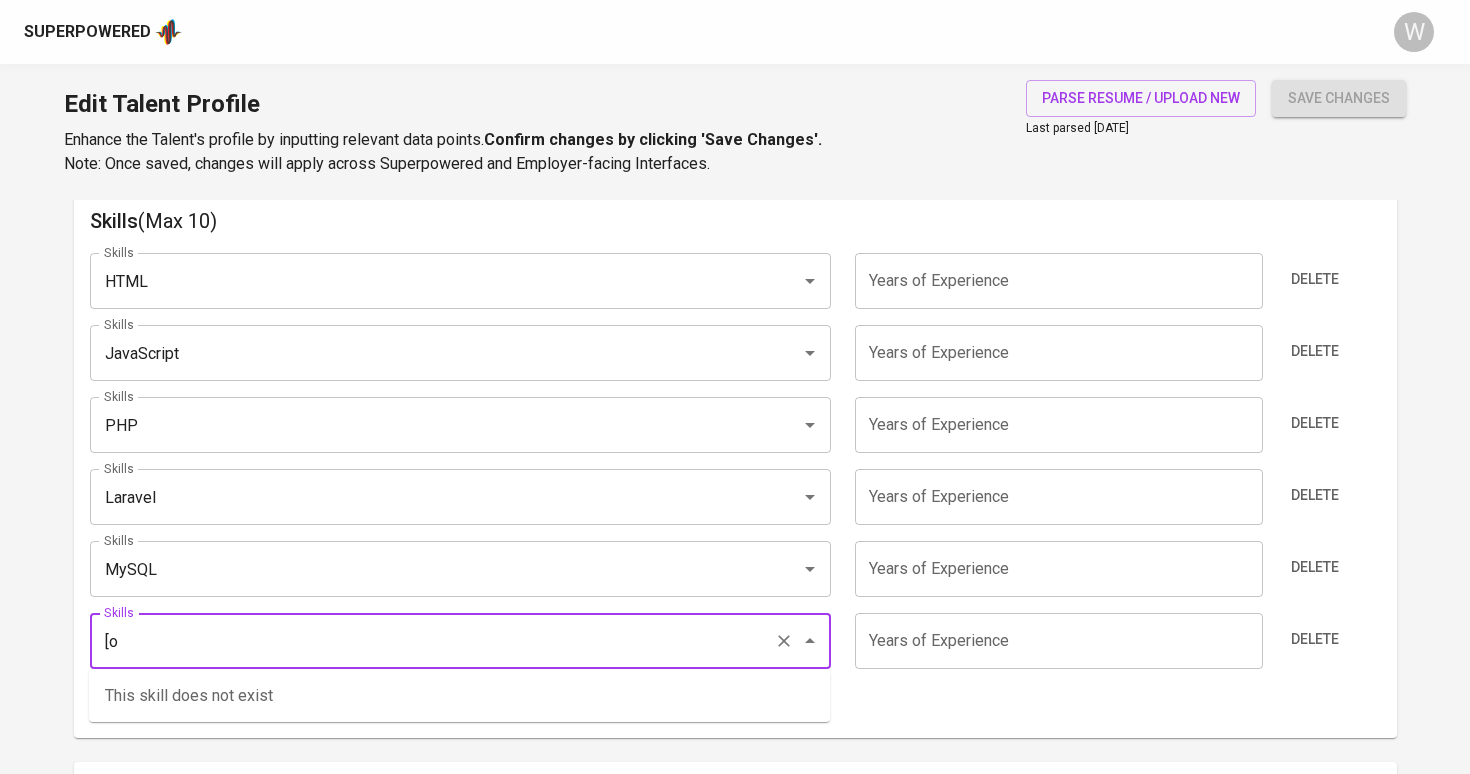 type on "[" 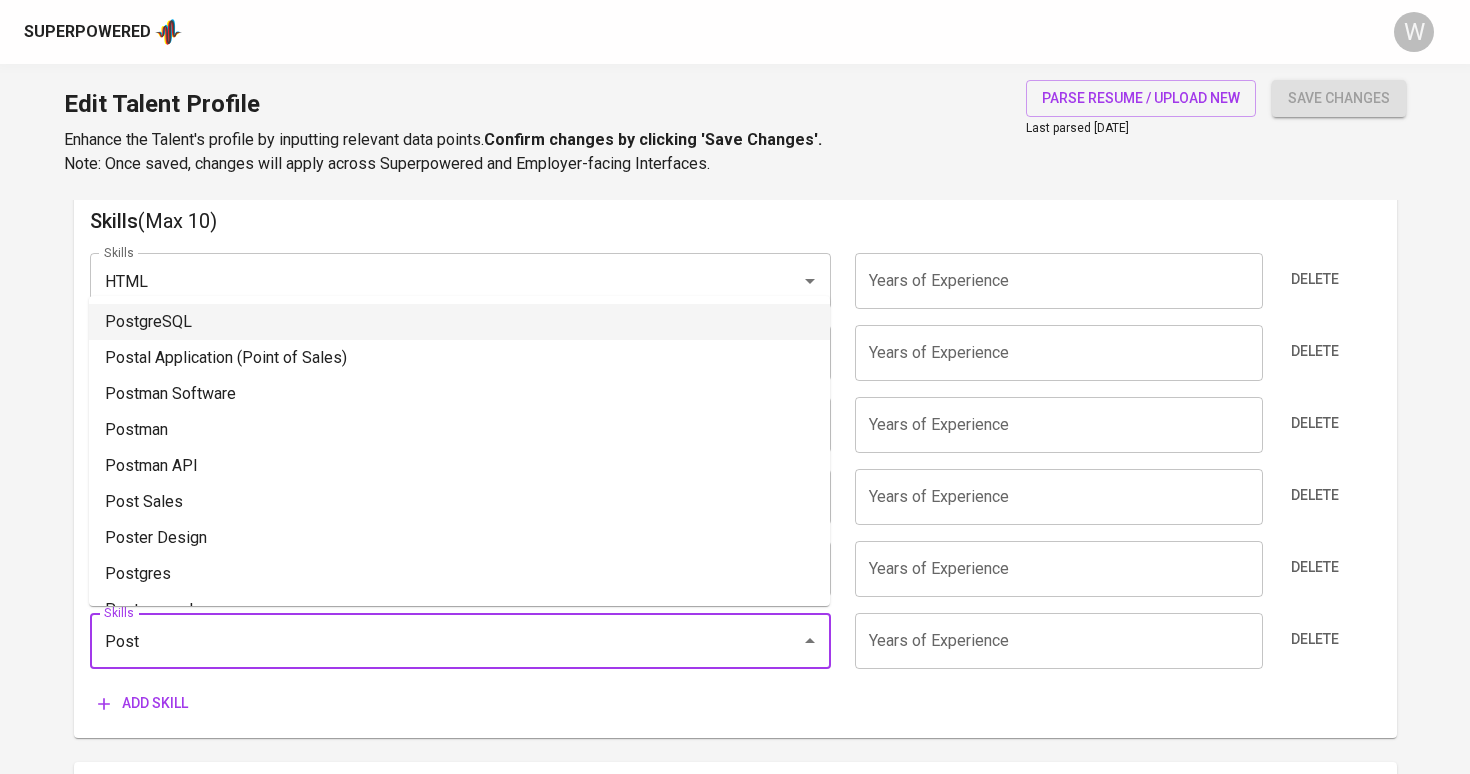 click on "PostgreSQL" at bounding box center [459, 322] 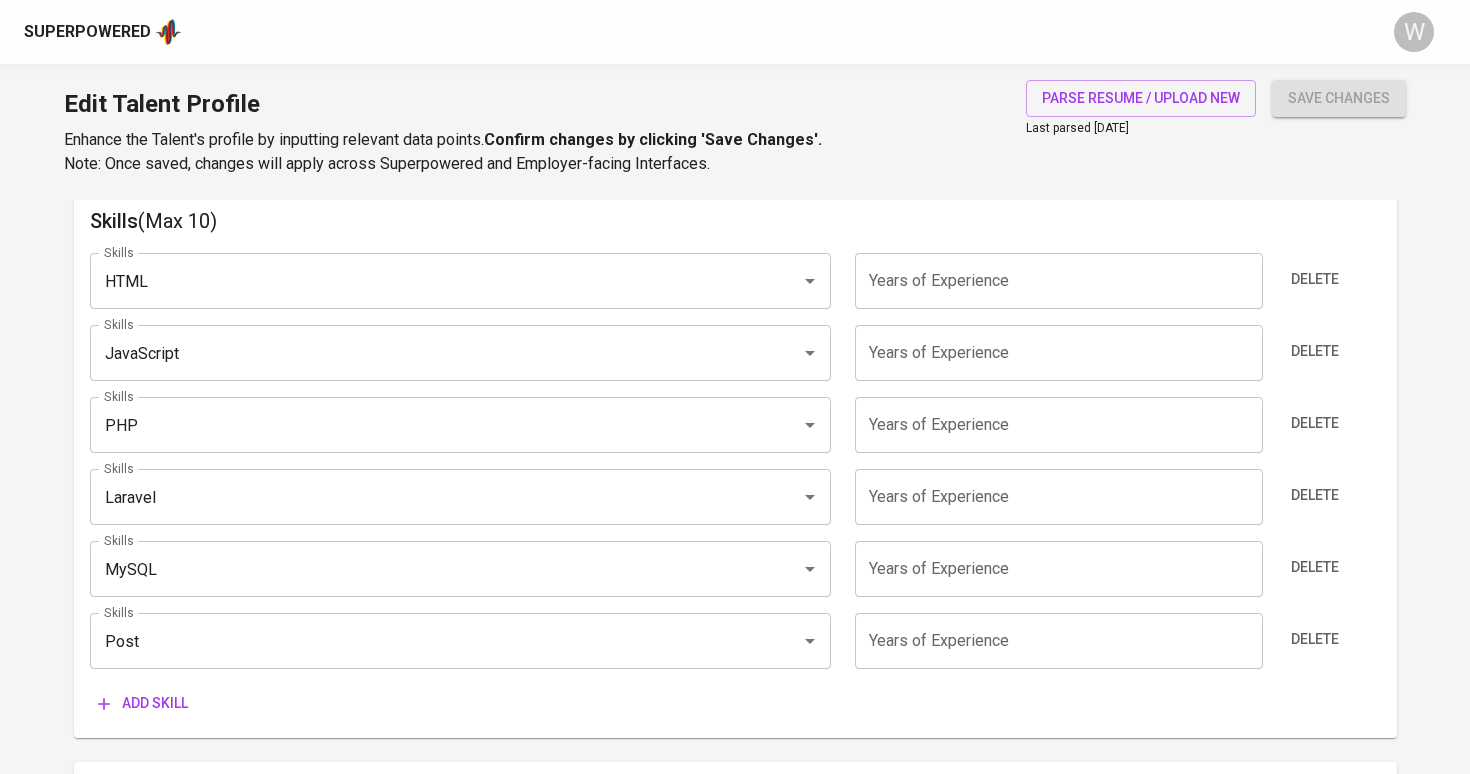 type on "PostgreSQL" 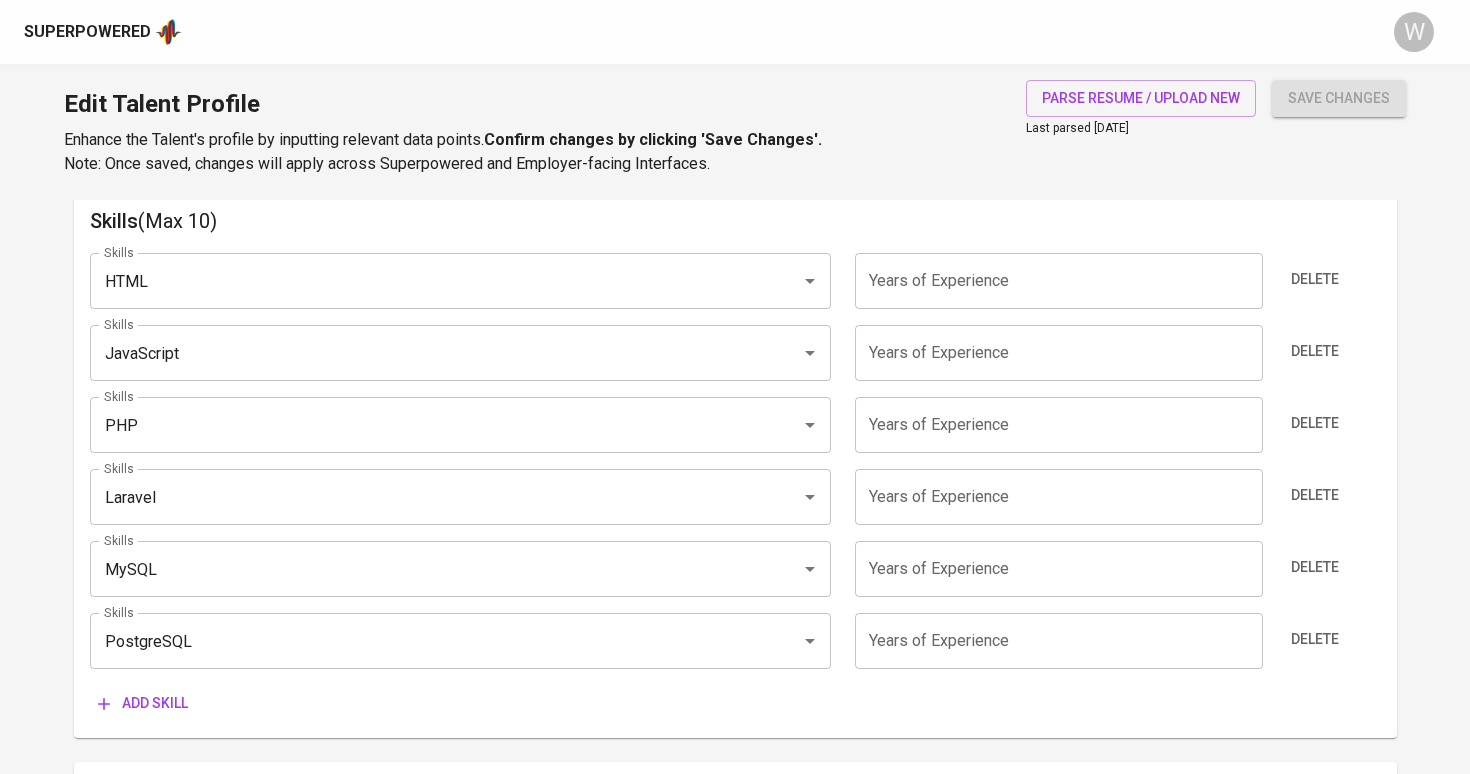 click on "Add skill" at bounding box center [143, 703] 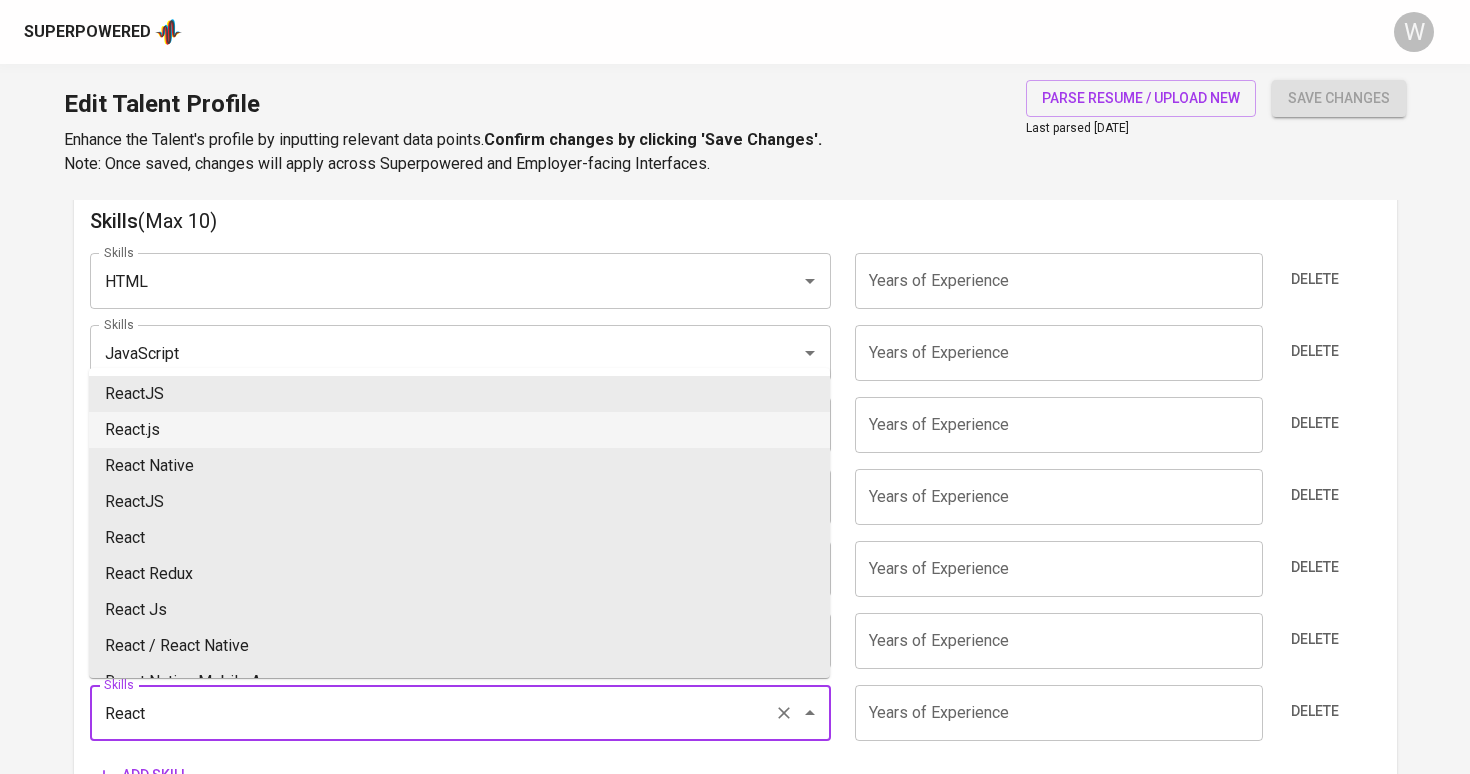 click on "React.js" at bounding box center [459, 430] 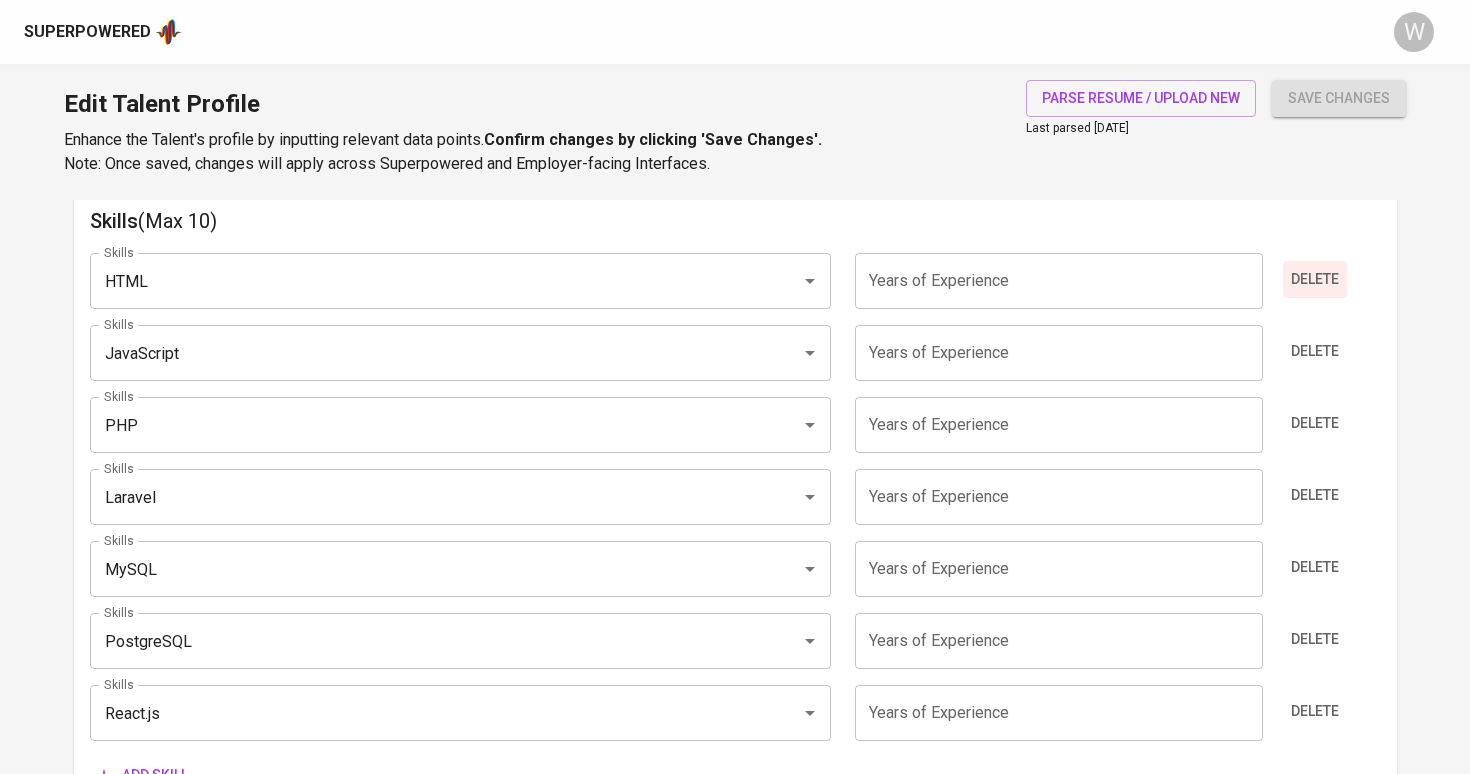 click on "Delete" at bounding box center (1315, 279) 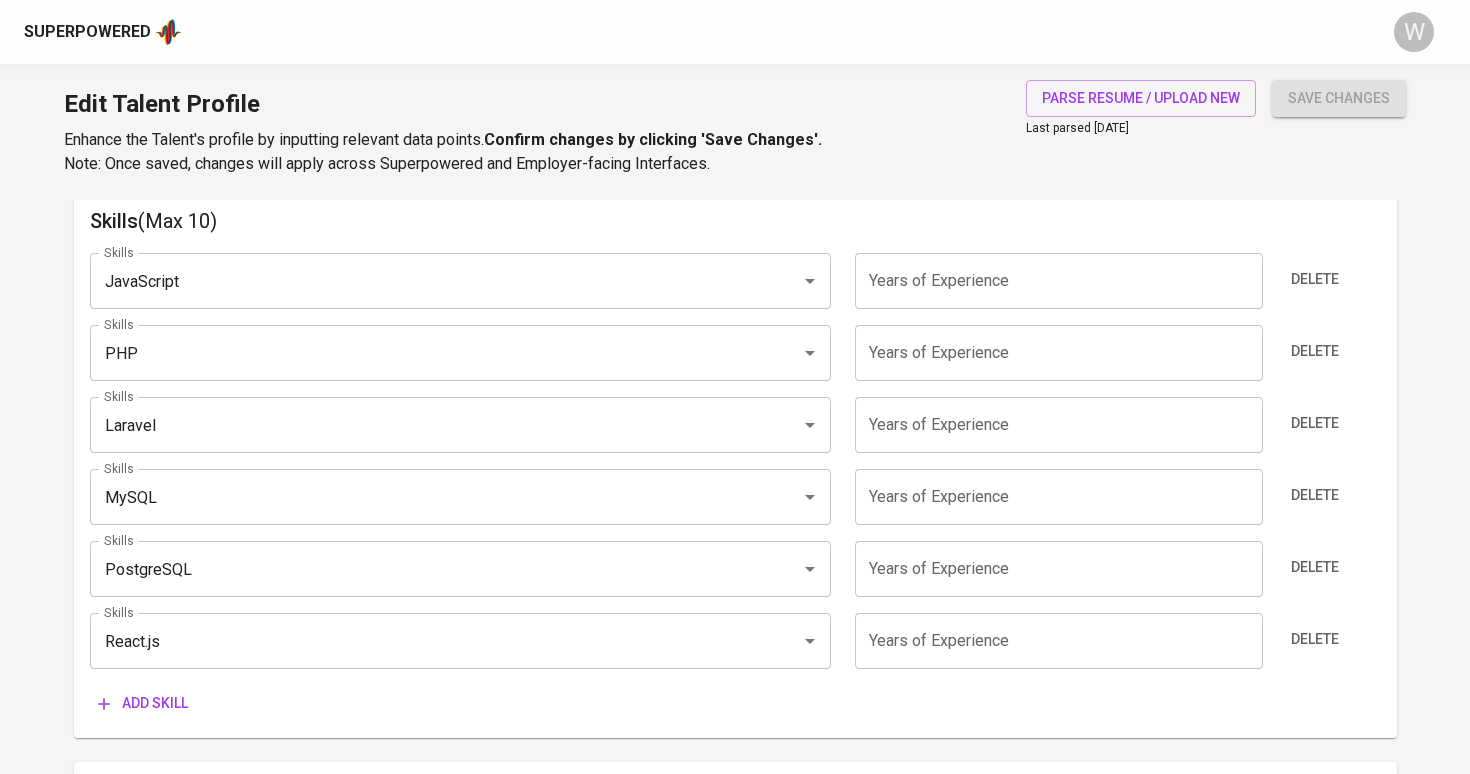 click at bounding box center (1059, 281) 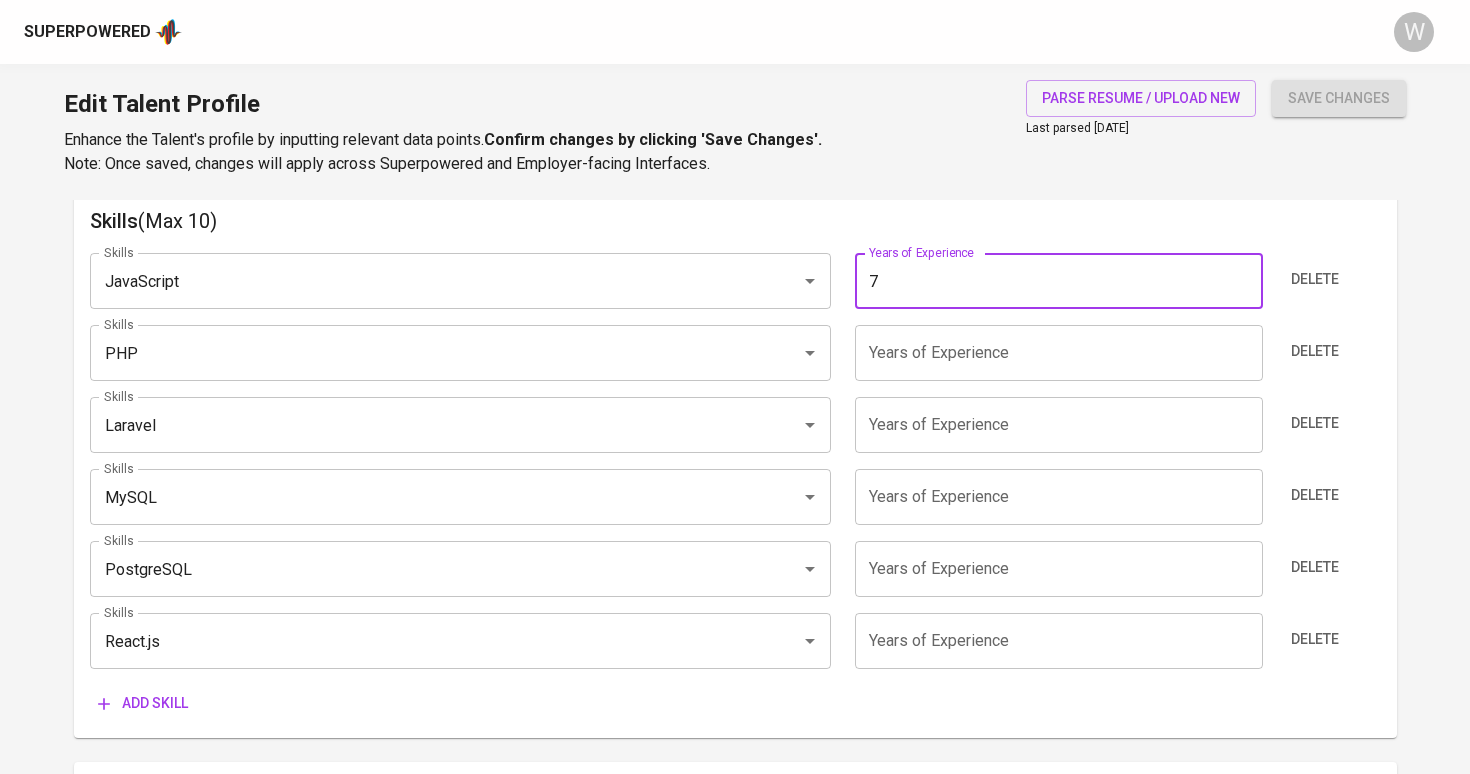 type on "7" 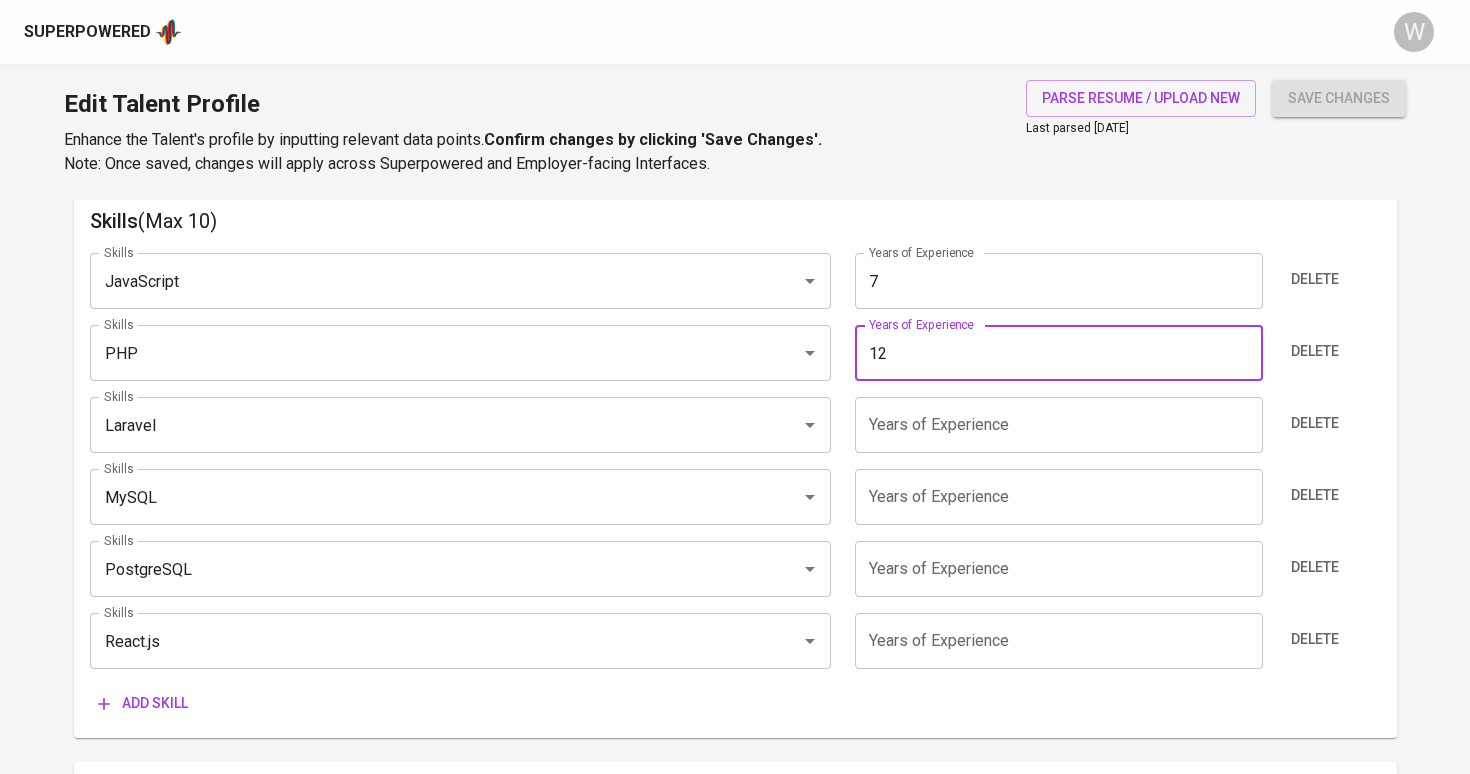 type on "12" 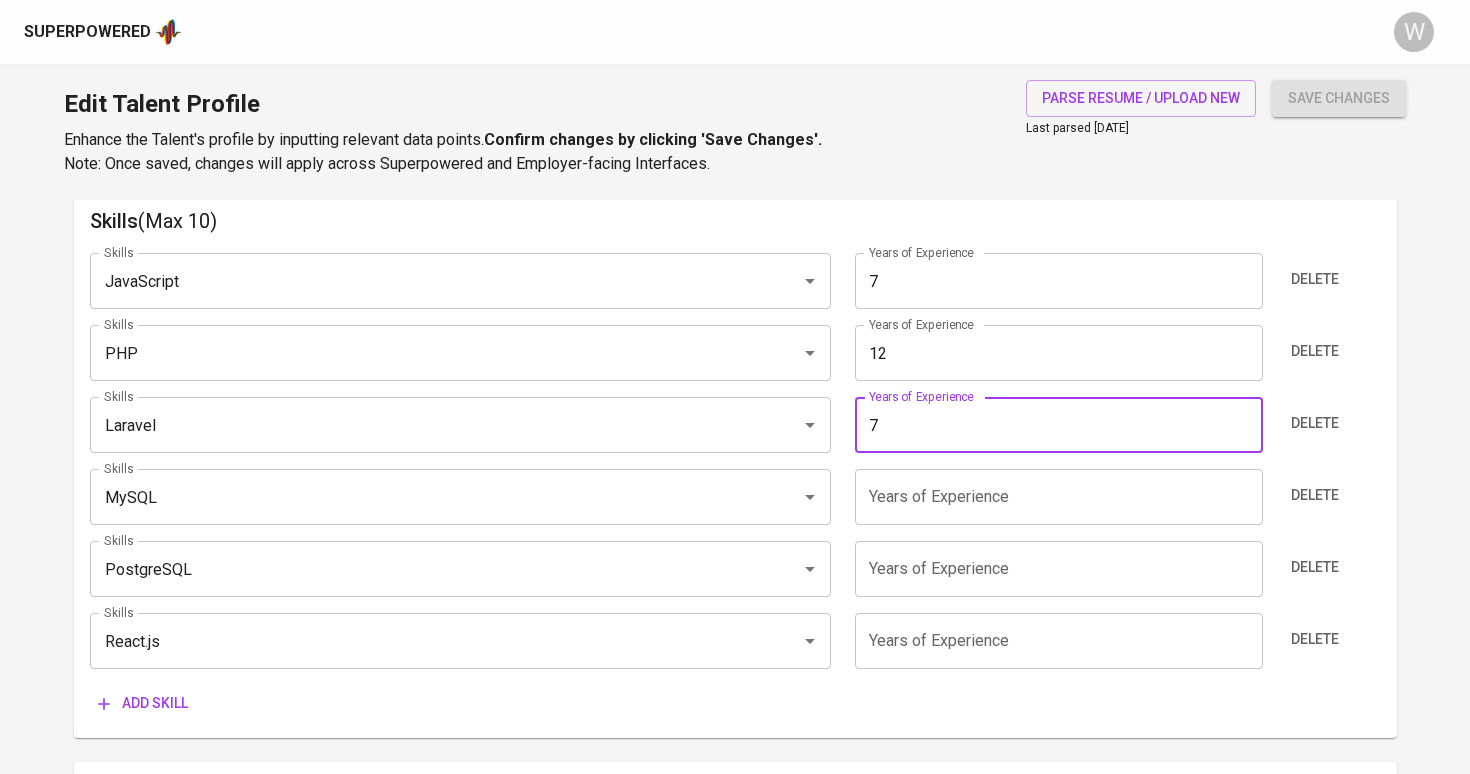 type on "7" 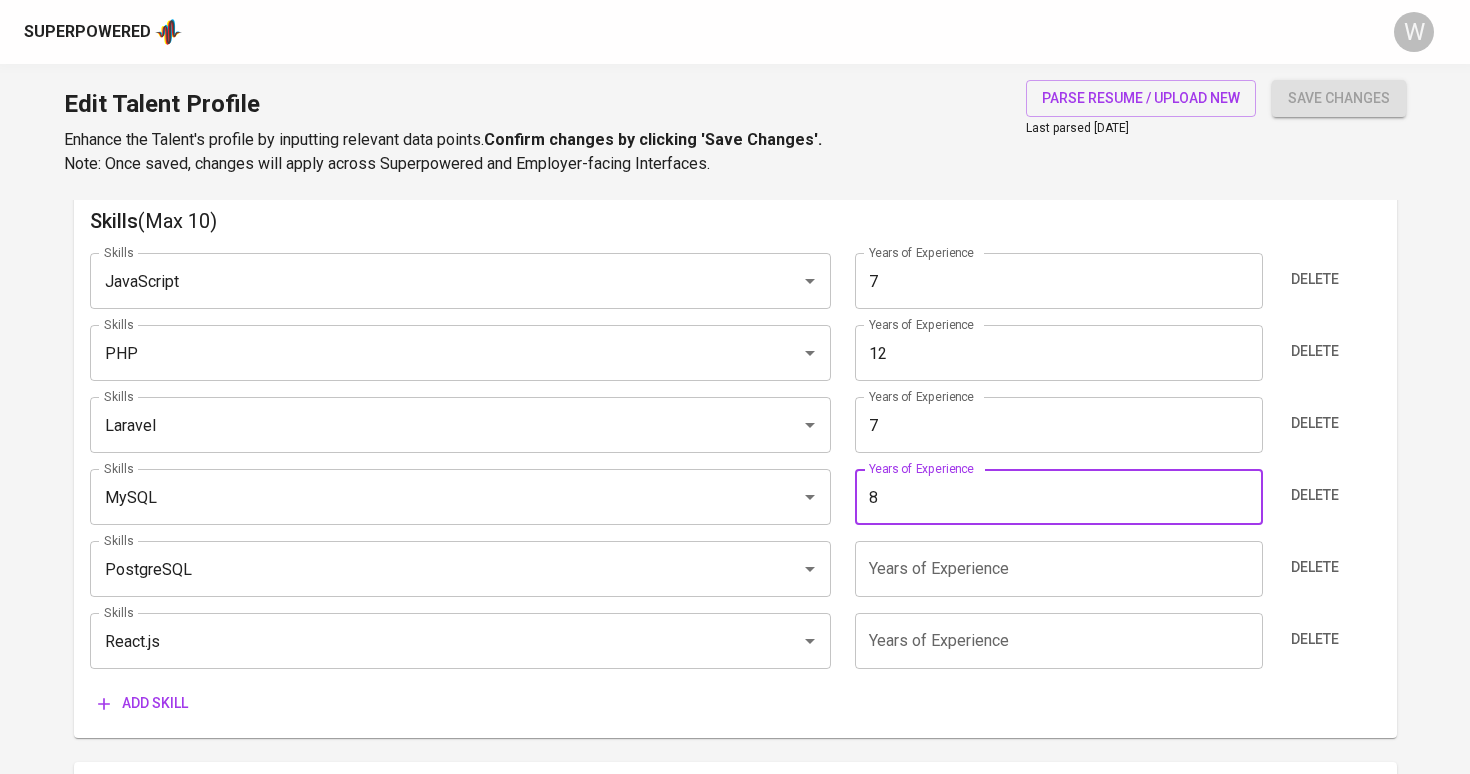 type on "8" 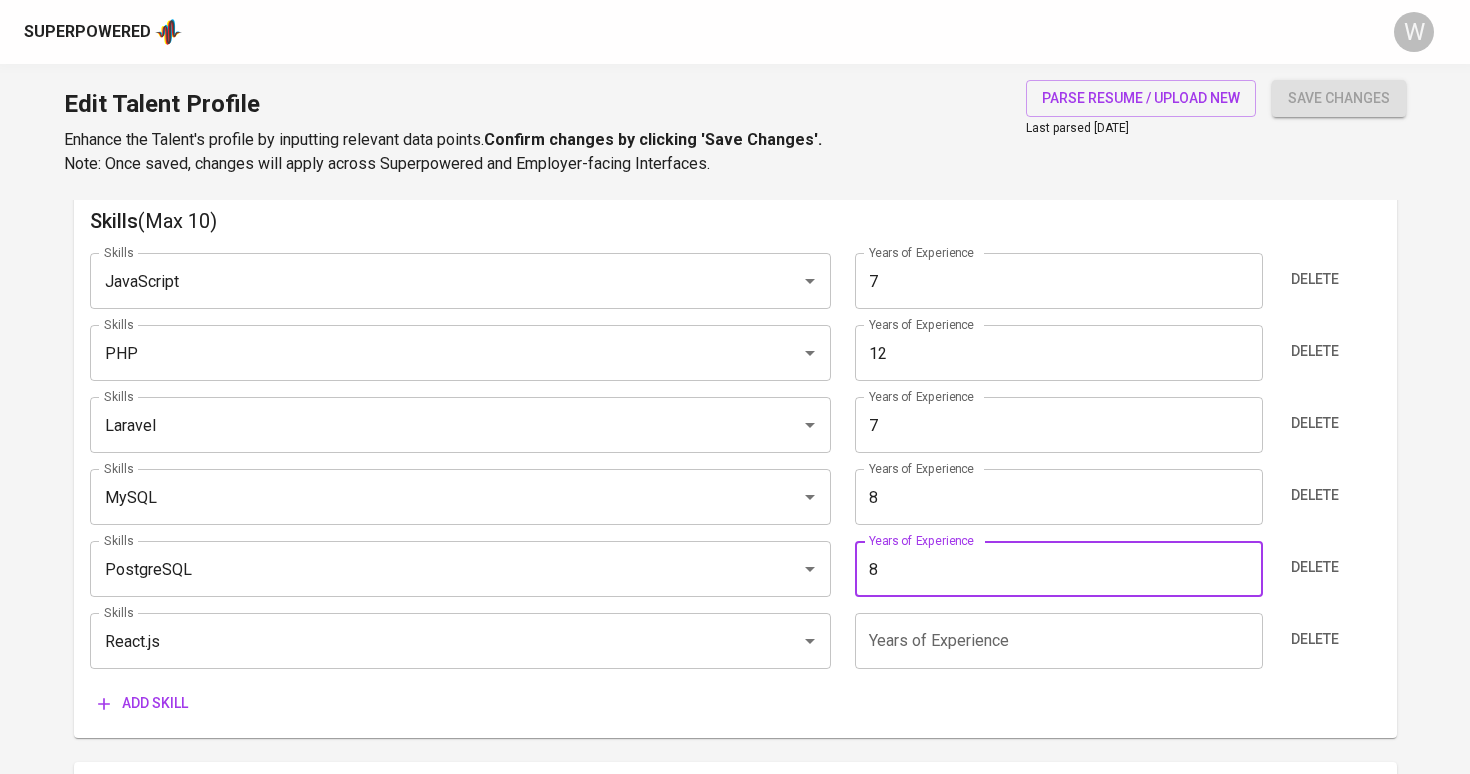 type on "8" 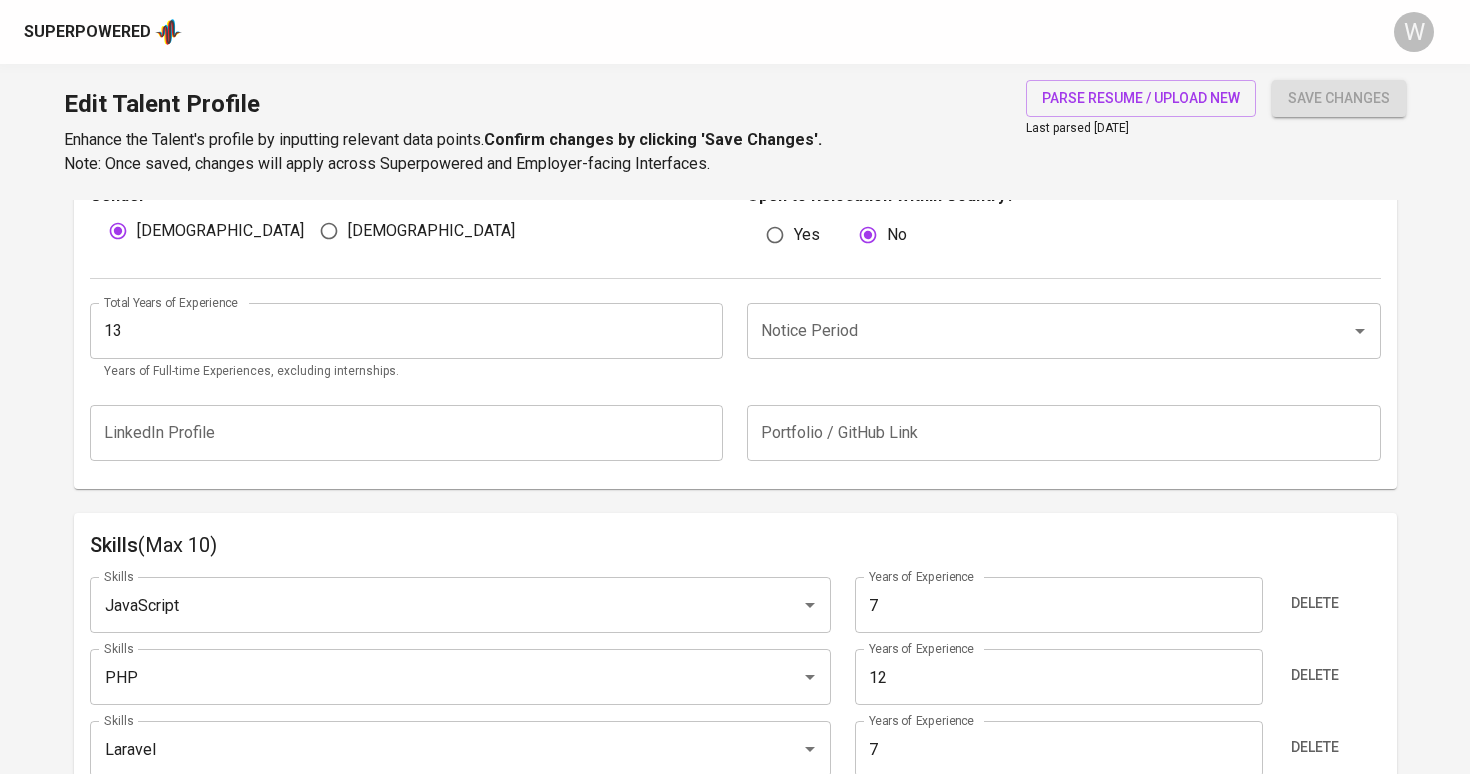 scroll, scrollTop: 446, scrollLeft: 0, axis: vertical 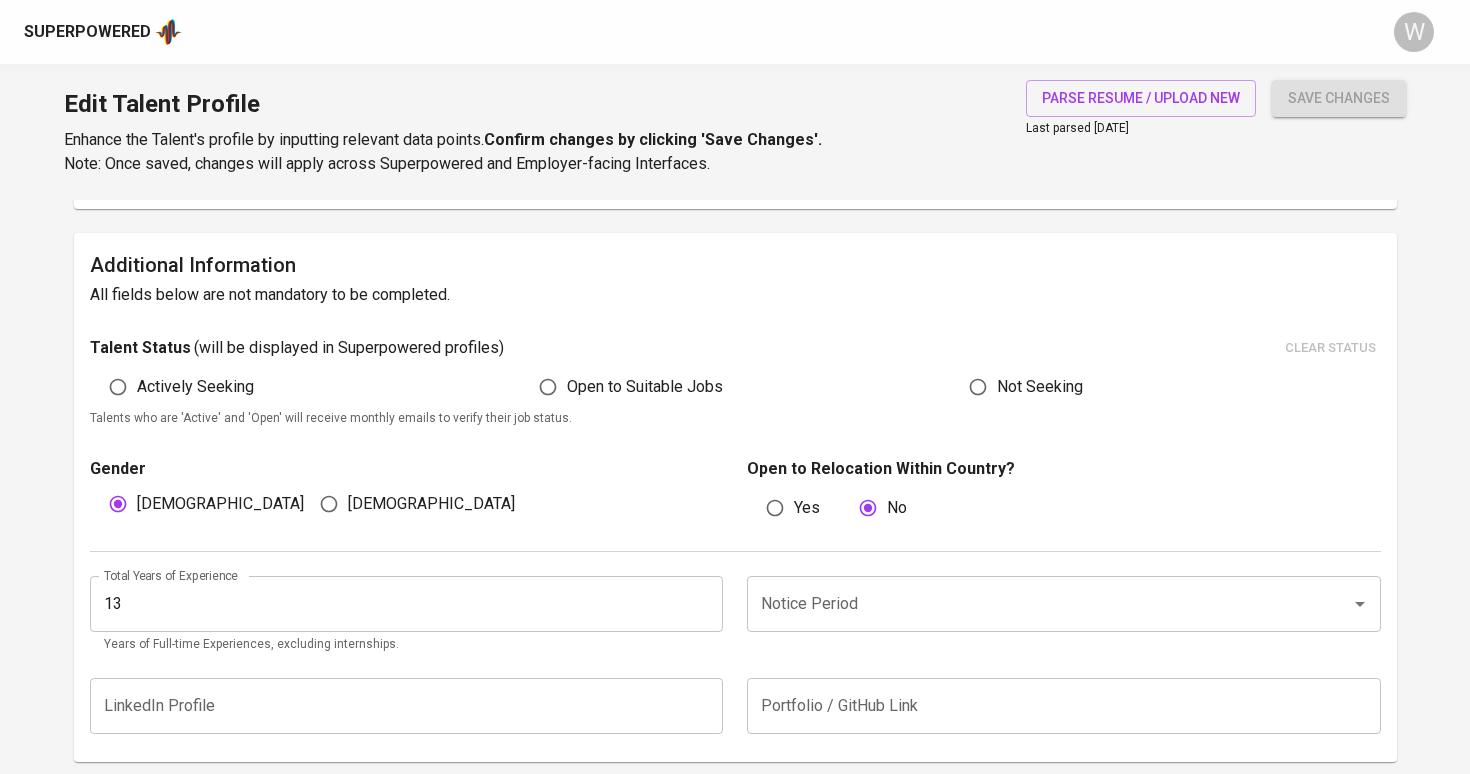 type on "2" 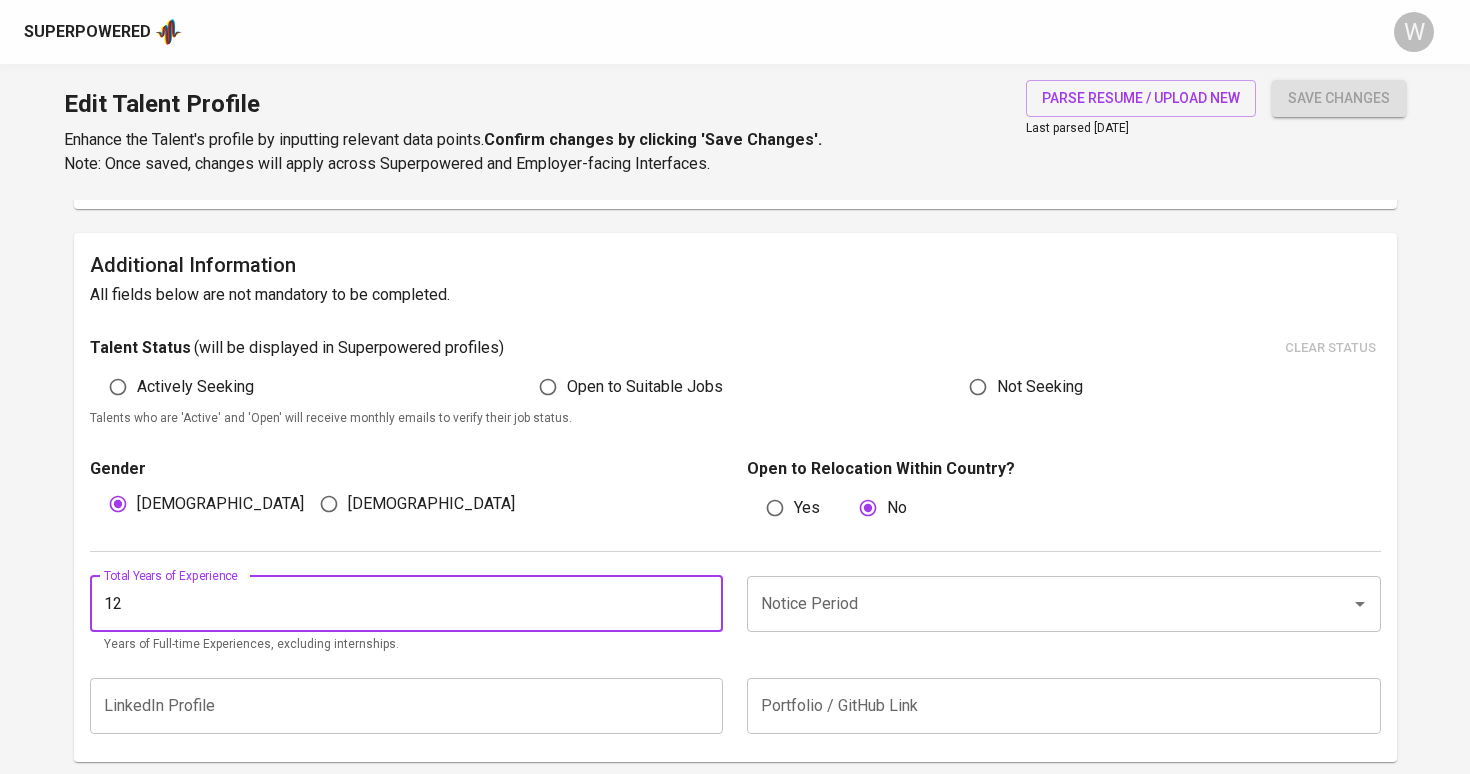 type on "12" 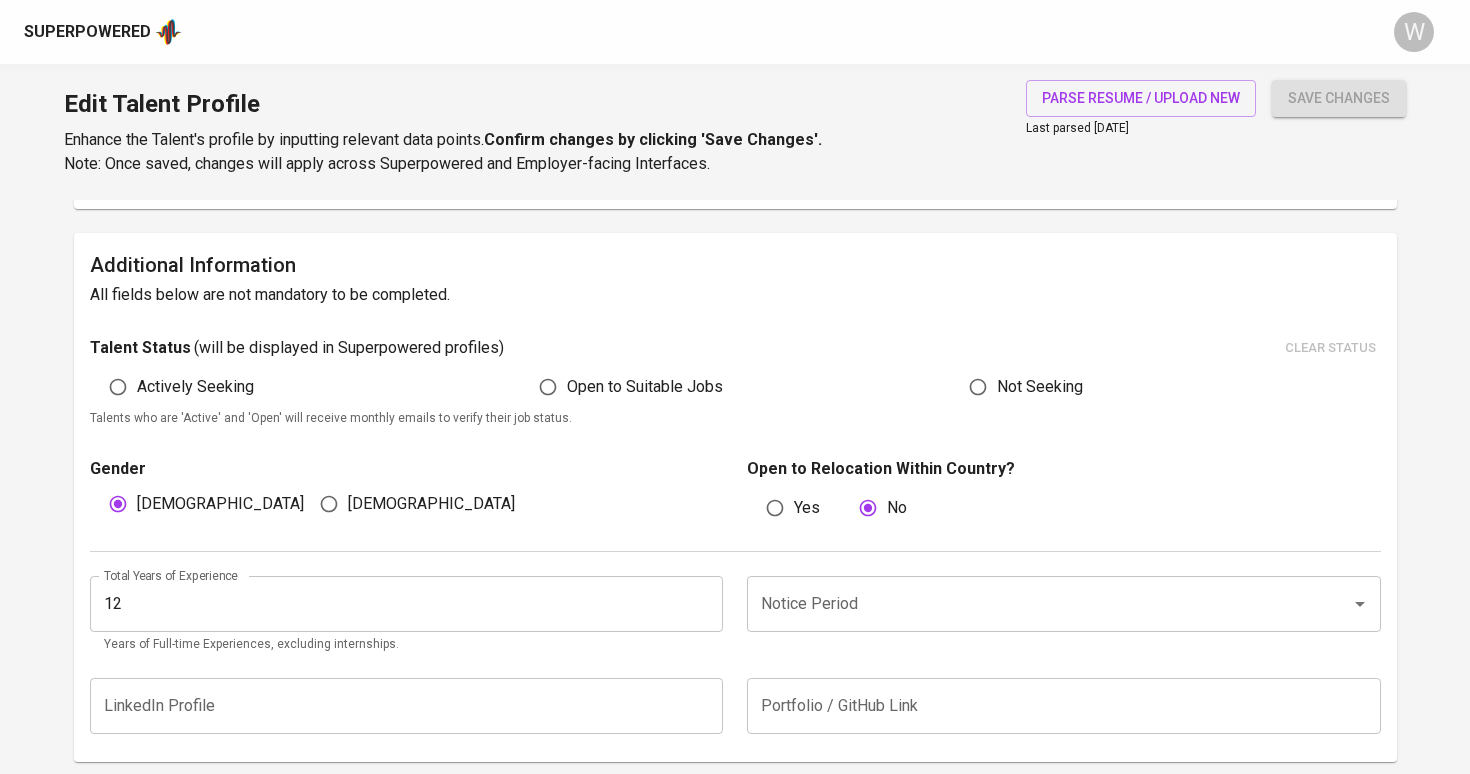 click on "Notice Period" at bounding box center [1036, 604] 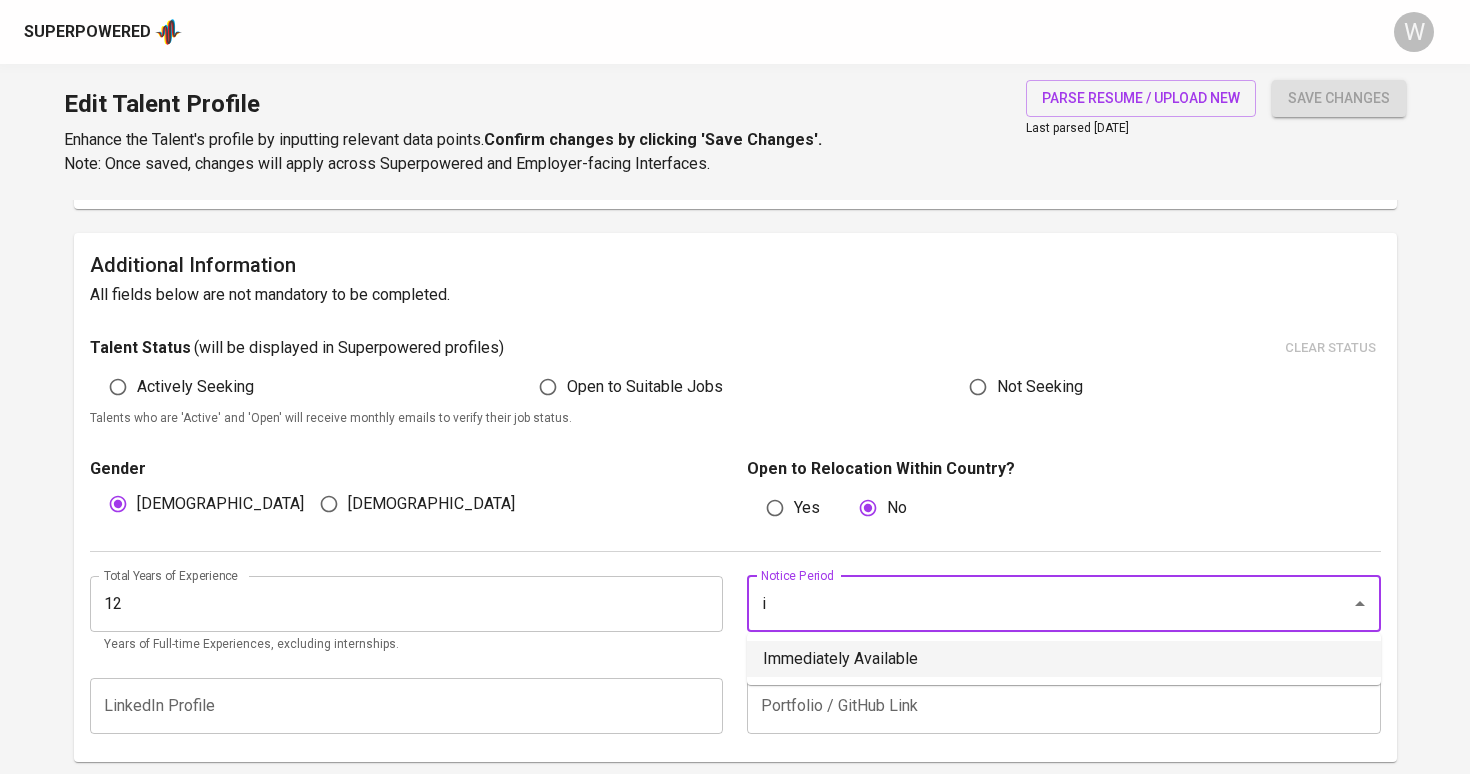 click on "Immediately Available" at bounding box center (1064, 659) 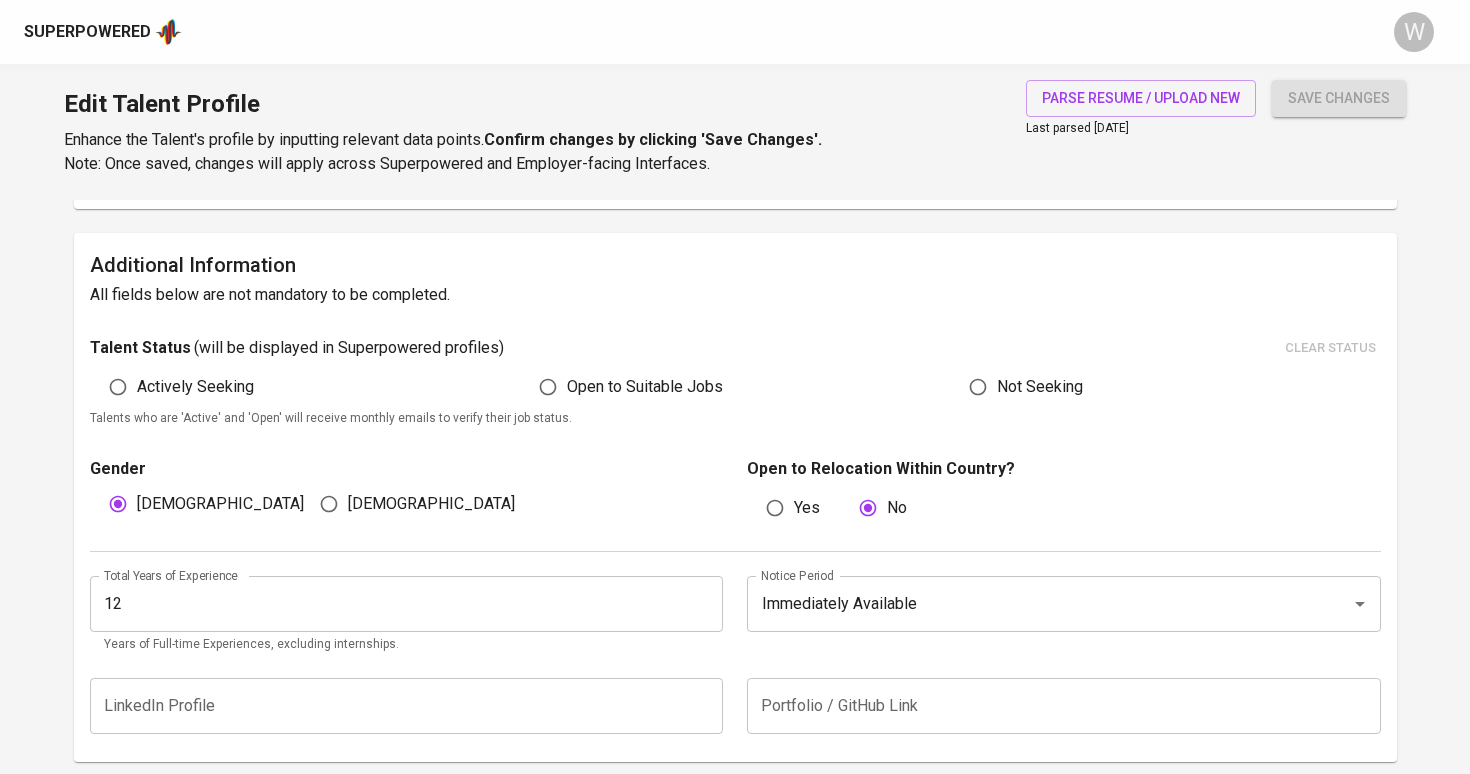 click on "Open to Suitable Jobs" at bounding box center (645, 387) 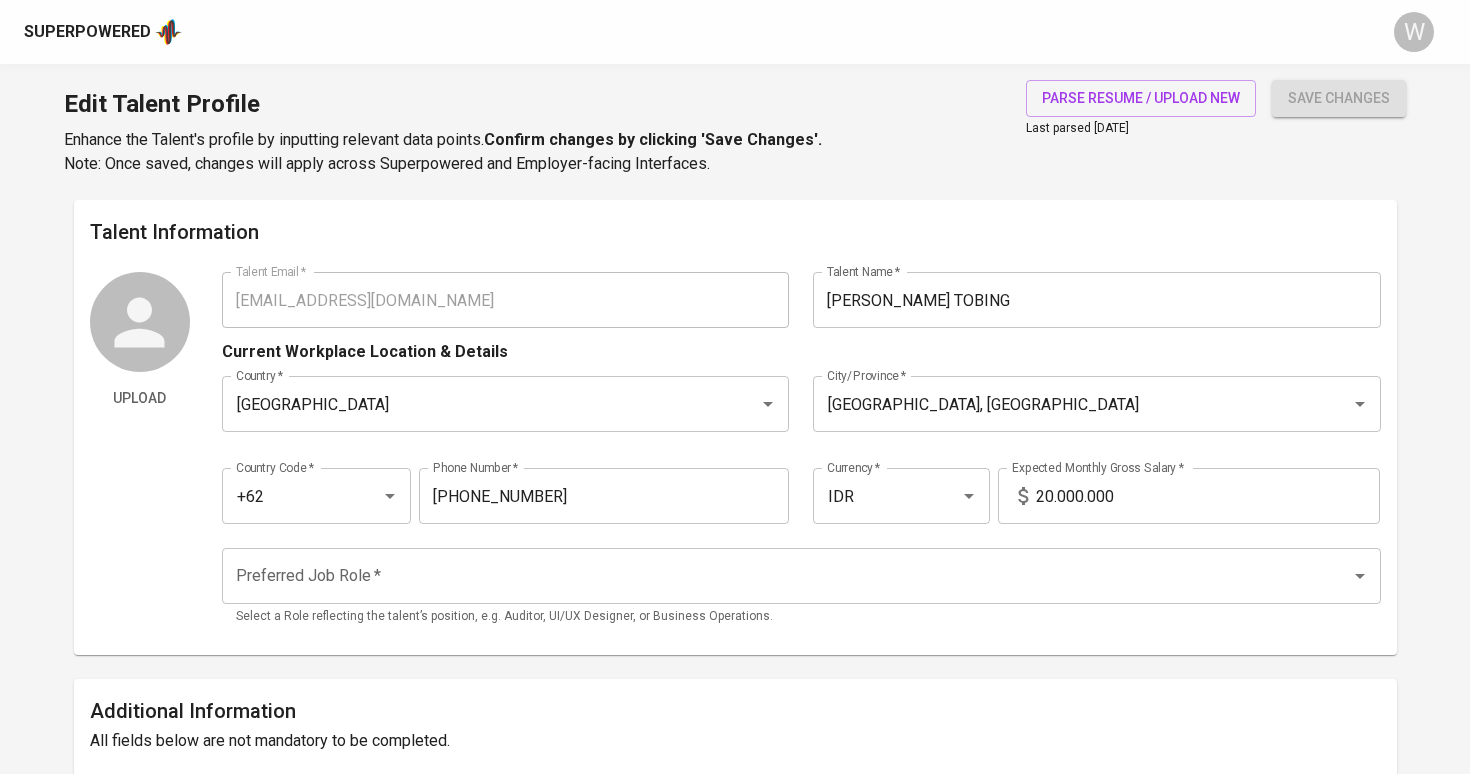 scroll, scrollTop: 0, scrollLeft: 0, axis: both 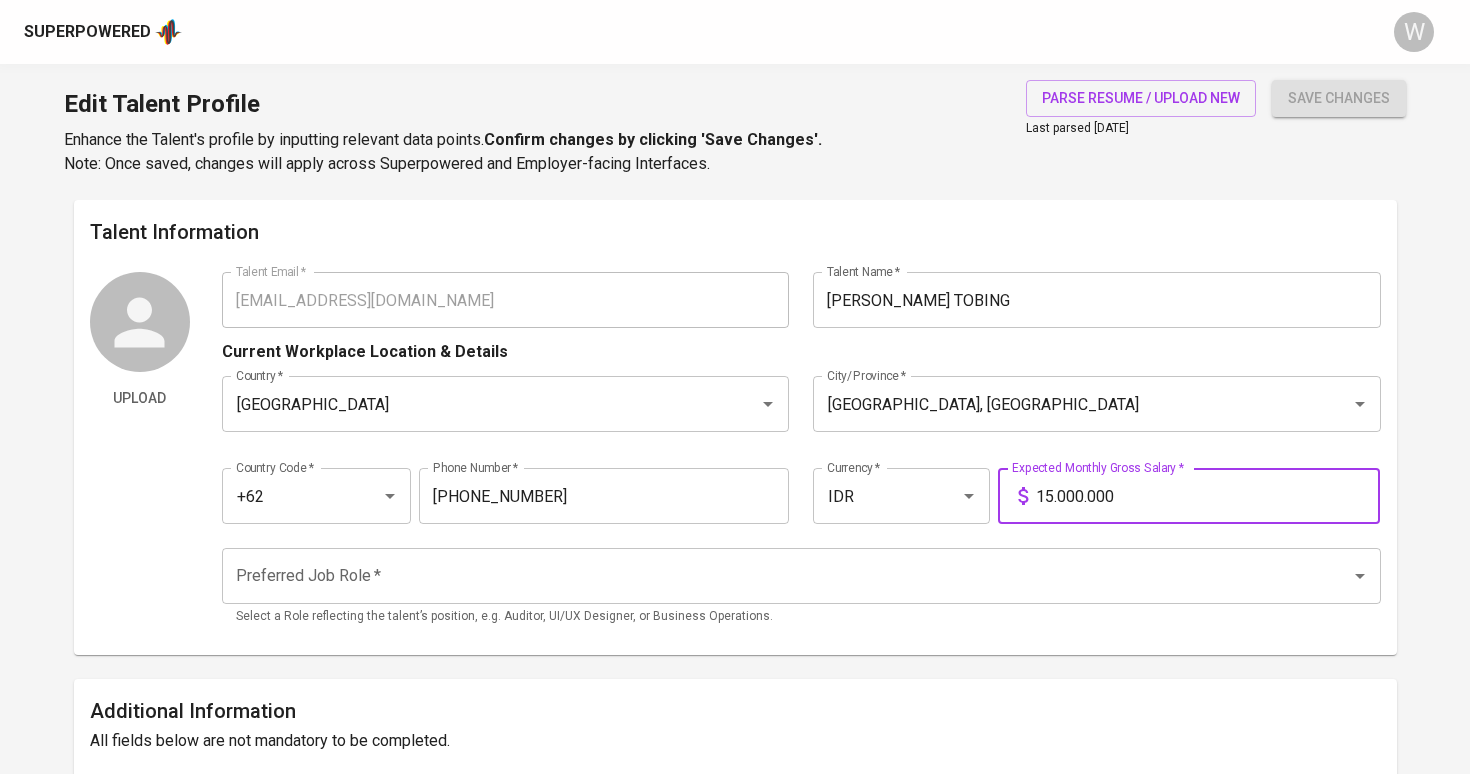 type on "15.000.000" 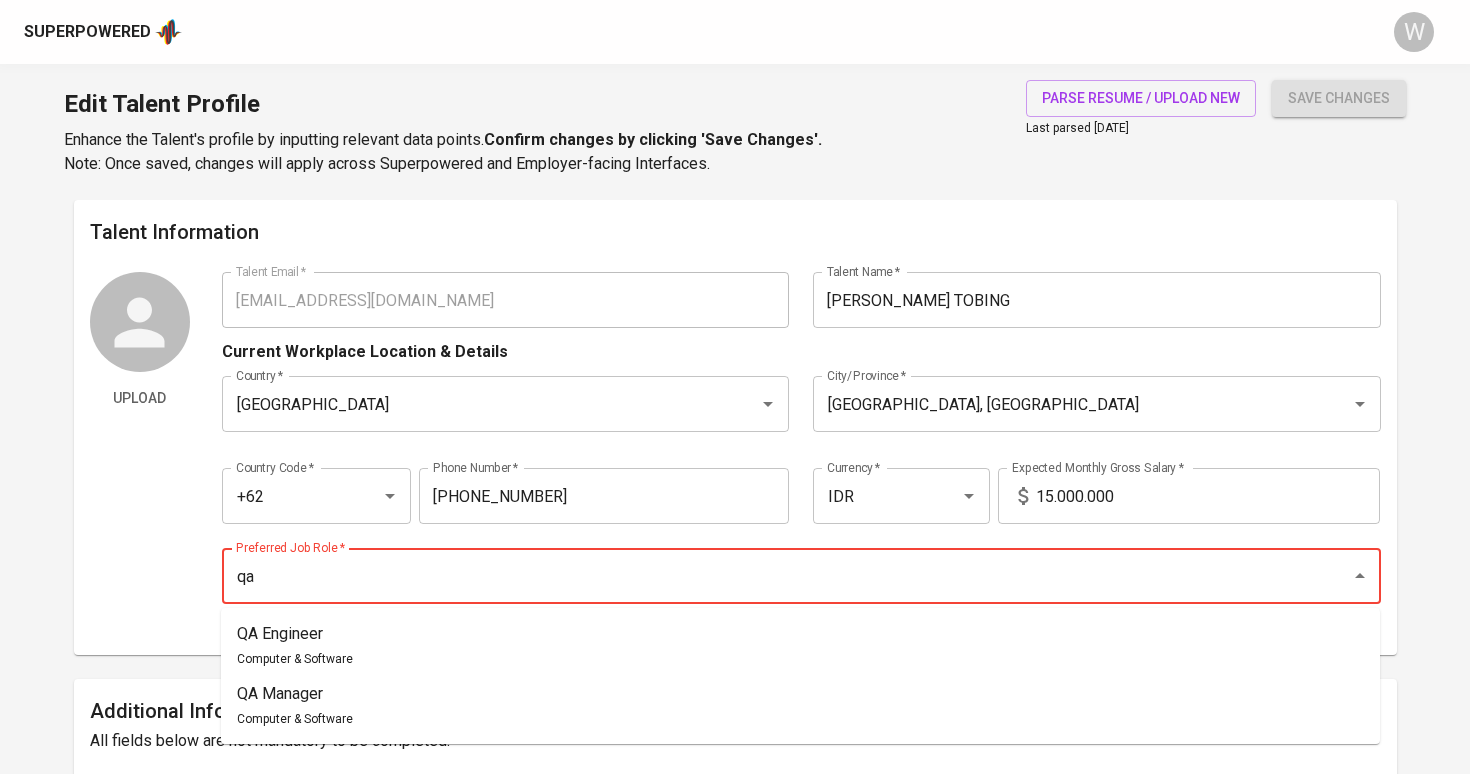 type on "q" 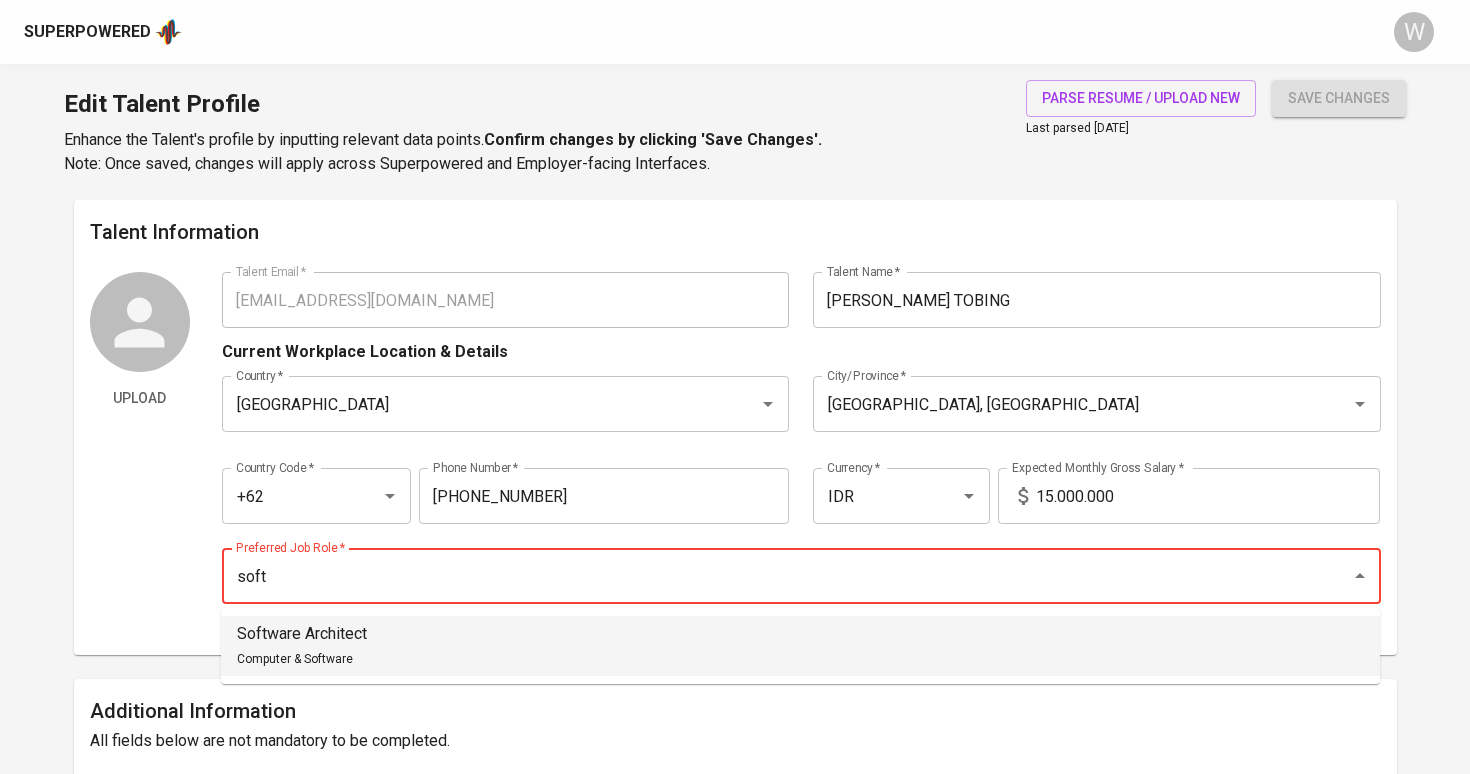 click on "Software Architect Computer & Software" at bounding box center (302, 646) 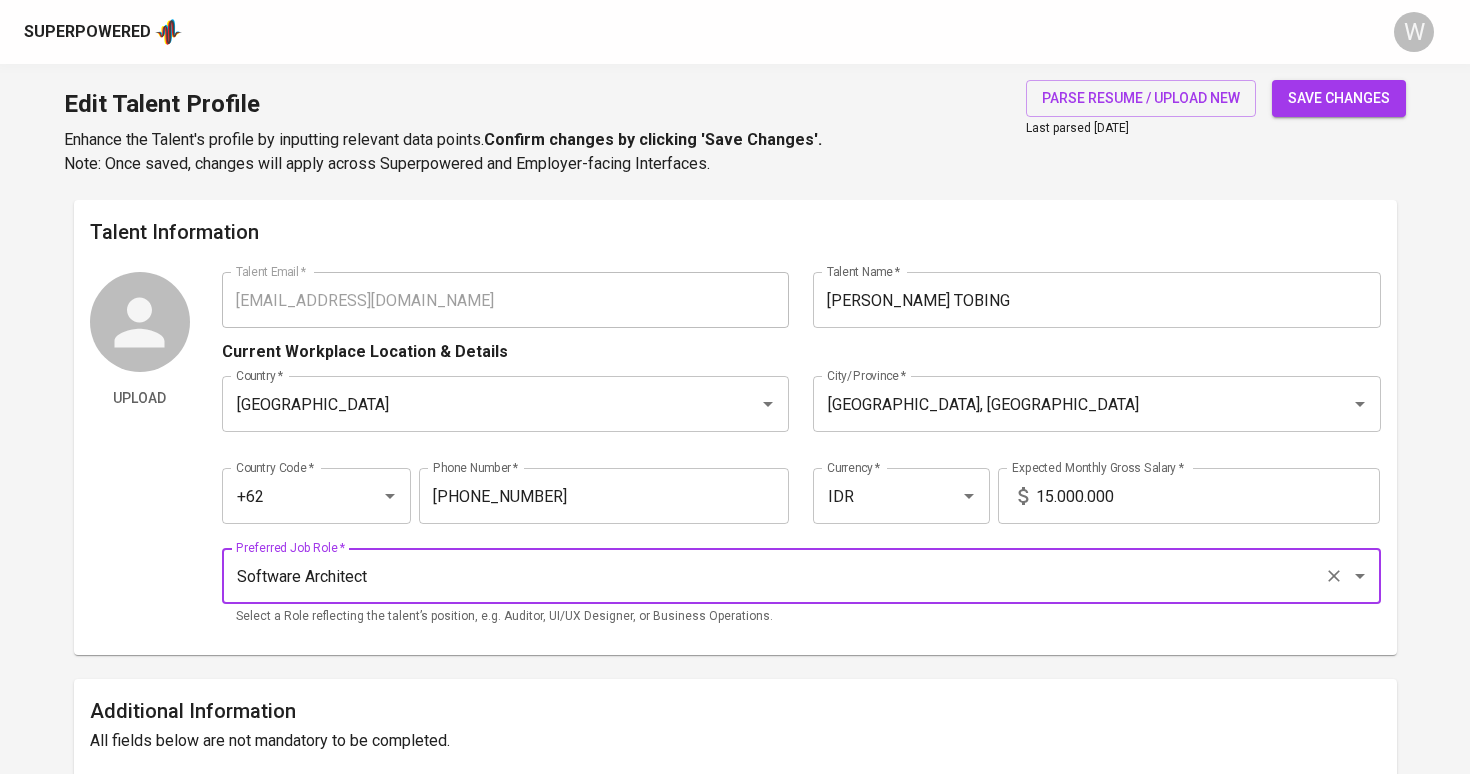 click on "save changes" at bounding box center (1339, 98) 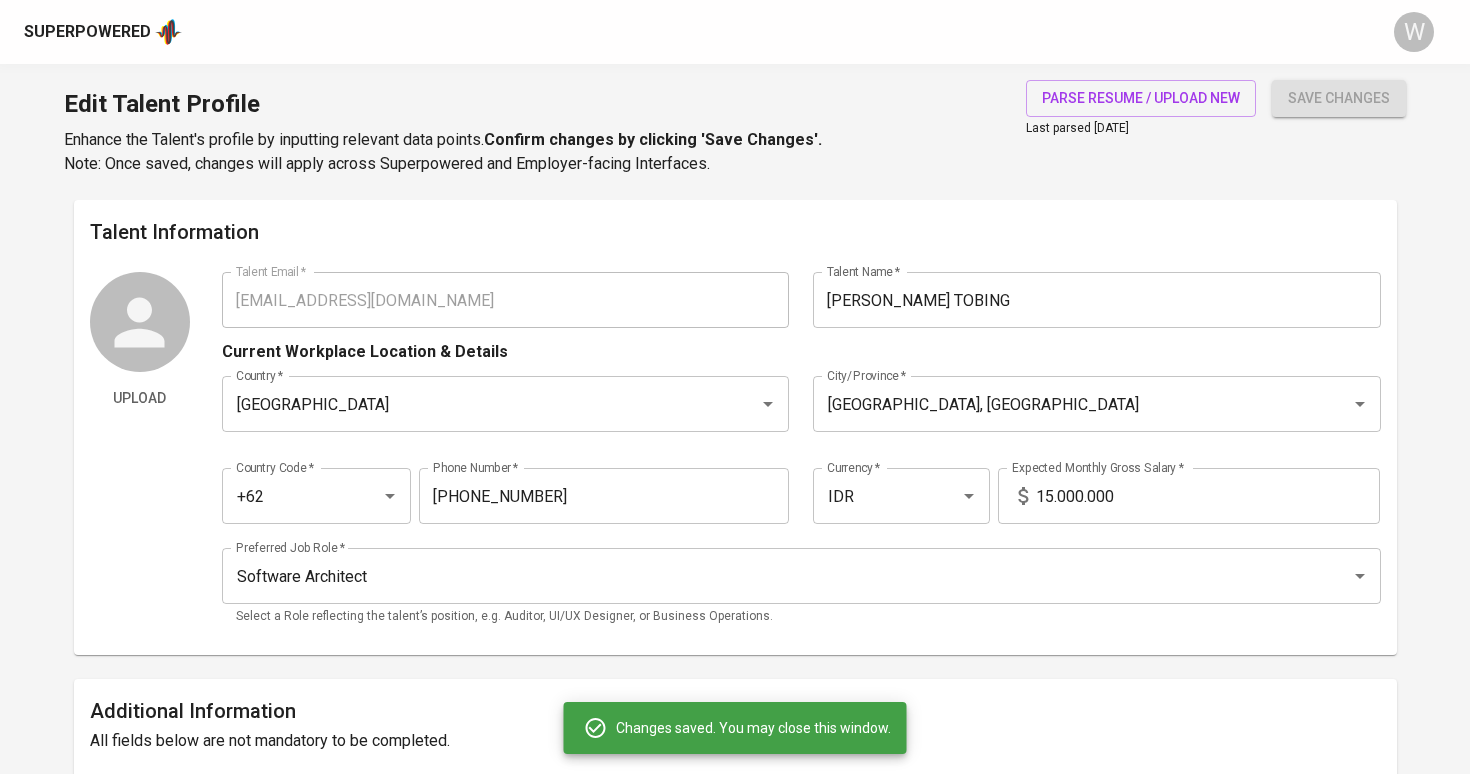 type on "PHP" 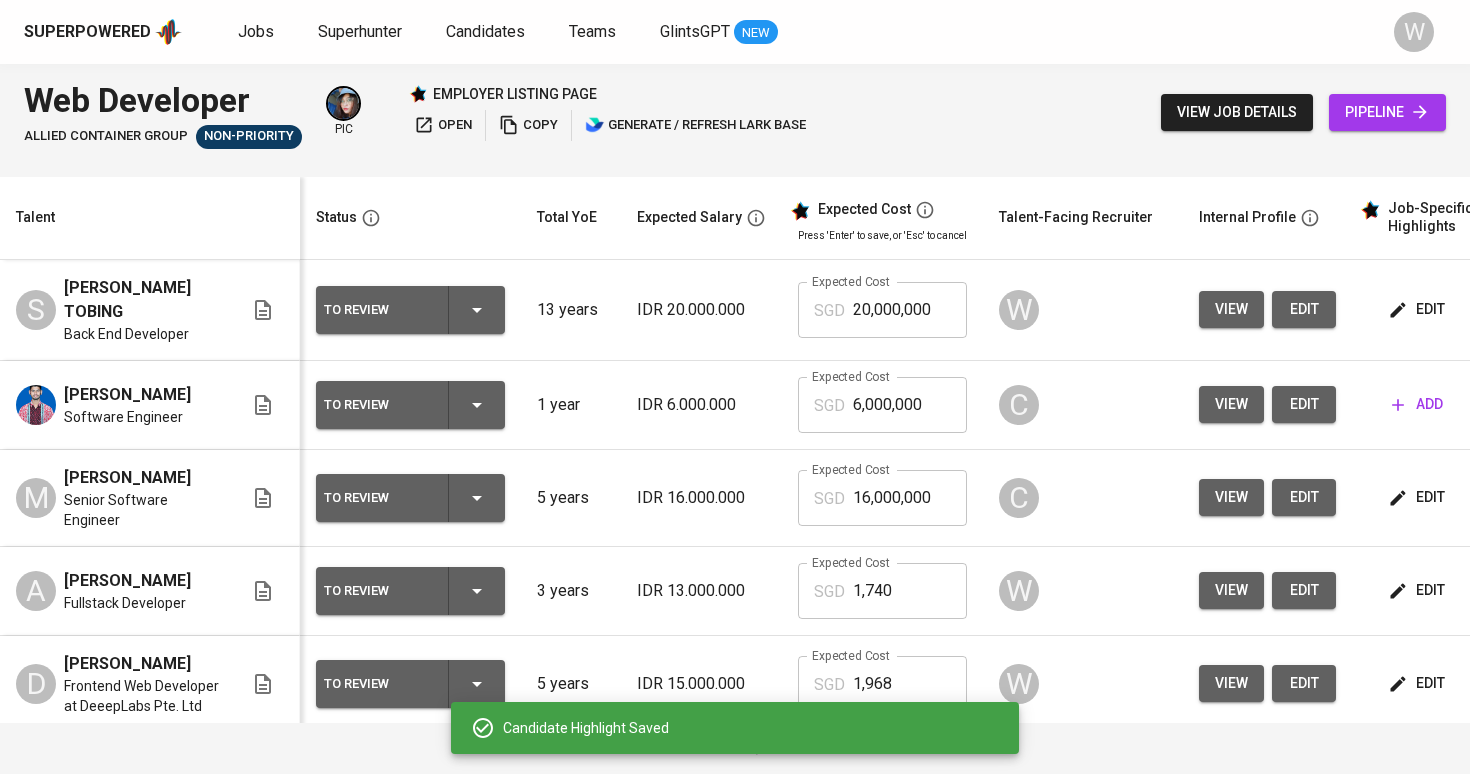 scroll, scrollTop: 0, scrollLeft: 0, axis: both 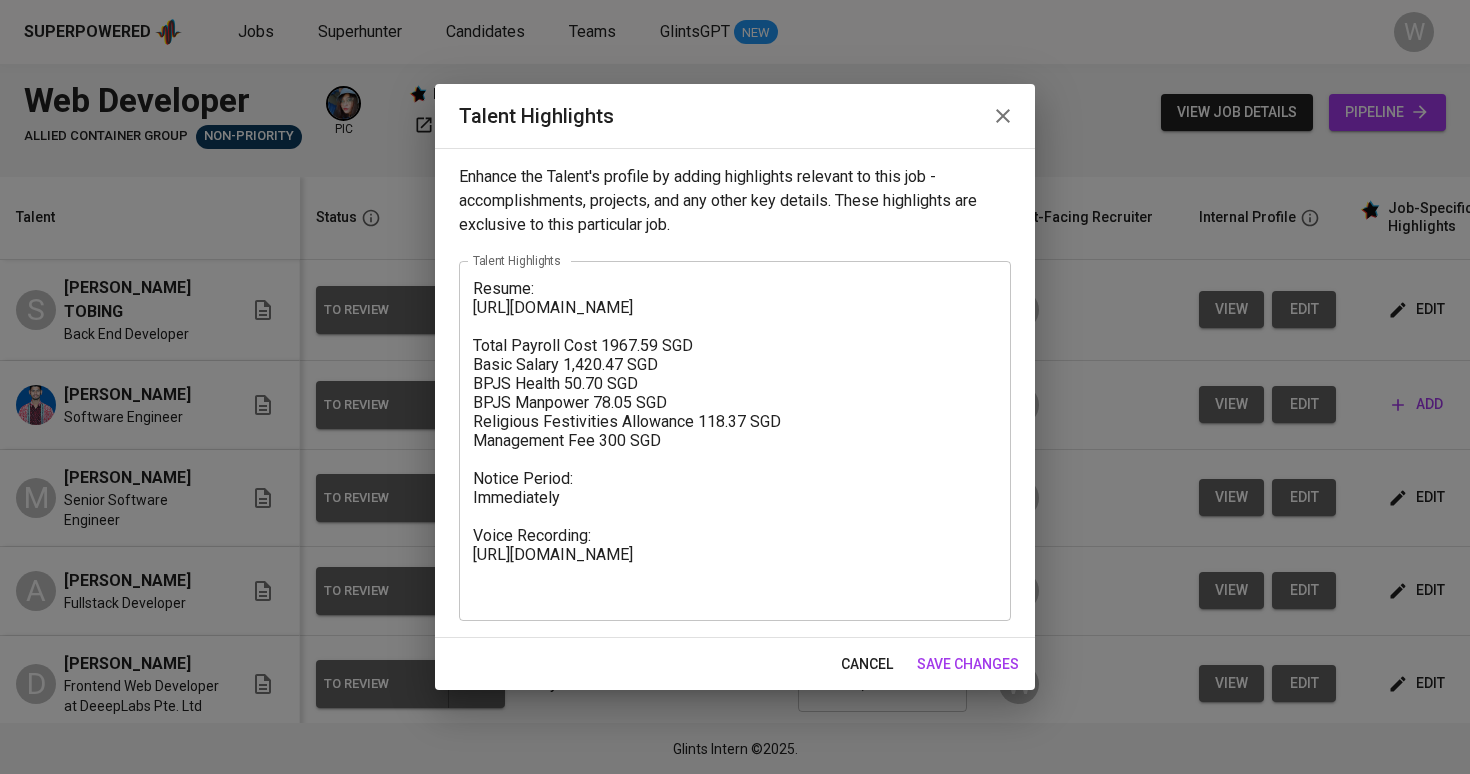 click on "Resume:
[URL][DOMAIN_NAME]
Total Payroll Cost 1967.59 SGD
Basic Salary 1,420.47 SGD
BPJS Health 50.70 SGD
BPJS Manpower 78.05 SGD
Religious Festivities Allowance 118.37 SGD
Management Fee 300 SGD
Notice Period:
Immediately
Voice Recording:
[URL][DOMAIN_NAME] x Talent Highlights" at bounding box center (735, 441) 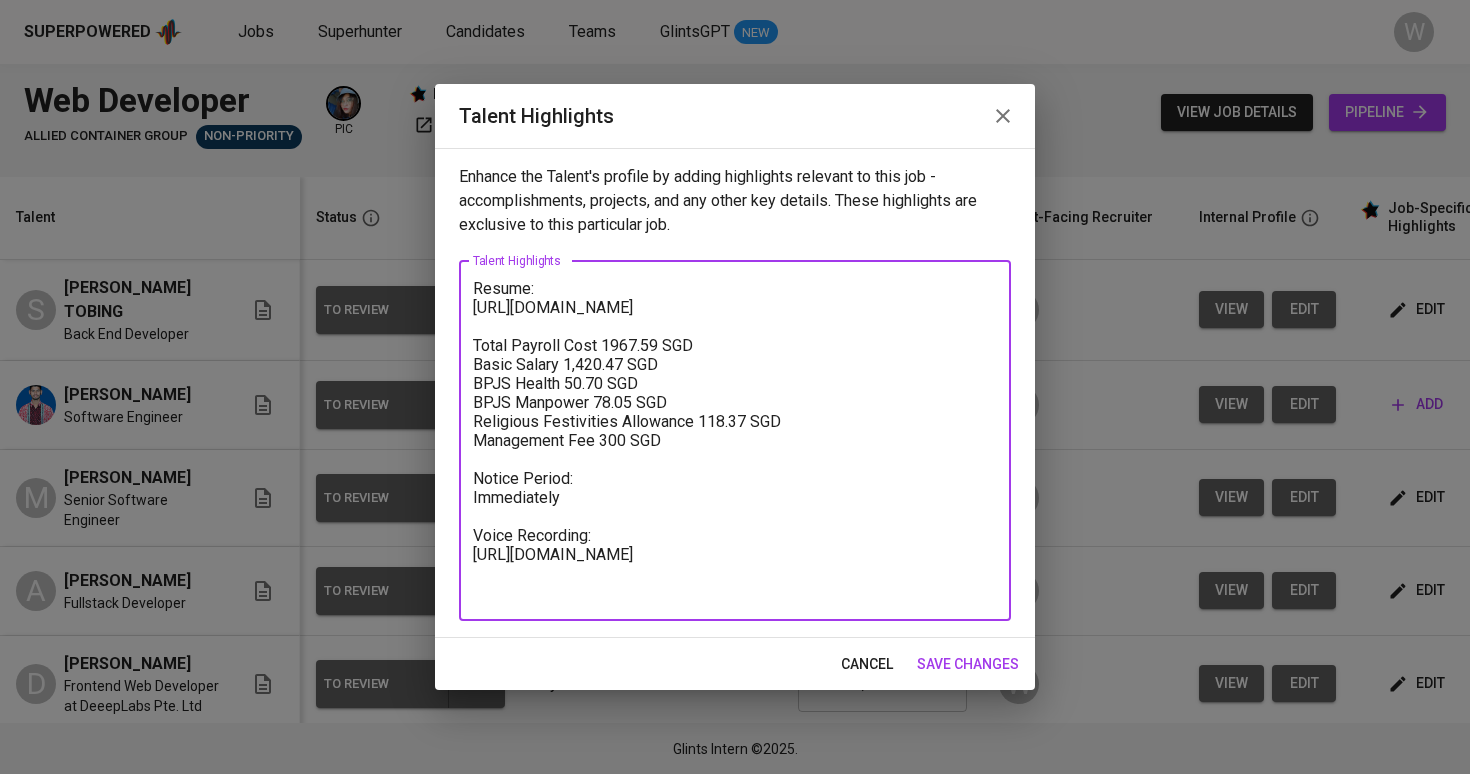 paste on "[PERSON_NAME] has over 12 years of experience in website development, with strong expertise in PHP, specifically using the Laravel framework for the past 7 years. He has consistently applied Laravel in various projects, including large-scale systems like an omnichannel call center platform built from scratch during his time at WGroup. In this role, he served as a Technical Lead and later IT Manager, leading a development team of seven people and being directly involved in both backend and frontend development.
He has hands-on experience building and maintaining RESTful APIs, integrating third-party services, and designing scalable backend architectures using Laravel. His involvement in the full software development lifecycle includes system design, resource planning, and mentorship. He has also applied [PERSON_NAME] in freelance roles, such as at Gotrade, where he developed an AI-powered internal stock assistant integrating ChatGPT with a Laravel and PostgreSQL backend.
On the frontend, [PERSON_NAME] has around two years of..." 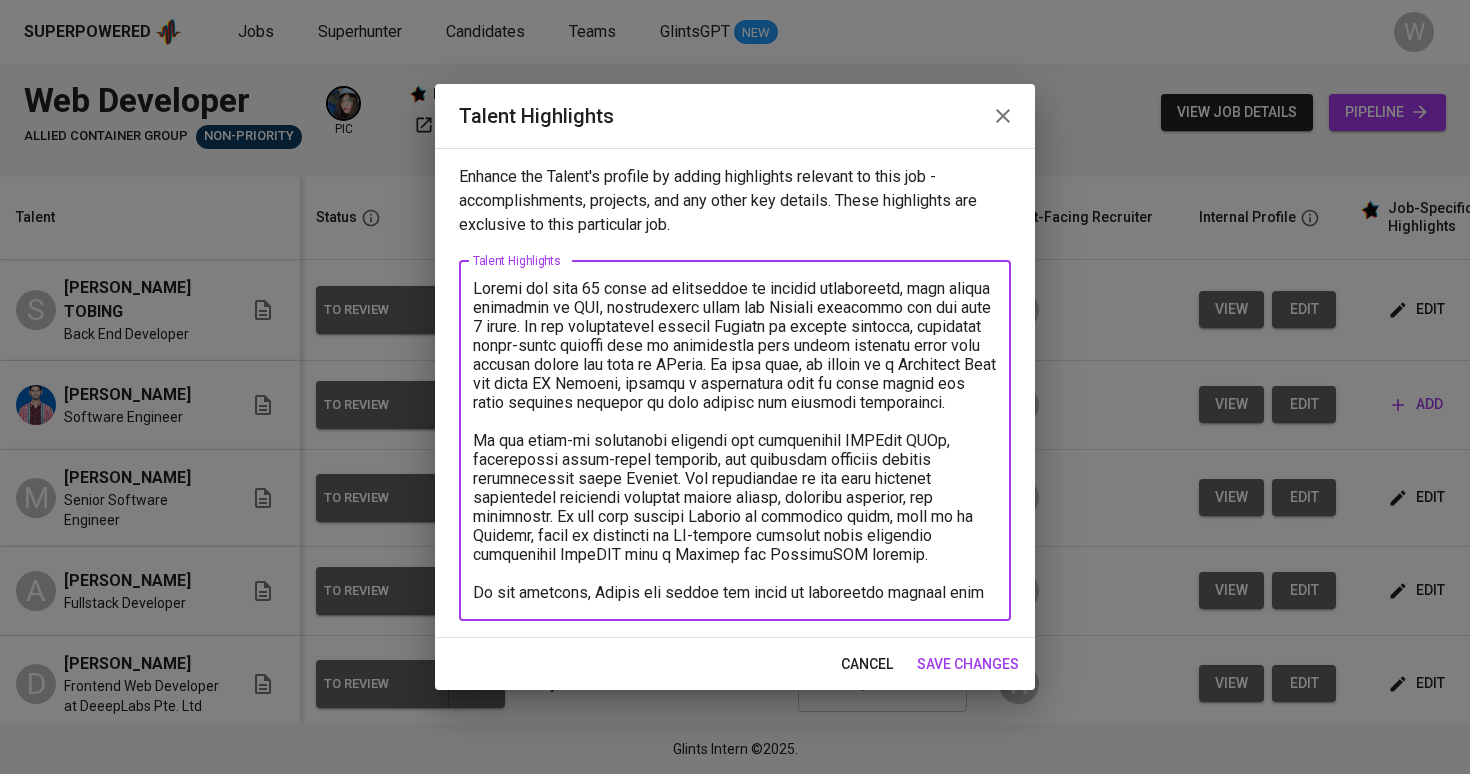 scroll, scrollTop: 319, scrollLeft: 0, axis: vertical 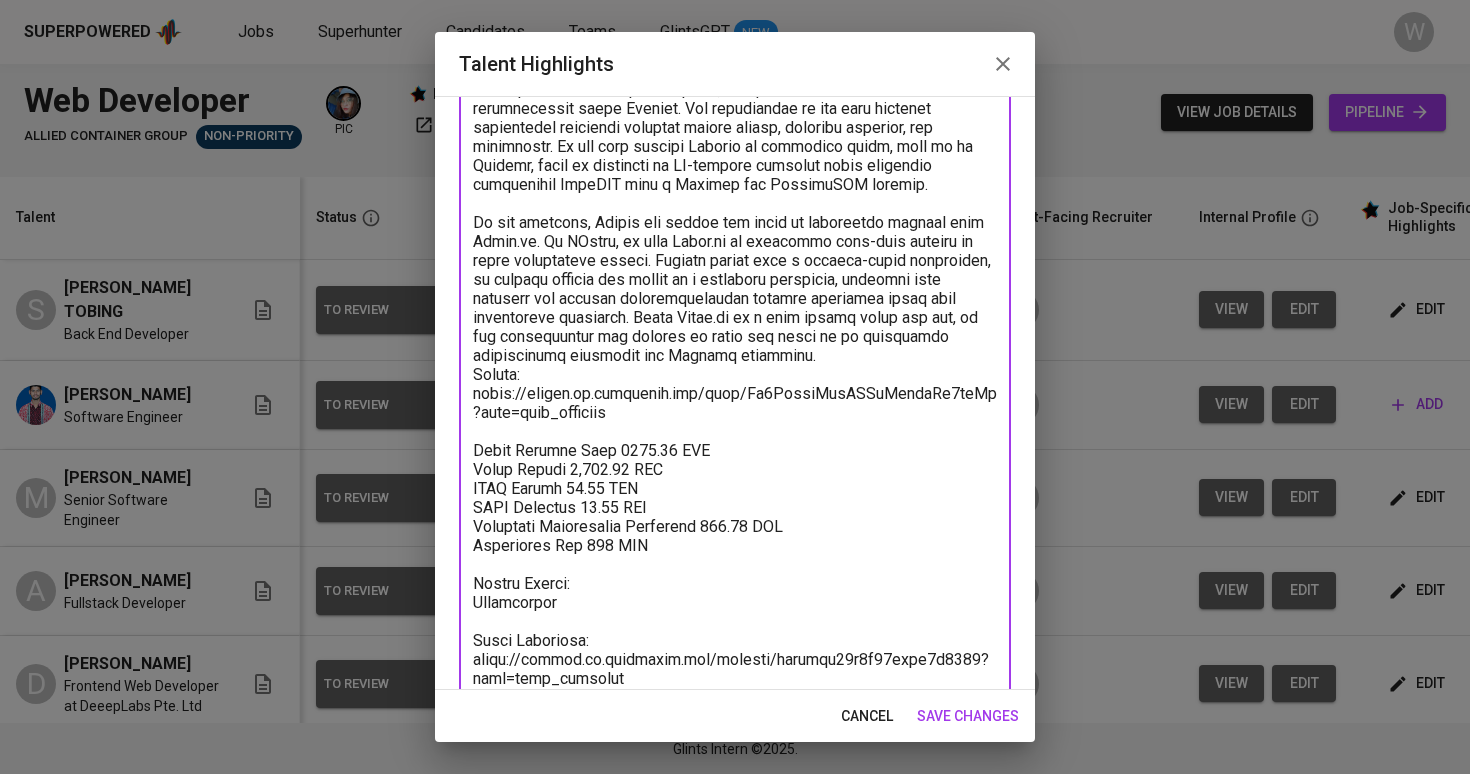 type on "[PERSON_NAME] has over 12 years of experience in website development, with strong expertise in PHP, specifically using the Laravel framework for the past 7 years. He has consistently applied Laravel in various projects, including large-scale systems like an omnichannel call center platform built from scratch during his time at WGroup. In this role, he served as a Technical Lead and later IT Manager, leading a development team of seven people and being directly involved in both backend and frontend development.
He has hands-on experience building and maintaining RESTful APIs, integrating third-party services, and designing scalable backend architectures using Laravel. His involvement in the full software development lifecycle includes system design, resource planning, and mentorship. He has also applied [PERSON_NAME] in freelance roles, such as at Gotrade, where he developed an AI-powered internal stock assistant integrating ChatGPT with a Laravel and PostgreSQL backend.
On the frontend, [PERSON_NAME] has around two years of..." 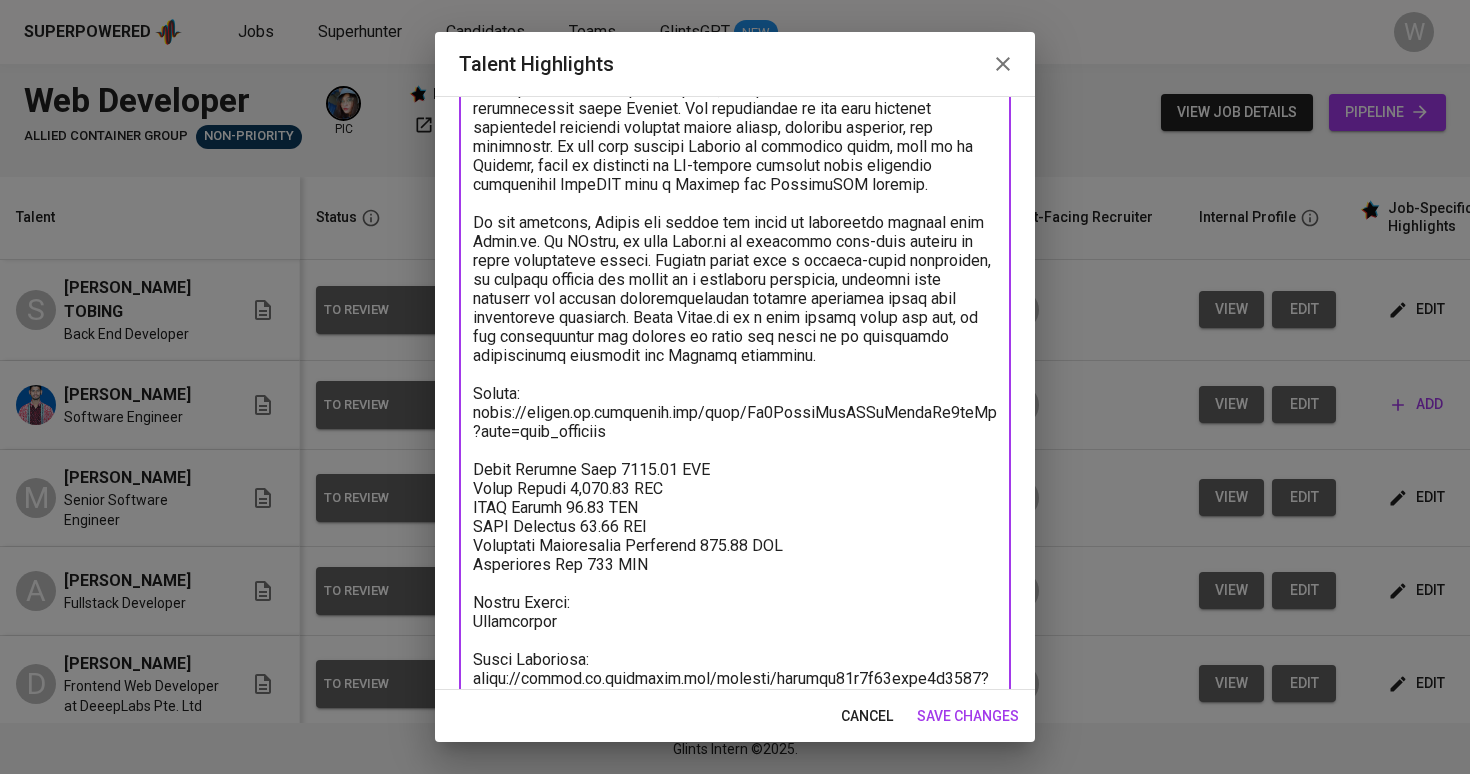 click on "save changes" at bounding box center [968, 716] 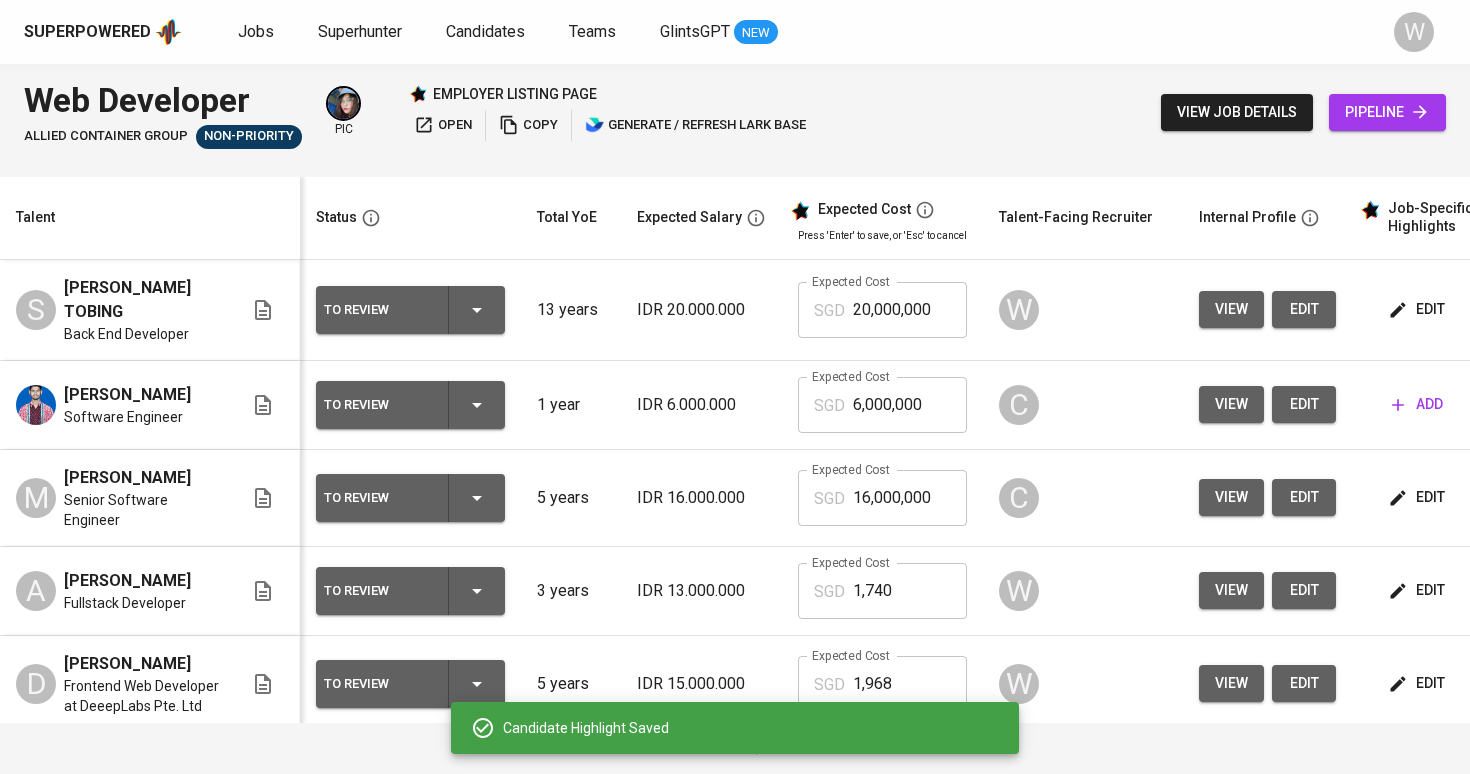 click on "20,000,000" at bounding box center [910, 310] 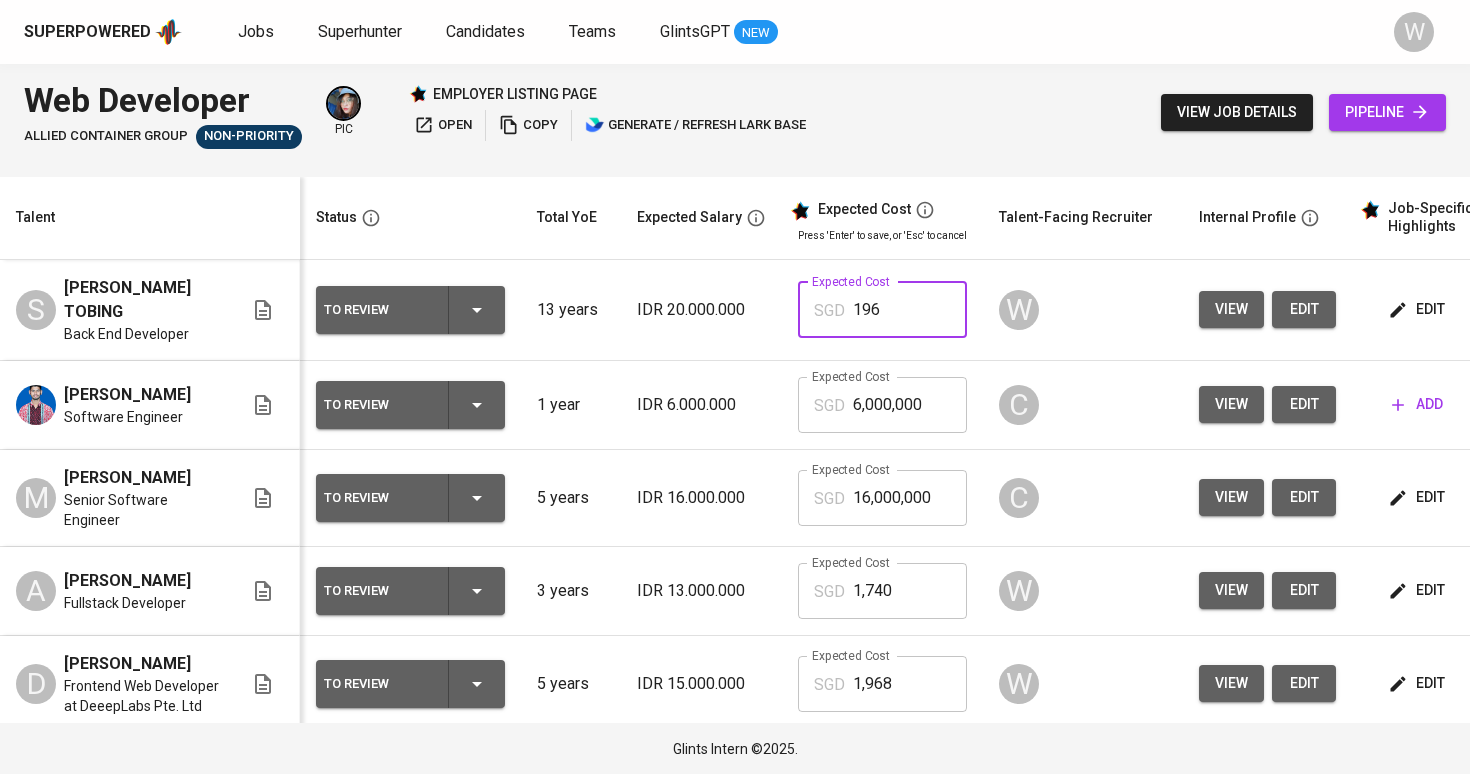 type on "1,968" 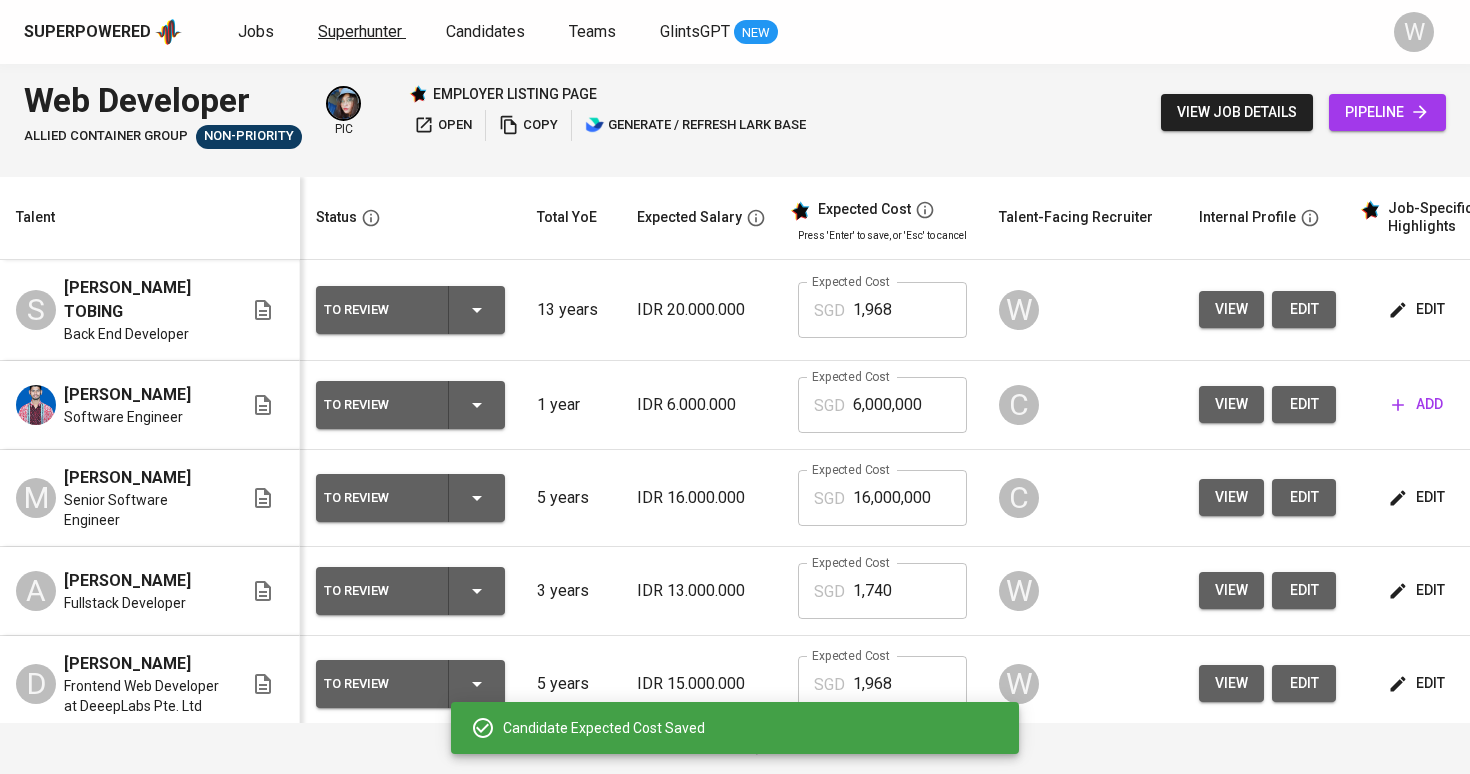 click on "Superhunter" at bounding box center [360, 31] 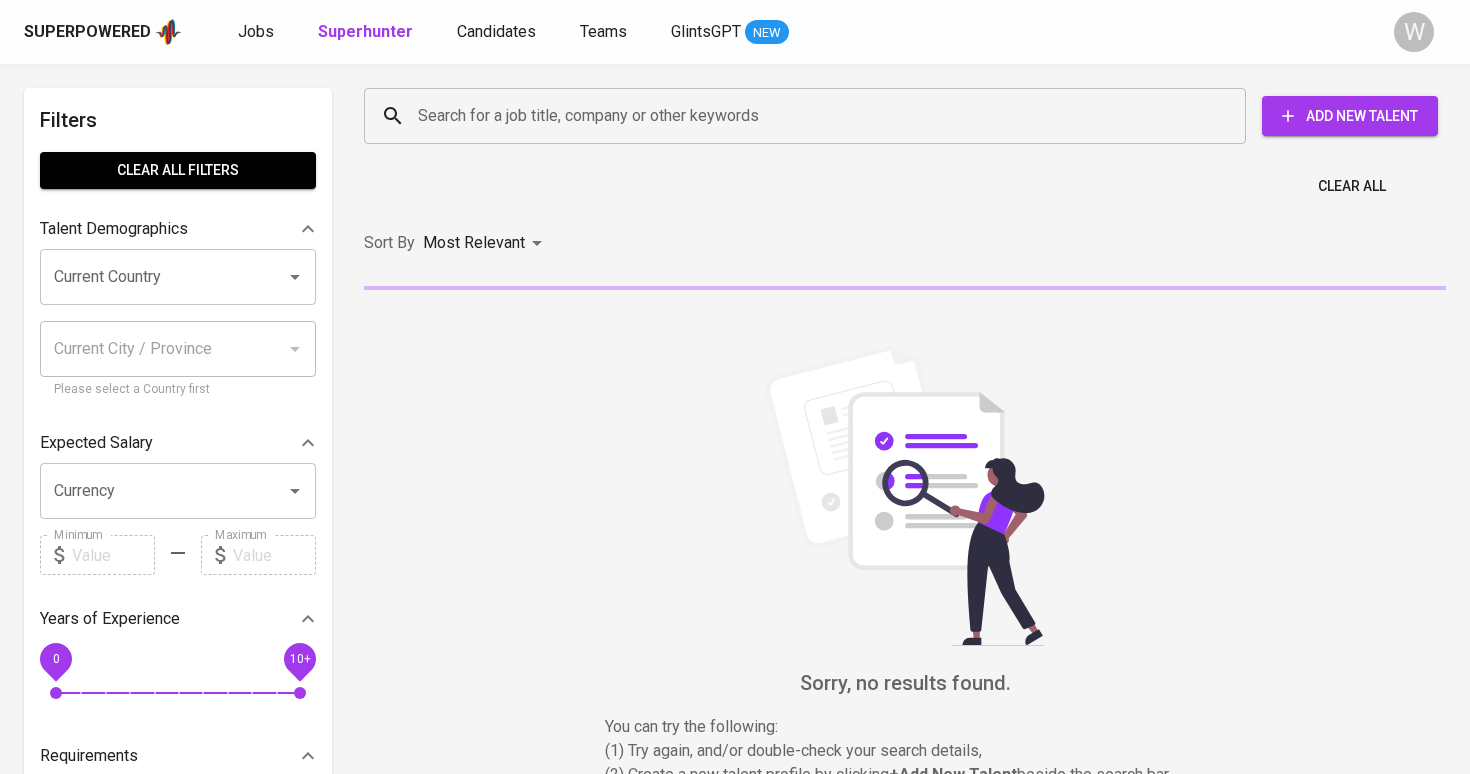 click on "Search for a job title, company or other keywords" at bounding box center [805, 116] 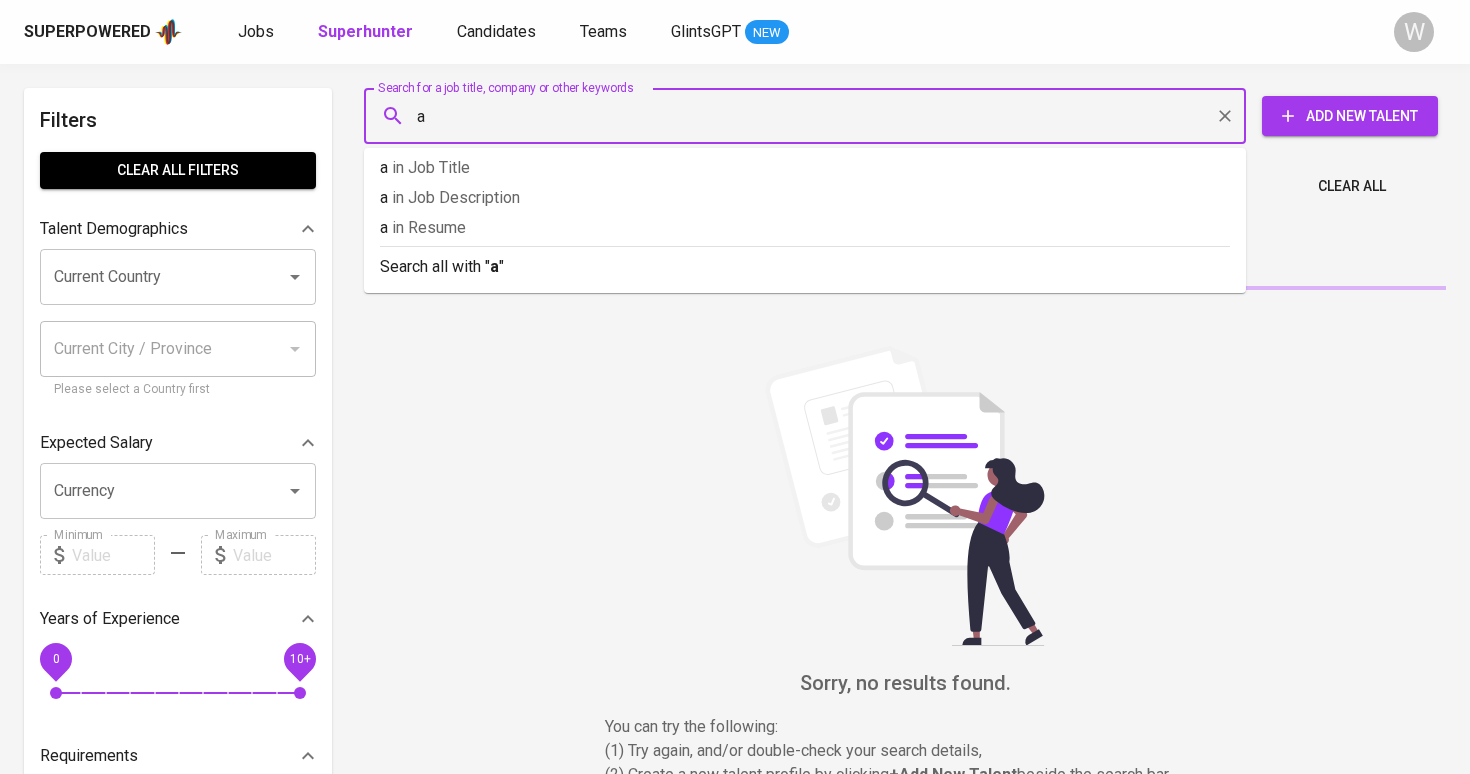 paste on "[EMAIL_ADDRESS][DOMAIN_NAME]" 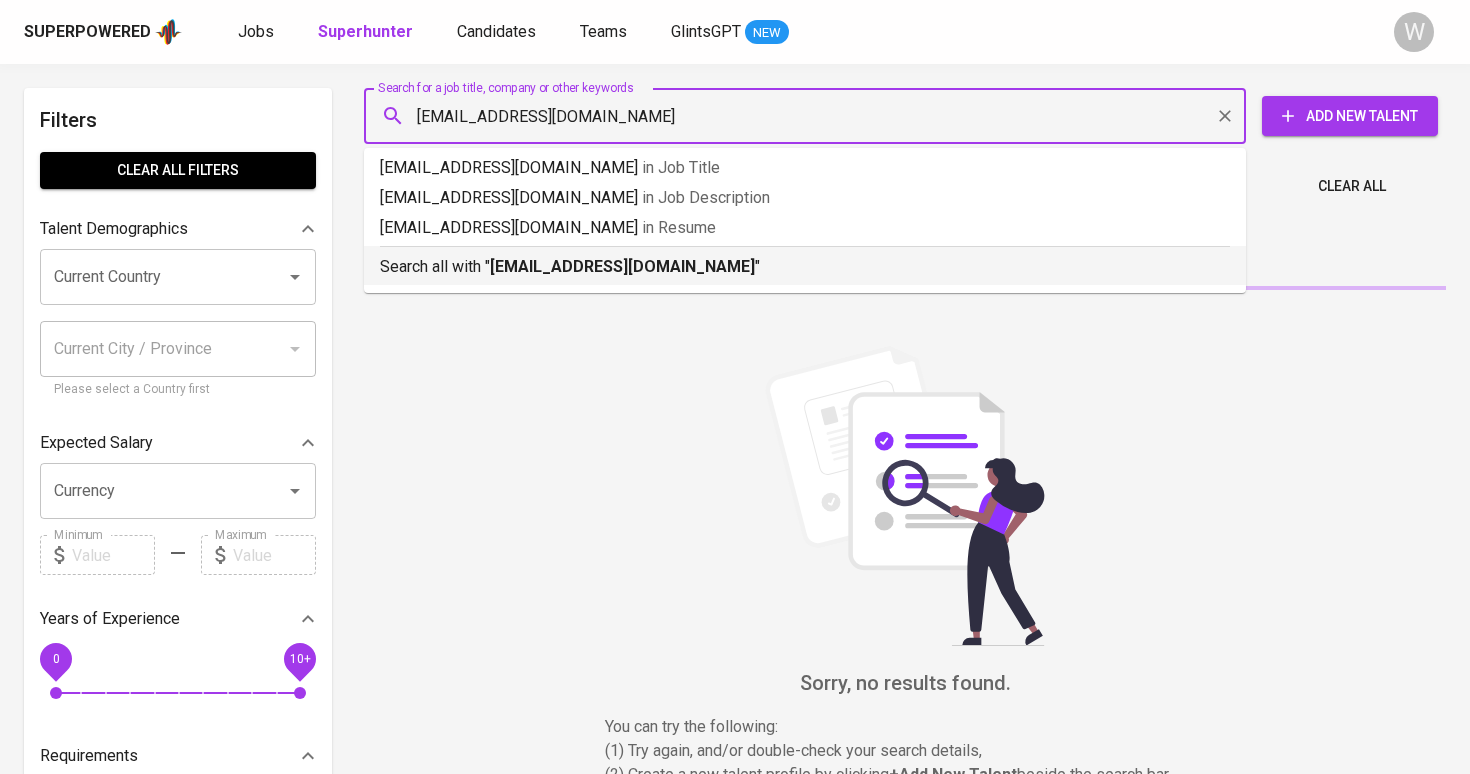 click on "[EMAIL_ADDRESS][DOMAIN_NAME]" at bounding box center [622, 266] 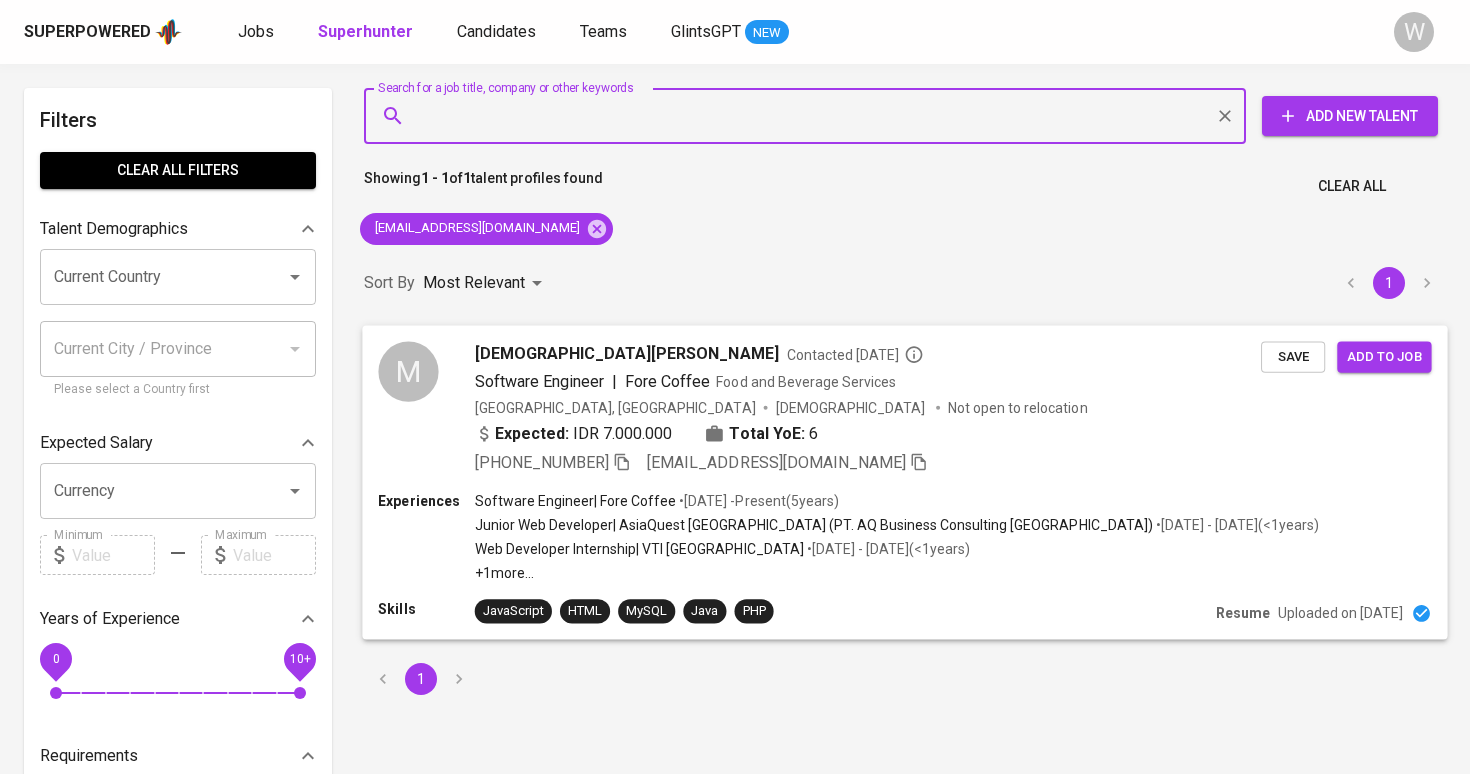 click on "Add to job" at bounding box center [1384, 356] 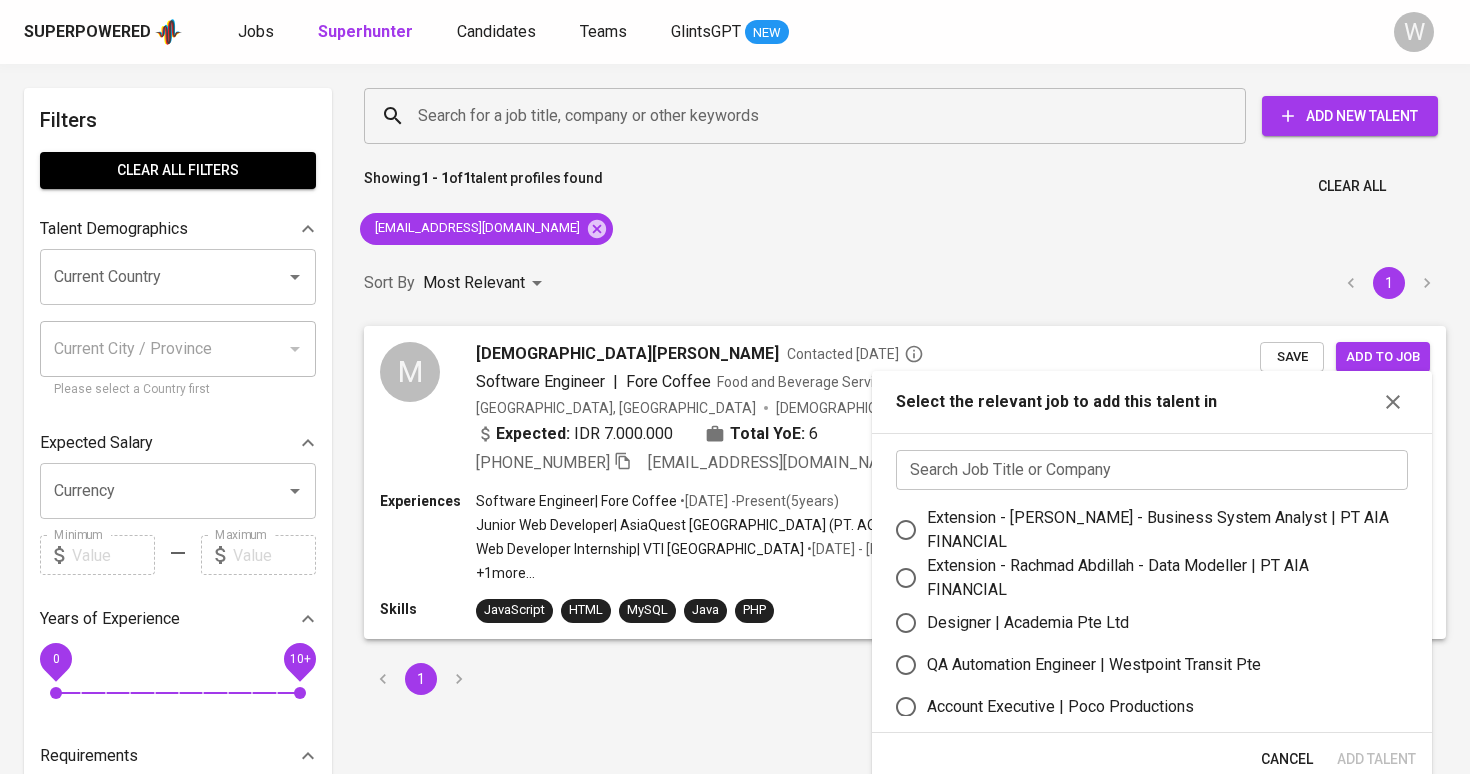 click at bounding box center [1152, 470] 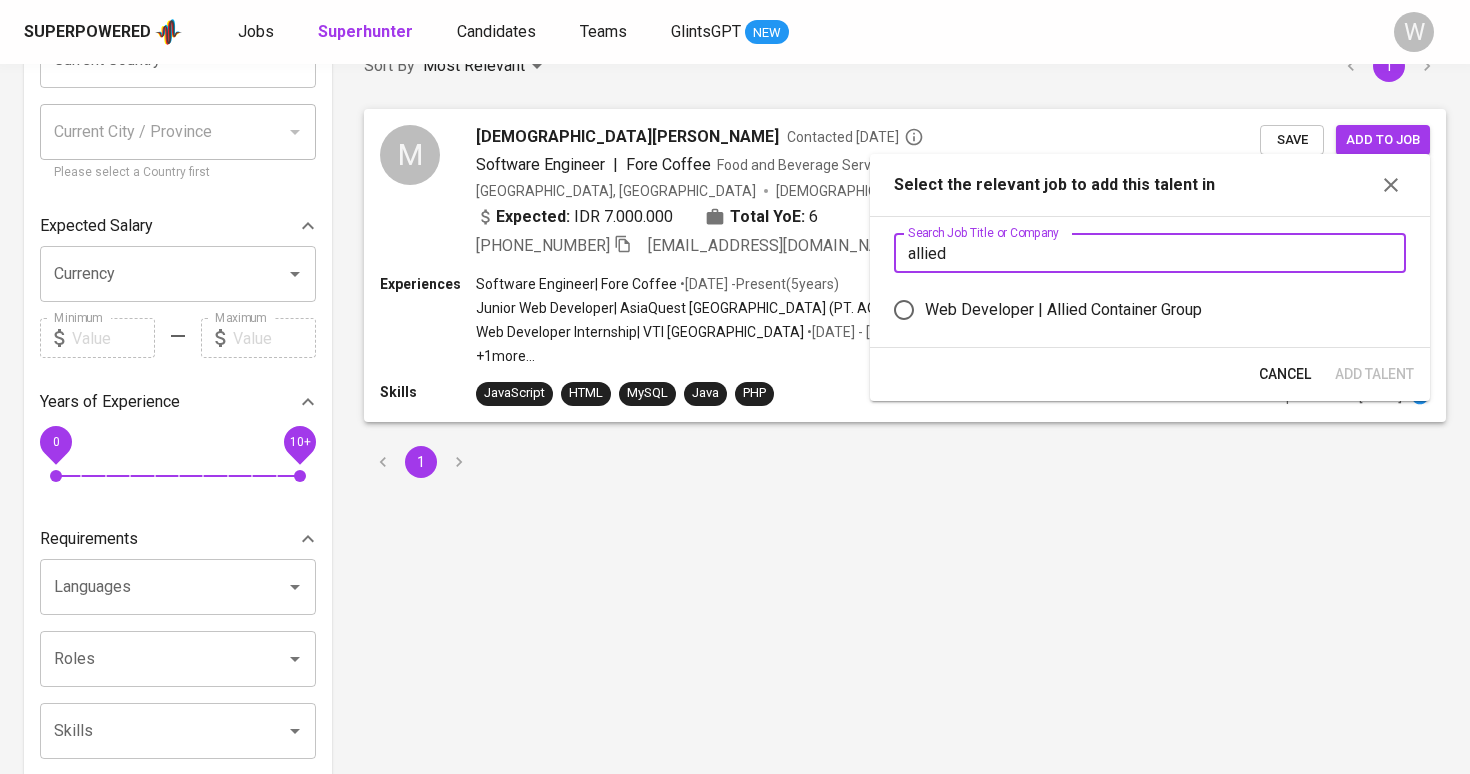 scroll, scrollTop: 237, scrollLeft: 0, axis: vertical 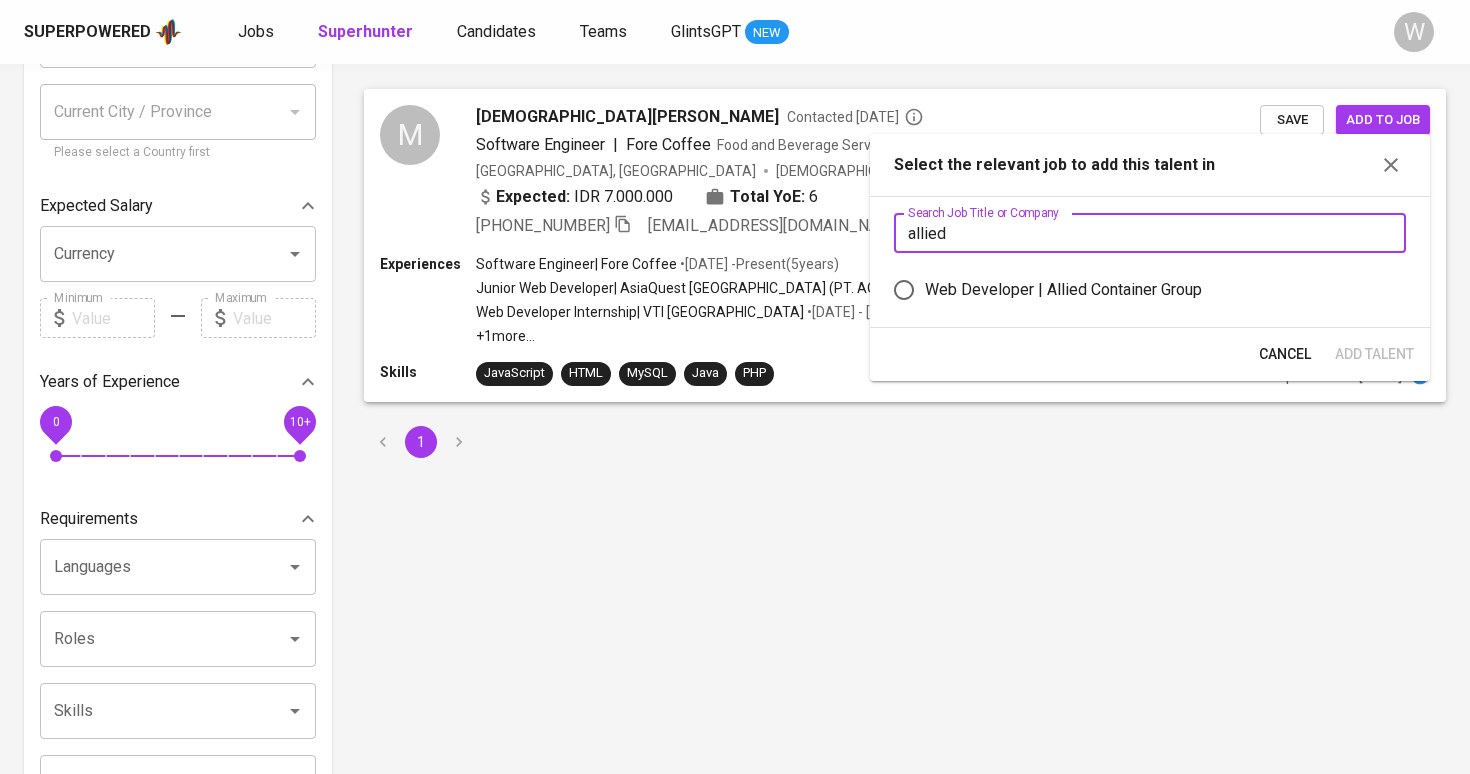 type on "allied" 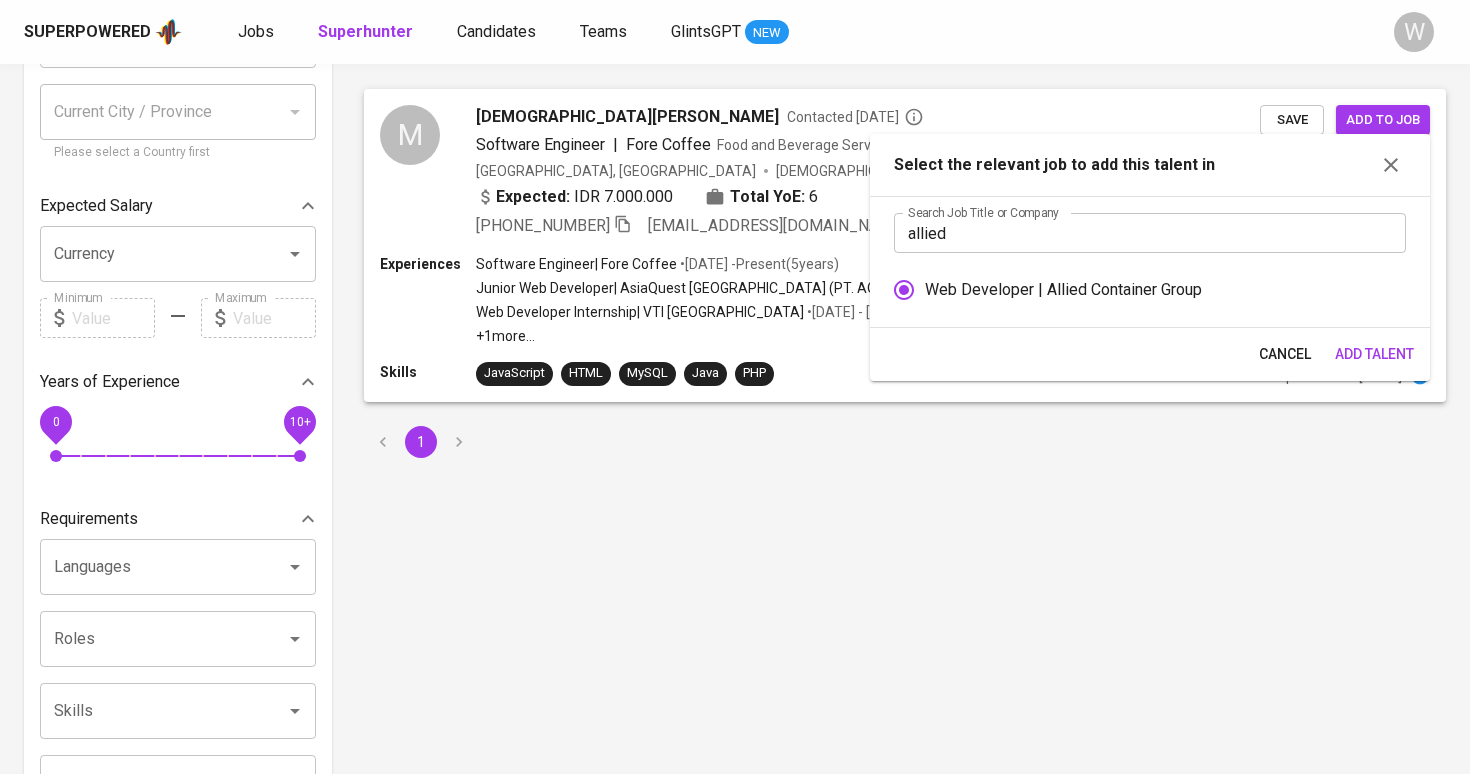 click on "Add Talent" at bounding box center [1374, 354] 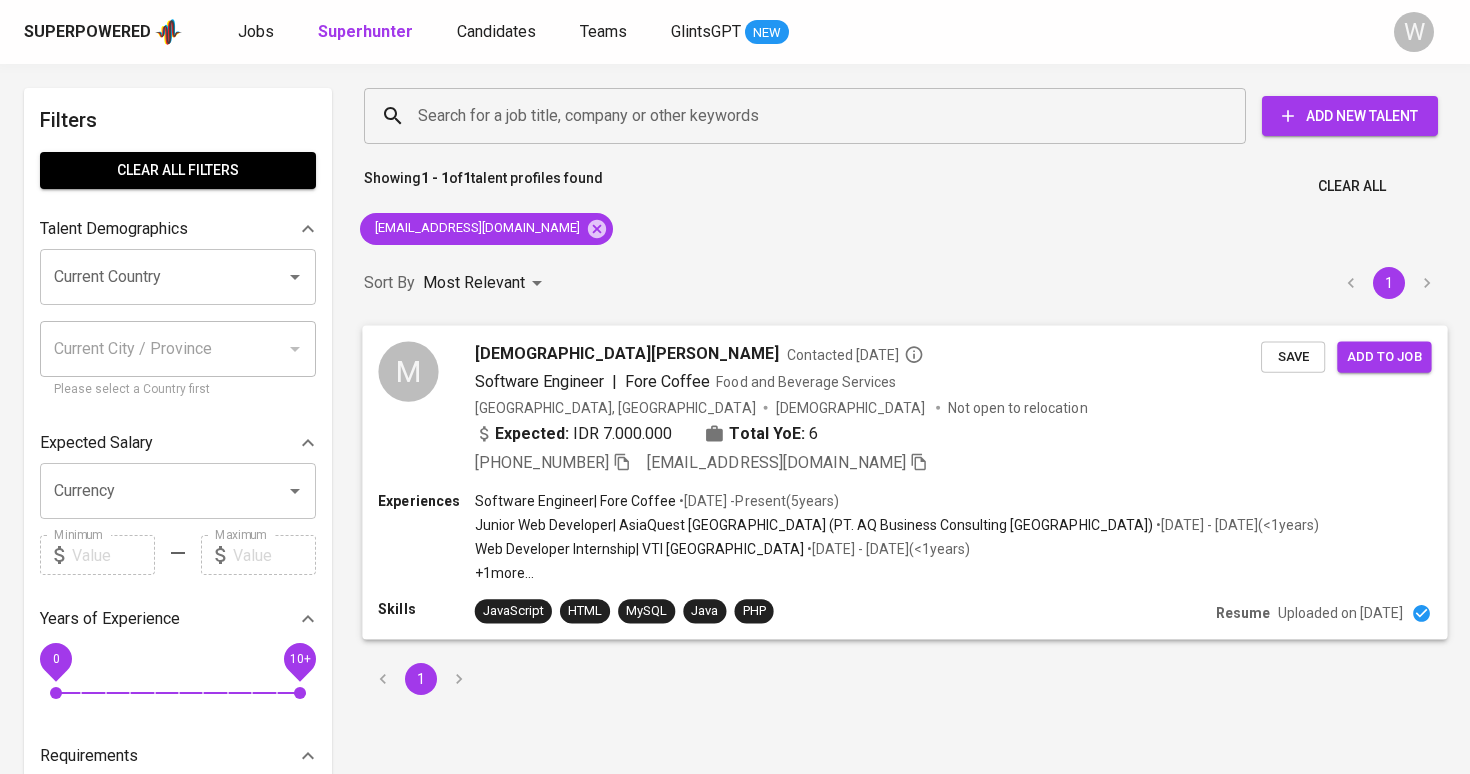 scroll, scrollTop: 0, scrollLeft: 0, axis: both 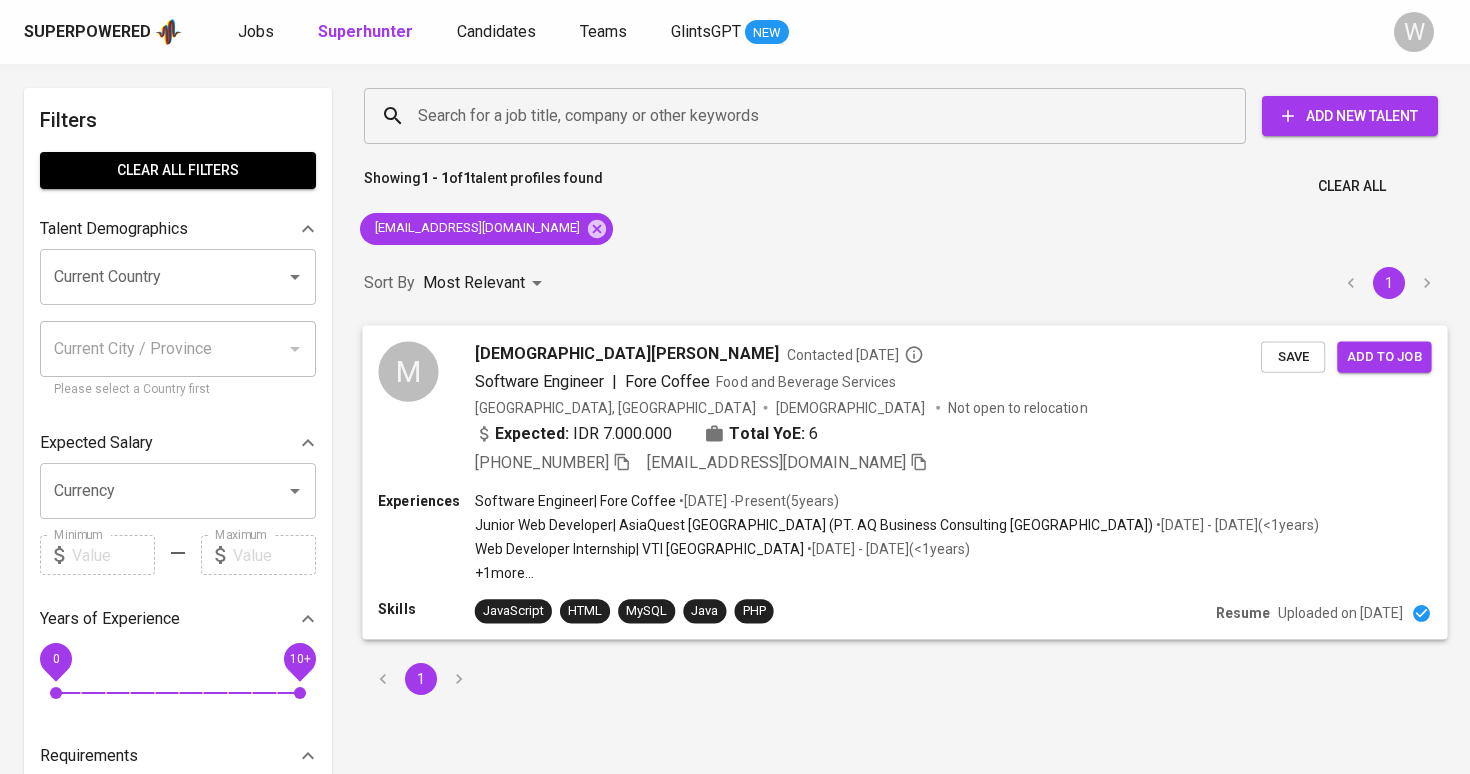 click on "Add to job" at bounding box center (1384, 356) 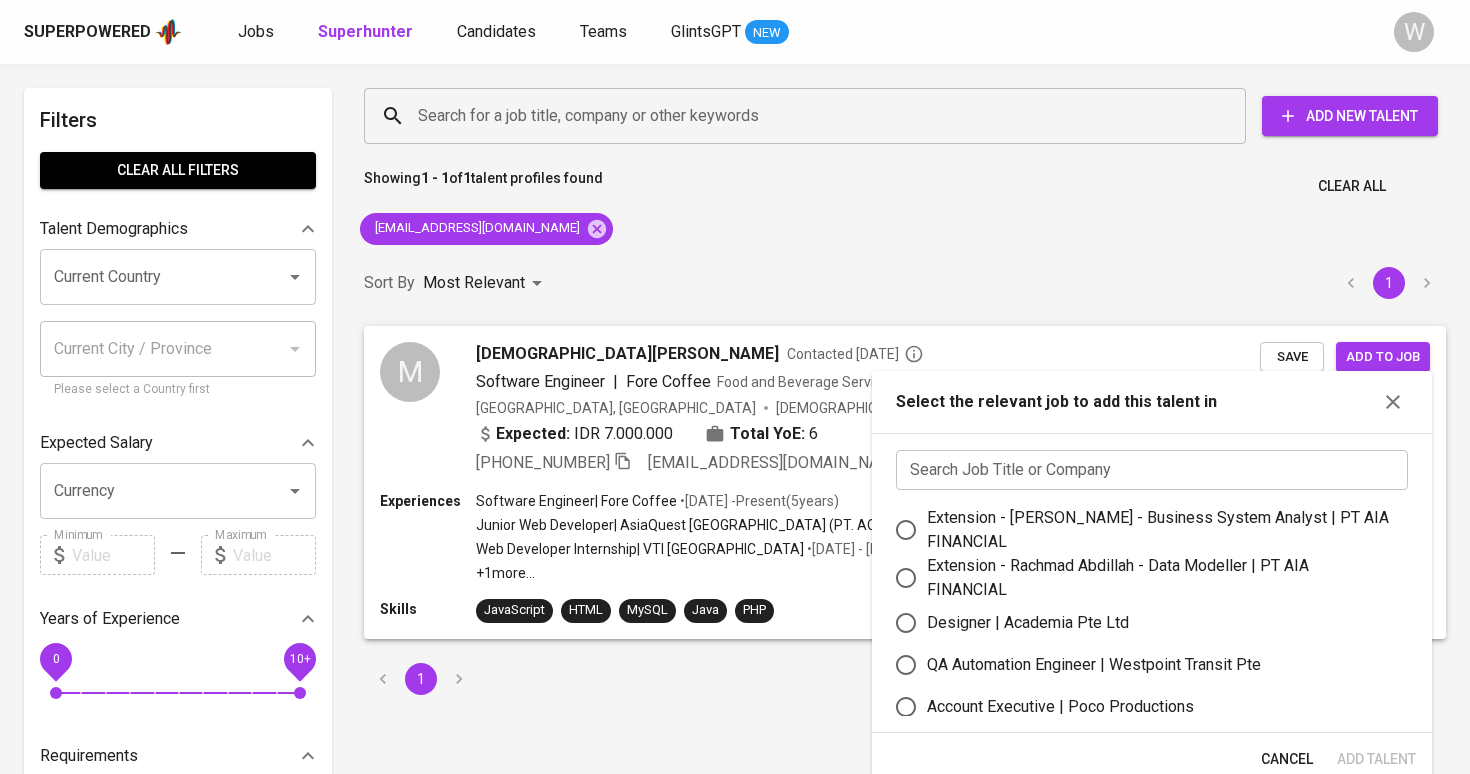 click at bounding box center (1152, 470) 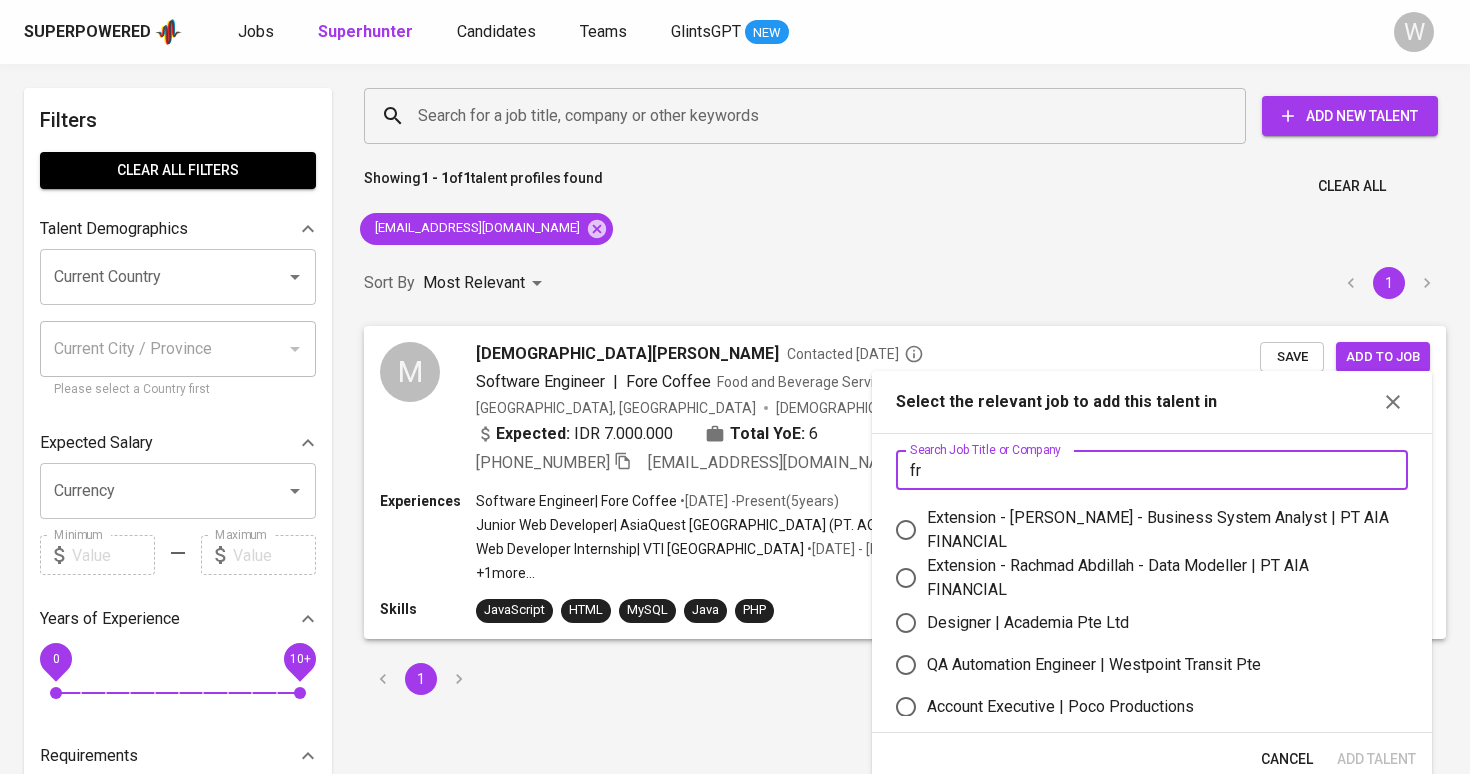 type on "f" 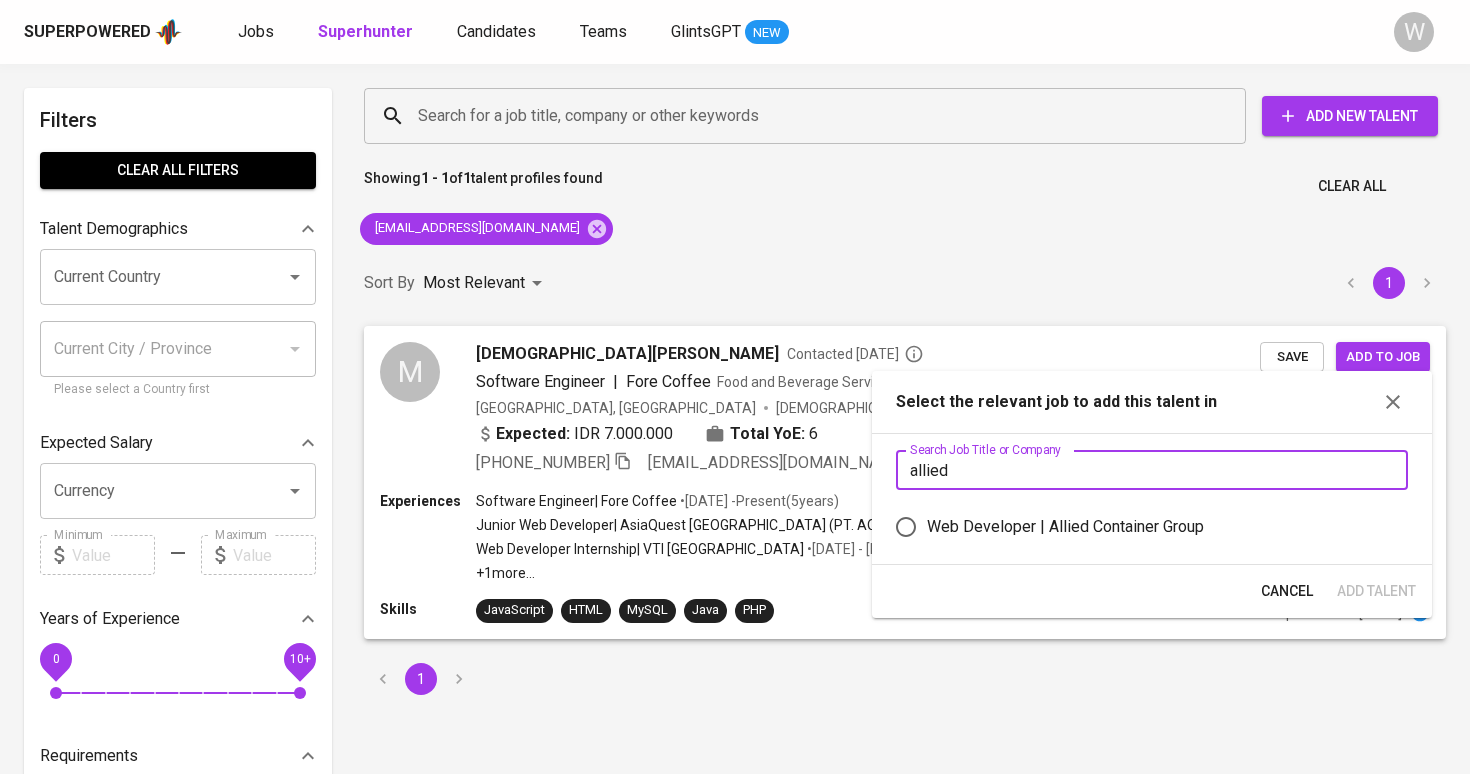 type on "allied" 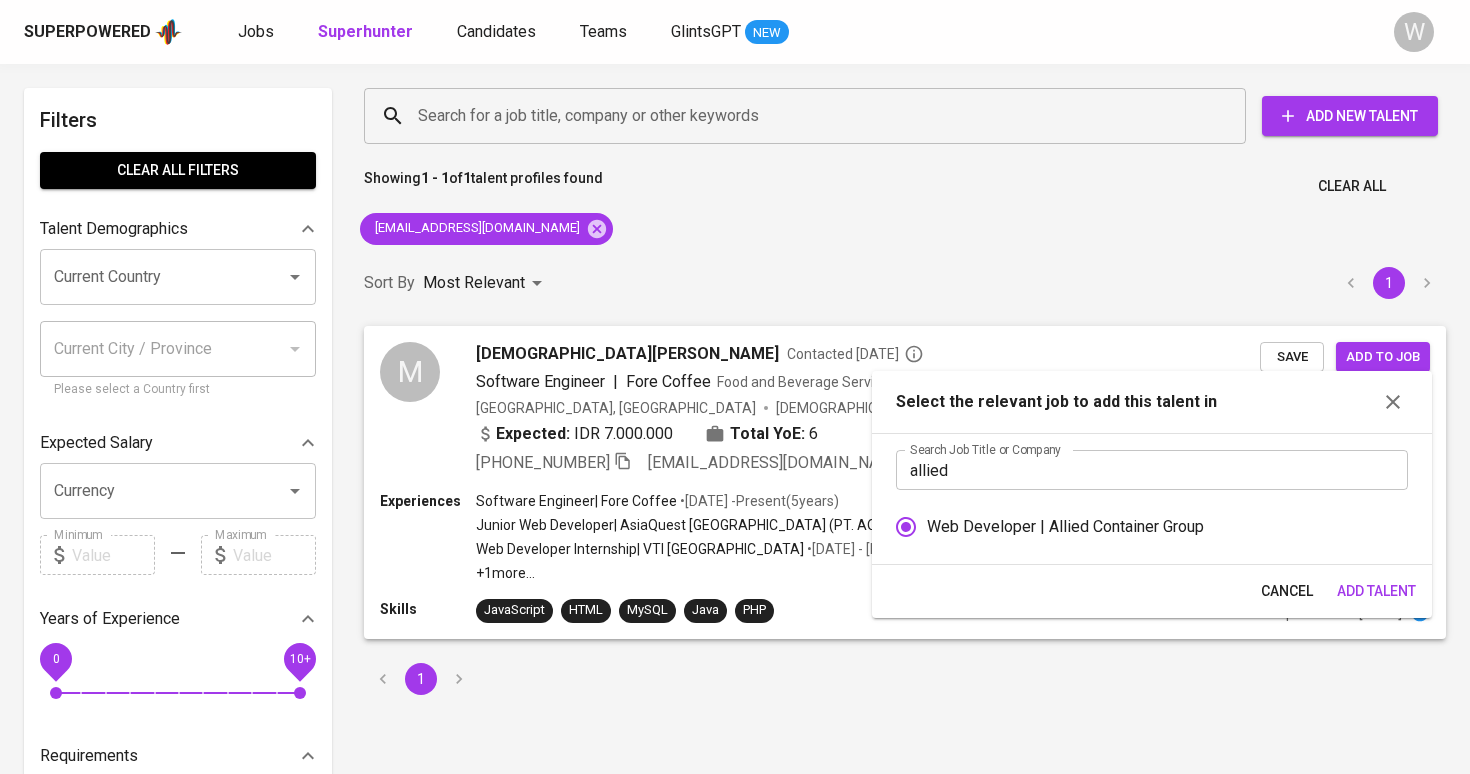 click on "Add Talent" at bounding box center [1376, 591] 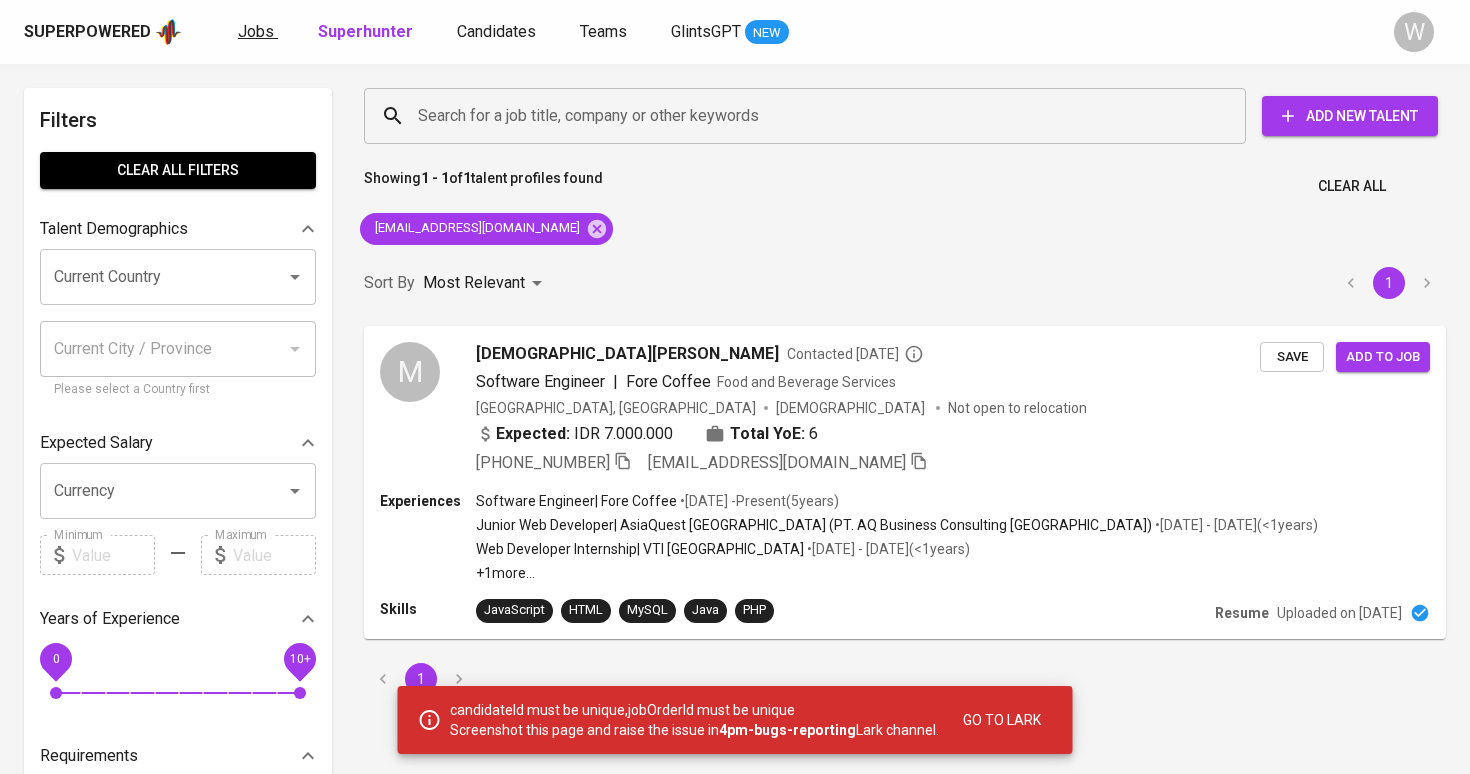 click on "Jobs" at bounding box center (256, 31) 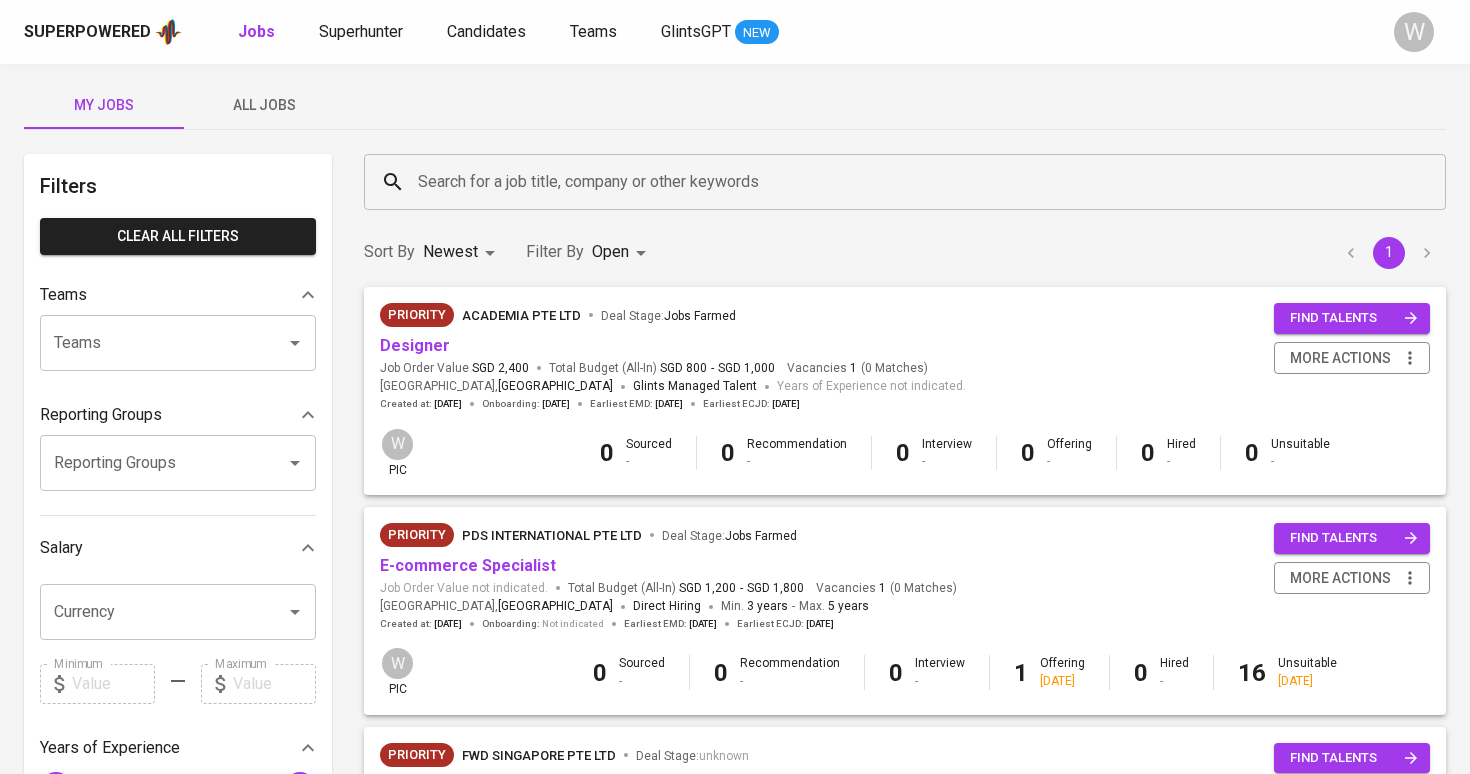 scroll, scrollTop: 0, scrollLeft: 0, axis: both 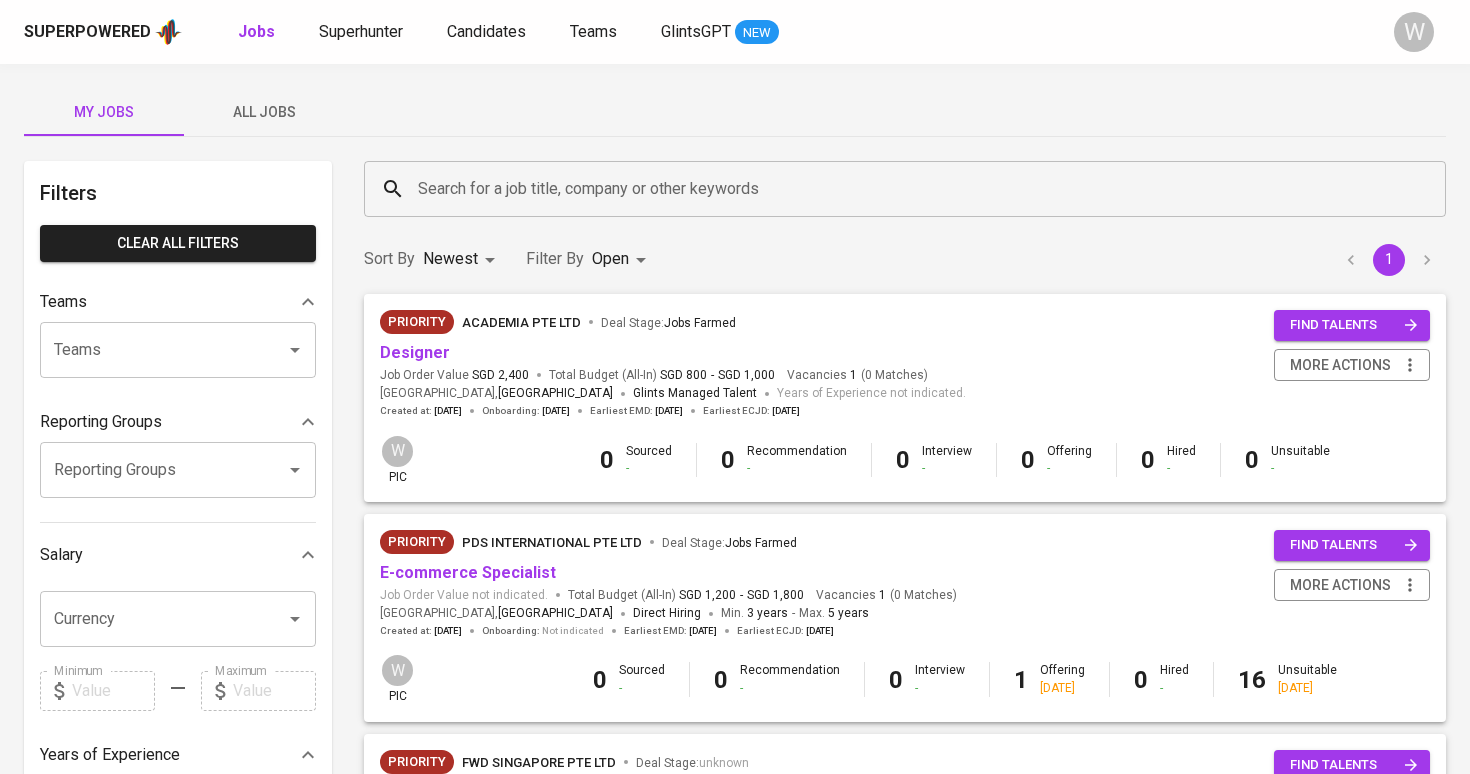click on "All Jobs" at bounding box center [264, 112] 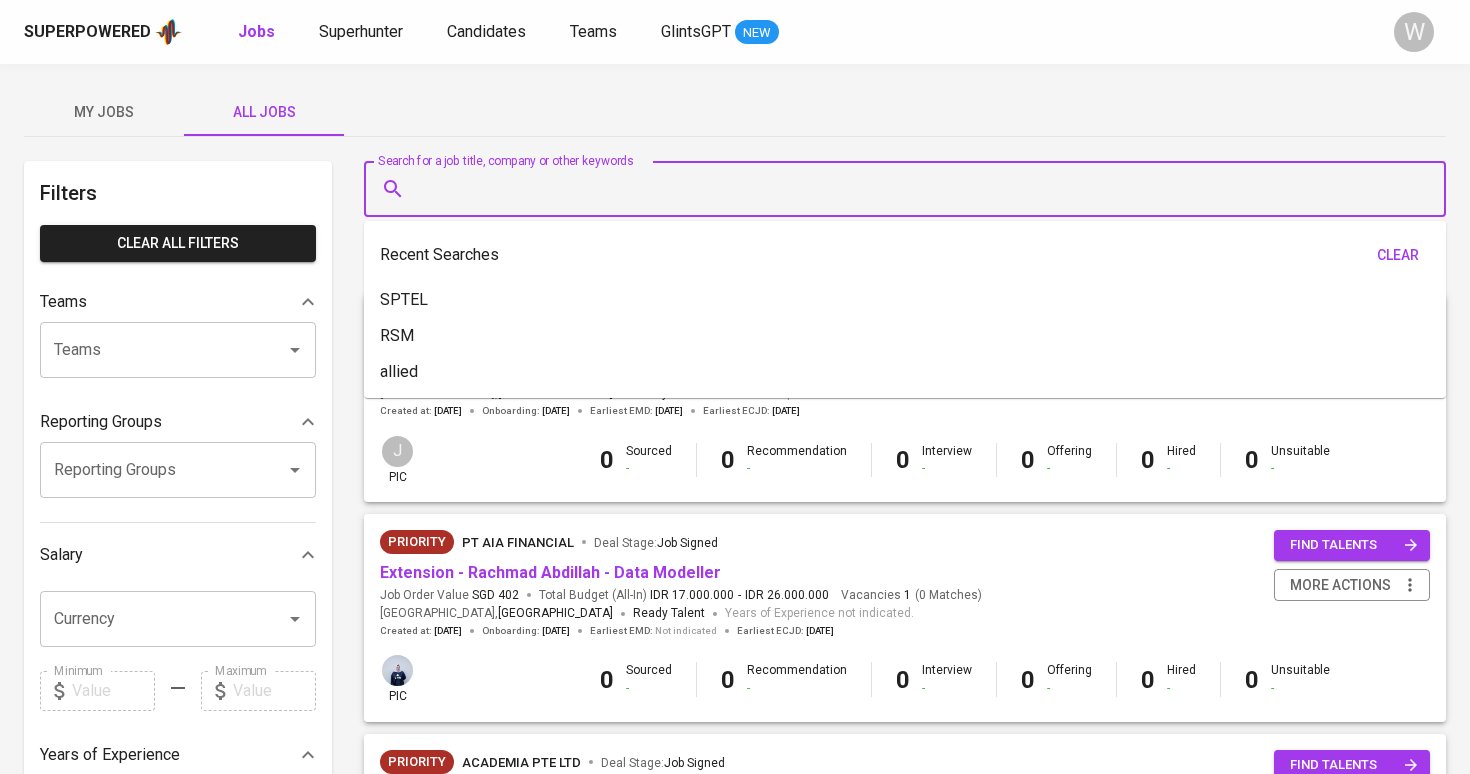 click on "Search for a job title, company or other keywords" at bounding box center [910, 189] 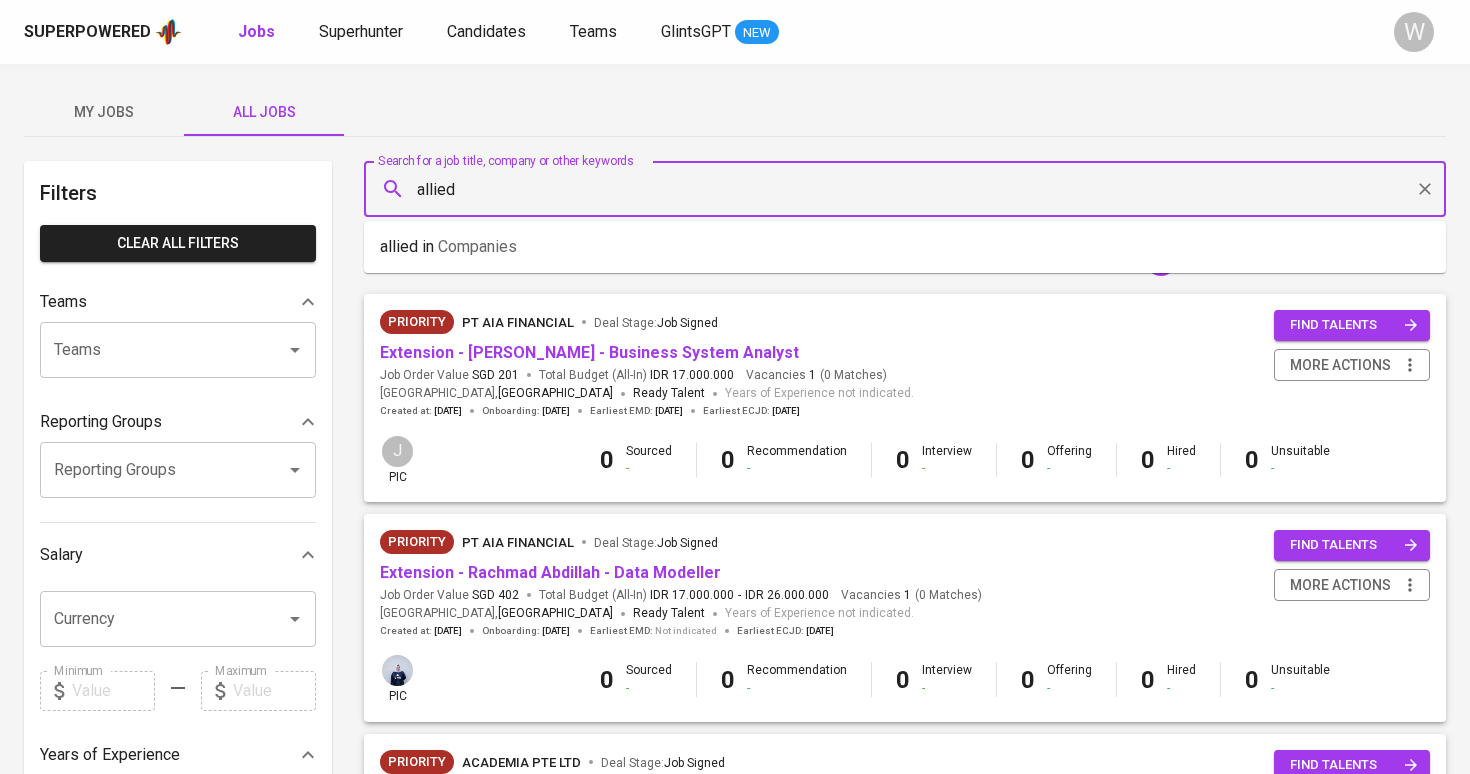 type on "allied" 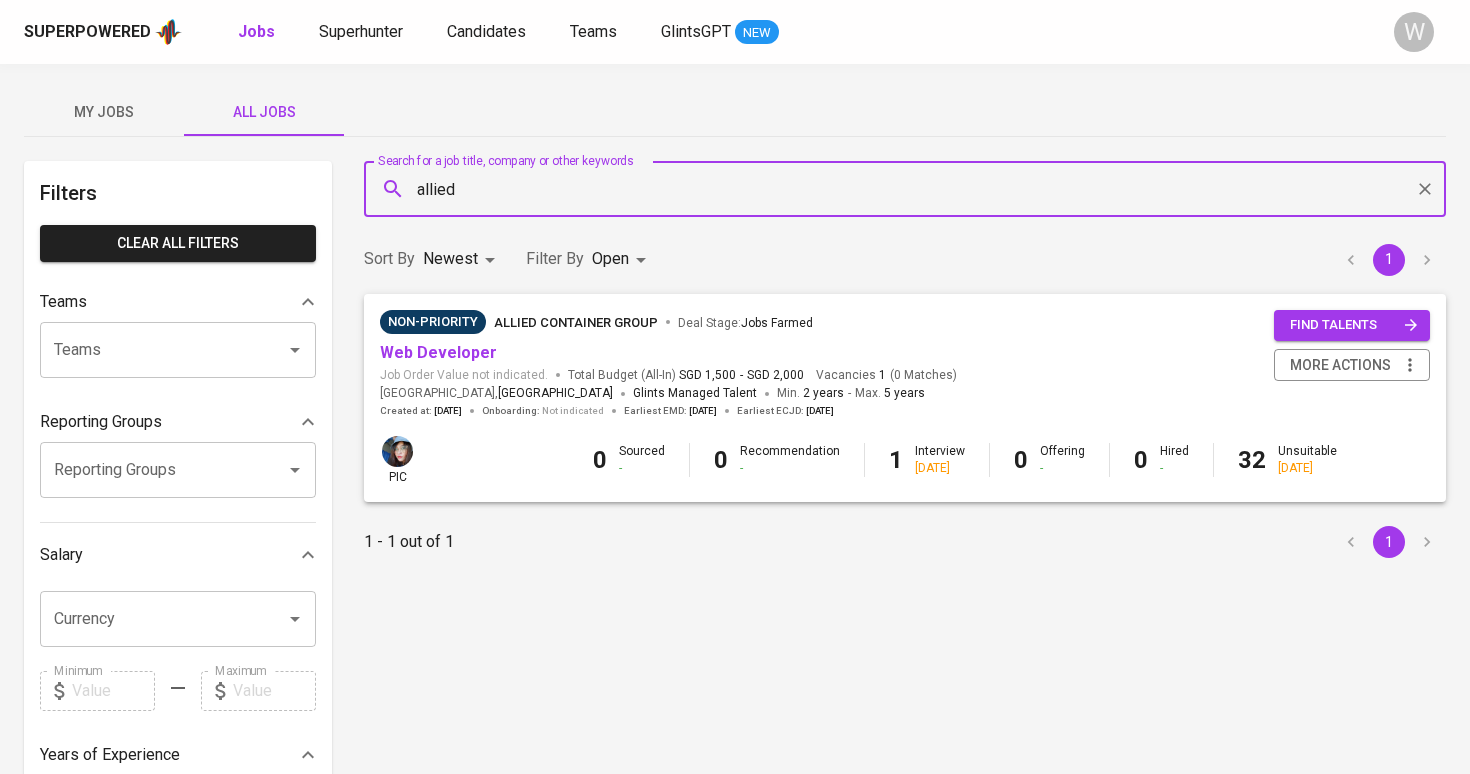 click on "Web Developer" at bounding box center (438, 353) 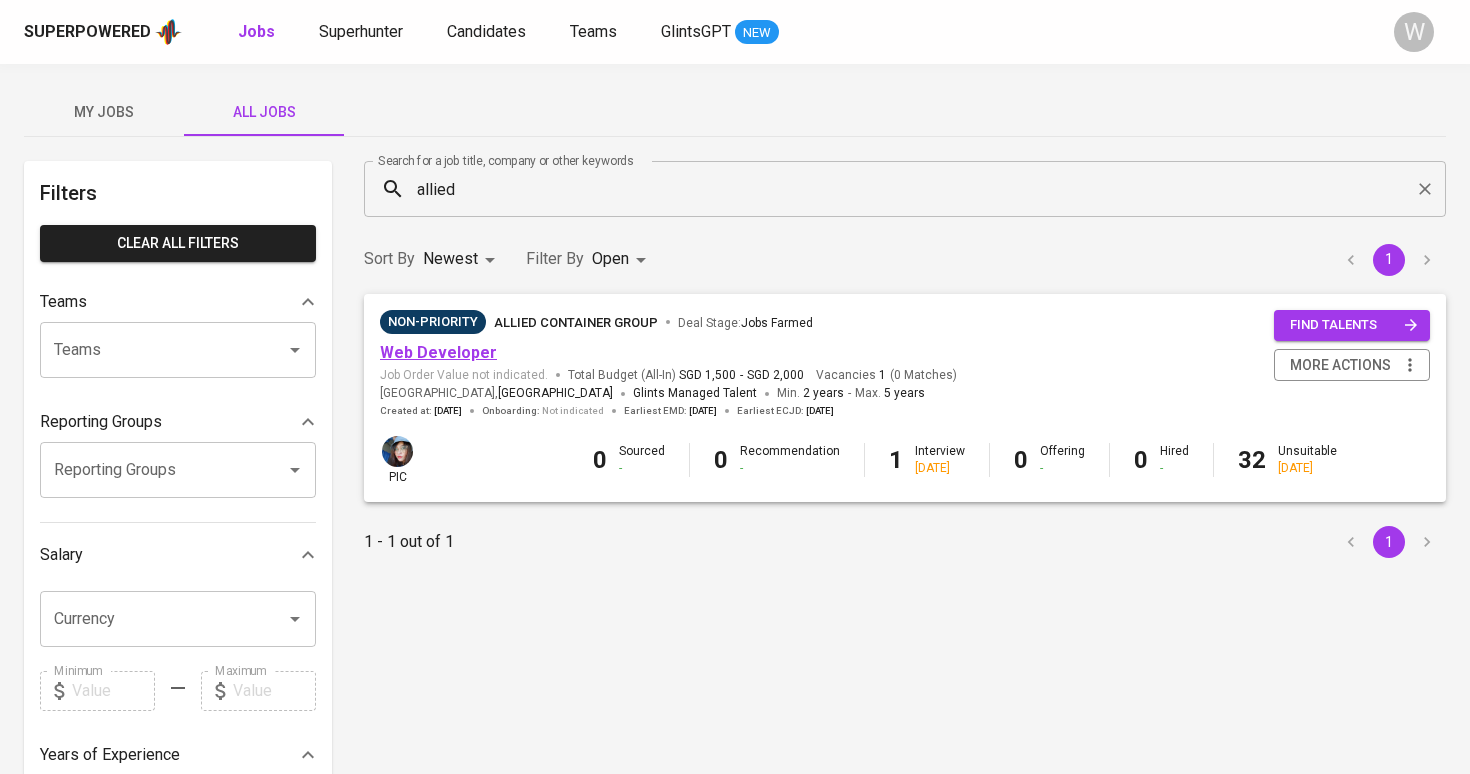 click on "Web Developer" at bounding box center (438, 352) 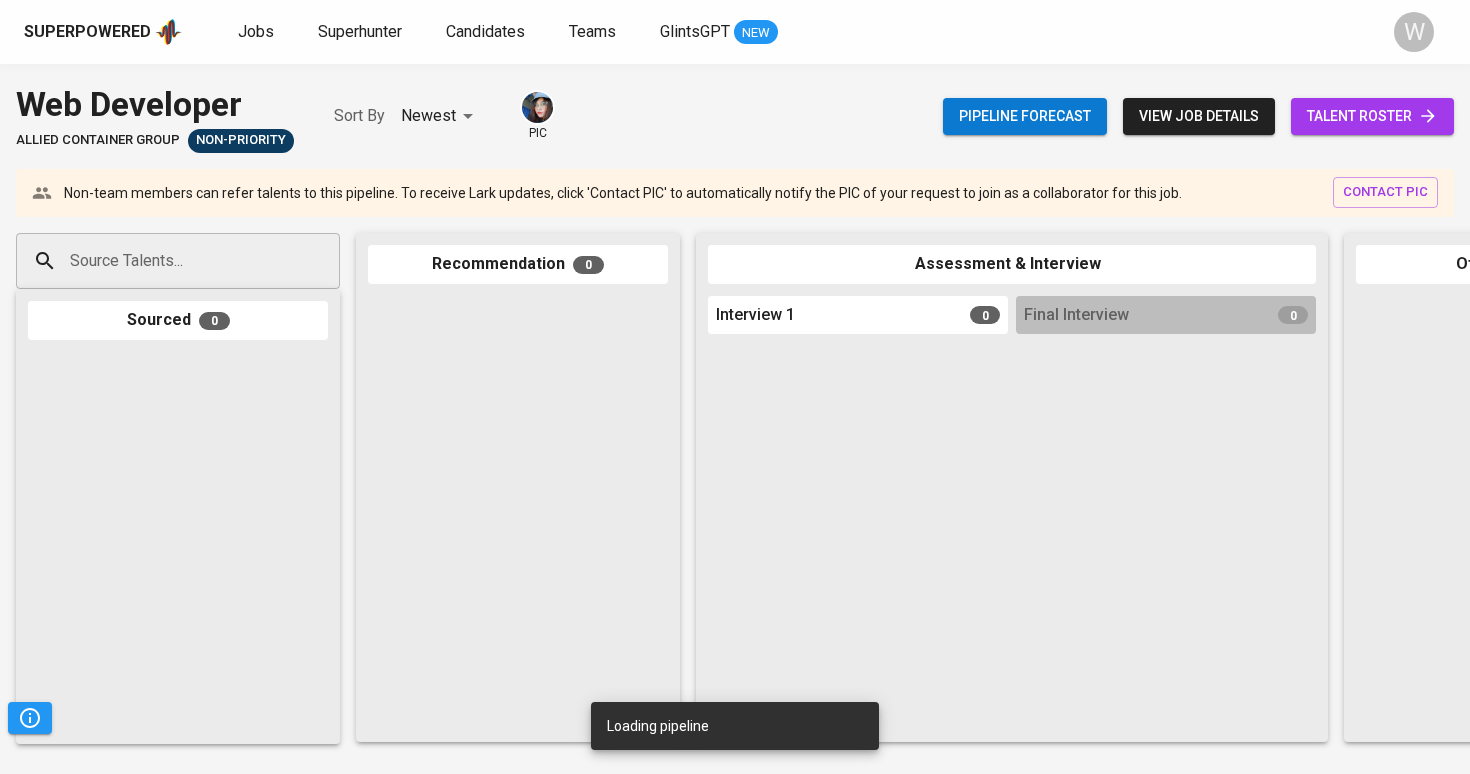 click on "talent roster" at bounding box center (1372, 116) 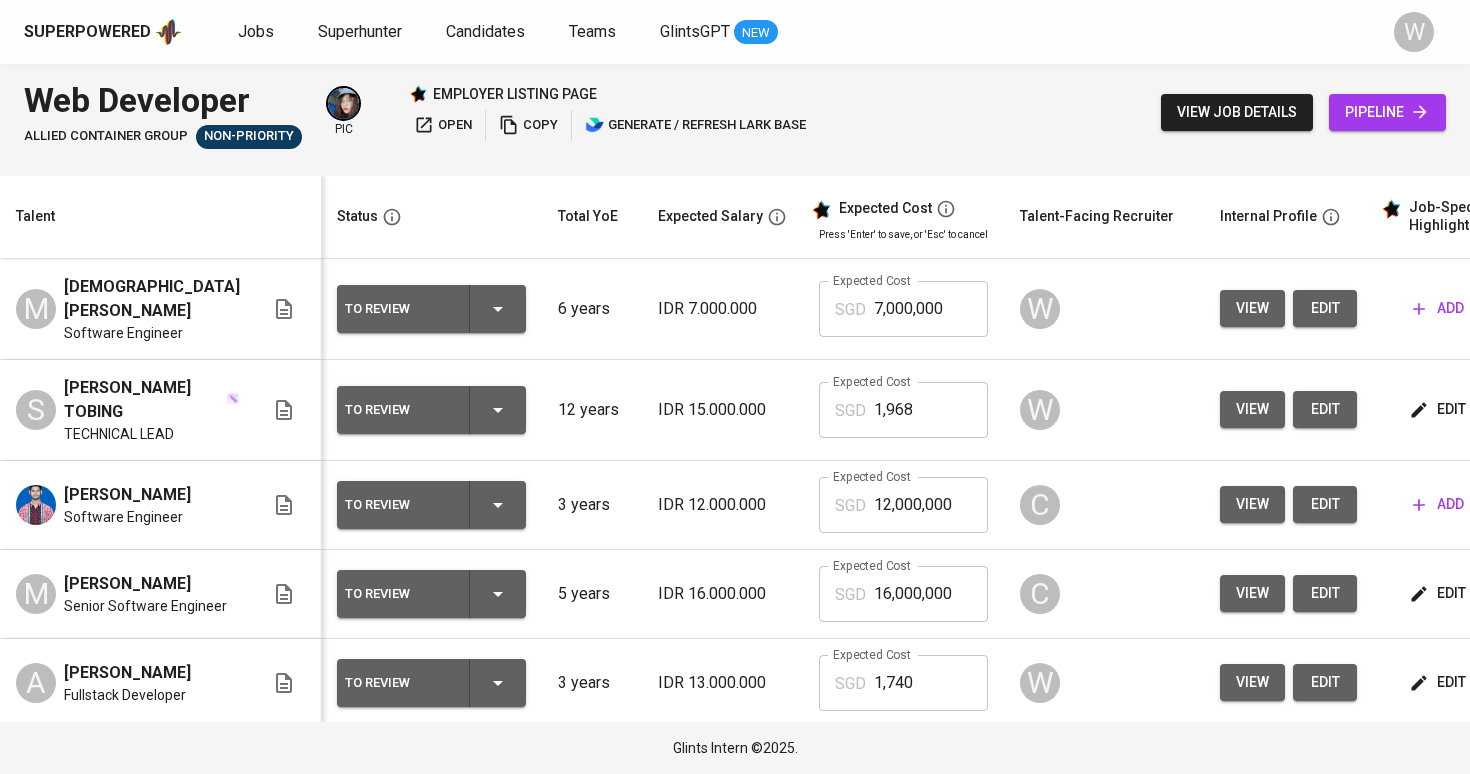 scroll, scrollTop: 0, scrollLeft: 0, axis: both 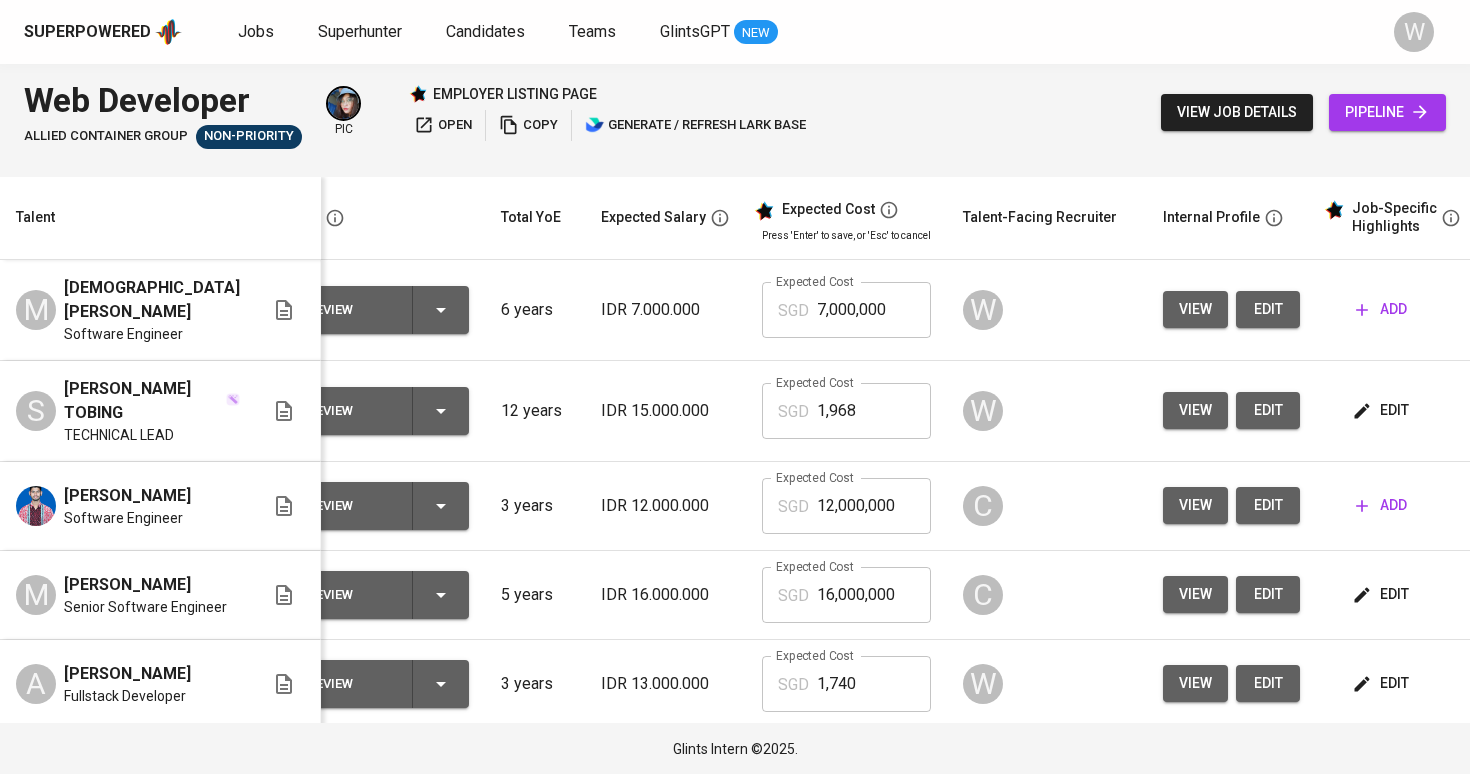 click on "view edit" at bounding box center [1231, 310] 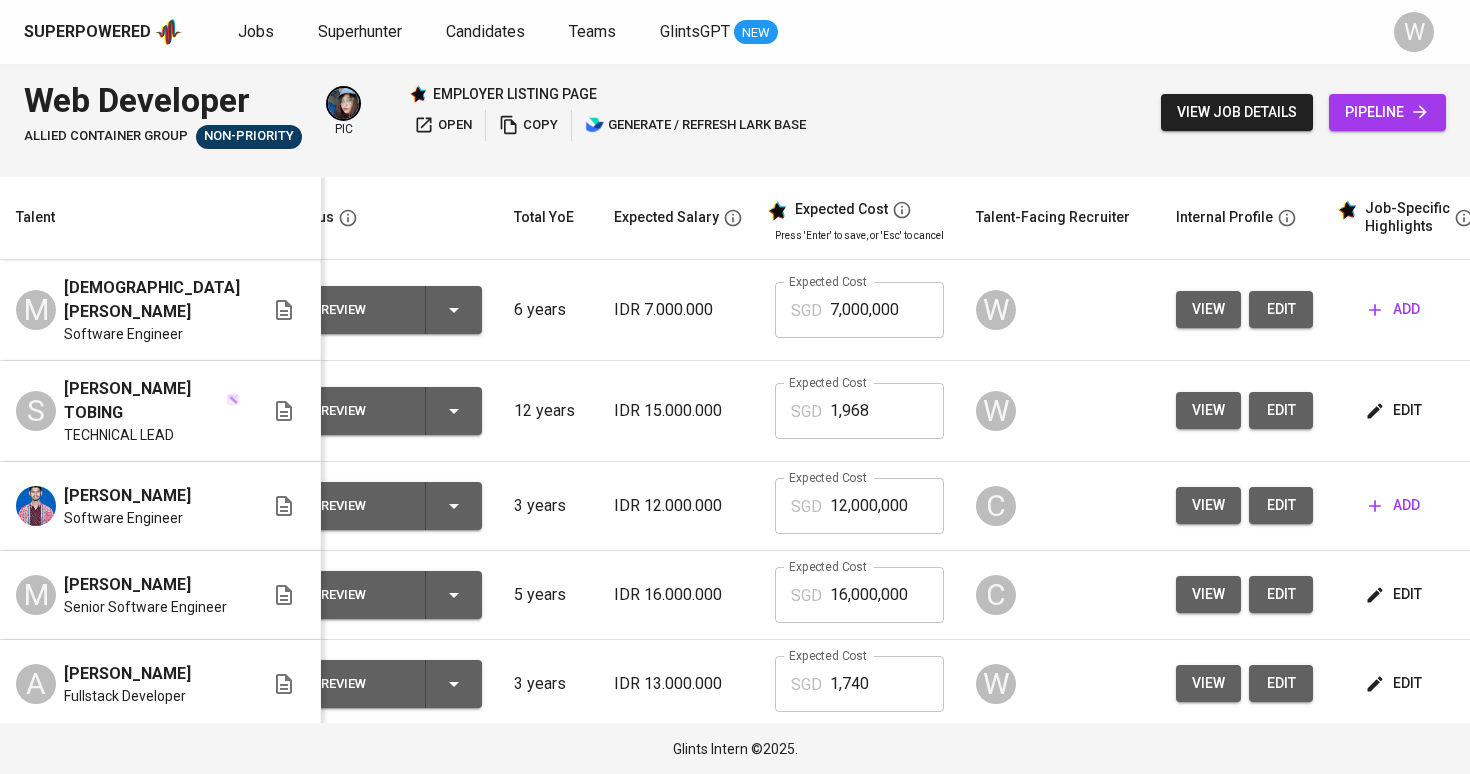 scroll, scrollTop: 0, scrollLeft: 25, axis: horizontal 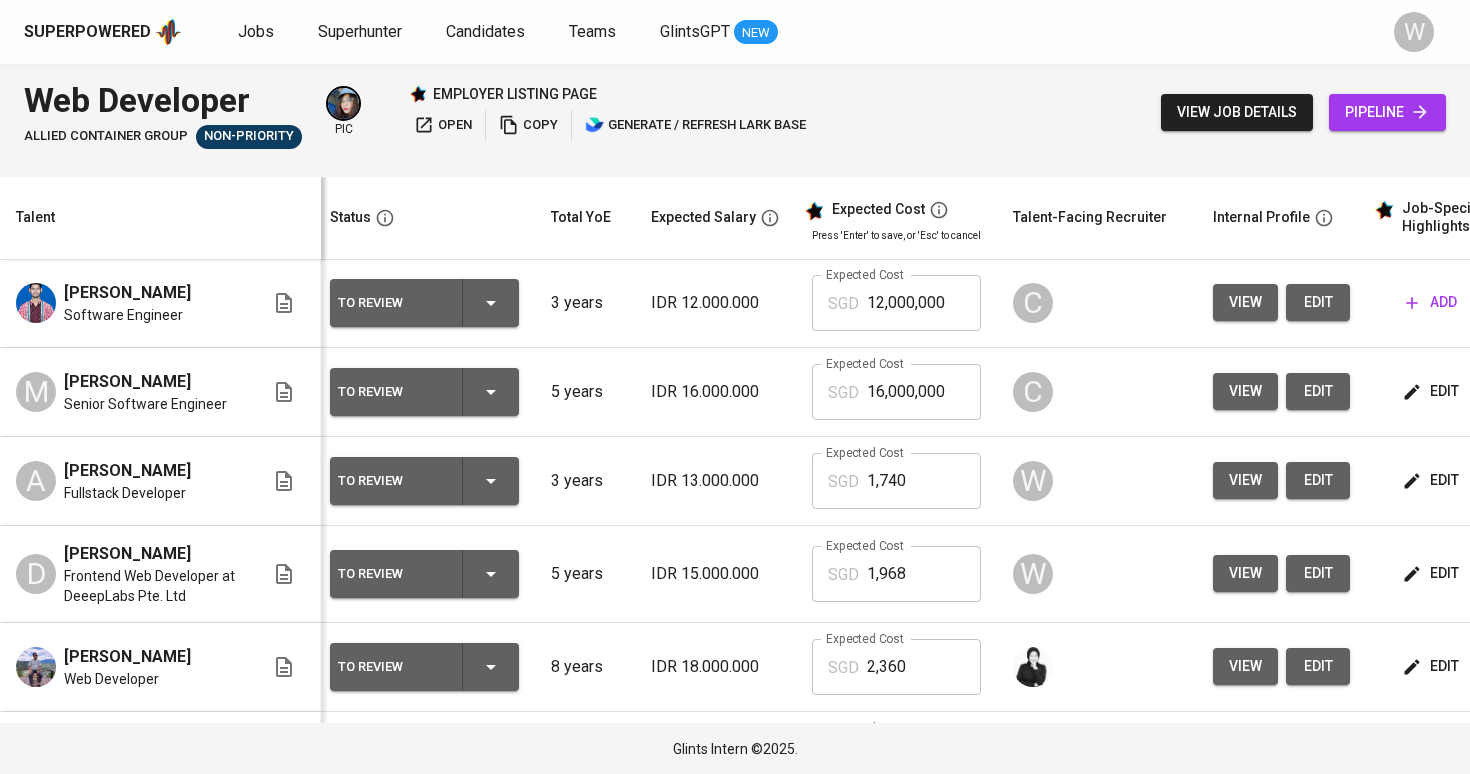 click 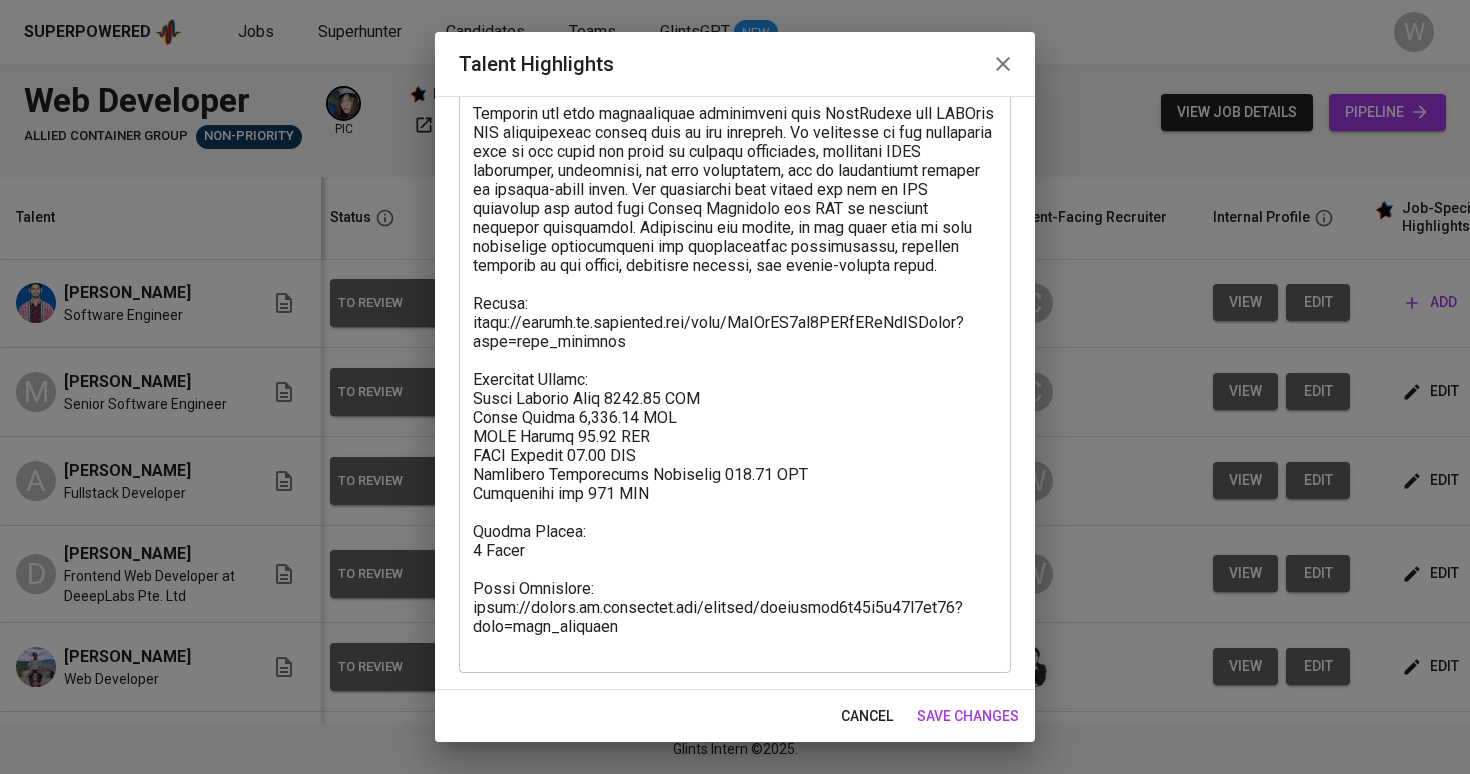 scroll, scrollTop: 428, scrollLeft: 0, axis: vertical 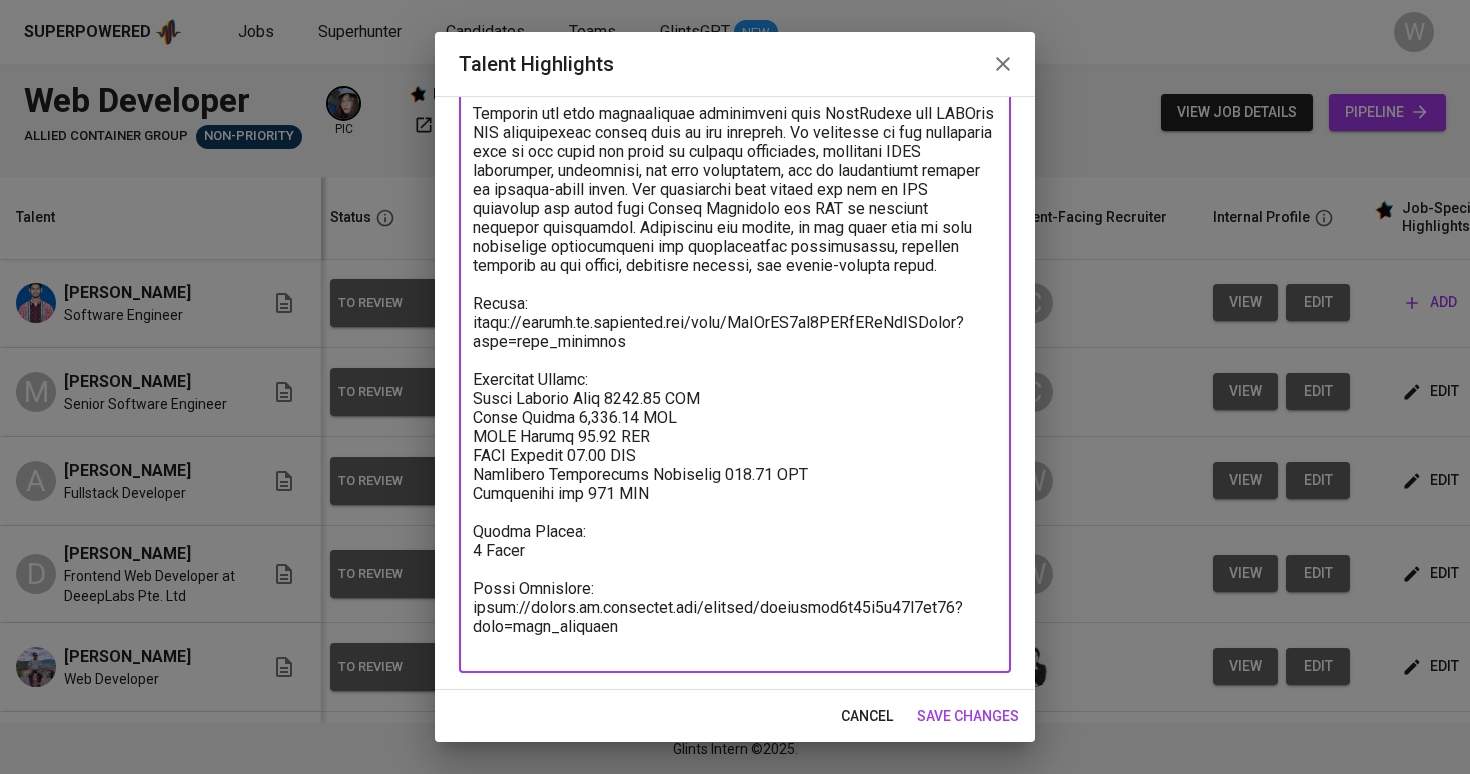drag, startPoint x: 473, startPoint y: 320, endPoint x: 605, endPoint y: 665, distance: 369.39005 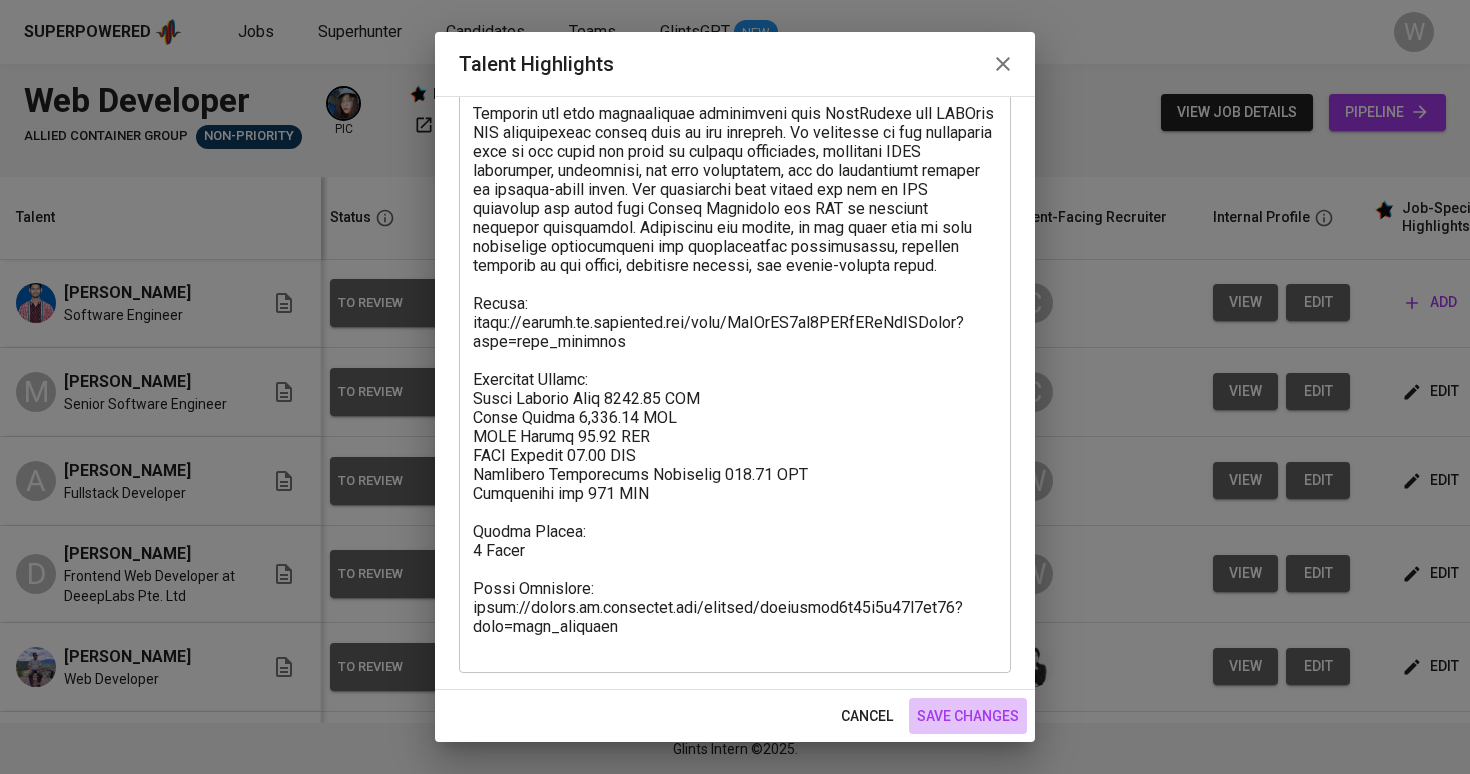 click on "save changes" at bounding box center [968, 716] 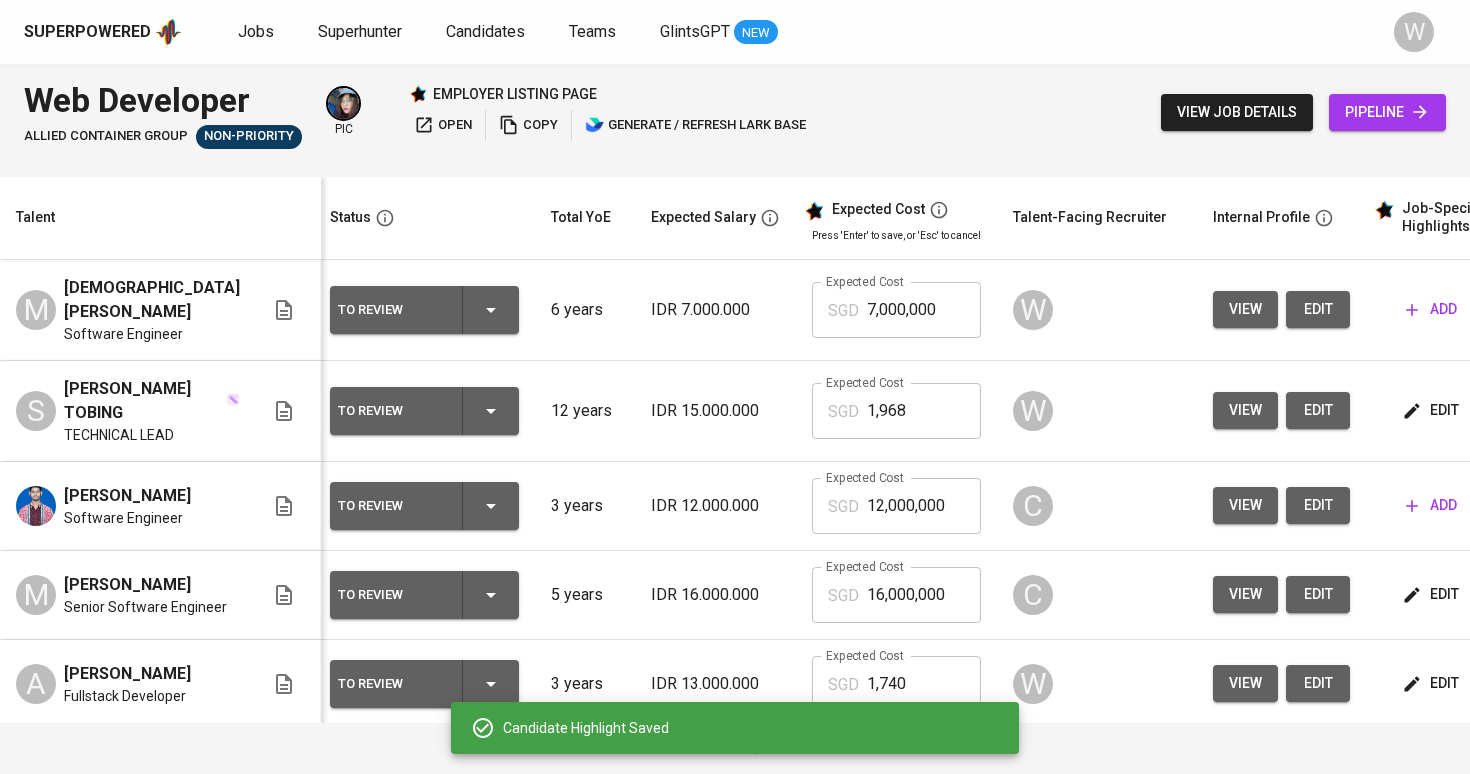 scroll, scrollTop: 0, scrollLeft: 7, axis: horizontal 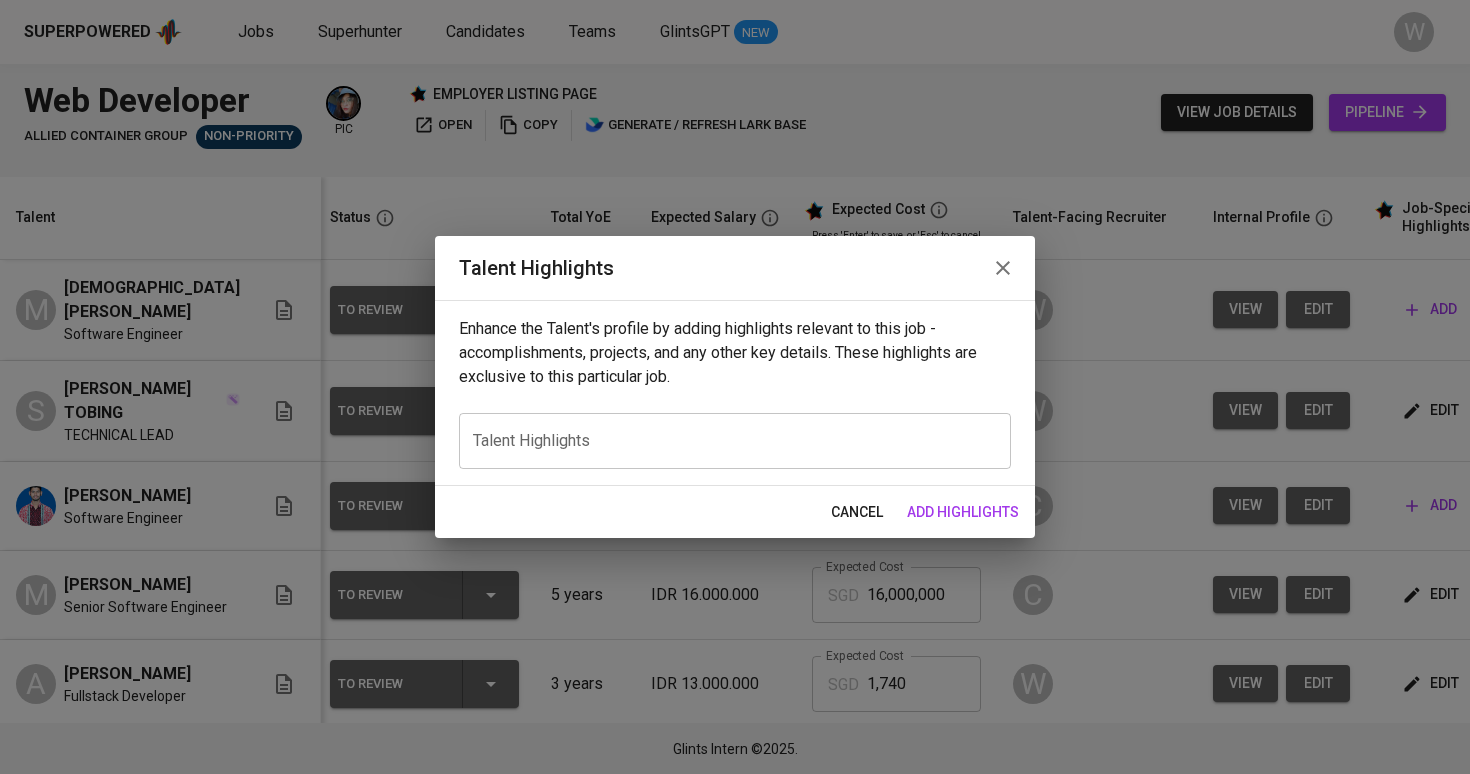 click at bounding box center (735, 440) 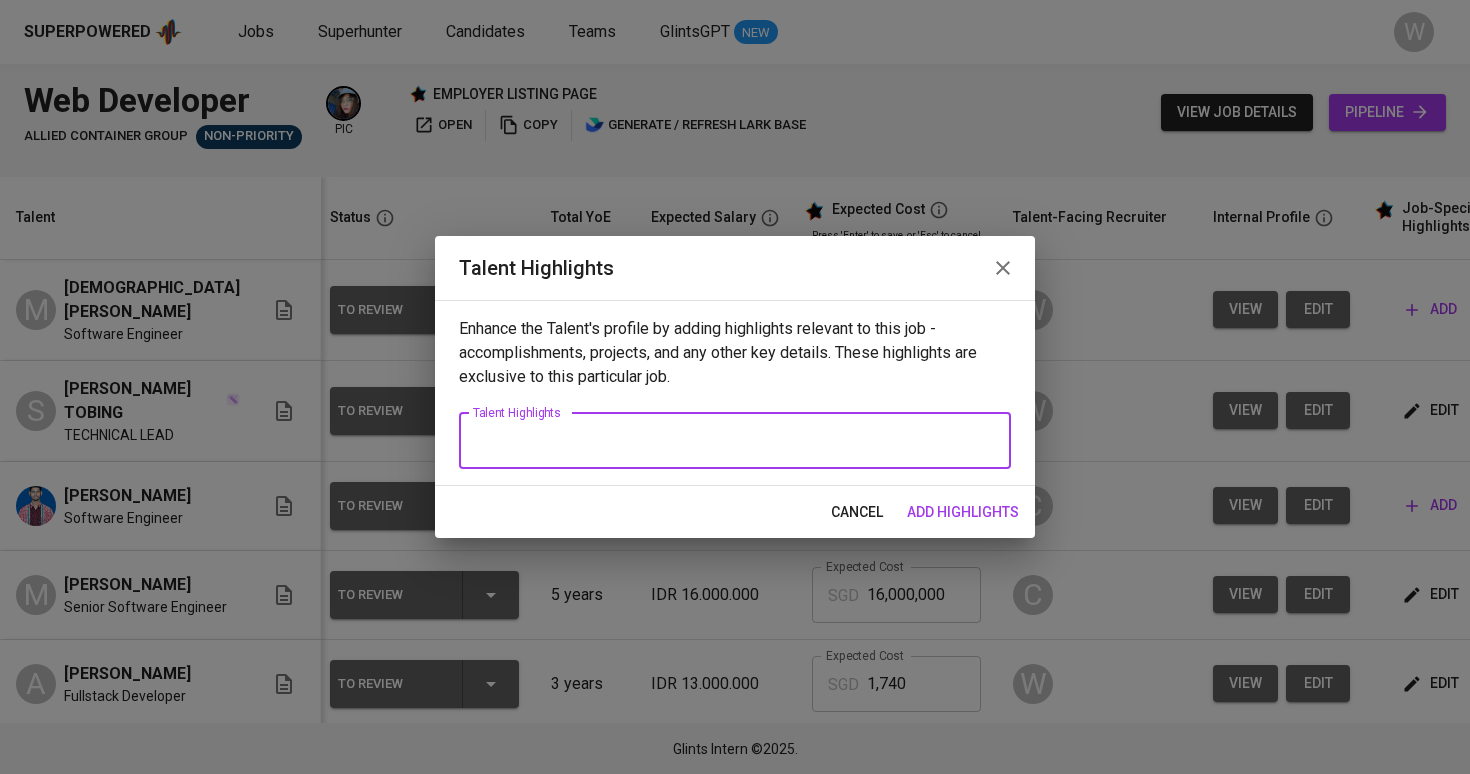 paste on "Resume:
https://glints.sg.larksuite.com/file/GoQSbSQ4wo5RAUxLKmMlWTUcgof?from=from_copylink
Breakdown Salary:
Total Payroll Cost 1739.36 SGD
Basic Salary 1,217.72 SGD
BPJS Health 50.70 SGD
BPJS Pension 69.46 SGD
Religious Festivities Allowance 101.48 SGD
Management fee 300 SGD
Notice Period:
1 Month
Voice Recording:
https://glints.sg.larksuite.com/minutes/obsgxchnk8o96j6f65p7ph94?from=from_copylink" 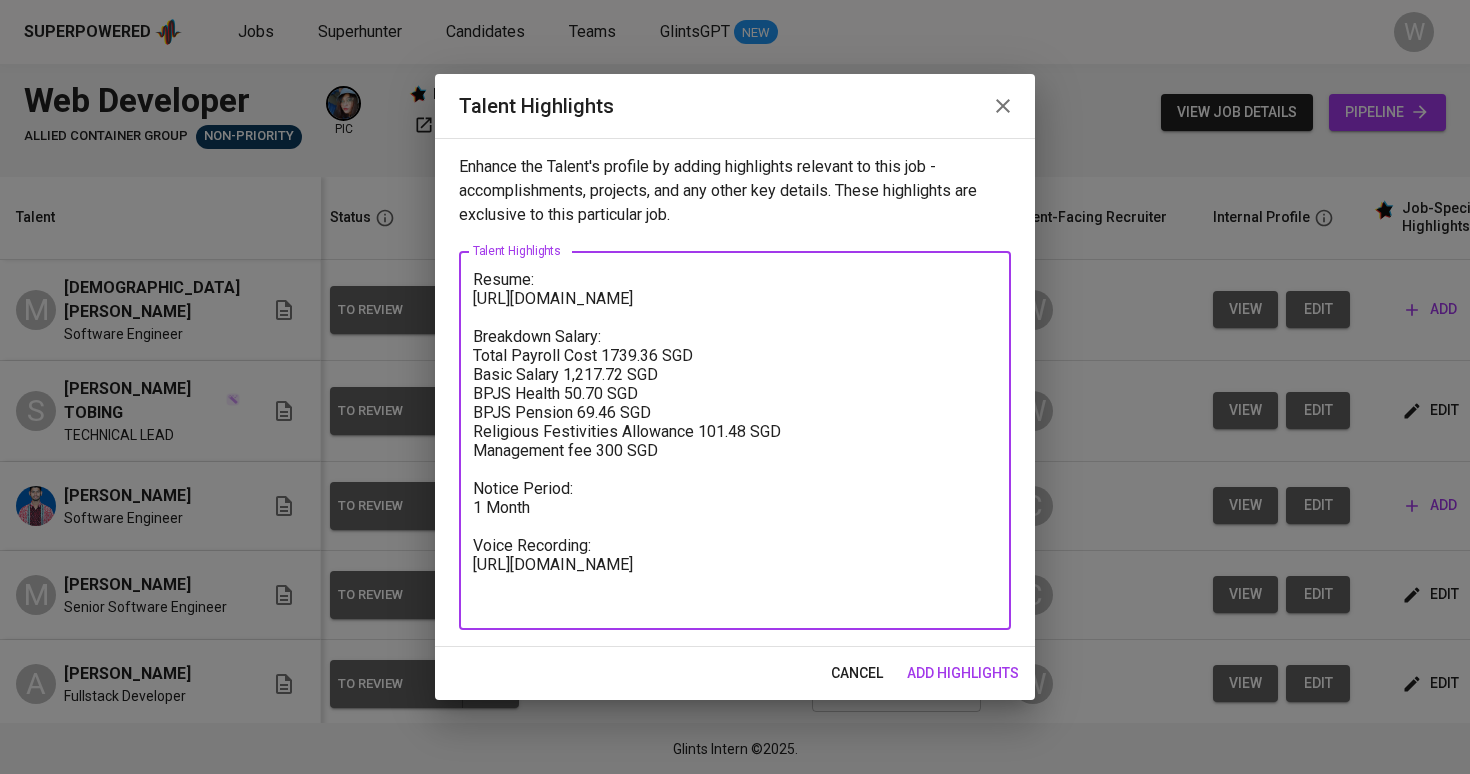 drag, startPoint x: 644, startPoint y: 601, endPoint x: 426, endPoint y: 590, distance: 218.27734 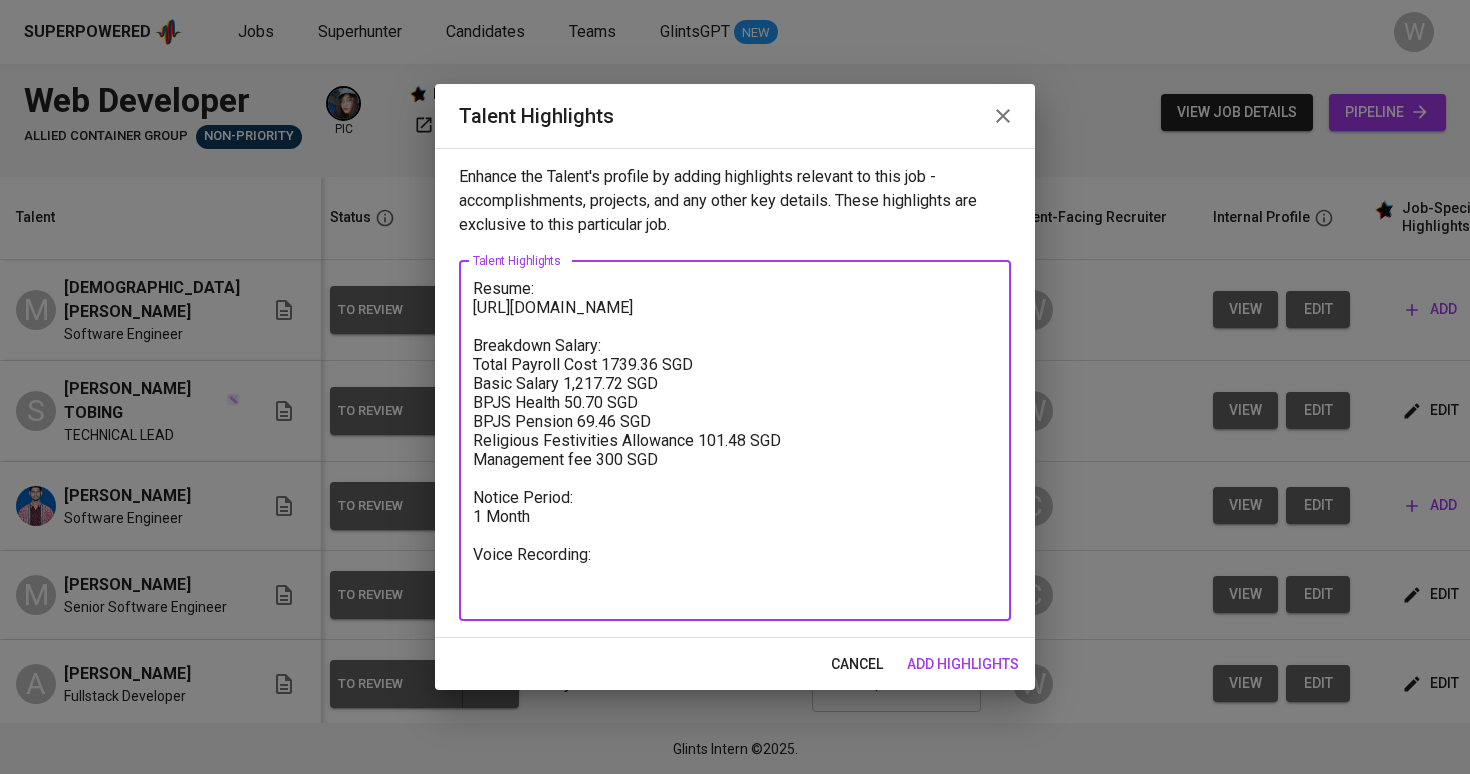 paste on "https://glints.sg.larksuite.com/minutes/obsgok7l3sh55m915n5wp191?from=from_copylink" 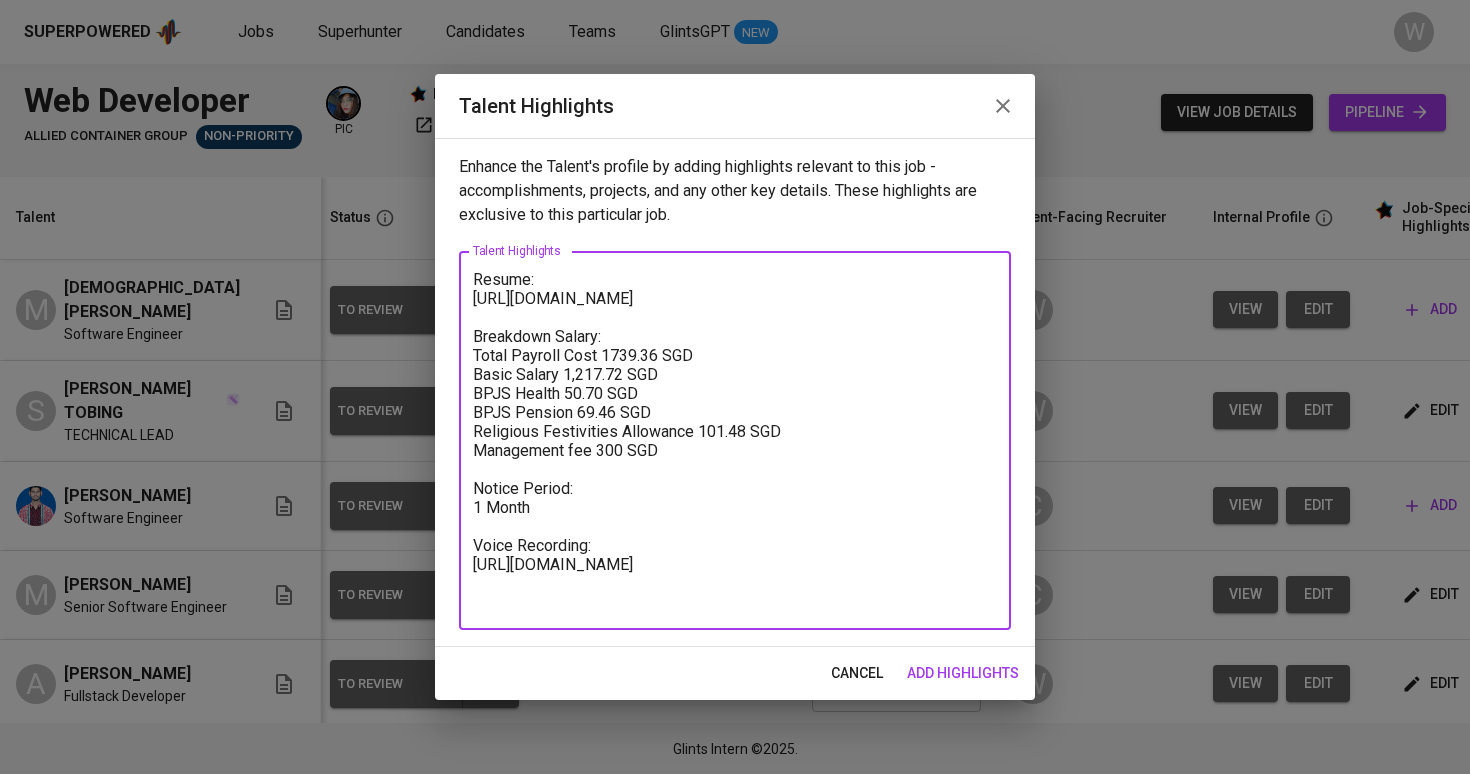 drag, startPoint x: 621, startPoint y: 323, endPoint x: 462, endPoint y: 300, distance: 160.6549 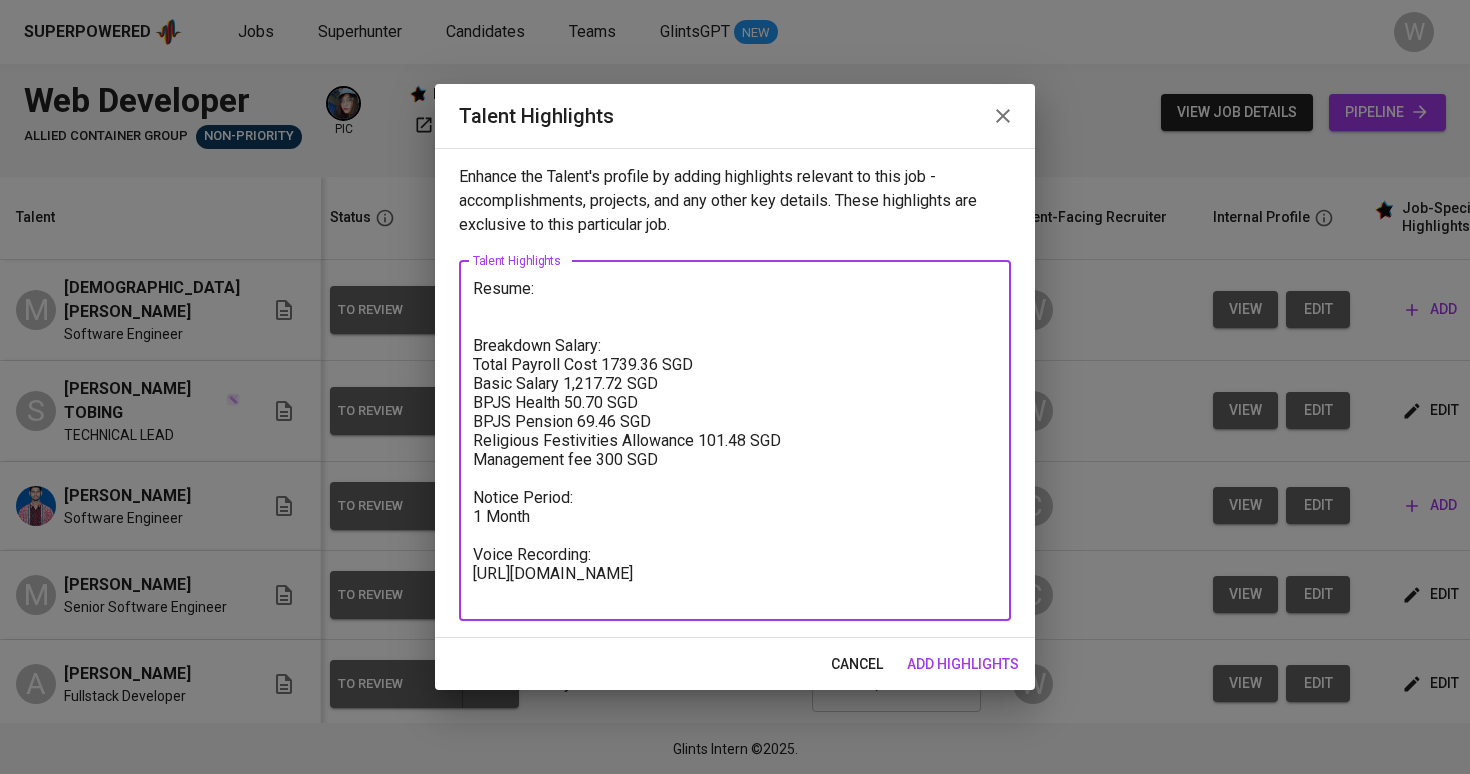 paste on "https://glints.sg.larksuite.com/file/Kcu6bDIVAot1rUxGEpRlvmMVgDf?from=from_copylink" 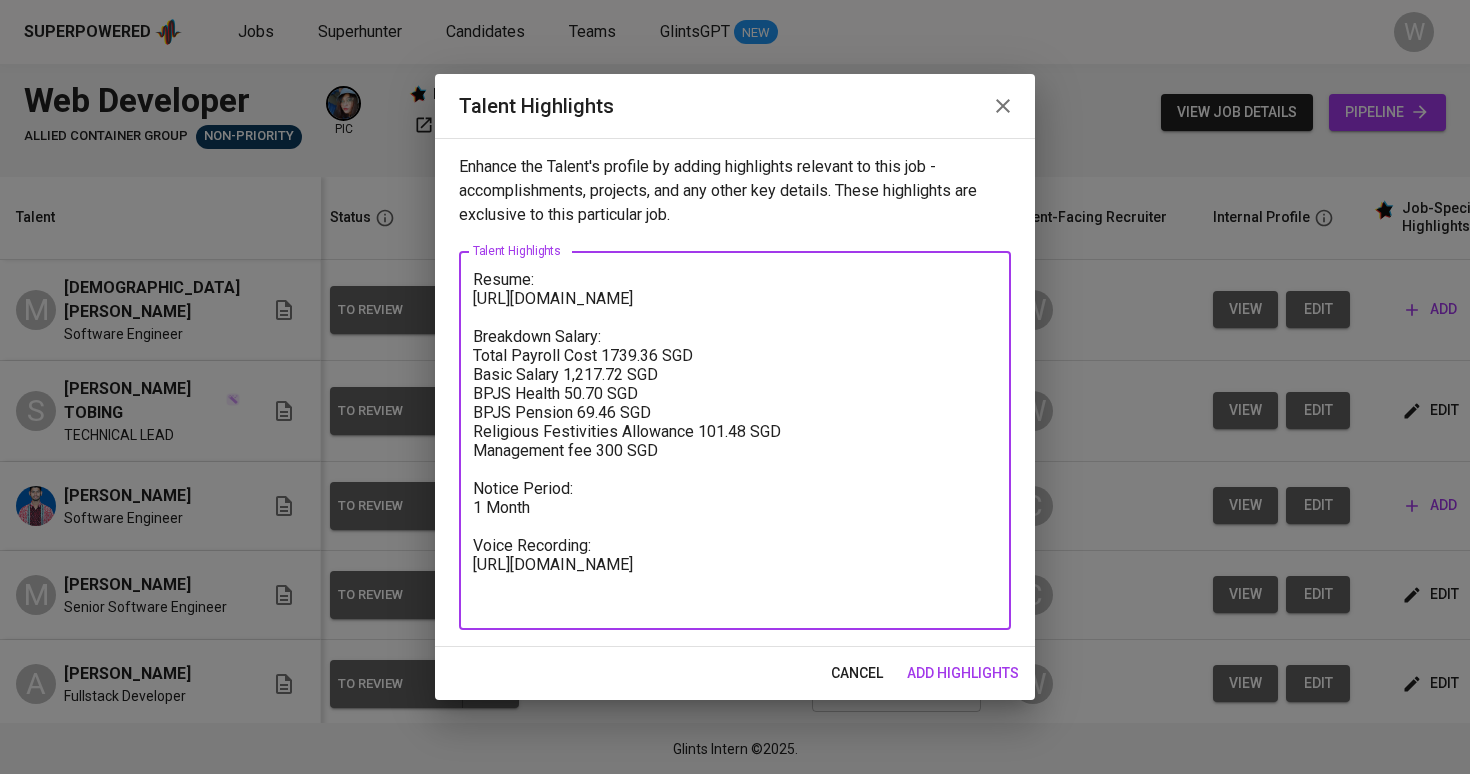click on "add highlights" at bounding box center [963, 673] 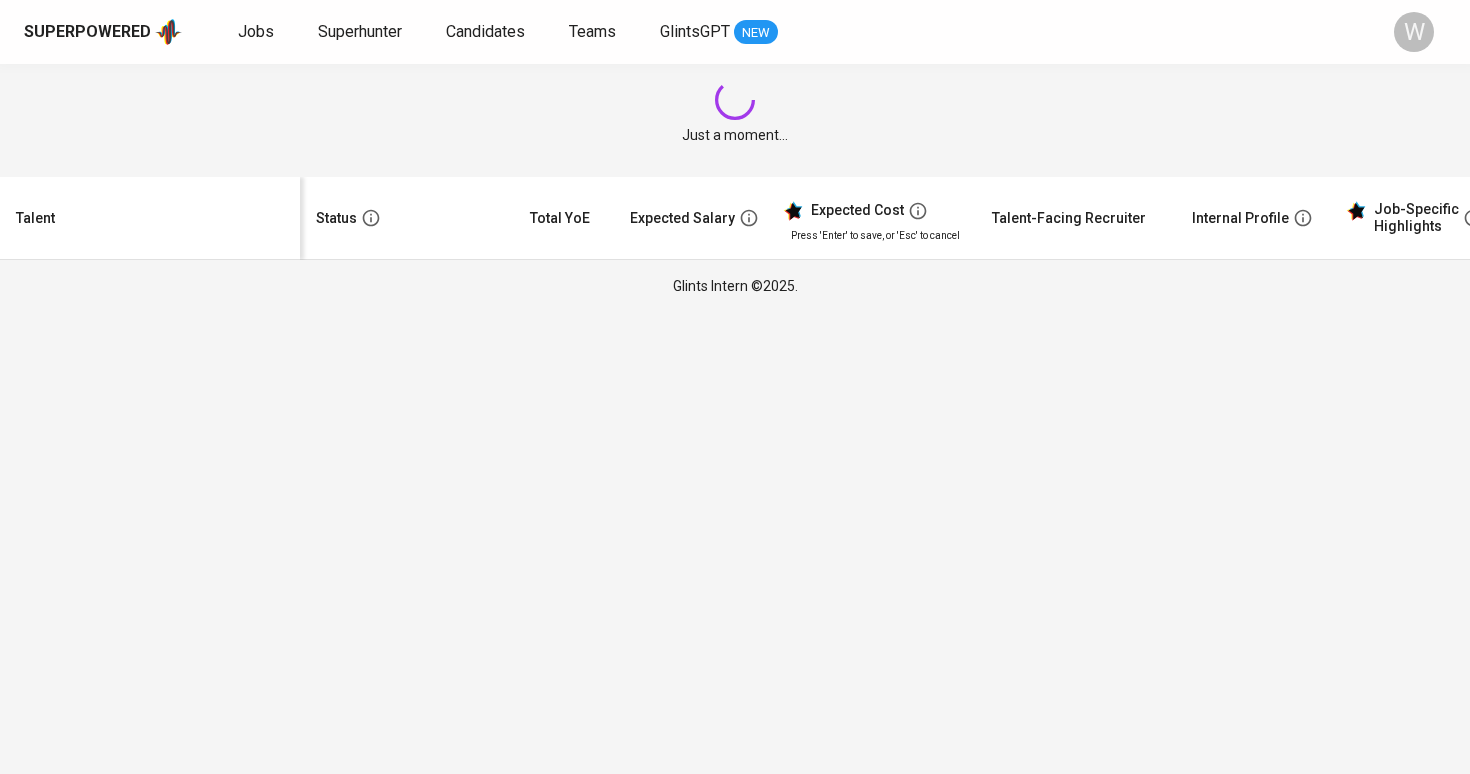 scroll, scrollTop: 0, scrollLeft: 0, axis: both 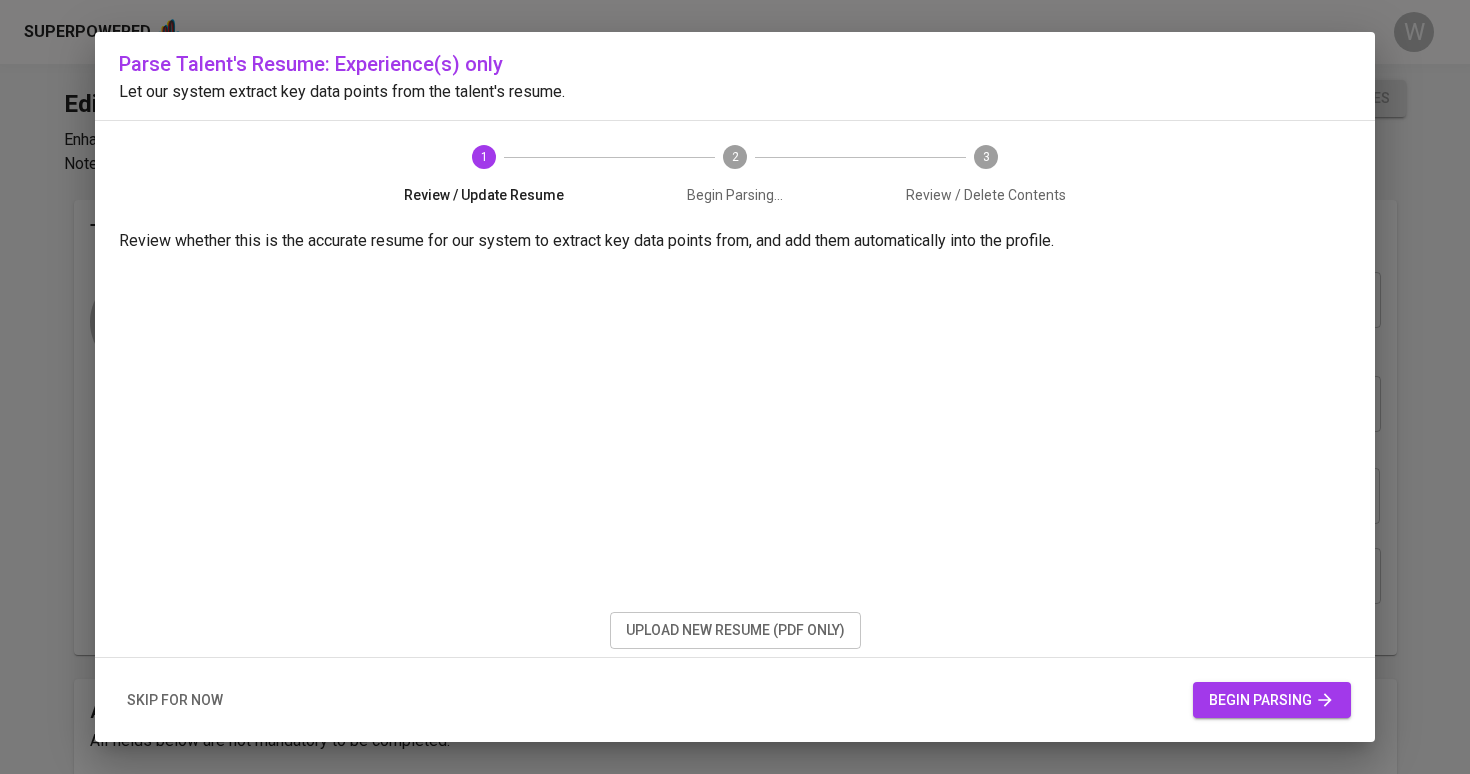 click on "upload new resume (pdf only)" at bounding box center (735, 630) 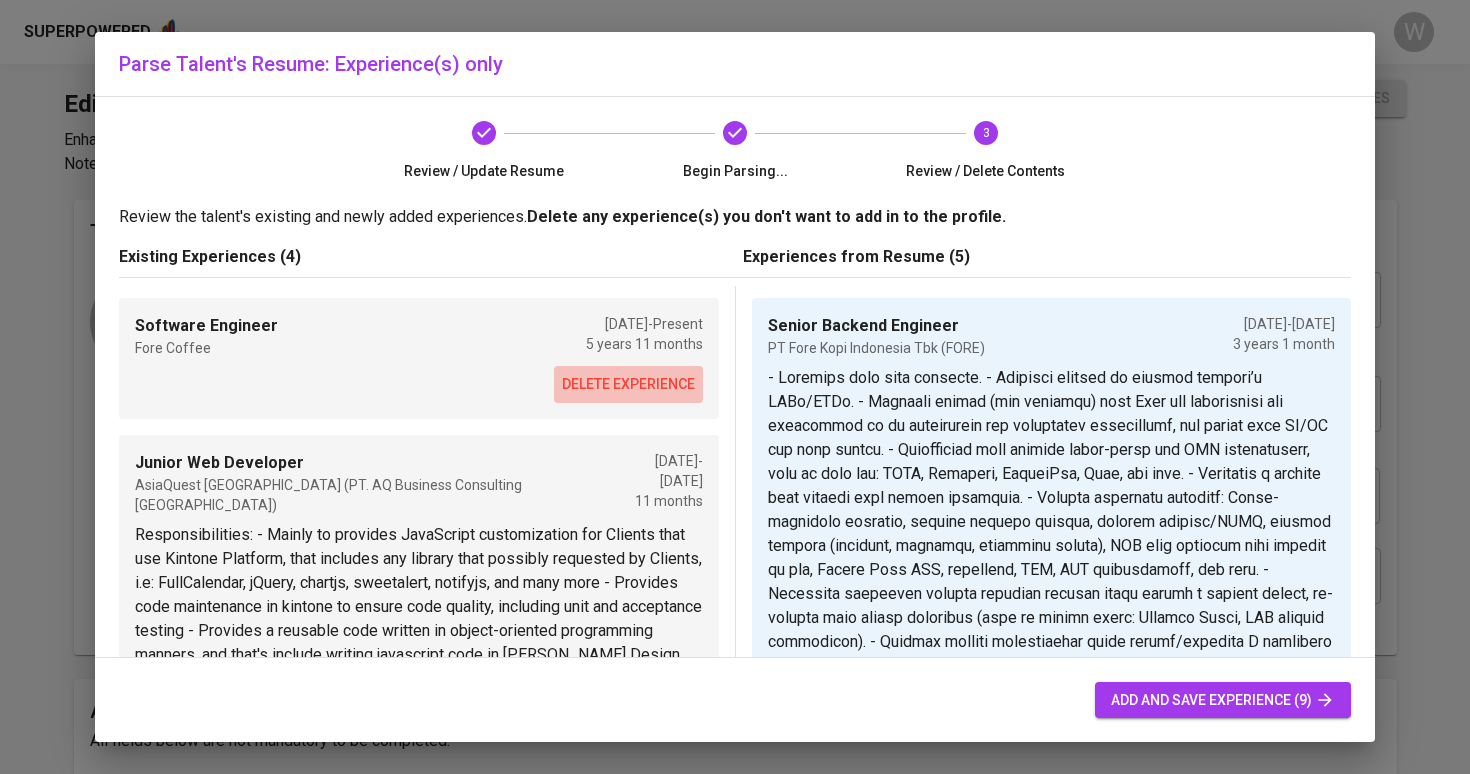 click on "delete experience" at bounding box center [628, 384] 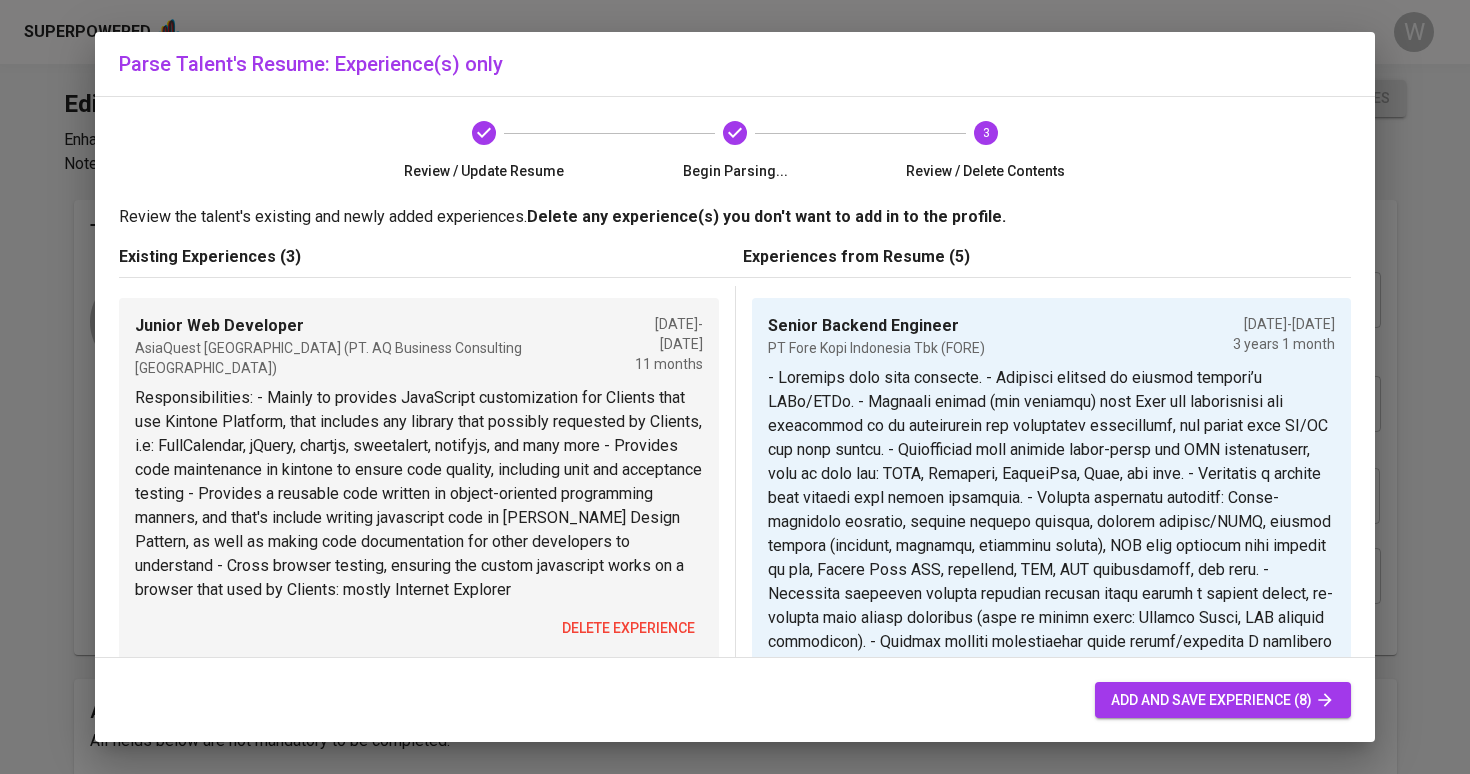 click on "delete experience" at bounding box center [628, 628] 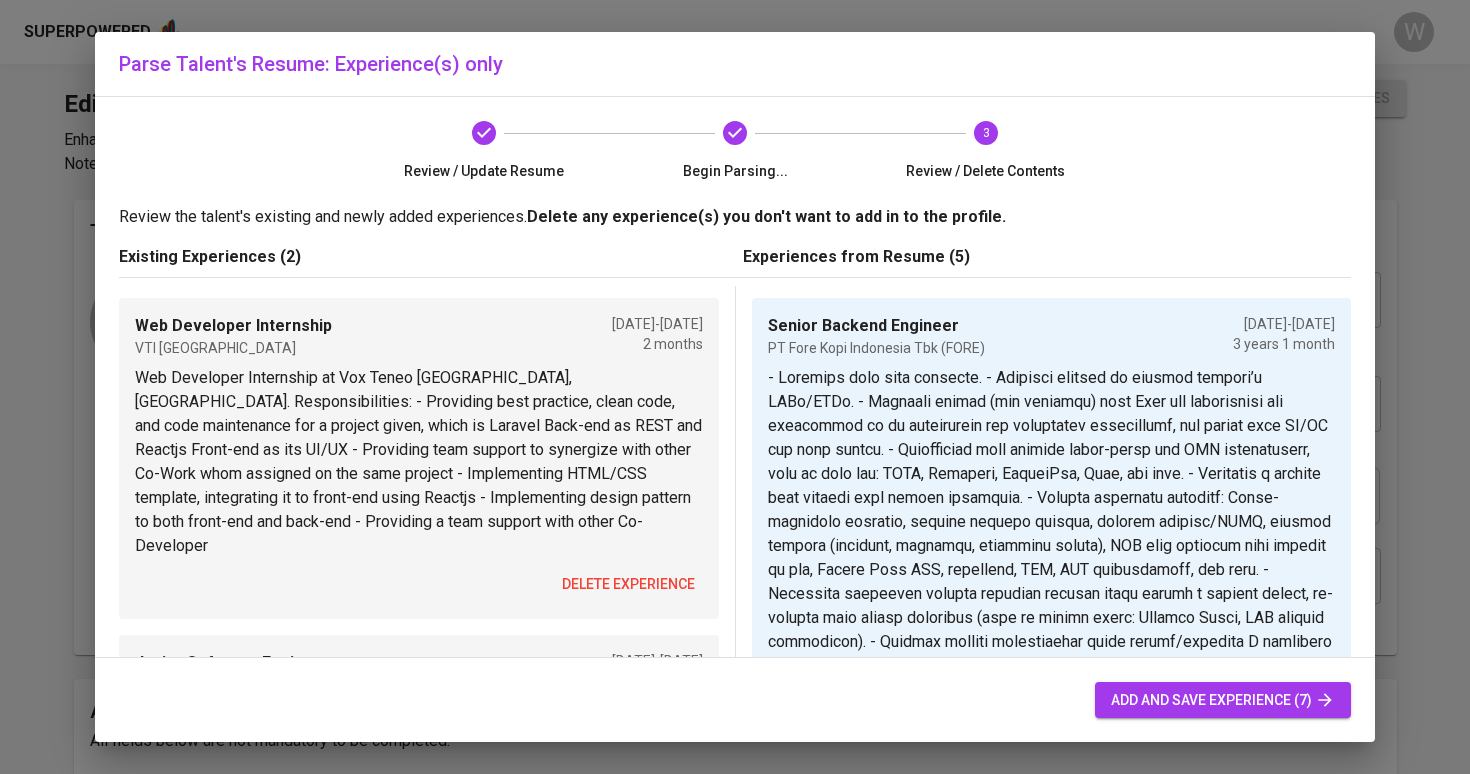 click on "delete experience" at bounding box center [628, 584] 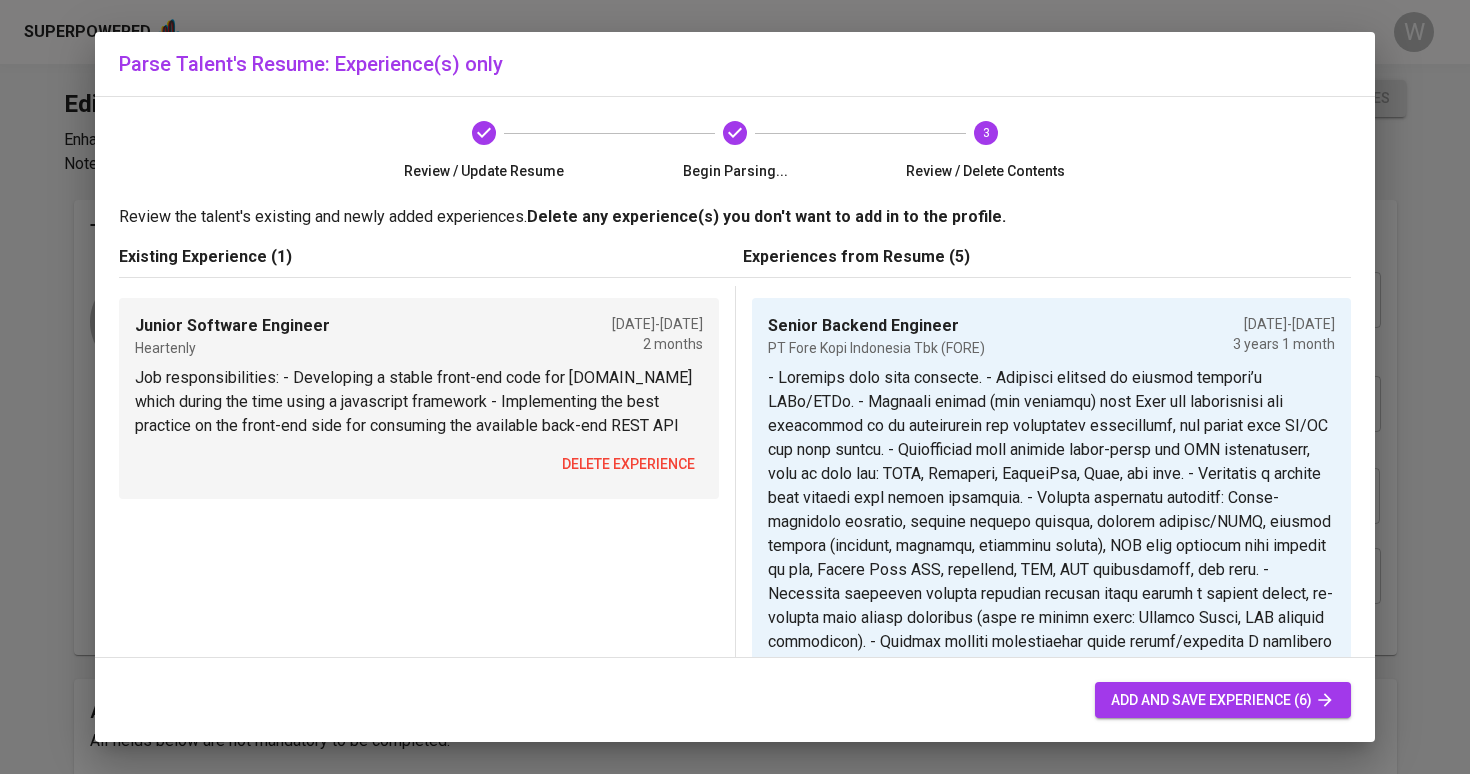 click on "Junior Software Engineer Heartenly [DATE]  -  [DATE]  2 months  Job responsibilities: - Developing a stable front-end code for [DOMAIN_NAME] which during the time using a javascript framework - Implementing the best practice on the front-end side for consuming the available back-end REST API delete experience" at bounding box center [423, 1111] 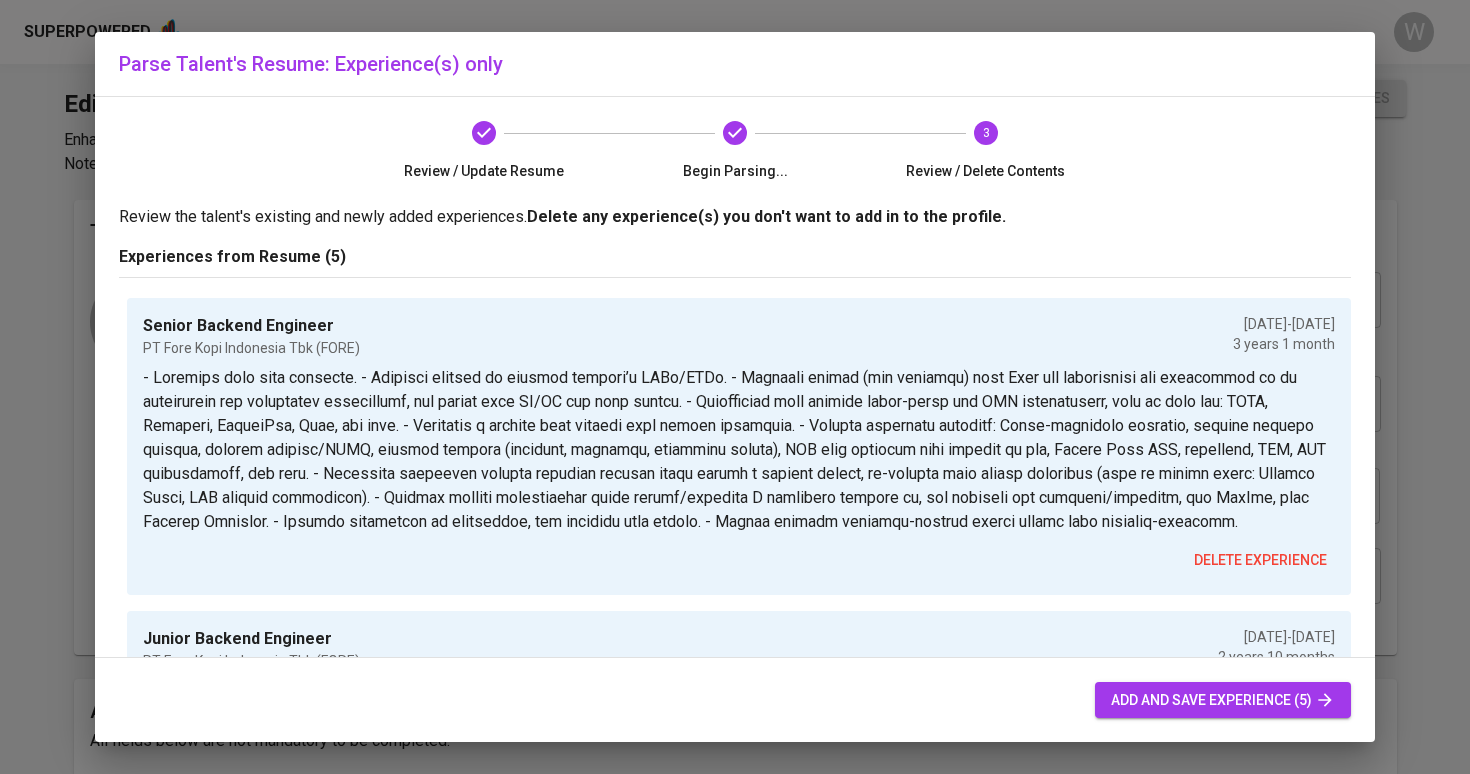click on "add and save experience (5)" at bounding box center [1223, 700] 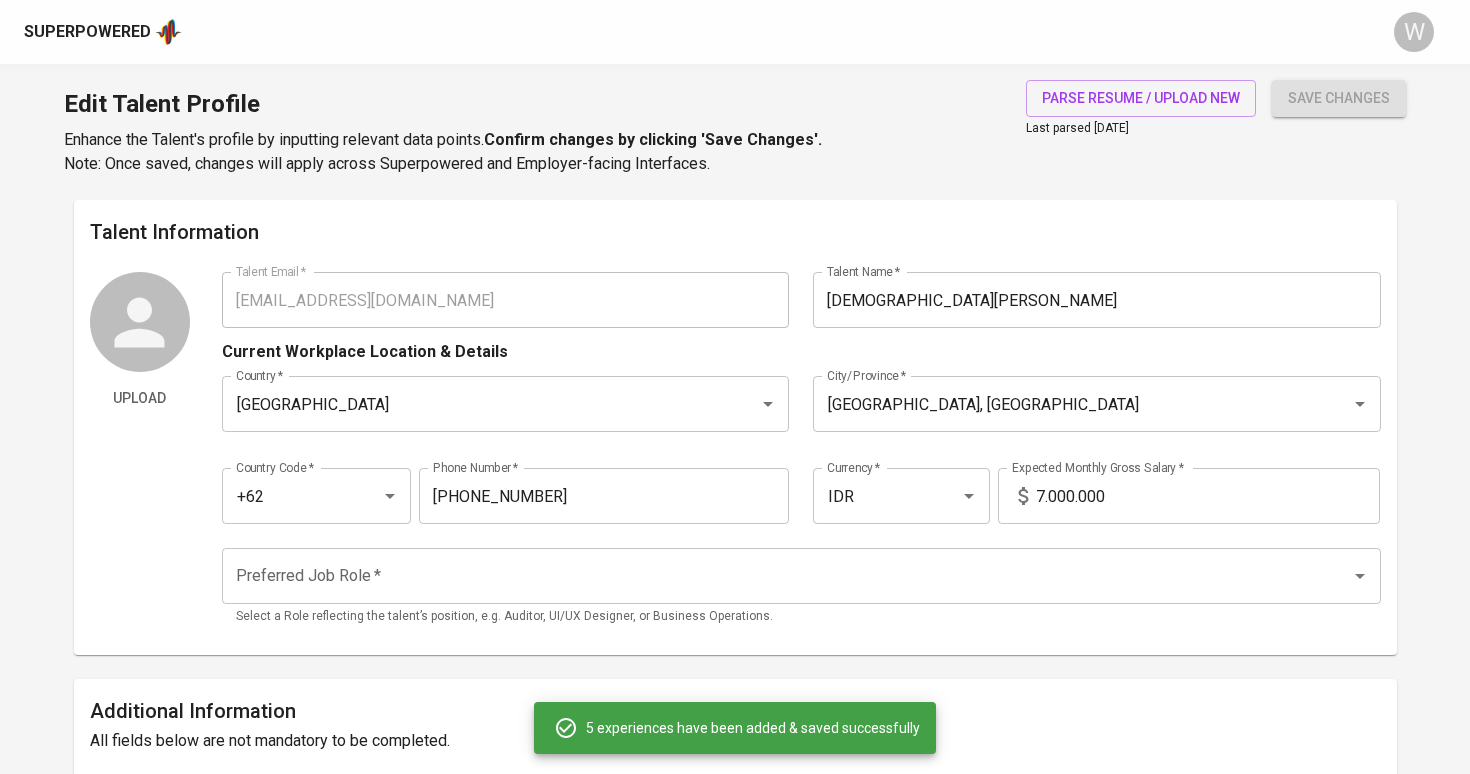 type on "Senior Backend Engineer" 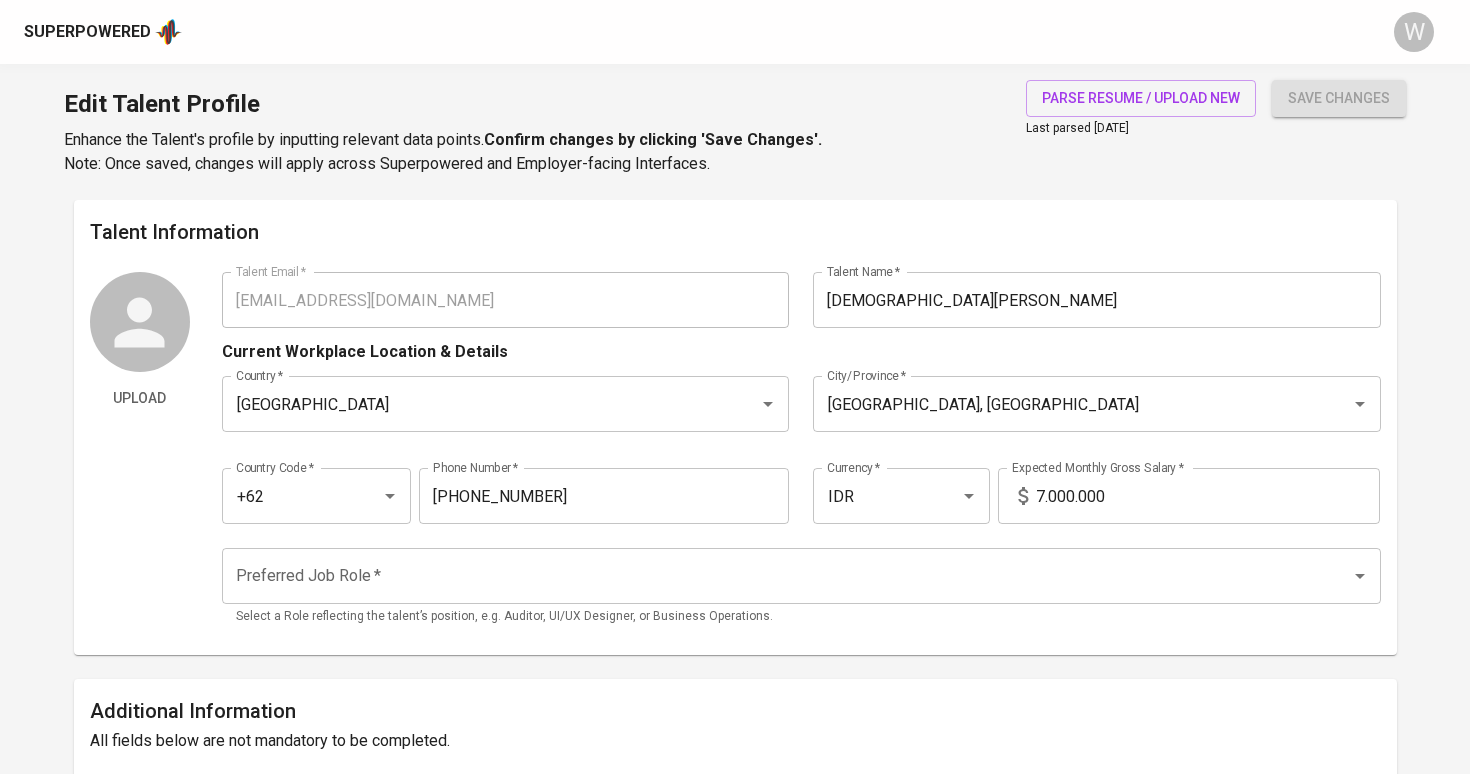 scroll, scrollTop: 0, scrollLeft: 0, axis: both 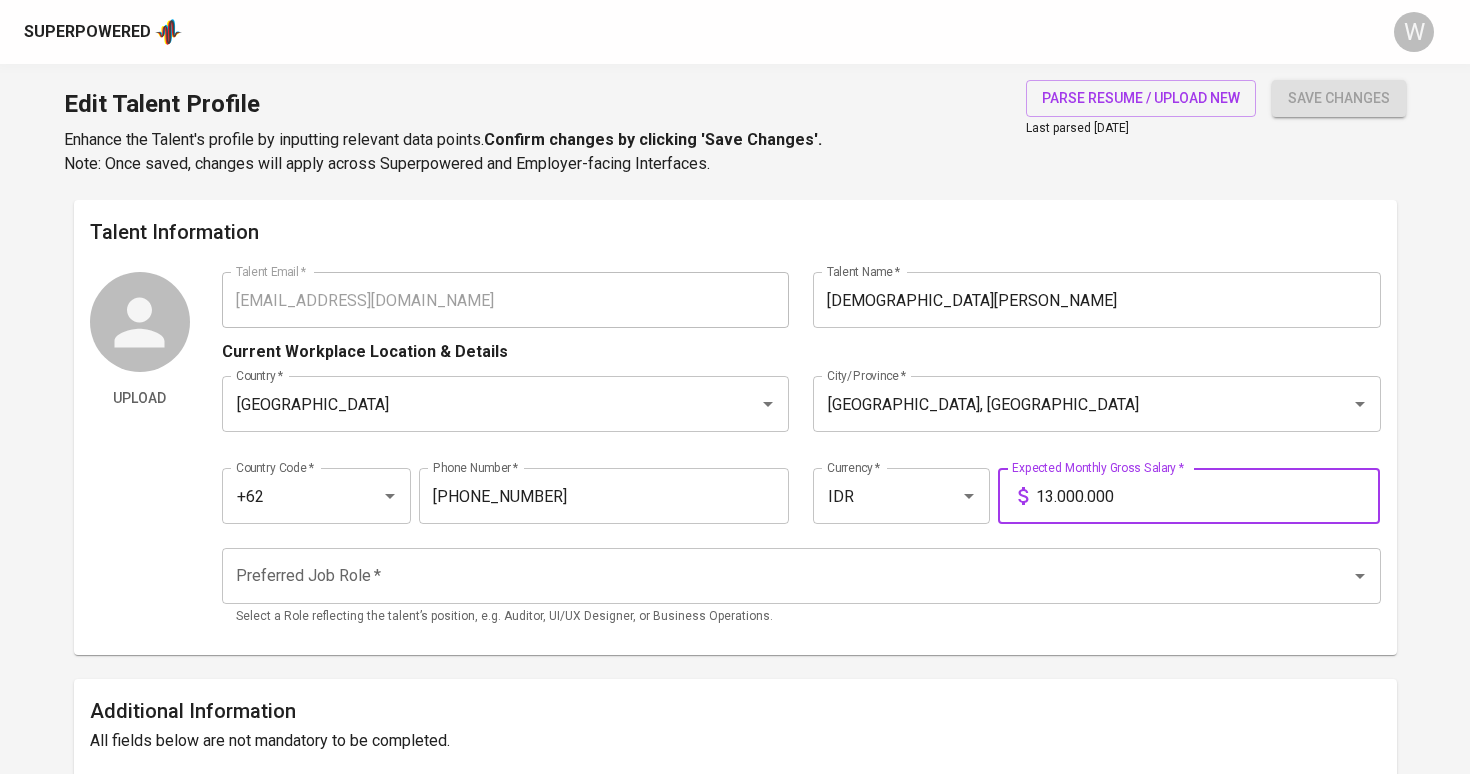 click on "Preferred Job Role  *" at bounding box center [801, 576] 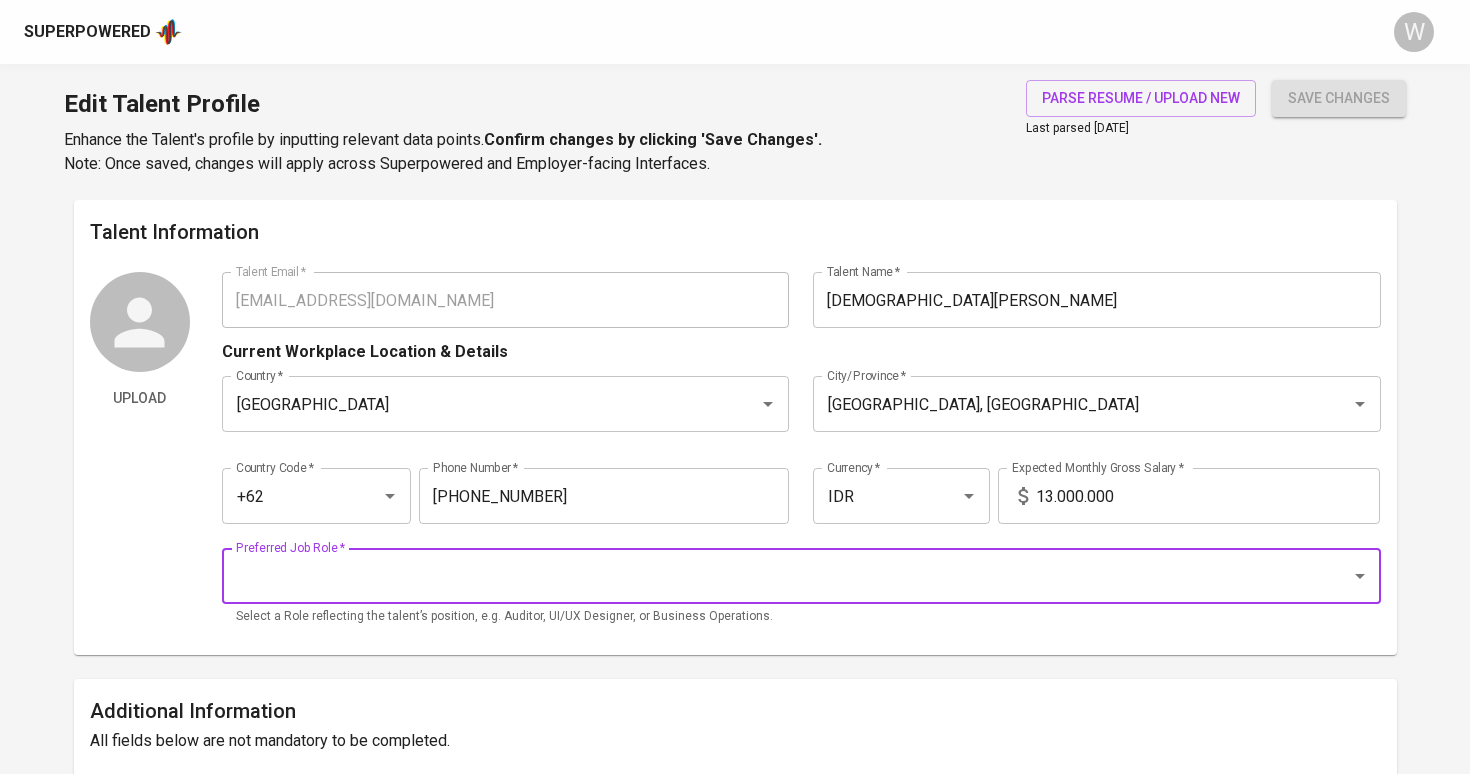 type on "Q" 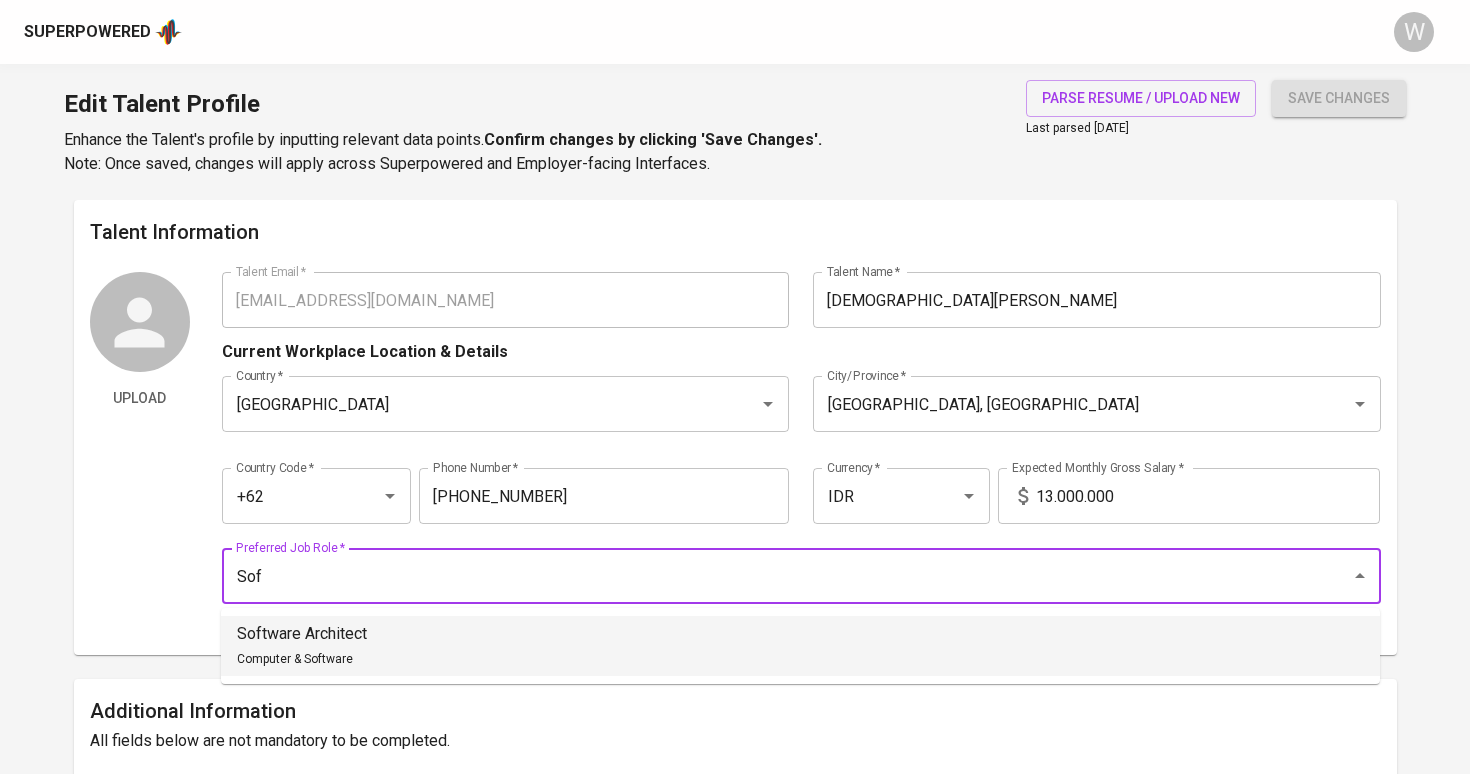 click on "Software Architect Computer & Software" at bounding box center (800, 646) 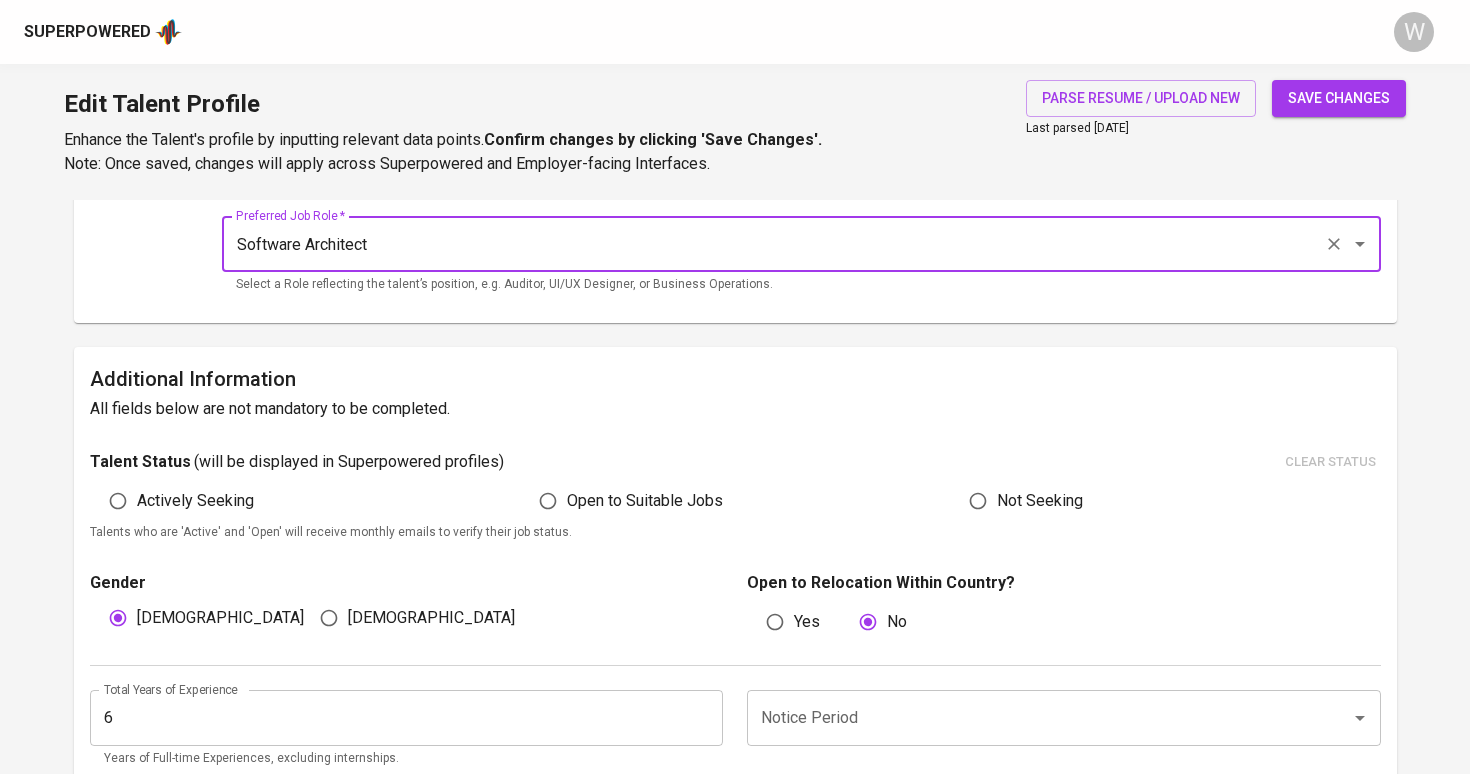 click on "Open to Suitable Jobs" at bounding box center [645, 501] 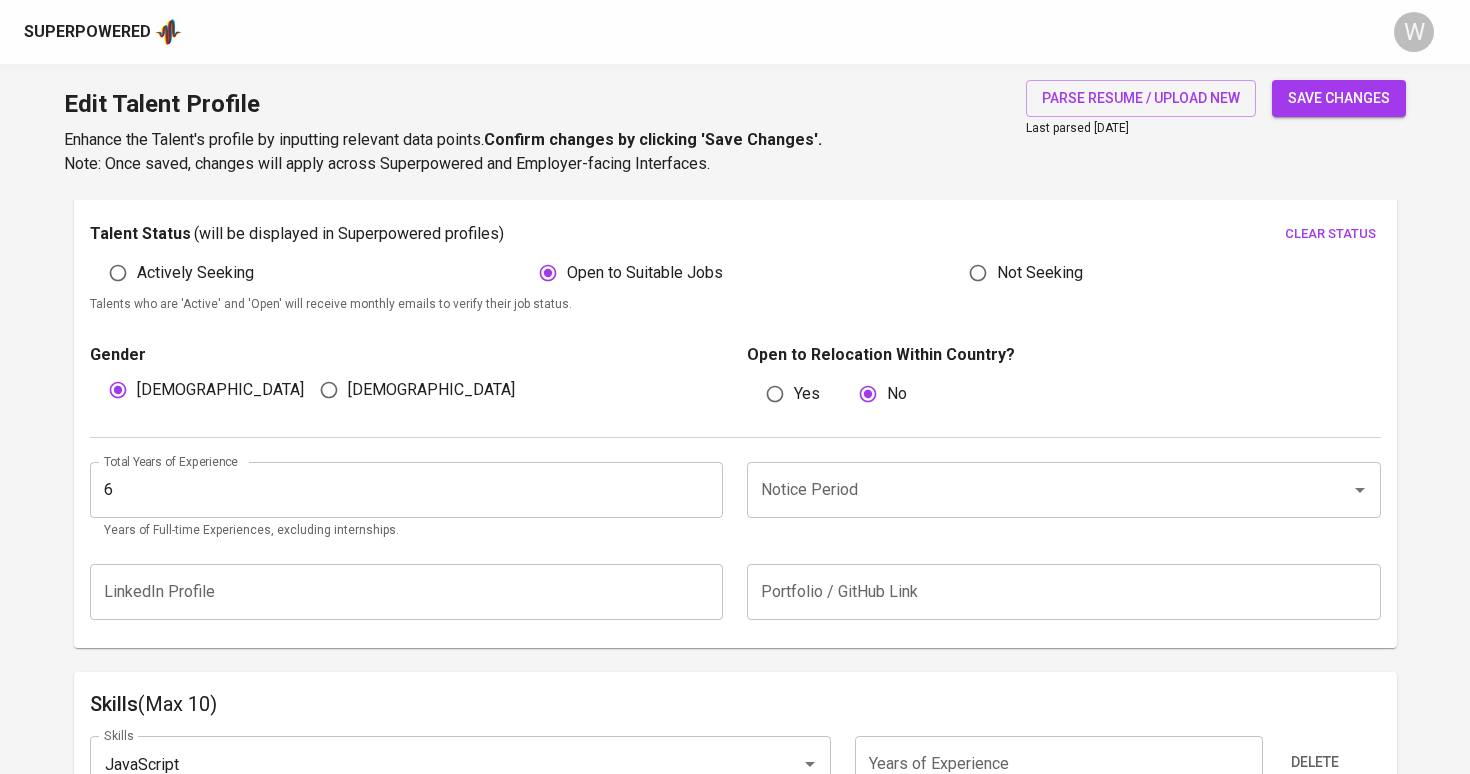 scroll, scrollTop: 565, scrollLeft: 0, axis: vertical 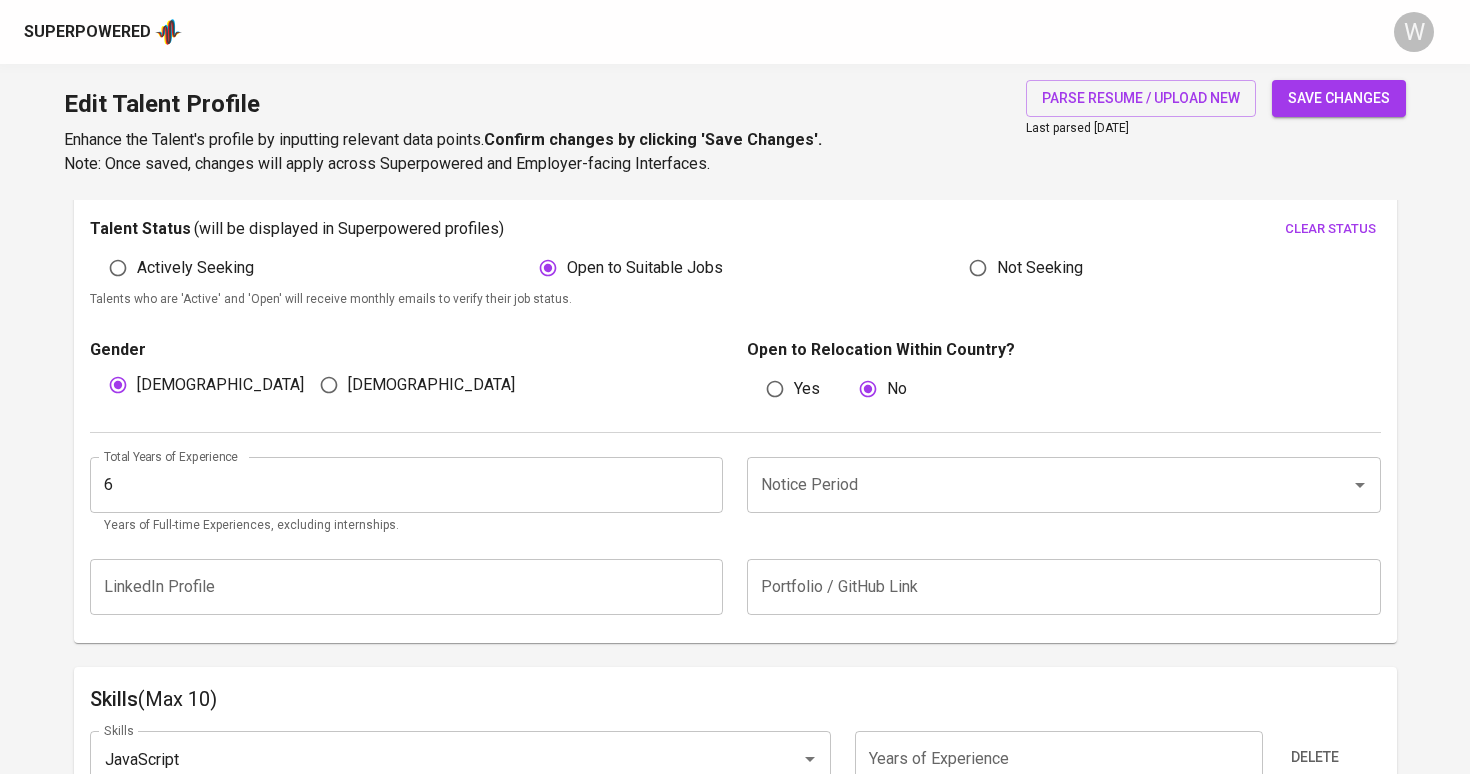 click on "Notice Period" at bounding box center (1036, 485) 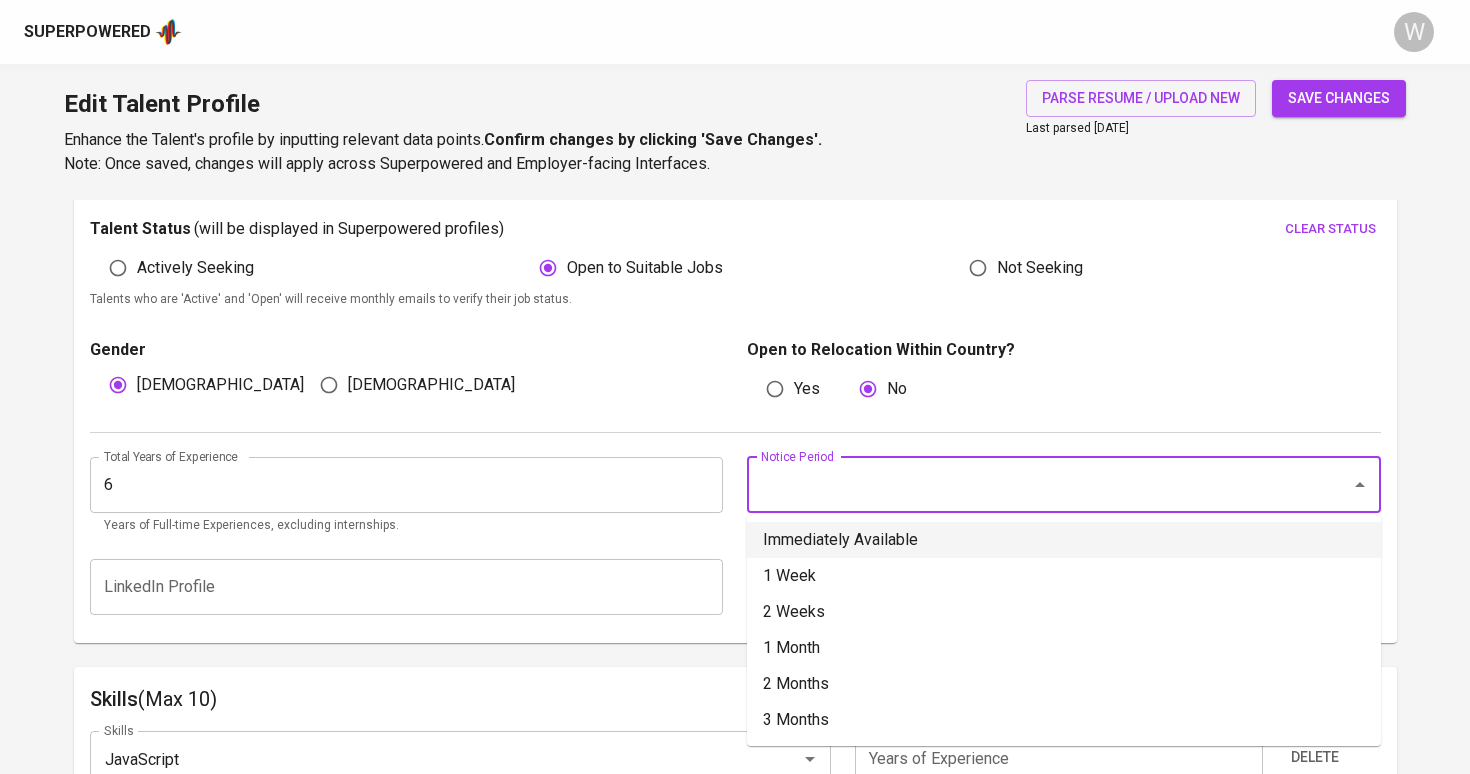 click on "Immediately Available" at bounding box center (1064, 540) 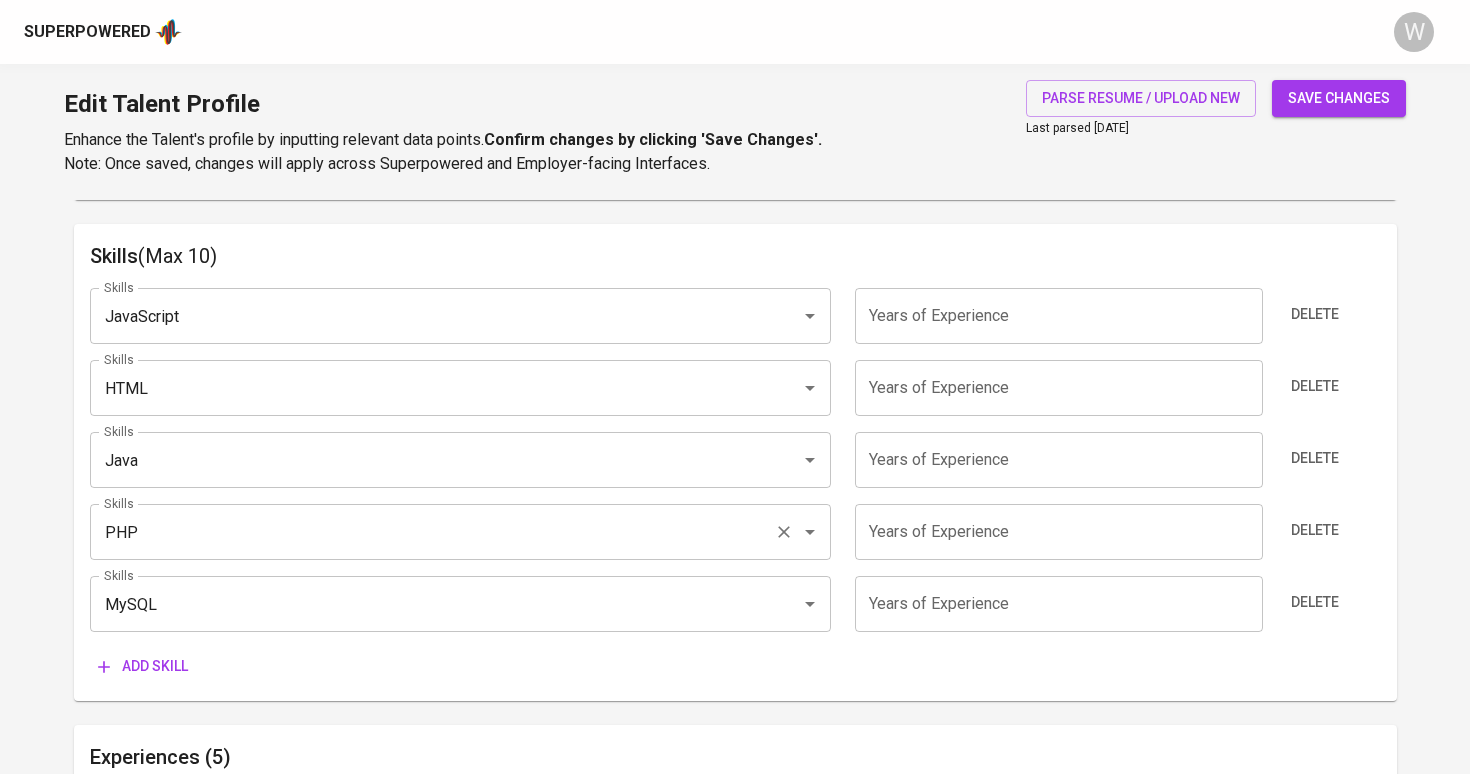 scroll, scrollTop: 1010, scrollLeft: 0, axis: vertical 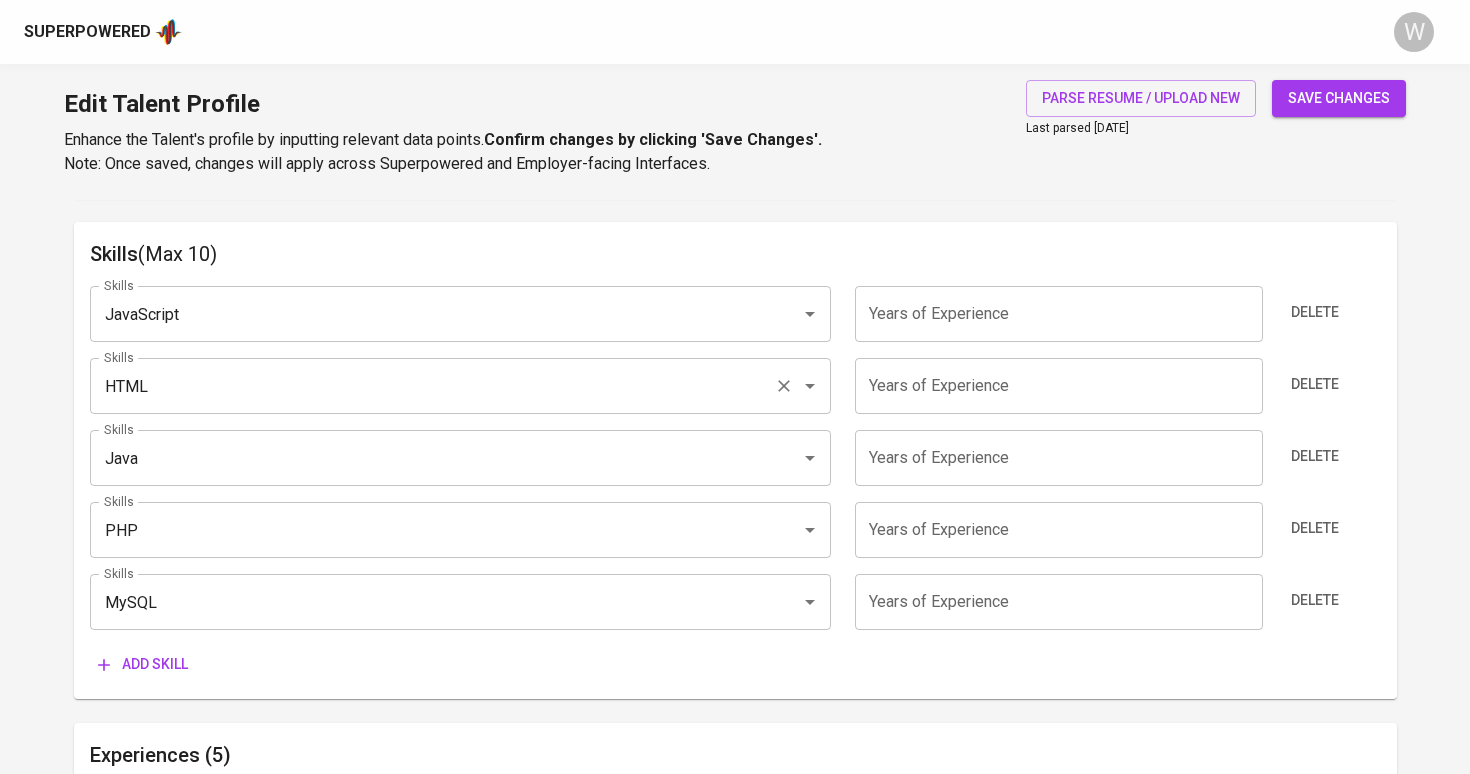 click on "HTML" at bounding box center [432, 386] 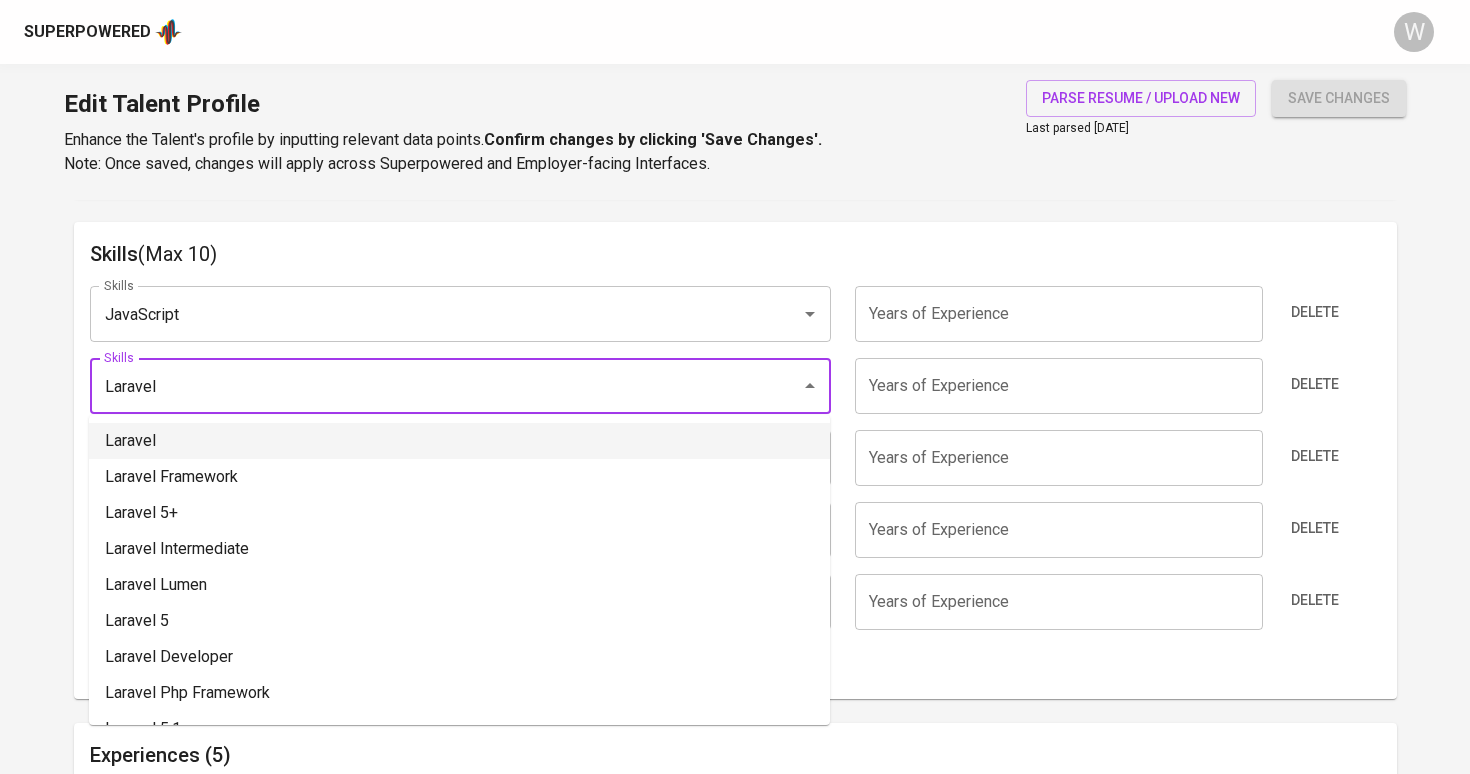 click on "Laravel" at bounding box center (459, 441) 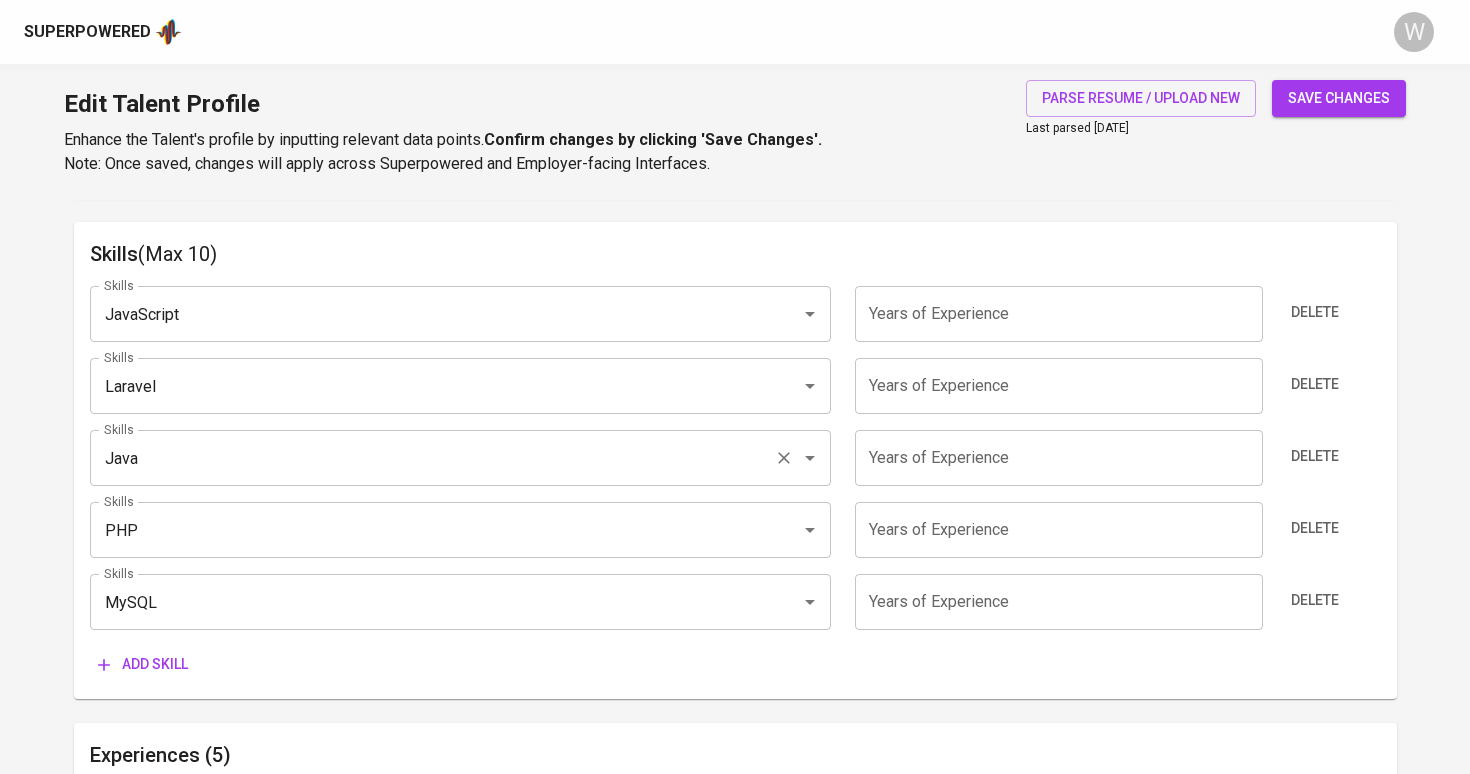 click on "Java" at bounding box center (432, 458) 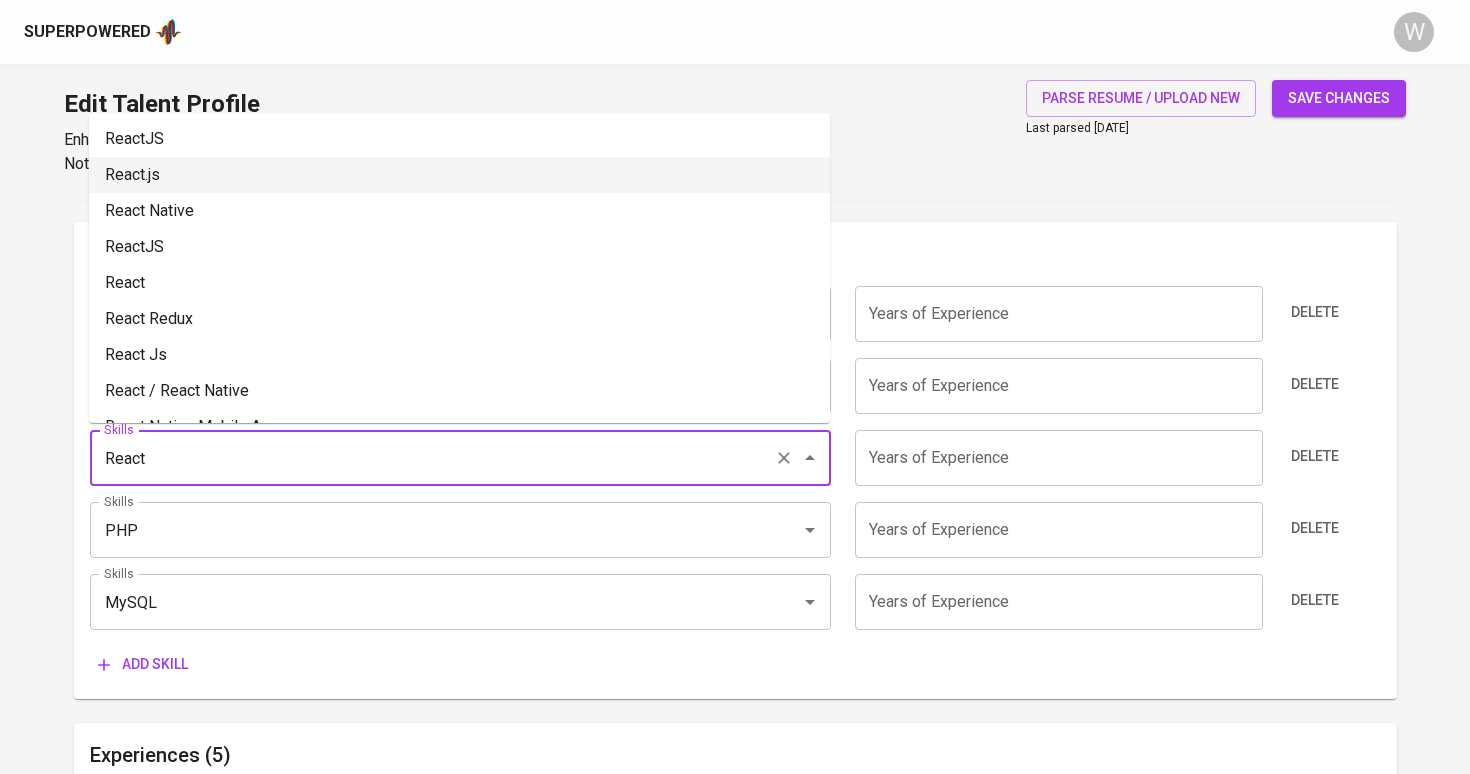 click on "React.js" at bounding box center [459, 175] 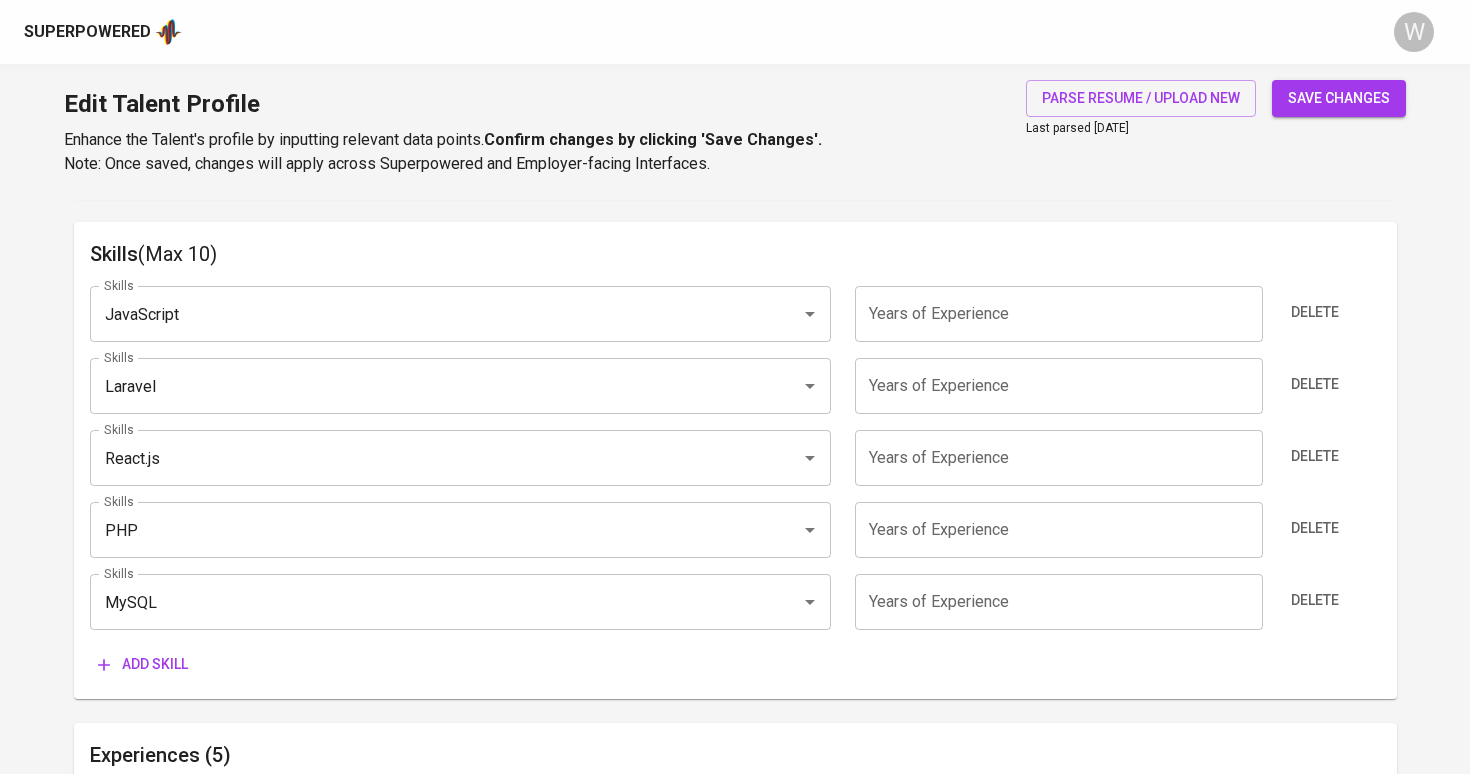 click on "Skills JavaScript Skills Years of Experience Years of Experience Delete Skills Laravel Skills Years of Experience Years of Experience Delete Skills React.js Skills Years of Experience Years of Experience Delete Skills PHP Skills Years of Experience Years of Experience Delete Skills MySQL Skills Years of Experience Years of Experience Delete Add skill" at bounding box center (735, 476) 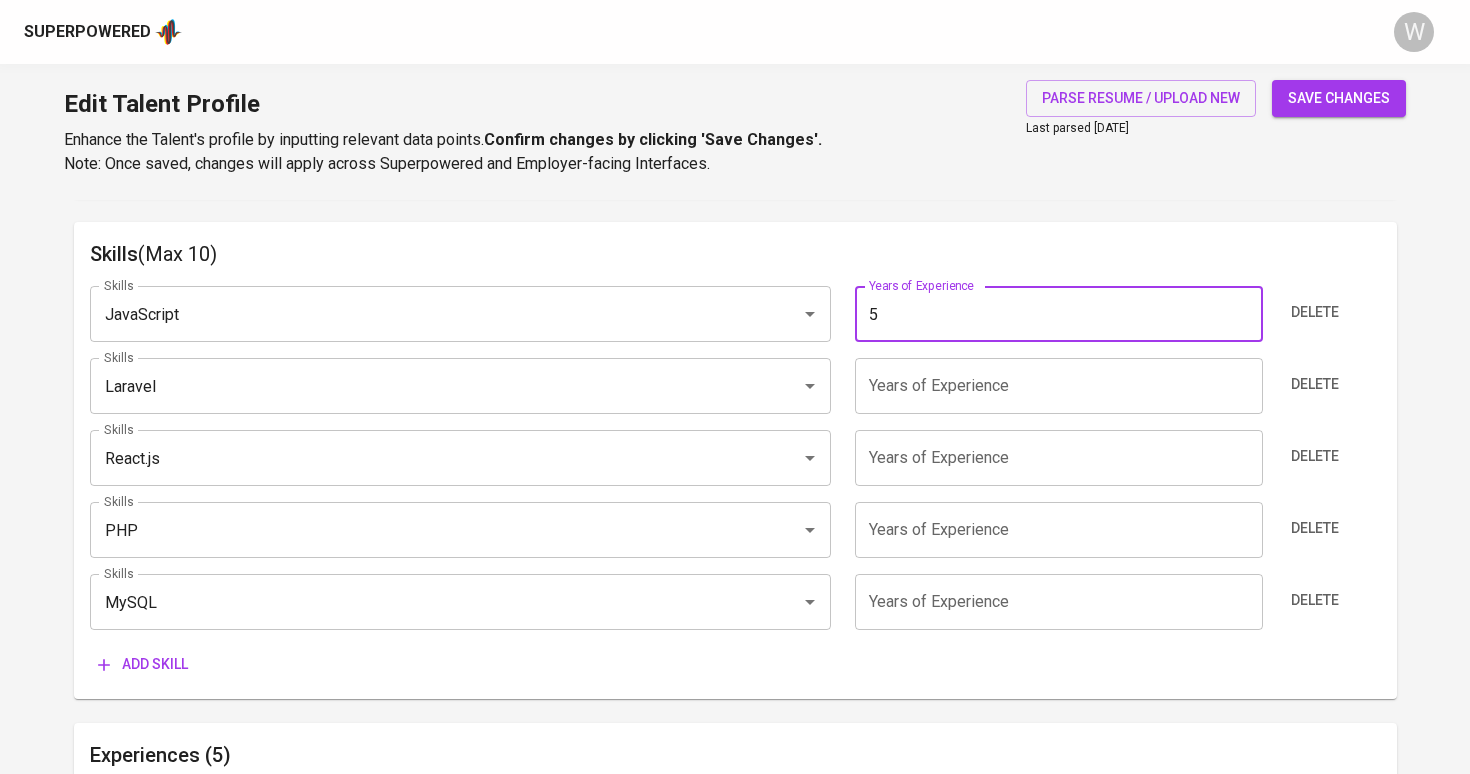 type on "5" 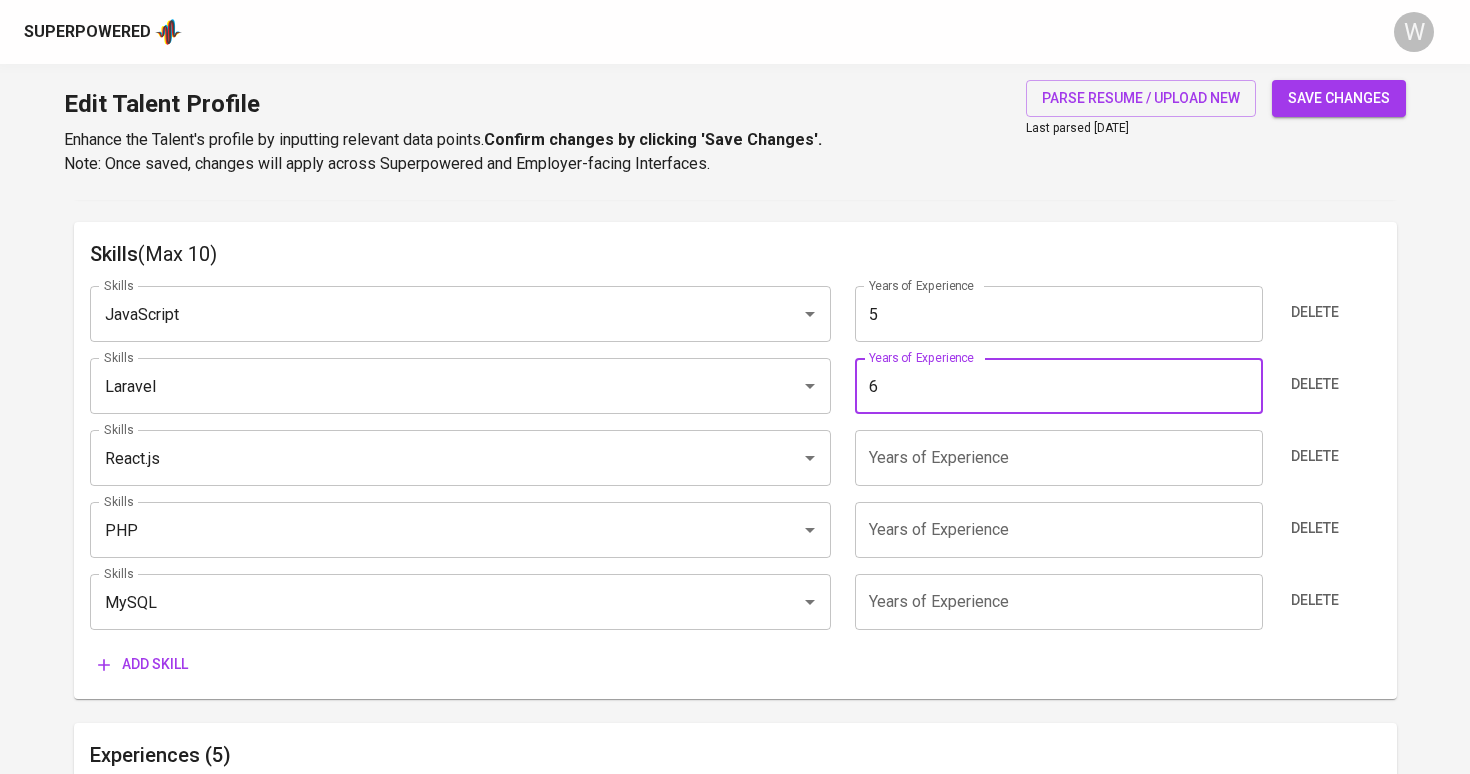 type on "6" 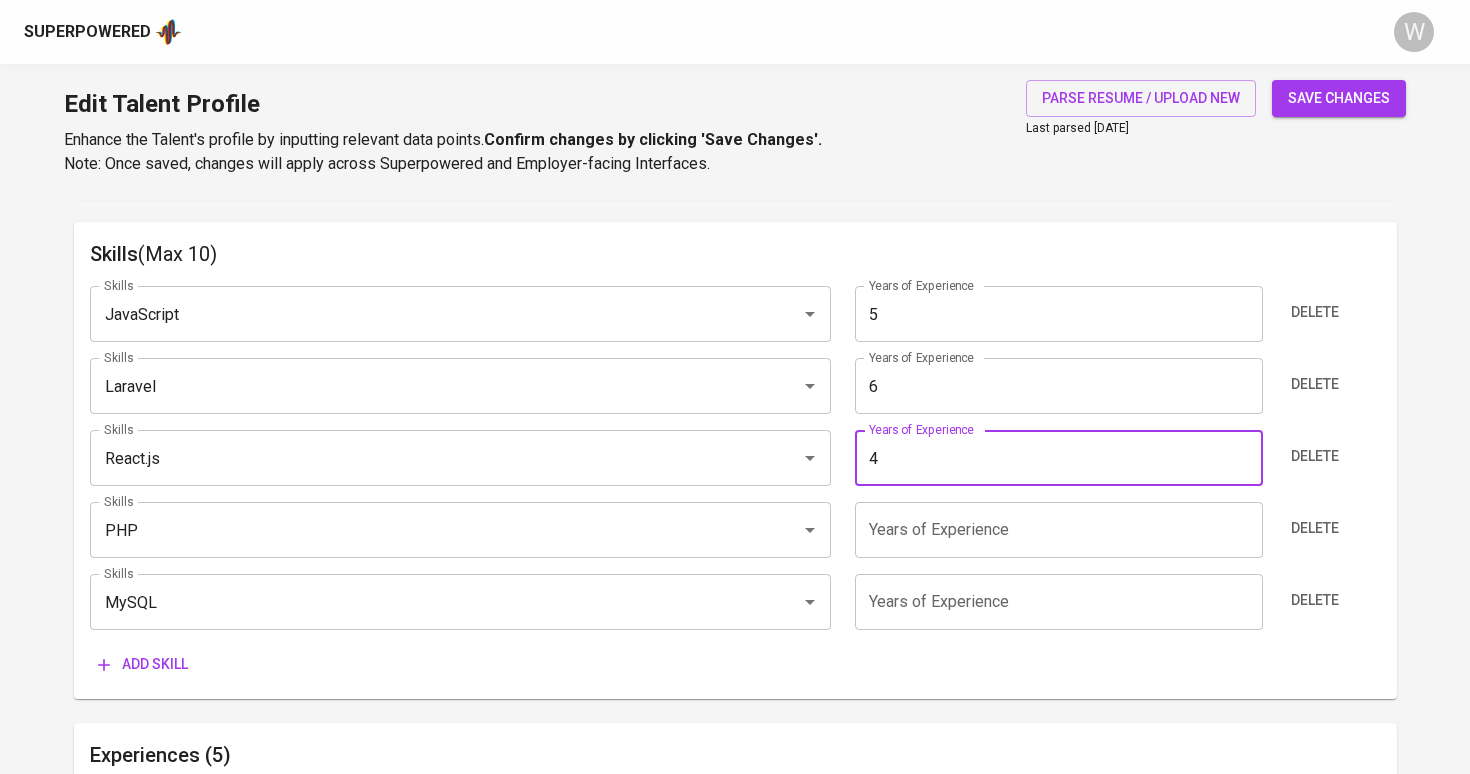 type on "4" 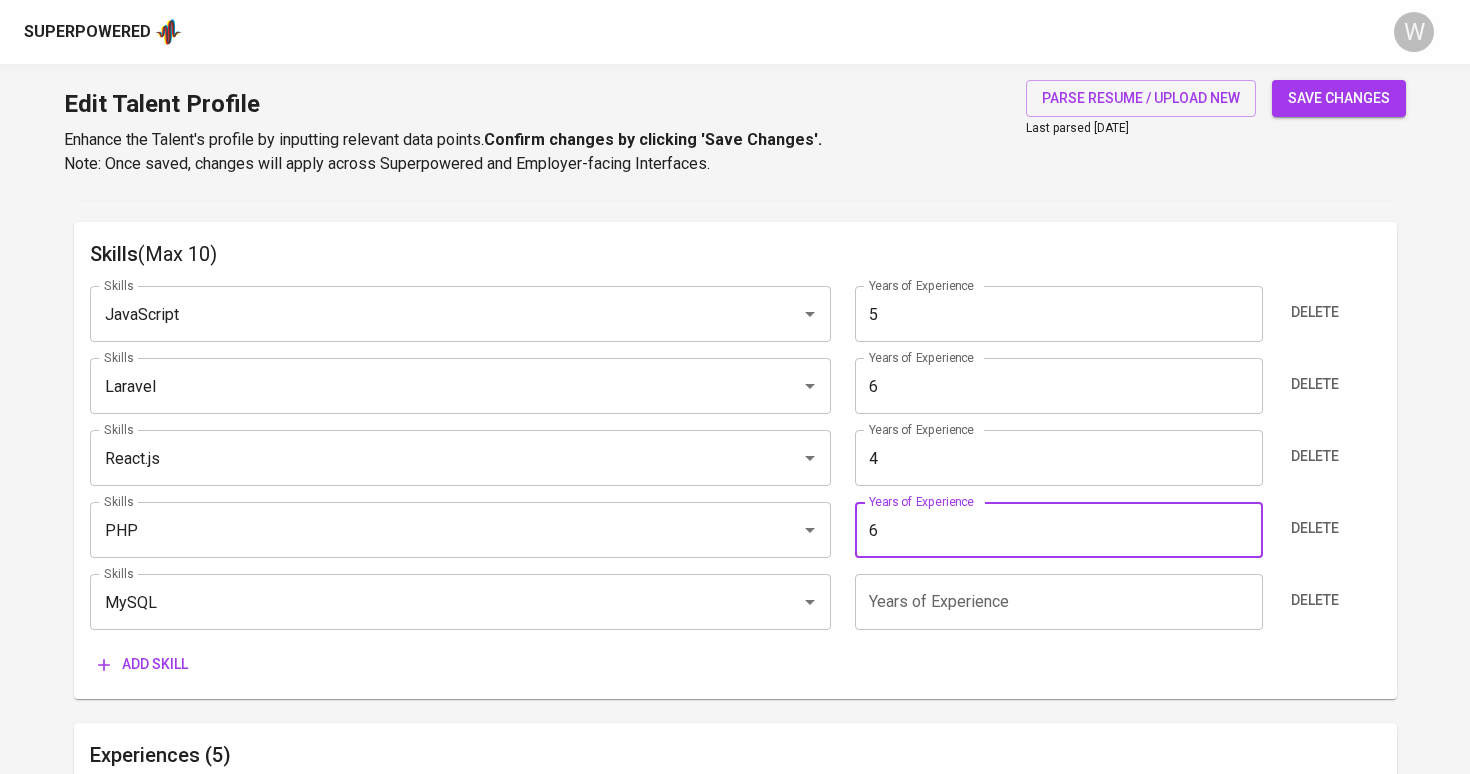 type on "6" 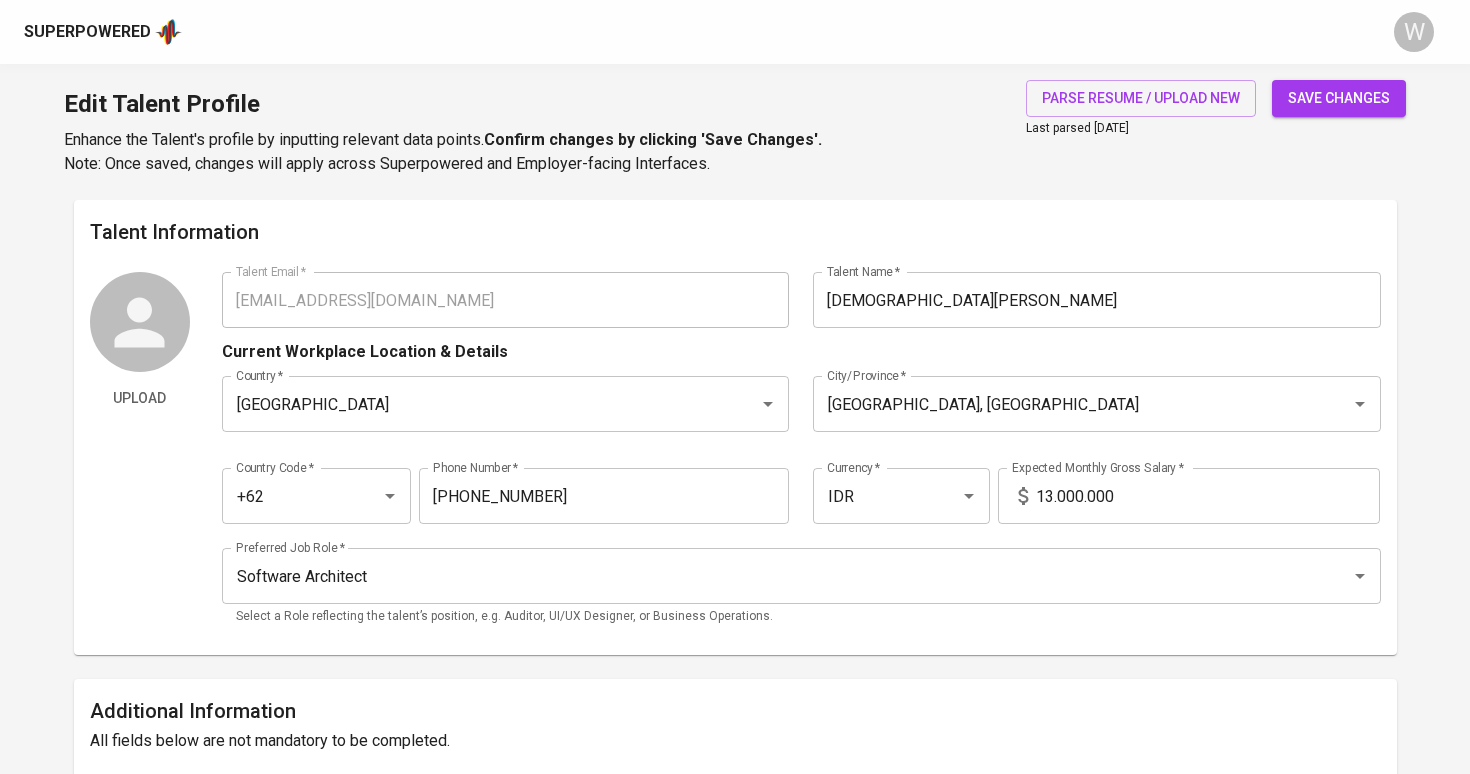 scroll, scrollTop: 0, scrollLeft: 0, axis: both 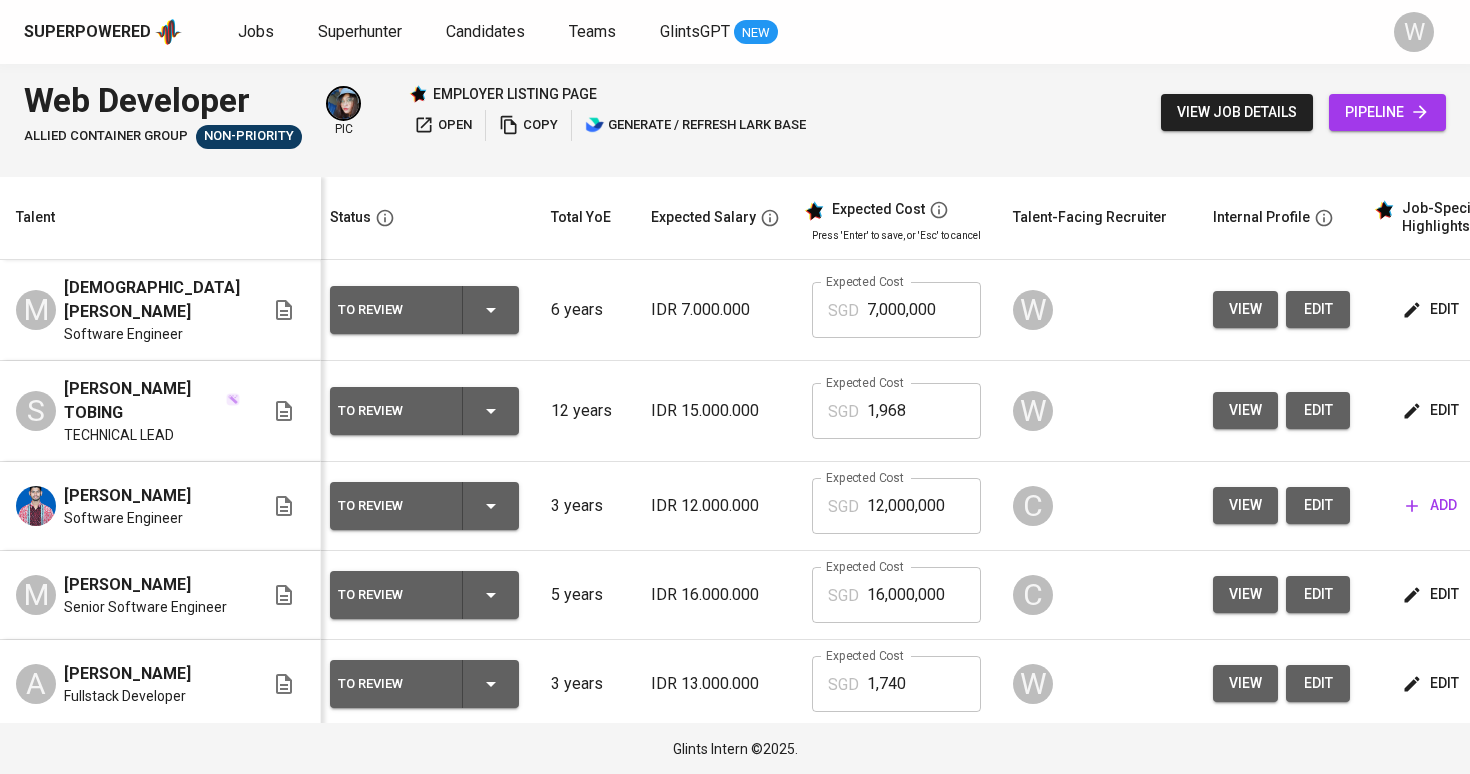 click on "edit" at bounding box center (1432, 309) 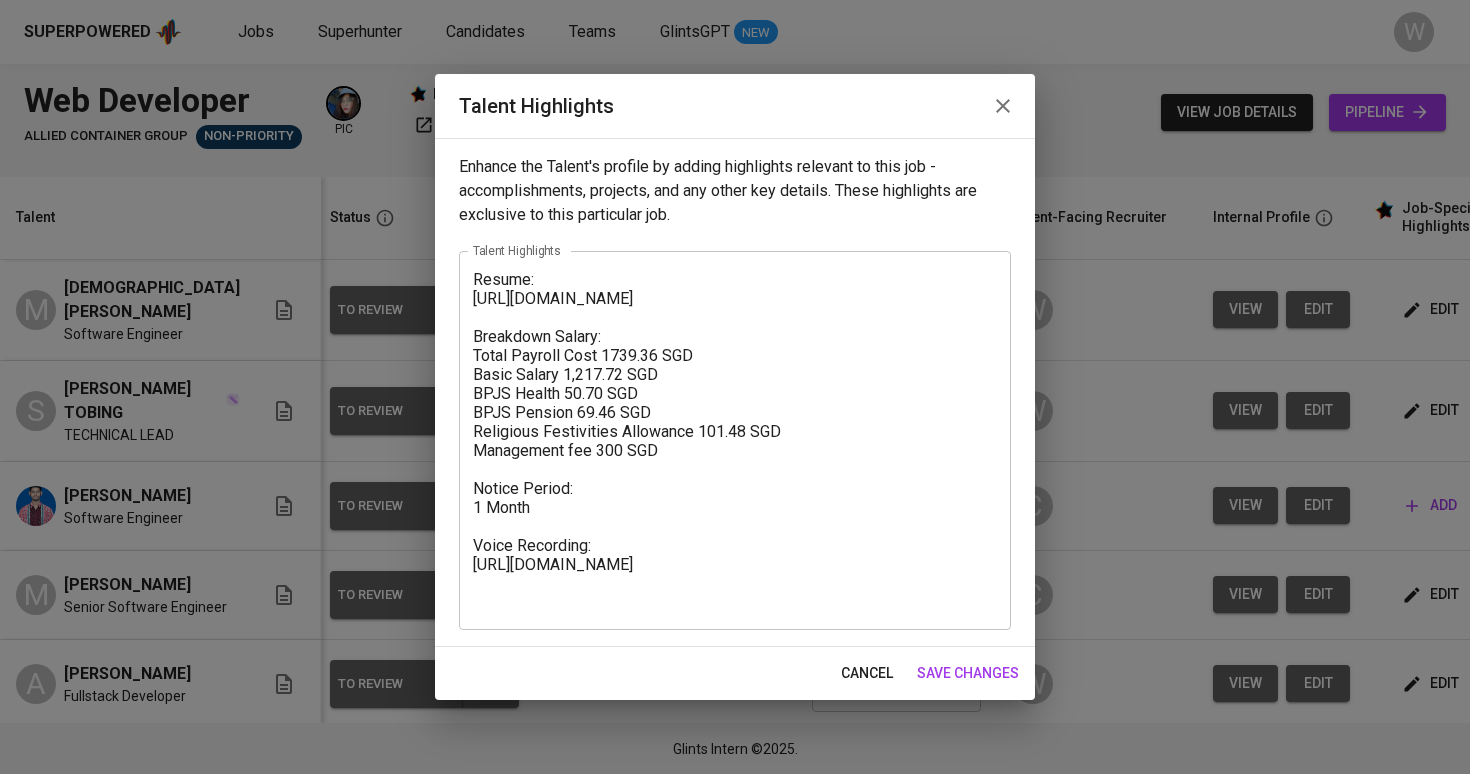 click on "Resume:
https://glints.sg.larksuite.com/file/Kcu6bDIVAot1rUxGEpRlvmMVgDf?from=from_copylink
Breakdown Salary:
Total Payroll Cost 1739.36 SGD
Basic Salary 1,217.72 SGD
BPJS Health 50.70 SGD
BPJS Pension 69.46 SGD
Religious Festivities Allowance 101.48 SGD
Management fee 300 SGD
Notice Period:
1 Month
Voice Recording:
https://glints.sg.larksuite.com/minutes/obsgok7l3sh55m915n5wp191?from=from_copylink" at bounding box center (735, 441) 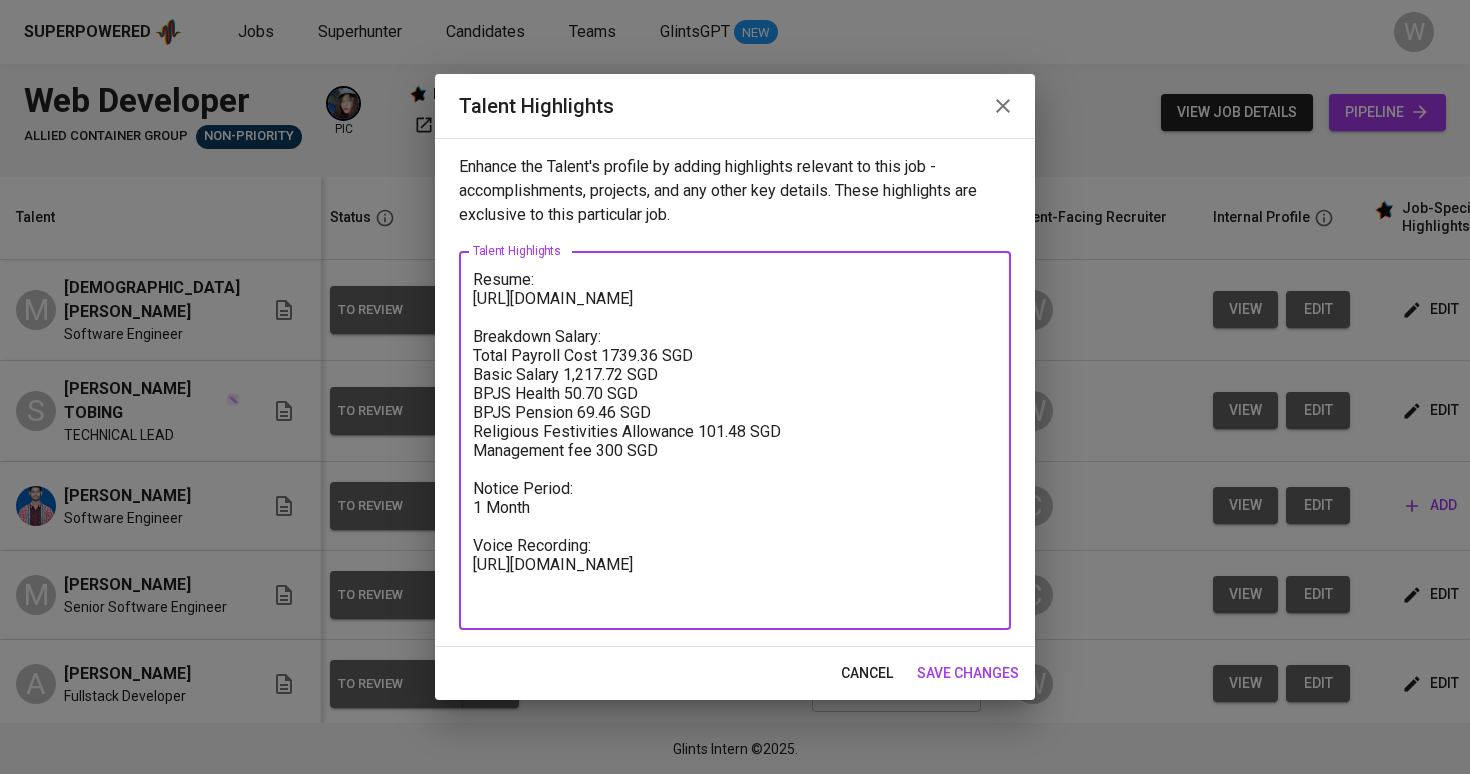 paste on "Afief is a seasoned software engineer with over 7 years of experience, showcasing strong capabilities in both backend and frontend development. He has been consistently involved in PHP Laravel development since the beginning of his professional career, particularly during his time at AsiaQuest Indonesia and Fore Coffee. At AsiaQuest, he built Laravel backends using the Repository Pattern and maintained clean, modular codebases. His Laravel work continued at Fore Coffee, where he contributed to a complex modular backend system, notably for the CMS (GMS) project, which handled promotional logic, voucher systems, and various backend services. Laravel was especially dominant in his early backend contributions, and he has worked on scalable, maintainable systems while ensuring optimal performance and structured API documentation.
In addition to backend, Afief also has experience with React.js. He used React.js in multiple projects where frontend and backend responsibilities overlapped. At AsiaQuest and Fore Co..." 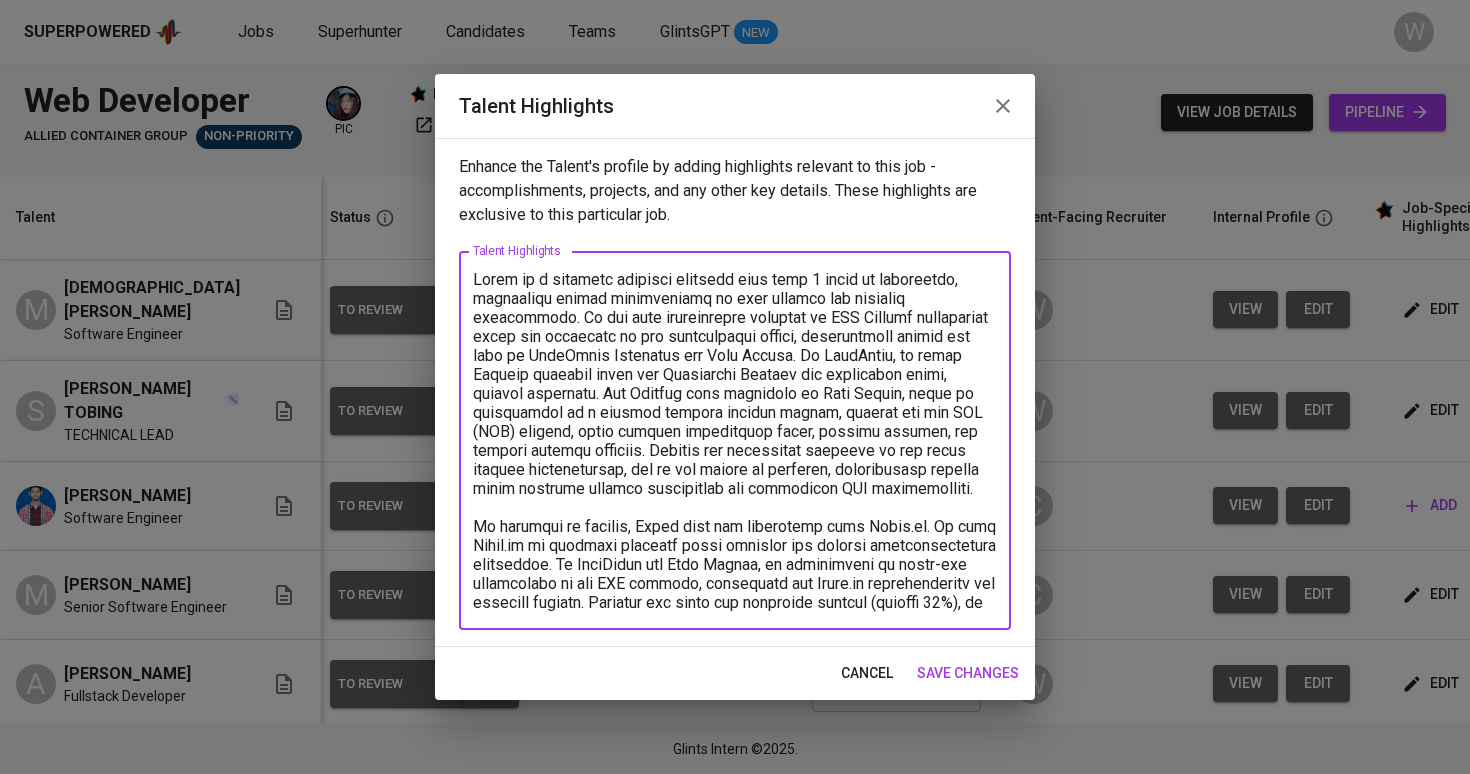 scroll, scrollTop: 433, scrollLeft: 0, axis: vertical 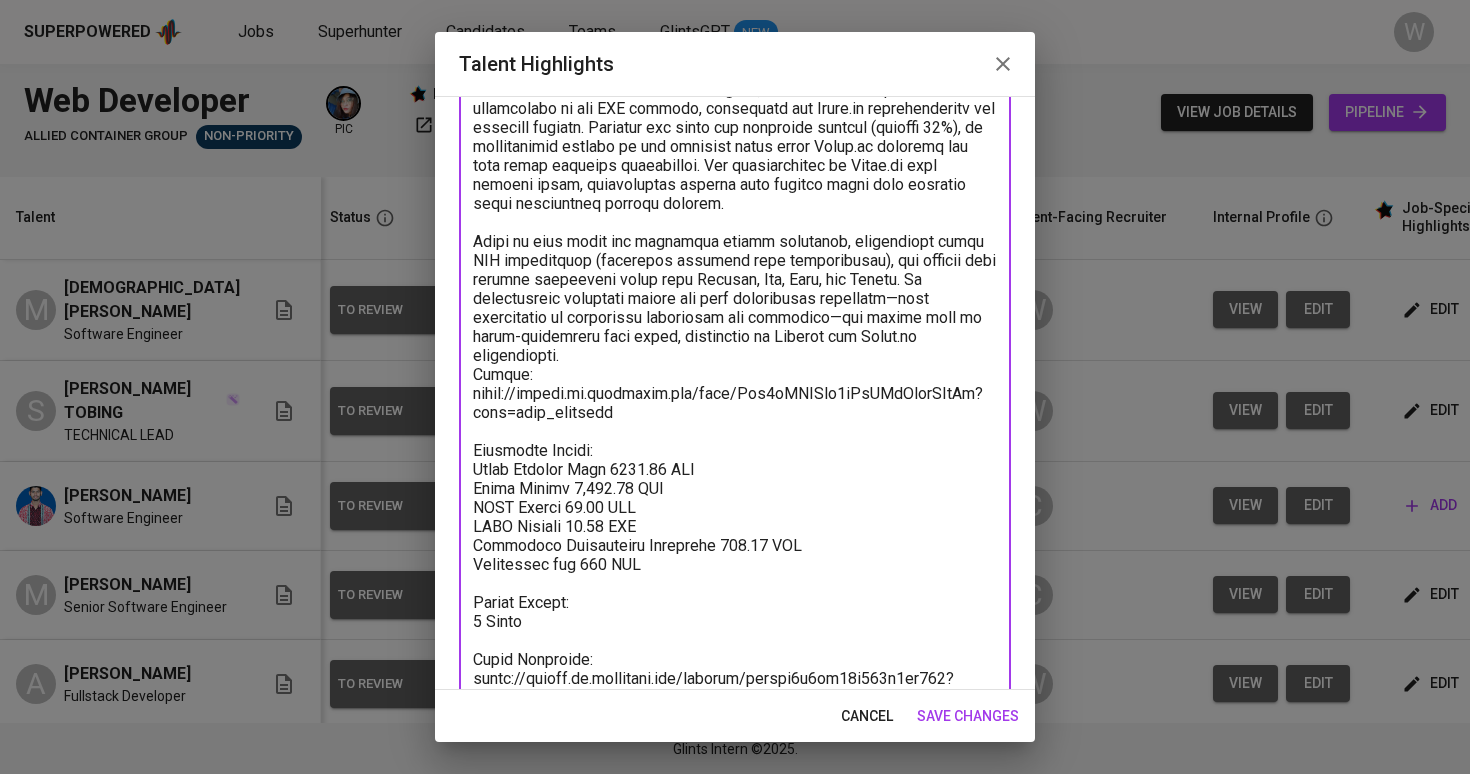 type on "Afief is a seasoned software engineer with over 7 years of experience, showcasing strong capabilities in both backend and frontend development. He has been consistently involved in PHP Laravel development since the beginning of his professional career, particularly during his time at AsiaQuest Indonesia and Fore Coffee. At AsiaQuest, he built Laravel backends using the Repository Pattern and maintained clean, modular codebases. His Laravel work continued at Fore Coffee, where he contributed to a complex modular backend system, notably for the CMS (GMS) project, which handled promotional logic, voucher systems, and various backend services. Laravel was especially dominant in his early backend contributions, and he has worked on scalable, maintainable systems while ensuring optimal performance and structured API documentation.
In addition to backend, Afief also has experience with React.js. He used React.js in multiple projects where frontend and backend responsibilities overlapped. At AsiaQuest and Fore Co..." 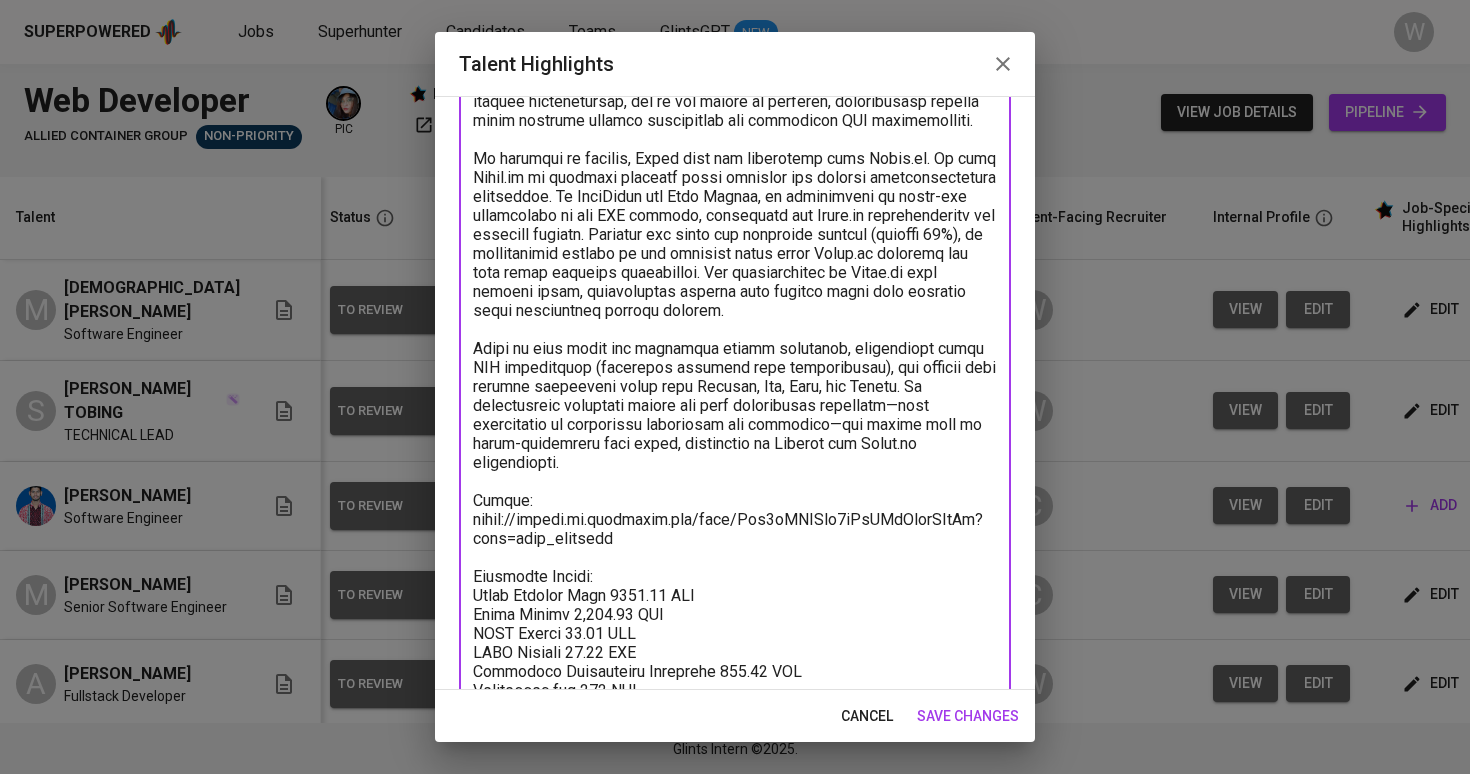 scroll, scrollTop: 329, scrollLeft: 0, axis: vertical 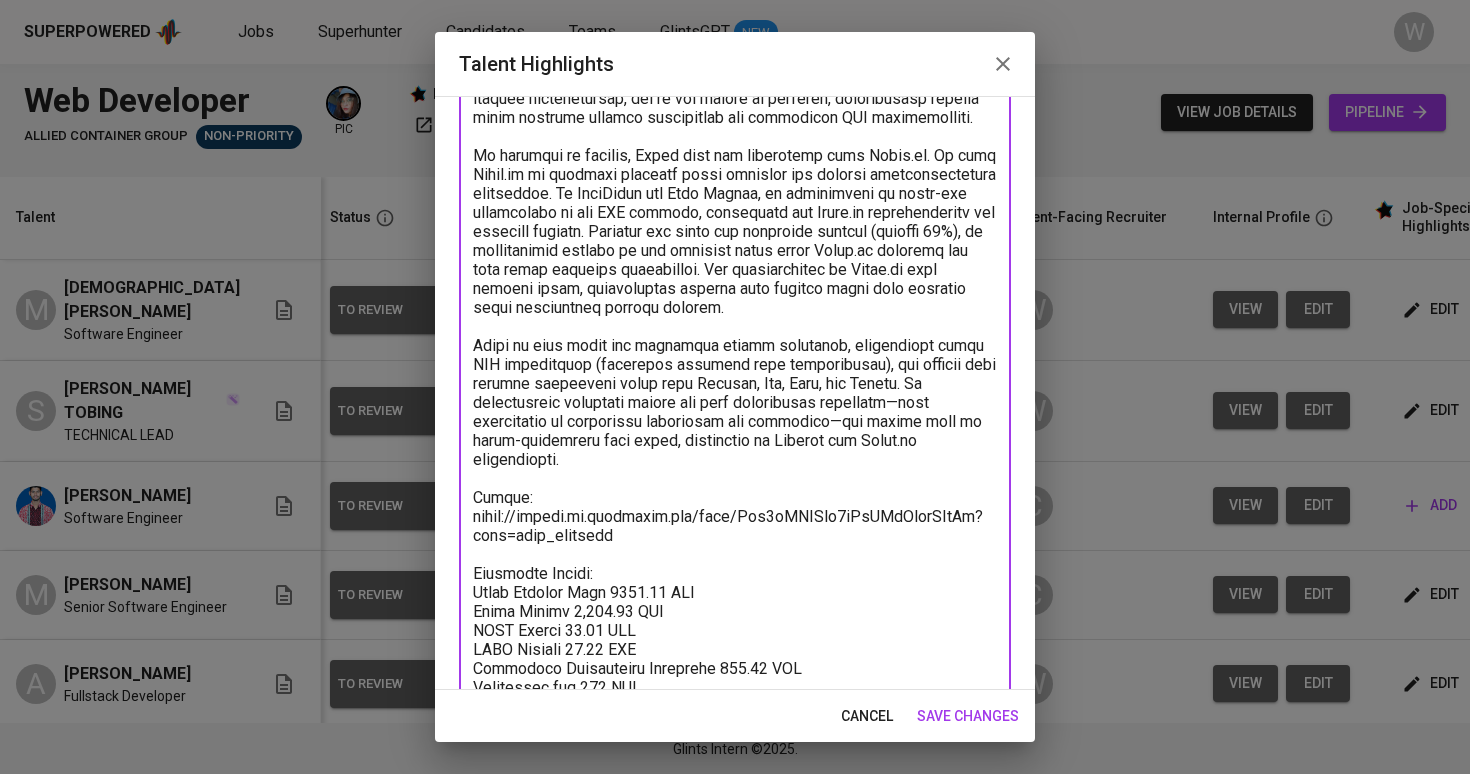 click on "save changes" at bounding box center (968, 716) 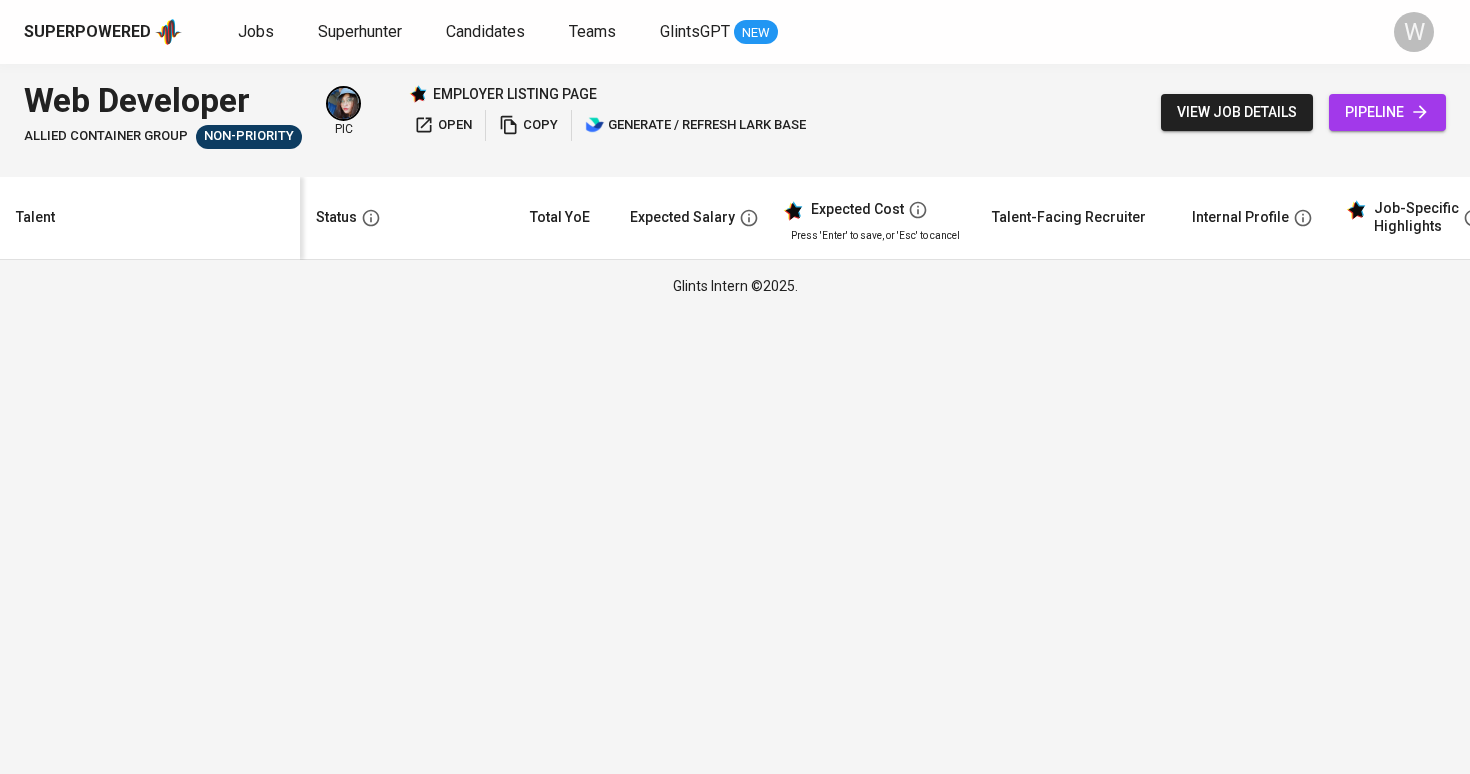 scroll, scrollTop: 0, scrollLeft: 0, axis: both 